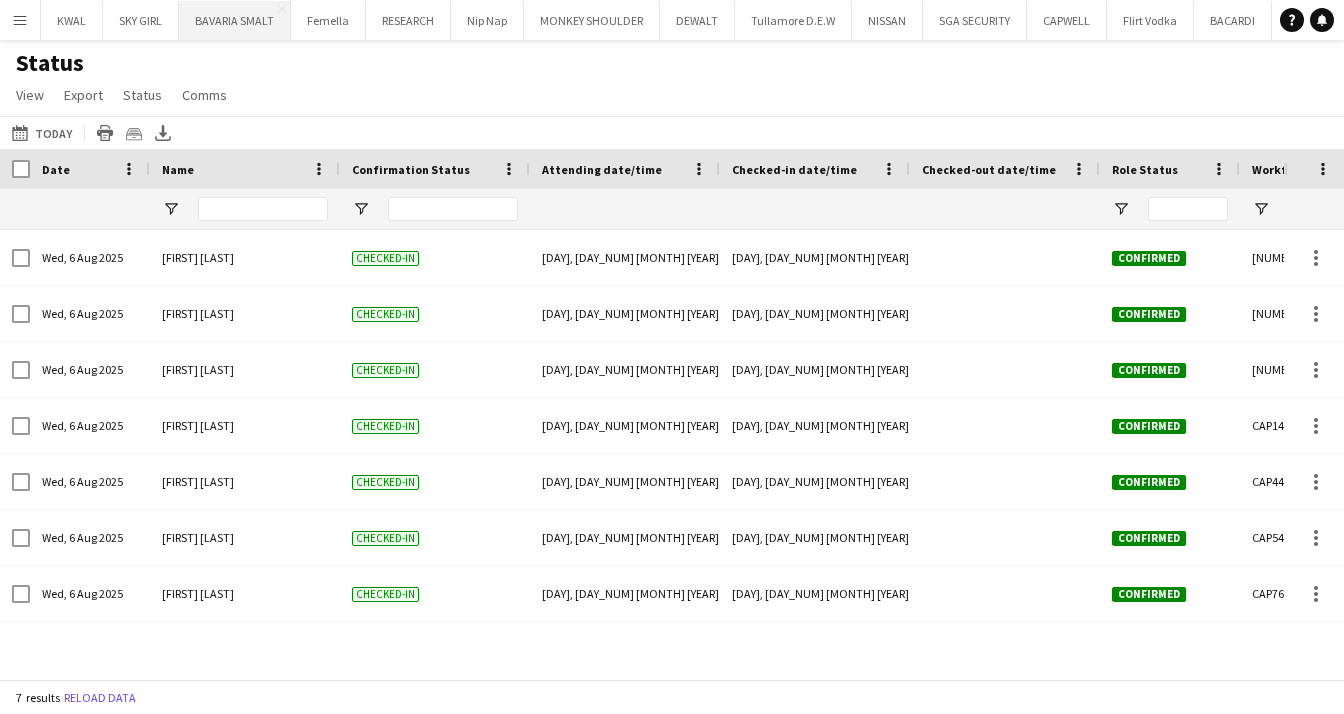 scroll, scrollTop: 0, scrollLeft: 0, axis: both 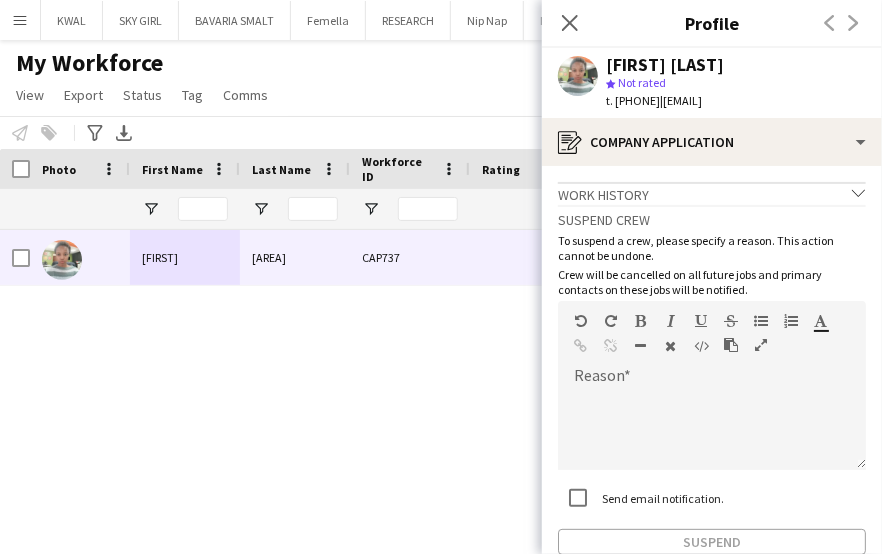 click on "23-07-2025 Nairobi Invited CAP737 Katoloki Betty" at bounding box center [411, 367] 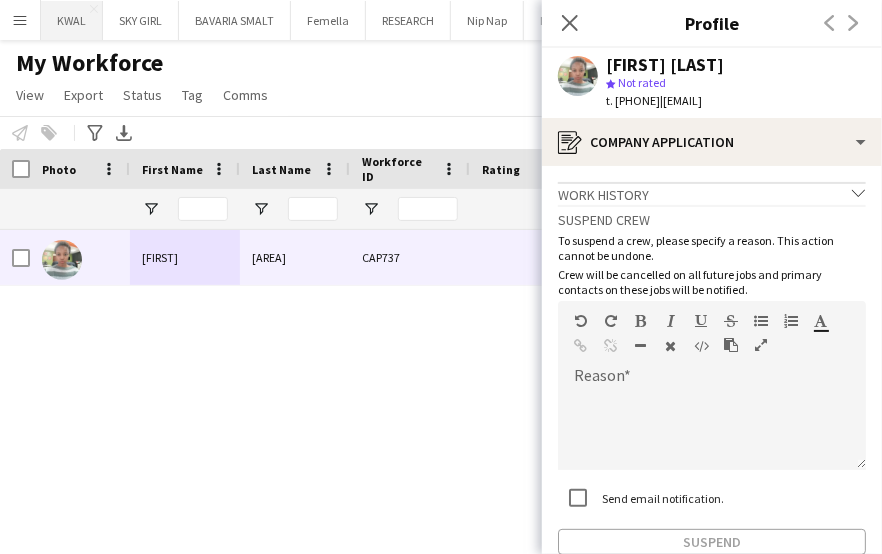 click on "KWAL
Close" at bounding box center (72, 20) 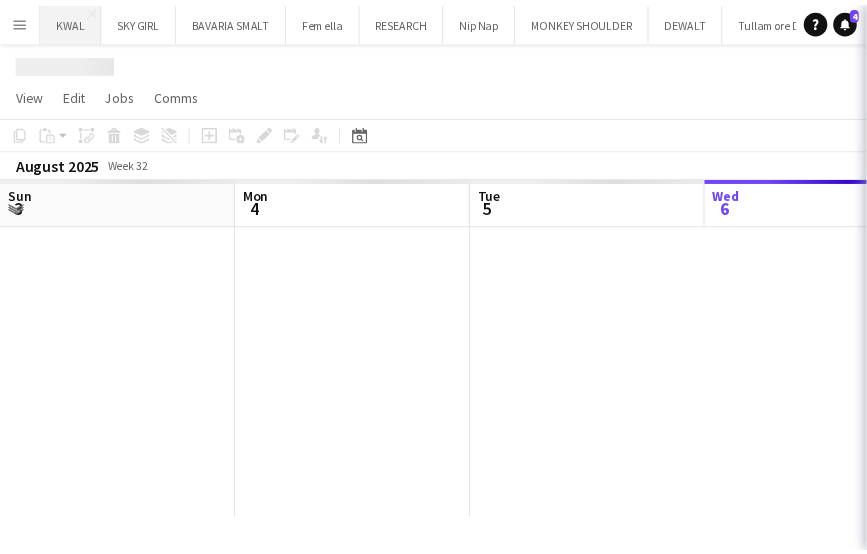 scroll, scrollTop: 0, scrollLeft: 478, axis: horizontal 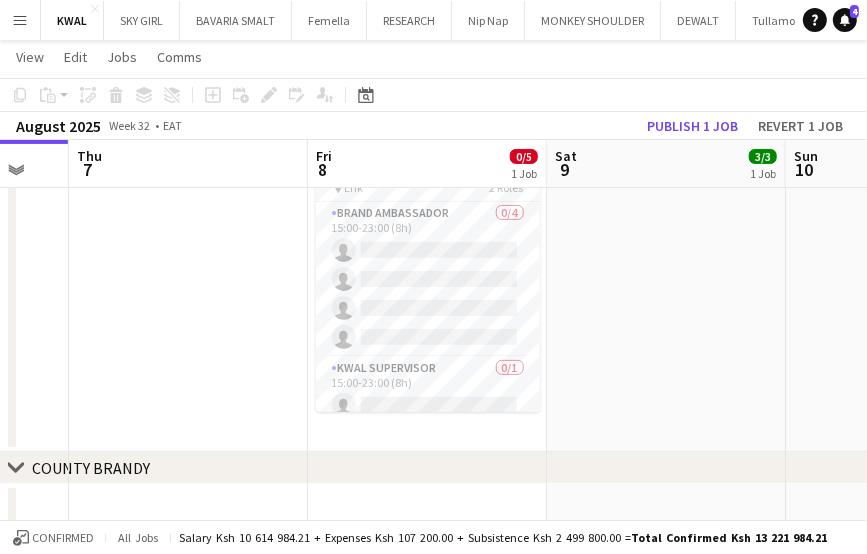drag, startPoint x: 609, startPoint y: 405, endPoint x: 200, endPoint y: 415, distance: 409.12222 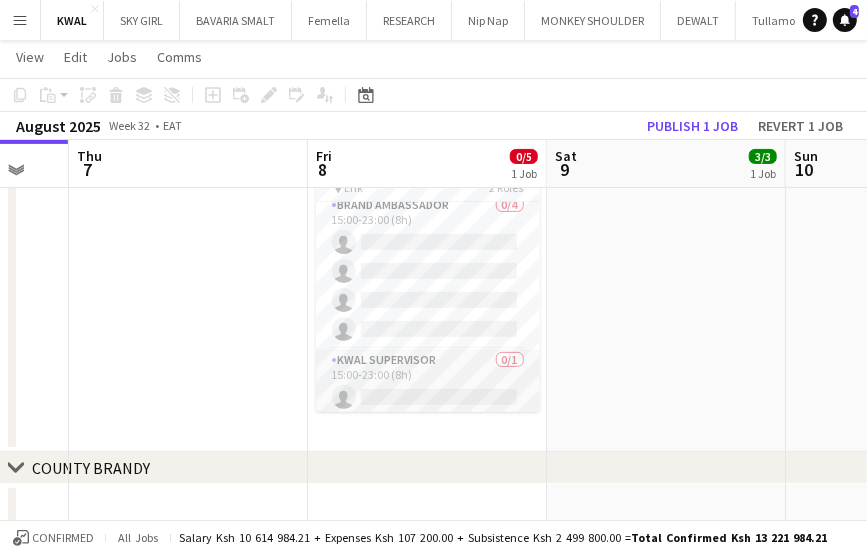 scroll, scrollTop: 12, scrollLeft: 0, axis: vertical 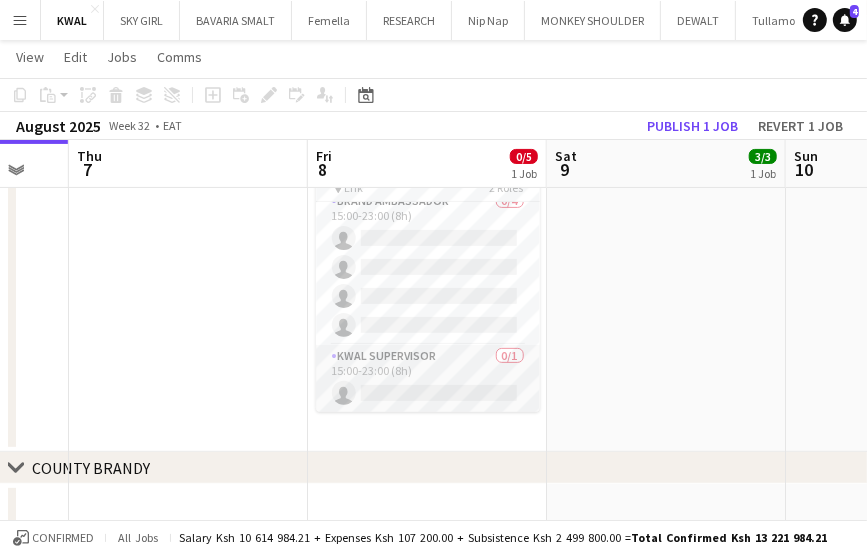 click on "KWAL SUPERVISOR   0/1   15:00-23:00 (8h)
single-neutral-actions" at bounding box center (428, 379) 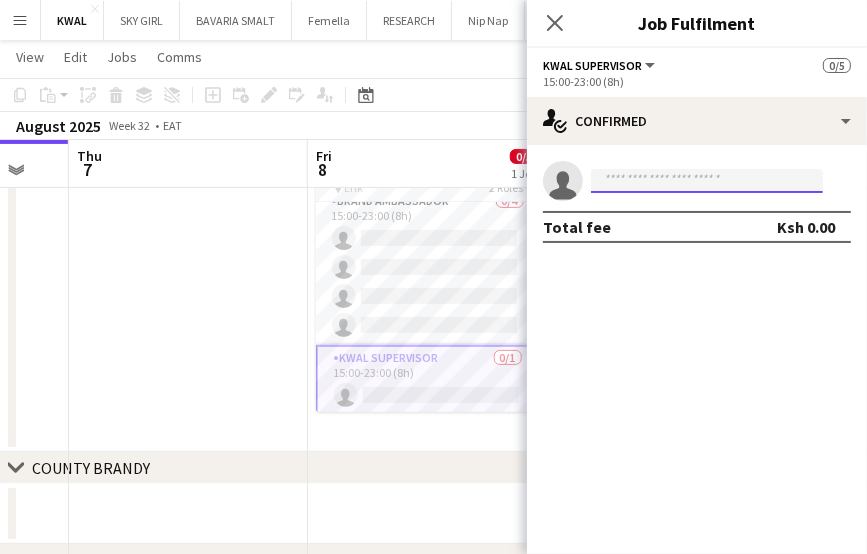 click at bounding box center (707, 181) 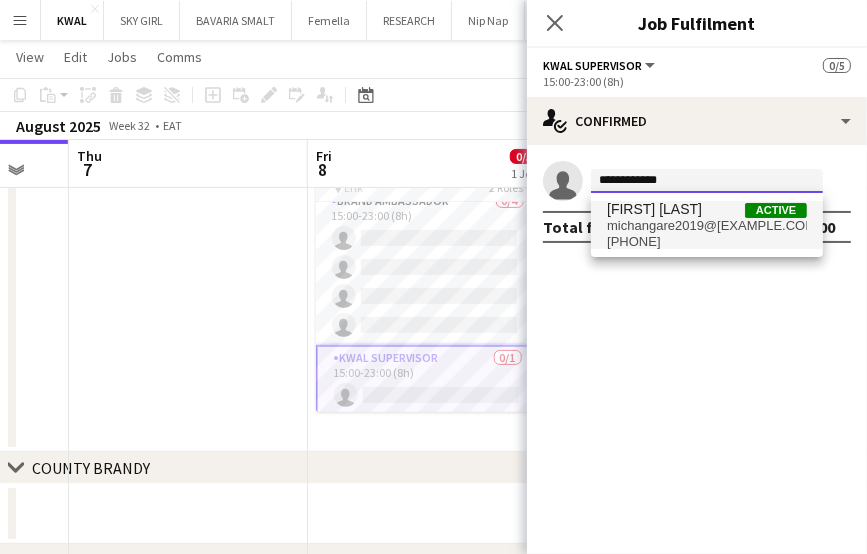 type on "**********" 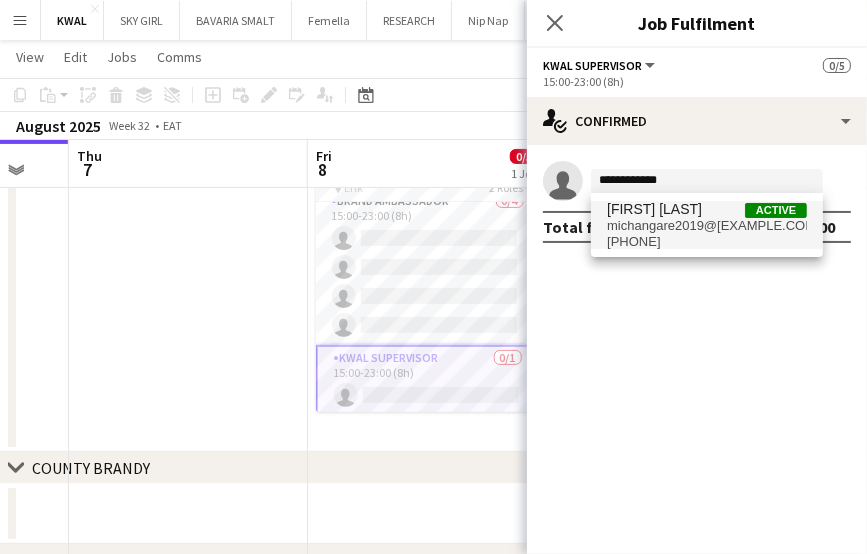 click on "+254718788243" at bounding box center (707, 242) 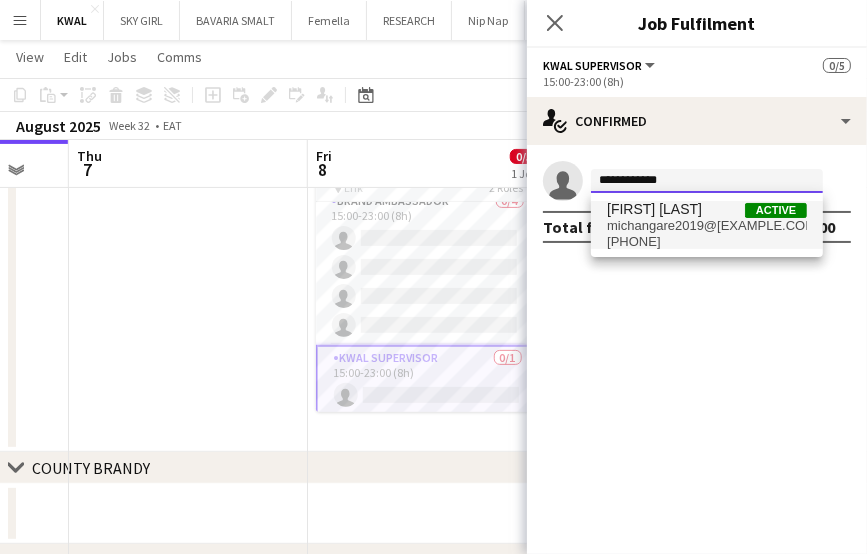 type 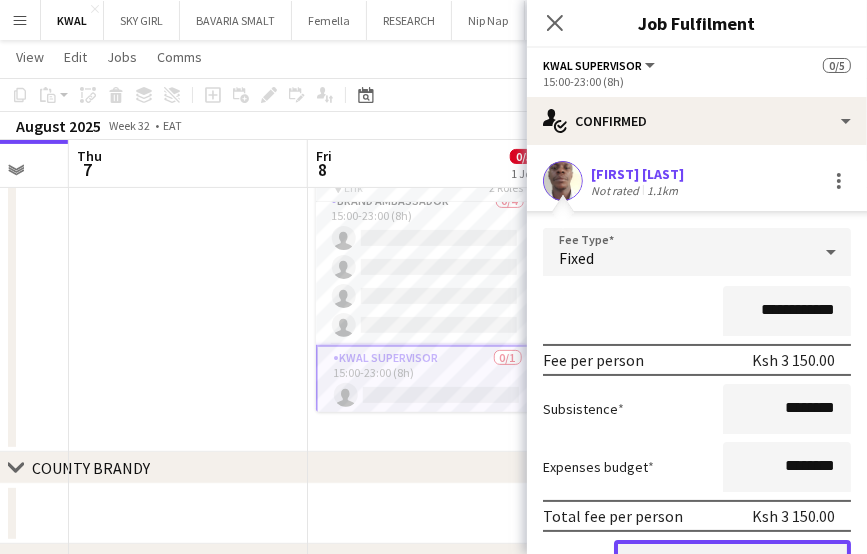 click on "Confirm" at bounding box center (732, 560) 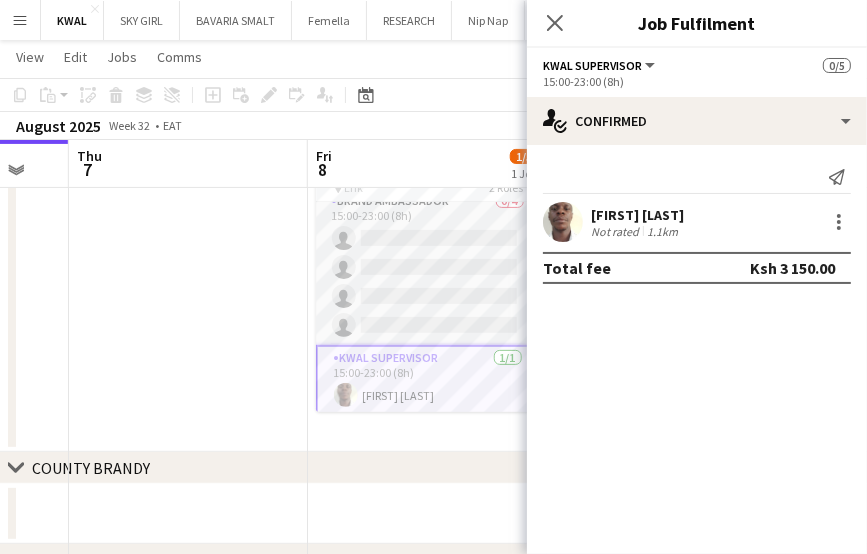 click on "Brand Ambassador   0/4   15:00-23:00 (8h)
single-neutral-actions
single-neutral-actions
single-neutral-actions
single-neutral-actions" at bounding box center [428, 267] 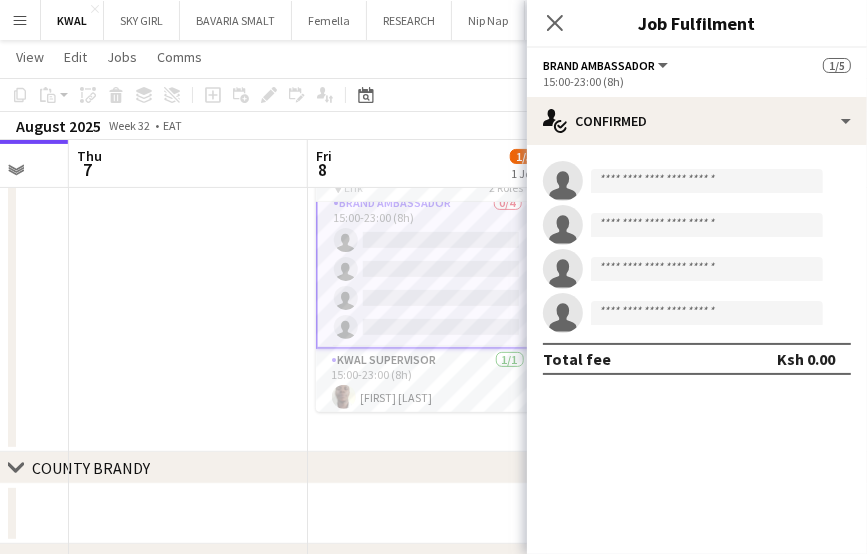 scroll, scrollTop: 14, scrollLeft: 0, axis: vertical 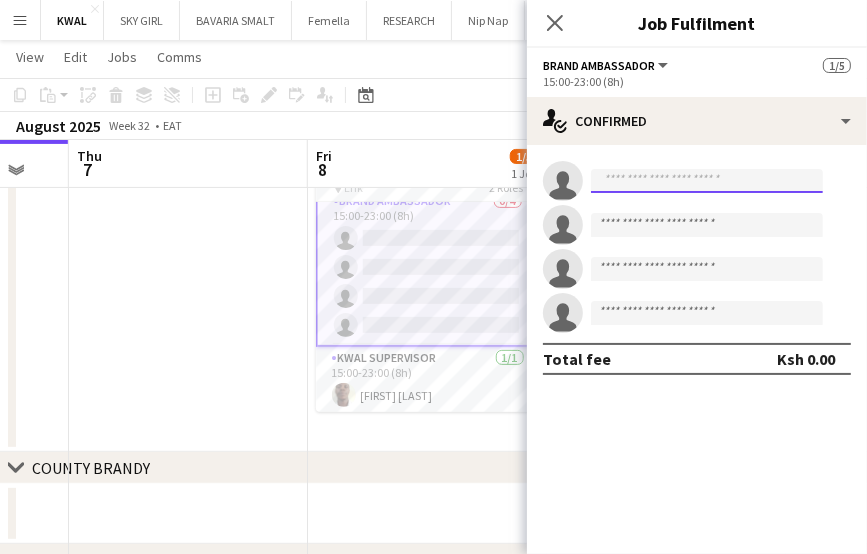 click at bounding box center (707, 181) 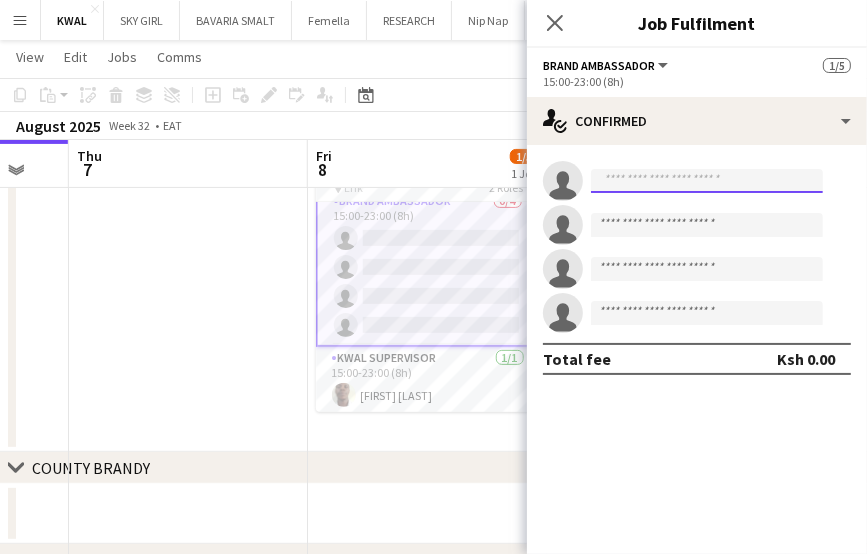 paste on "**********" 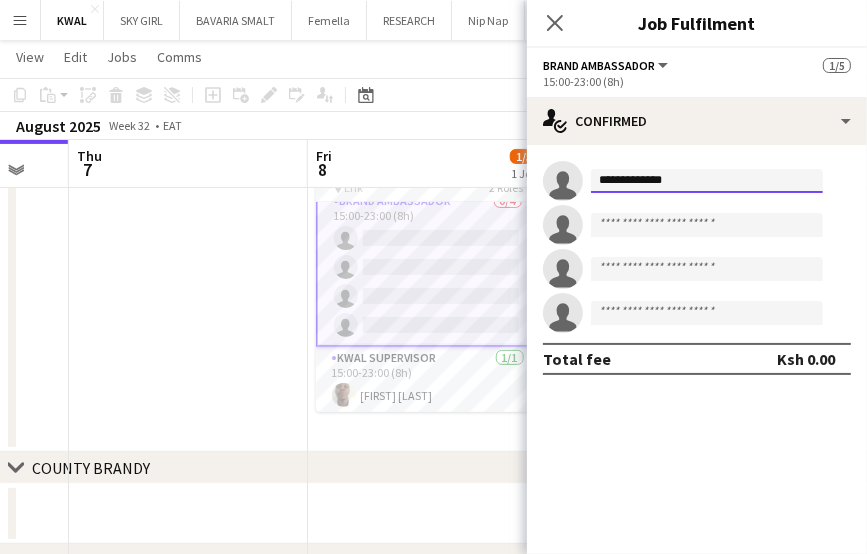 type on "**********" 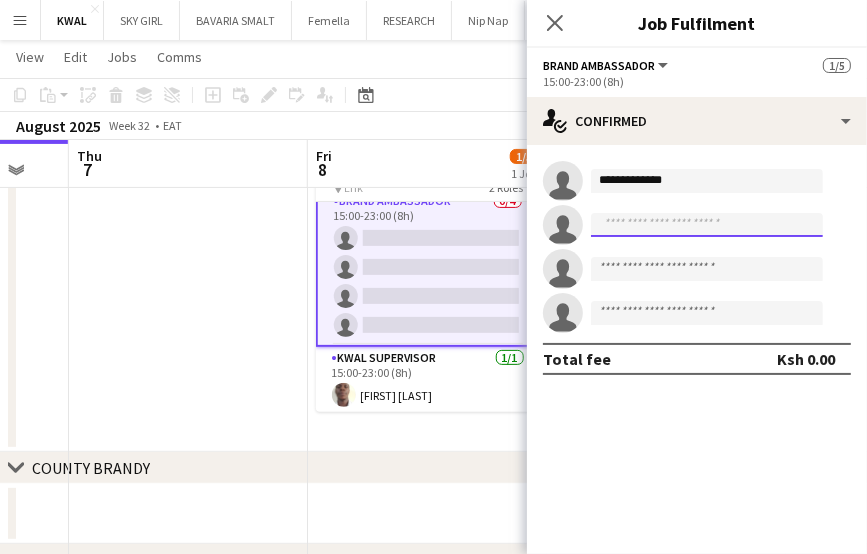 click at bounding box center [707, 225] 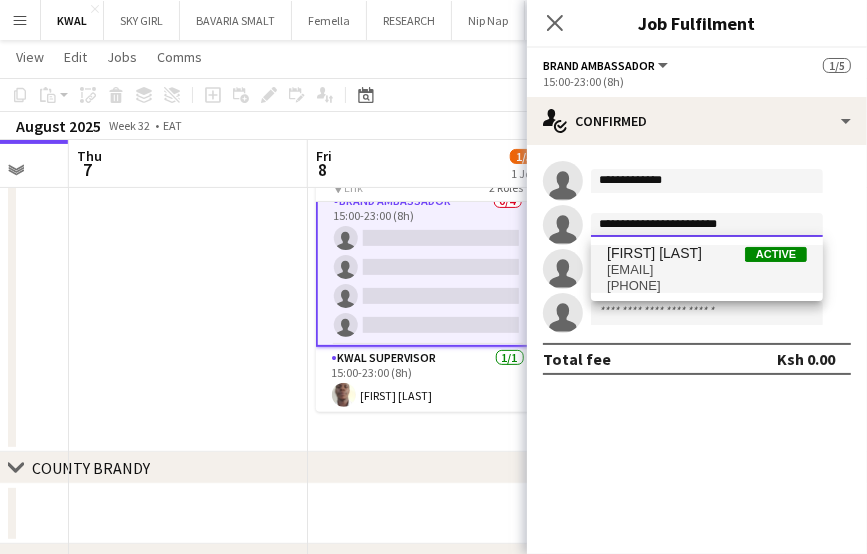 type on "**********" 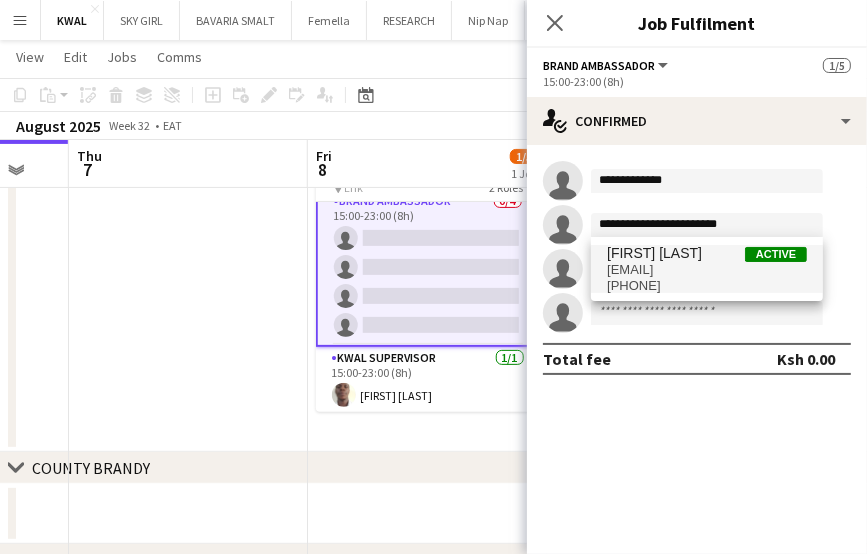 click on "faithkarani136@gmail.com" at bounding box center (707, 270) 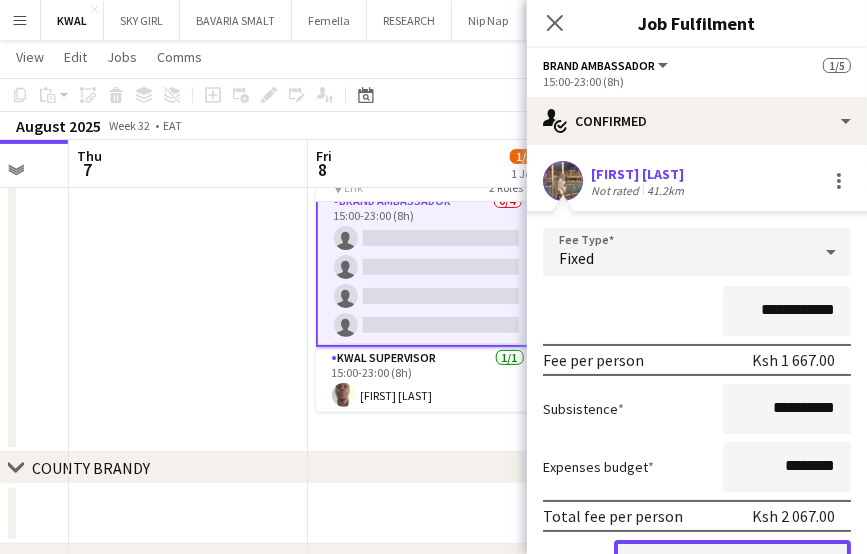 click on "Confirm" at bounding box center [732, 560] 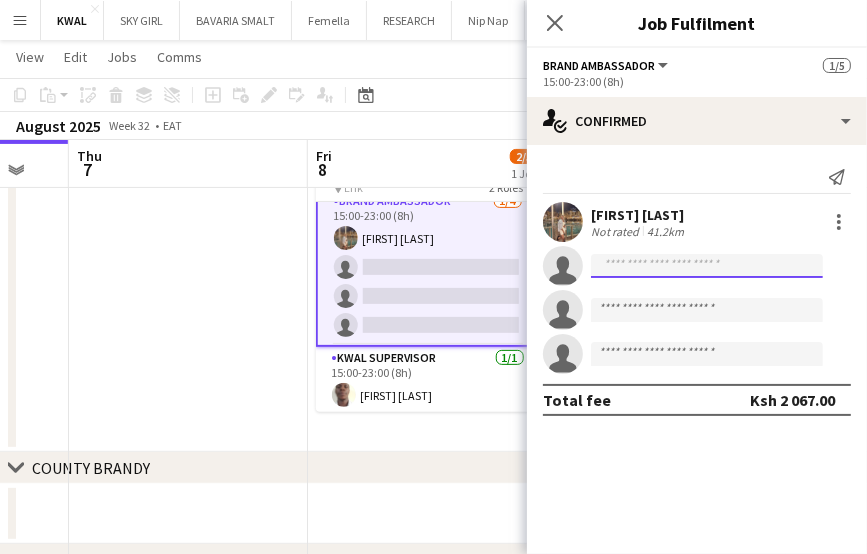 click at bounding box center (707, 310) 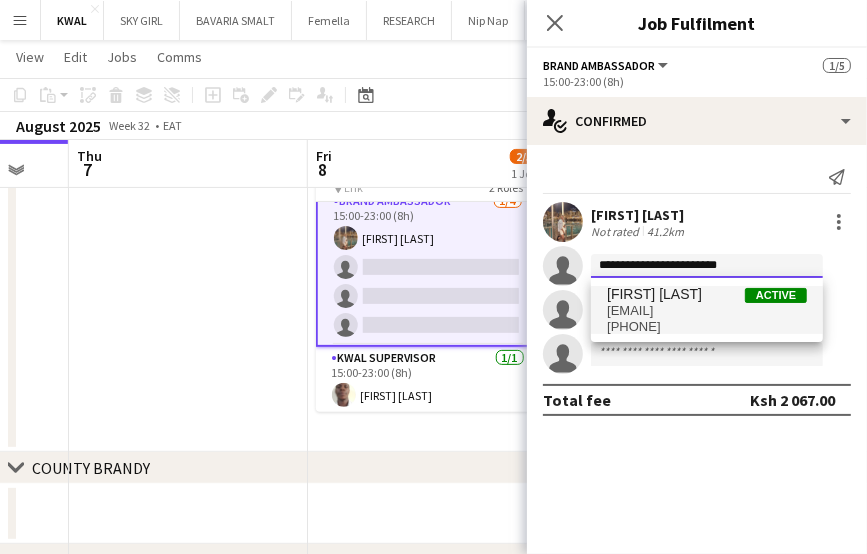 type on "**********" 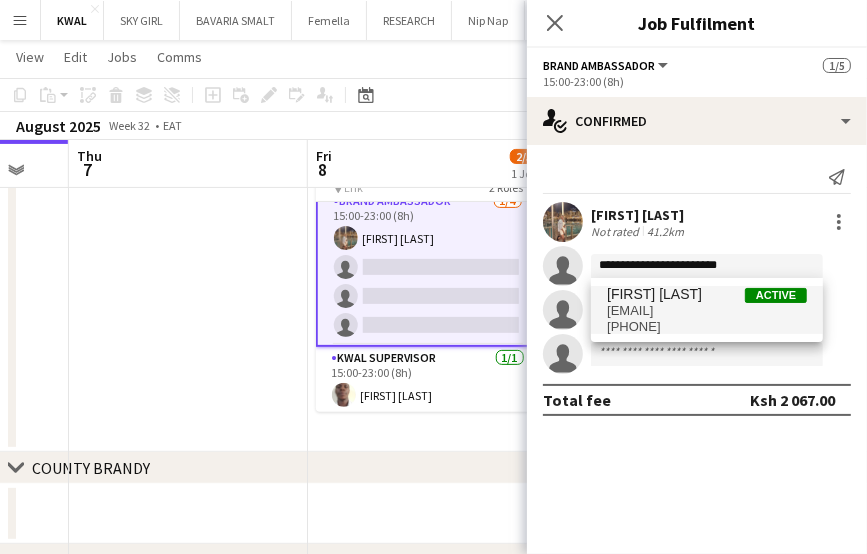click on "[FIRST] [LAST]" at bounding box center [654, 294] 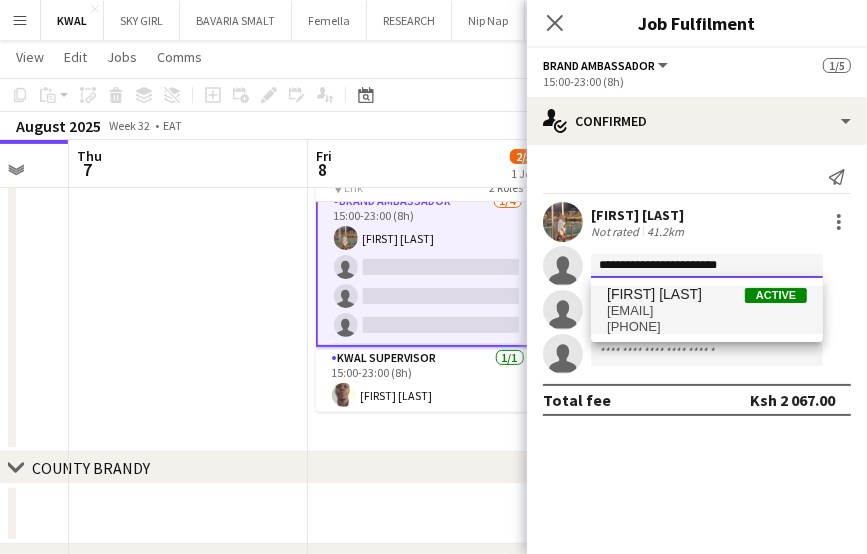 type 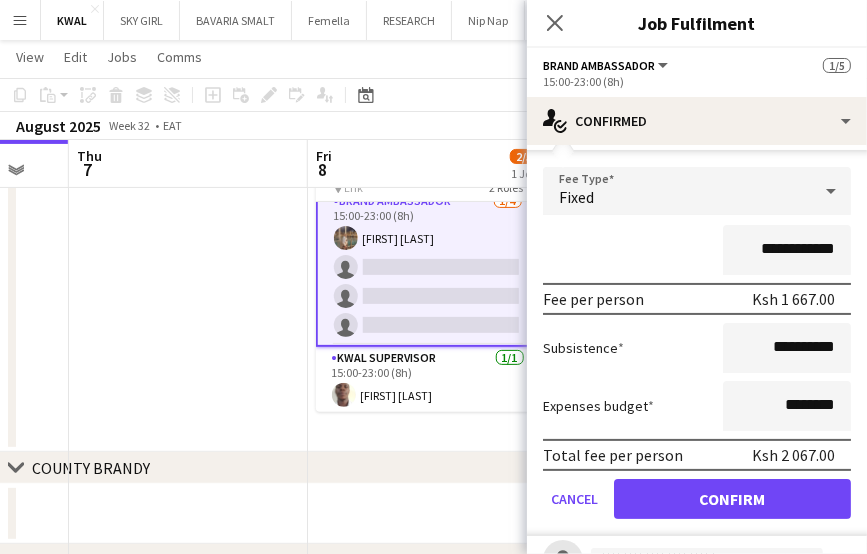 scroll, scrollTop: 271, scrollLeft: 0, axis: vertical 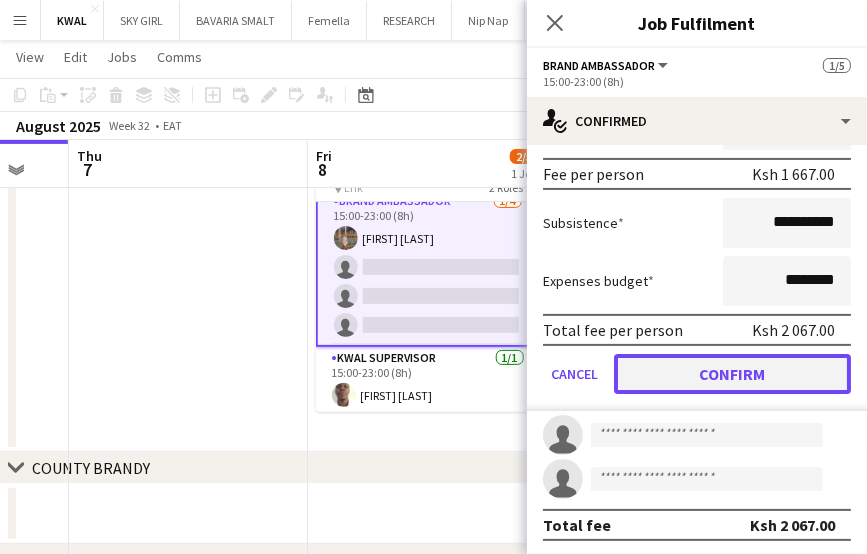 click on "Confirm" at bounding box center (732, 374) 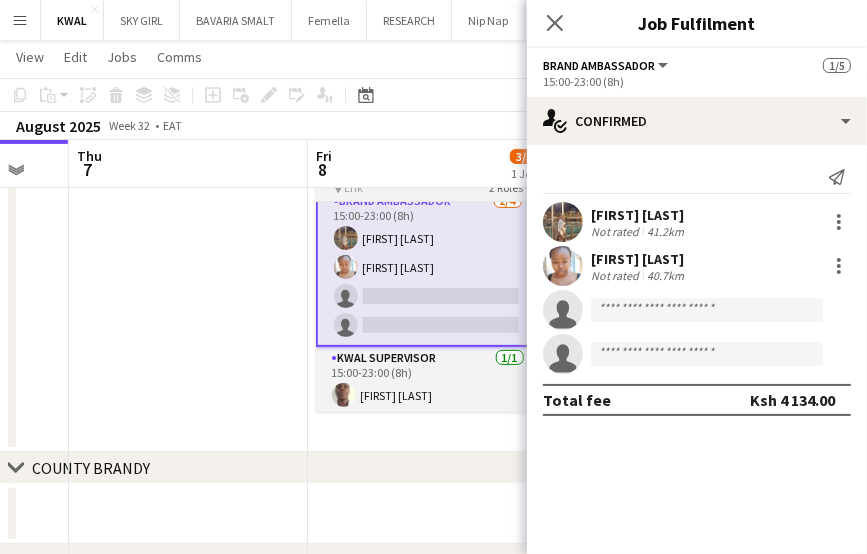 scroll, scrollTop: 0, scrollLeft: 0, axis: both 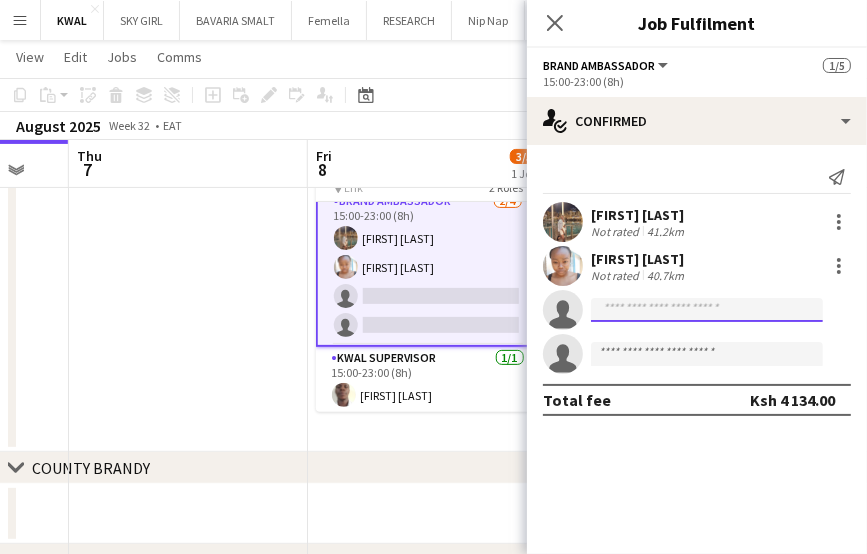 click 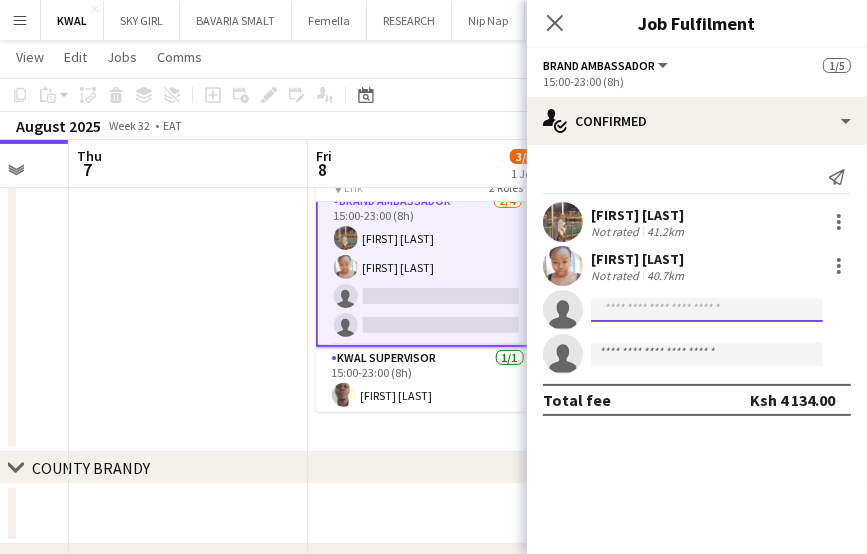paste on "**********" 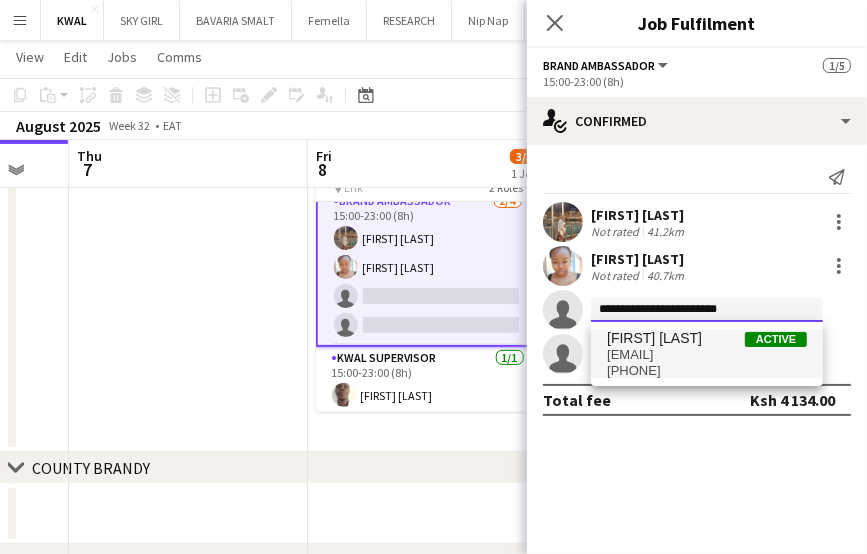 type on "**********" 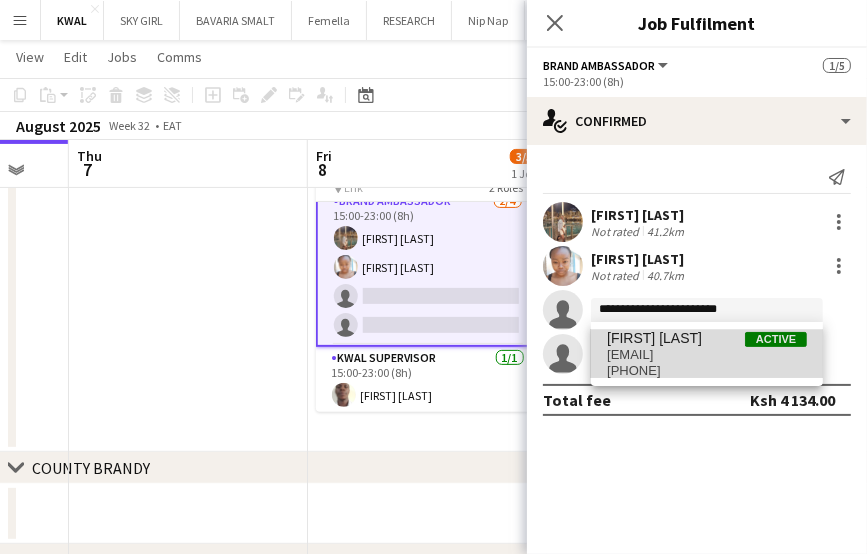 click on "+254792528502" at bounding box center (707, 371) 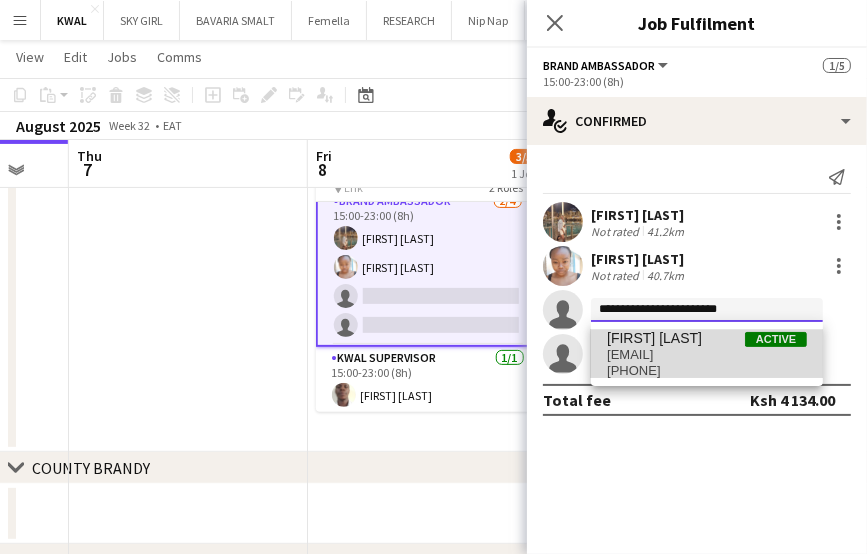 type 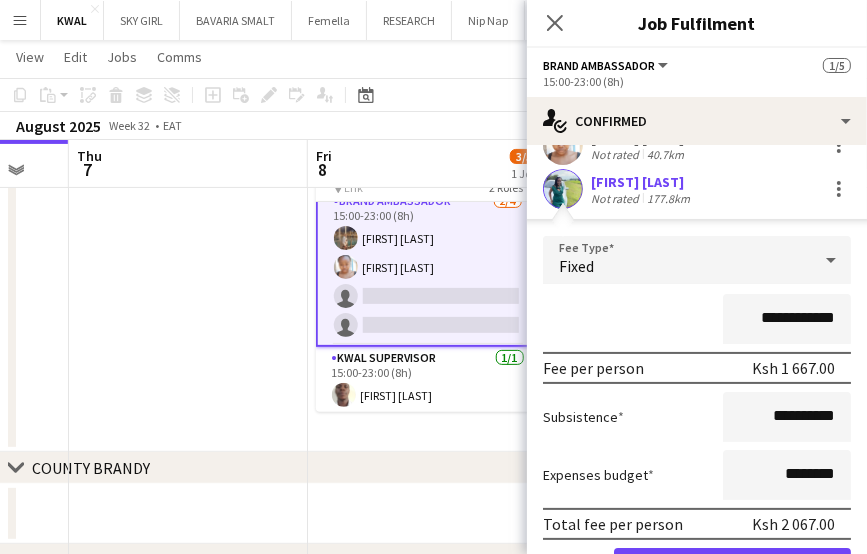 scroll, scrollTop: 271, scrollLeft: 0, axis: vertical 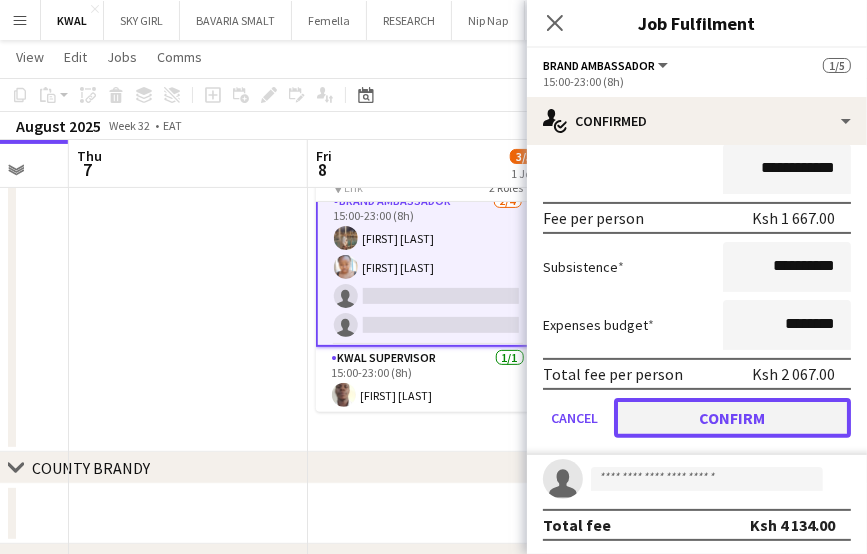 click on "Confirm" at bounding box center (732, 418) 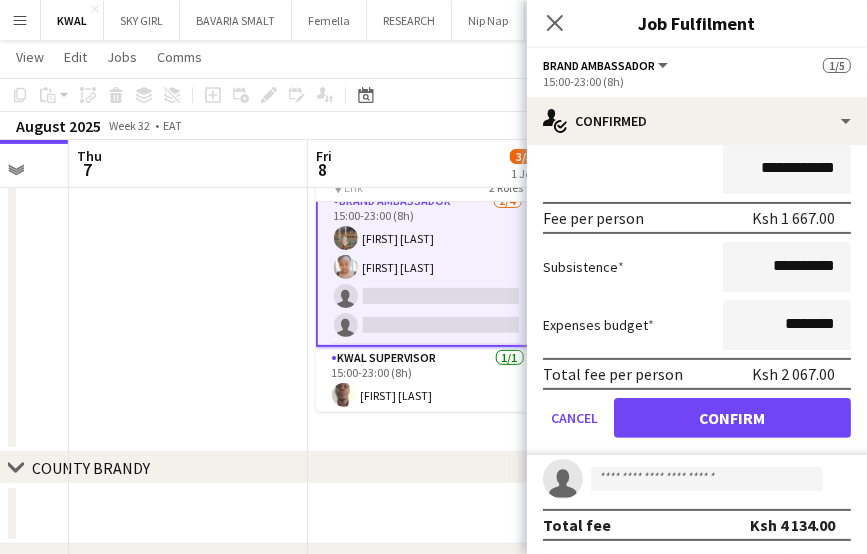 scroll, scrollTop: 0, scrollLeft: 0, axis: both 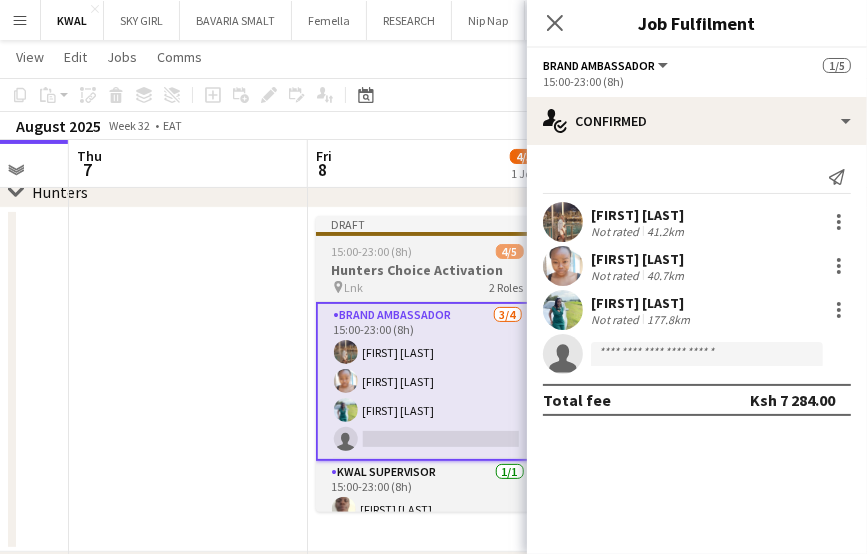 click on "15:00-23:00 (8h)" at bounding box center [372, 251] 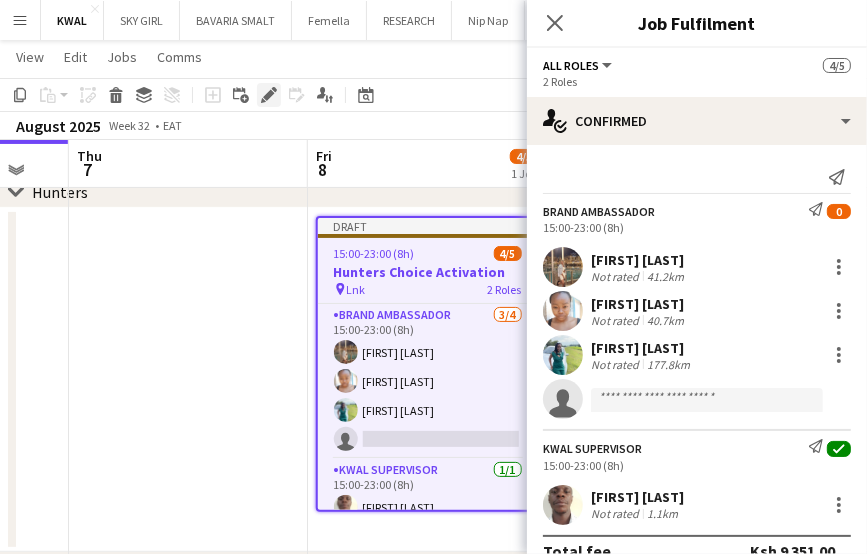 click 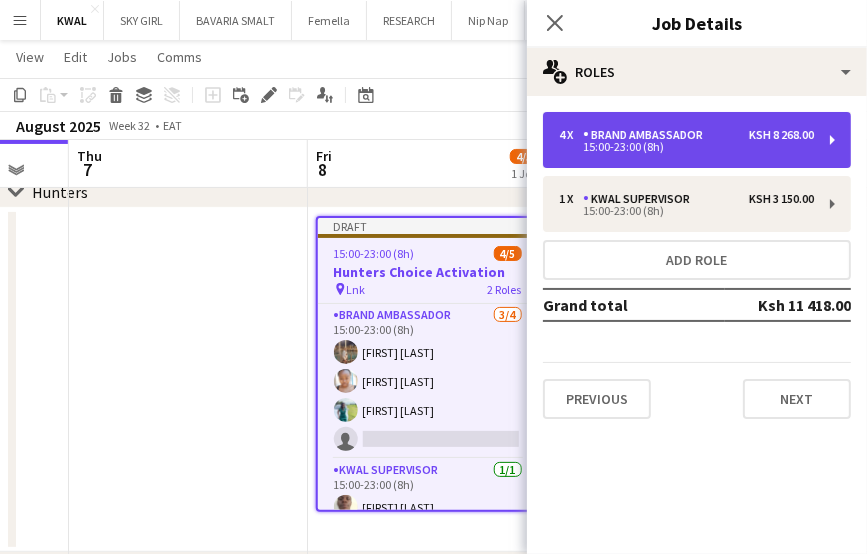 click on "4 x   Brand Ambassador   Ksh 8 268.00   15:00-23:00 (8h)" at bounding box center (697, 140) 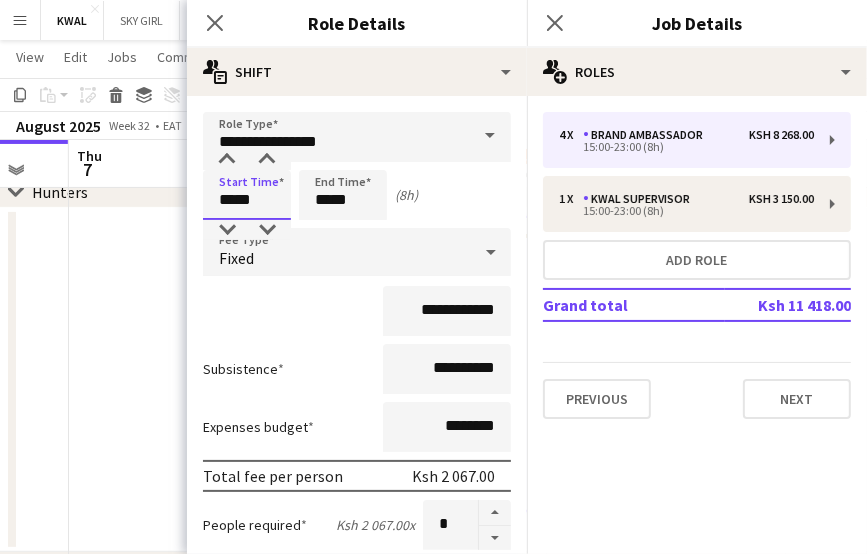 click on "*****" at bounding box center (247, 195) 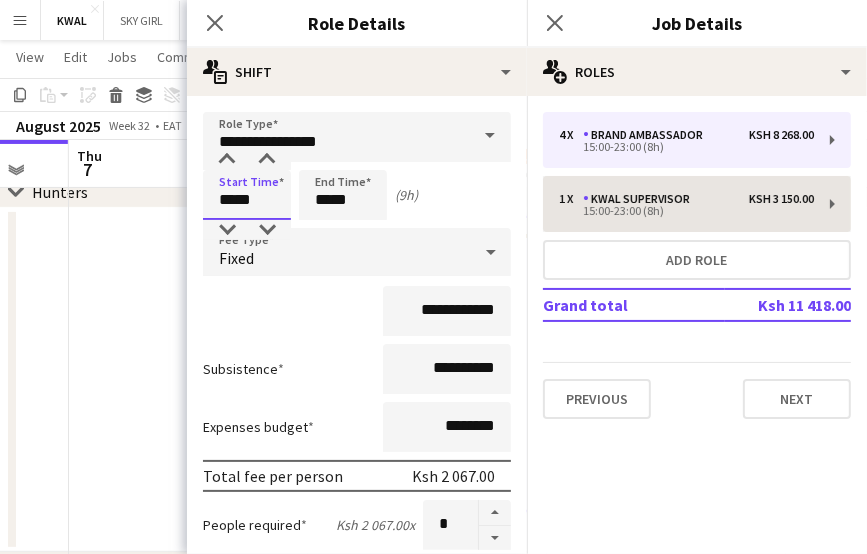 type on "*****" 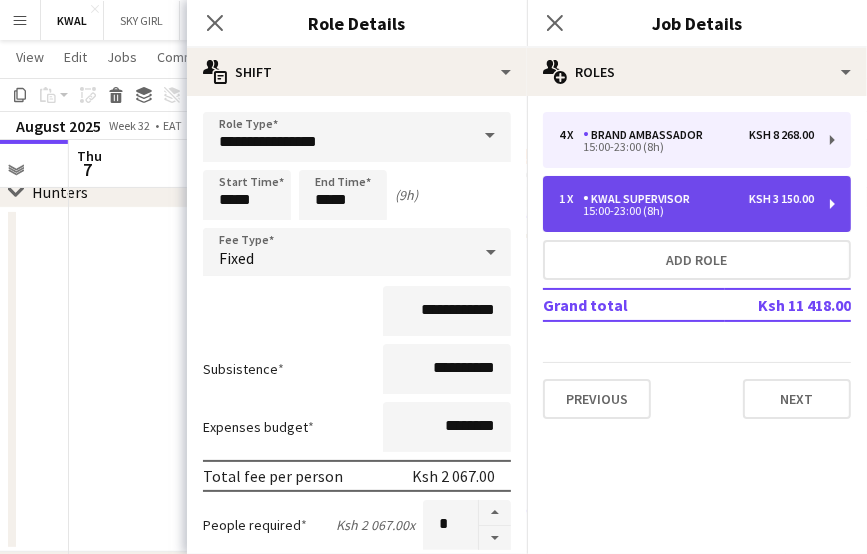 click on "KWAL SUPERVISOR" at bounding box center (640, 199) 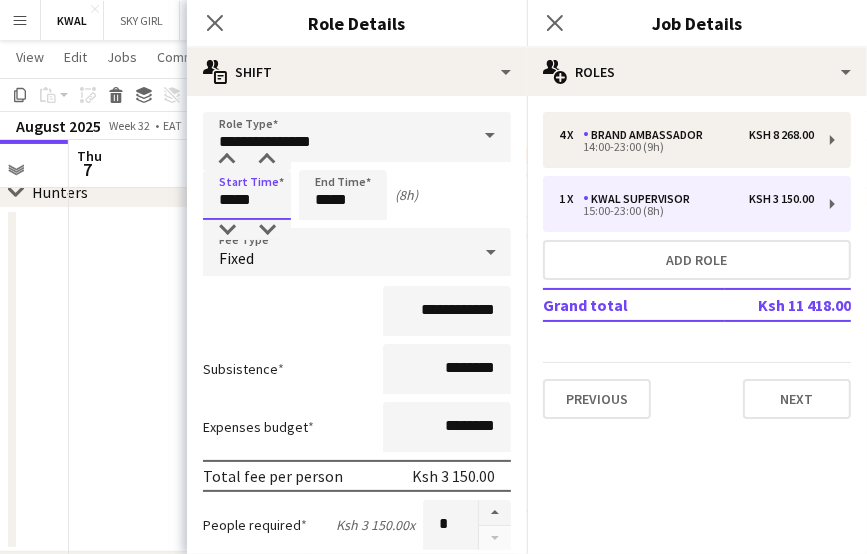 click on "*****" at bounding box center (247, 195) 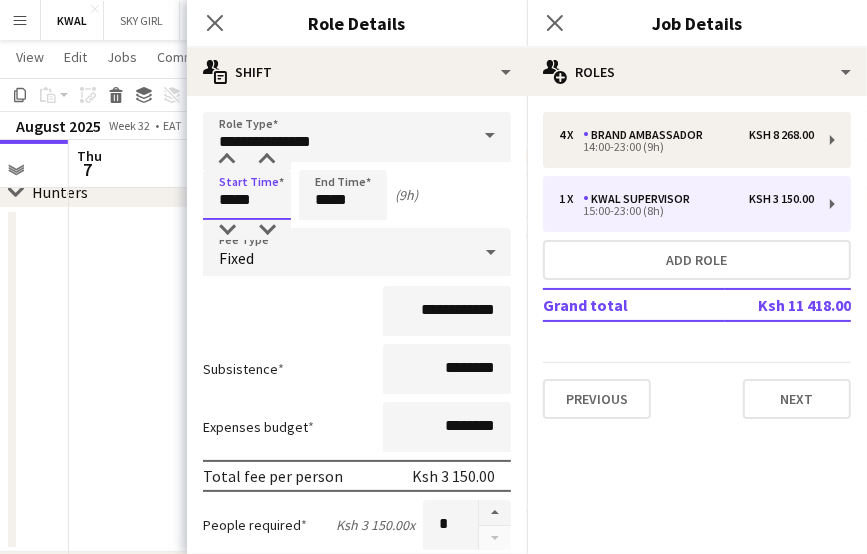 type on "*****" 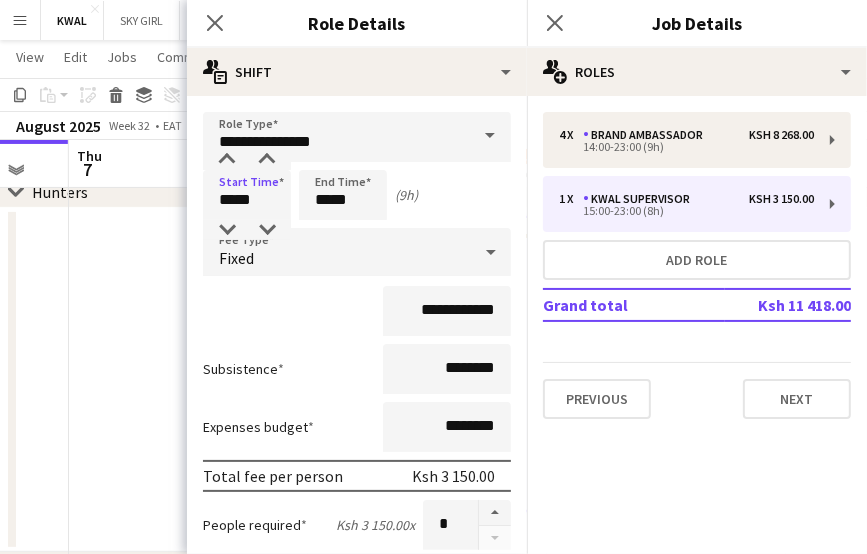 click on "pencil3
General details   4 x   Brand Ambassador   Ksh 8 268.00   14:00-23:00 (9h)   1 x   KWAL SUPERVISOR   Ksh 3 150.00   15:00-23:00 (8h)   Add role   Grand total   Ksh 11 418.00   Previous   Next" 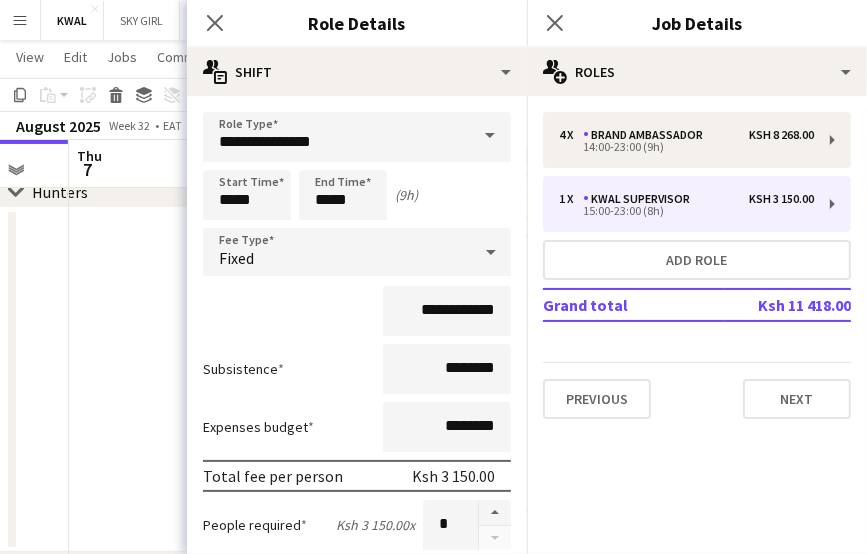 click at bounding box center [188, 380] 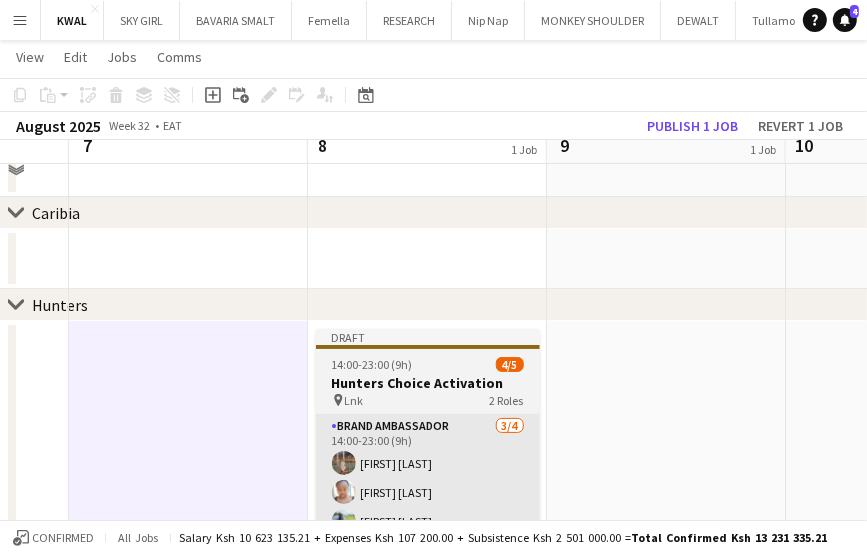 scroll, scrollTop: 200, scrollLeft: 0, axis: vertical 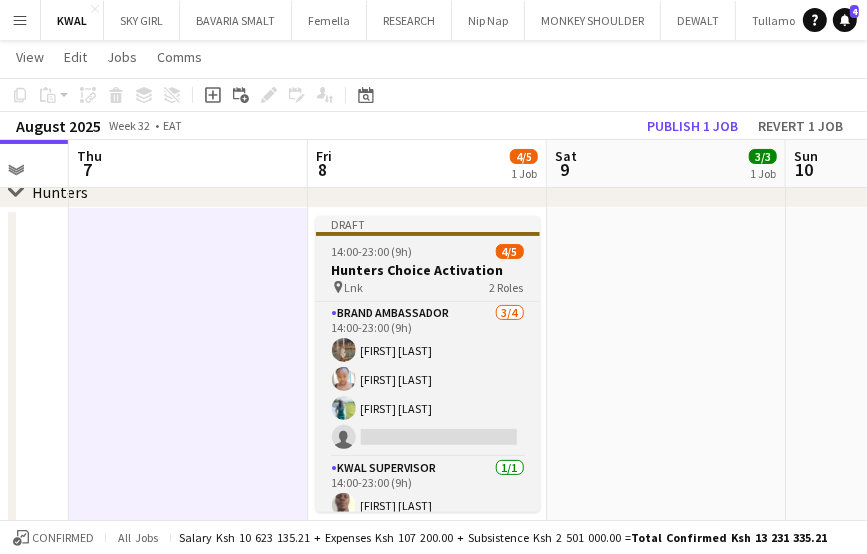 click on "Hunters Choice Activation" at bounding box center (428, 270) 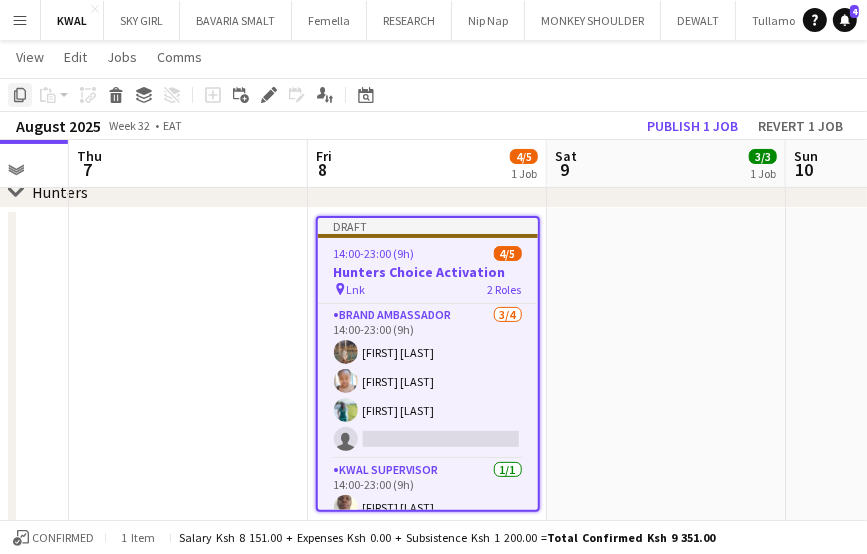 click on "Copy" 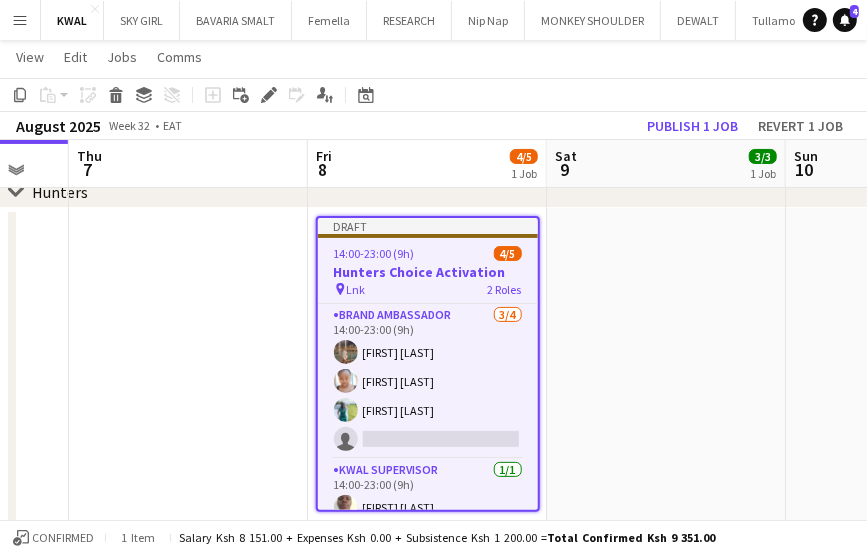 click on "Hunters Choice Activation" at bounding box center (428, 272) 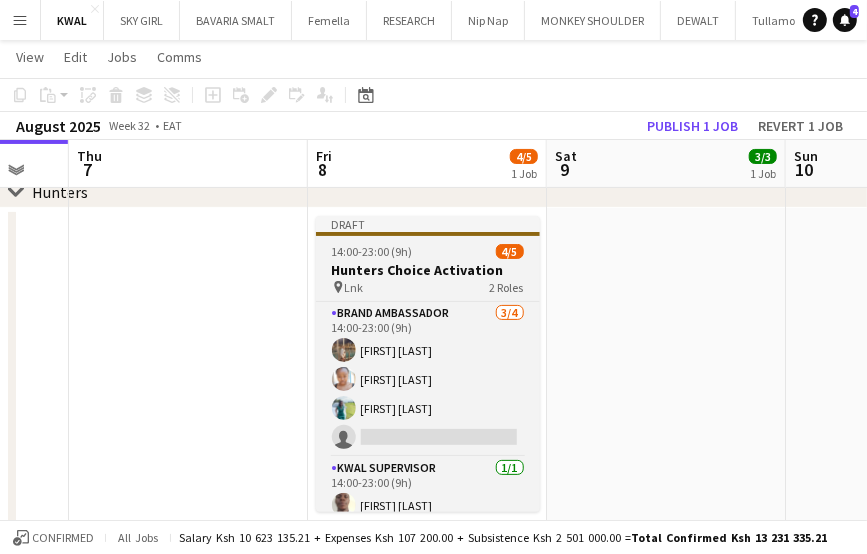 click on "pin
Lnk   2 Roles" at bounding box center (428, 287) 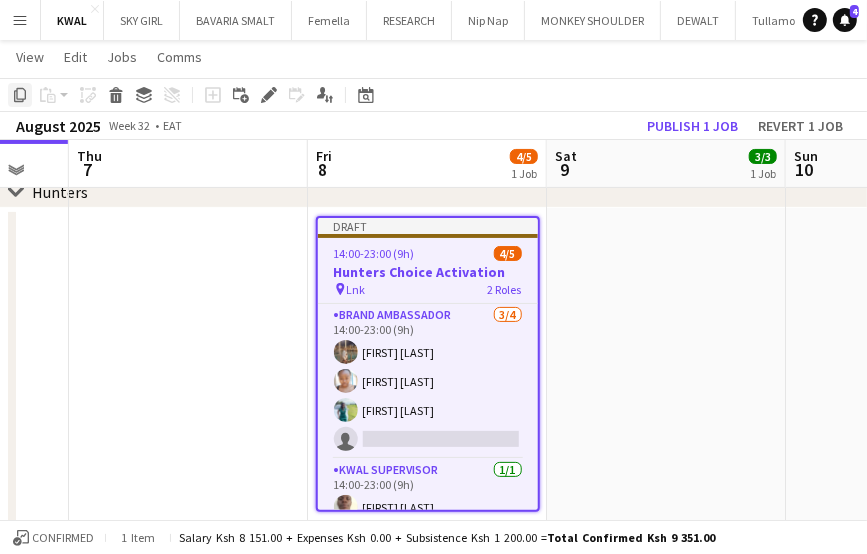click on "Copy" 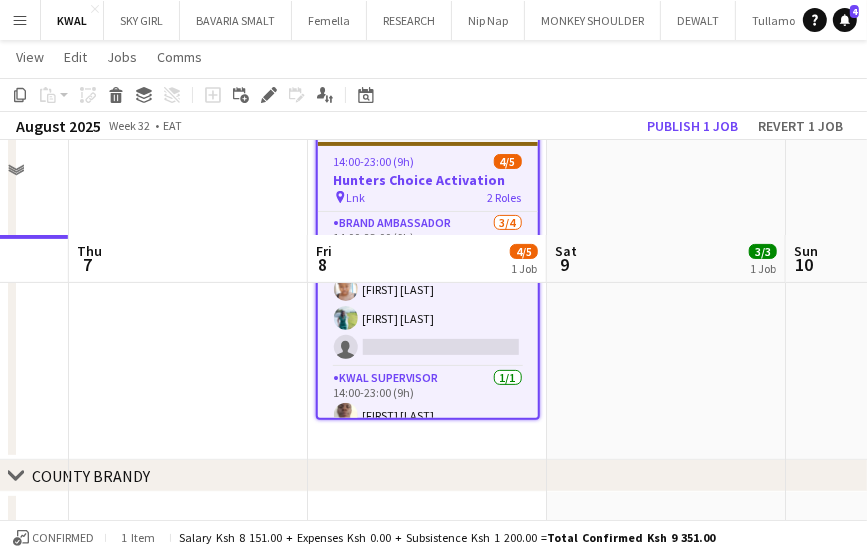scroll, scrollTop: 400, scrollLeft: 0, axis: vertical 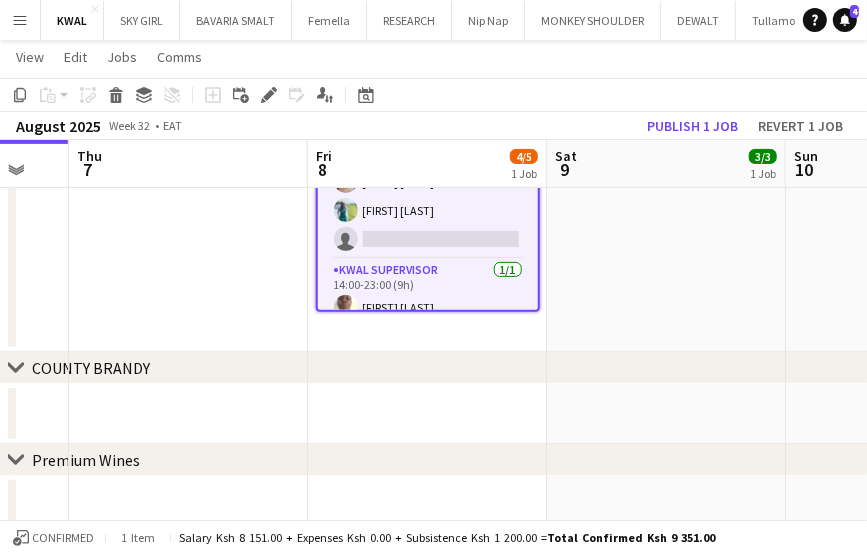 click on "Draft   14:00-23:00 (9h)    4/5   Hunters Choice Activation
pin
Lnk   2 Roles   Brand Ambassador   3/4   14:00-23:00 (9h)
Faith Karani Elizabeth Kutisya Grace Kimani
single-neutral-actions
KWAL SUPERVISOR   1/1   14:00-23:00 (9h)
Michael Rasugu" at bounding box center [427, 180] 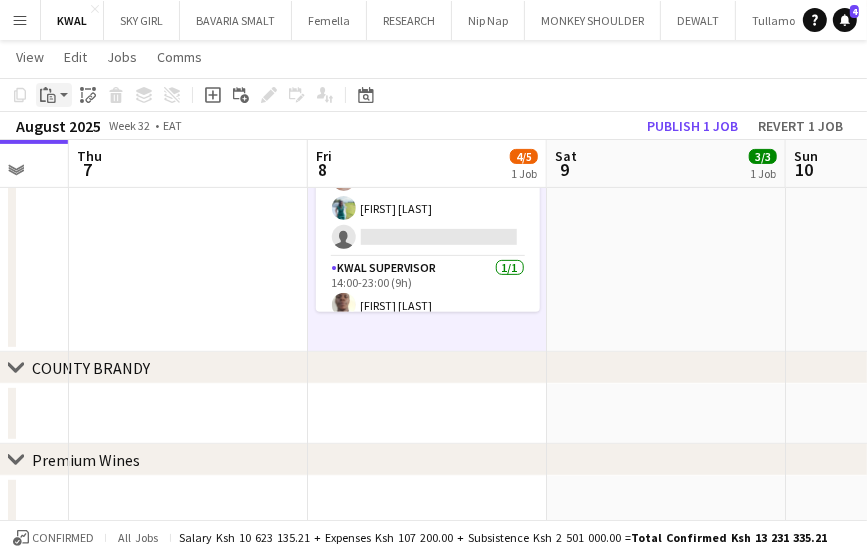 click on "Paste" at bounding box center (54, 95) 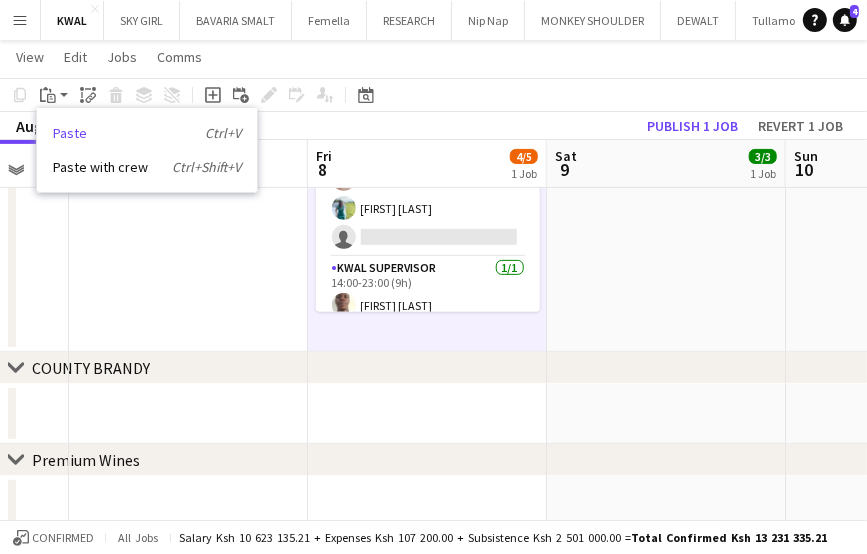 click on "Paste   Ctrl+V" at bounding box center [147, 133] 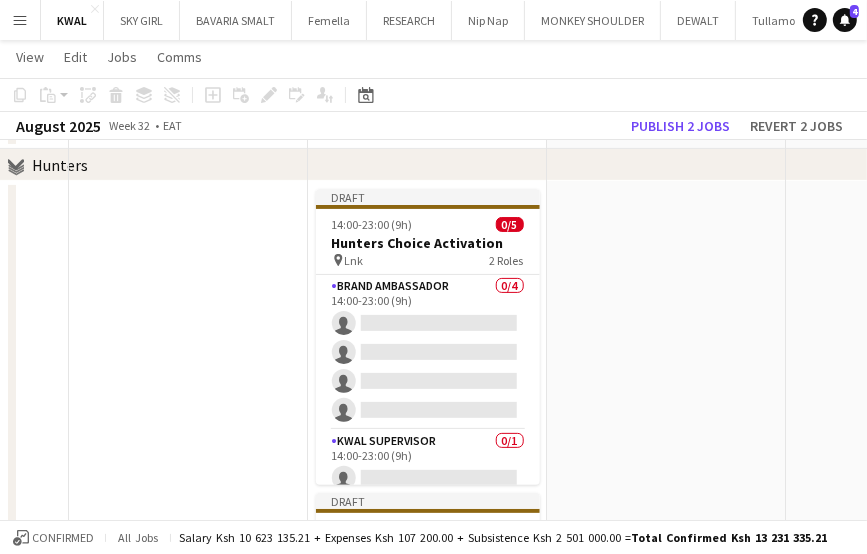 scroll, scrollTop: 100, scrollLeft: 0, axis: vertical 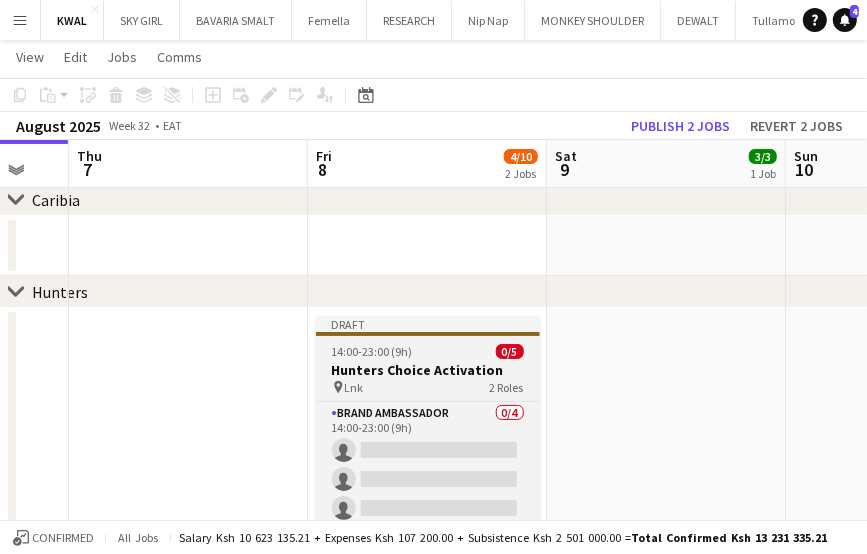click on "Hunters Choice Activation" at bounding box center (428, 370) 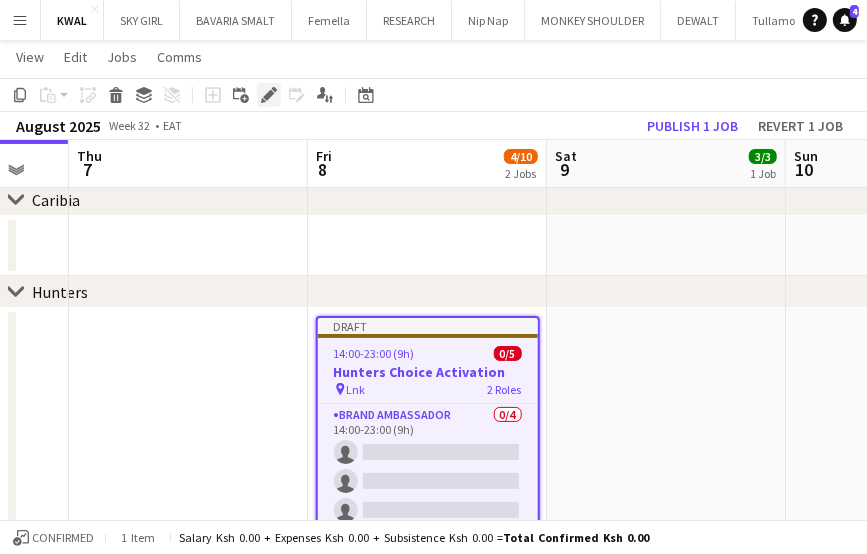 click on "Edit" 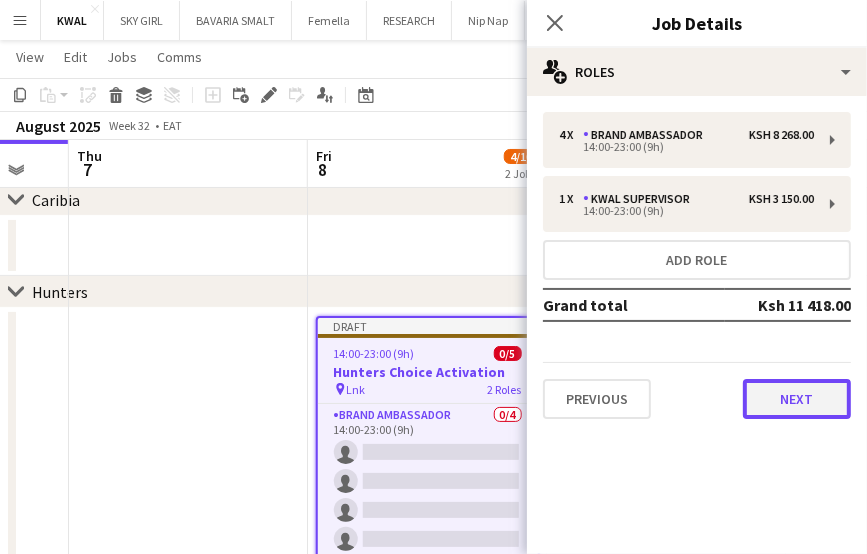 drag, startPoint x: 775, startPoint y: 395, endPoint x: 781, endPoint y: 352, distance: 43.416588 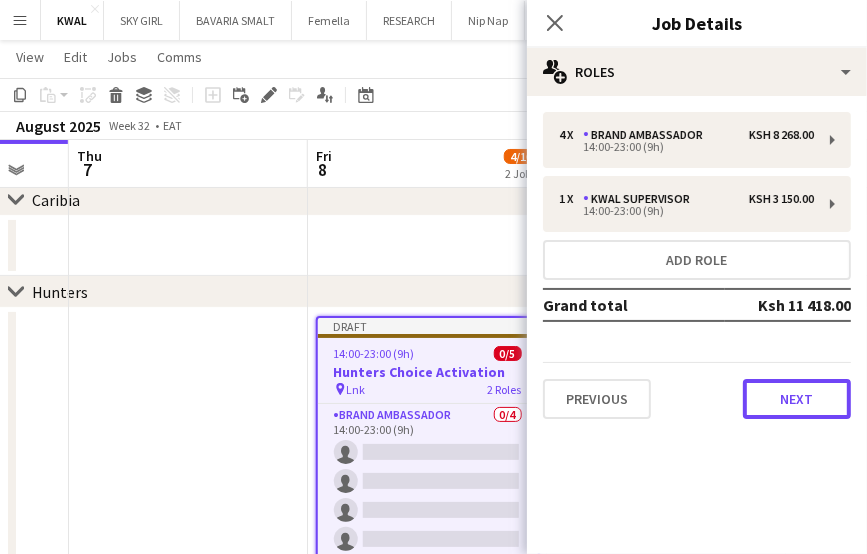click on "Next" at bounding box center [797, 399] 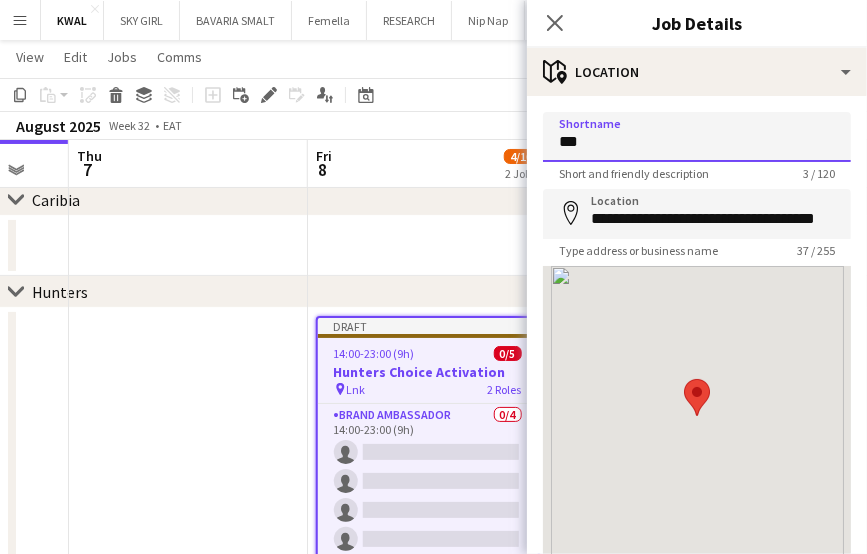 drag, startPoint x: 620, startPoint y: 144, endPoint x: 464, endPoint y: 130, distance: 156.62694 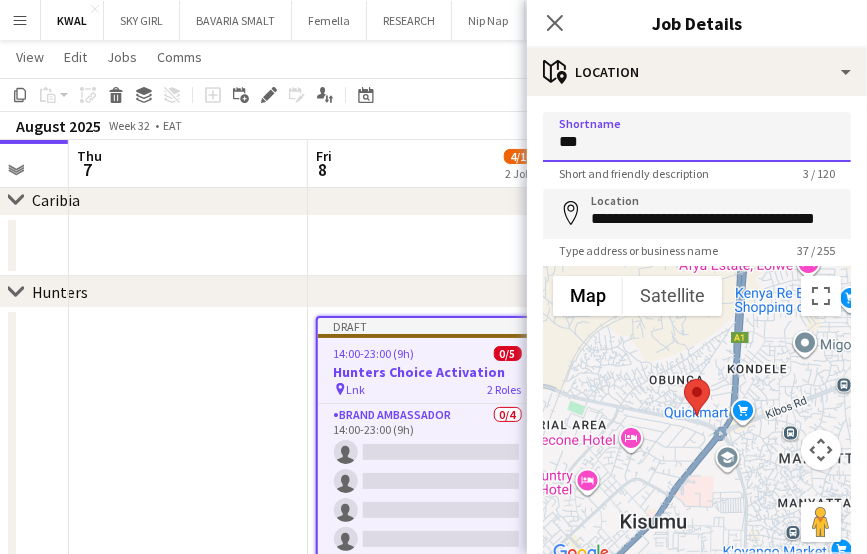 paste on "**********" 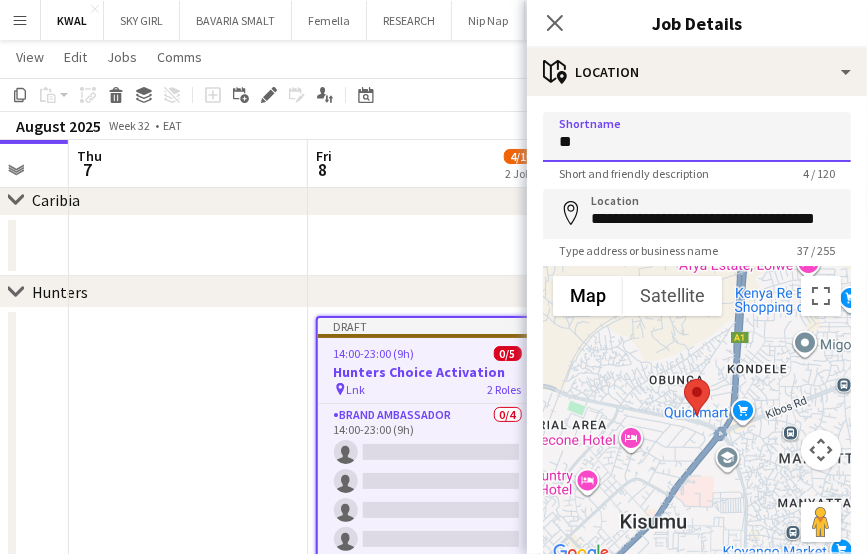 type on "*" 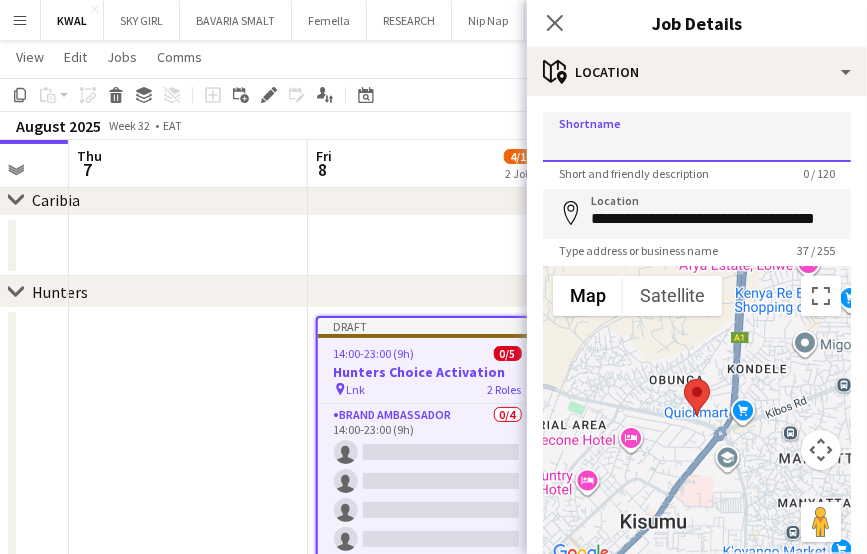 click on "Shortname" at bounding box center [697, 137] 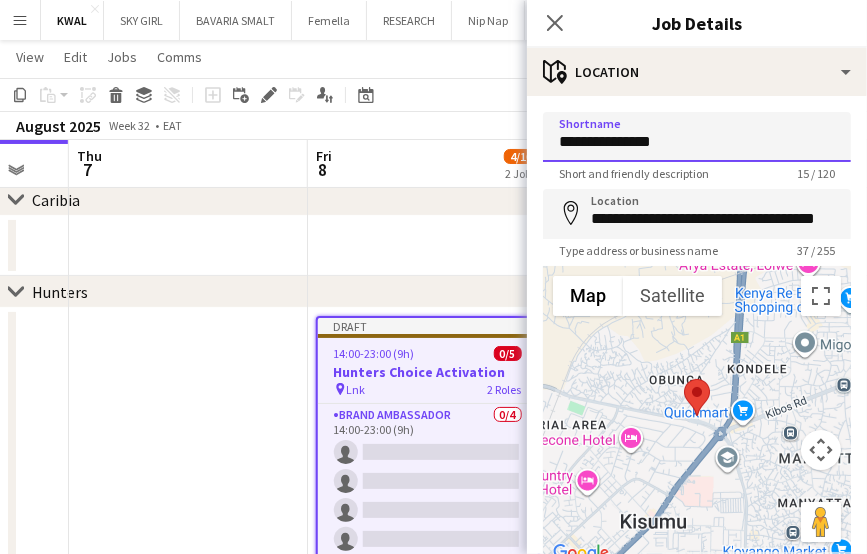 type on "**********" 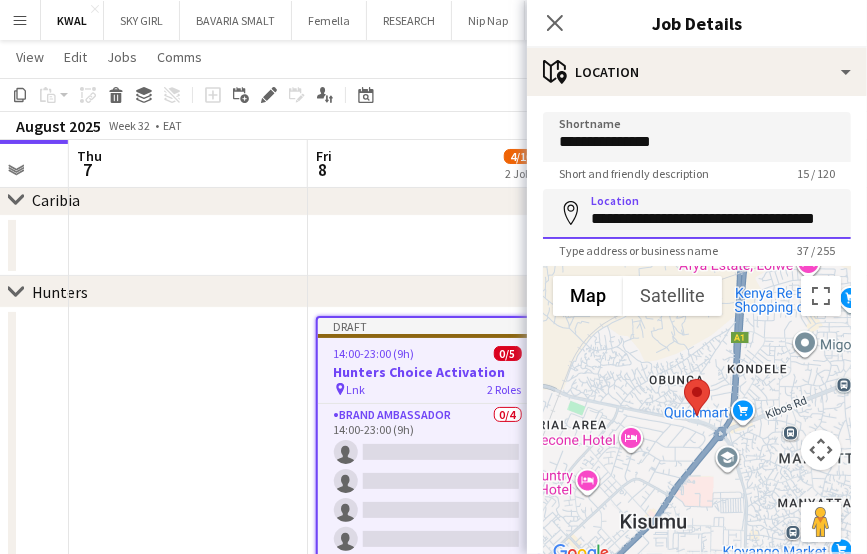 scroll, scrollTop: 0, scrollLeft: 30, axis: horizontal 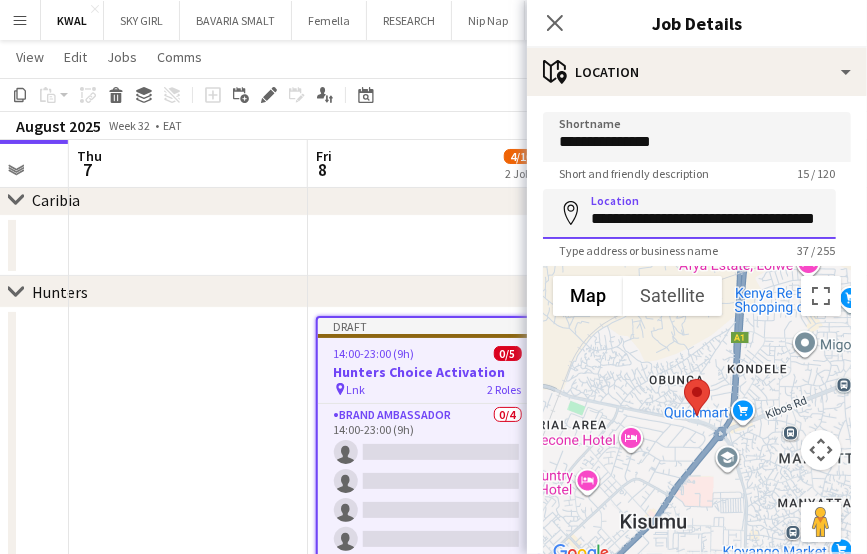 drag, startPoint x: 586, startPoint y: 214, endPoint x: 891, endPoint y: 226, distance: 305.23596 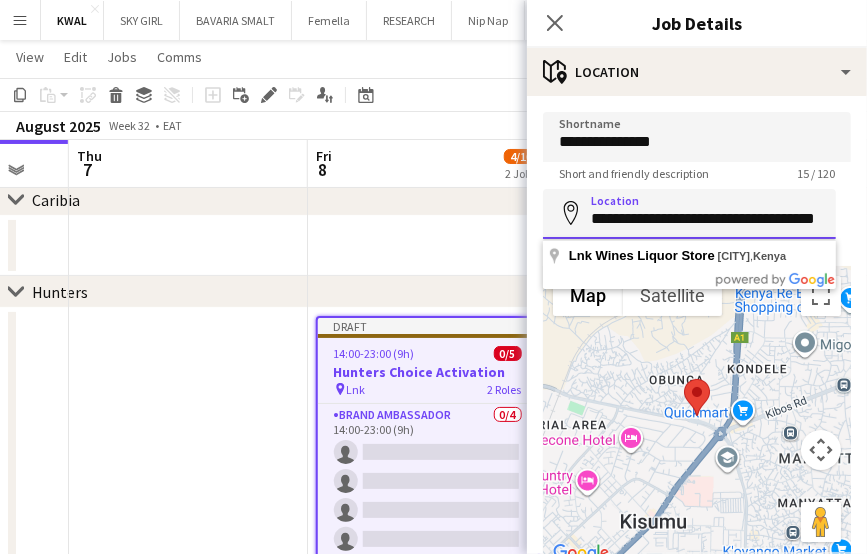 paste 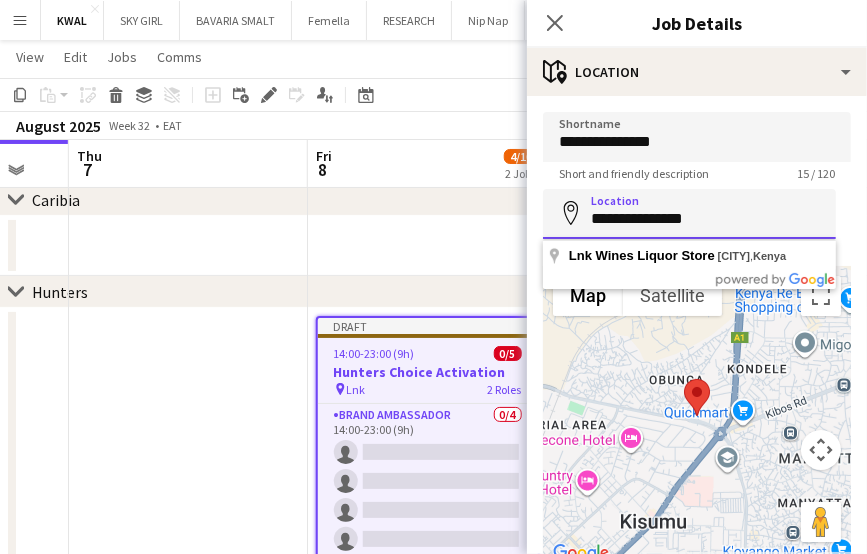 scroll, scrollTop: 0, scrollLeft: 0, axis: both 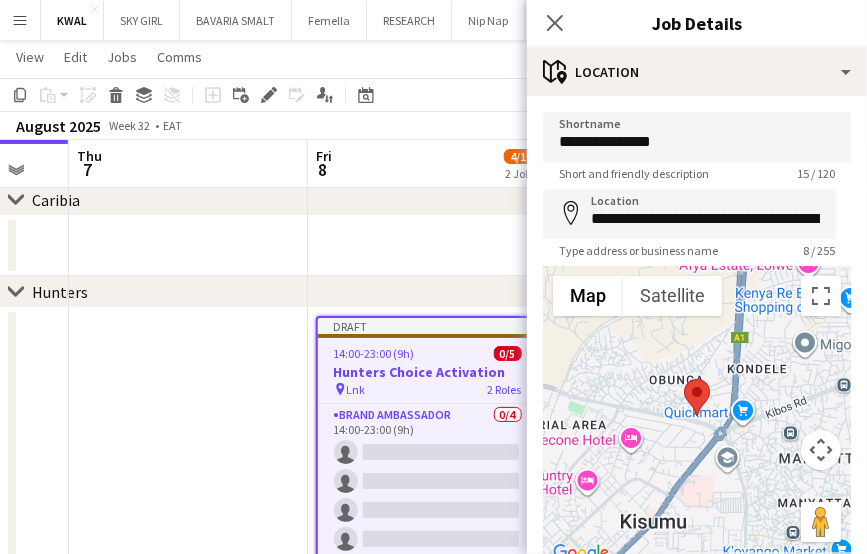 type on "**********" 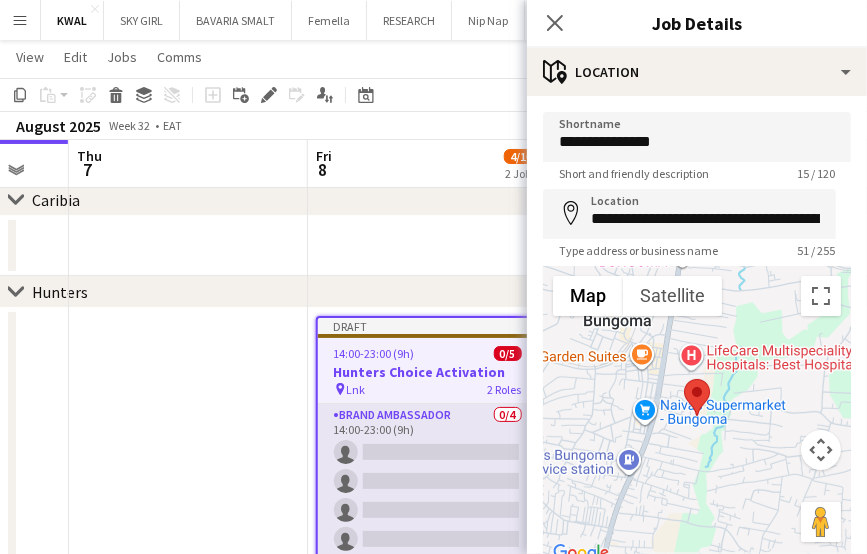 scroll, scrollTop: 16, scrollLeft: 0, axis: vertical 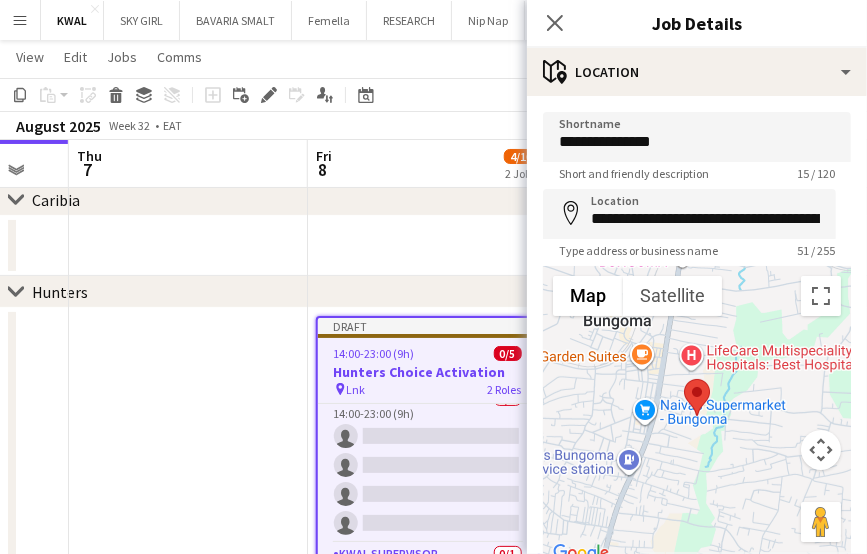 click at bounding box center (427, 246) 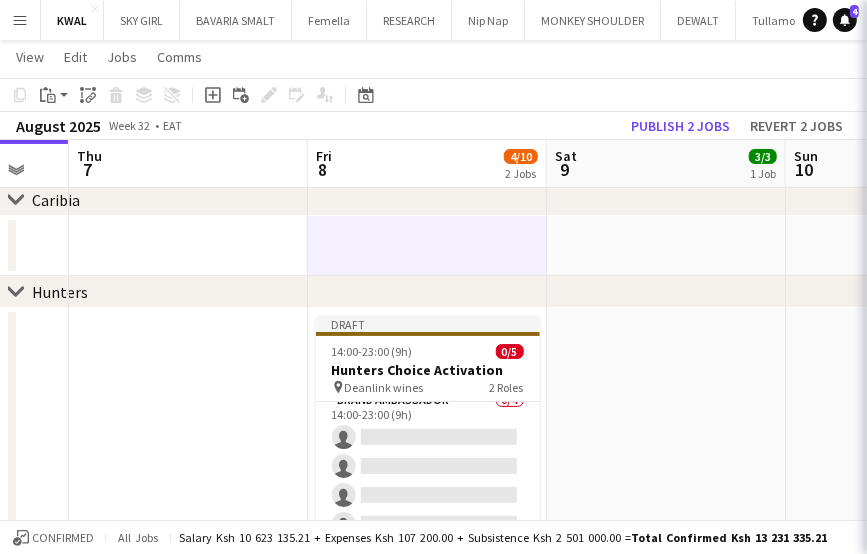 scroll, scrollTop: 12, scrollLeft: 0, axis: vertical 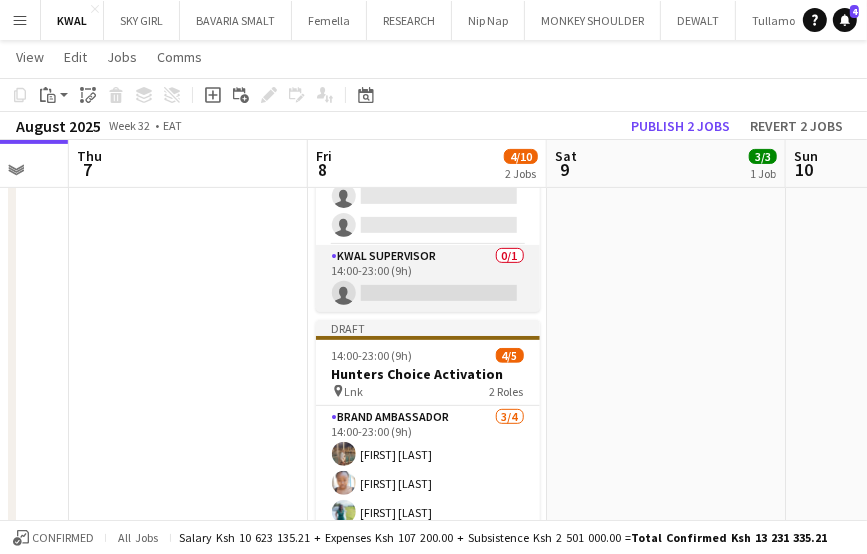 click on "KWAL SUPERVISOR   0/1   14:00-23:00 (9h)
single-neutral-actions" at bounding box center (428, 279) 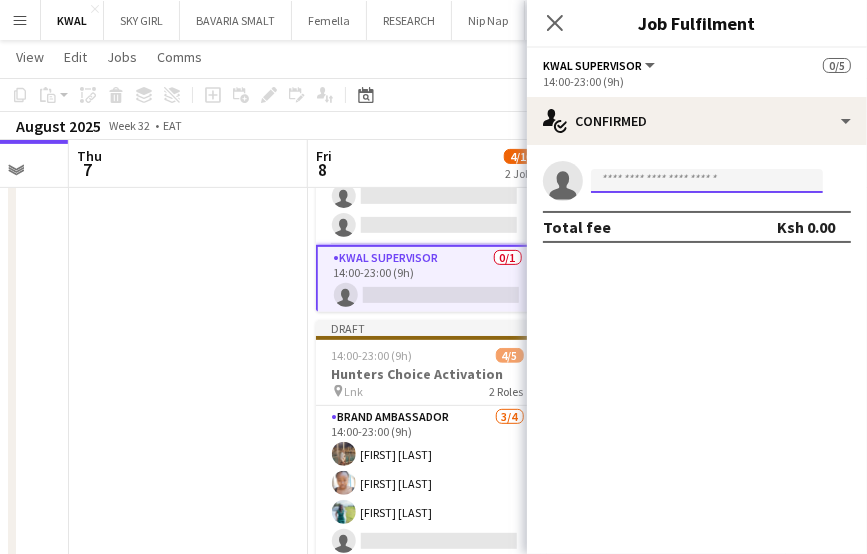 click at bounding box center (707, 181) 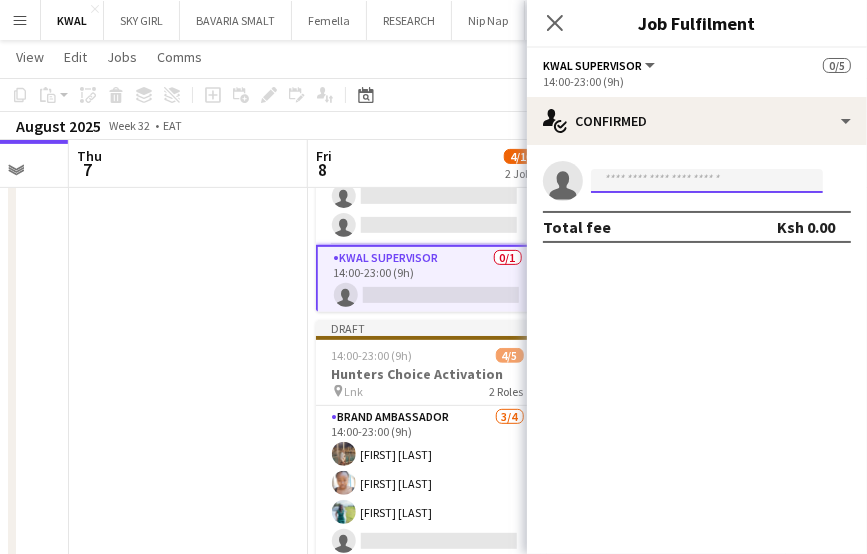 paste on "**********" 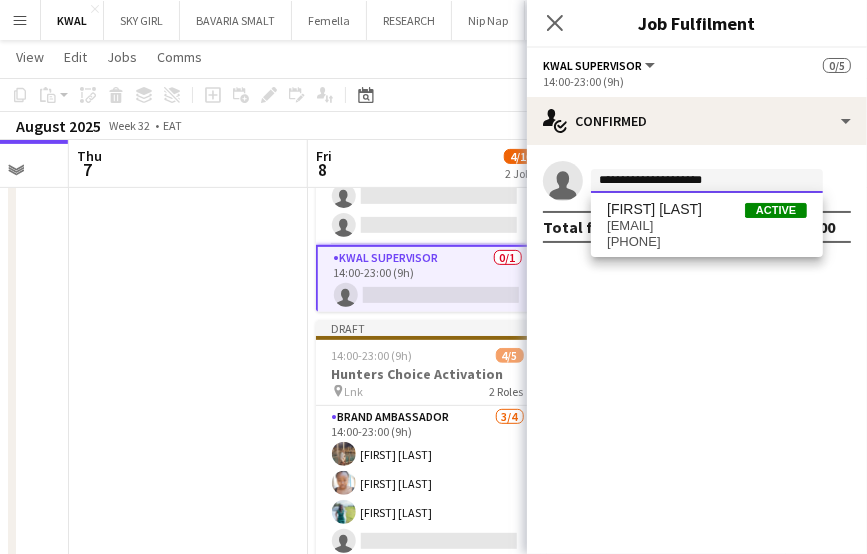 type on "**********" 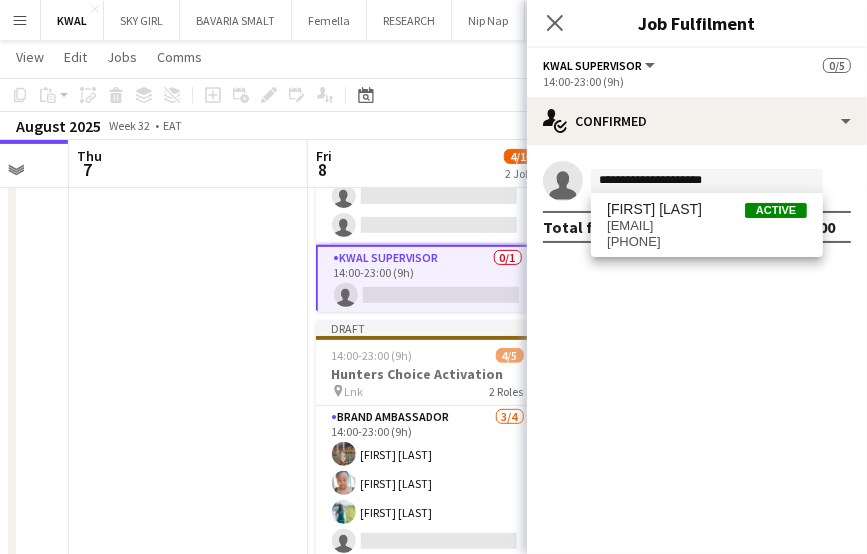 click on "bikerinigel@gmail.com" at bounding box center [707, 226] 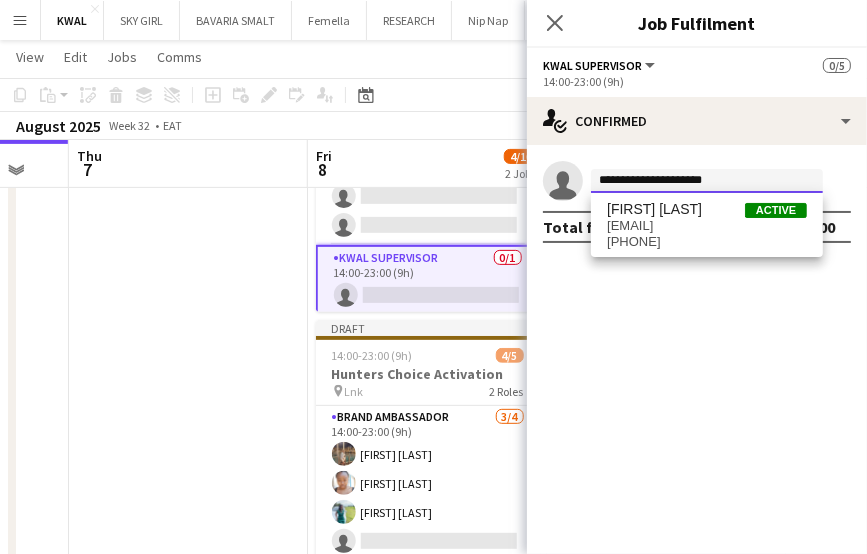 type 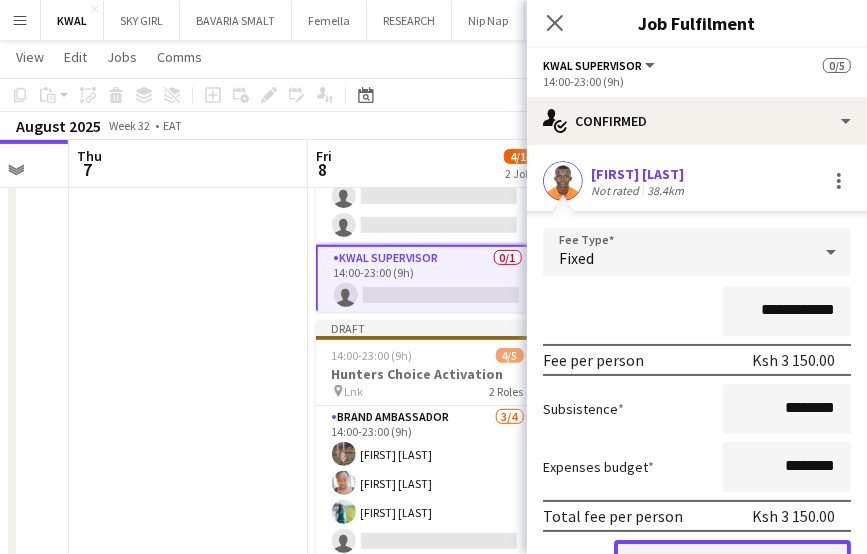 click on "Confirm" at bounding box center (732, 560) 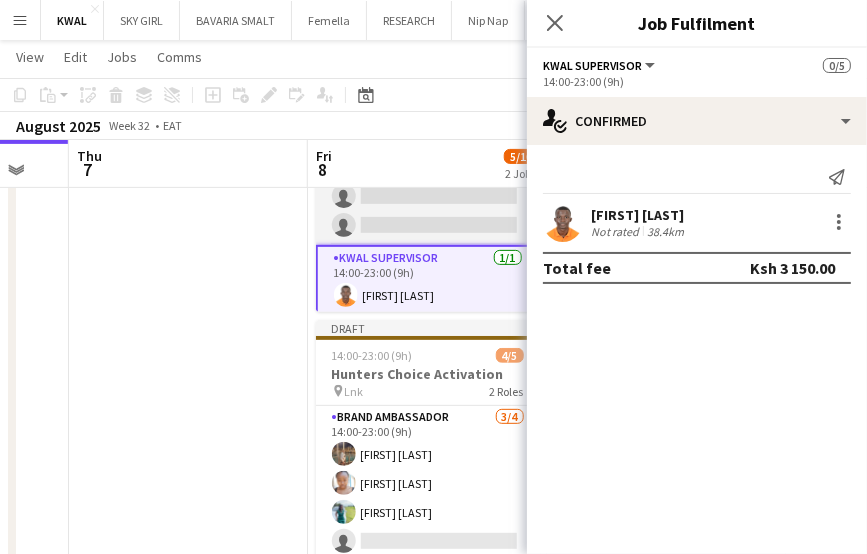 click on "Brand Ambassador   0/4   14:00-23:00 (9h)
single-neutral-actions
single-neutral-actions
single-neutral-actions
single-neutral-actions" at bounding box center [428, 167] 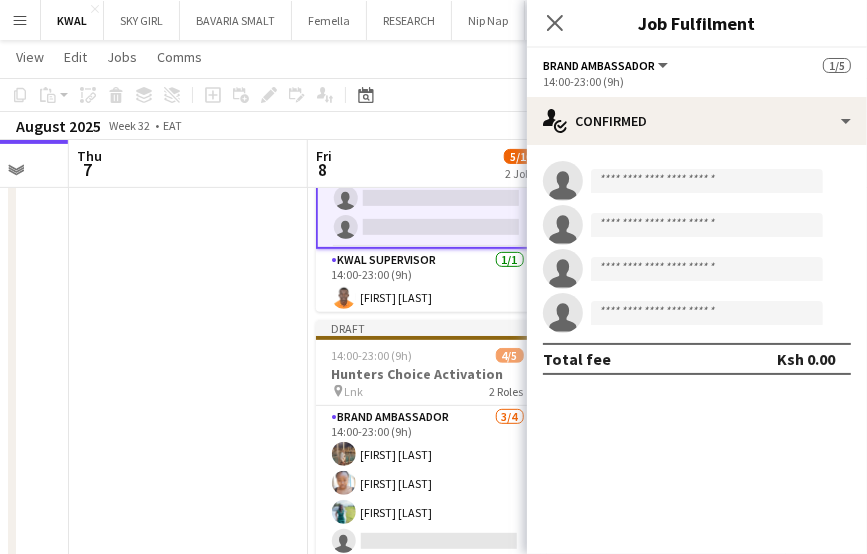 scroll, scrollTop: 14, scrollLeft: 0, axis: vertical 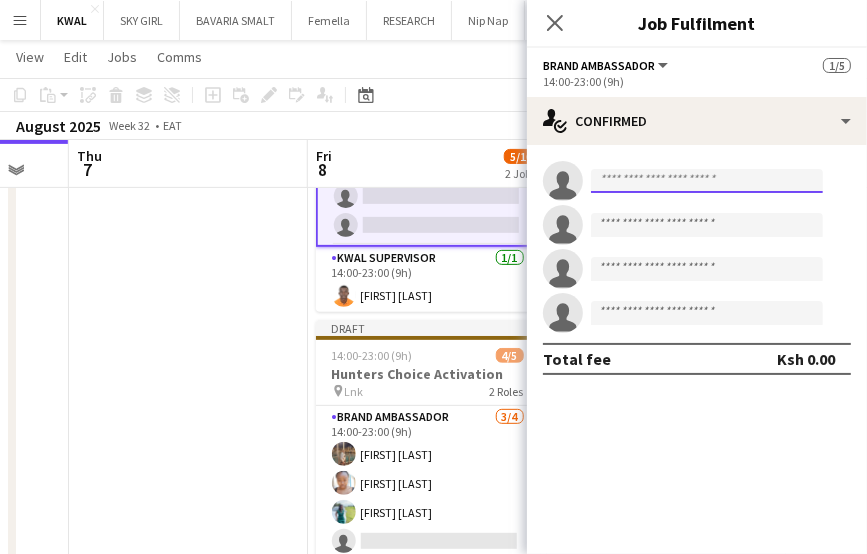click at bounding box center (707, 181) 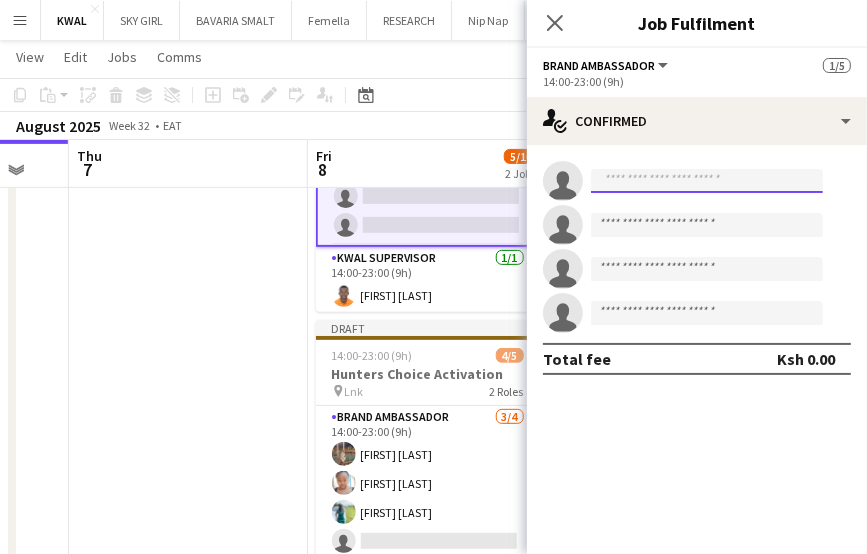 paste on "**********" 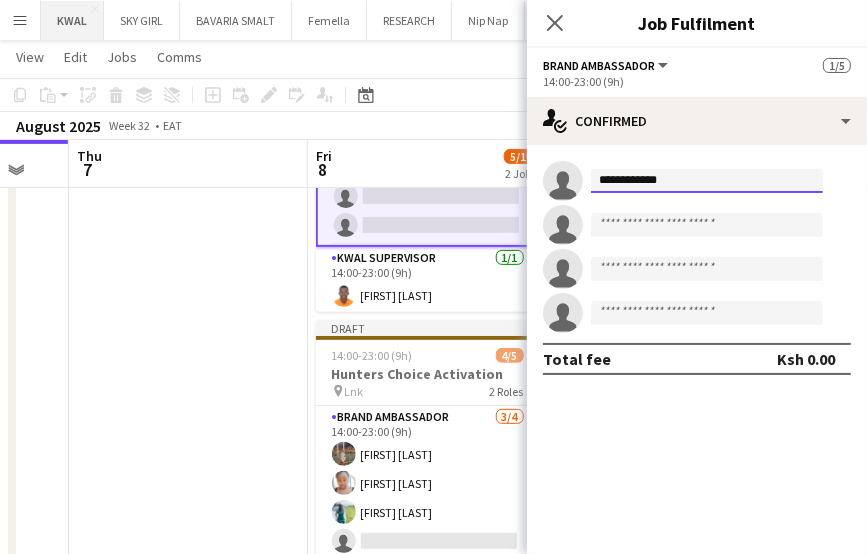type on "**********" 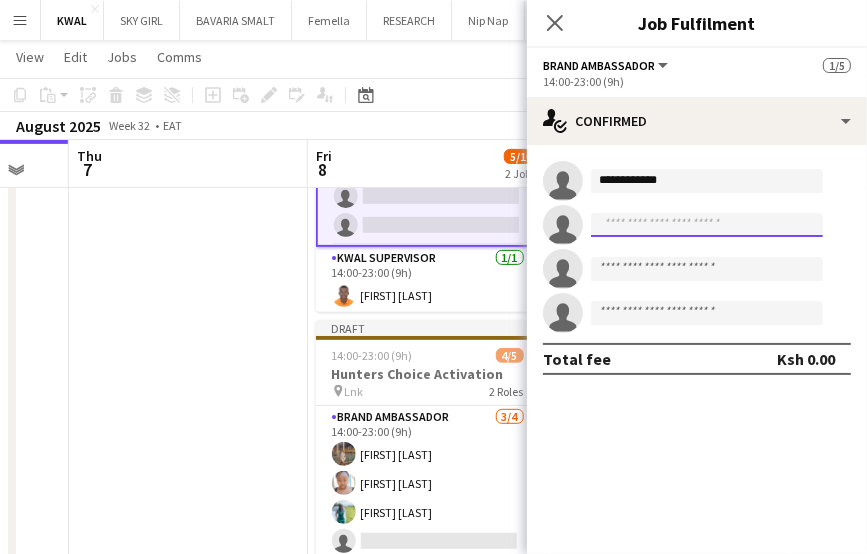 click at bounding box center [707, 225] 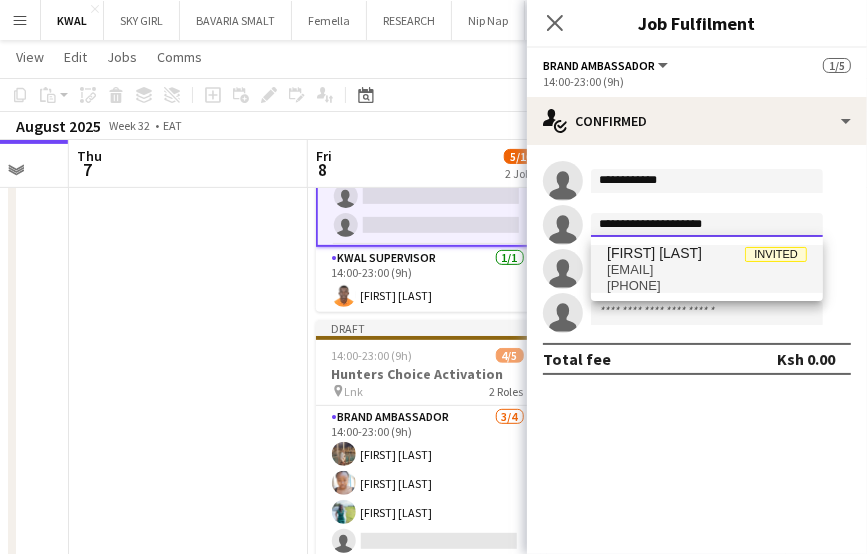 type on "**********" 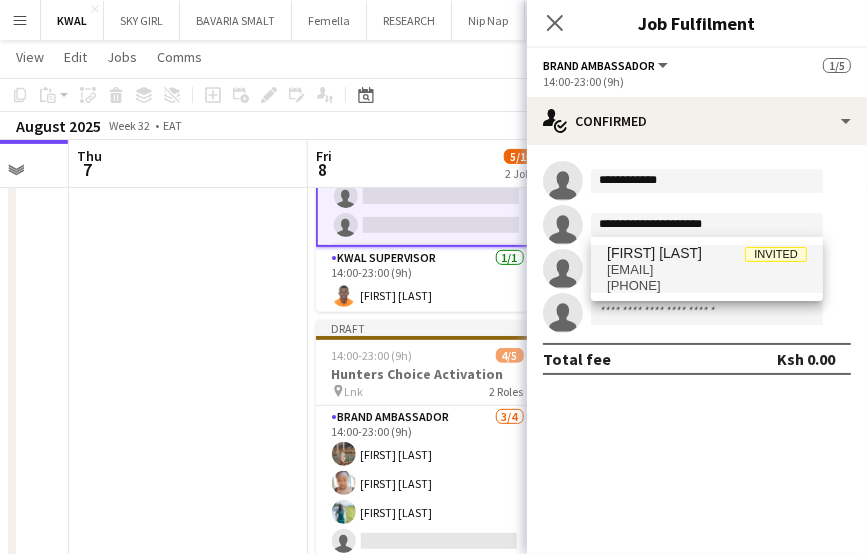 click on "cayton2030@gmail.com" at bounding box center (707, 270) 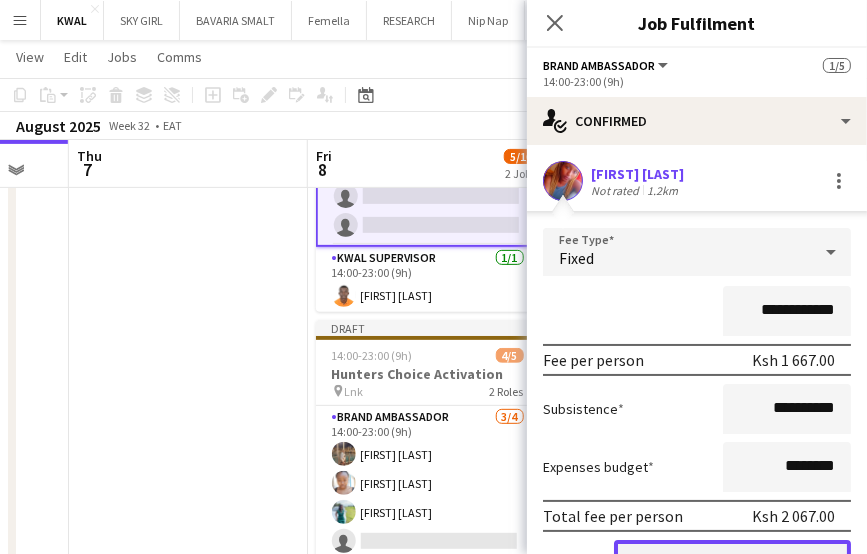 click on "Confirm" at bounding box center [732, 560] 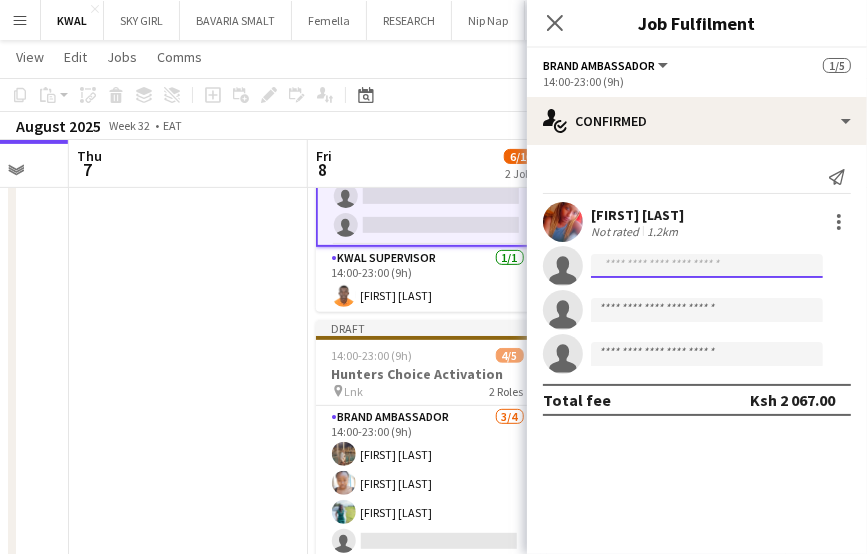 click at bounding box center (707, 310) 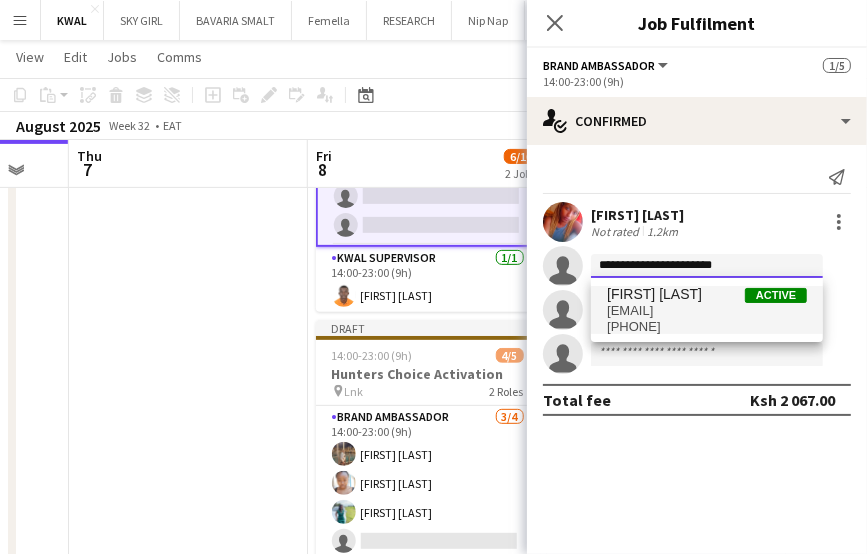 type on "**********" 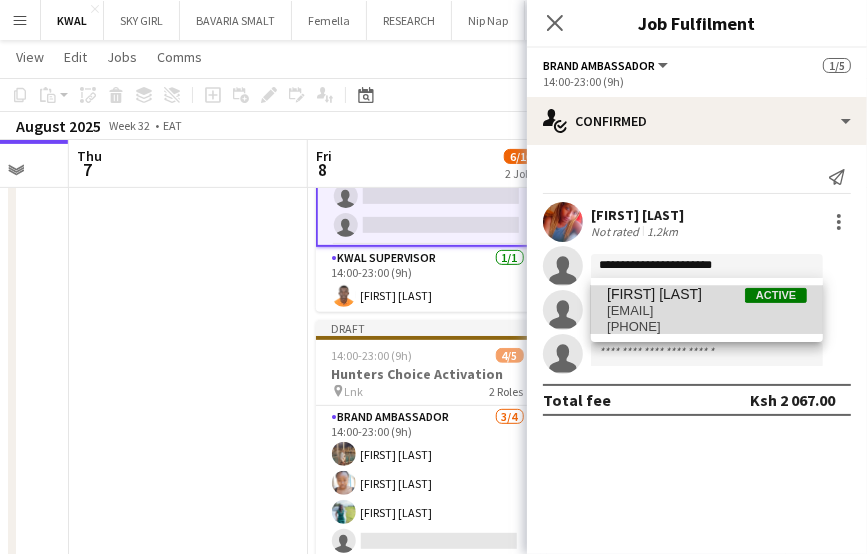 click on "kivalijune32@gmail.com" at bounding box center [707, 311] 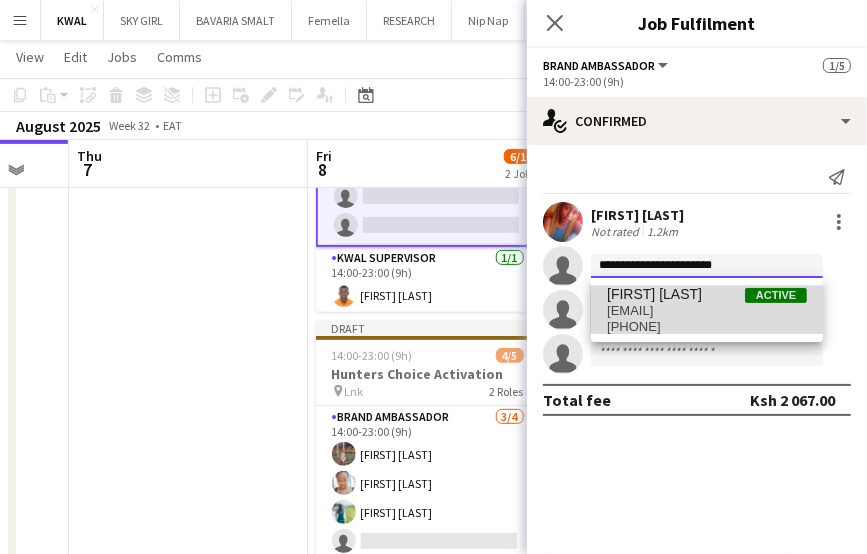 type 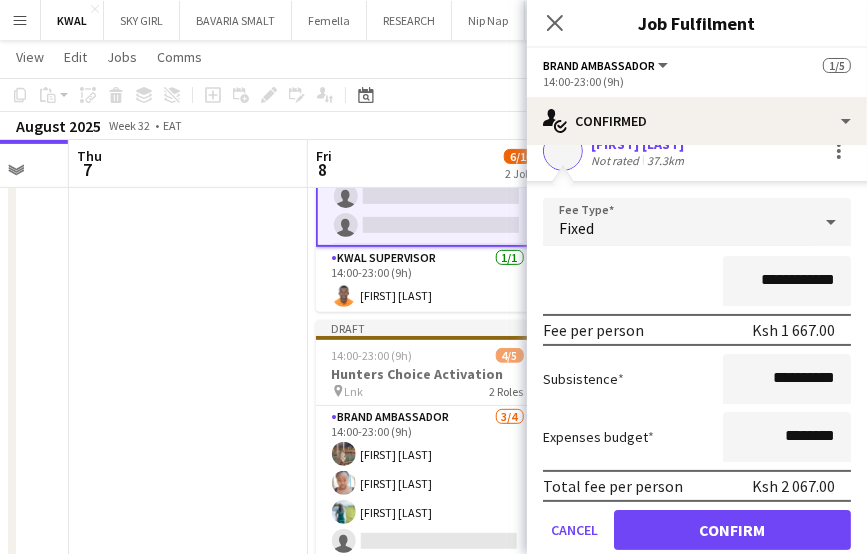 scroll, scrollTop: 200, scrollLeft: 0, axis: vertical 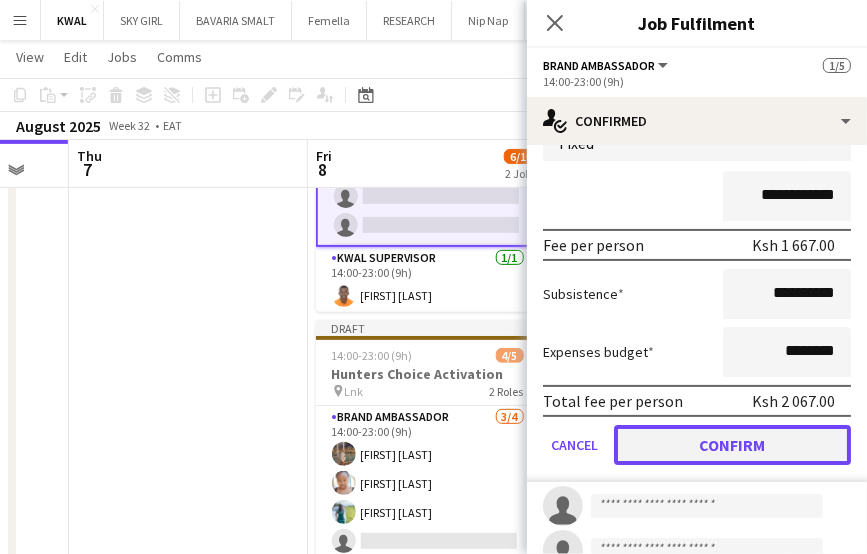 click on "Confirm" at bounding box center [732, 445] 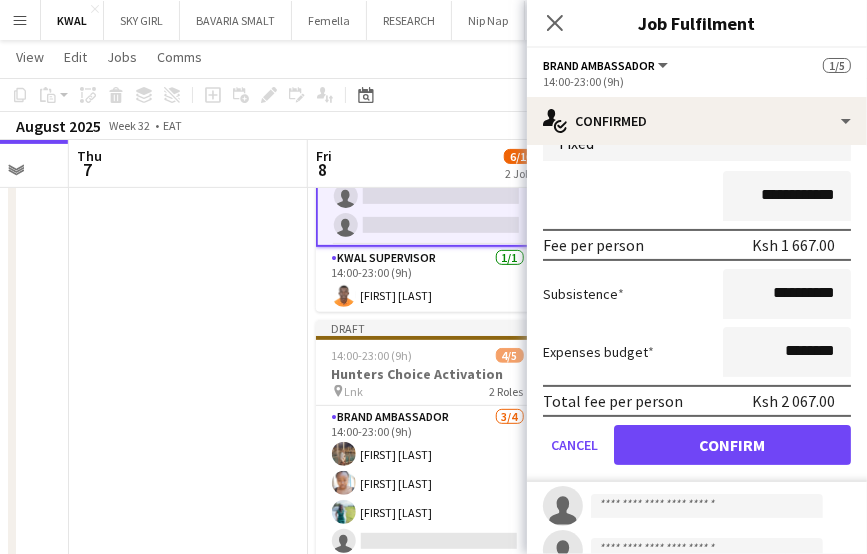 scroll, scrollTop: 0, scrollLeft: 0, axis: both 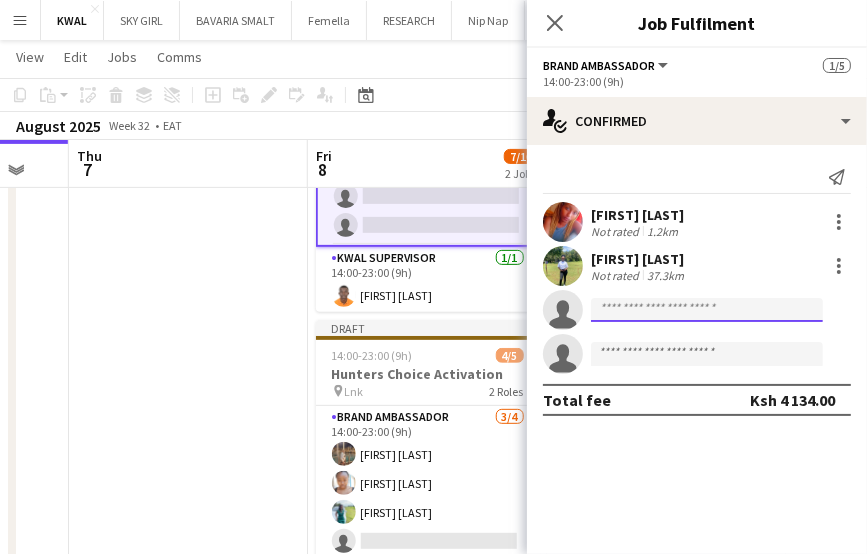 click 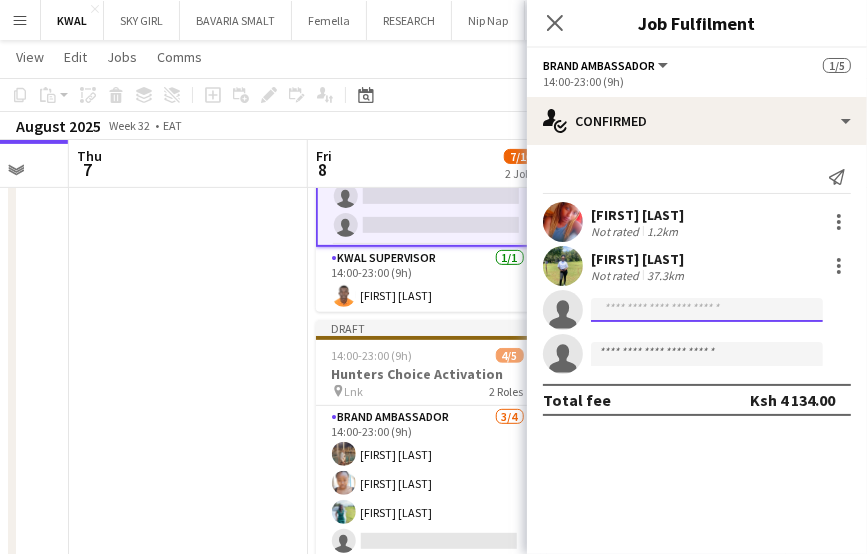 paste on "**********" 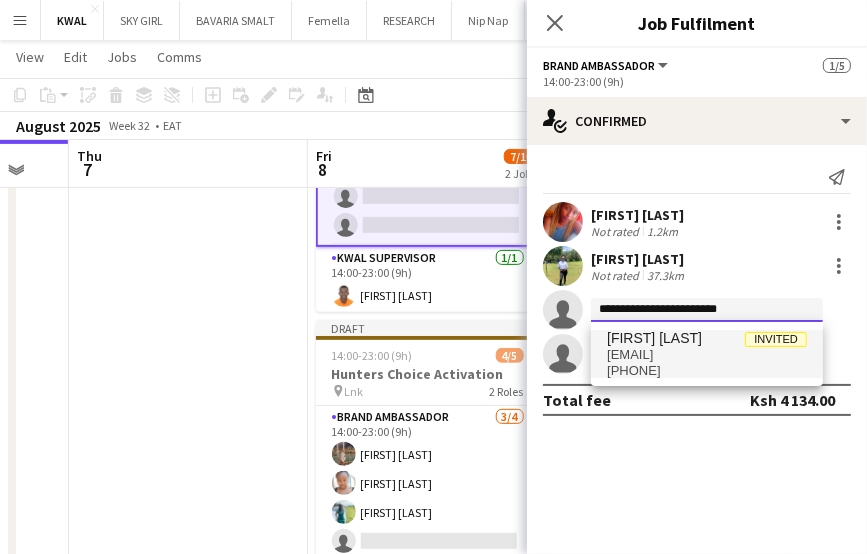 type on "**********" 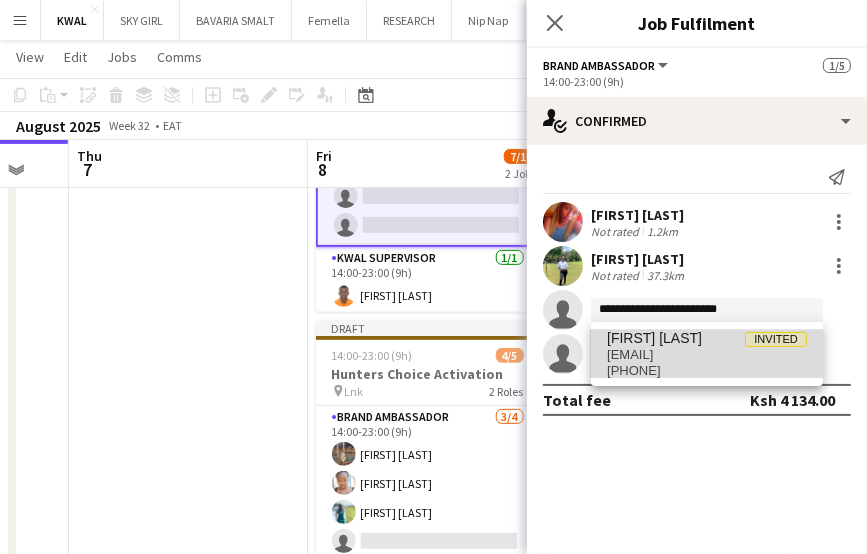 click on "[FIRST] [LAST]" at bounding box center (654, 338) 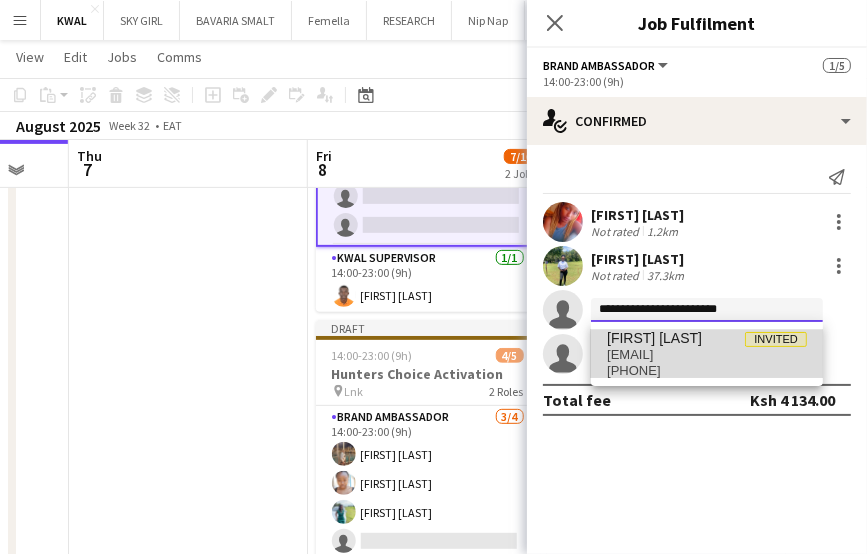 type 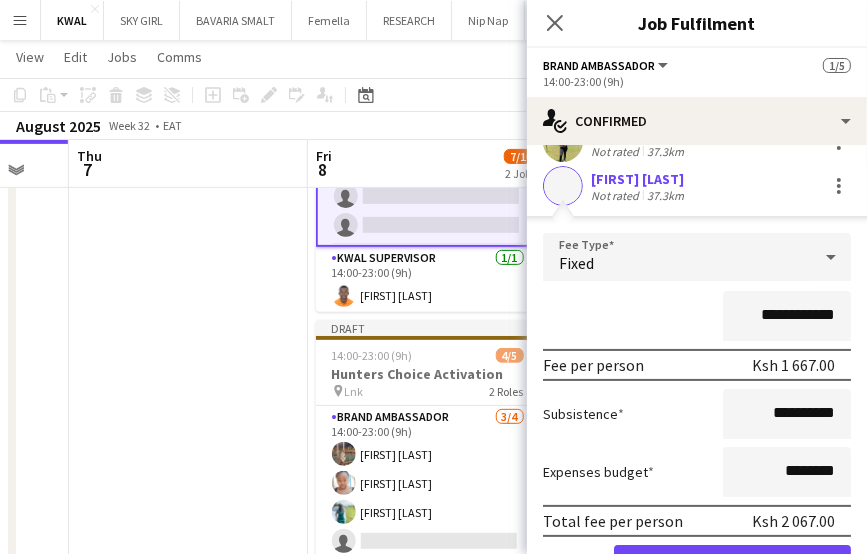 scroll, scrollTop: 271, scrollLeft: 0, axis: vertical 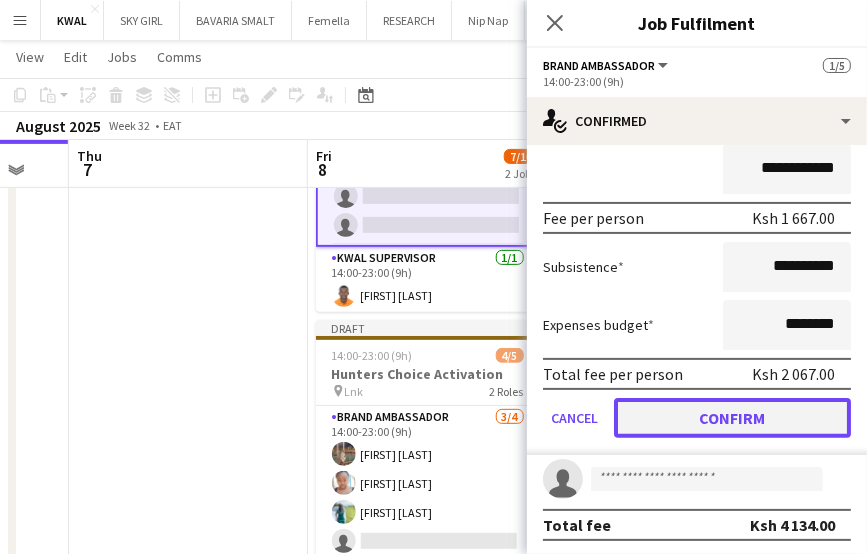 click on "Confirm" at bounding box center (732, 418) 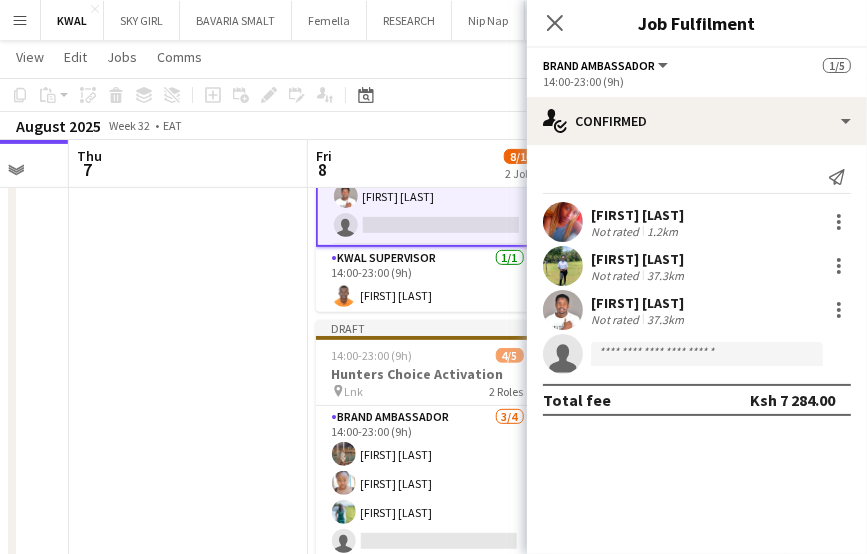 scroll, scrollTop: 0, scrollLeft: 0, axis: both 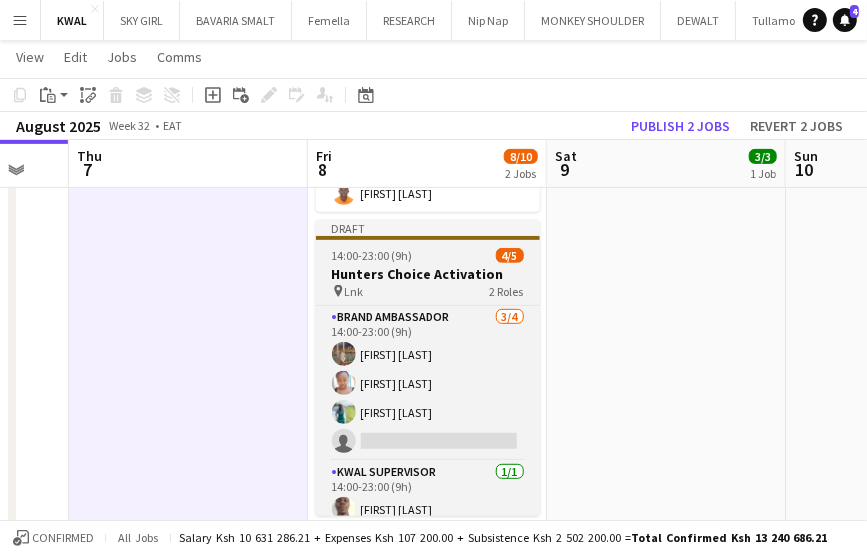 click on "Hunters Choice Activation" at bounding box center [428, 274] 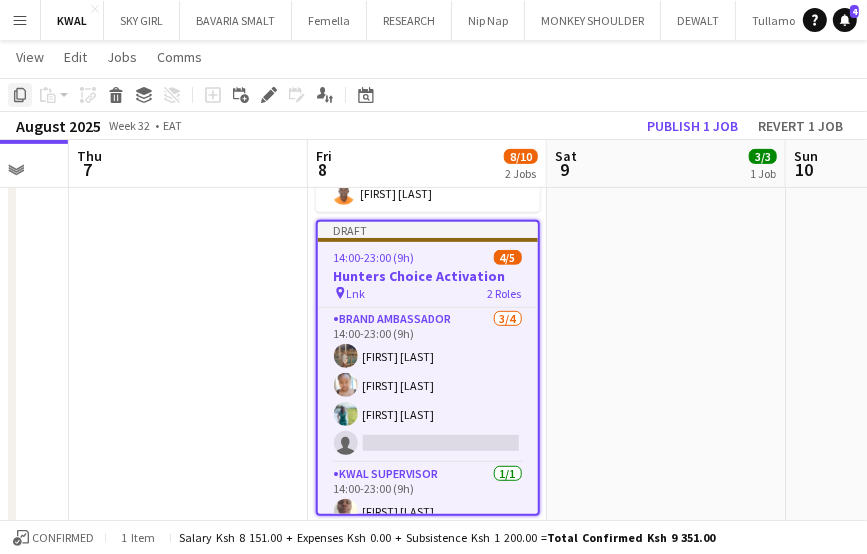 click on "Copy" 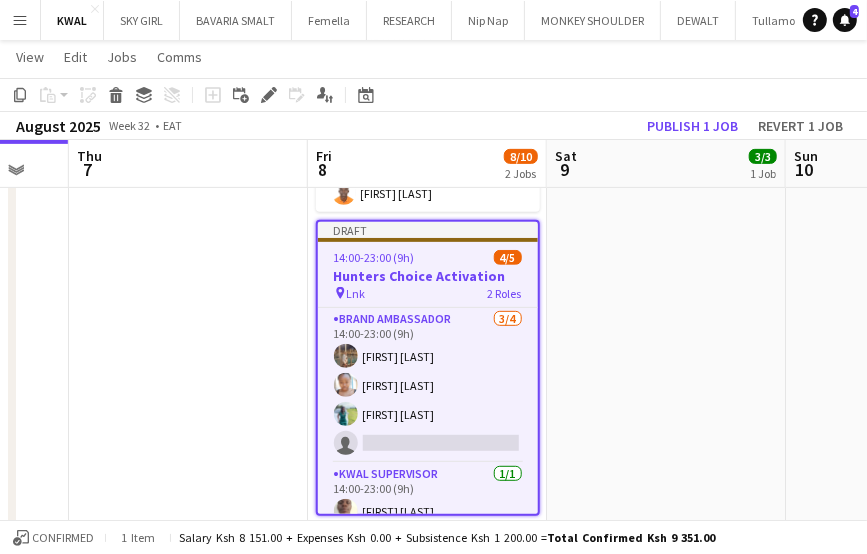 click at bounding box center [666, 232] 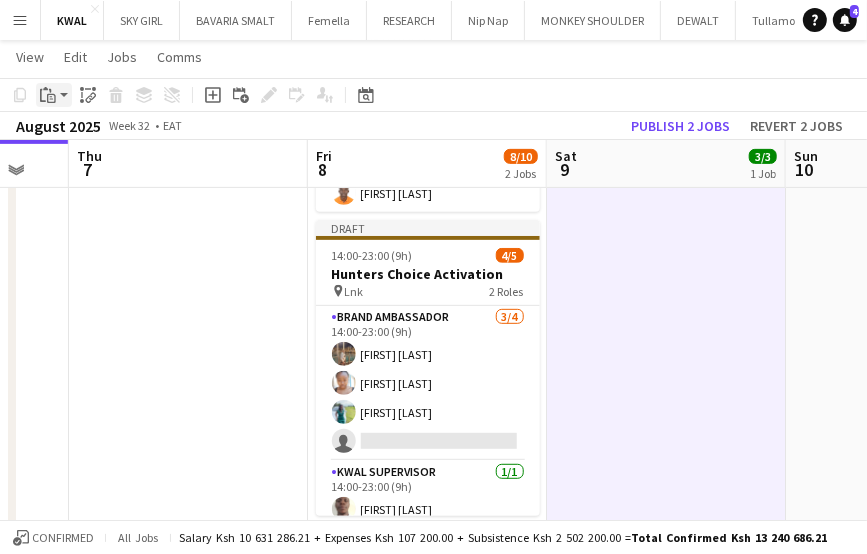 click on "Paste" at bounding box center [48, 95] 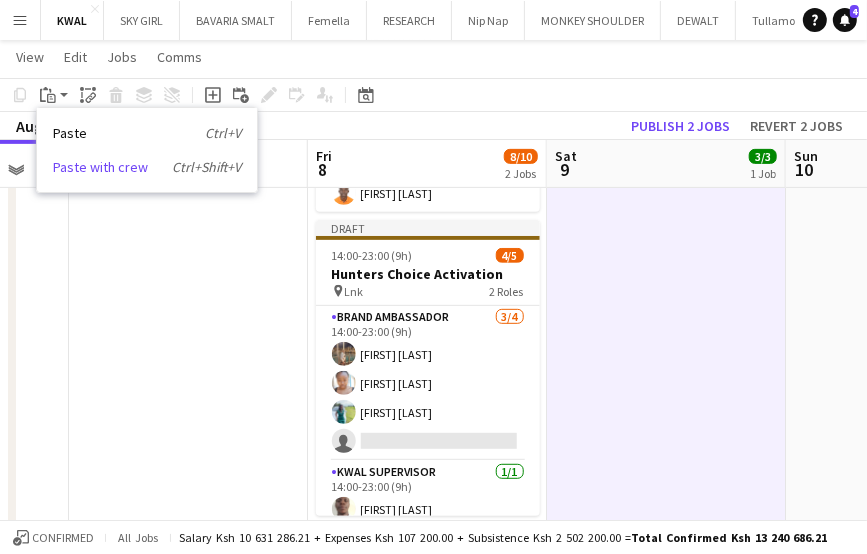click on "Paste with crew  Ctrl+Shift+V" at bounding box center [147, 167] 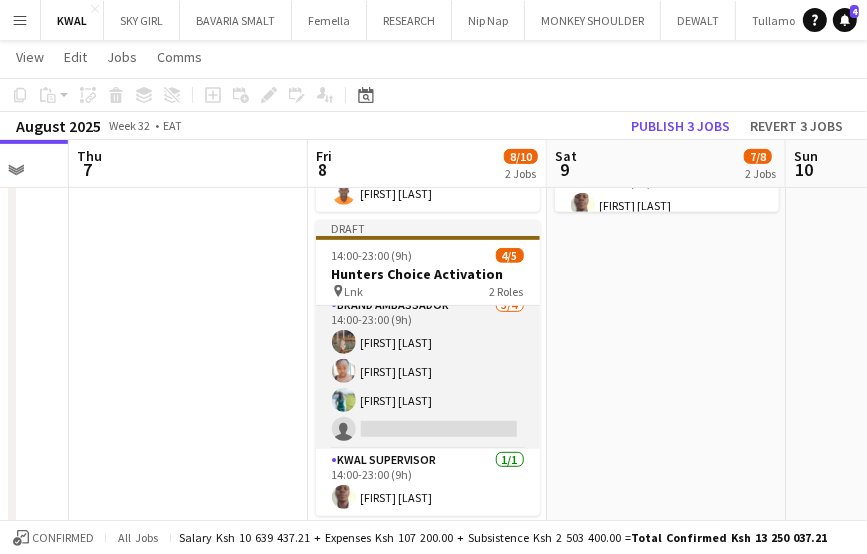 scroll, scrollTop: 0, scrollLeft: 0, axis: both 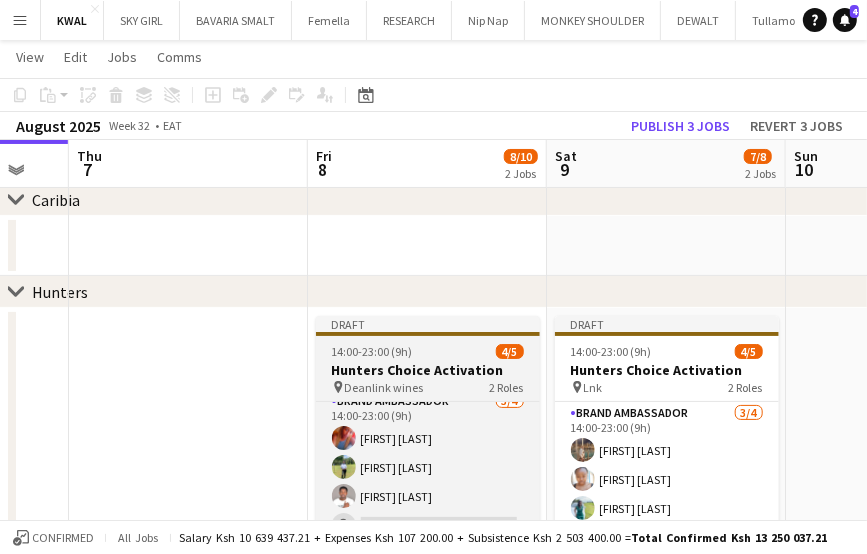 click on "Hunters Choice Activation" at bounding box center (428, 370) 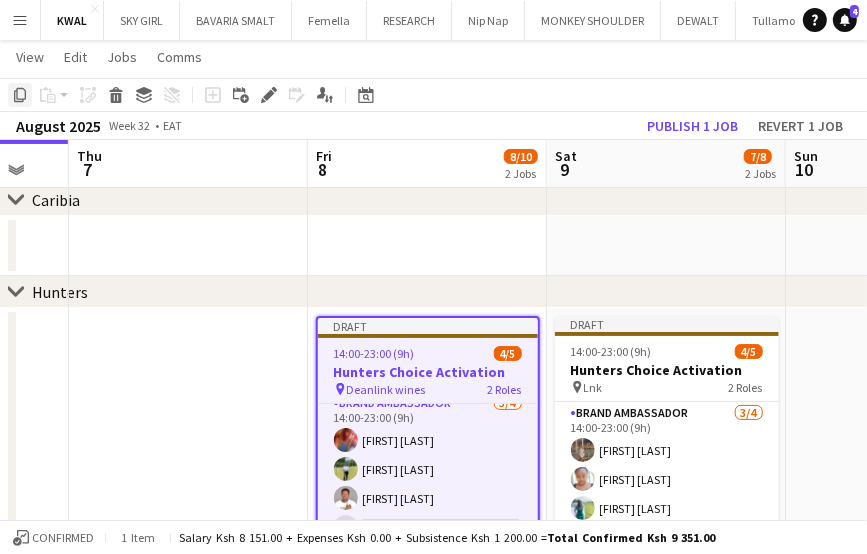 click on "Copy" 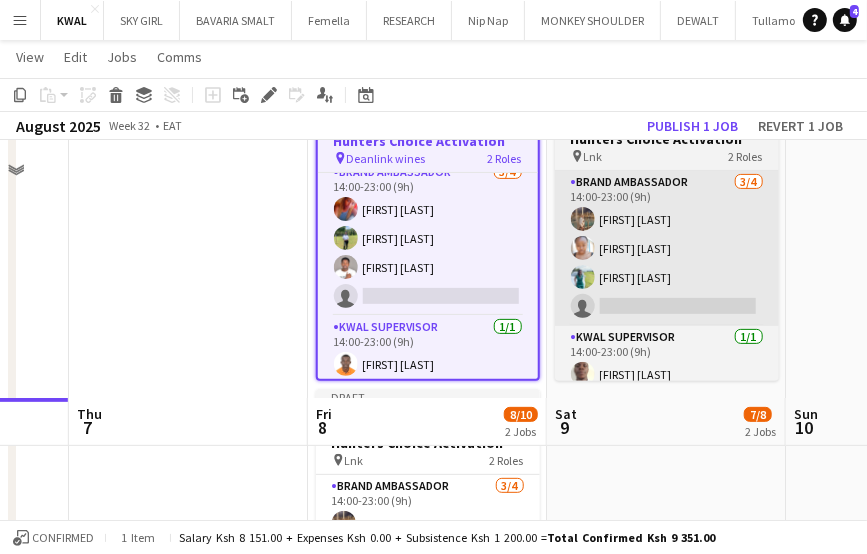 scroll, scrollTop: 600, scrollLeft: 0, axis: vertical 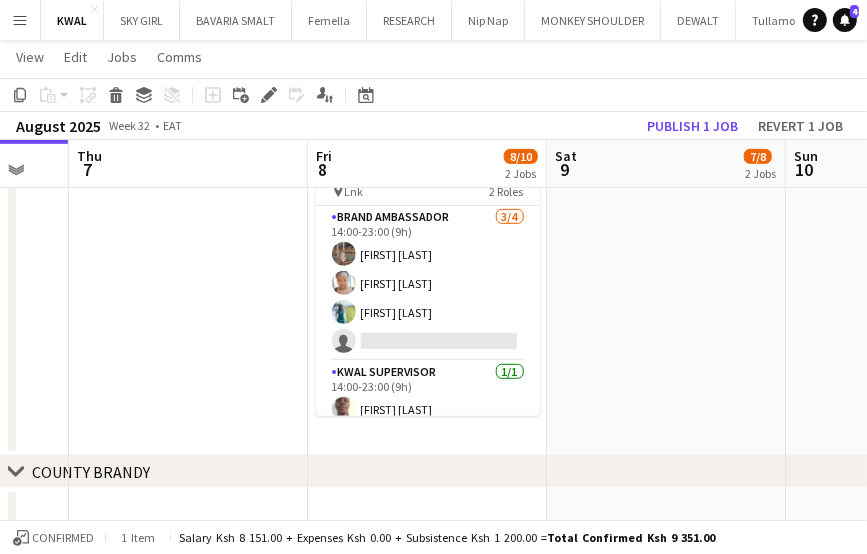 click on "Draft   14:00-23:00 (9h)    4/5   Hunters Choice Activation
pin
Lnk   2 Roles   Brand Ambassador   3/4   14:00-23:00 (9h)
Faith Karani Elizabeth Kutisya Grace Kimani
single-neutral-actions
KWAL SUPERVISOR   1/1   14:00-23:00 (9h)
Michael Rasugu" at bounding box center [666, 132] 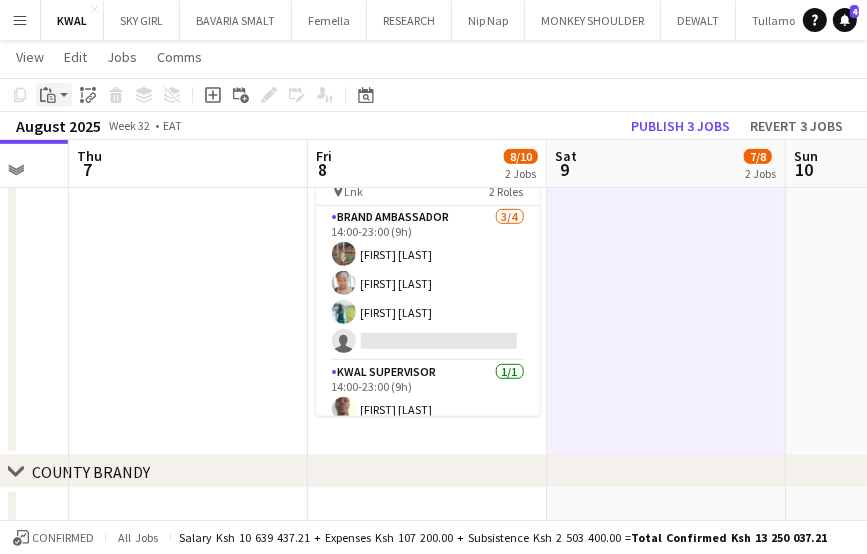 click on "Paste" at bounding box center [54, 95] 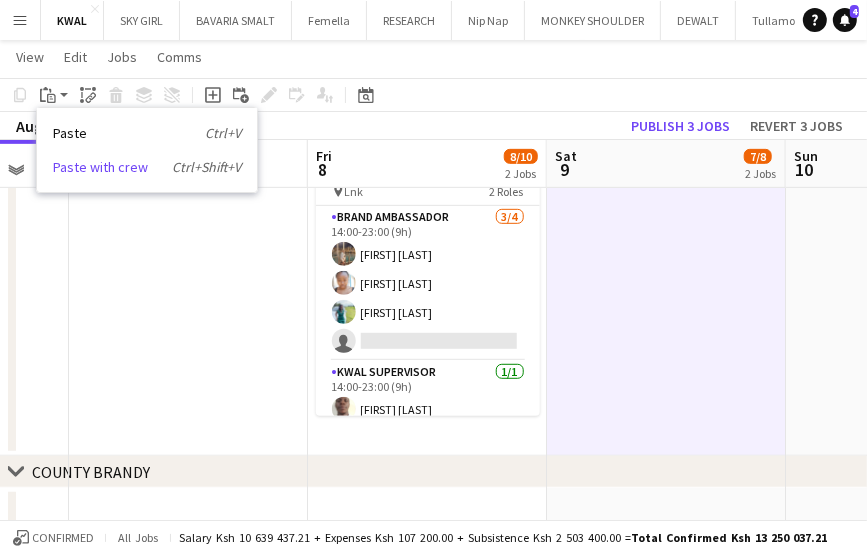 click on "Paste with crew  Ctrl+Shift+V" at bounding box center [147, 167] 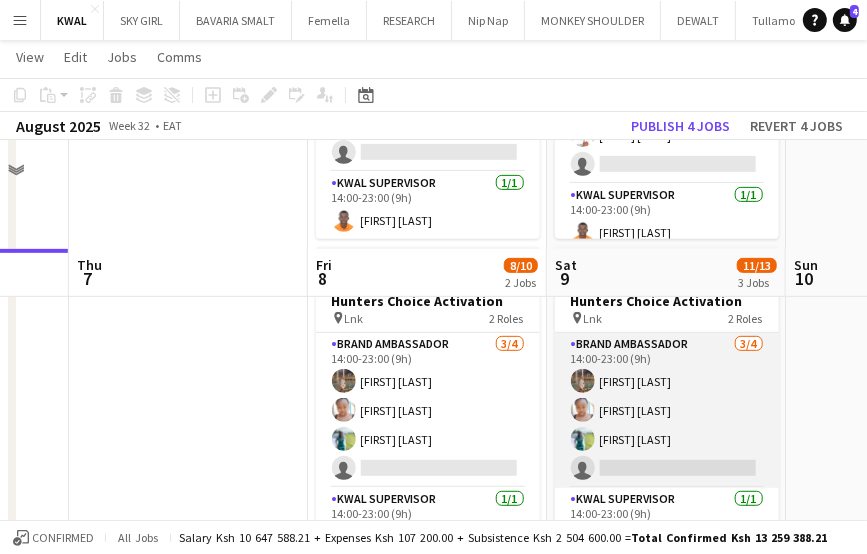 scroll, scrollTop: 200, scrollLeft: 0, axis: vertical 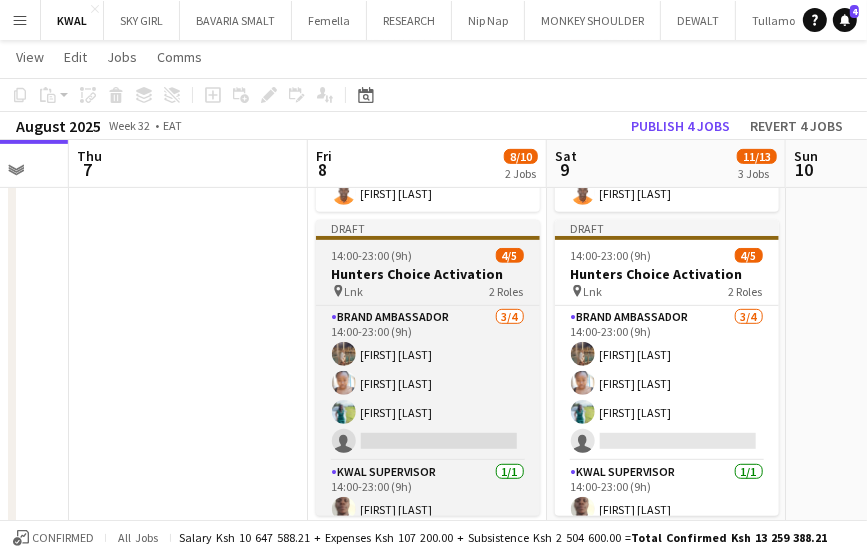 click on "Hunters Choice Activation" at bounding box center [428, 274] 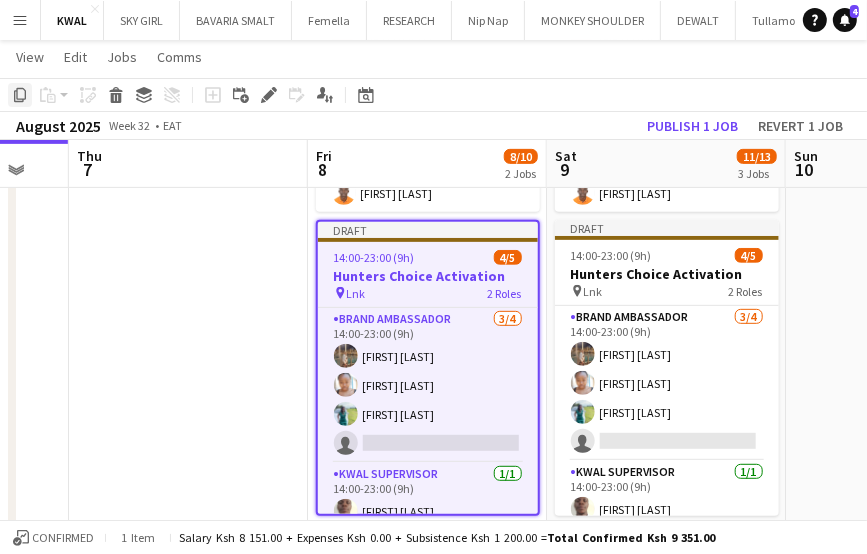 click on "Copy" 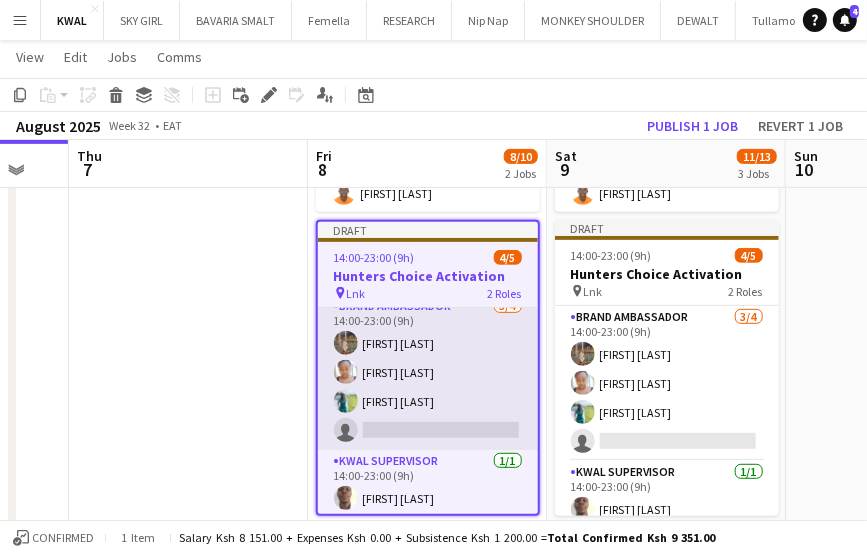 scroll, scrollTop: 16, scrollLeft: 0, axis: vertical 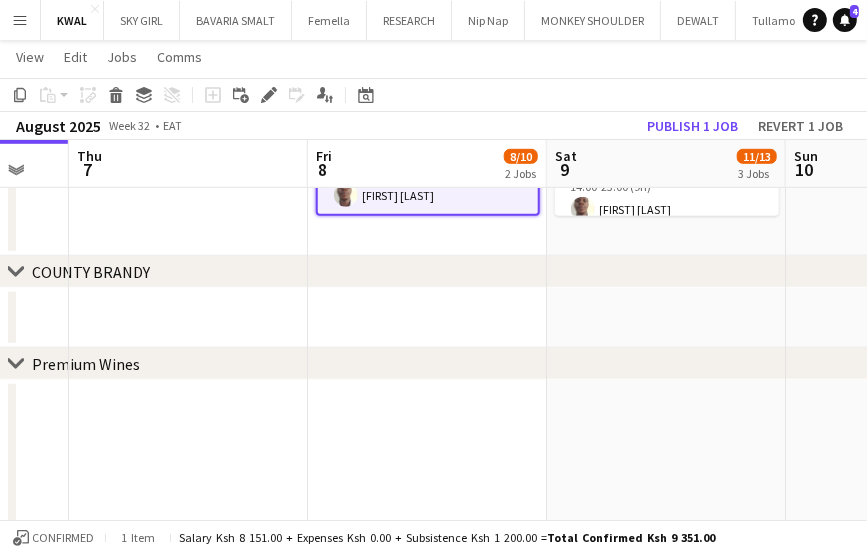 click on "Draft   14:00-23:00 (9h)    4/5   Hunters Choice Activation
pin
Deanlink wines    2 Roles   Brand Ambassador   3/4   14:00-23:00 (9h)
Melissa nasambu JUNE SAGALA ROBERT NYARIKI
single-neutral-actions
KWAL SUPERVISOR   1/1   14:00-23:00 (9h)
NIGEL MORARA  Draft   14:00-23:00 (9h)    4/5   Hunters Choice Activation
pin
Lnk   2 Roles   Brand Ambassador   3/4   14:00-23:00 (9h)
Faith Karani Elizabeth Kutisya Grace Kimani
single-neutral-actions
KWAL SUPERVISOR   1/1   14:00-23:00 (9h)
Michael Rasugu" at bounding box center [427, -68] 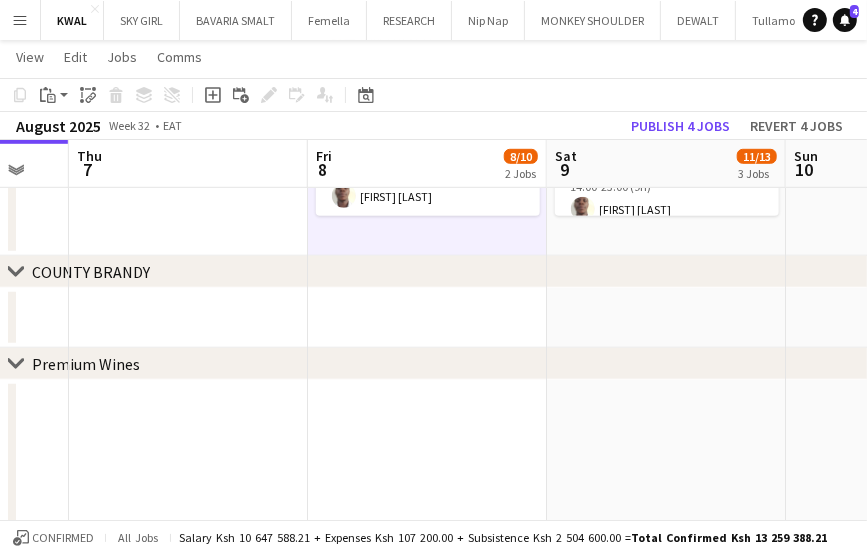 scroll, scrollTop: 12, scrollLeft: 0, axis: vertical 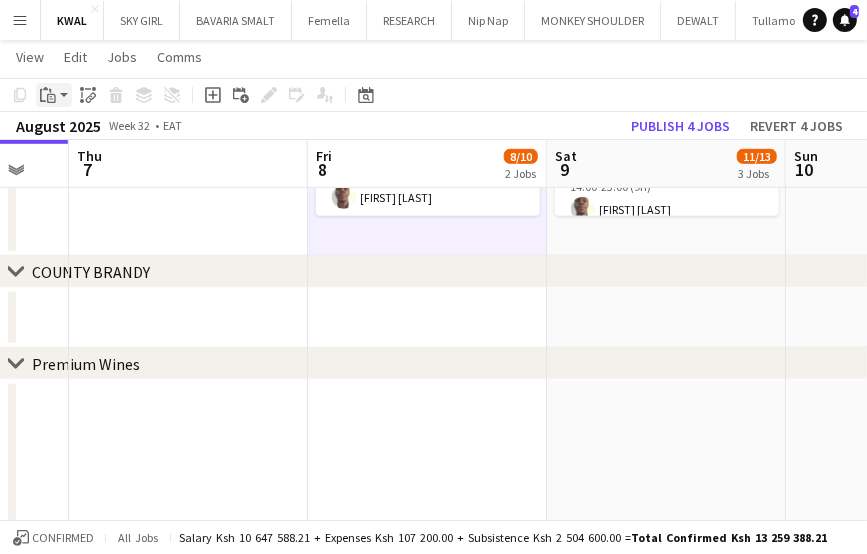 click on "Paste" at bounding box center [54, 95] 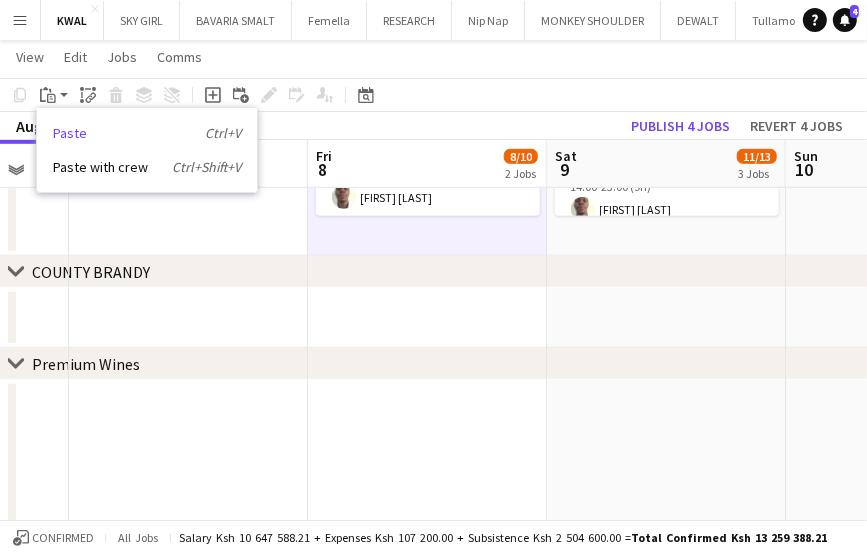 click on "Paste   Ctrl+V" at bounding box center [147, 133] 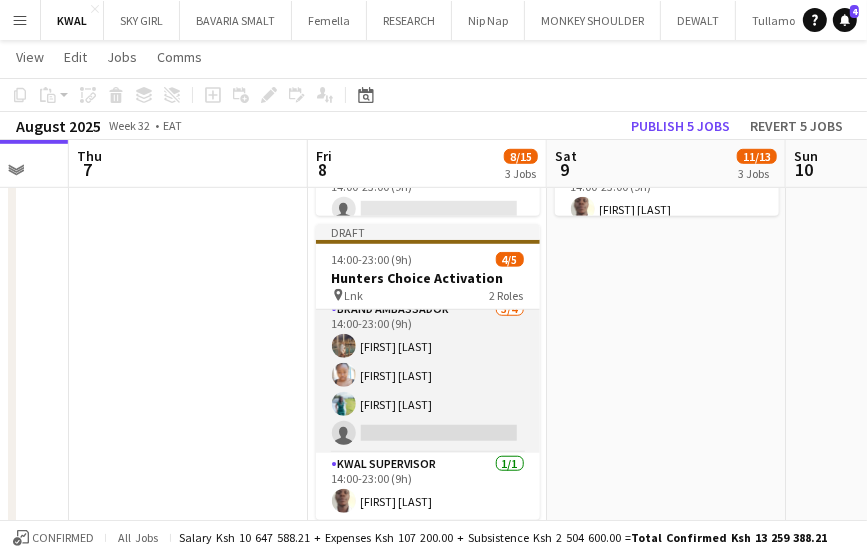 scroll, scrollTop: 0, scrollLeft: 0, axis: both 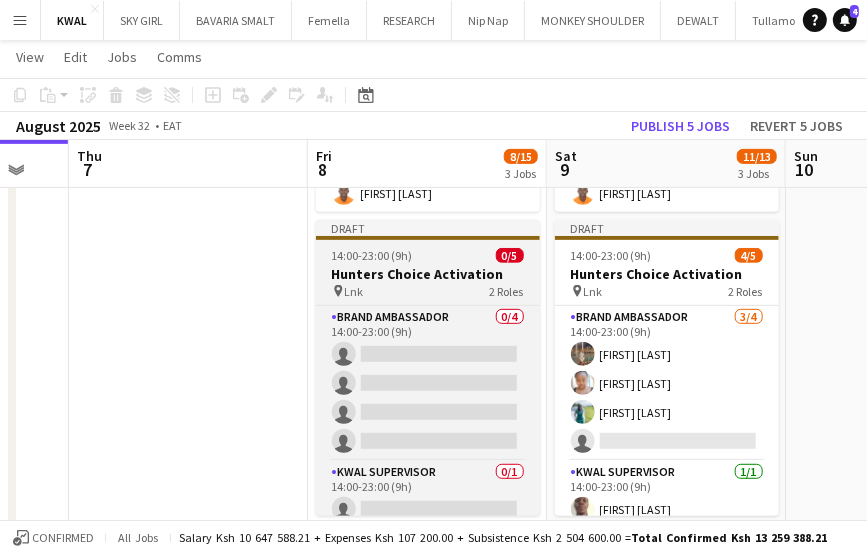 click on "Hunters Choice Activation" at bounding box center [428, 274] 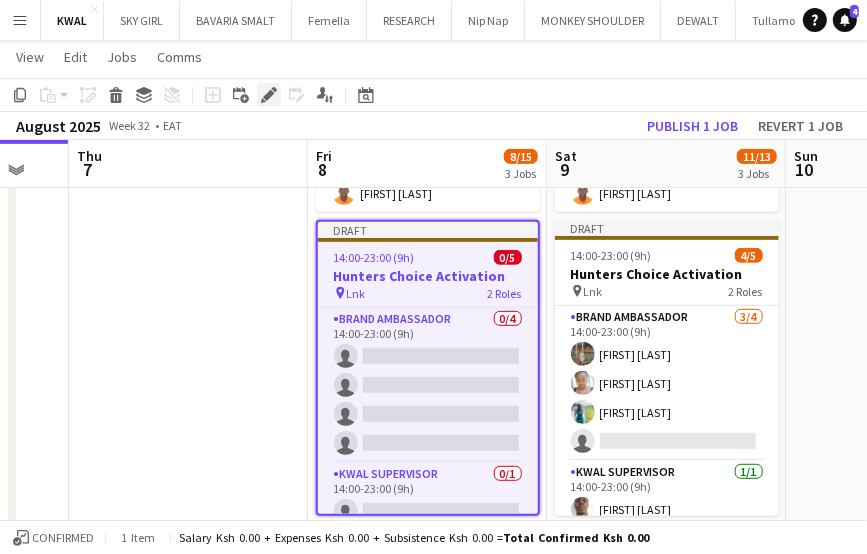 click on "Edit" 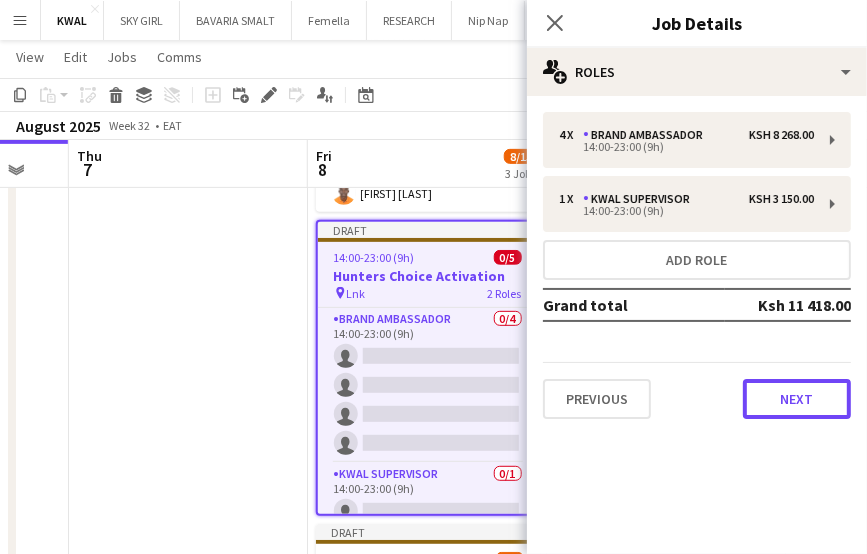 click on "Next" at bounding box center [797, 399] 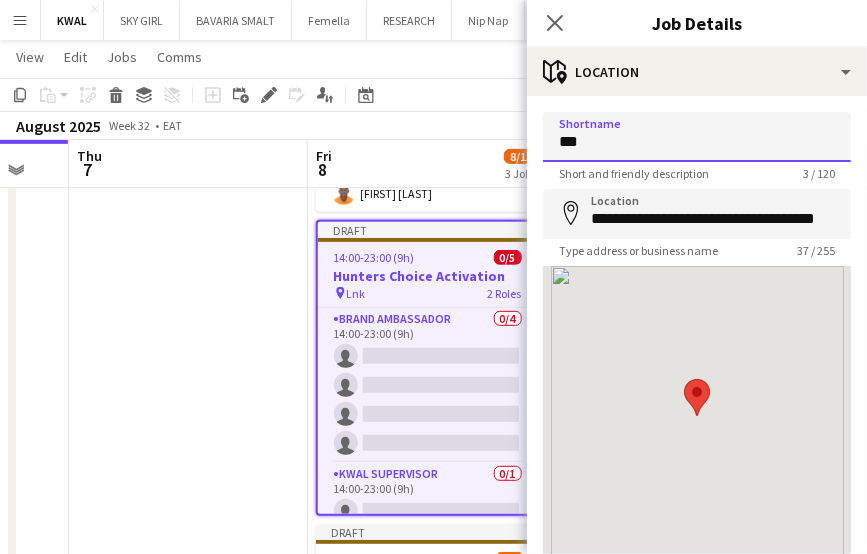 drag, startPoint x: 602, startPoint y: 151, endPoint x: 585, endPoint y: 148, distance: 17.262676 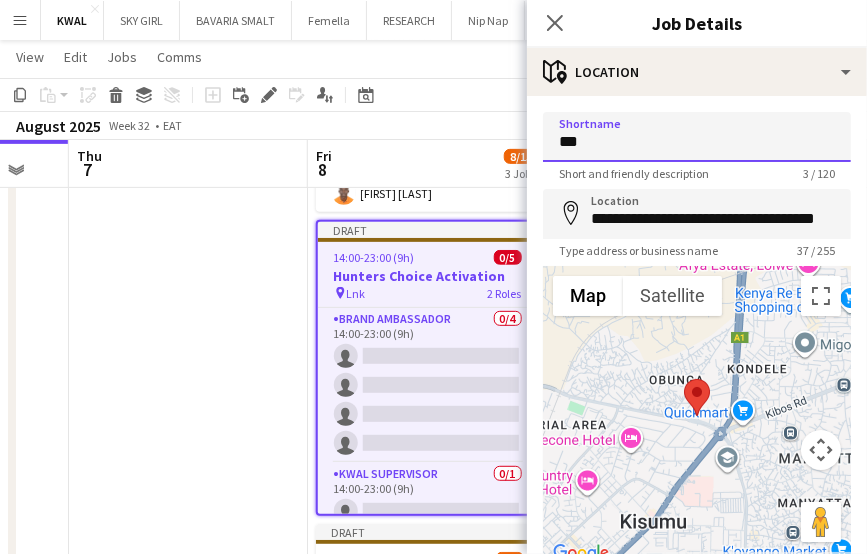 paste on "**********" 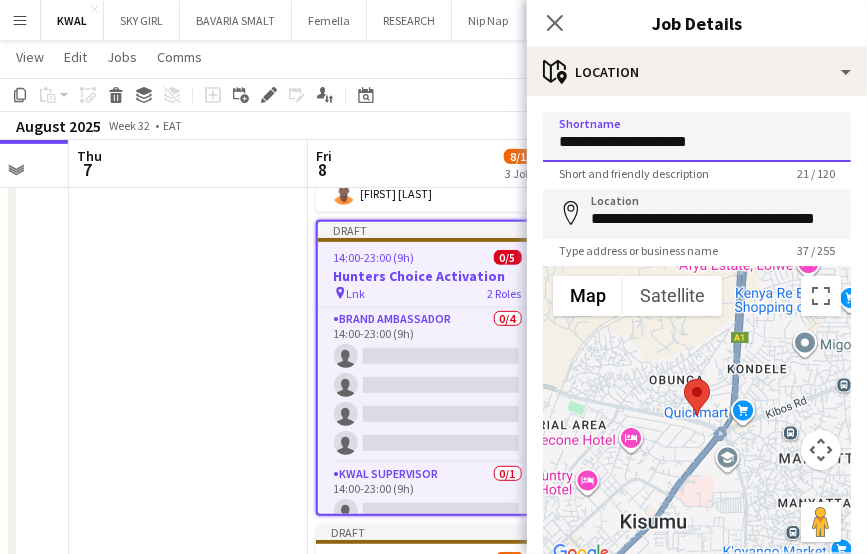 type on "**********" 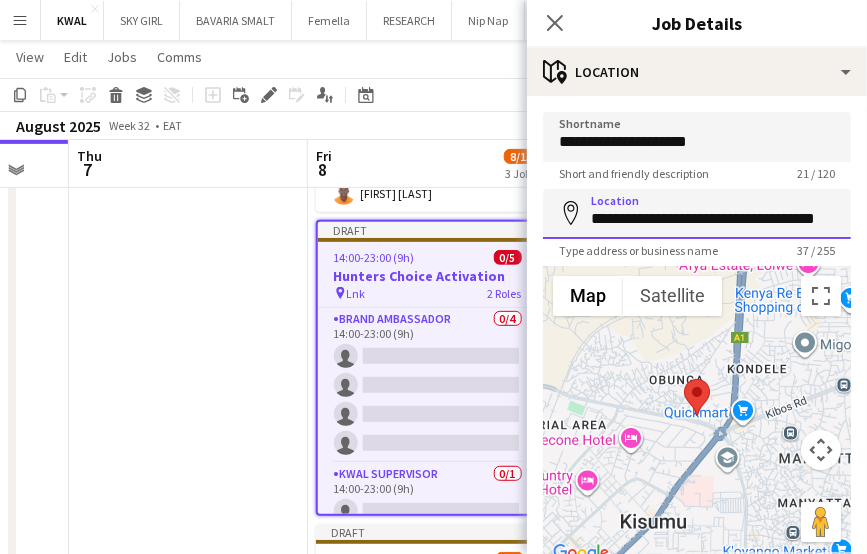 scroll, scrollTop: 0, scrollLeft: 30, axis: horizontal 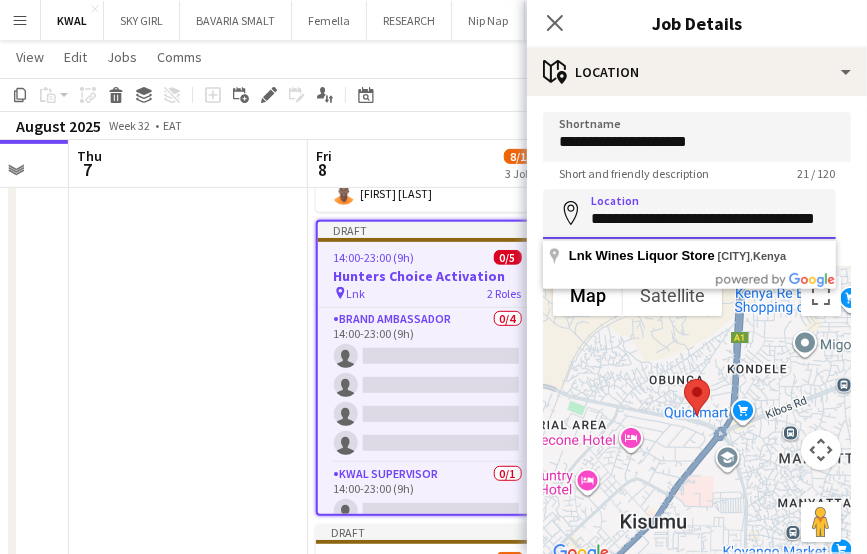 drag, startPoint x: 588, startPoint y: 221, endPoint x: 891, endPoint y: 231, distance: 303.16498 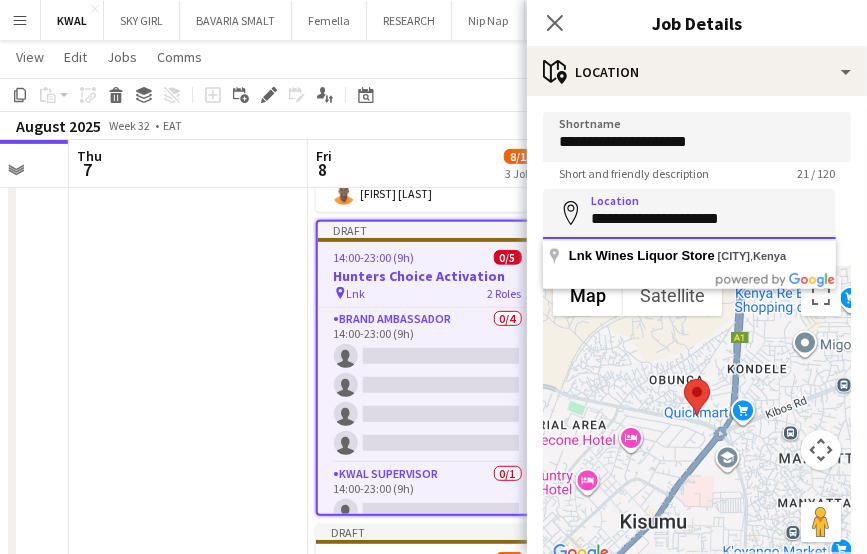 scroll, scrollTop: 0, scrollLeft: 0, axis: both 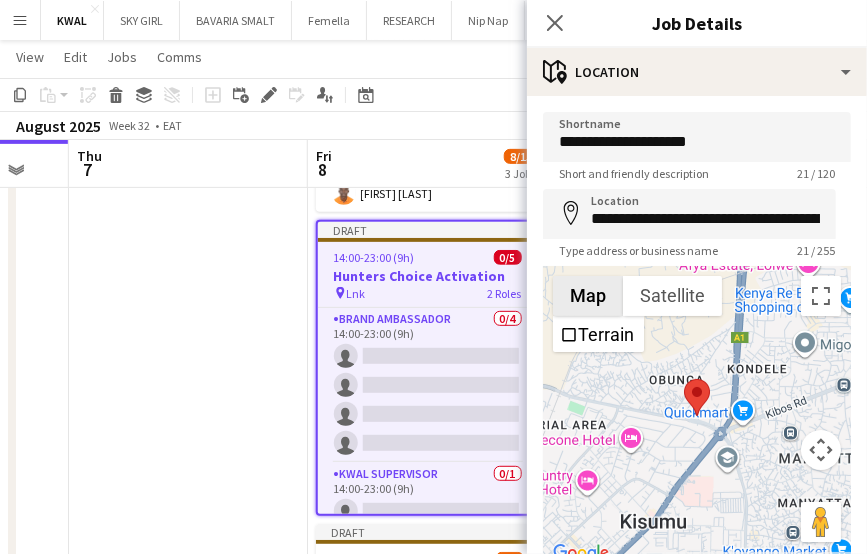 type on "**********" 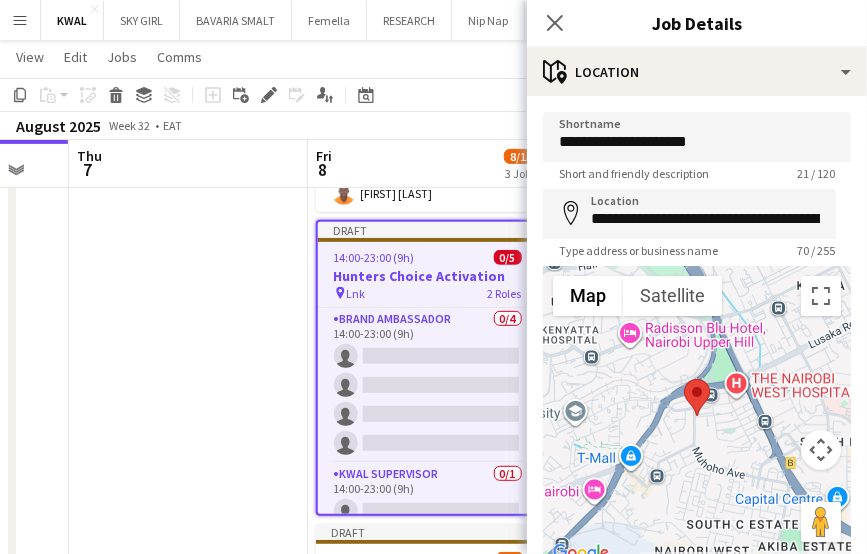 click at bounding box center [188, 384] 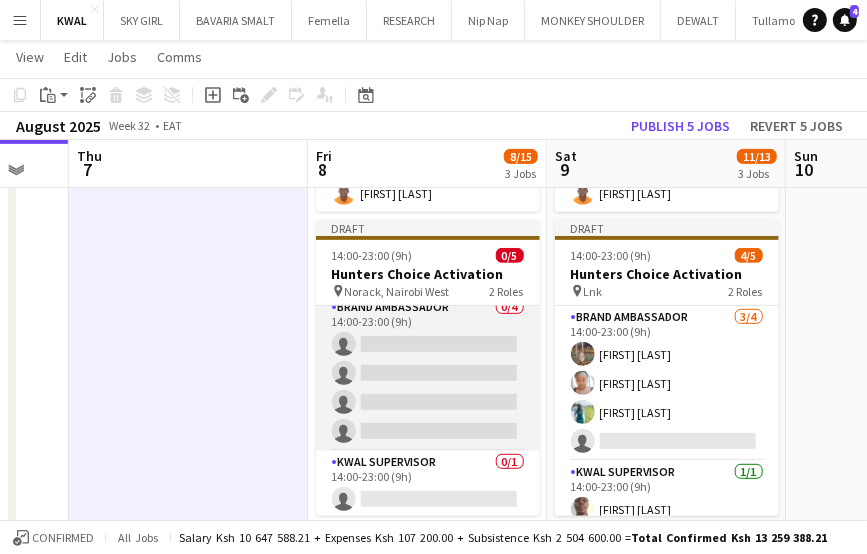 scroll, scrollTop: 12, scrollLeft: 0, axis: vertical 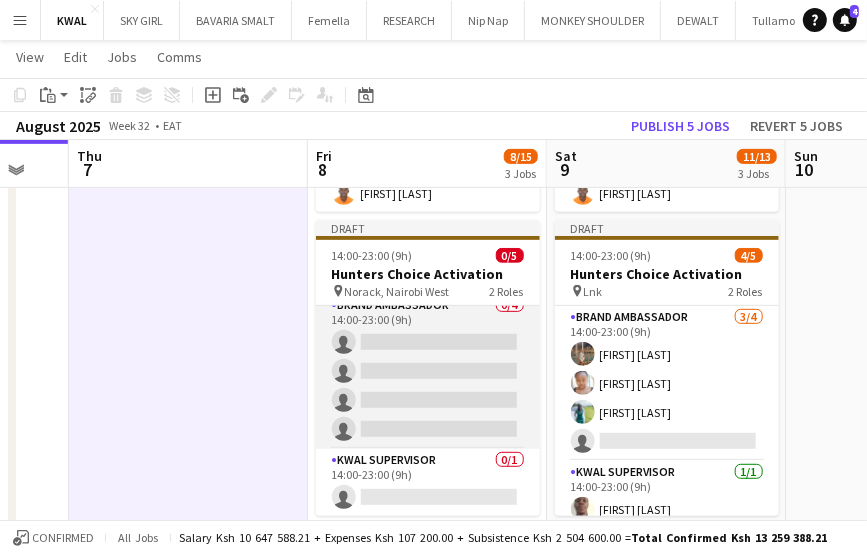 drag, startPoint x: 436, startPoint y: 487, endPoint x: 458, endPoint y: 341, distance: 147.64822 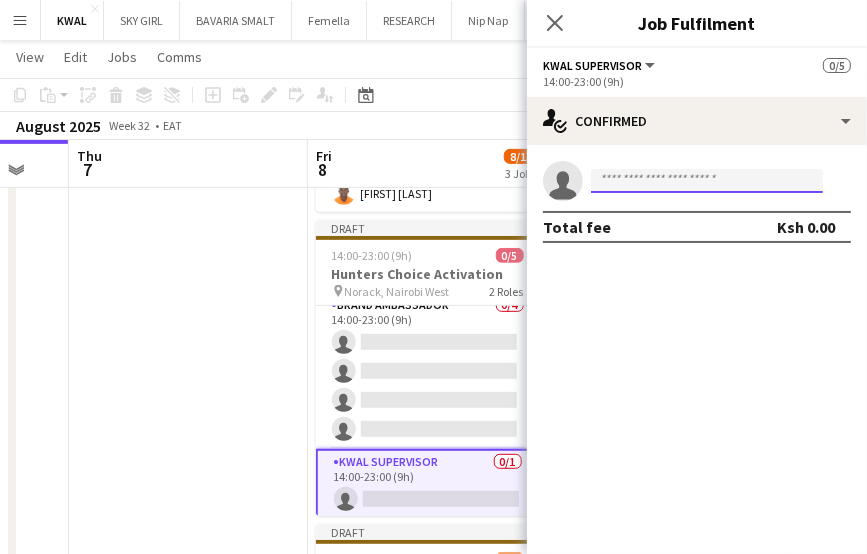 click at bounding box center (707, 181) 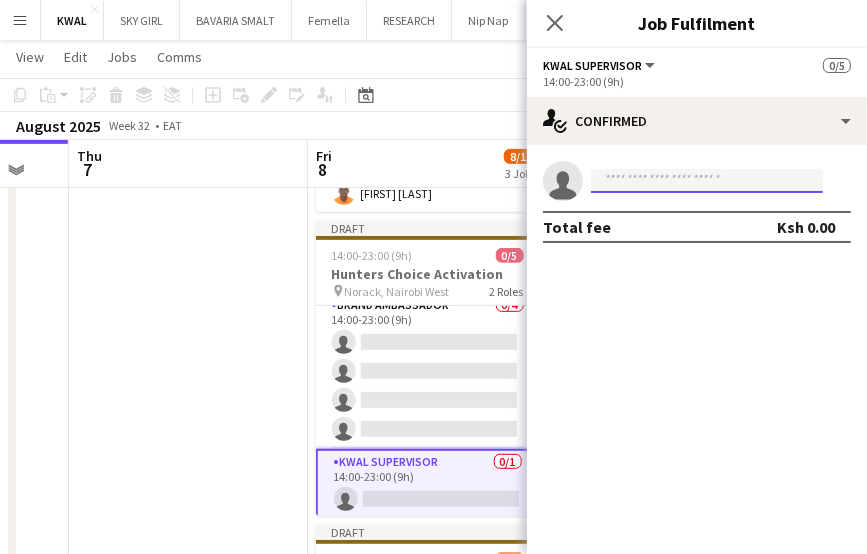 paste on "**********" 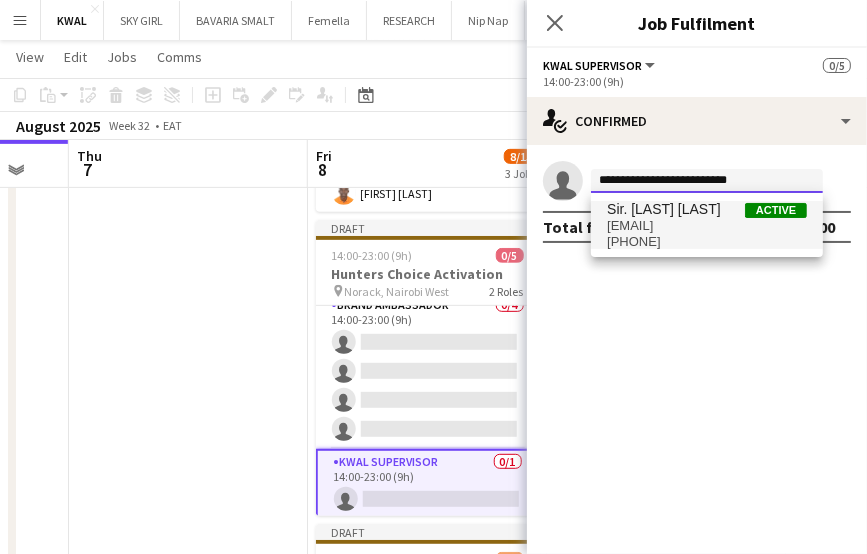 type on "**********" 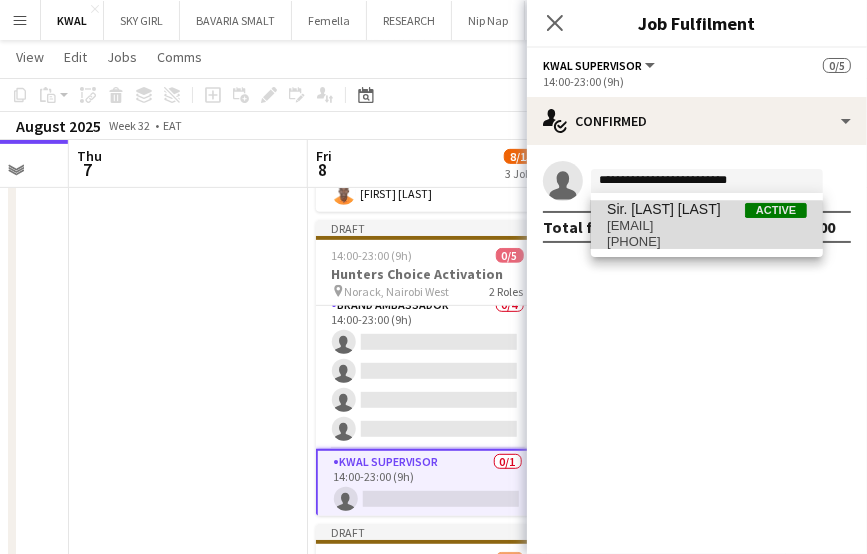 click on "georgegithunguri@gmail.com" at bounding box center (707, 226) 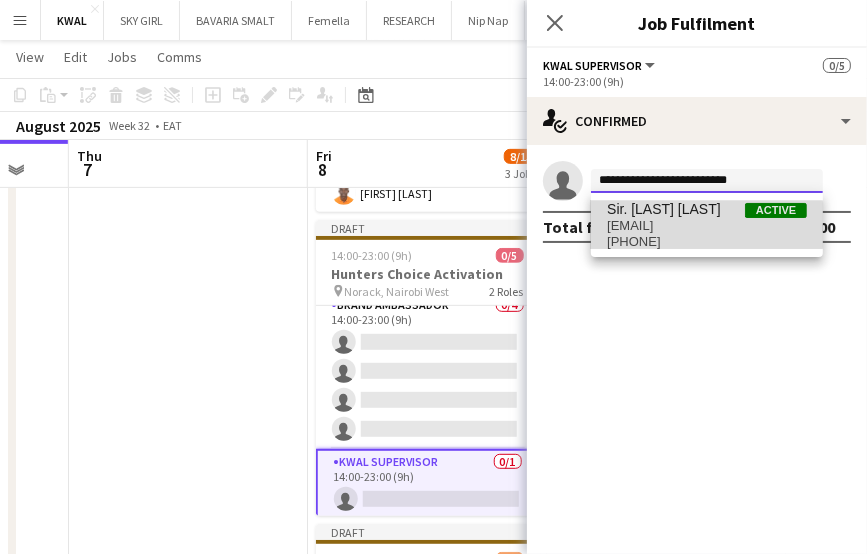 type 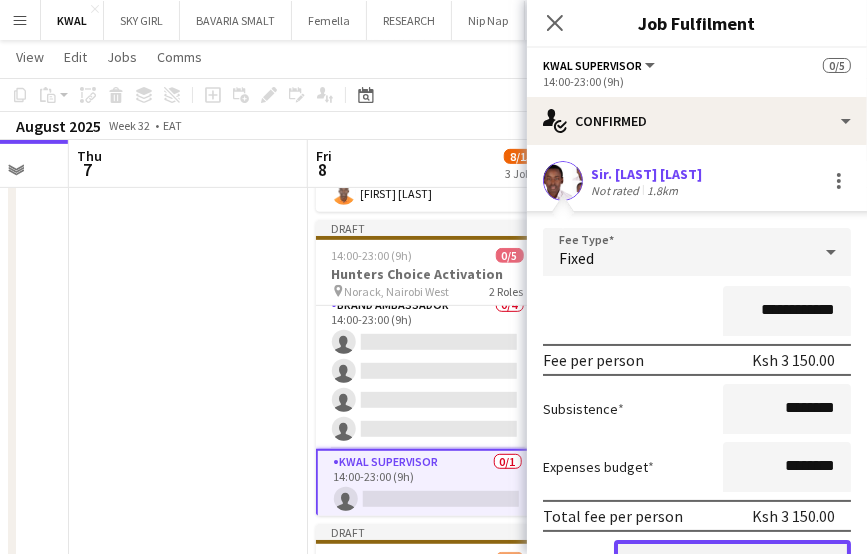 click on "Confirm" at bounding box center (732, 560) 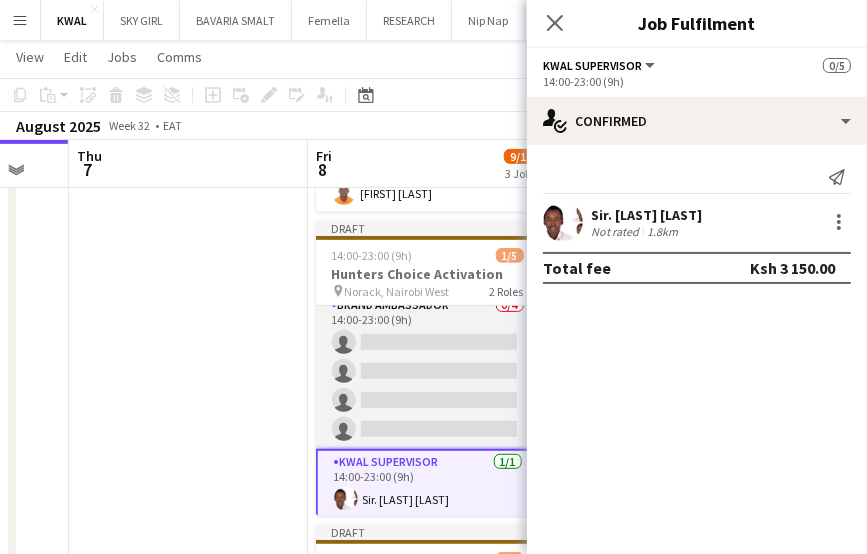 click on "Brand Ambassador   0/4   14:00-23:00 (9h)
single-neutral-actions
single-neutral-actions
single-neutral-actions
single-neutral-actions" at bounding box center [428, 371] 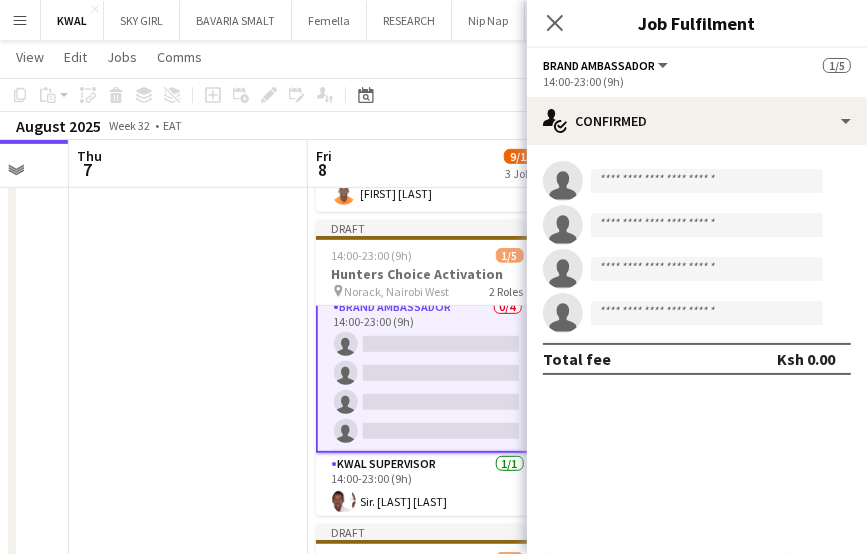 scroll, scrollTop: 14, scrollLeft: 0, axis: vertical 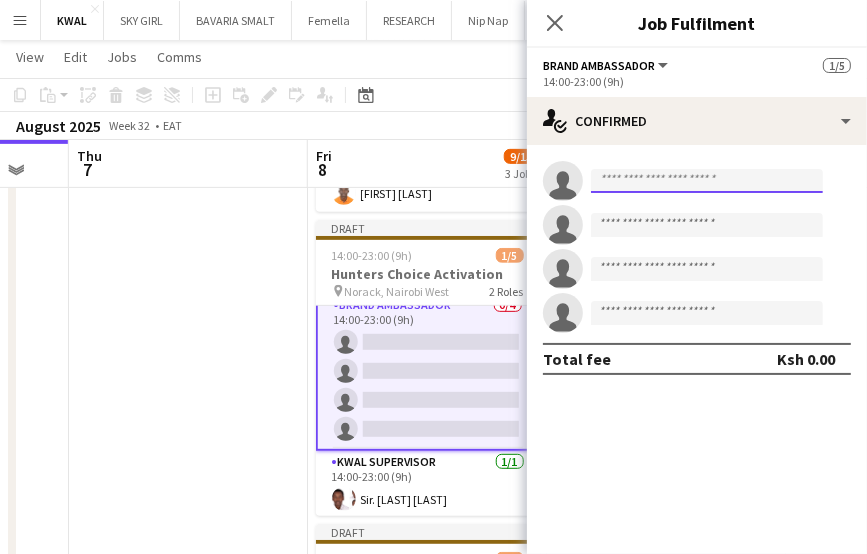 click at bounding box center [707, 181] 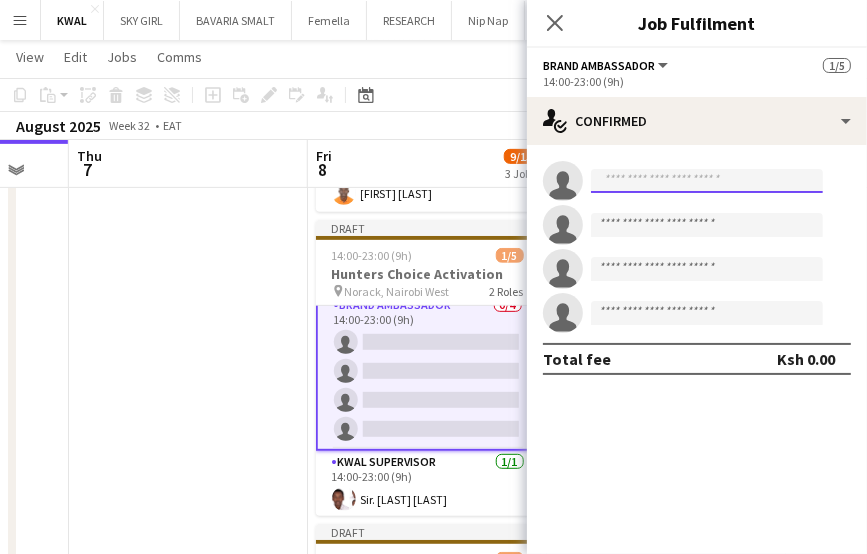 paste on "**********" 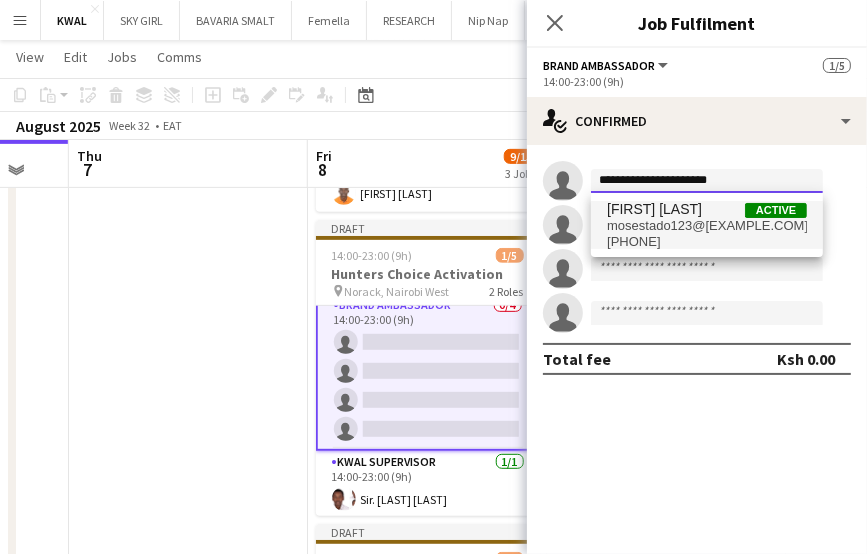 type on "**********" 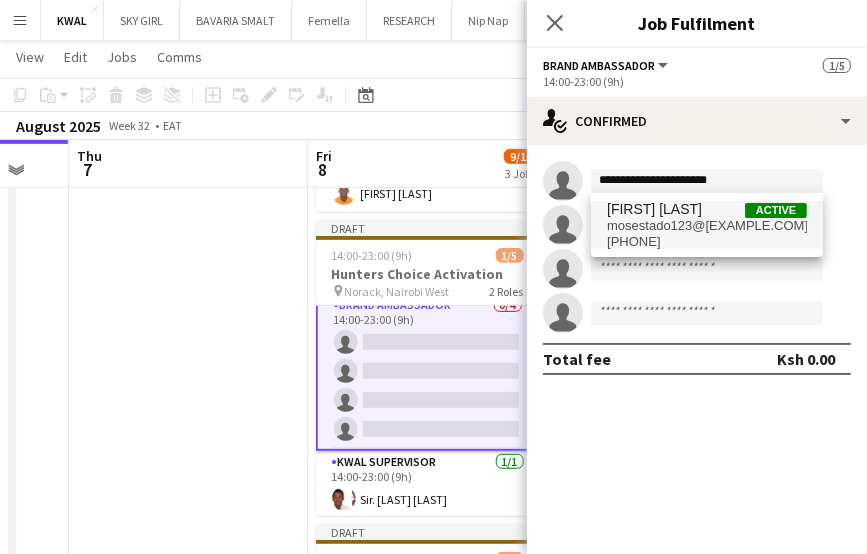 click on "mosestado123@gmail.com" at bounding box center (707, 226) 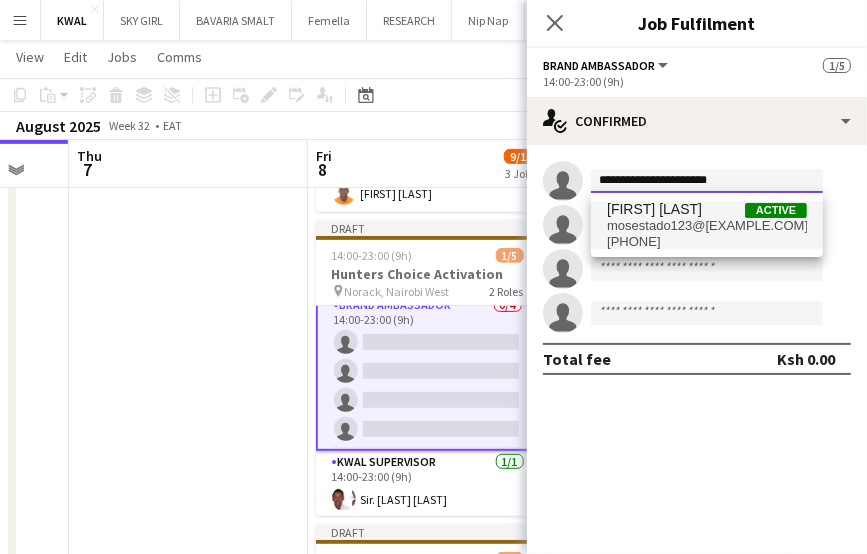 type 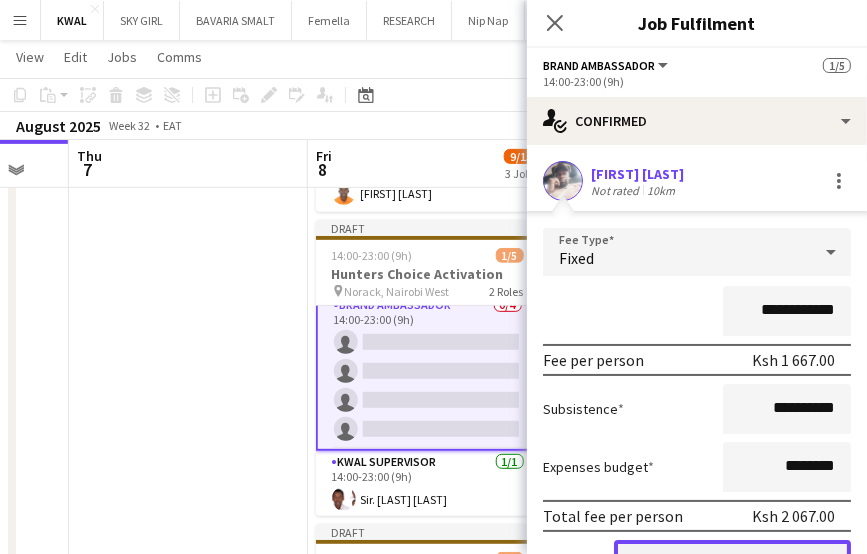 click on "Confirm" at bounding box center [732, 560] 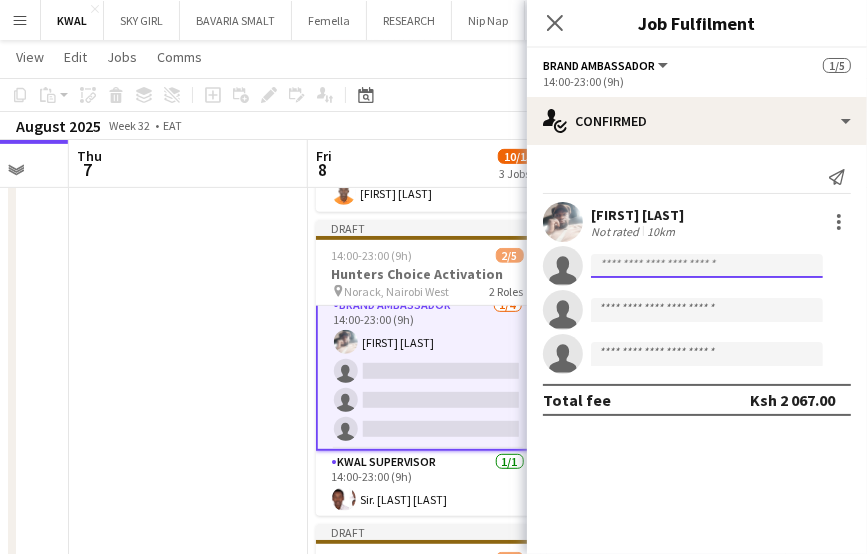 click at bounding box center (707, 310) 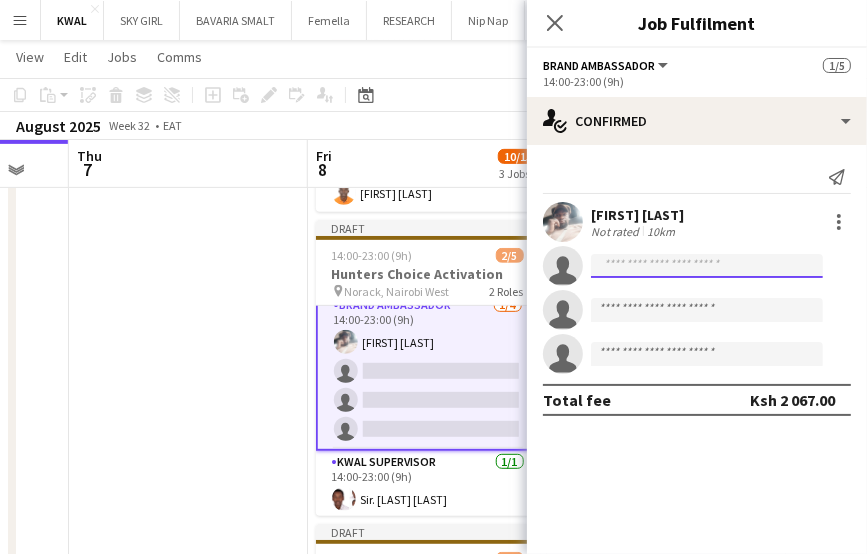 paste on "**********" 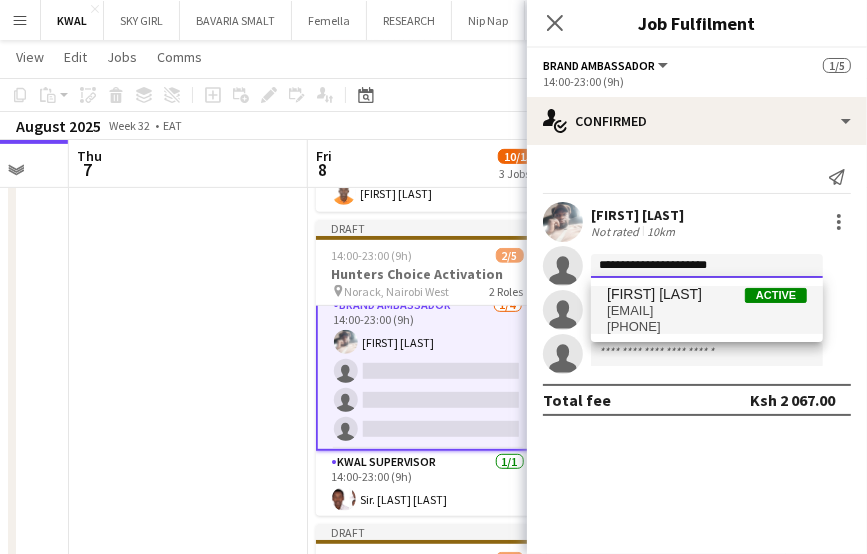 type on "**********" 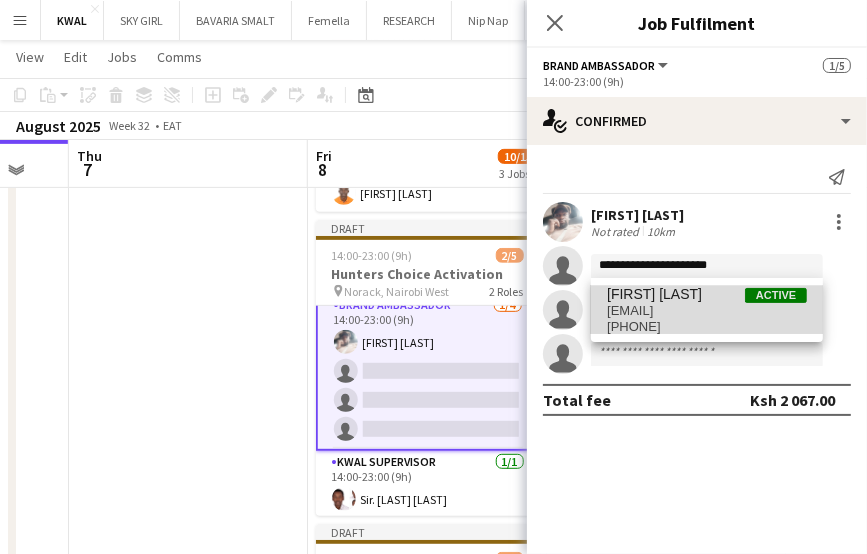click on "ceciliawahu8@gmail.com" at bounding box center [707, 311] 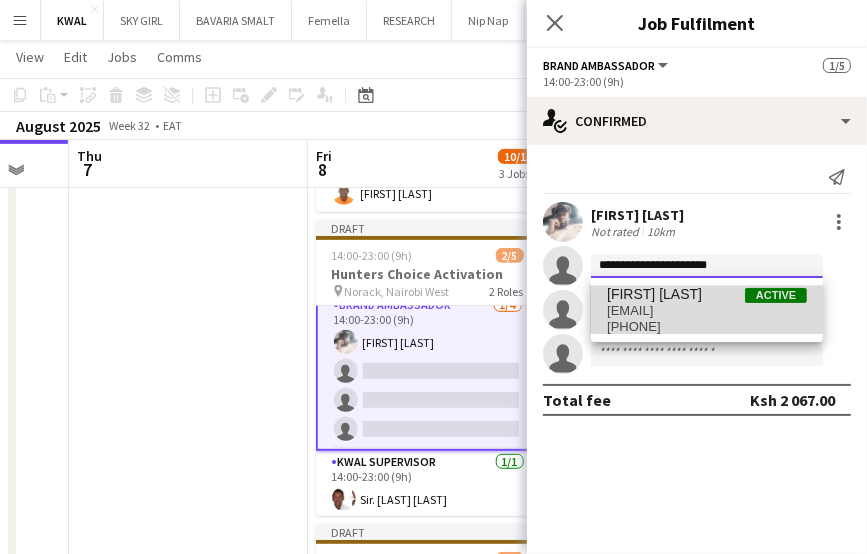 type 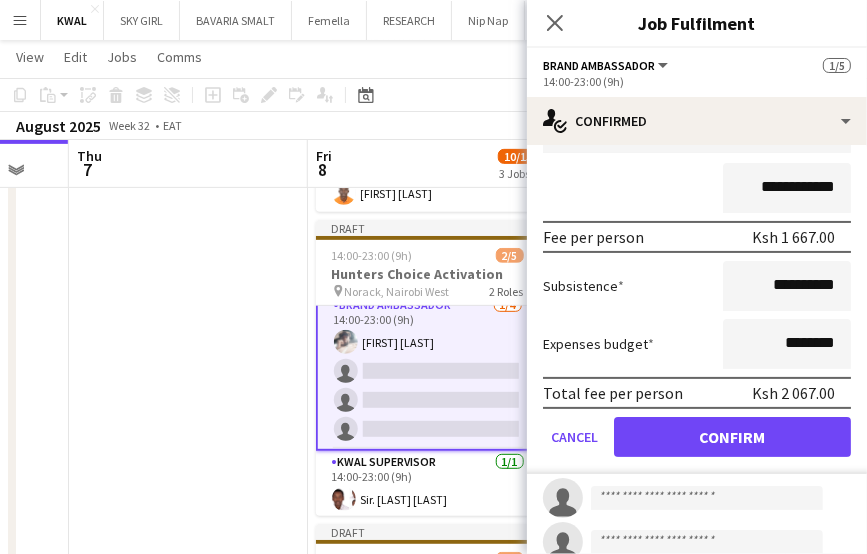 scroll, scrollTop: 271, scrollLeft: 0, axis: vertical 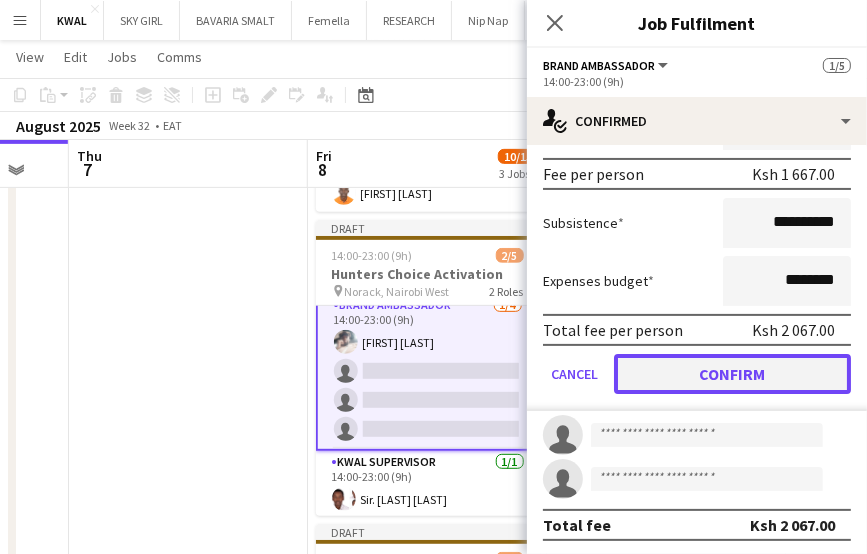 click on "Confirm" at bounding box center (732, 374) 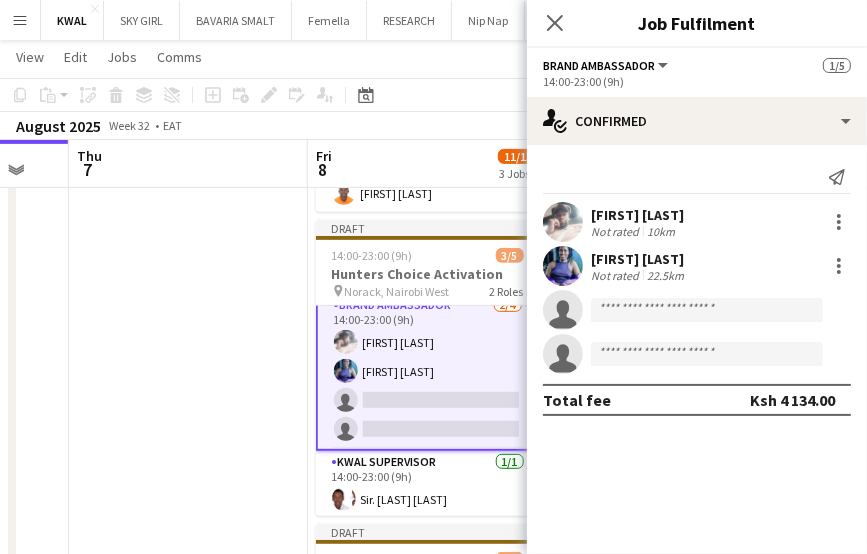 scroll, scrollTop: 0, scrollLeft: 0, axis: both 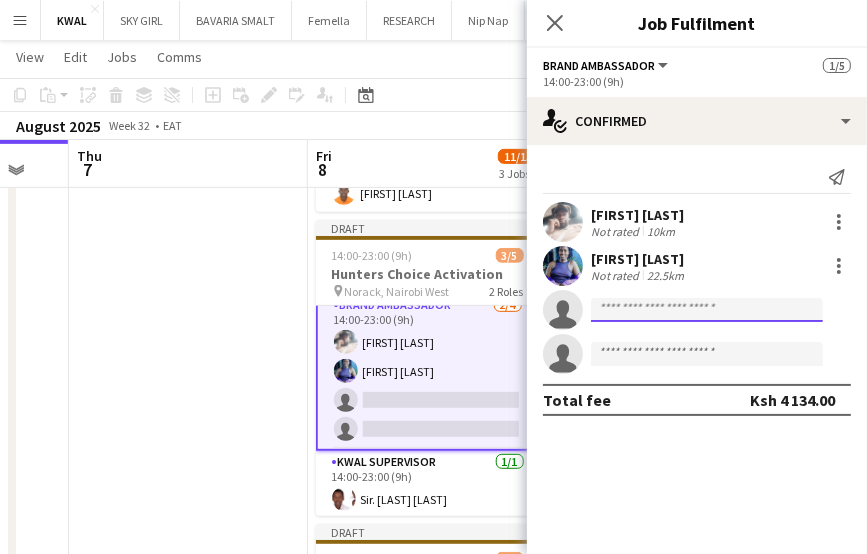 click 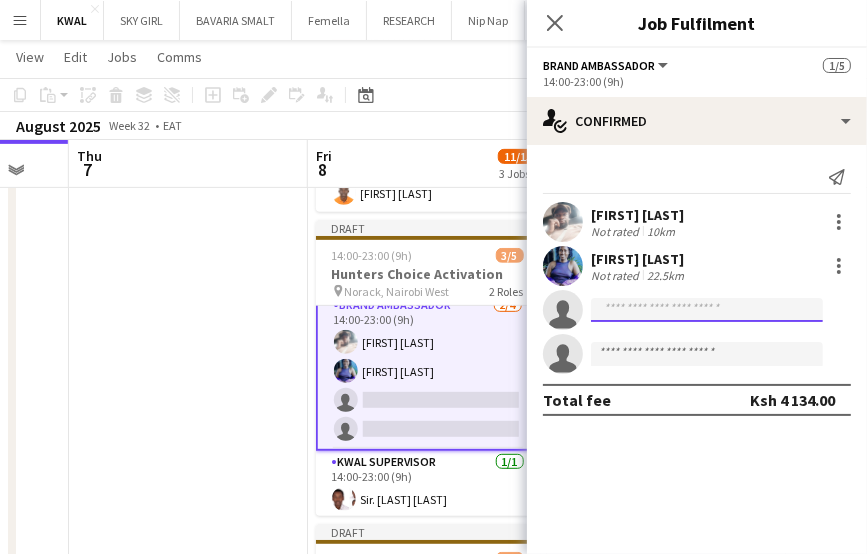 paste on "**********" 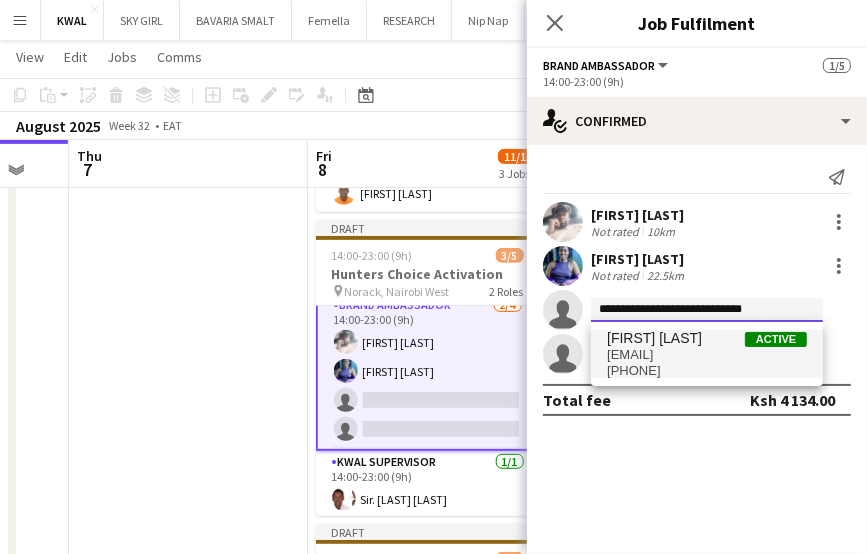 type on "**********" 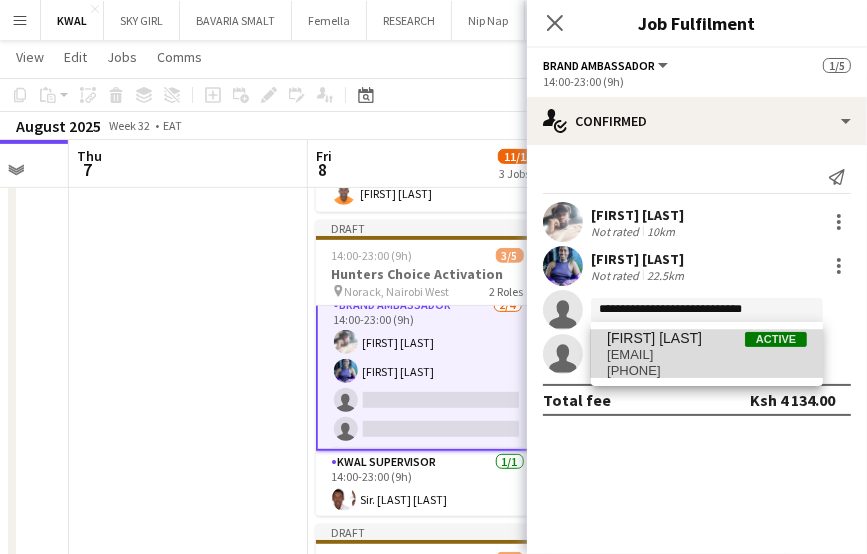click on "muriithivalerian003@gmail.com" at bounding box center [707, 355] 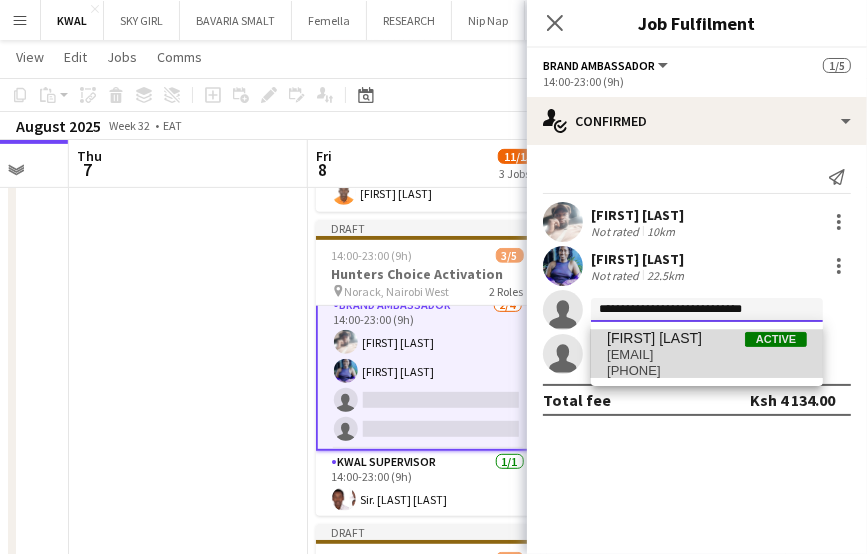 type 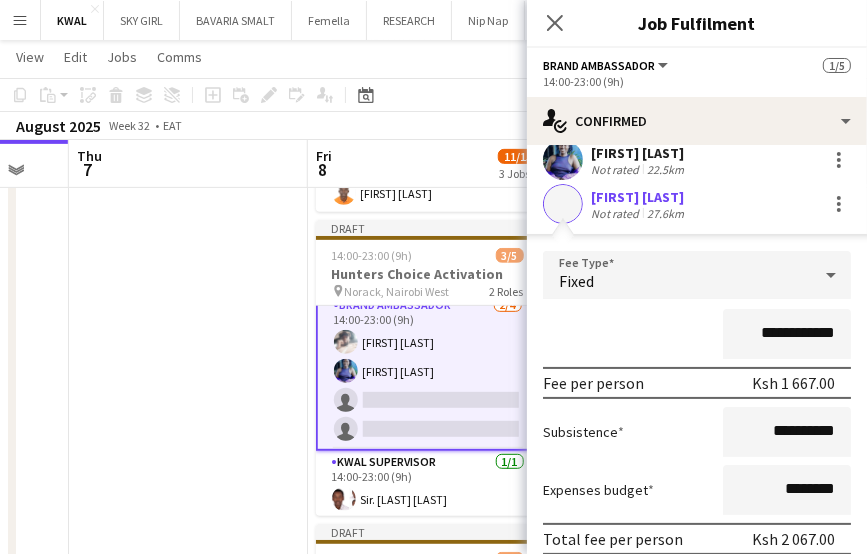 scroll, scrollTop: 200, scrollLeft: 0, axis: vertical 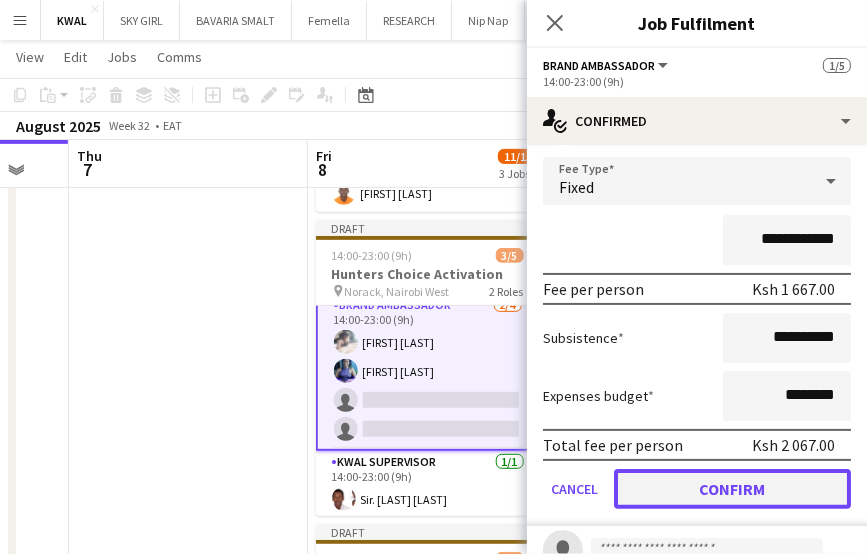 click on "Confirm" at bounding box center [732, 489] 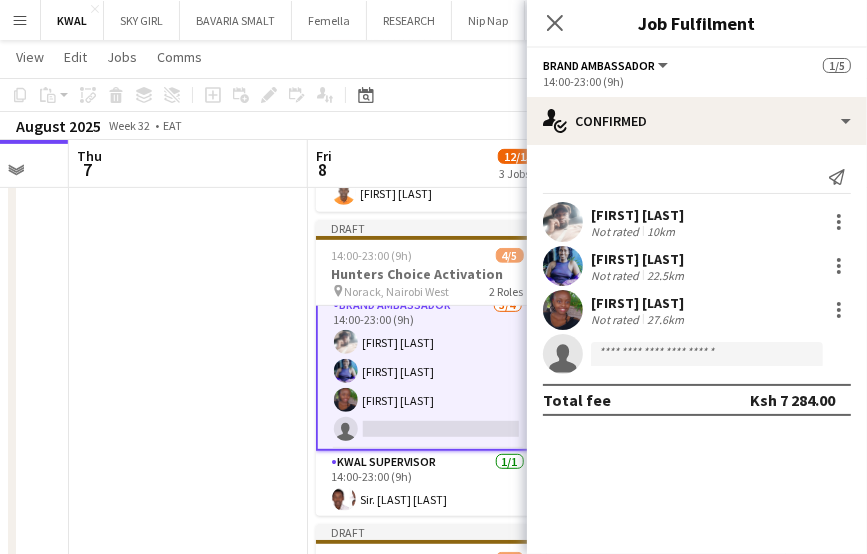 scroll, scrollTop: 0, scrollLeft: 0, axis: both 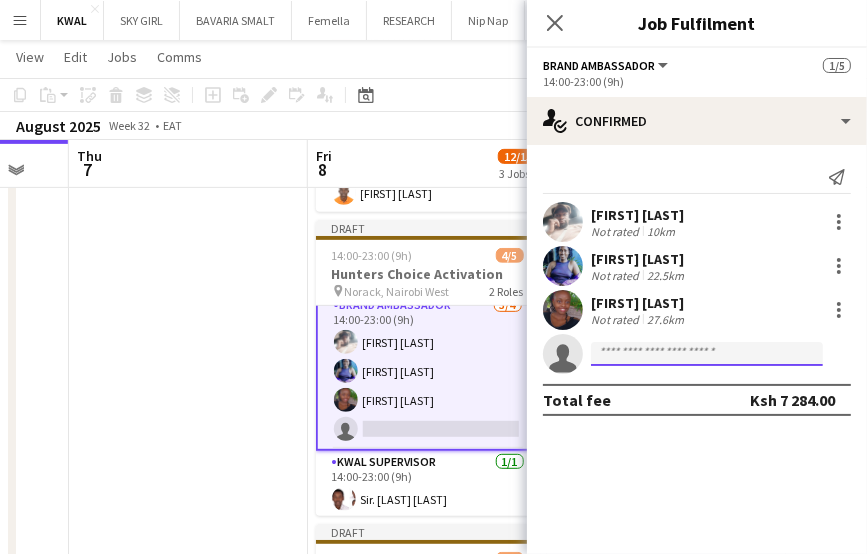click 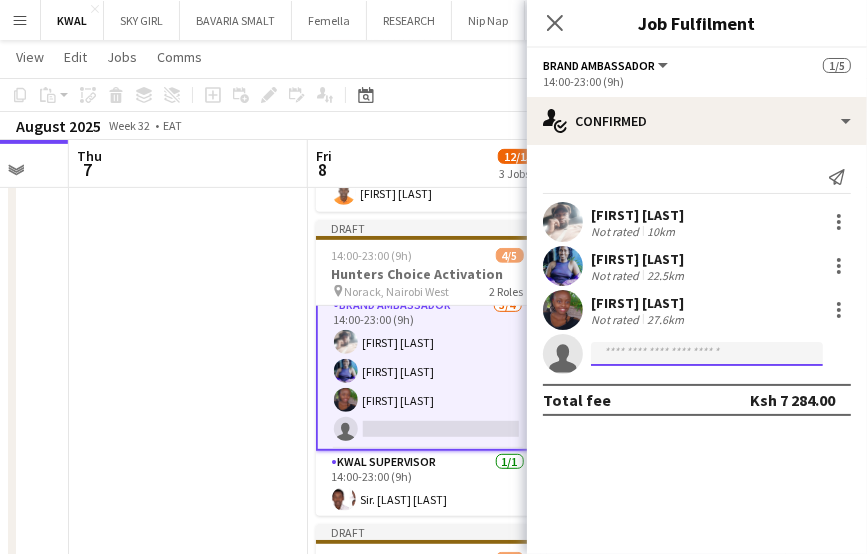 click 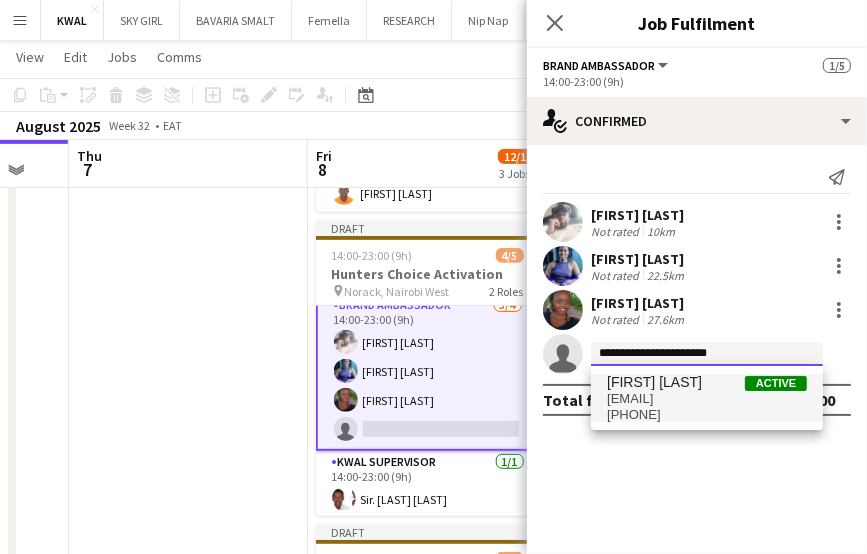 type on "**********" 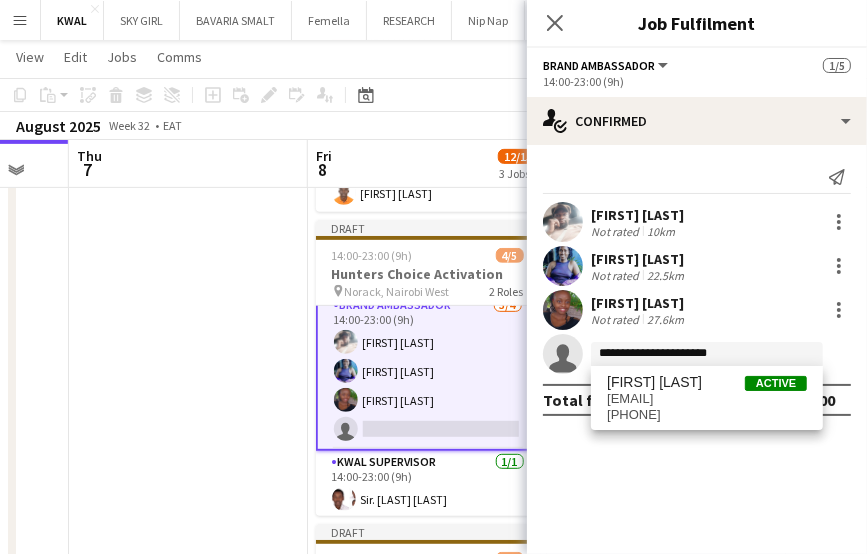 click on "Silvia Kaguri  Active" at bounding box center [707, 382] 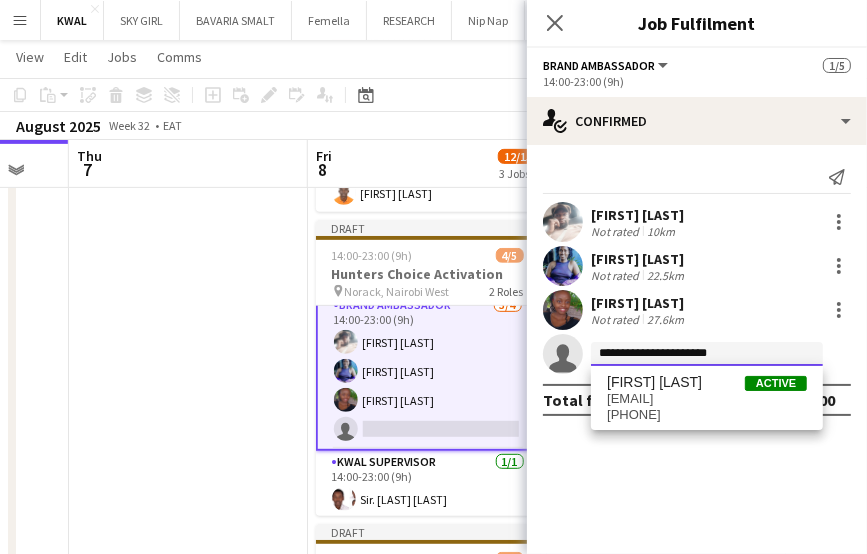 type 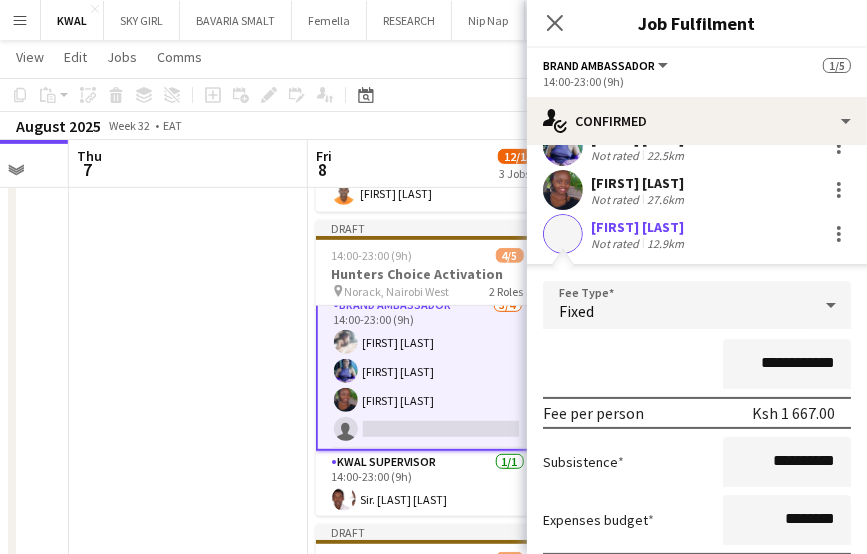 scroll, scrollTop: 271, scrollLeft: 0, axis: vertical 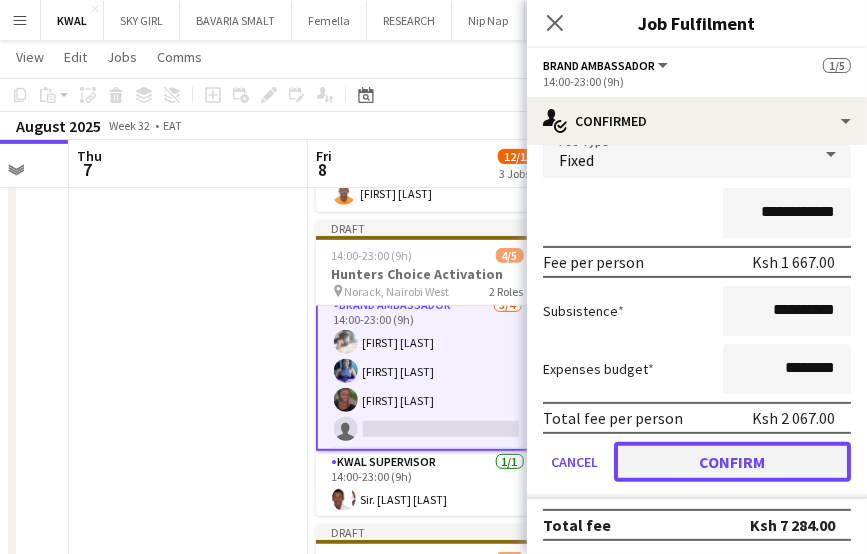 click on "Confirm" at bounding box center [732, 462] 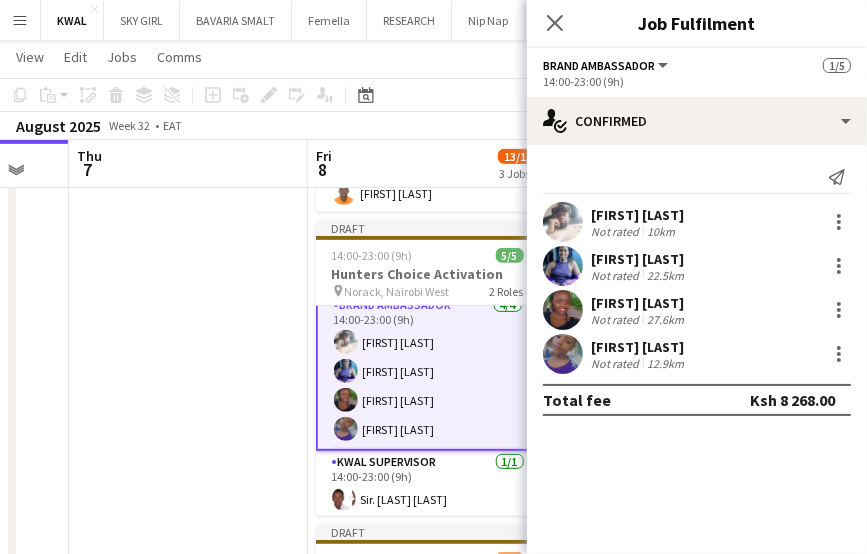 scroll, scrollTop: 0, scrollLeft: 0, axis: both 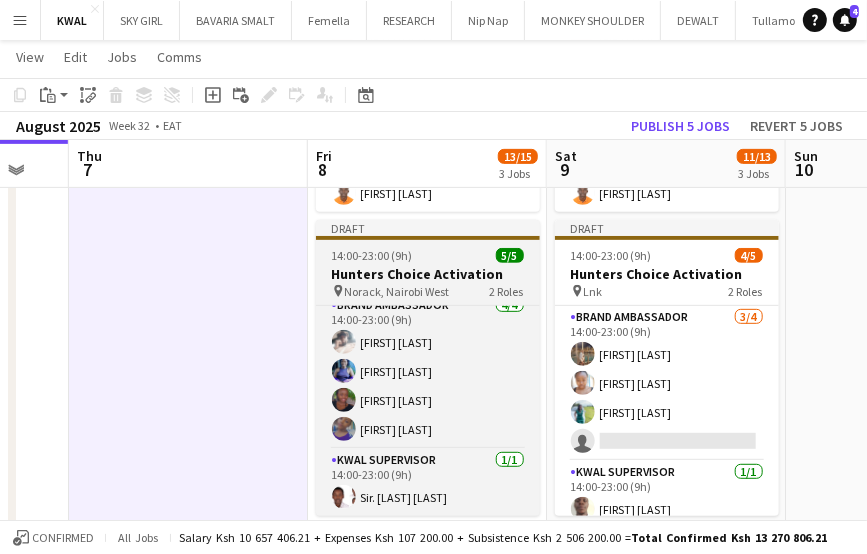 click on "14:00-23:00 (9h)    5/5" at bounding box center (428, 255) 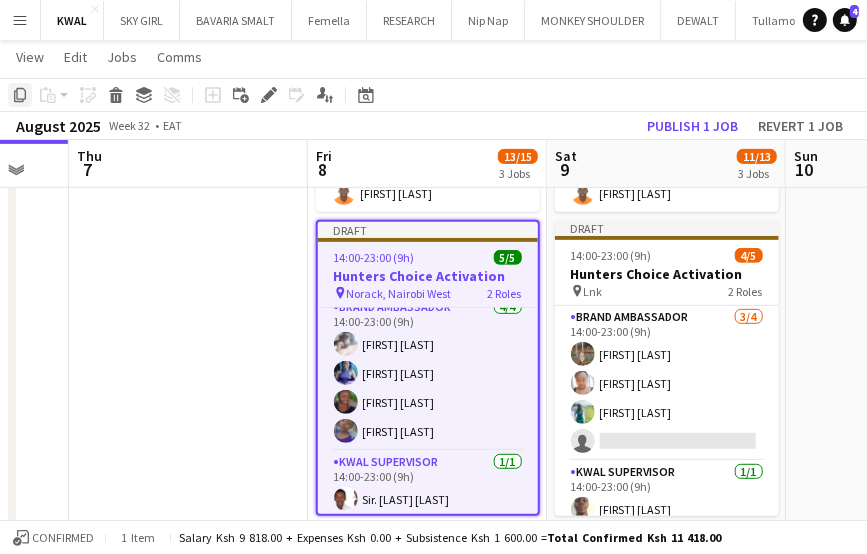 click 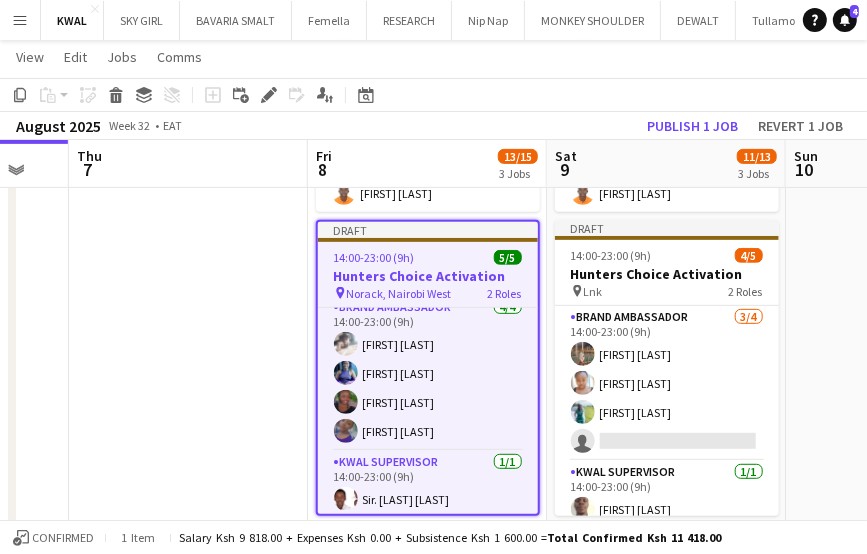 click on "Hunters Choice Activation" at bounding box center [428, 276] 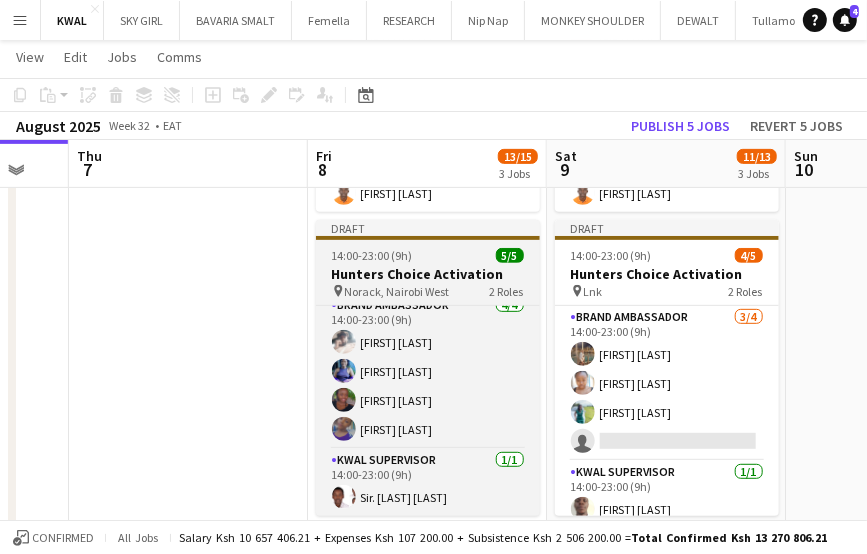 click on "Hunters Choice Activation" at bounding box center [428, 274] 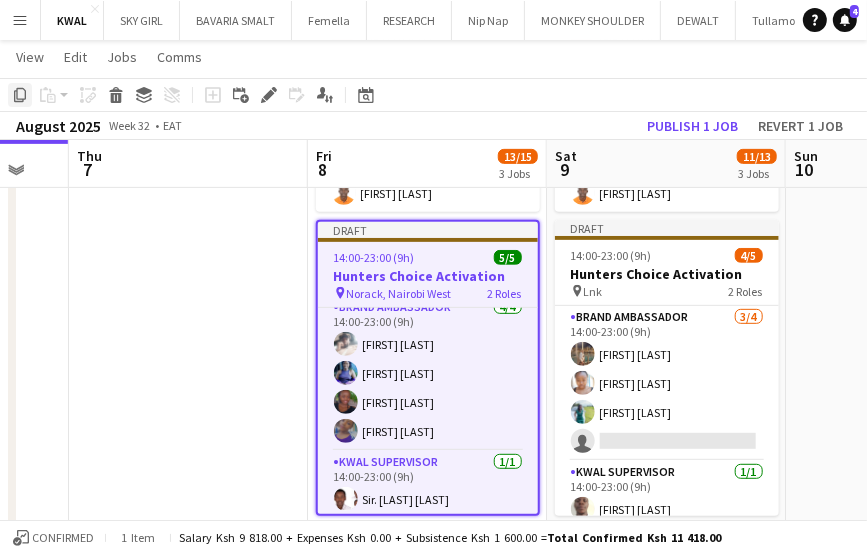 click on "Copy" 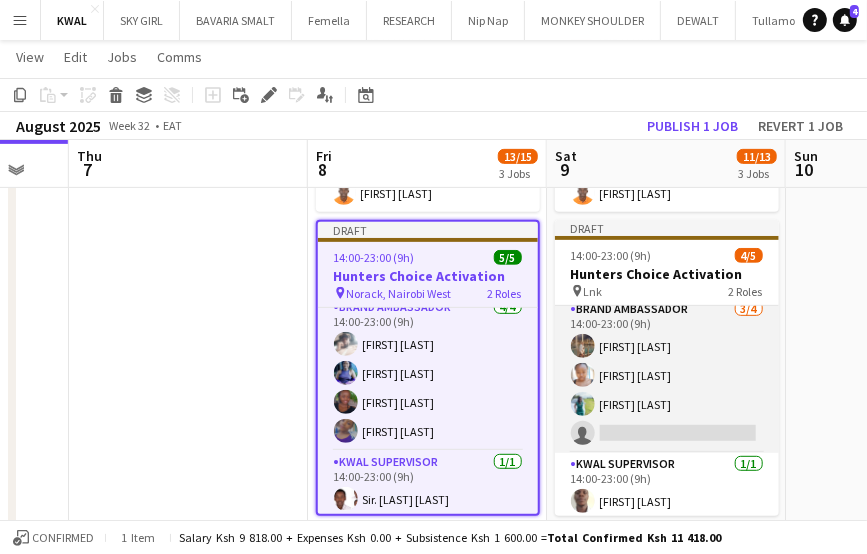 scroll, scrollTop: 12, scrollLeft: 0, axis: vertical 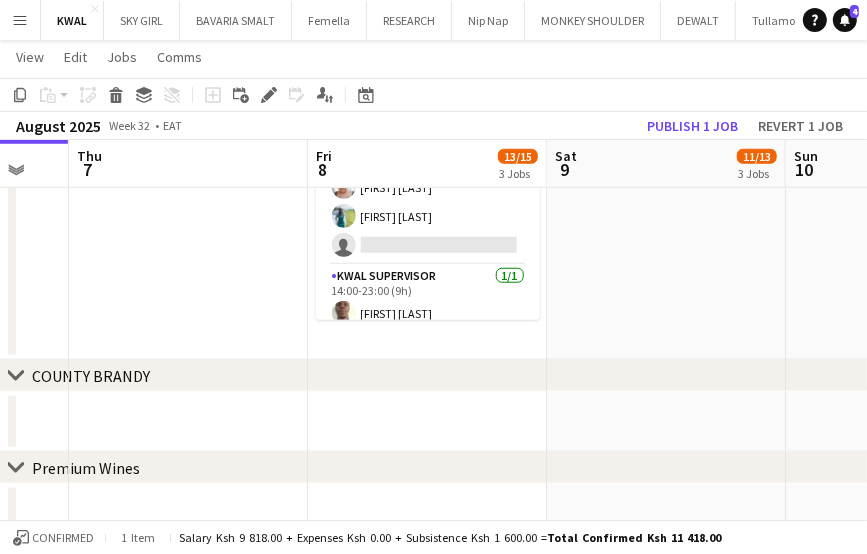 click on "Draft   14:00-23:00 (9h)    4/5   Hunters Choice Activation
pin
Deanlink wines    2 Roles   Brand Ambassador   3/4   14:00-23:00 (9h)
Melissa nasambu JUNE SAGALA ROBERT NYARIKI
single-neutral-actions
KWAL SUPERVISOR   1/1   14:00-23:00 (9h)
NIGEL MORARA  Draft   14:00-23:00 (9h)    4/5   Hunters Choice Activation
pin
Lnk   2 Roles   Brand Ambassador   3/4   14:00-23:00 (9h)
Faith Karani Elizabeth Kutisya Grace Kimani
single-neutral-actions
KWAL SUPERVISOR   1/1   14:00-23:00 (9h)
Michael Rasugu" at bounding box center [666, -116] 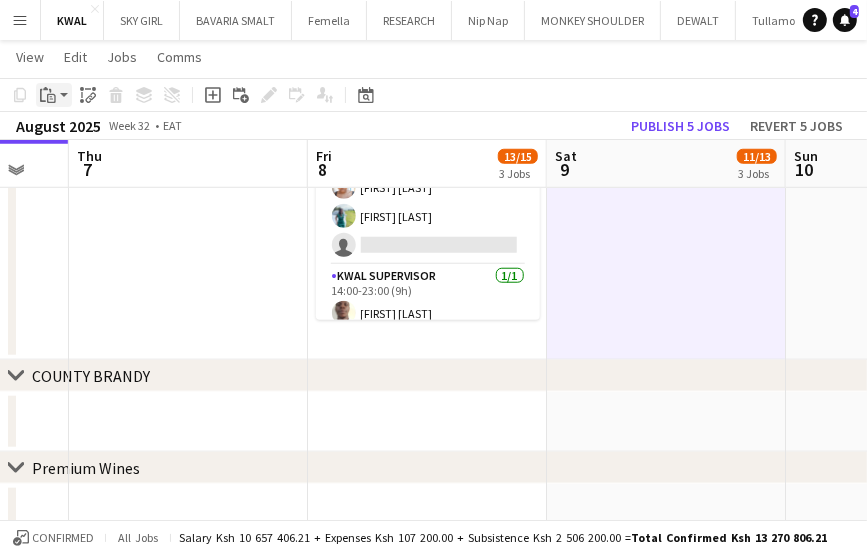 click on "Paste" at bounding box center (54, 95) 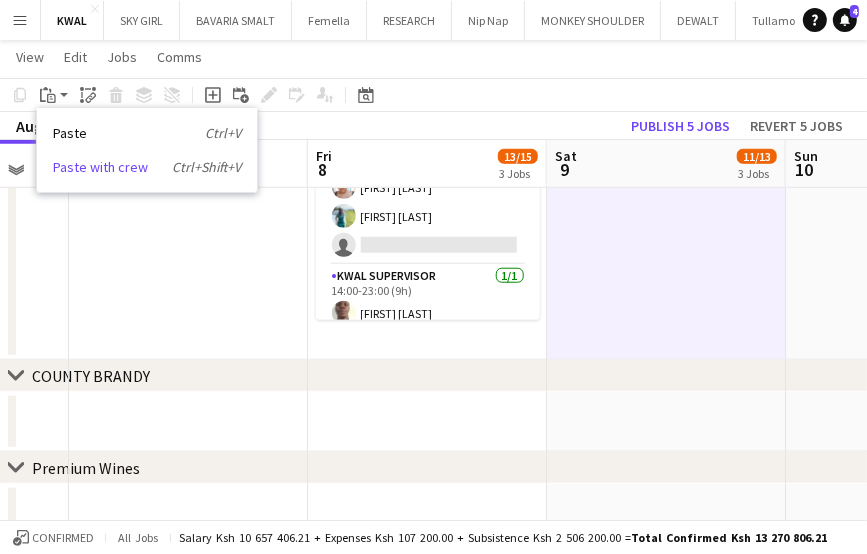 click on "Paste with crew  Ctrl+Shift+V" at bounding box center [147, 167] 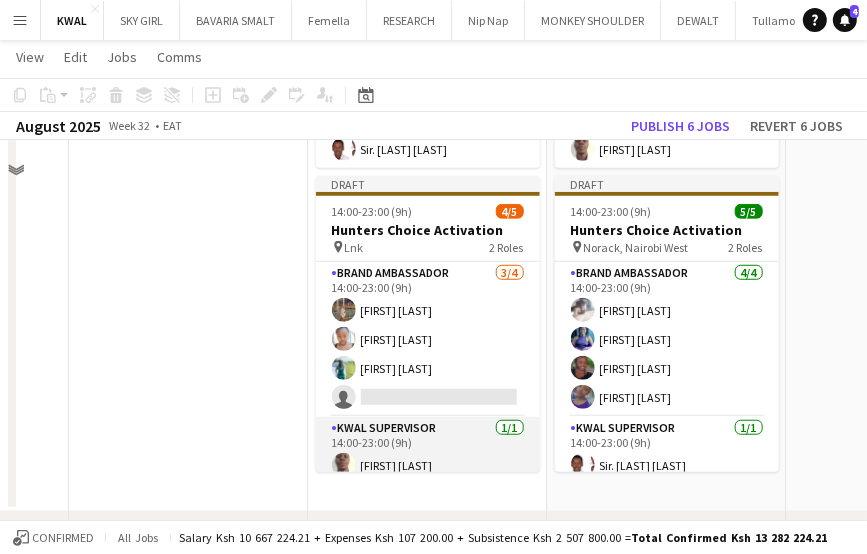 scroll, scrollTop: 800, scrollLeft: 0, axis: vertical 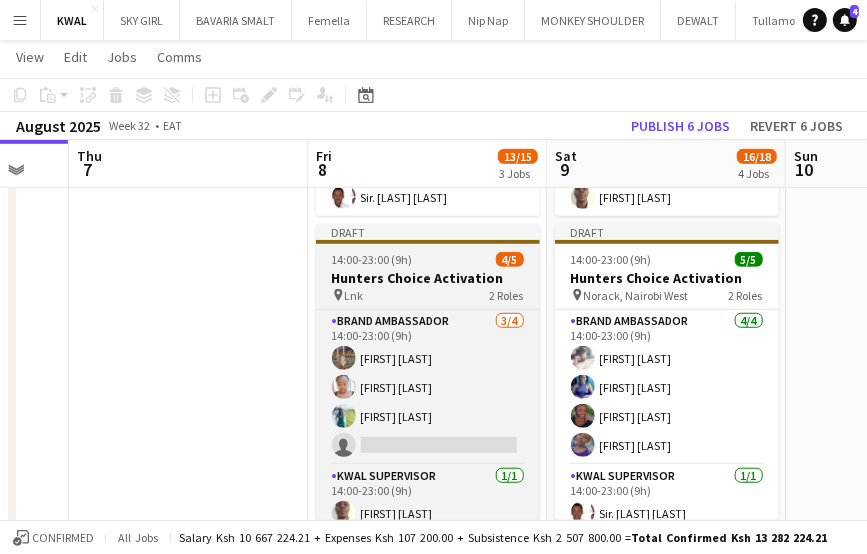 click on "Hunters Choice Activation" at bounding box center [428, 278] 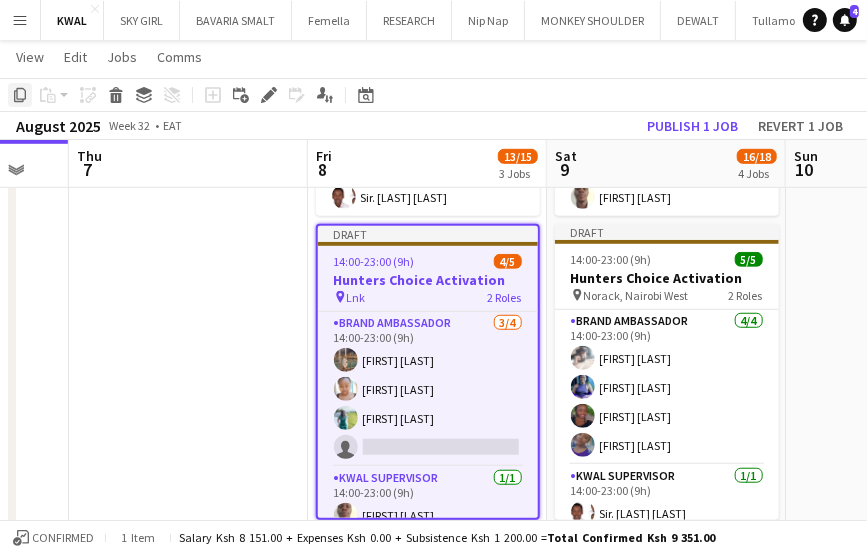 click on "Copy" 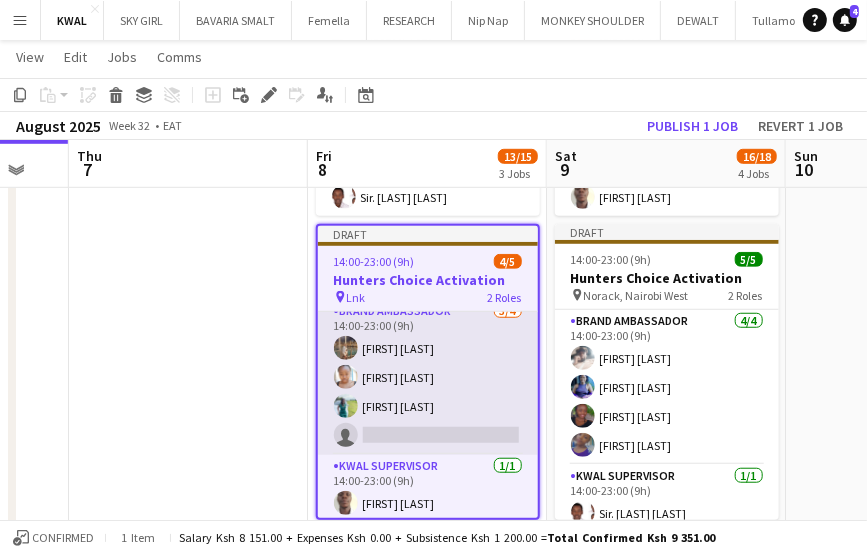 scroll, scrollTop: 16, scrollLeft: 0, axis: vertical 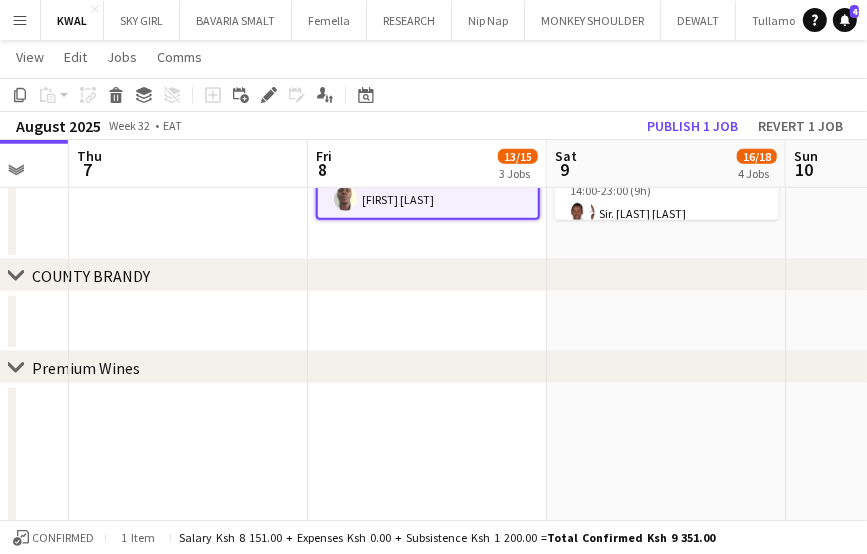 click on "Draft   14:00-23:00 (9h)    4/5   Hunters Choice Activation
pin
Deanlink wines    2 Roles   Brand Ambassador   3/4   14:00-23:00 (9h)
Melissa nasambu JUNE SAGALA ROBERT NYARIKI
single-neutral-actions
KWAL SUPERVISOR   1/1   14:00-23:00 (9h)
NIGEL MORARA  Draft   14:00-23:00 (9h)    5/5   Hunters Choice Activation
pin
Norack, Nairobi West    2 Roles   Brand Ambassador   4/4   14:00-23:00 (9h)
Moses Tado Musalama Cess Rosemary Kanambiu Silvia Kaguri  KWAL SUPERVISOR   1/1   14:00-23:00 (9h)
Sir. George G  Draft   14:00-23:00 (9h)    4/5   Hunters Choice Activation
pin
Lnk   2 Roles   Brand Ambassador   3/4   14:00-23:00 (9h)
Faith Karani Elizabeth Kutisya Grace Kimani
single-neutral-actions
KWAL SUPERVISOR   1/1   14:00-23:00 (9h)
Michael Rasugu" at bounding box center (427, -216) 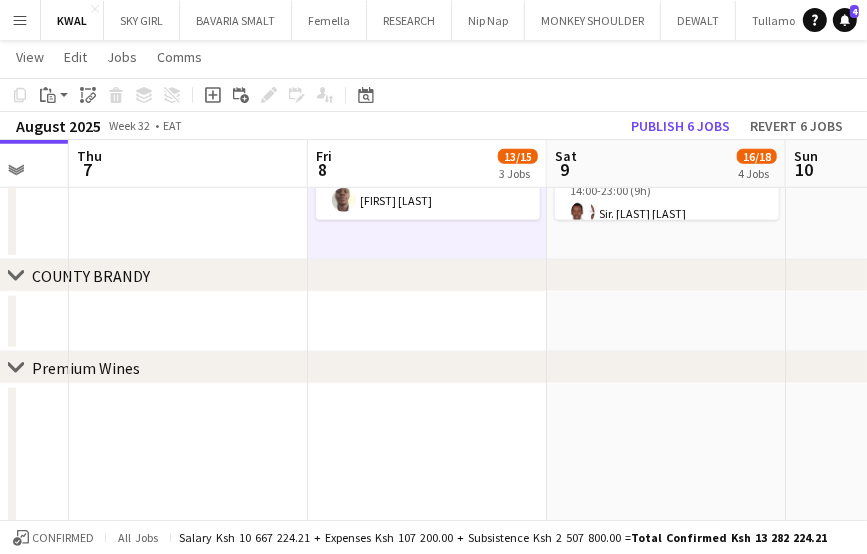 scroll, scrollTop: 12, scrollLeft: 0, axis: vertical 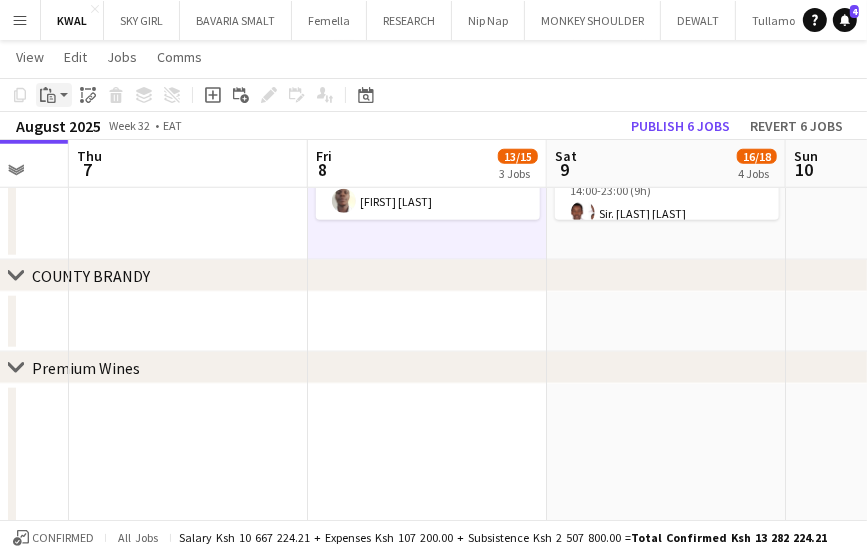click on "Paste" at bounding box center (54, 95) 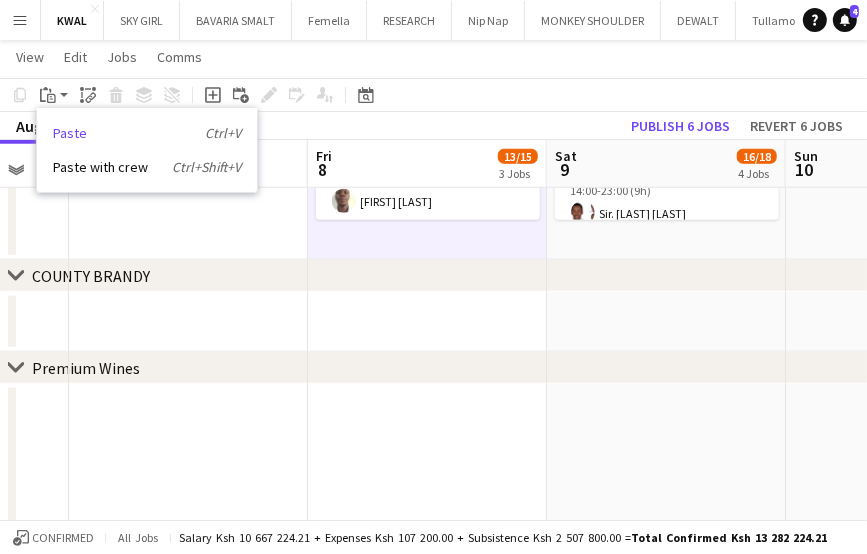 click on "Paste   Ctrl+V" at bounding box center [147, 133] 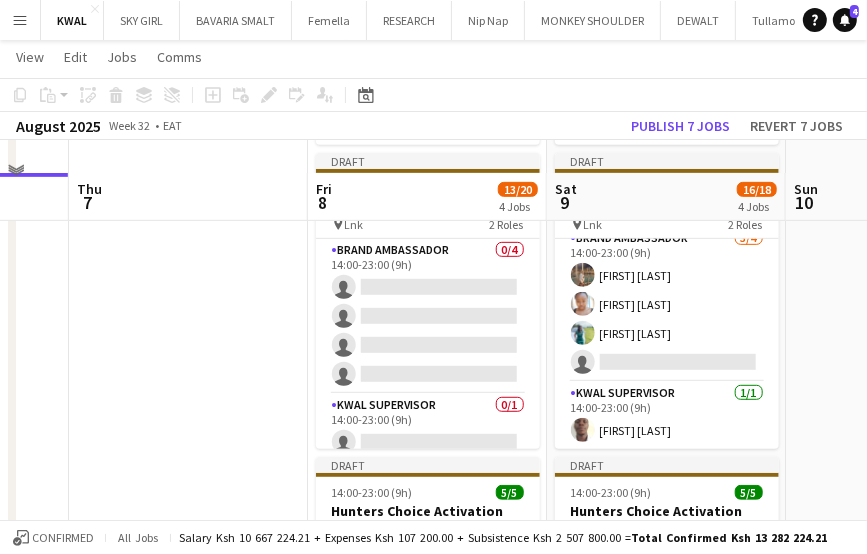 scroll, scrollTop: 600, scrollLeft: 0, axis: vertical 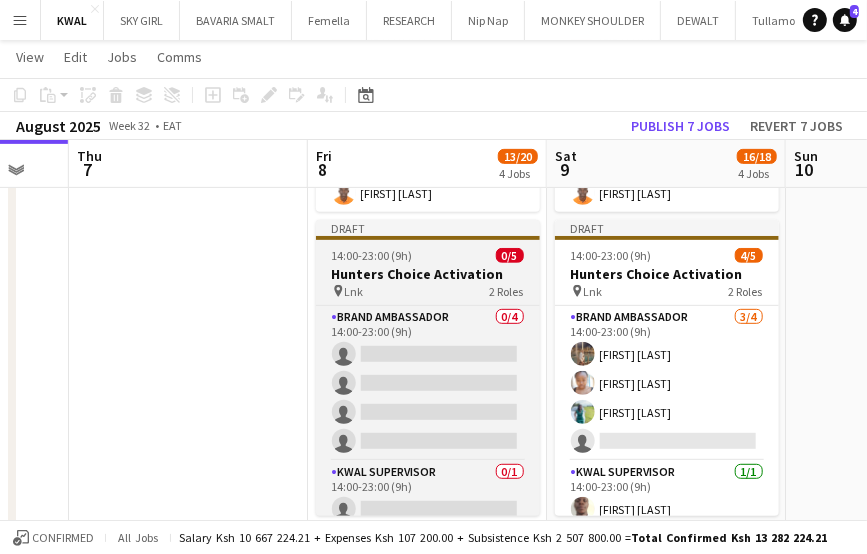 click on "14:00-23:00 (9h)    0/5" at bounding box center [428, 255] 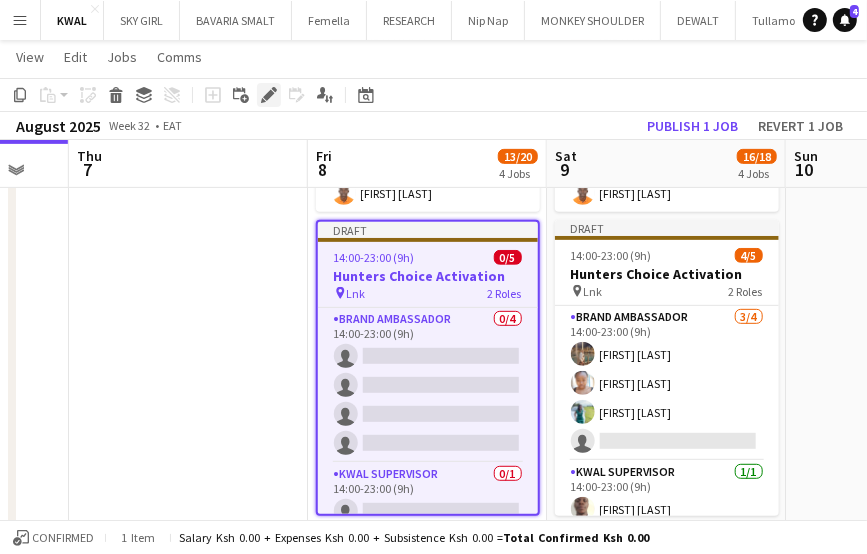 click on "Edit" 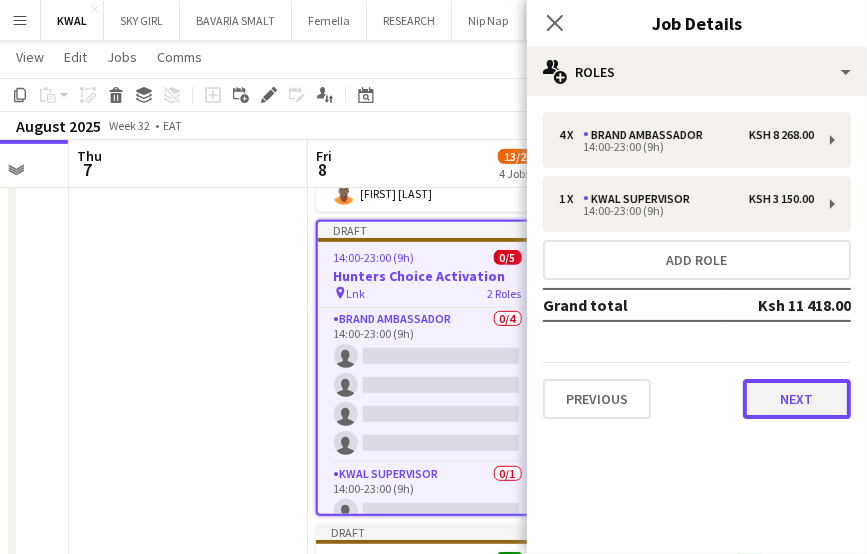click on "Next" at bounding box center (797, 399) 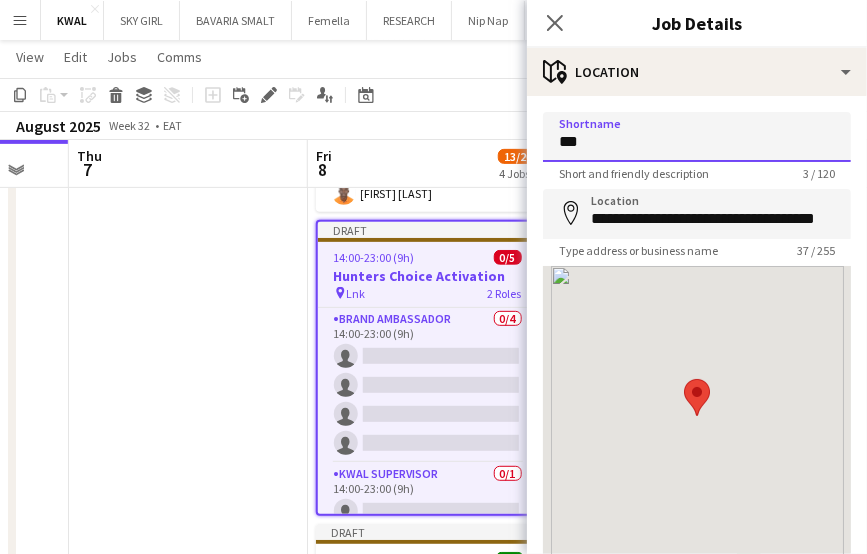 drag, startPoint x: 638, startPoint y: 149, endPoint x: 484, endPoint y: 145, distance: 154.05194 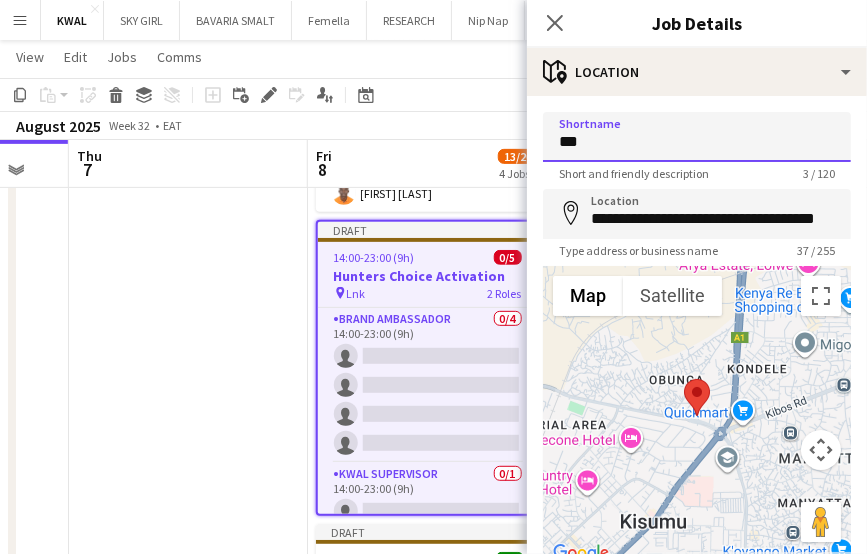 paste on "**********" 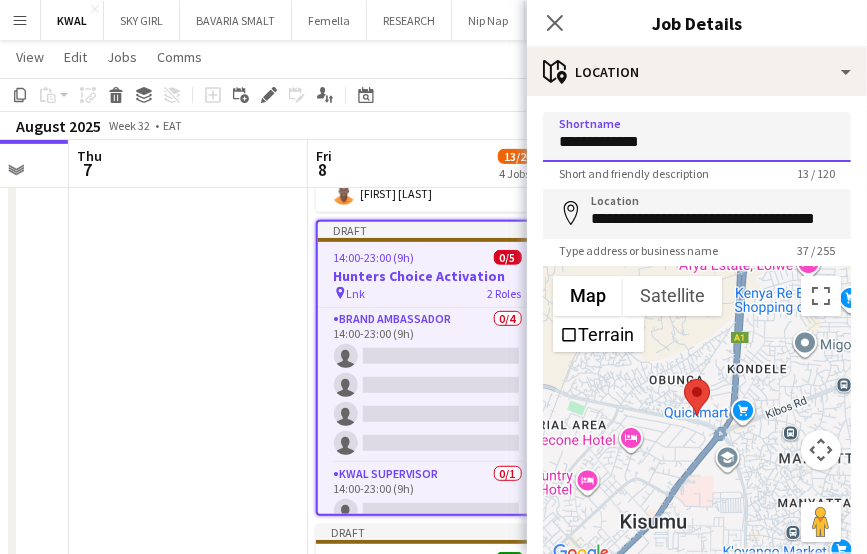 type on "**********" 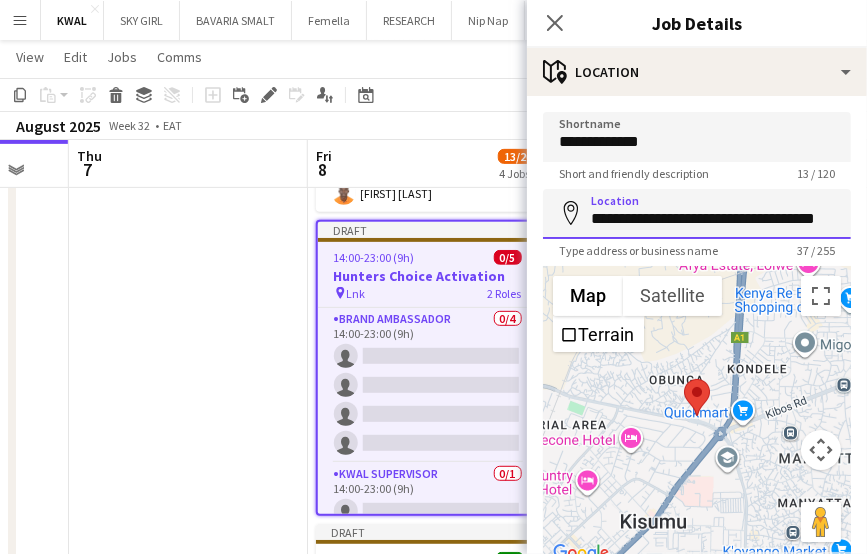 scroll, scrollTop: 0, scrollLeft: 30, axis: horizontal 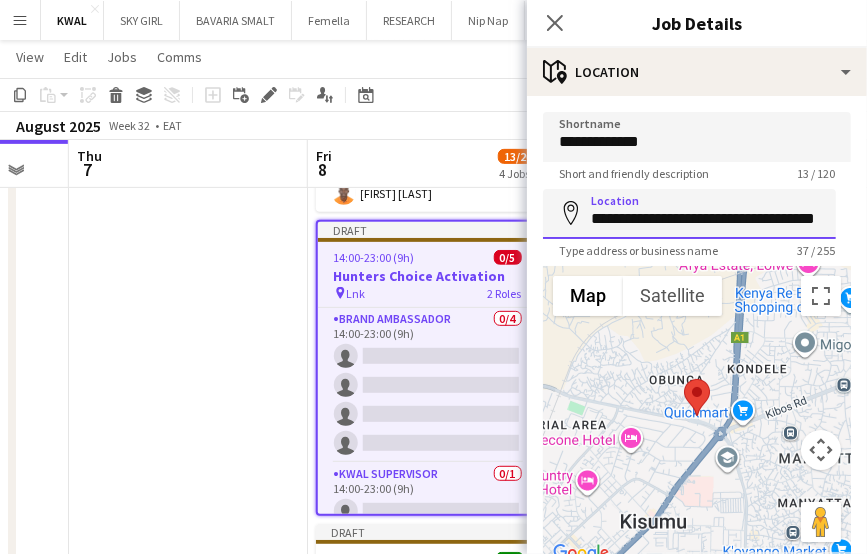 drag, startPoint x: 589, startPoint y: 216, endPoint x: 891, endPoint y: 221, distance: 302.04138 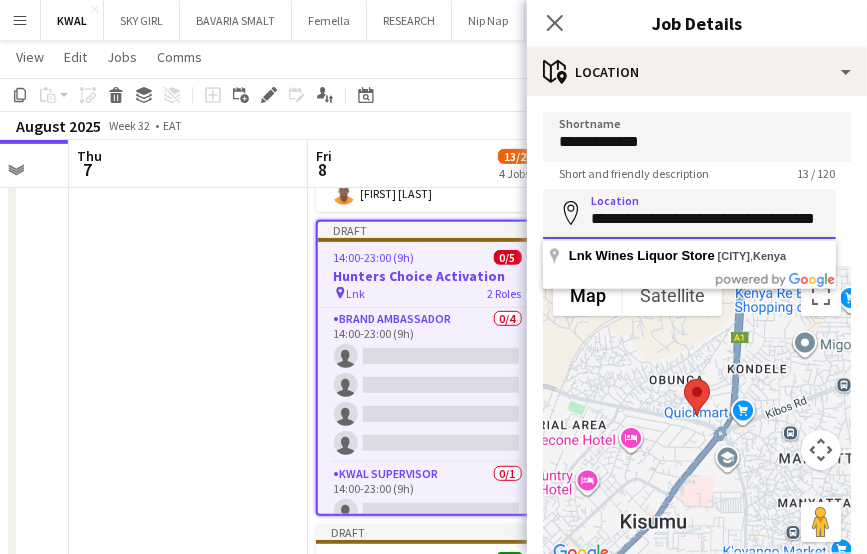 paste 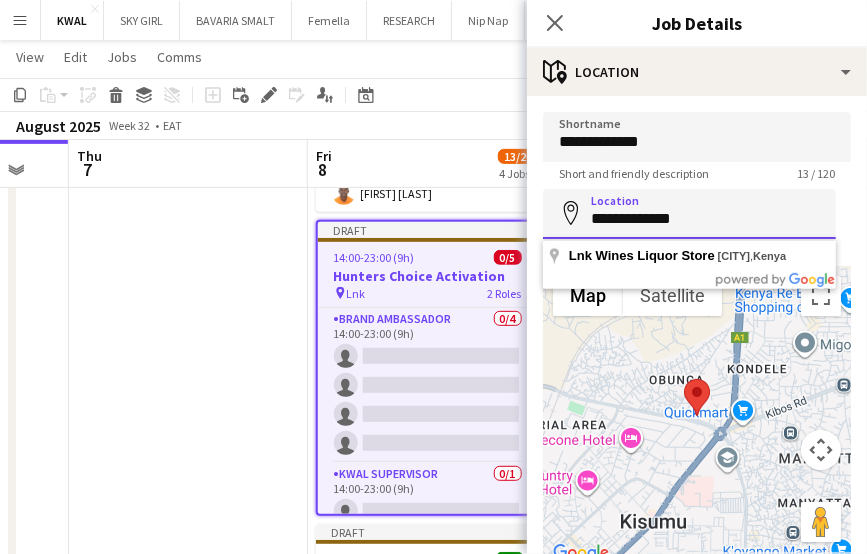 scroll, scrollTop: 0, scrollLeft: 0, axis: both 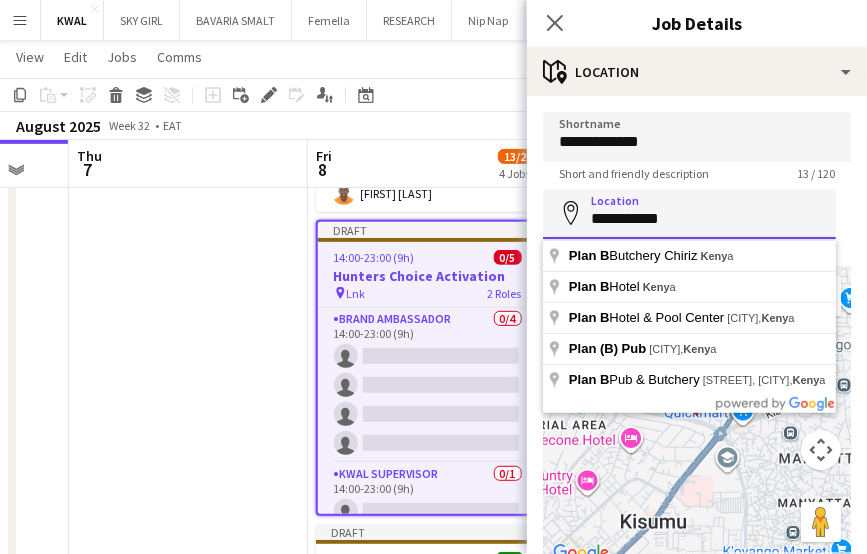 type on "**********" 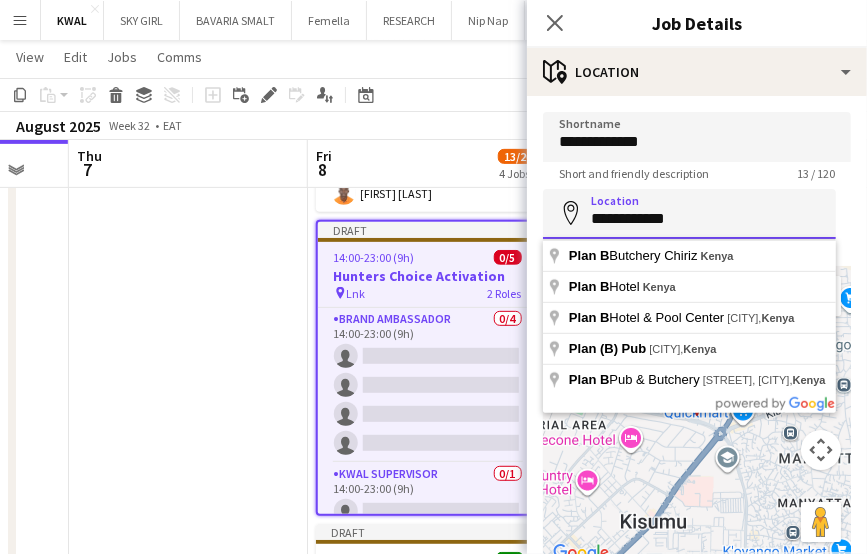 drag, startPoint x: 706, startPoint y: 222, endPoint x: 556, endPoint y: 217, distance: 150.08331 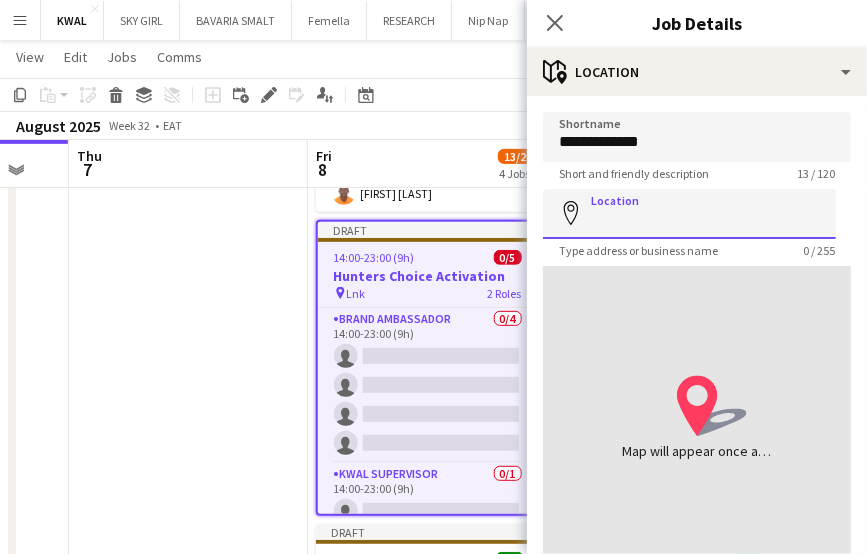 paste on "**********" 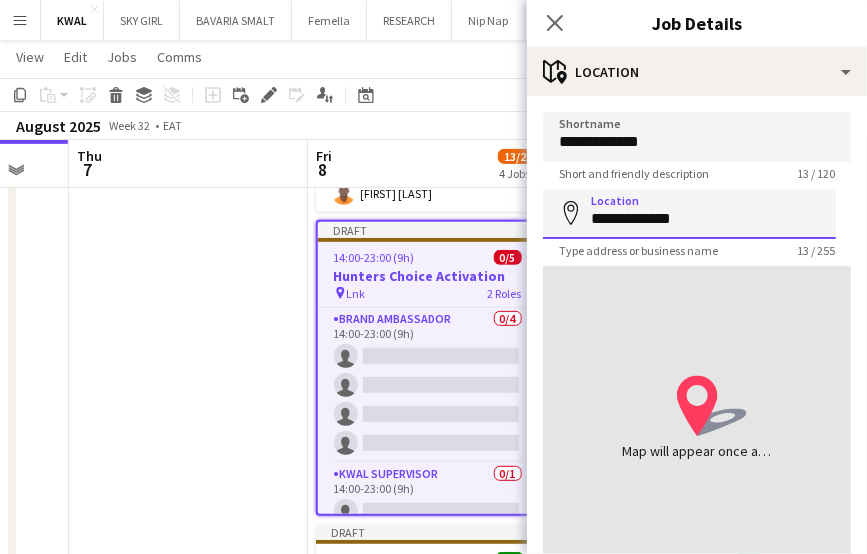 click on "**********" at bounding box center (689, 214) 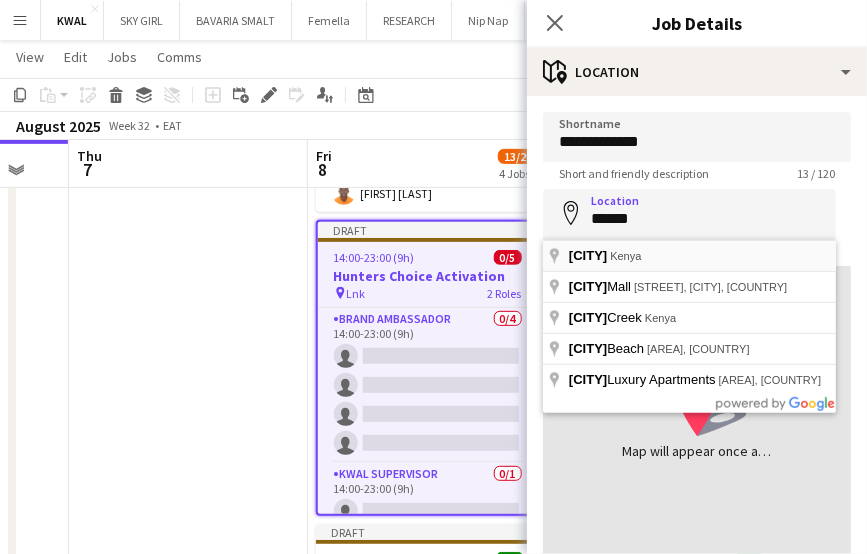 type on "**********" 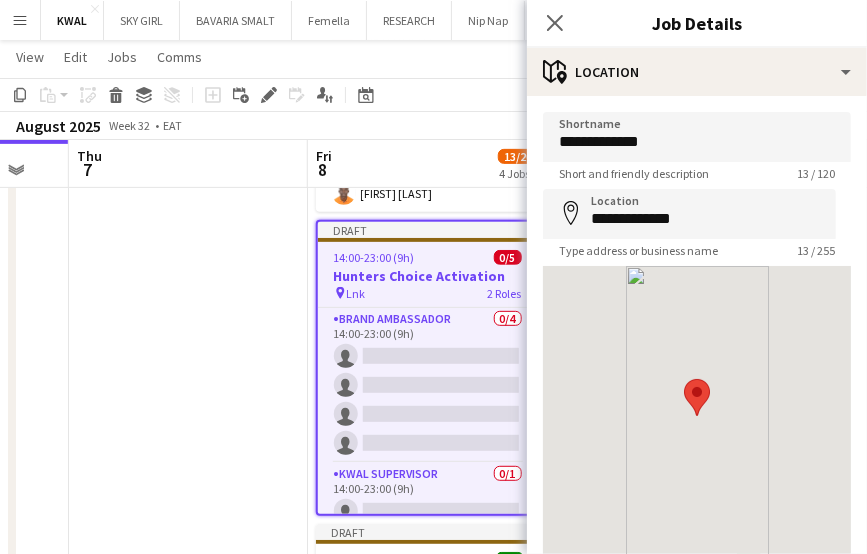 click at bounding box center (188, 536) 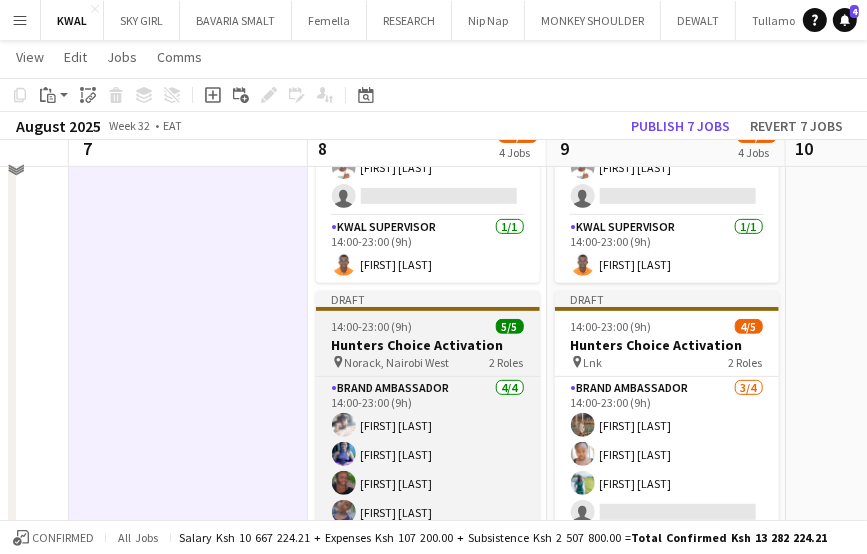 scroll, scrollTop: 400, scrollLeft: 0, axis: vertical 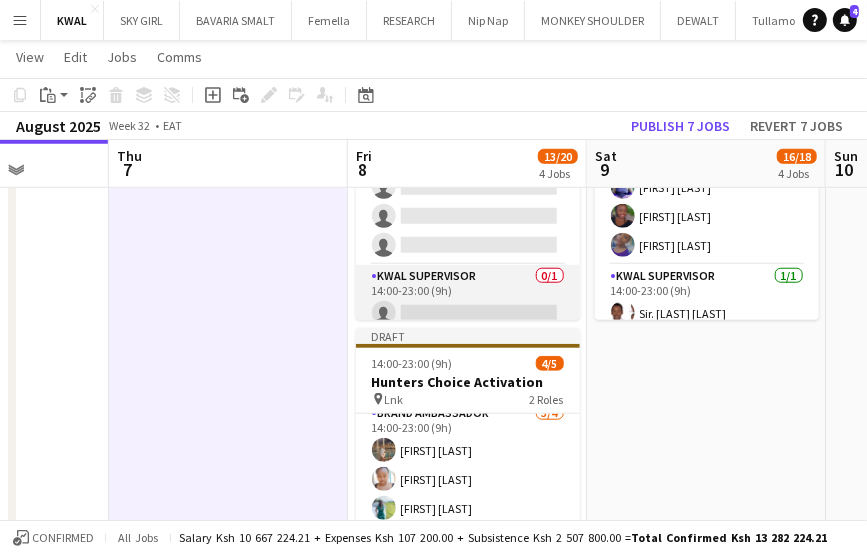 click on "KWAL SUPERVISOR   0/1   14:00-23:00 (9h)
single-neutral-actions" at bounding box center [468, 299] 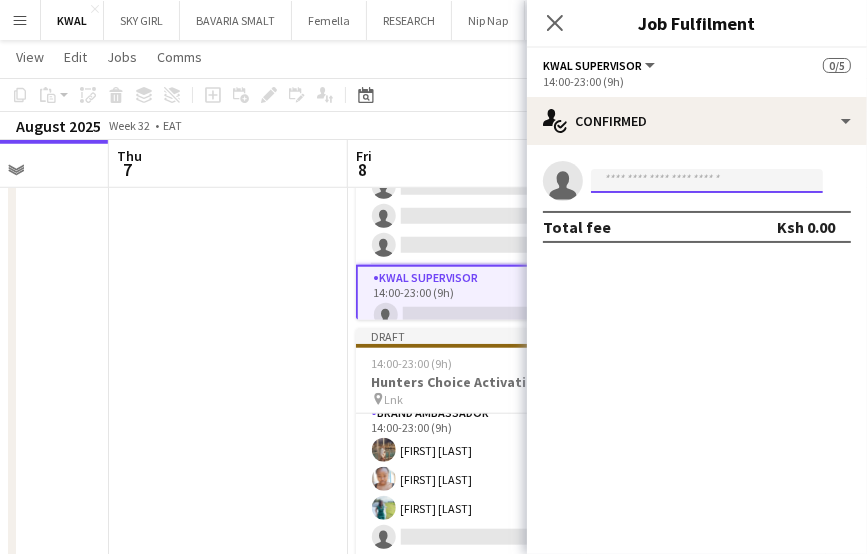 click at bounding box center (707, 181) 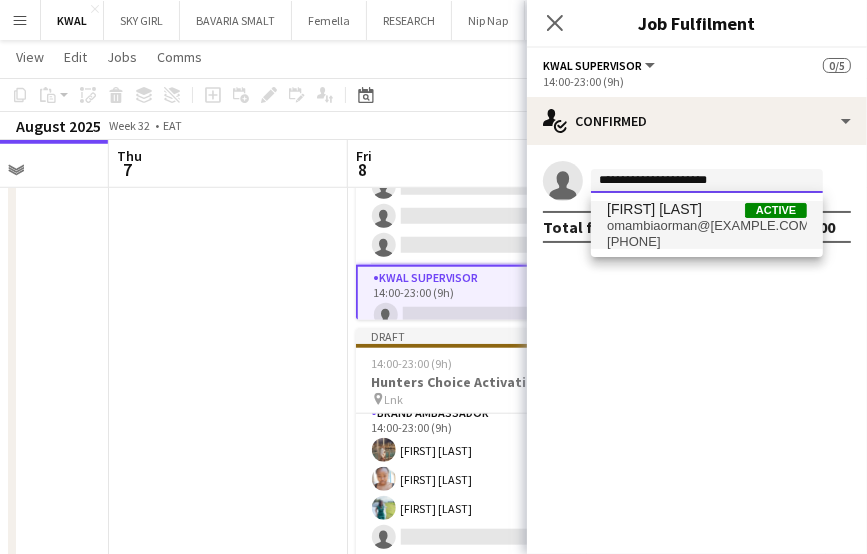 type on "**********" 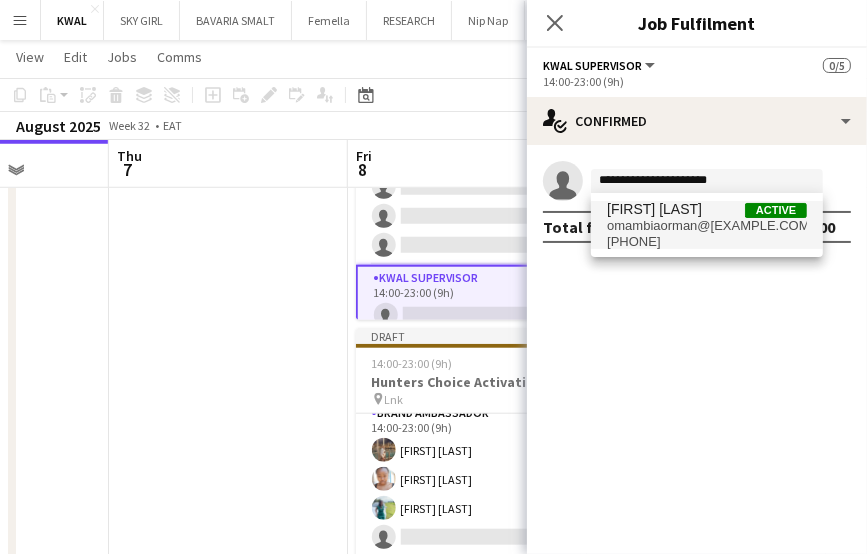 click on "[FIRST] [LAST]" at bounding box center [654, 209] 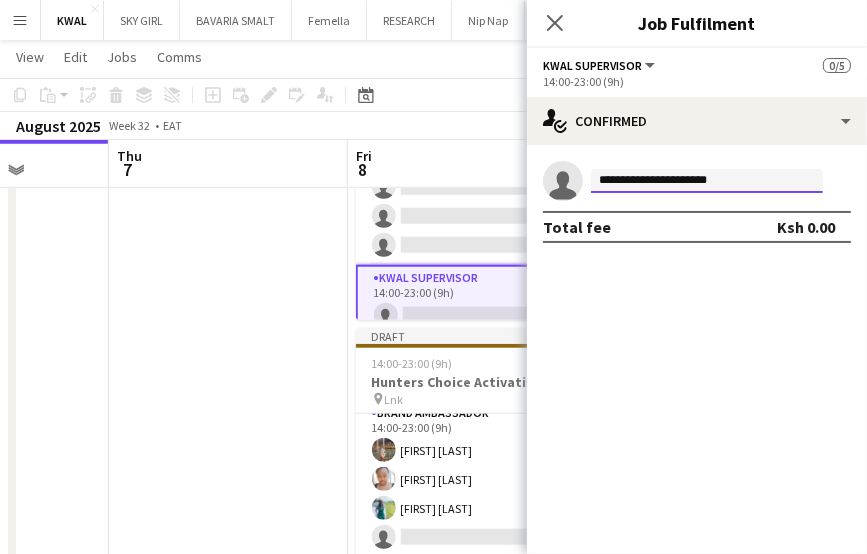 type 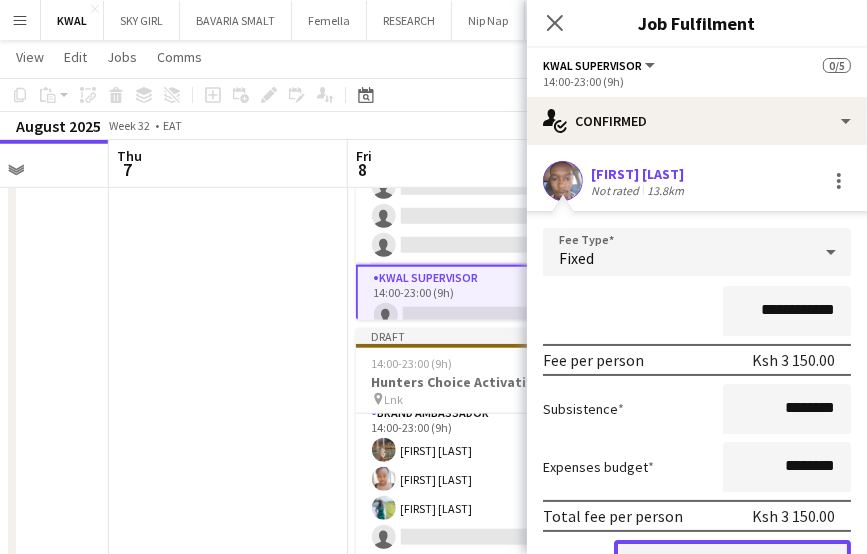 click on "Confirm" at bounding box center [732, 560] 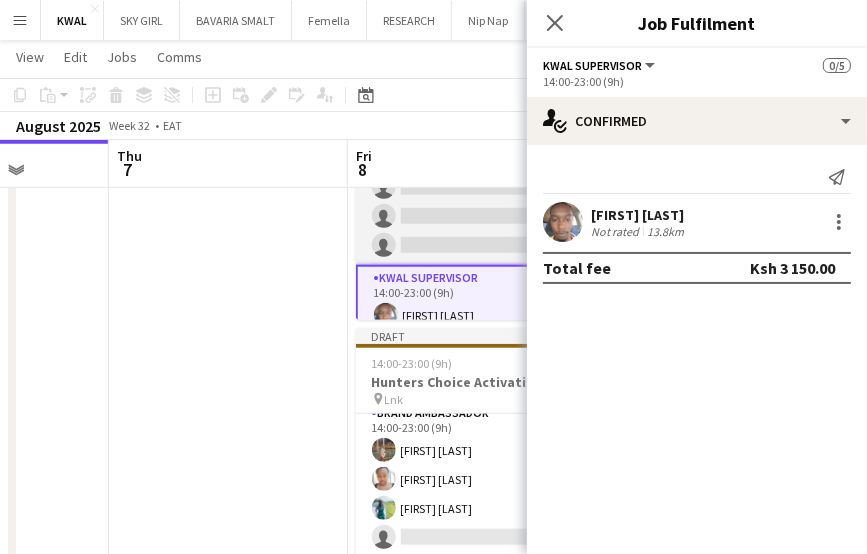 click on "Brand Ambassador   0/4   14:00-23:00 (9h)
single-neutral-actions
single-neutral-actions
single-neutral-actions
single-neutral-actions" at bounding box center (468, 187) 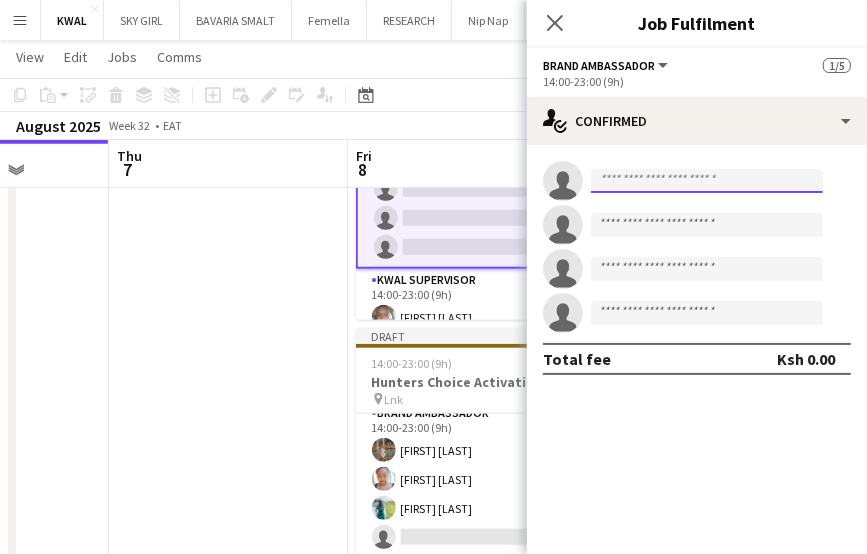 click at bounding box center [707, 181] 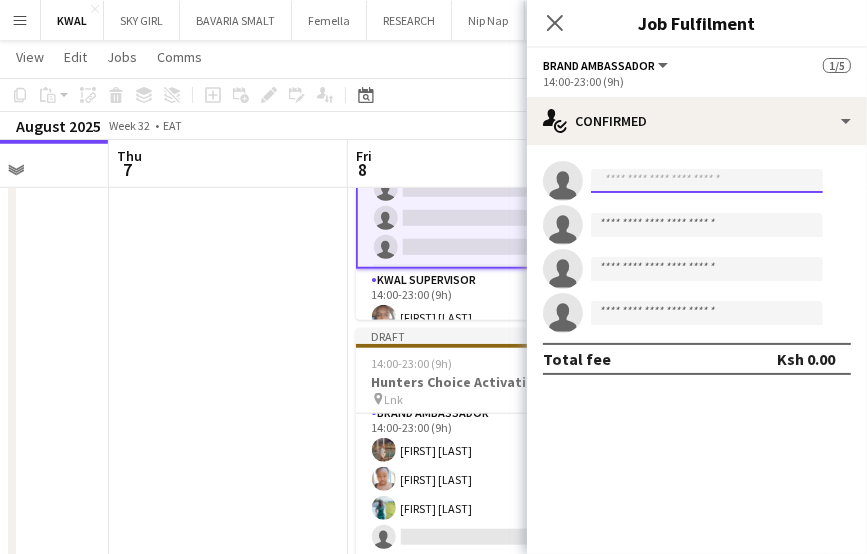 paste on "**********" 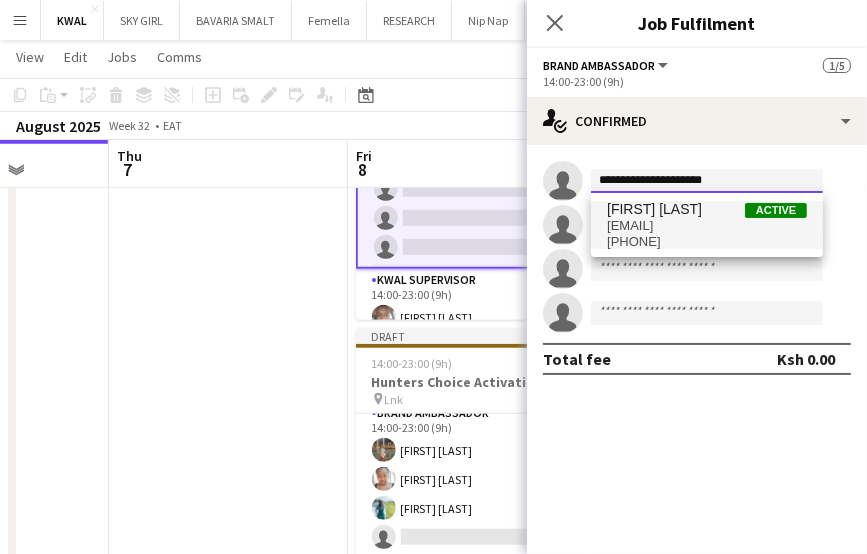 type on "**********" 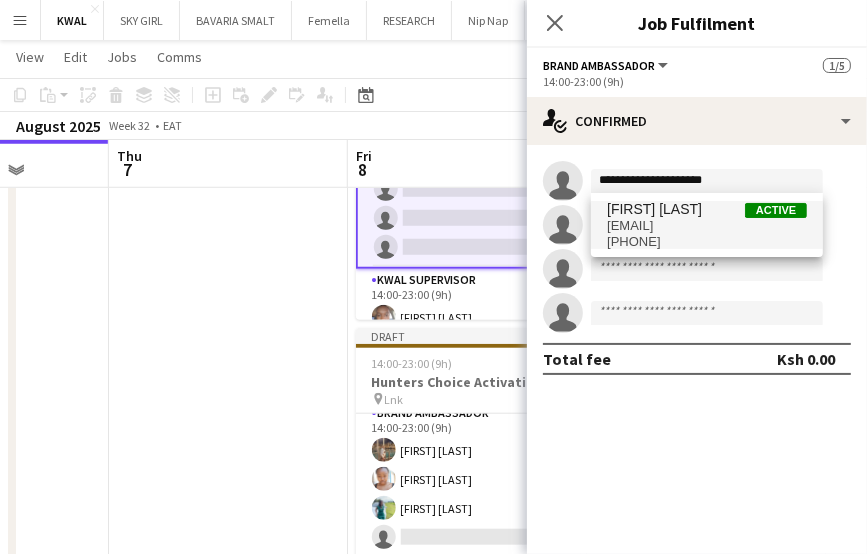 click on "faizaboto67@gmail.com" at bounding box center [707, 226] 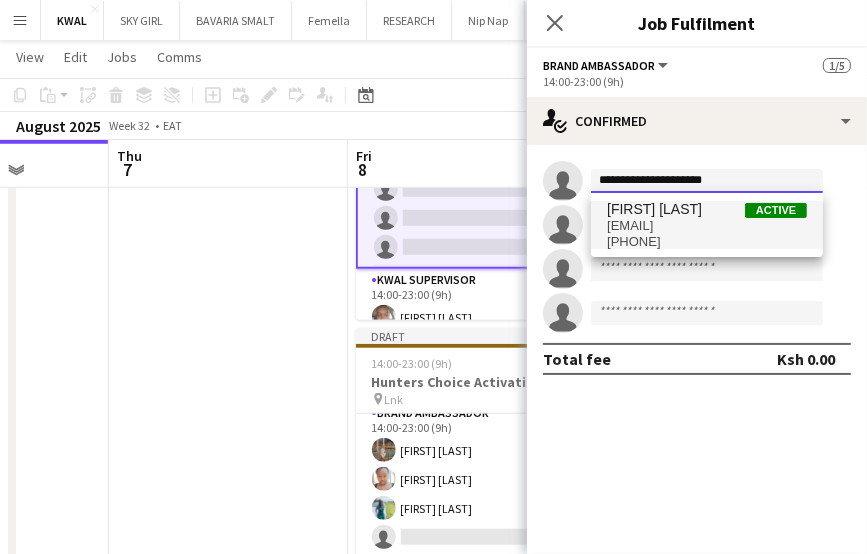 type 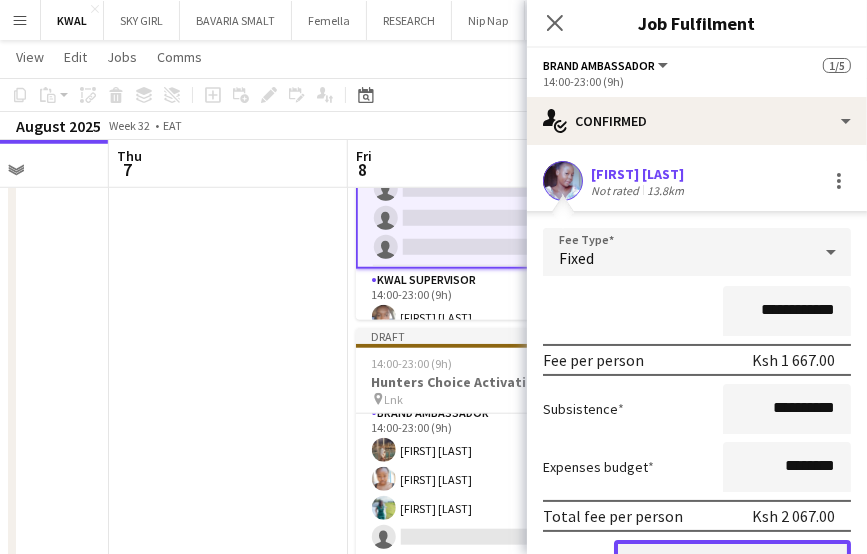click on "Confirm" at bounding box center [732, 560] 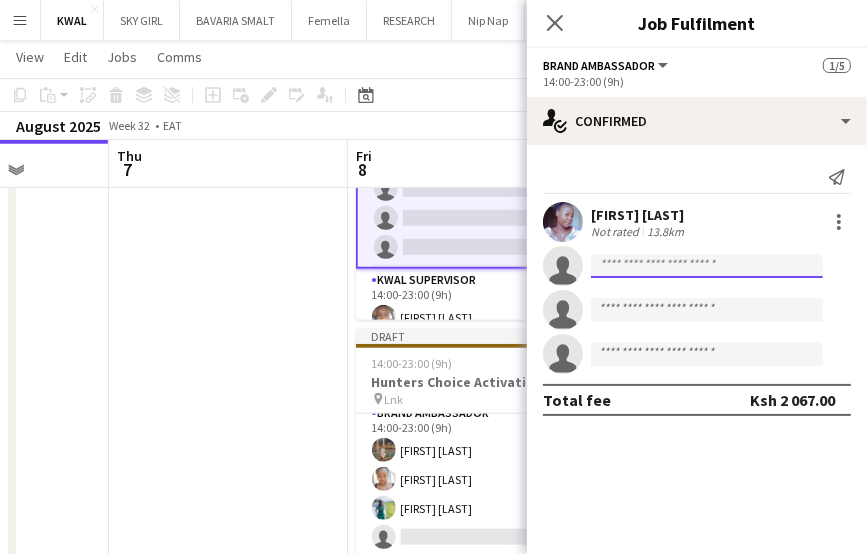 click at bounding box center (707, 310) 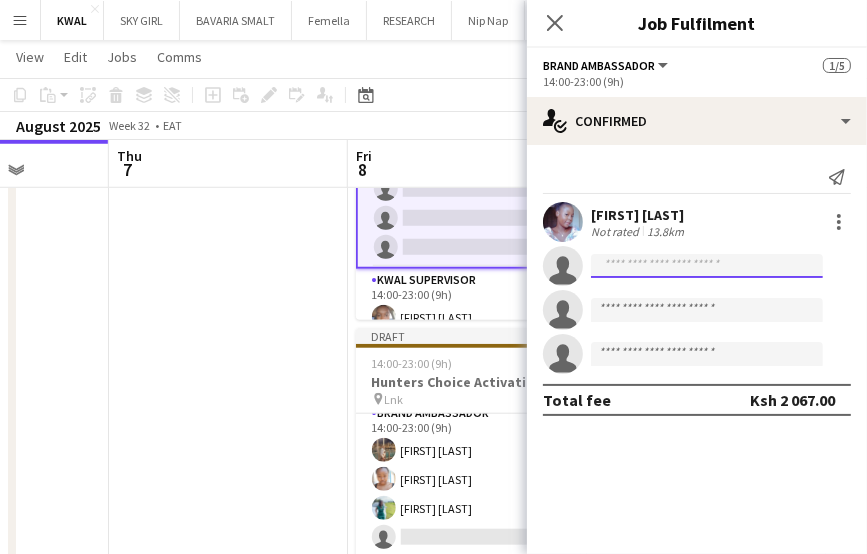 paste on "**********" 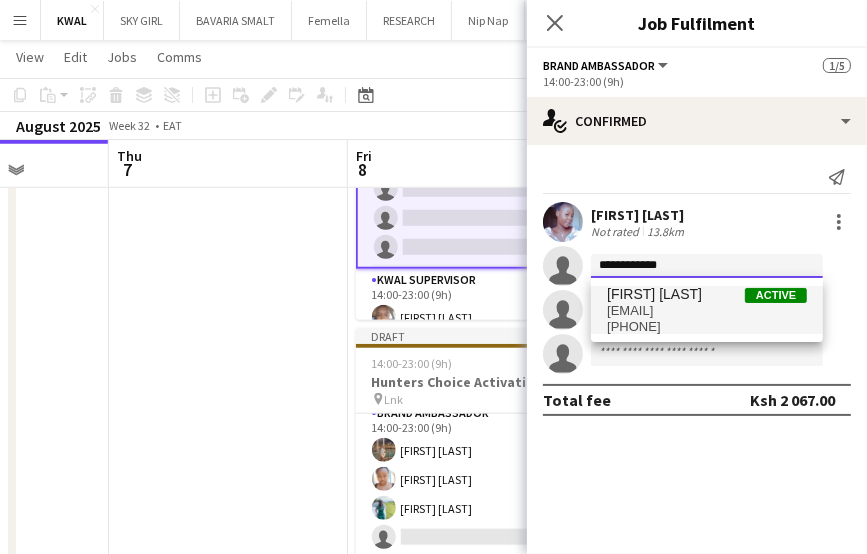 type on "**********" 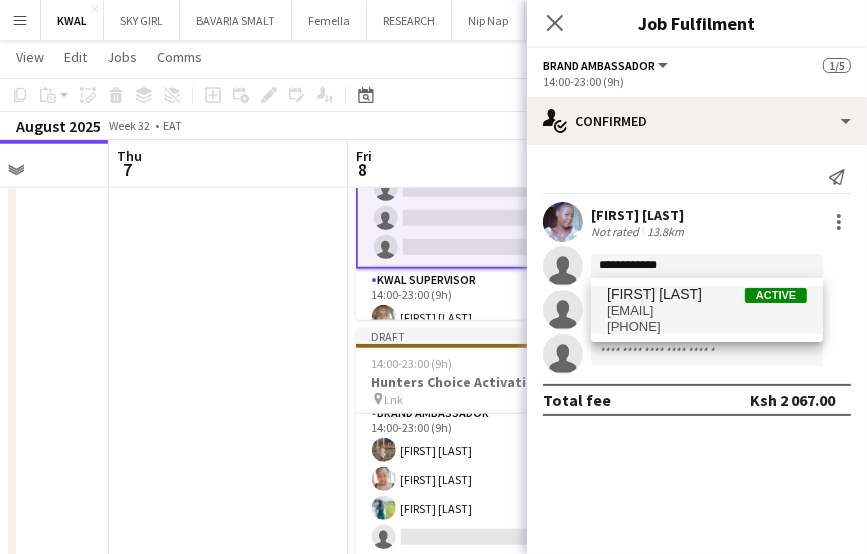 click on "[FIRST] [LAST]" at bounding box center [654, 294] 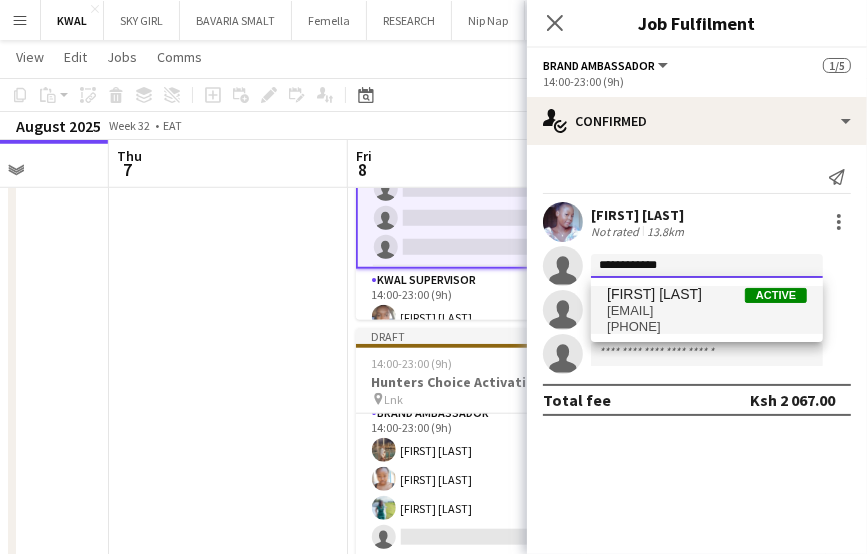 type 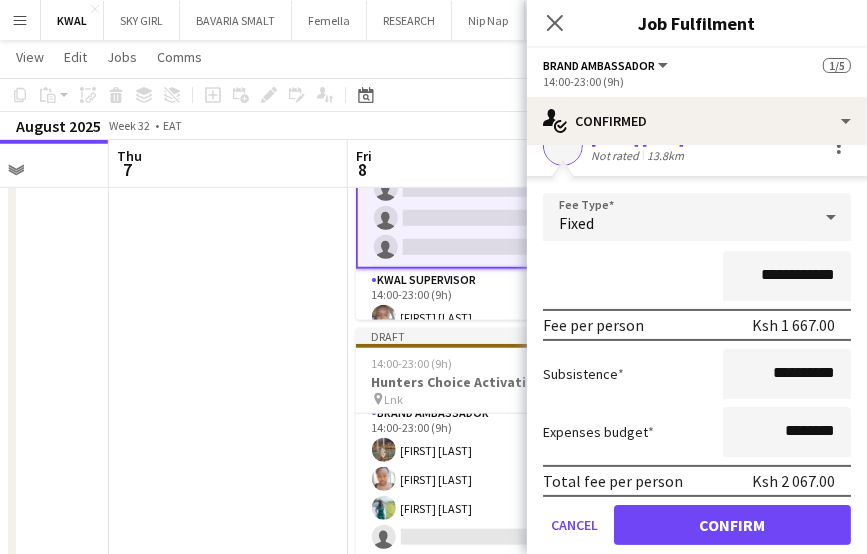scroll, scrollTop: 200, scrollLeft: 0, axis: vertical 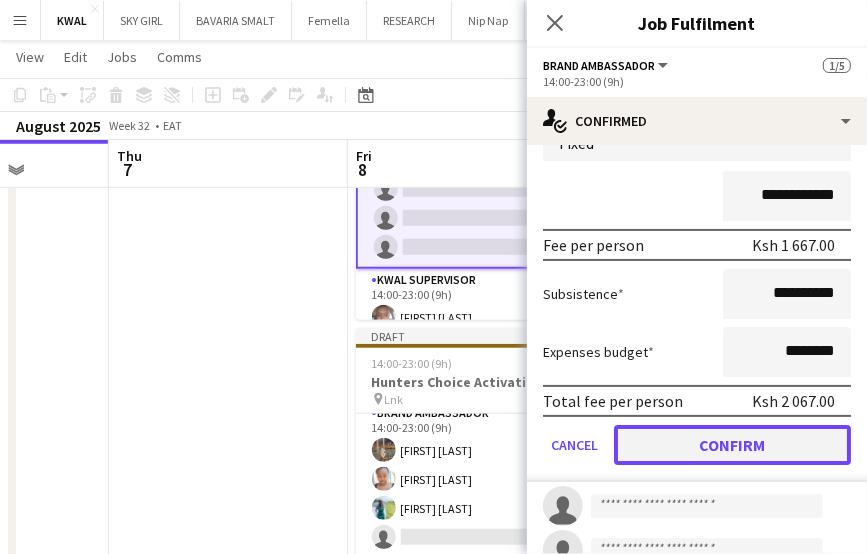click on "Confirm" at bounding box center [732, 445] 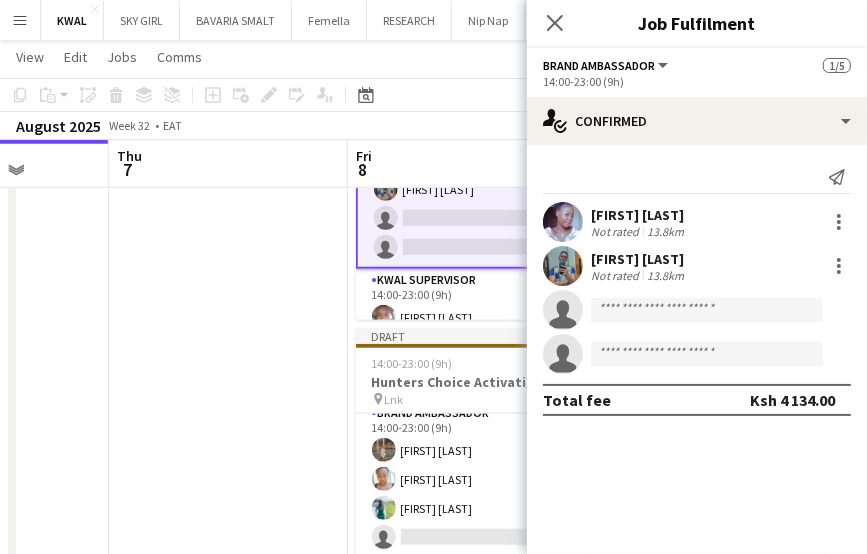 scroll, scrollTop: 0, scrollLeft: 0, axis: both 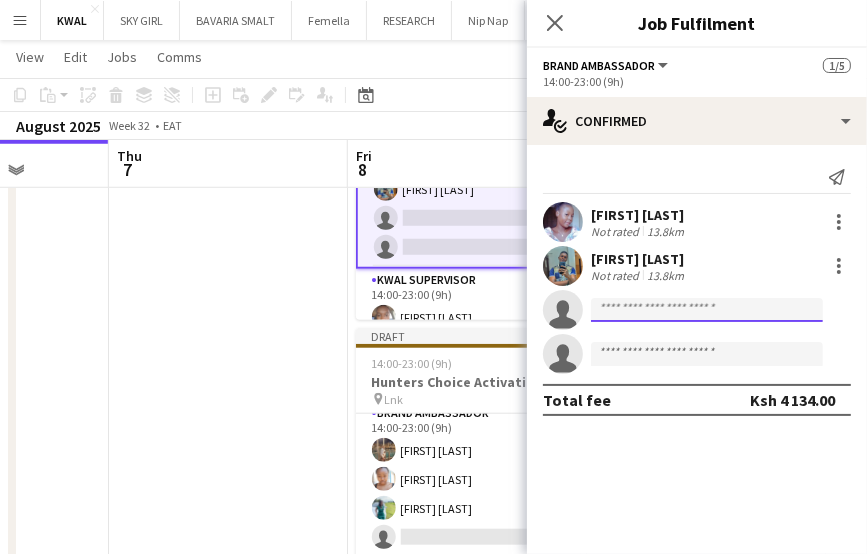click 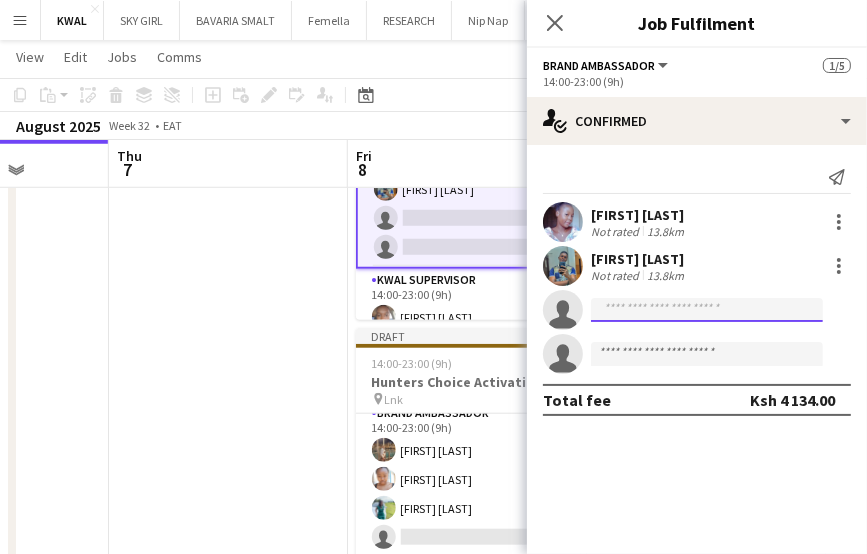 paste on "**********" 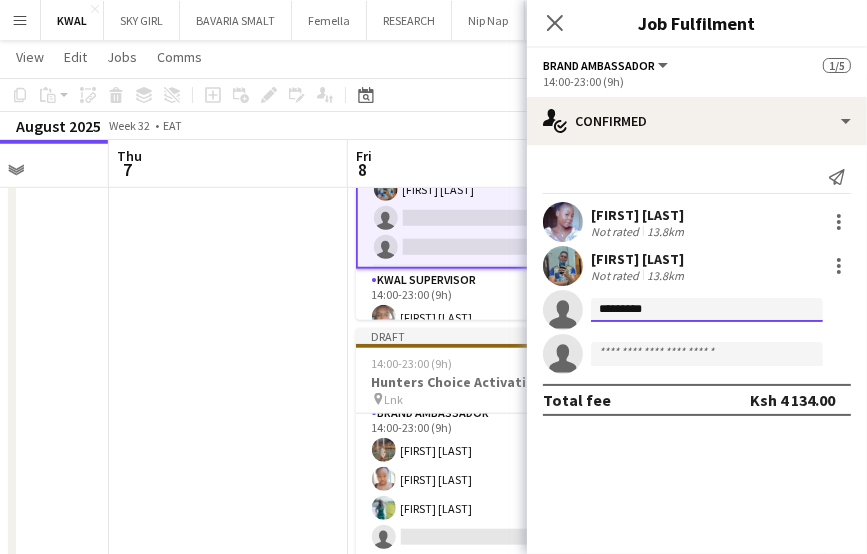 type on "*********" 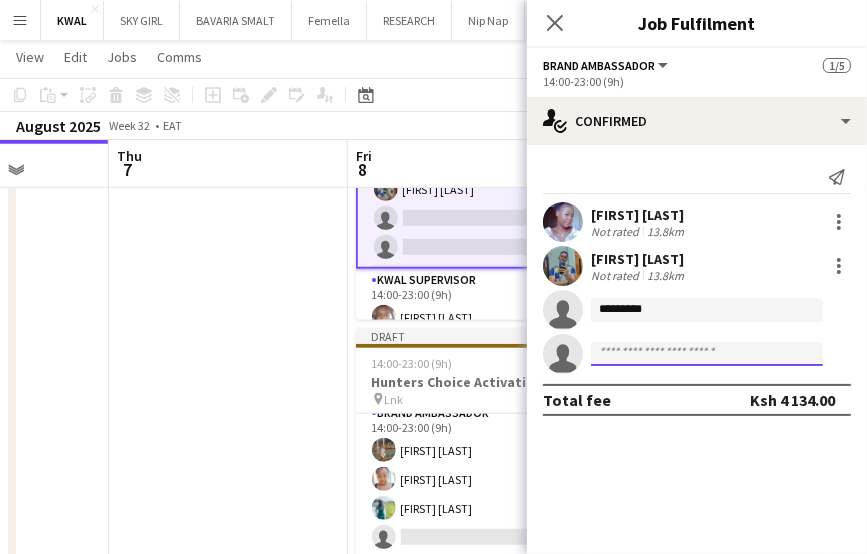 click 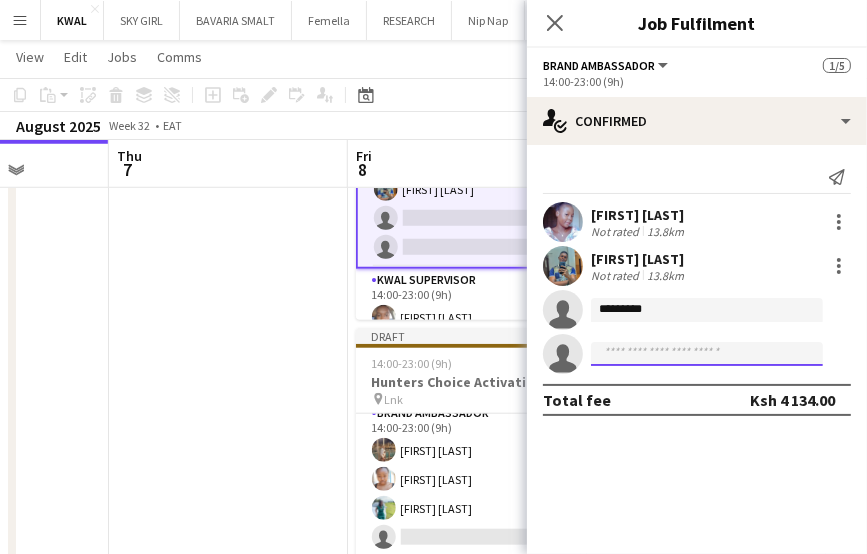paste on "**********" 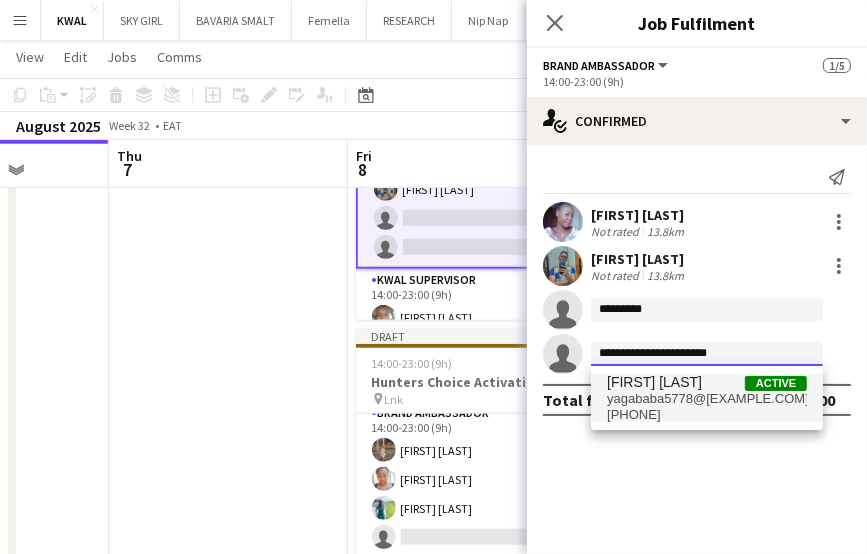 type on "**********" 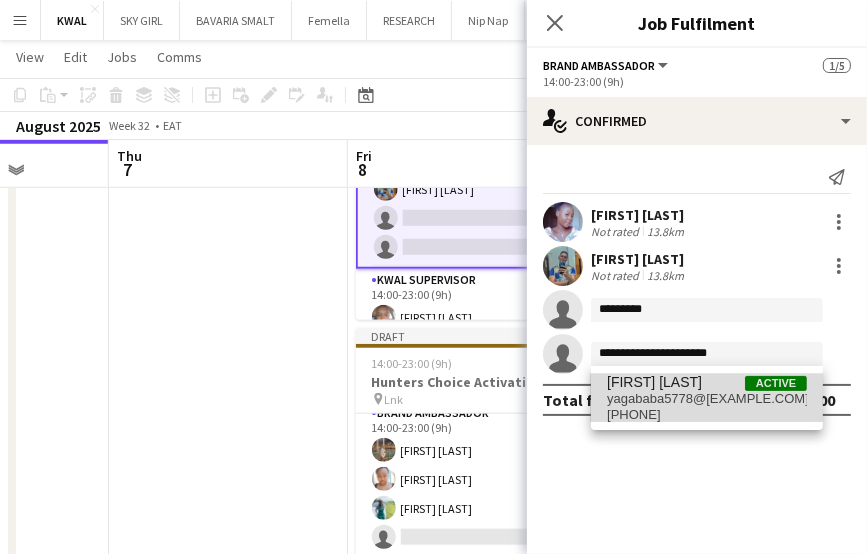click on "yagababa5778@gmail.com" at bounding box center (707, 399) 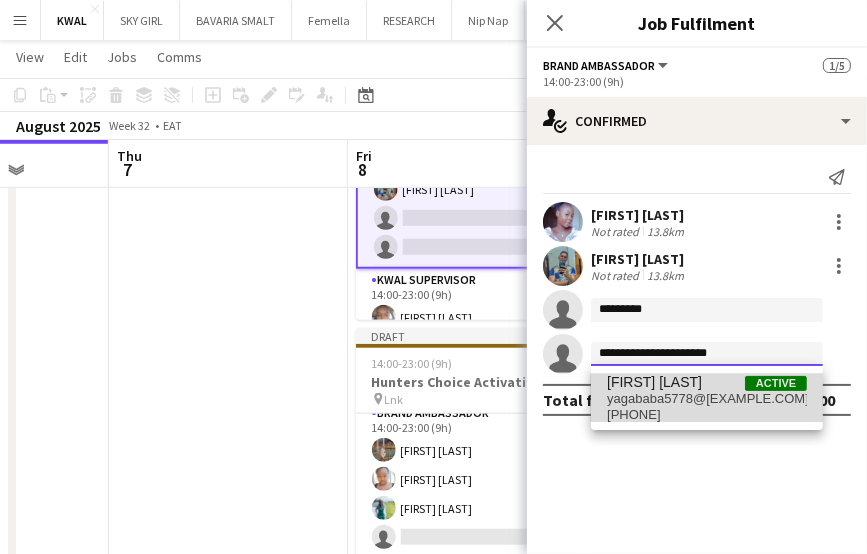 type 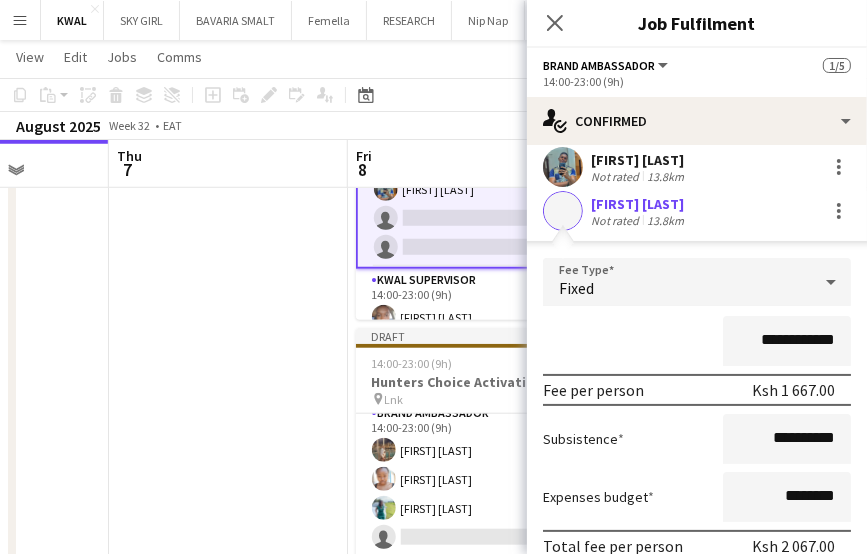 scroll, scrollTop: 271, scrollLeft: 0, axis: vertical 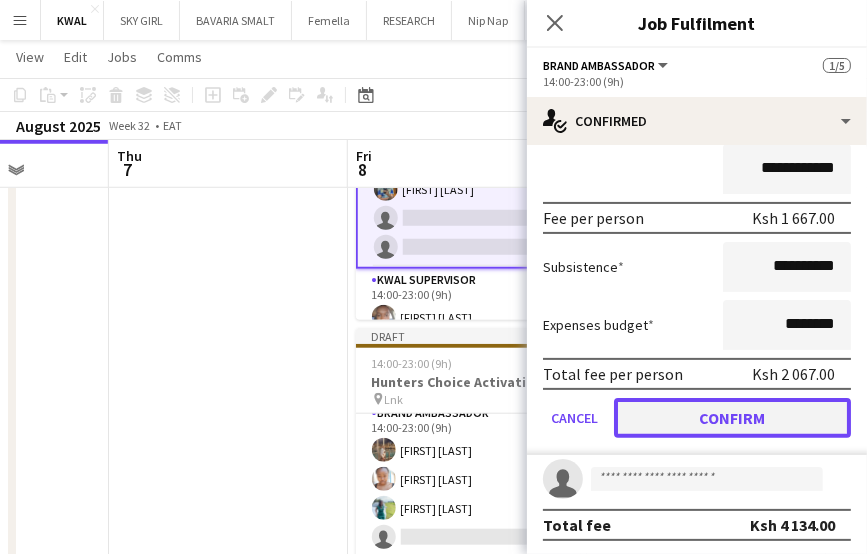 click on "Confirm" at bounding box center [732, 418] 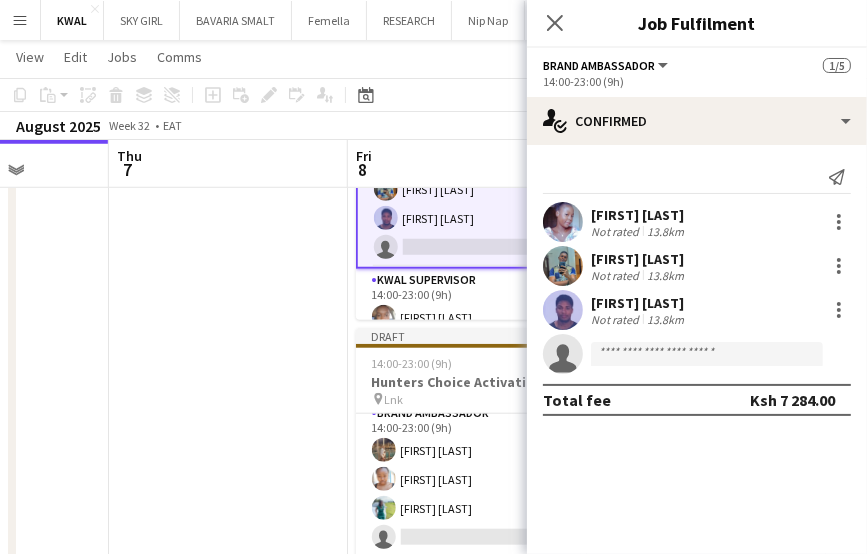scroll, scrollTop: 0, scrollLeft: 0, axis: both 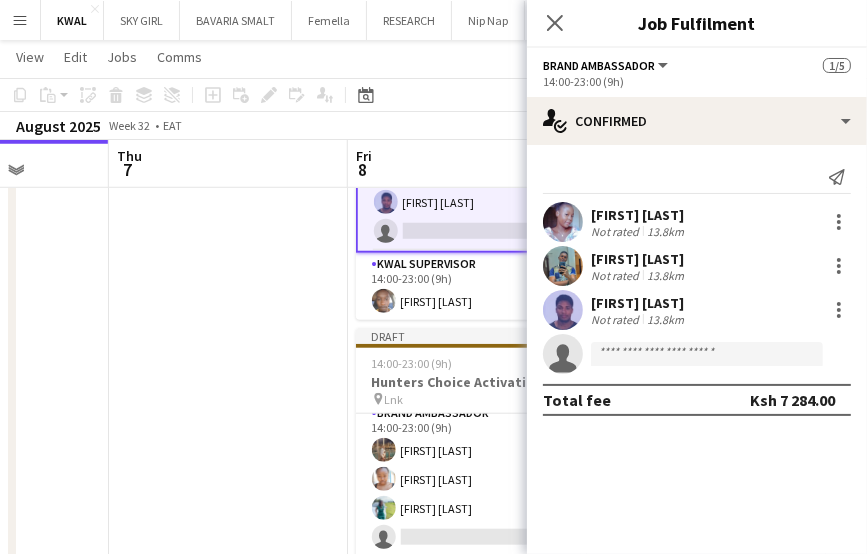 click at bounding box center [228, 36] 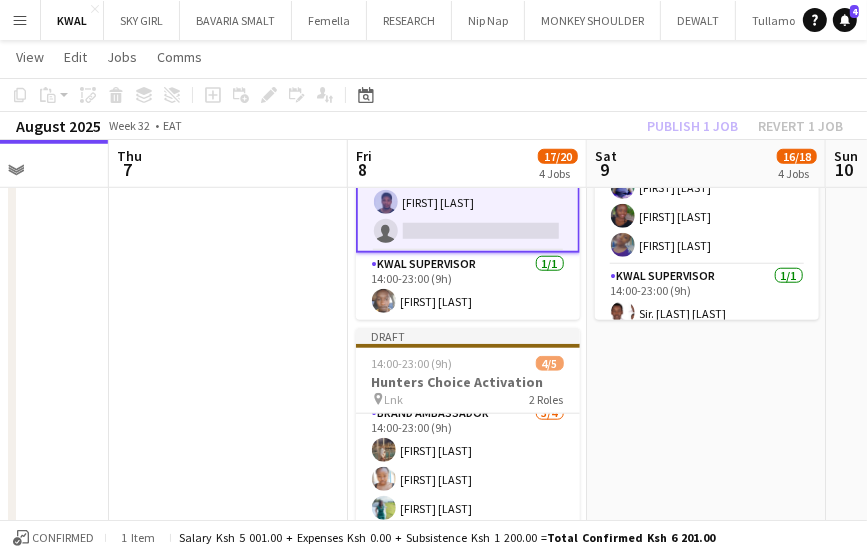 scroll, scrollTop: 12, scrollLeft: 0, axis: vertical 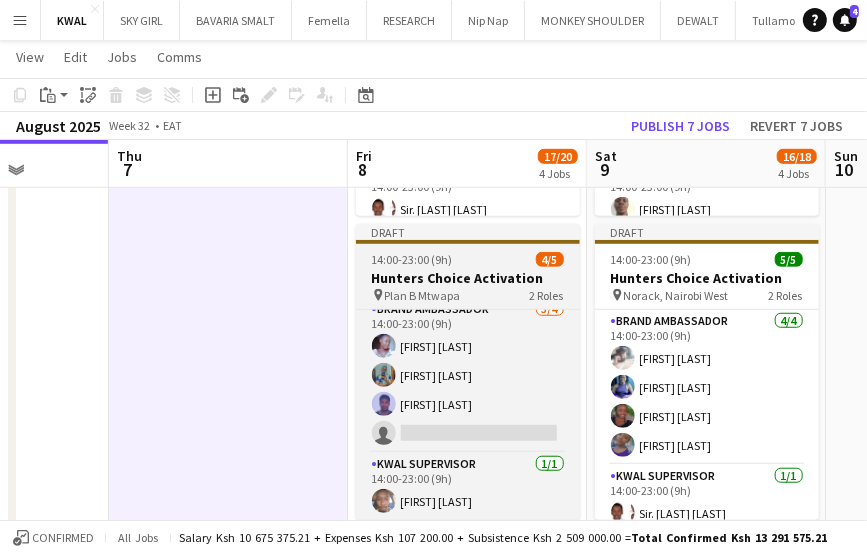 click on "Hunters Choice Activation" at bounding box center [468, 278] 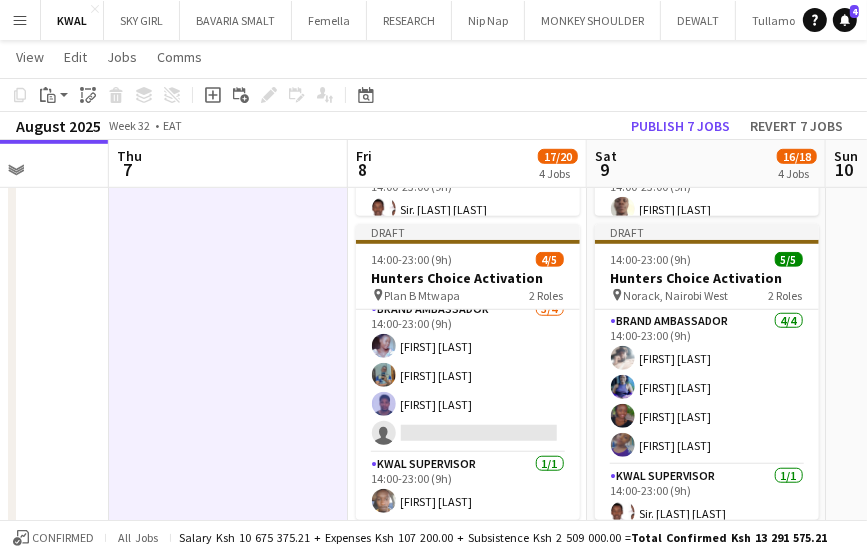 scroll, scrollTop: 14, scrollLeft: 0, axis: vertical 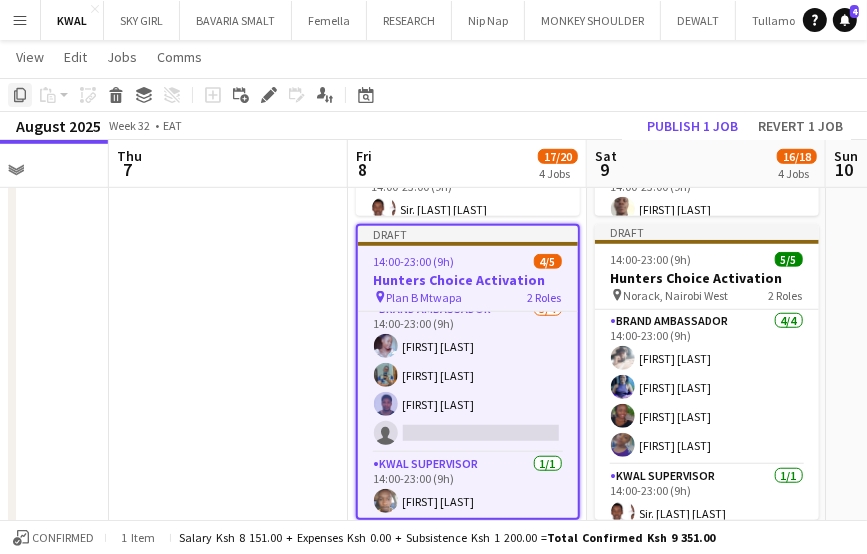click 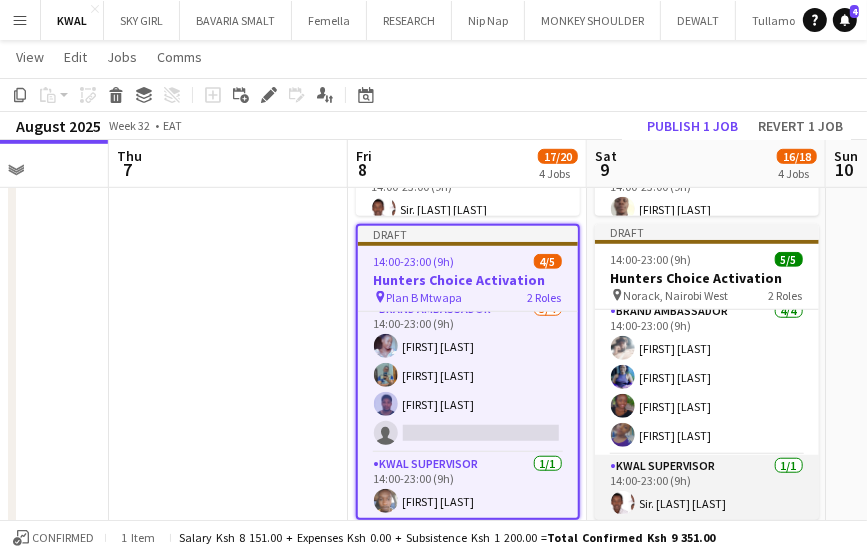 scroll, scrollTop: 12, scrollLeft: 0, axis: vertical 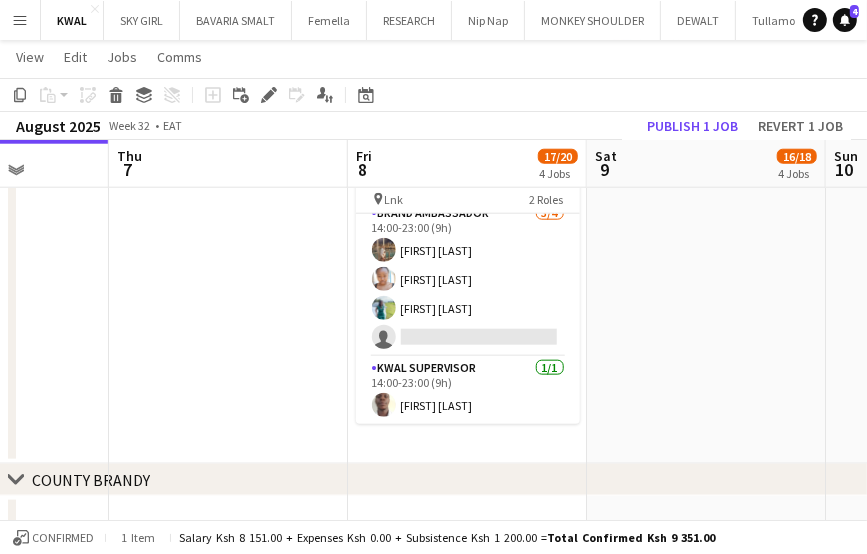click on "Draft   14:00-23:00 (9h)    4/5   Hunters Choice Activation
pin
Deanlink wines    2 Roles   Brand Ambassador   3/4   14:00-23:00 (9h)
Melissa nasambu JUNE SAGALA ROBERT NYARIKI
single-neutral-actions
KWAL SUPERVISOR   1/1   14:00-23:00 (9h)
NIGEL MORARA  Draft   14:00-23:00 (9h)    4/5   Hunters Choice Activation
pin
Lnk   2 Roles   Brand Ambassador   3/4   14:00-23:00 (9h)
Faith Karani Elizabeth Kutisya Grace Kimani
single-neutral-actions
KWAL SUPERVISOR   1/1   14:00-23:00 (9h)
Michael Rasugu  Draft   14:00-23:00 (9h)    5/5   Hunters Choice Activation
pin
Norack, Nairobi West    2 Roles   Brand Ambassador   4/4   14:00-23:00 (9h)
Moses Tado Musalama Cess Rosemary Kanambiu Silvia Kaguri  KWAL SUPERVISOR   1/1   14:00-23:00 (9h)
Sir. George G" at bounding box center [706, -164] 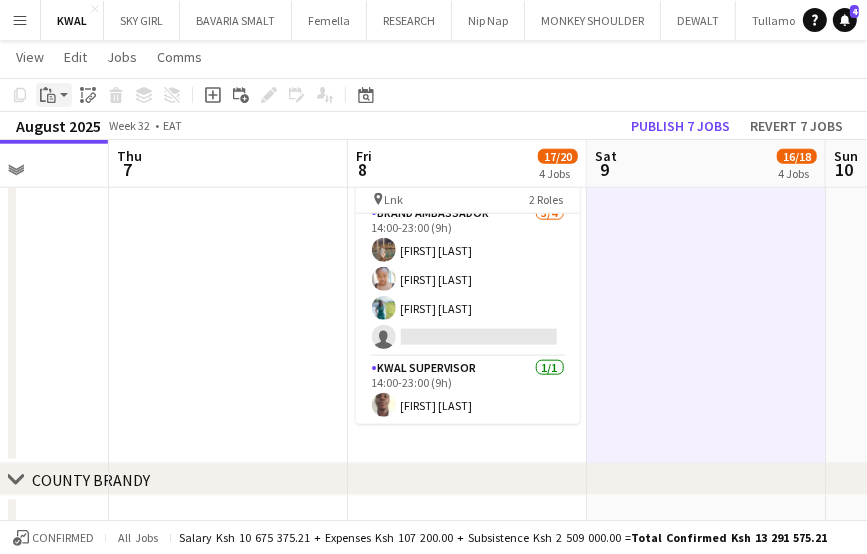 click on "Paste" at bounding box center [54, 95] 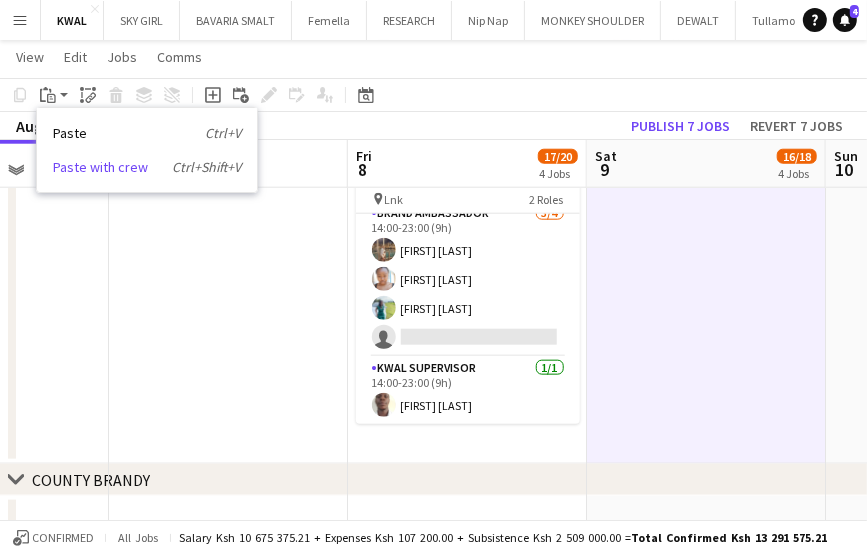 click on "Paste with crew  Ctrl+Shift+V" at bounding box center (147, 167) 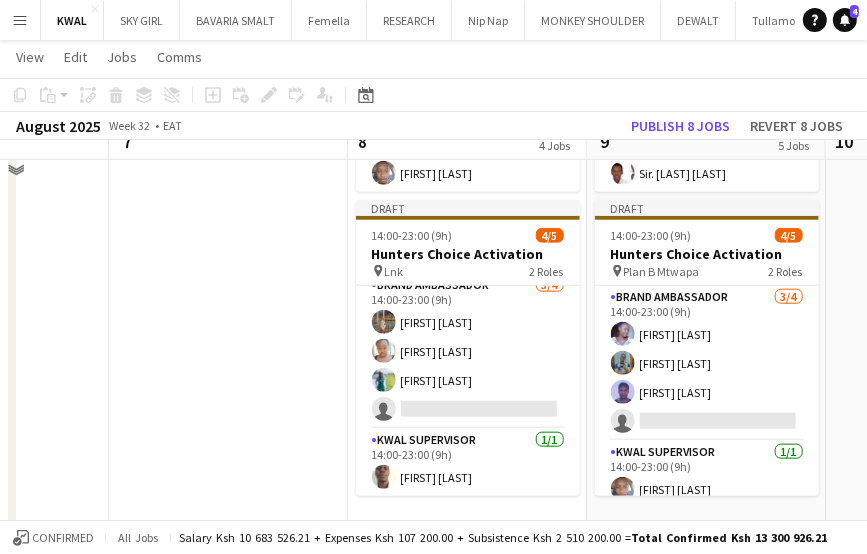 scroll, scrollTop: 1100, scrollLeft: 0, axis: vertical 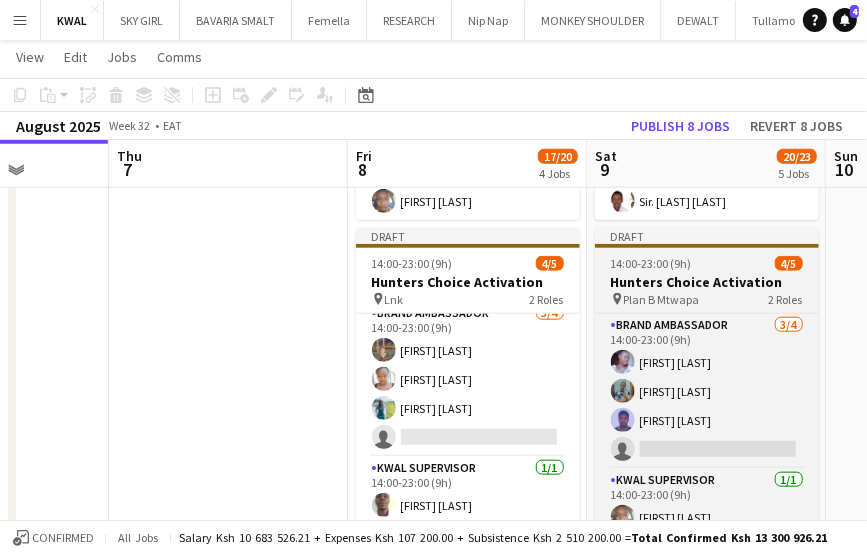 click on "Hunters Choice Activation" at bounding box center (707, 282) 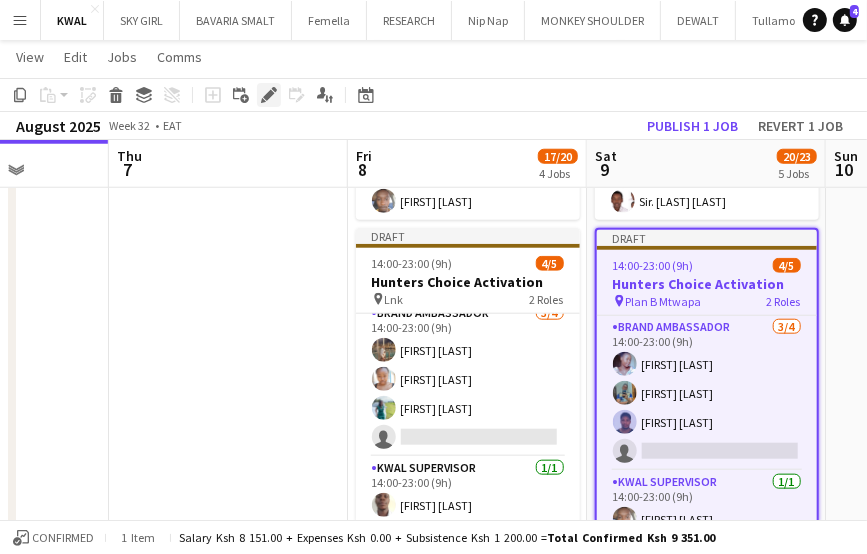 click 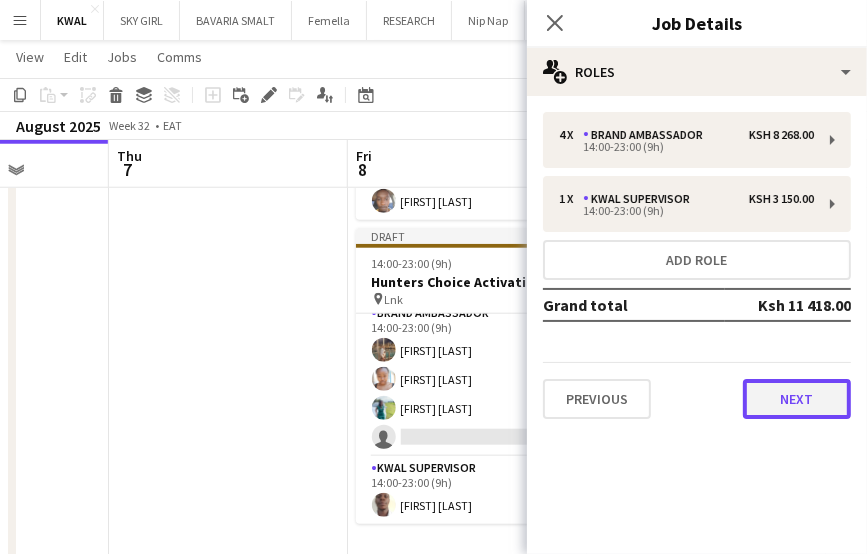 click on "Next" at bounding box center [797, 399] 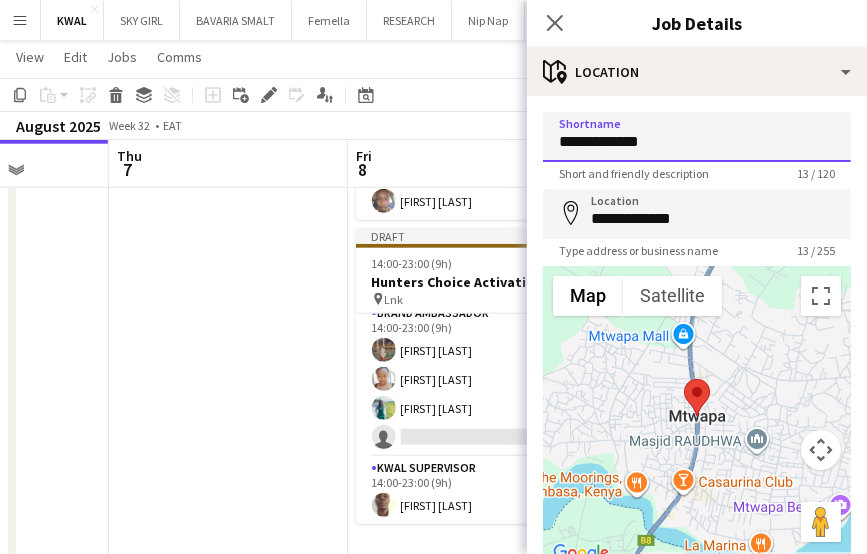 drag, startPoint x: 682, startPoint y: 140, endPoint x: 413, endPoint y: 113, distance: 270.35162 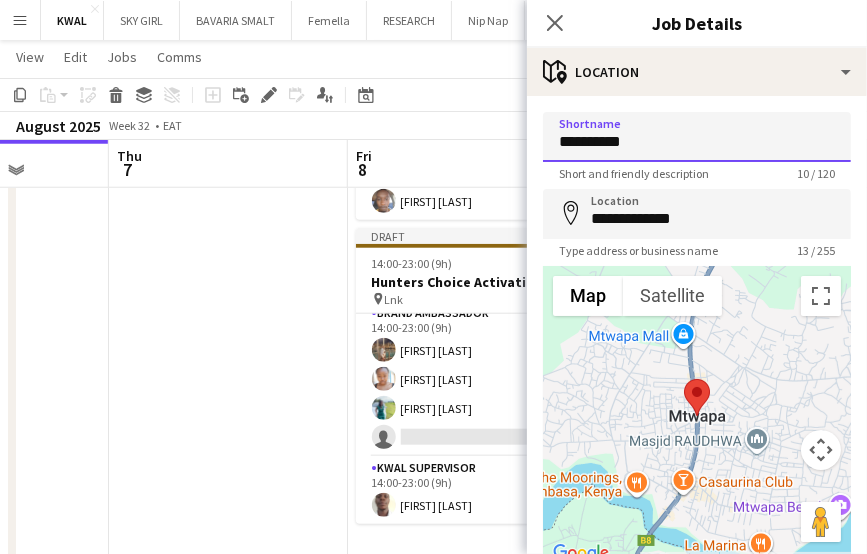 type on "**********" 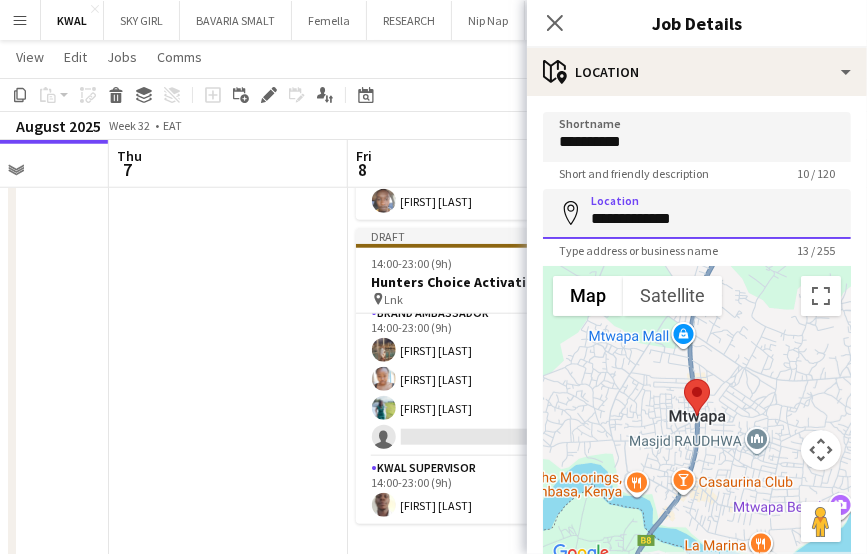 drag, startPoint x: 723, startPoint y: 221, endPoint x: 592, endPoint y: 214, distance: 131.18689 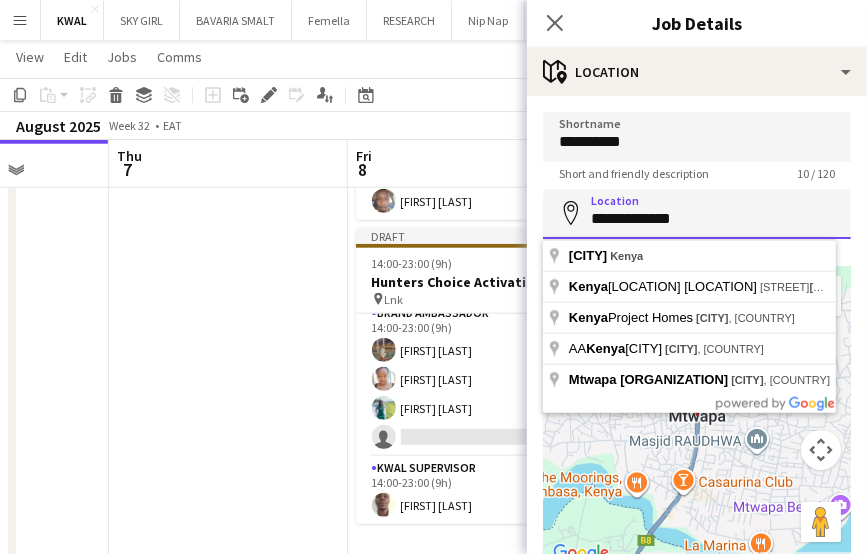 paste 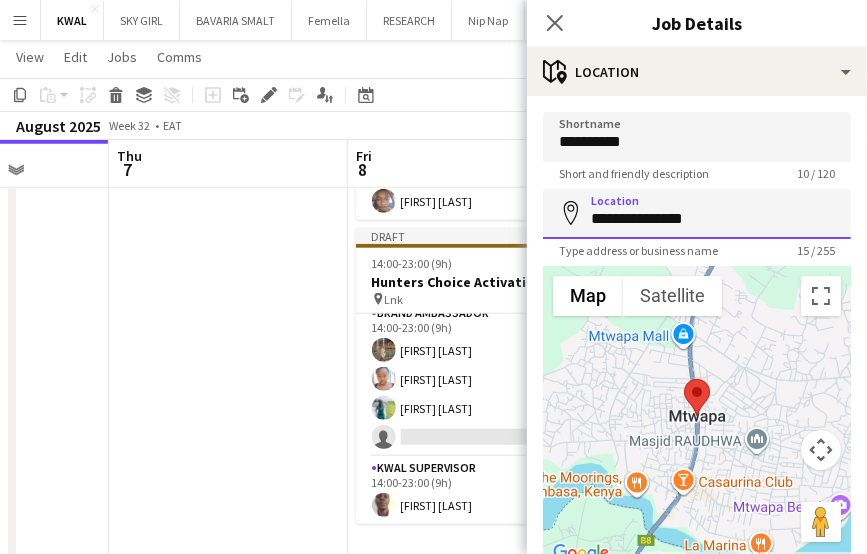 type on "**********" 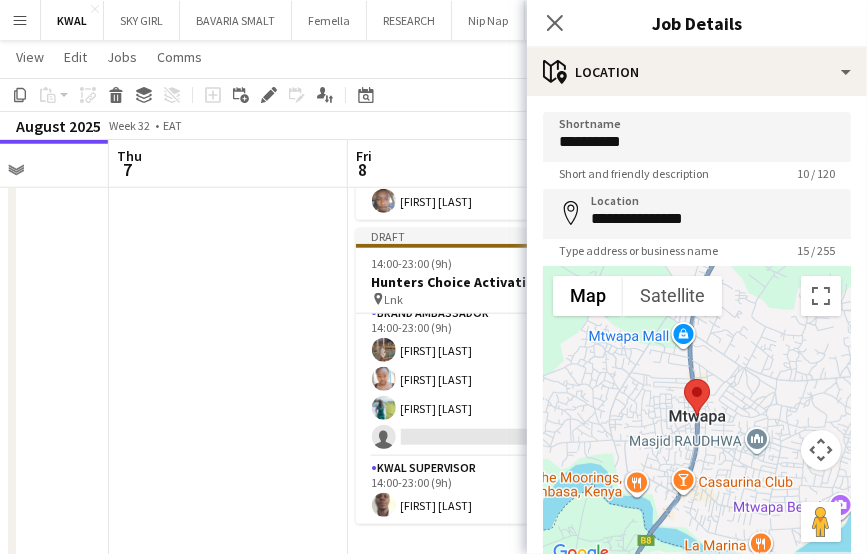 click at bounding box center (228, -64) 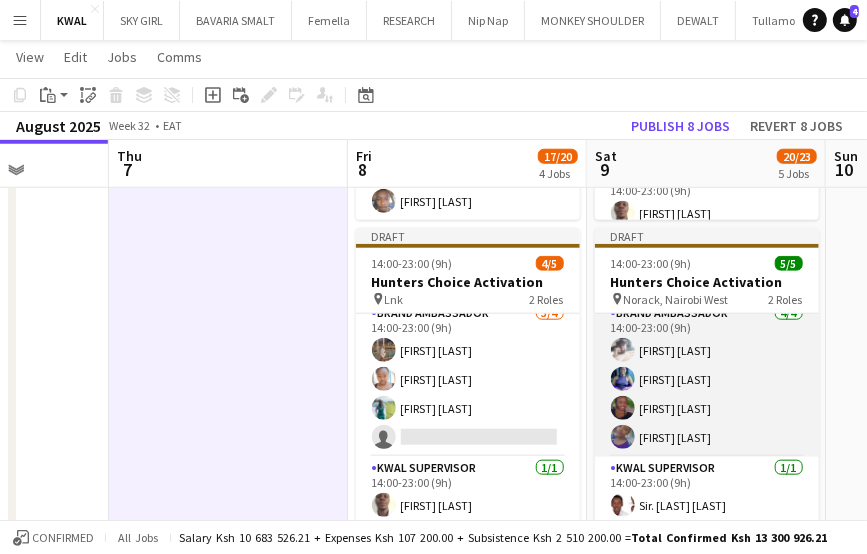 scroll, scrollTop: 0, scrollLeft: 0, axis: both 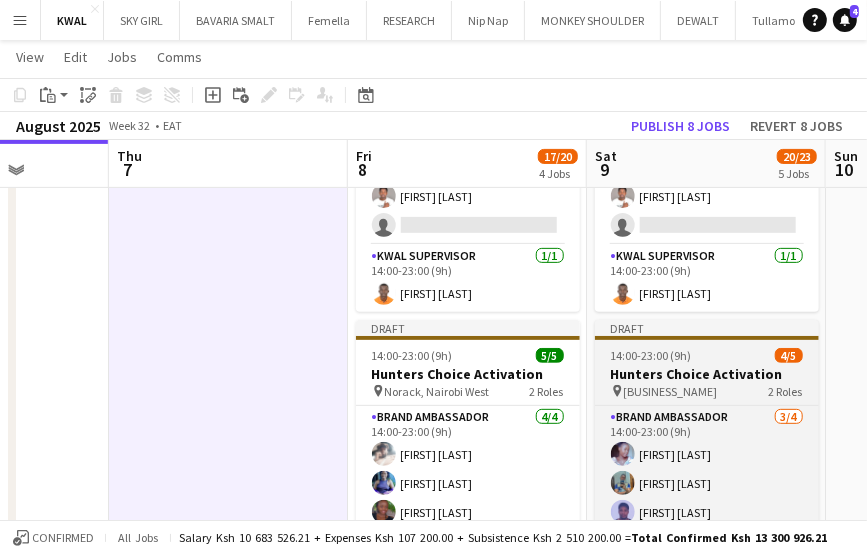 click on "Hunters Choice Activation" at bounding box center (707, 374) 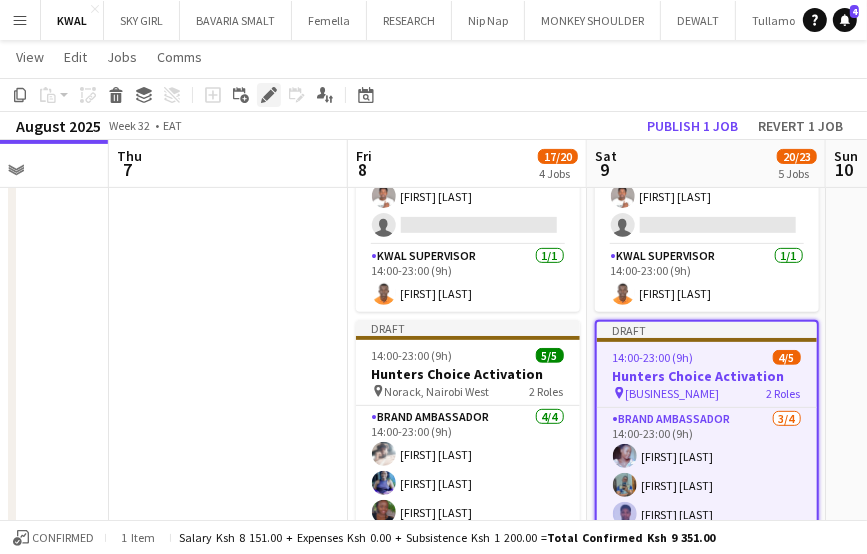 click 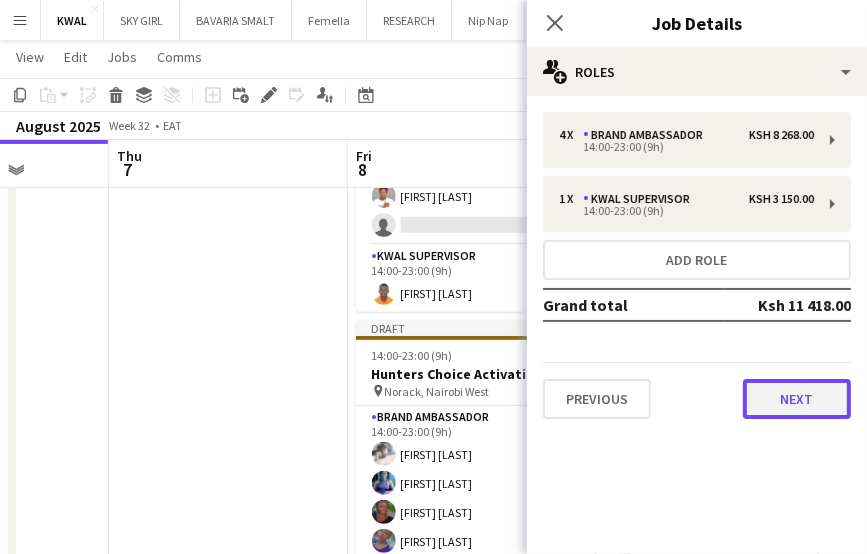 click on "Next" at bounding box center (797, 399) 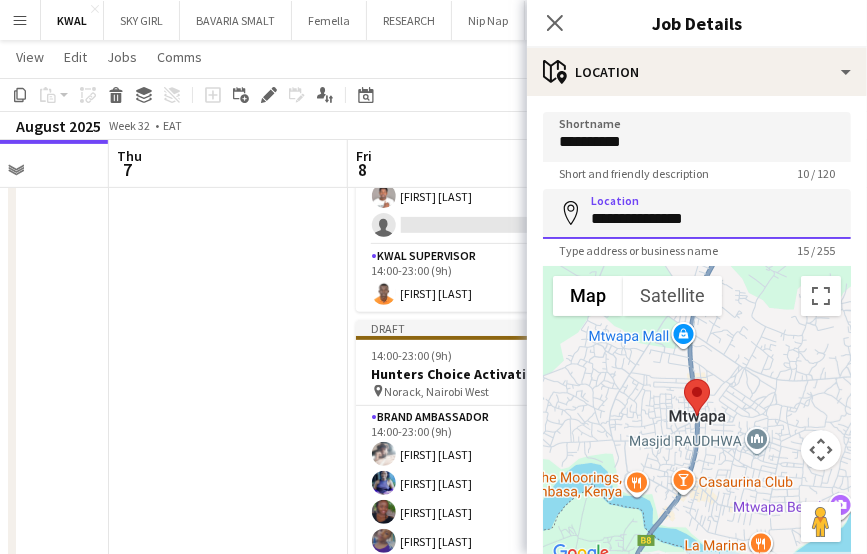drag, startPoint x: 751, startPoint y: 224, endPoint x: 302, endPoint y: 194, distance: 450.0011 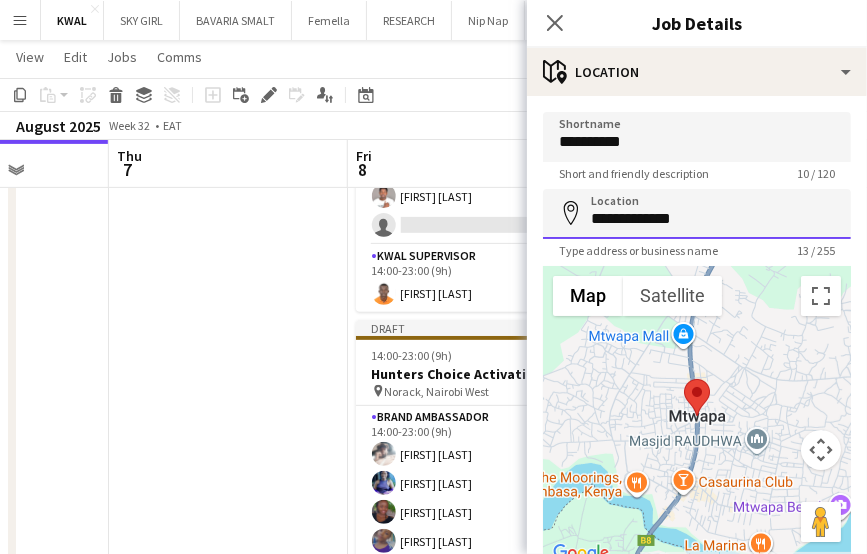 click on "**********" at bounding box center (697, 214) 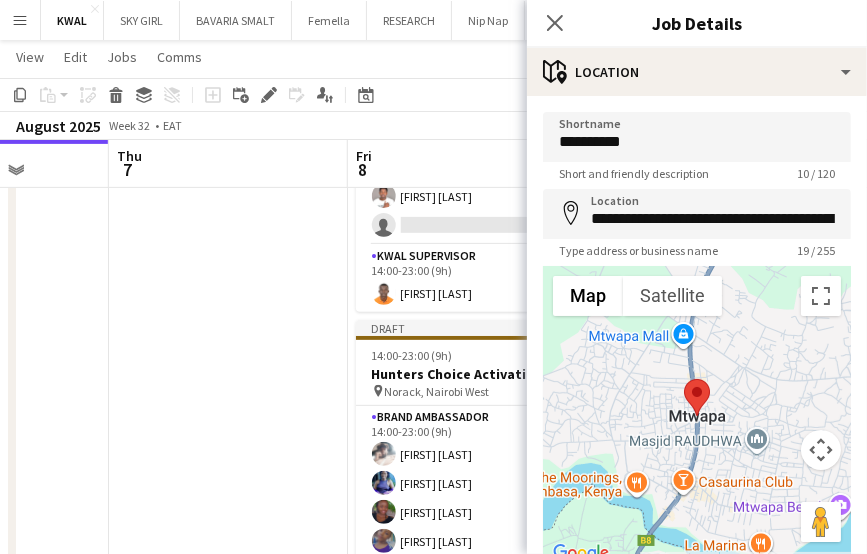 type on "**********" 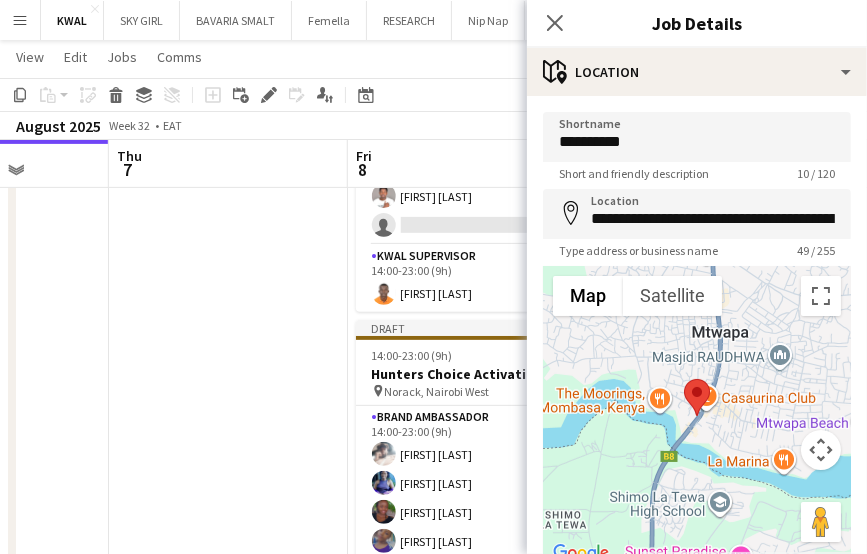 click at bounding box center [228, 636] 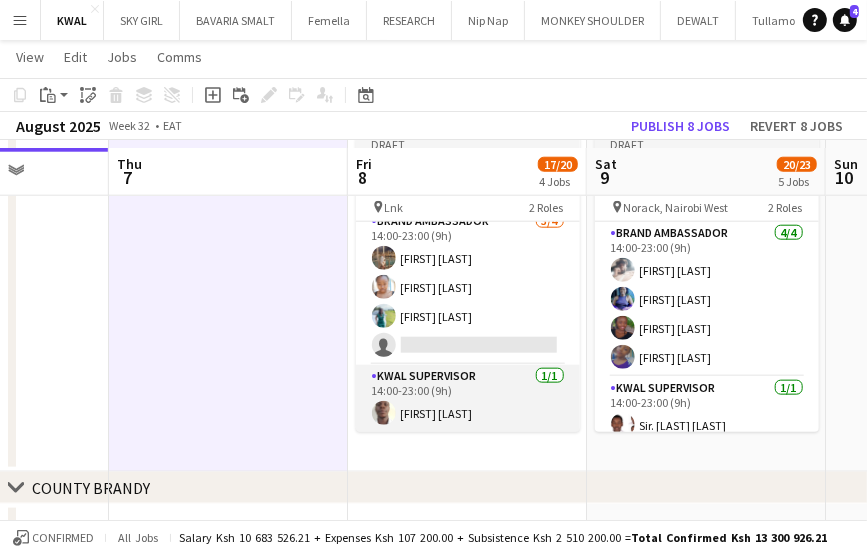 scroll, scrollTop: 1200, scrollLeft: 0, axis: vertical 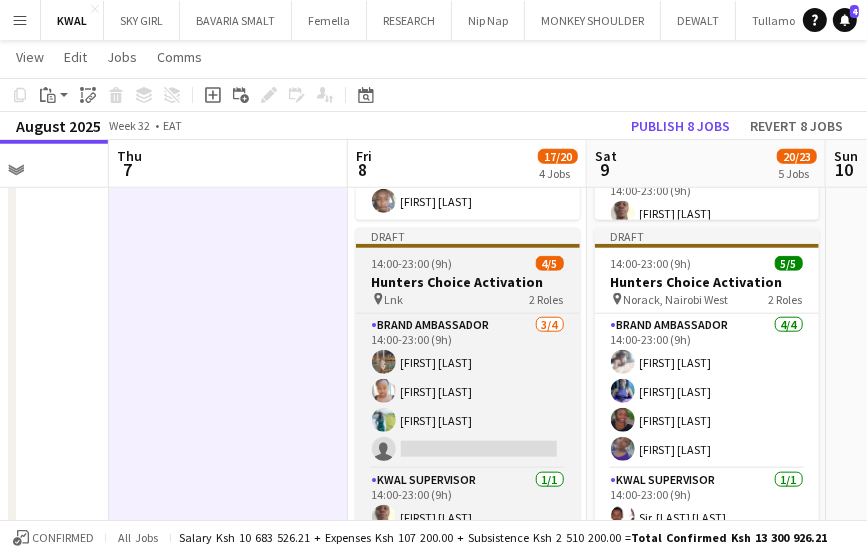click on "Hunters Choice Activation" at bounding box center (468, 282) 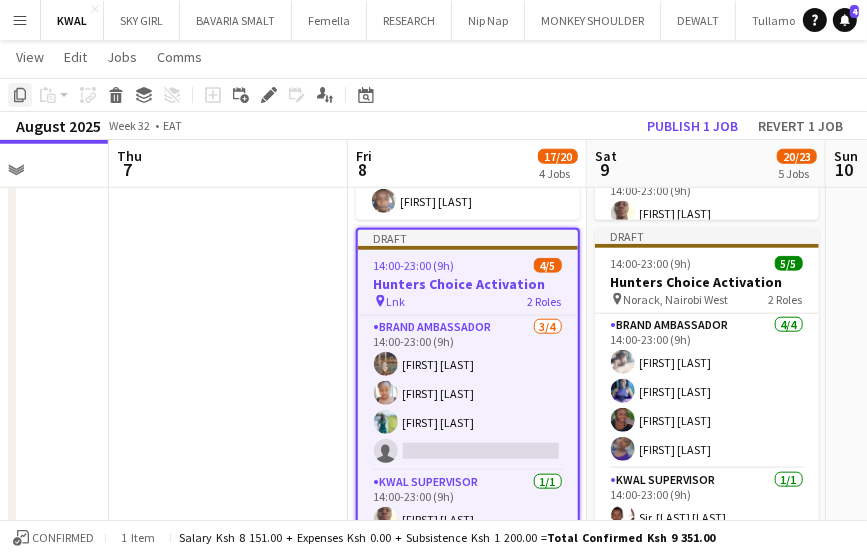 click on "Copy" at bounding box center [20, 95] 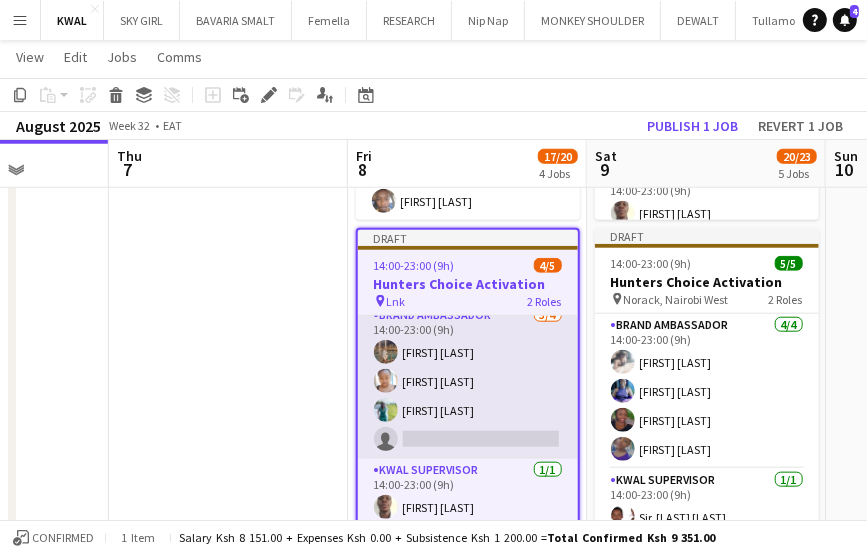 scroll, scrollTop: 16, scrollLeft: 0, axis: vertical 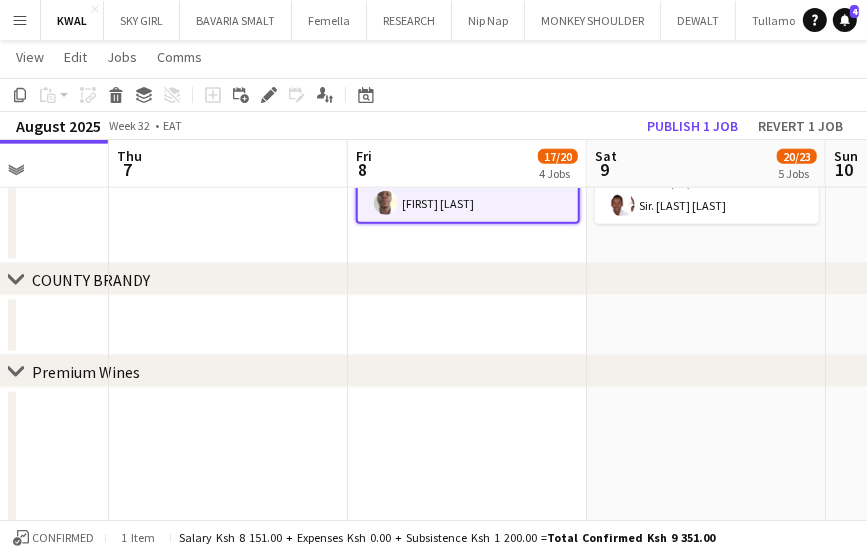 click on "Draft   14:00-23:00 (9h)    4/5   Hunters Choice Activation
pin
Deanlink wines    2 Roles   Brand Ambassador   3/4   14:00-23:00 (9h)
Melissa nasambu JUNE SAGALA ROBERT NYARIKI
single-neutral-actions
KWAL SUPERVISOR   1/1   14:00-23:00 (9h)
NIGEL MORARA  Draft   14:00-23:00 (9h)    5/5   Hunters Choice Activation
pin
Norack, Nairobi West    2 Roles   Brand Ambassador   4/4   14:00-23:00 (9h)
Moses Tado Musalama Cess Rosemary Kanambiu Silvia Kaguri  KWAL SUPERVISOR   1/1   14:00-23:00 (9h)
Sir. George G  Draft   14:00-23:00 (9h)    4/5   Hunters Choice Activation
pin
Plan B Mtwapa   2 Roles   Brand Ambassador   3/4   14:00-23:00 (9h)
Faiza Boto Morris Kirimi Mohammed Hussein
single-neutral-actions
KWAL SUPERVISOR   1/1   14:00-23:00 (9h)
Orman Neville  Draft   14:00-23:00 (9h)    4/5   Hunters Choice Activation" at bounding box center (467, -364) 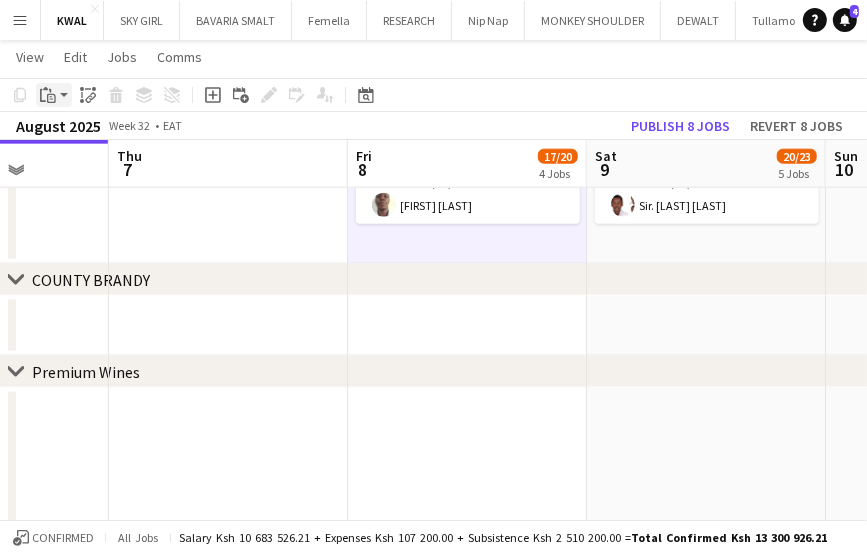 click on "Paste" at bounding box center [54, 95] 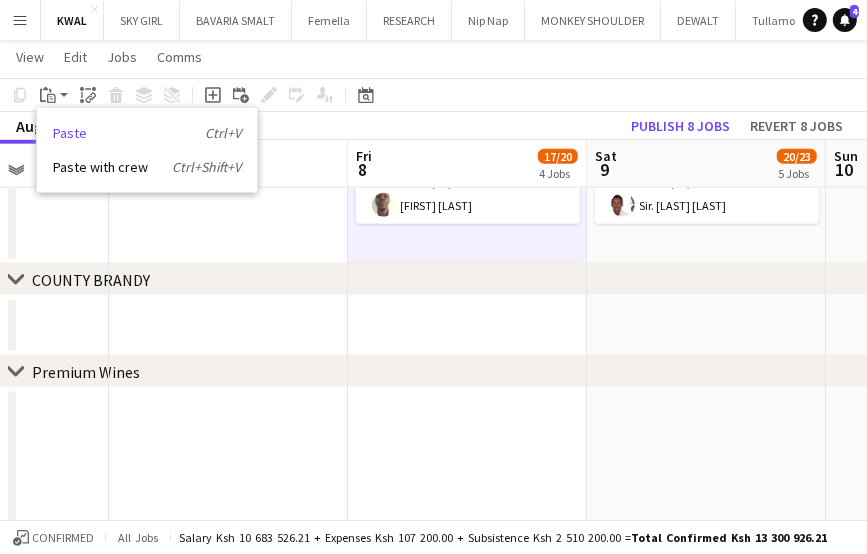 click on "Paste   Ctrl+V" at bounding box center [147, 133] 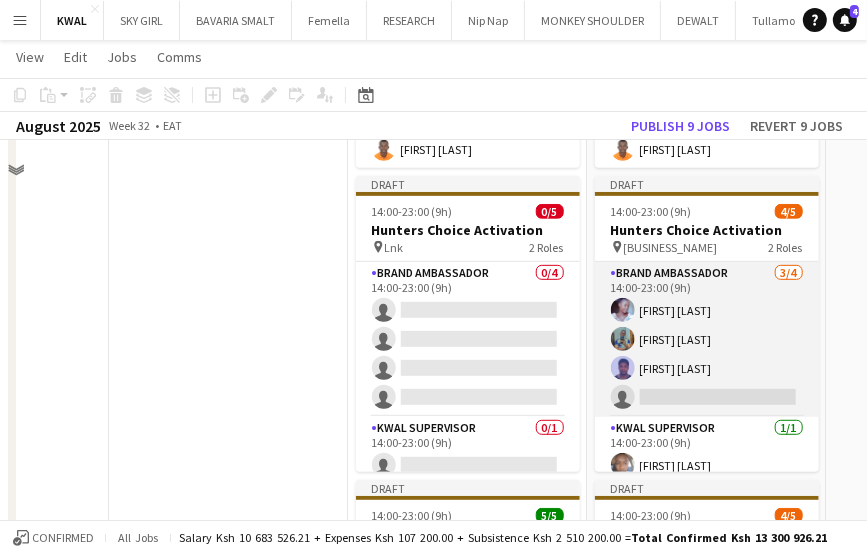 scroll, scrollTop: 400, scrollLeft: 0, axis: vertical 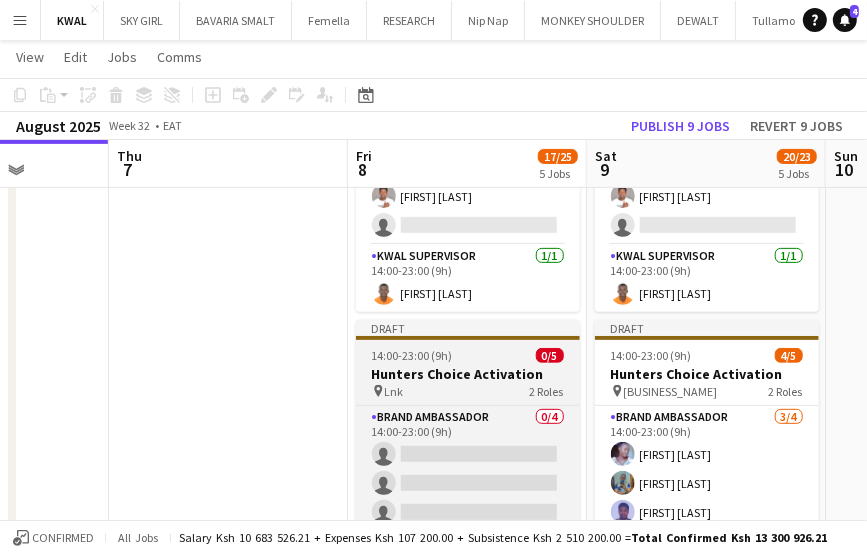 click on "Hunters Choice Activation" at bounding box center [468, 374] 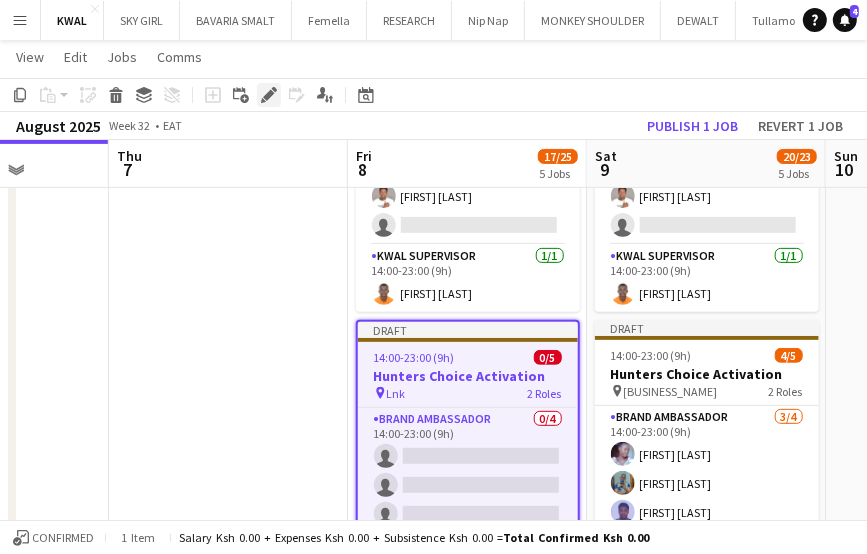 click on "Edit" 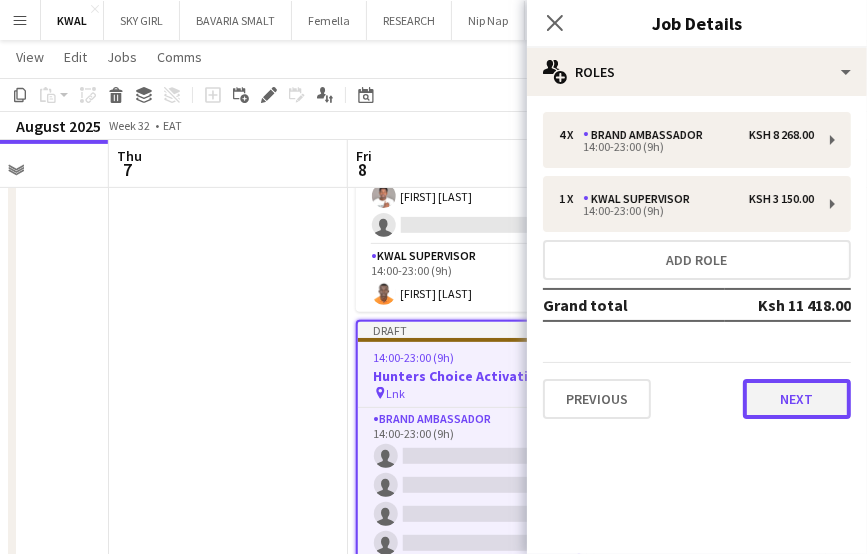 drag, startPoint x: 807, startPoint y: 395, endPoint x: 808, endPoint y: 381, distance: 14.035668 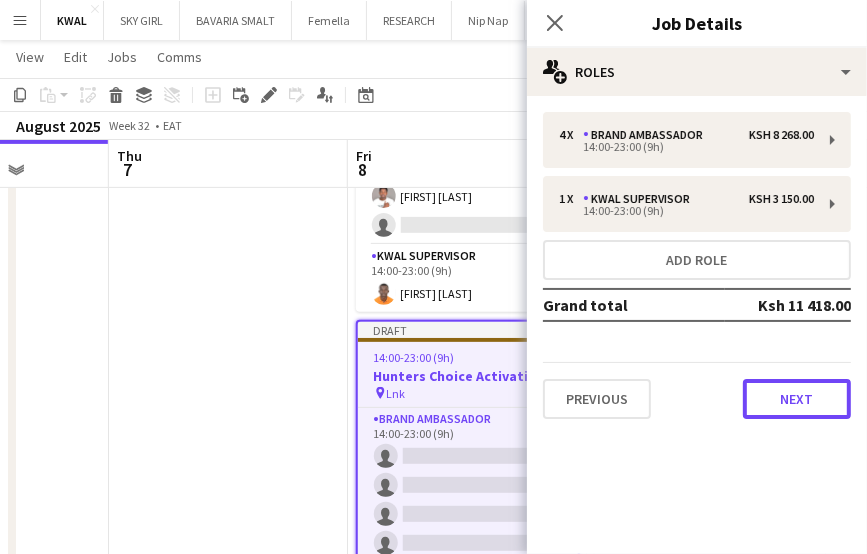 click on "Next" at bounding box center [797, 399] 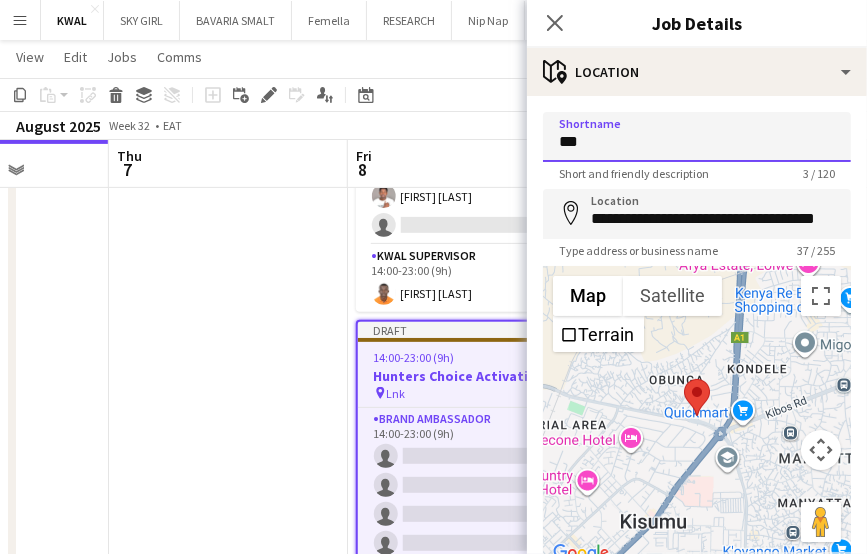 drag, startPoint x: 677, startPoint y: 137, endPoint x: 447, endPoint y: 144, distance: 230.10649 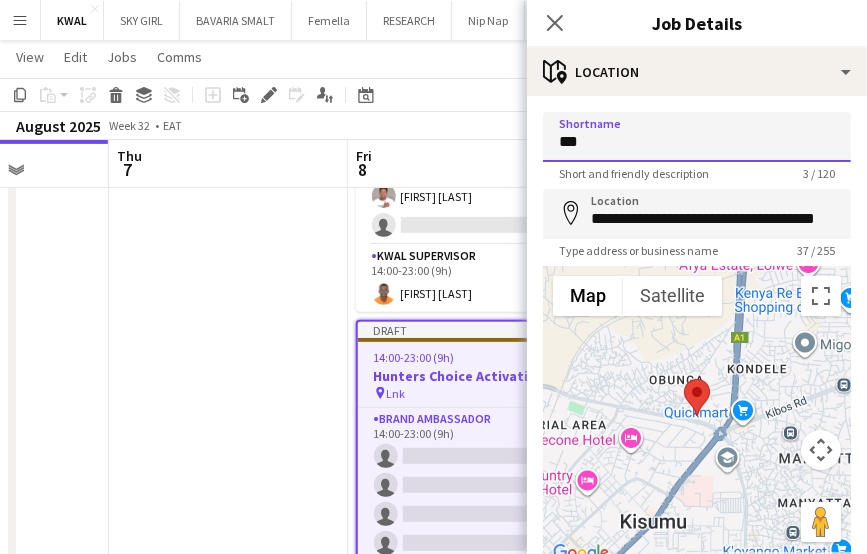 paste on "**********" 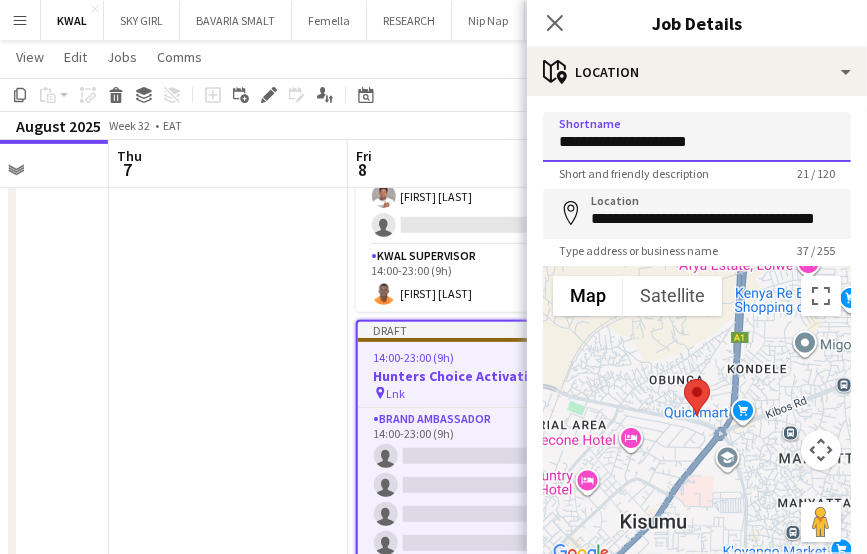 type on "**********" 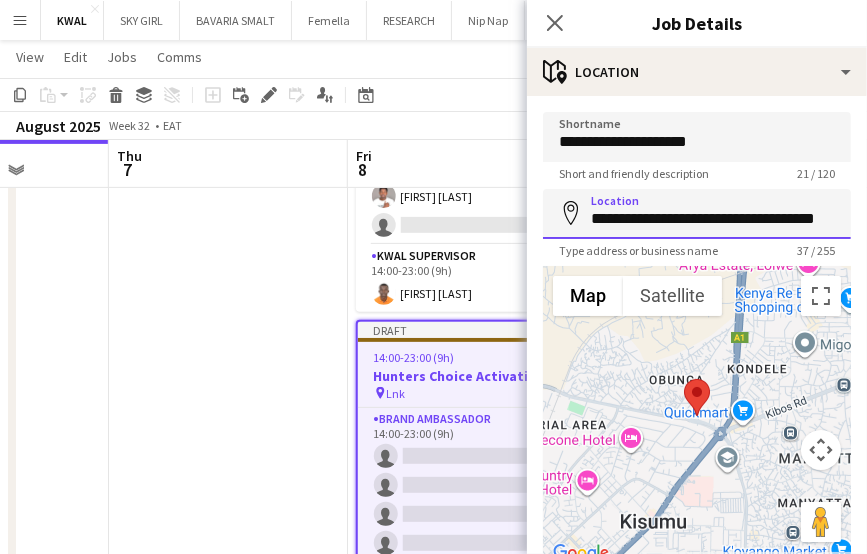 scroll, scrollTop: 0, scrollLeft: 30, axis: horizontal 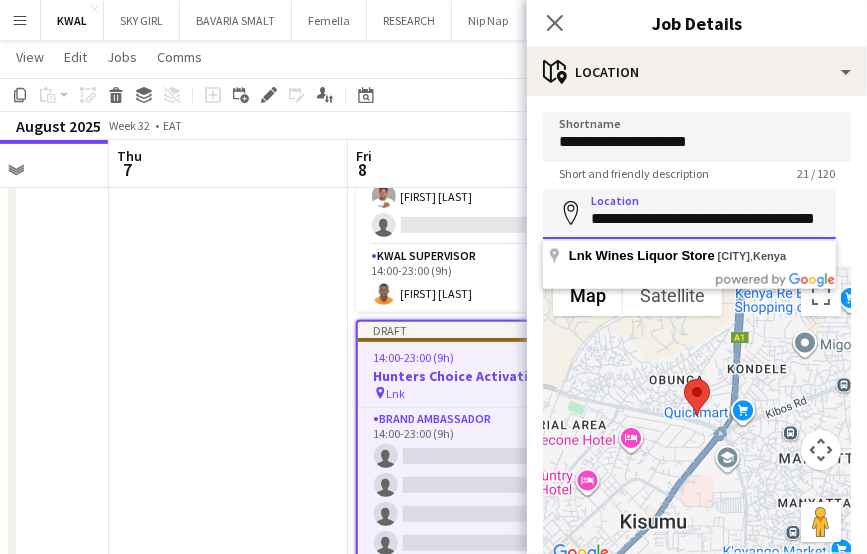drag, startPoint x: 592, startPoint y: 217, endPoint x: 891, endPoint y: 217, distance: 299 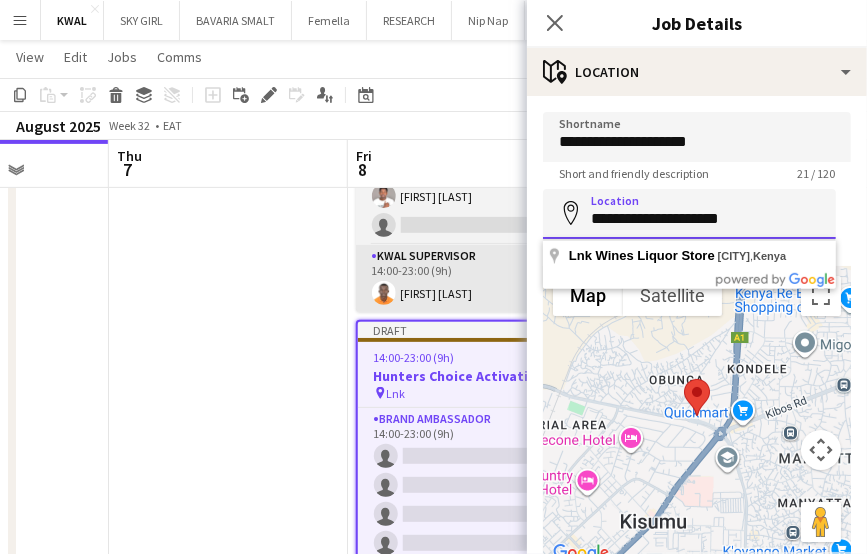 scroll, scrollTop: 0, scrollLeft: 0, axis: both 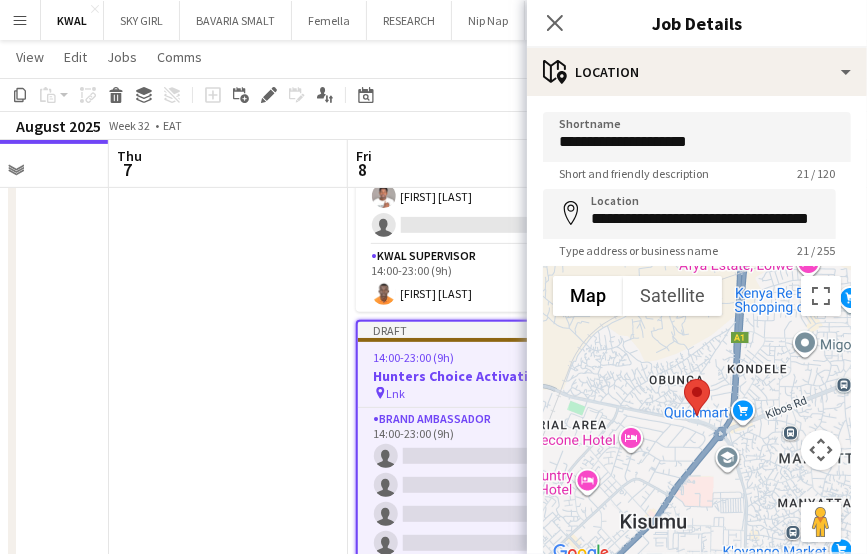 type on "**********" 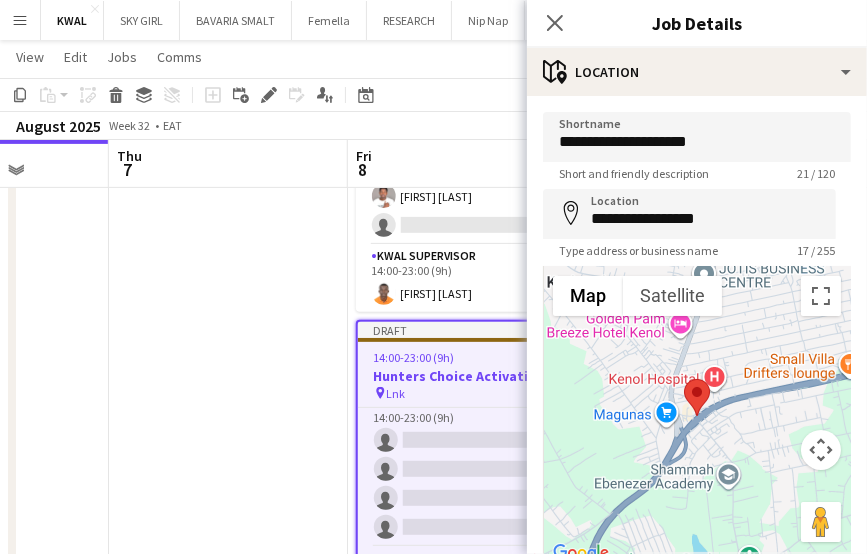 click at bounding box center (228, 788) 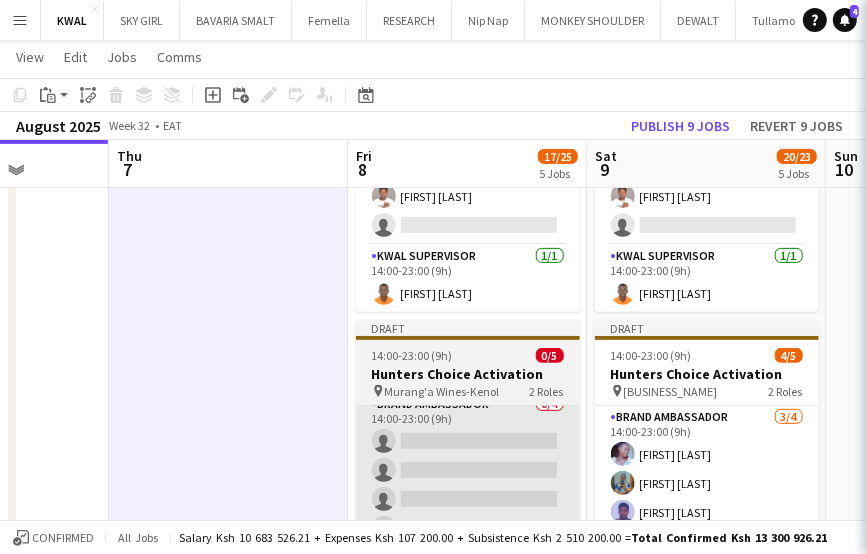 scroll, scrollTop: 12, scrollLeft: 0, axis: vertical 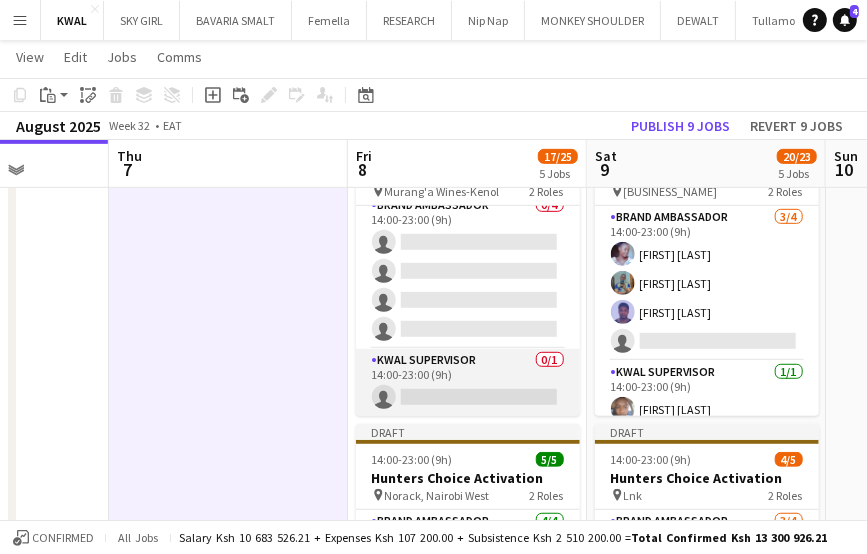 click on "KWAL SUPERVISOR   0/1   14:00-23:00 (9h)
single-neutral-actions" at bounding box center (468, 383) 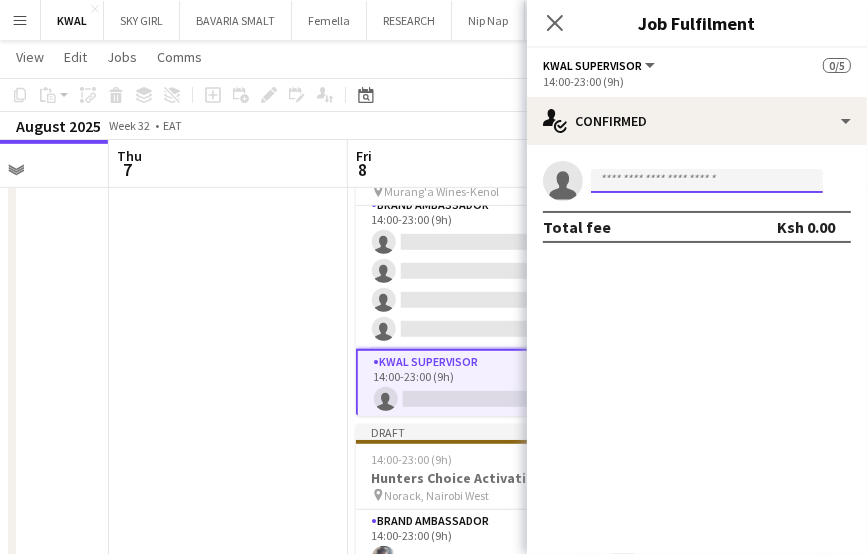 click at bounding box center [707, 181] 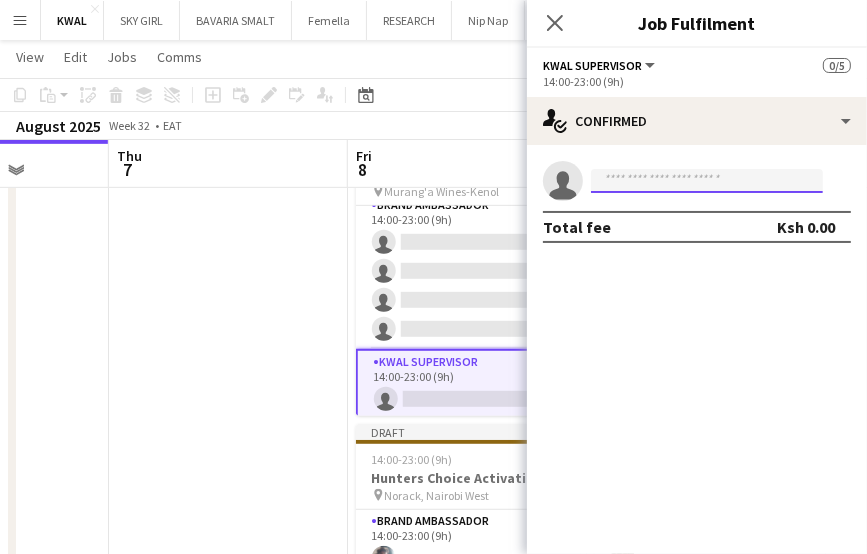 paste on "**********" 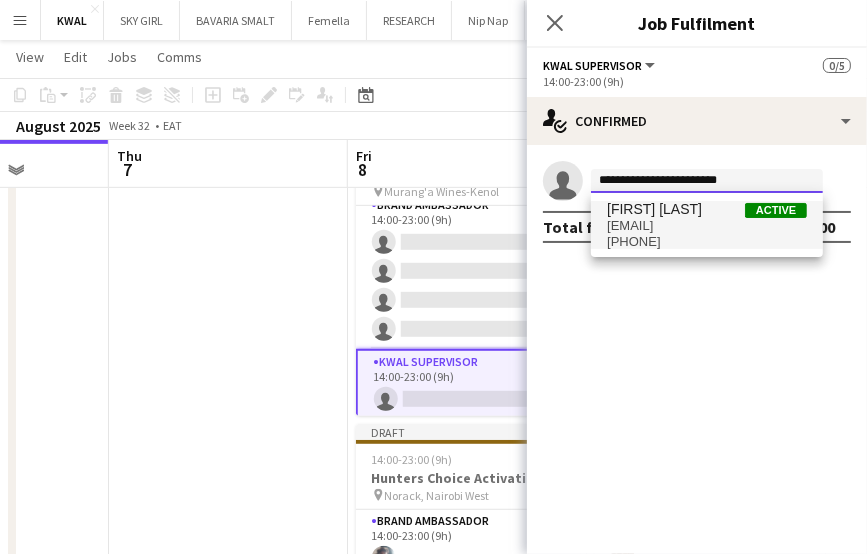 type on "**********" 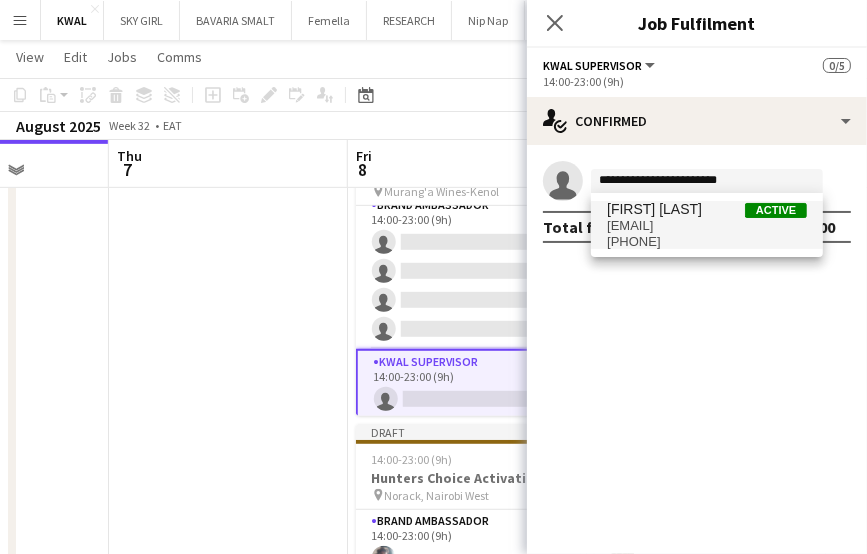 click on "mutugikelvin54@gmail.com" at bounding box center [707, 226] 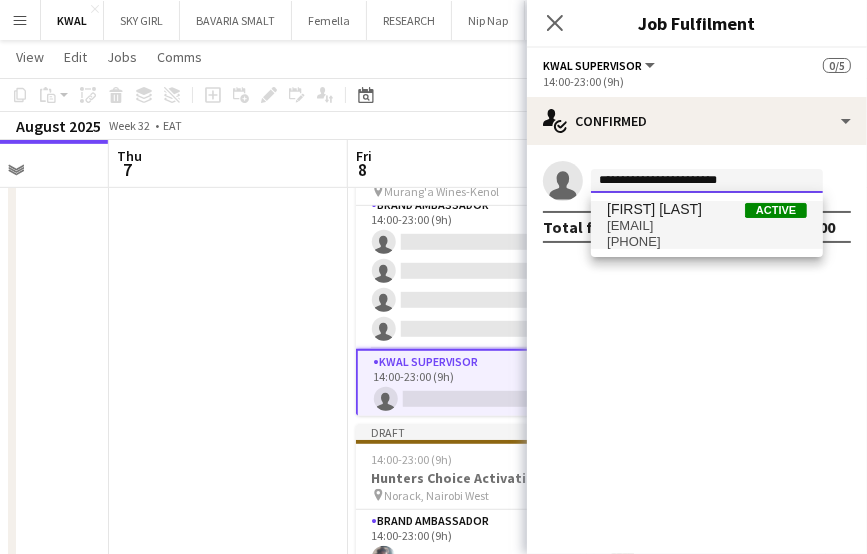 type 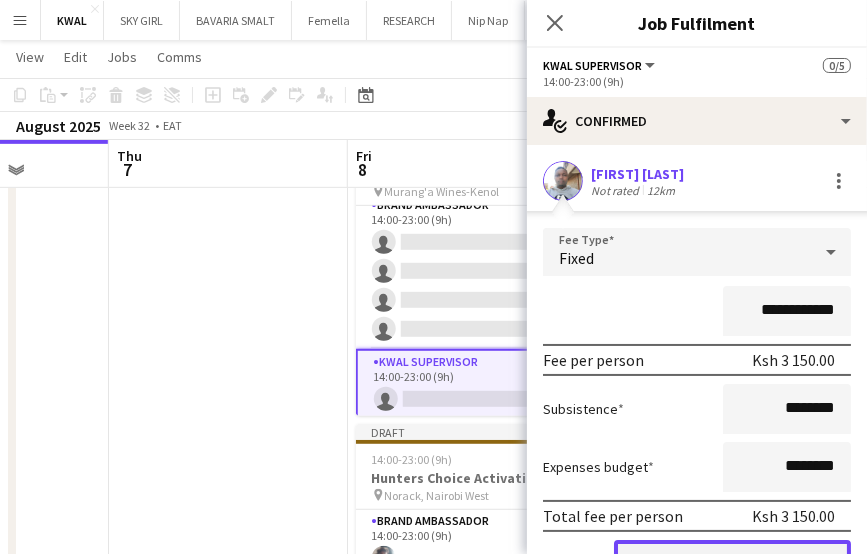 click on "Confirm" at bounding box center (732, 560) 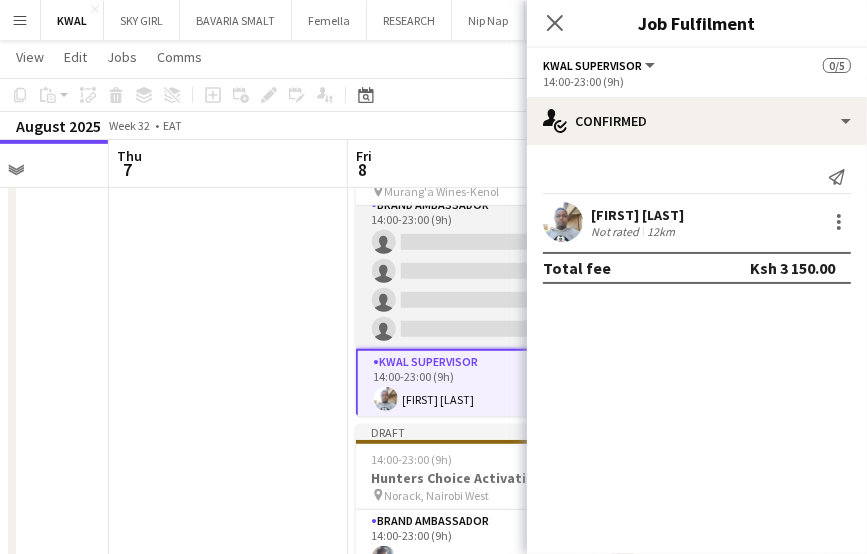 click on "Brand Ambassador   0/4   14:00-23:00 (9h)
single-neutral-actions
single-neutral-actions
single-neutral-actions
single-neutral-actions" at bounding box center [468, 271] 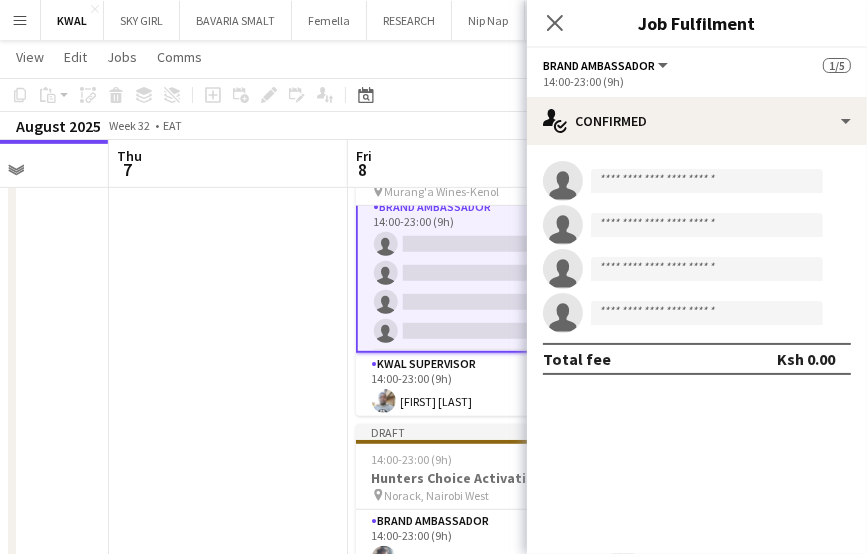 scroll, scrollTop: 14, scrollLeft: 0, axis: vertical 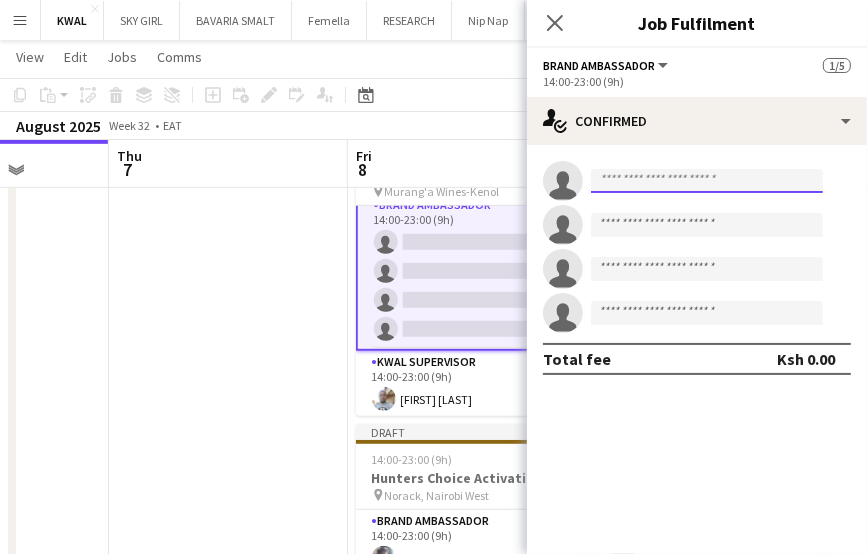 click at bounding box center (707, 181) 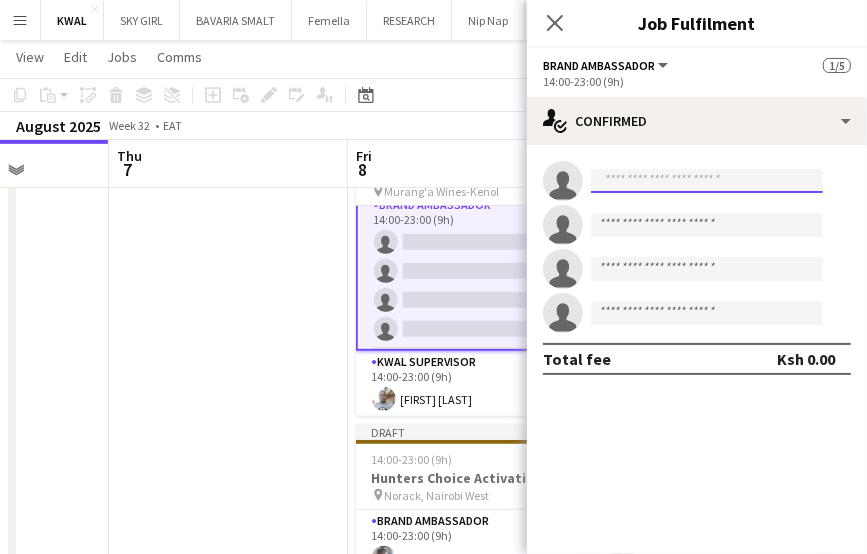 paste on "**********" 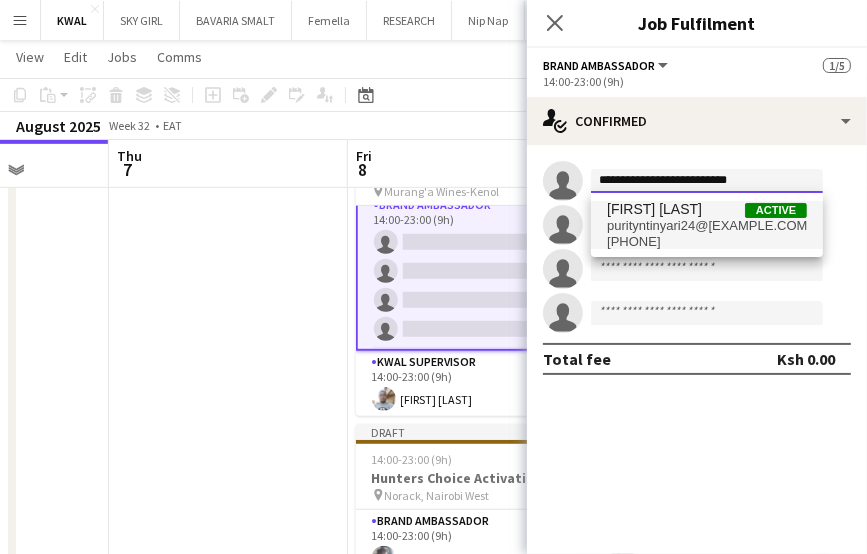 type on "**********" 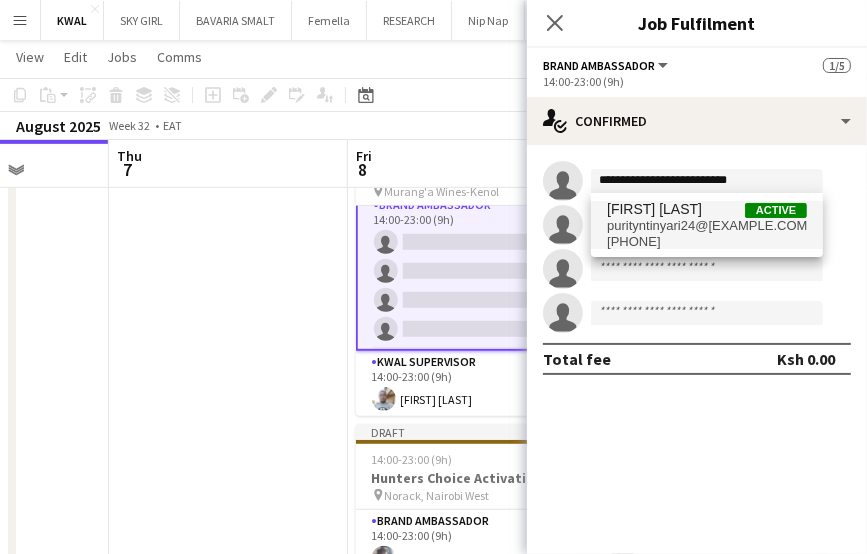 click on "+2540792196121" at bounding box center (707, 242) 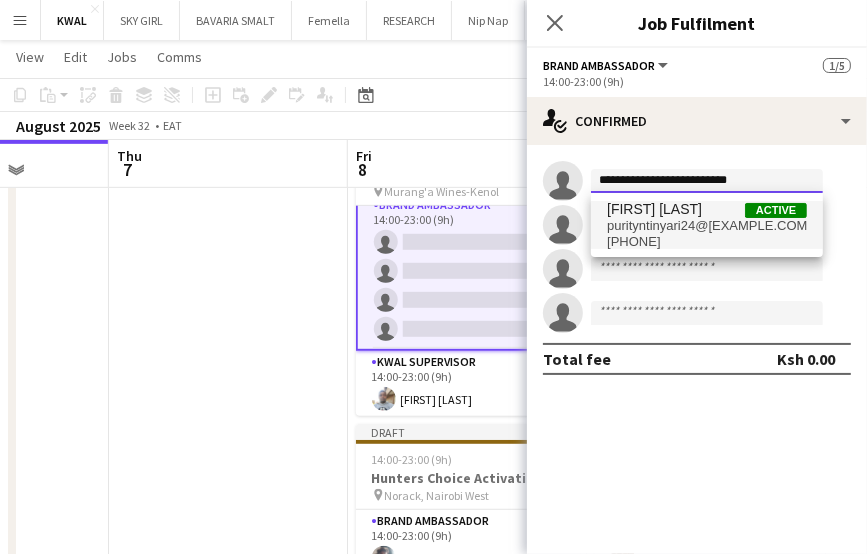 type 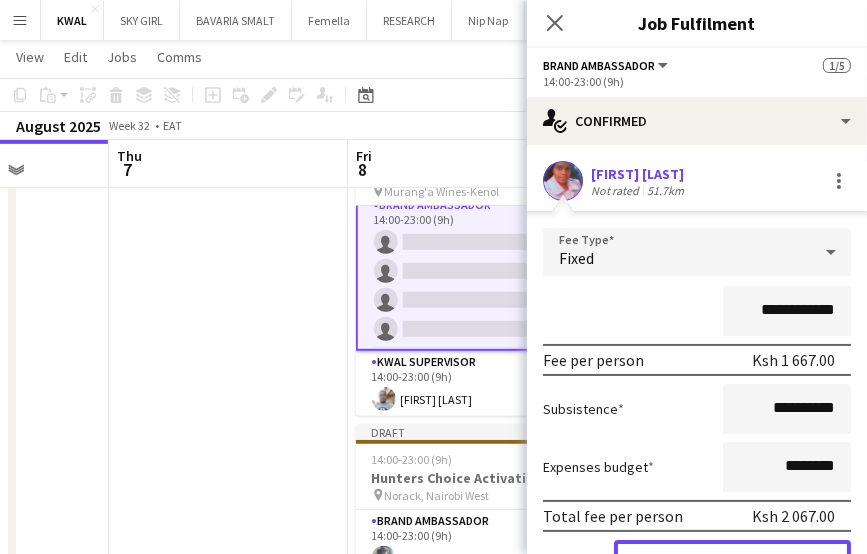 drag, startPoint x: 752, startPoint y: 548, endPoint x: 697, endPoint y: 523, distance: 60.41523 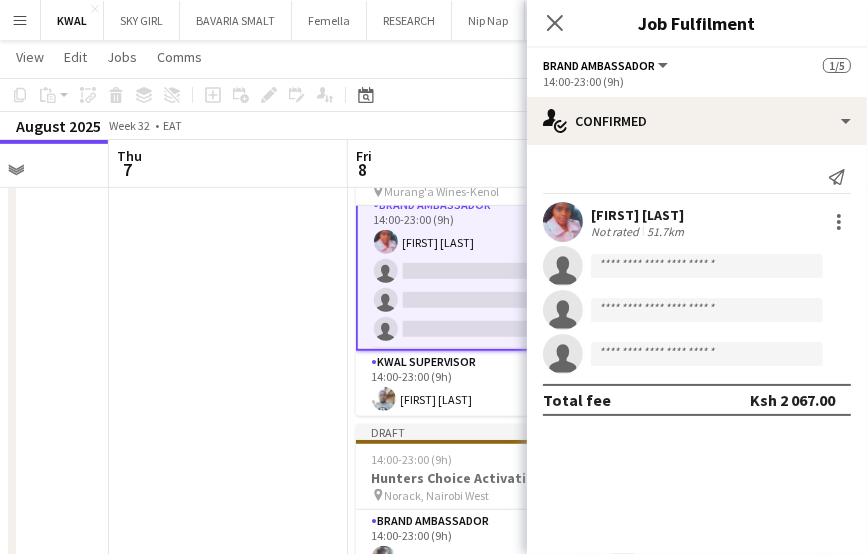click on "single-neutral-actions" 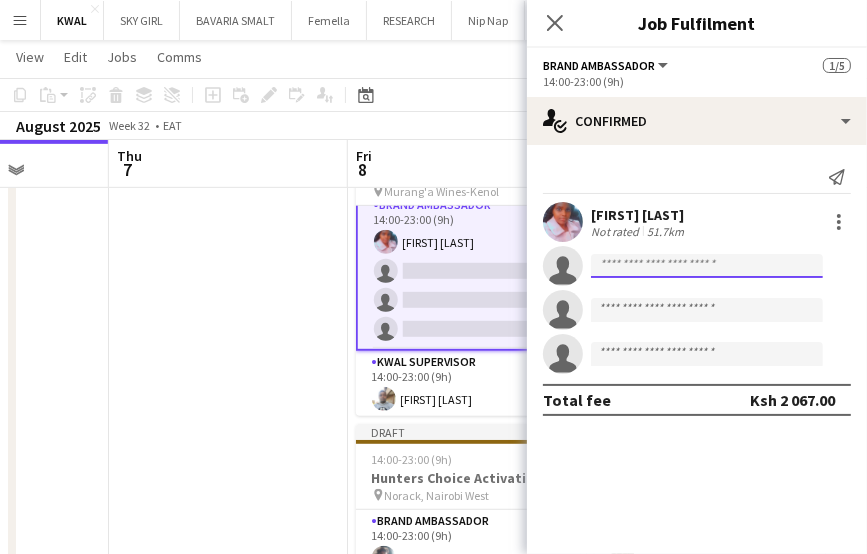 click at bounding box center [707, 310] 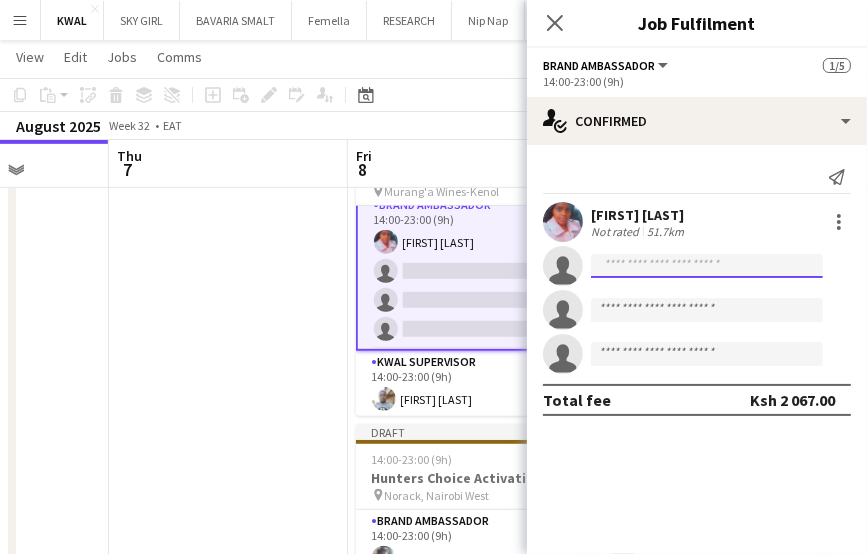 paste on "**********" 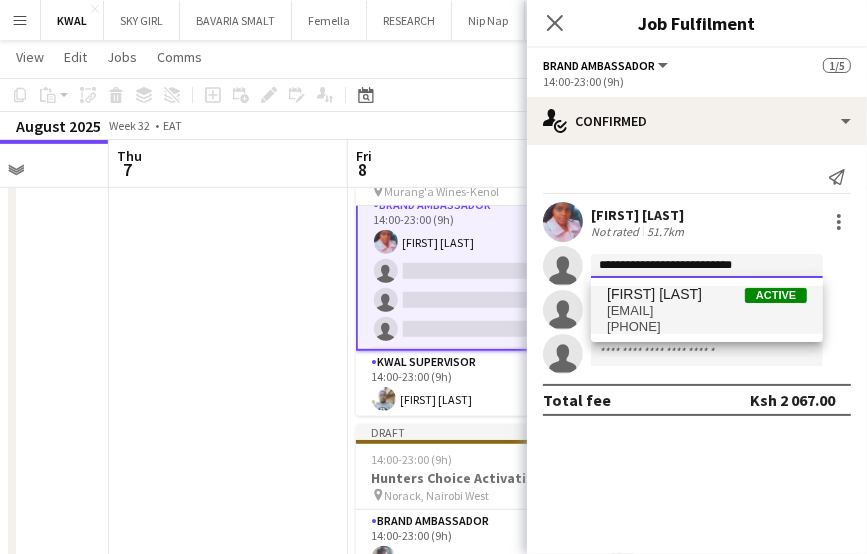 type on "**********" 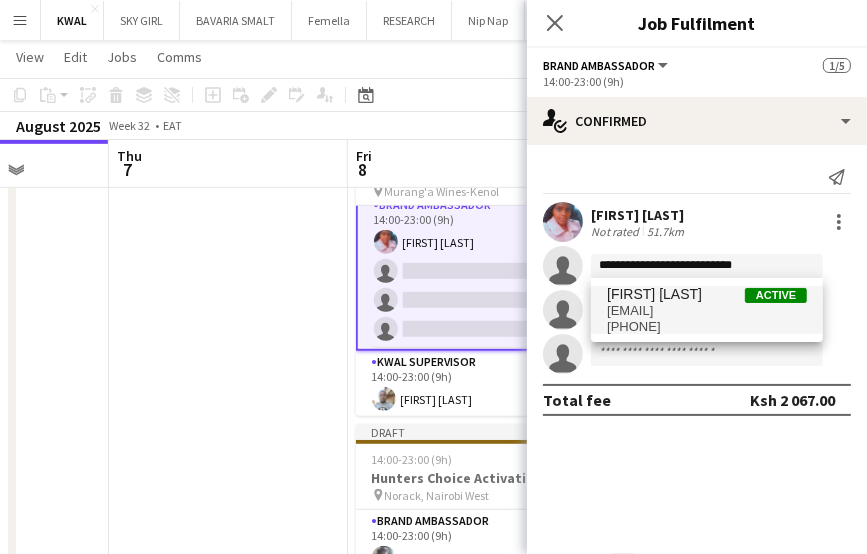 click on "juliusnyerere2030@gmail.com" at bounding box center (707, 311) 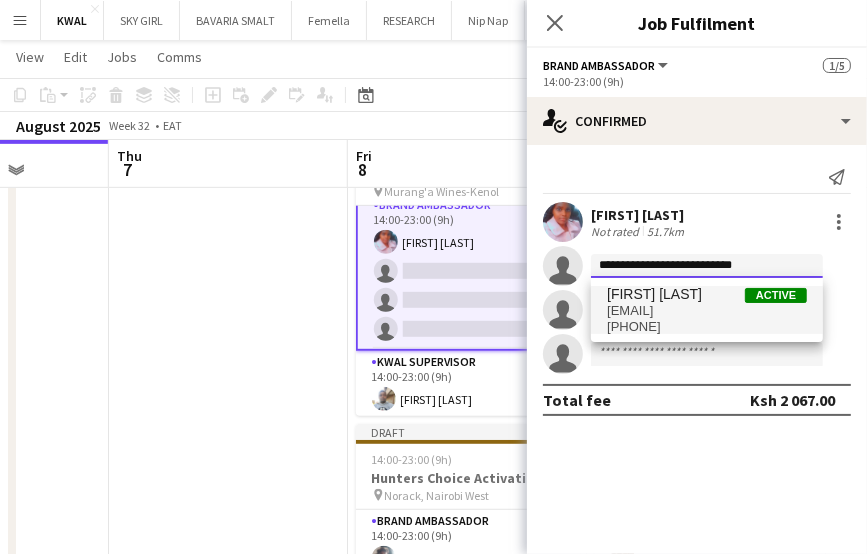 type 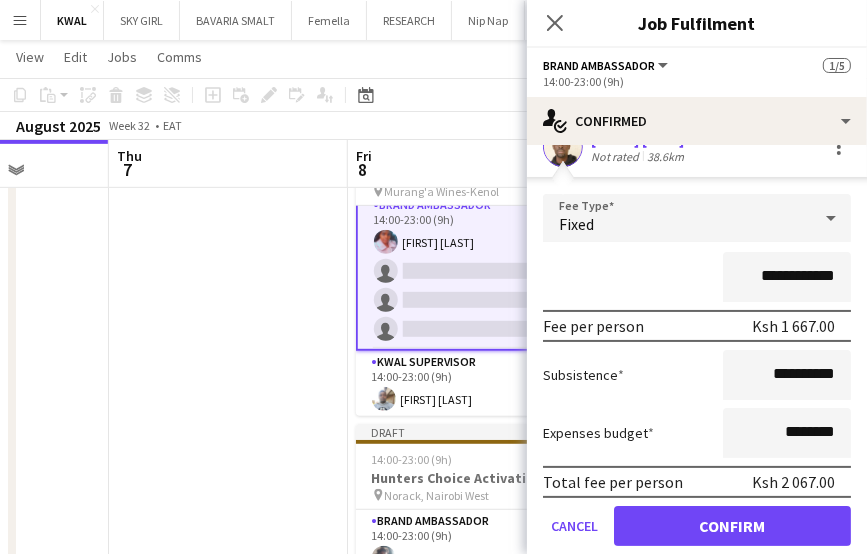scroll, scrollTop: 200, scrollLeft: 0, axis: vertical 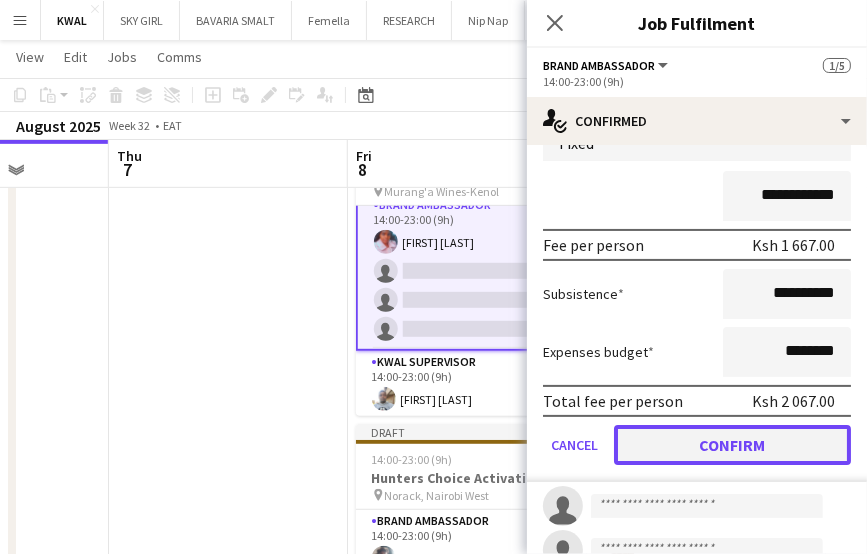 click on "Confirm" at bounding box center (732, 445) 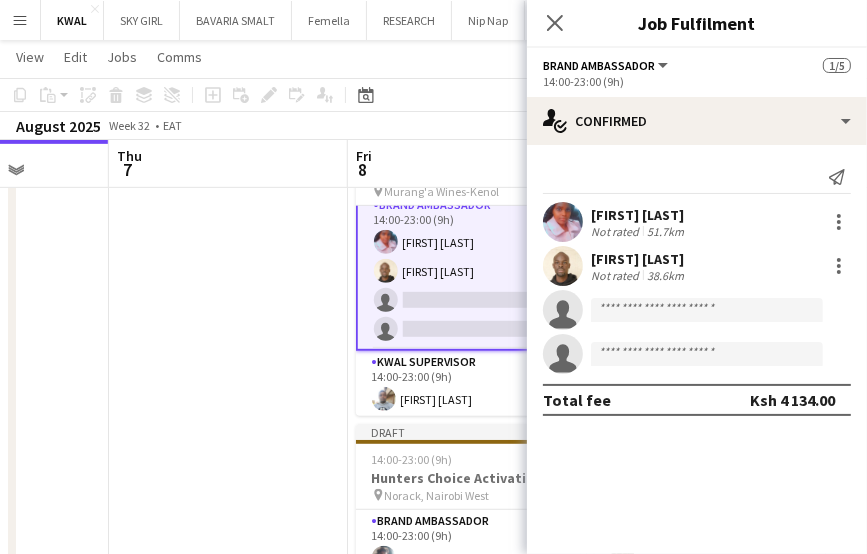 scroll, scrollTop: 0, scrollLeft: 0, axis: both 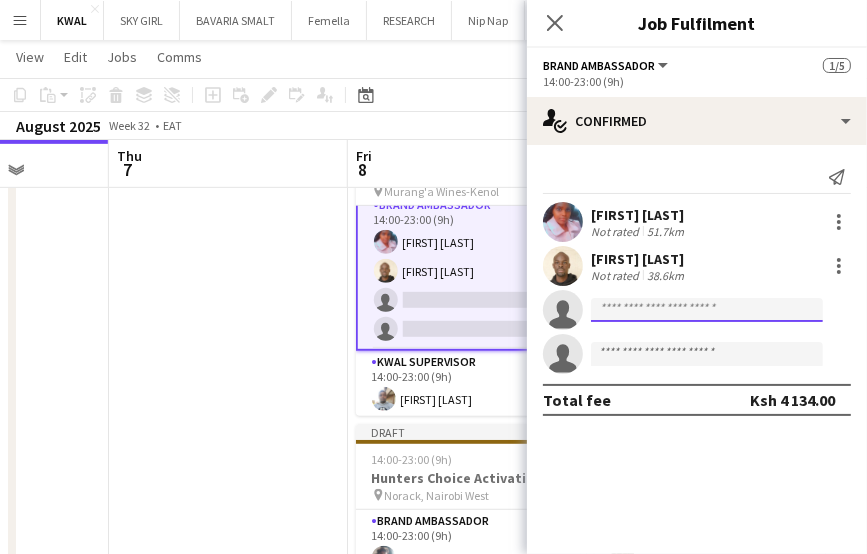 click 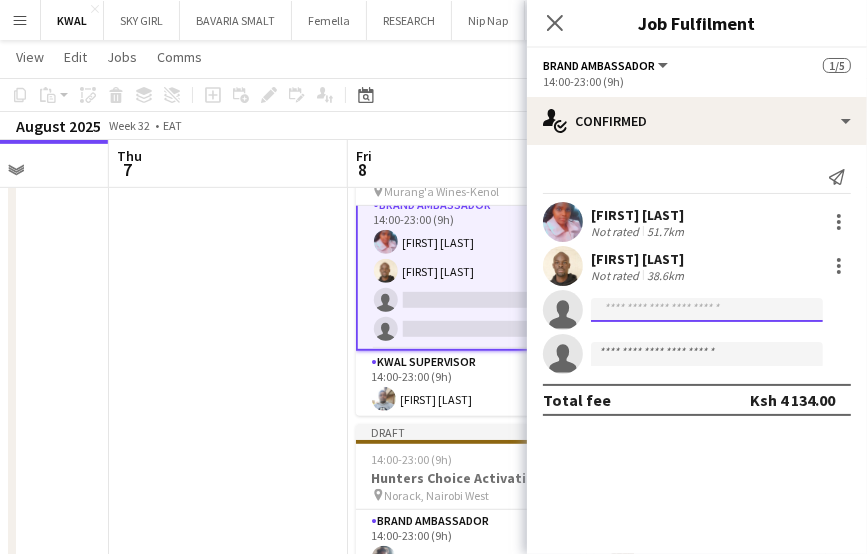 paste on "**********" 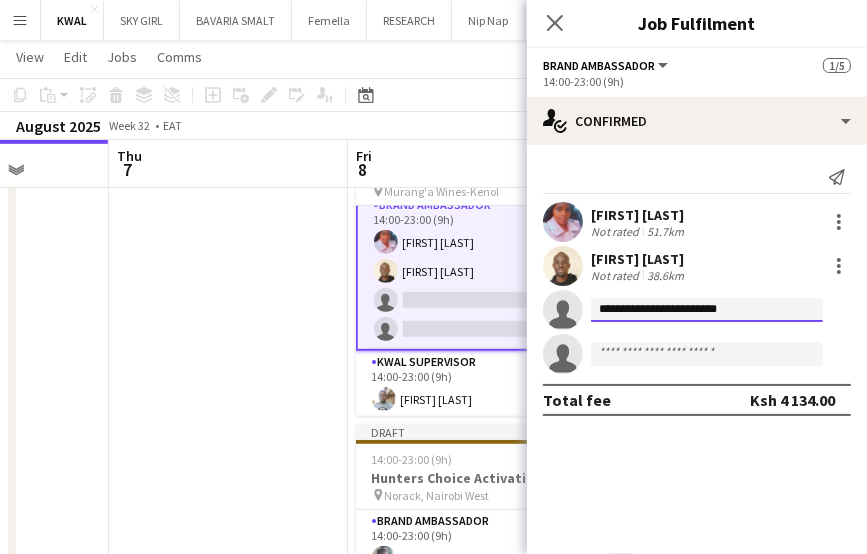 type on "**********" 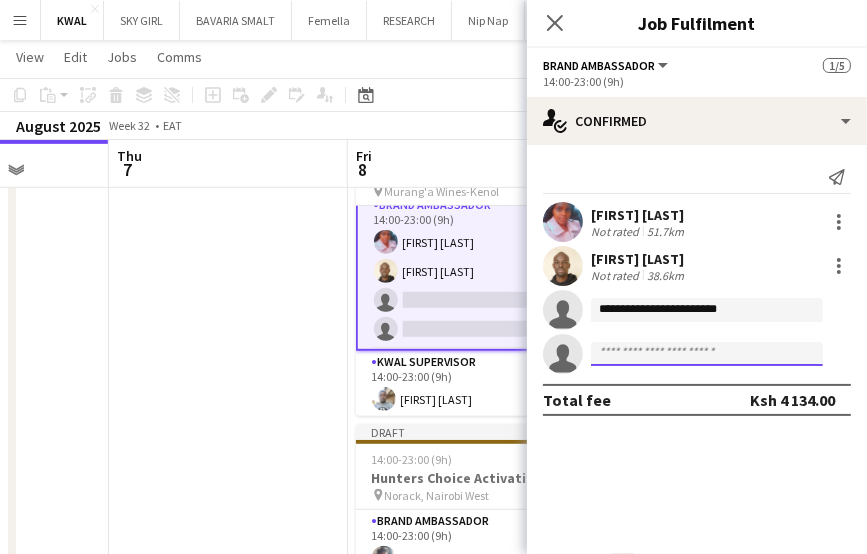 click 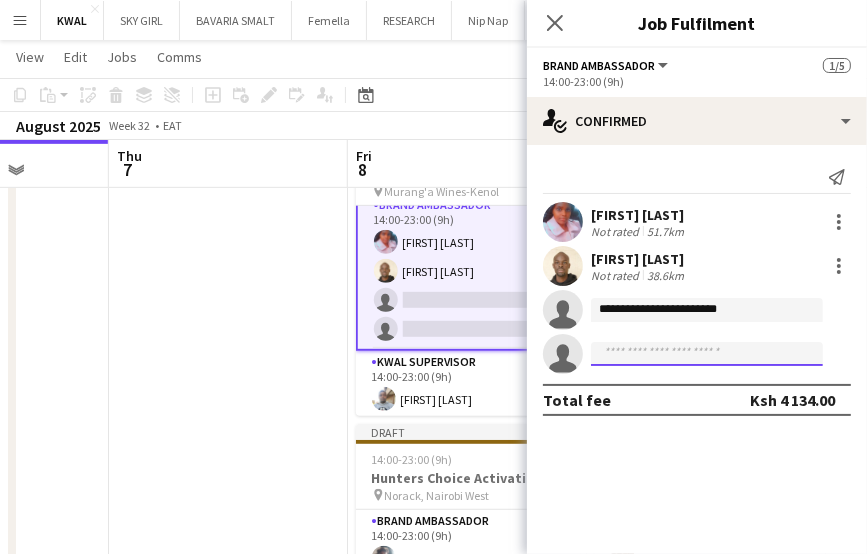 paste on "**********" 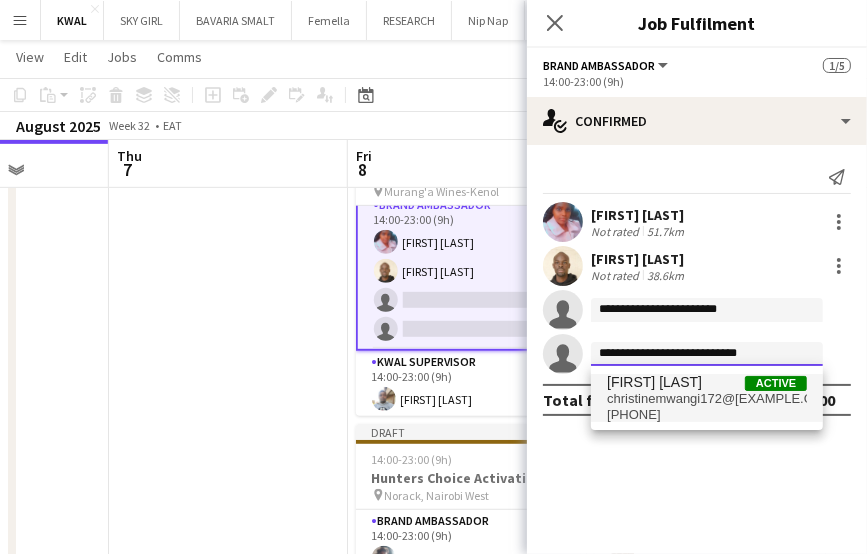 type on "**********" 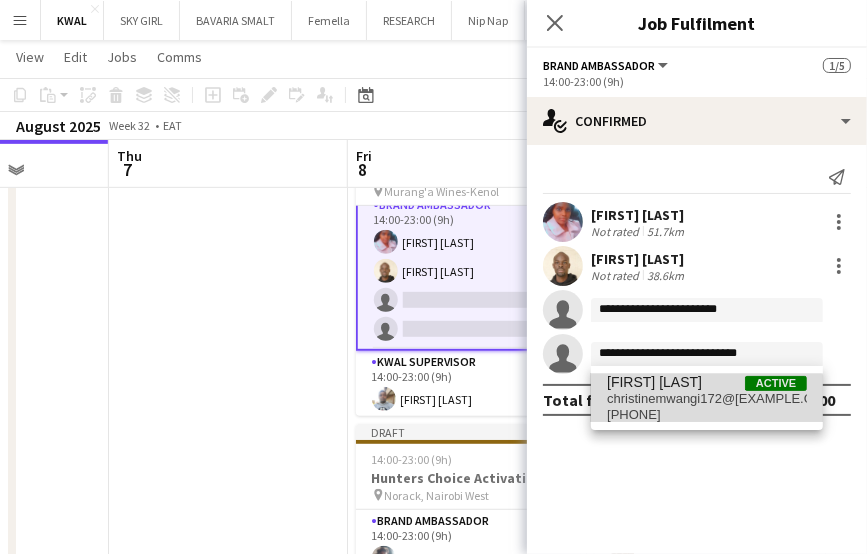click on "+254799175737" at bounding box center (707, 415) 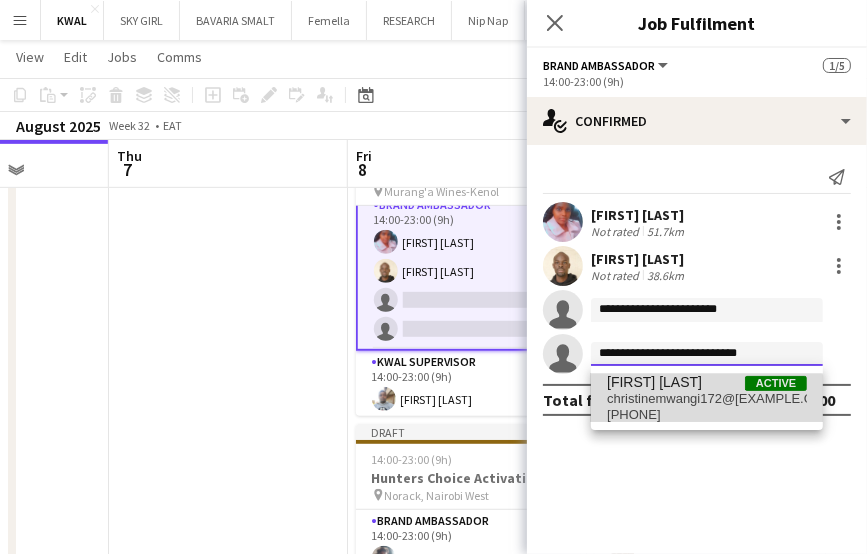 type 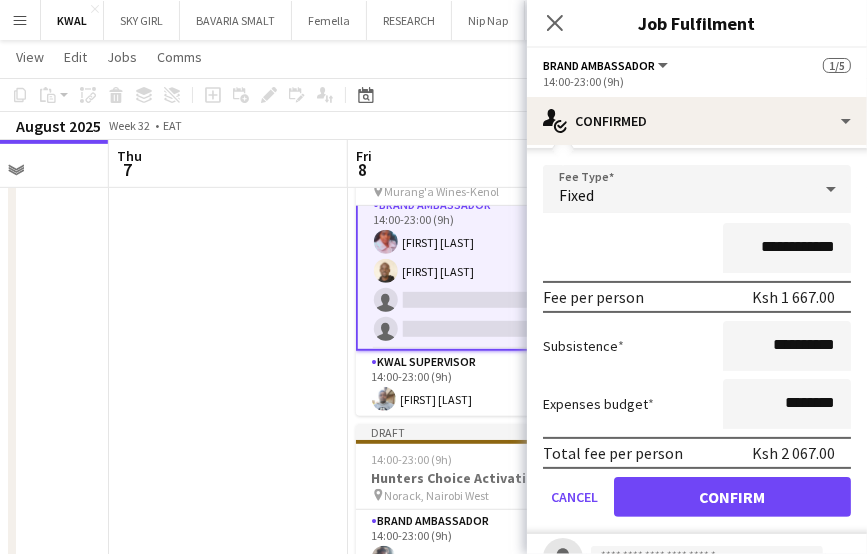 scroll, scrollTop: 200, scrollLeft: 0, axis: vertical 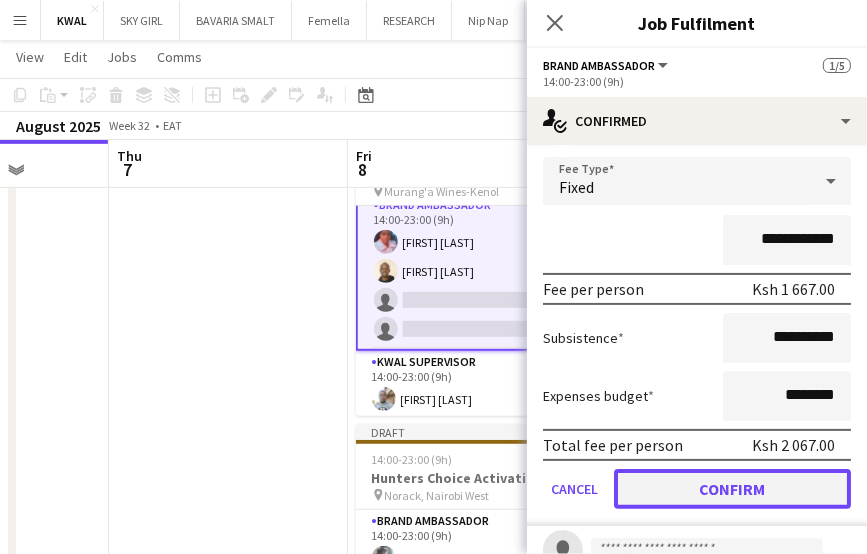click on "Confirm" at bounding box center [732, 489] 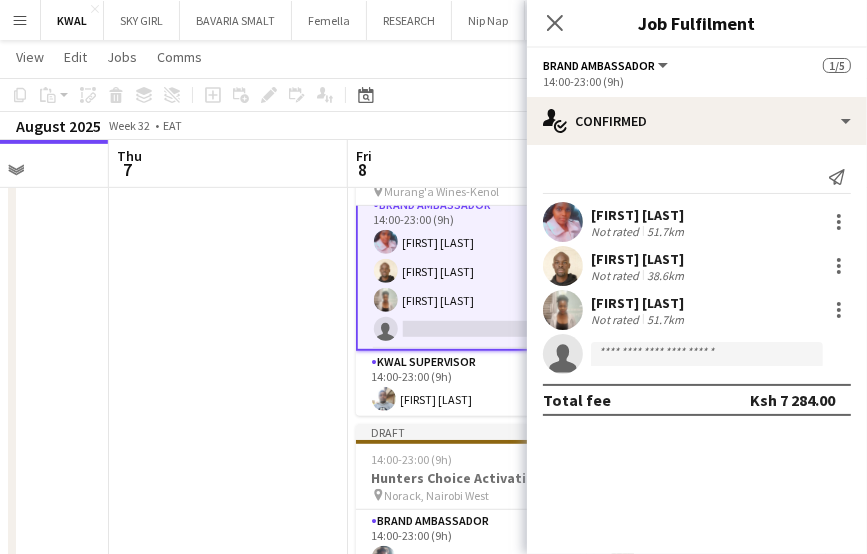 scroll, scrollTop: 0, scrollLeft: 0, axis: both 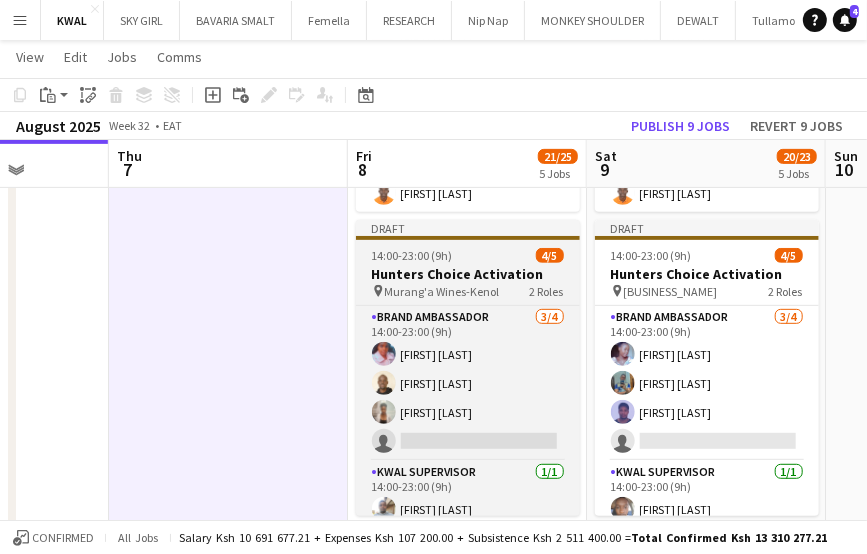 click on "Hunters Choice Activation" at bounding box center [468, 274] 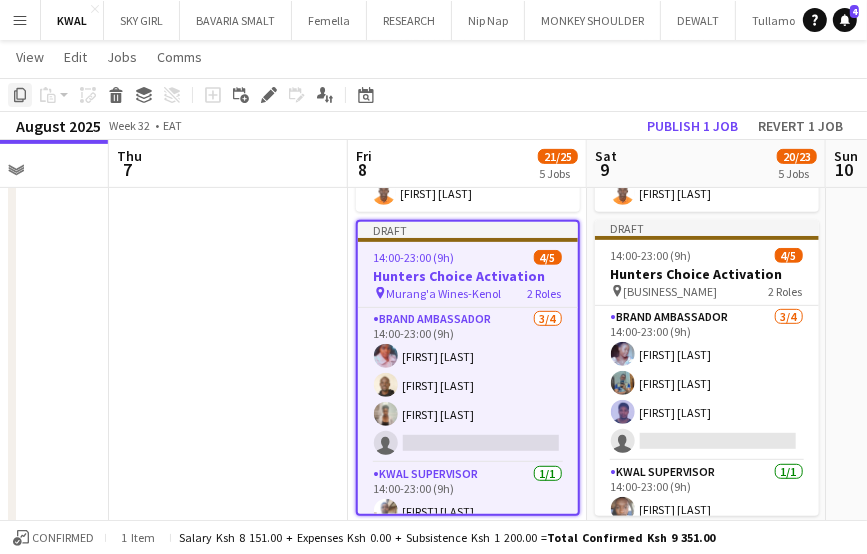click 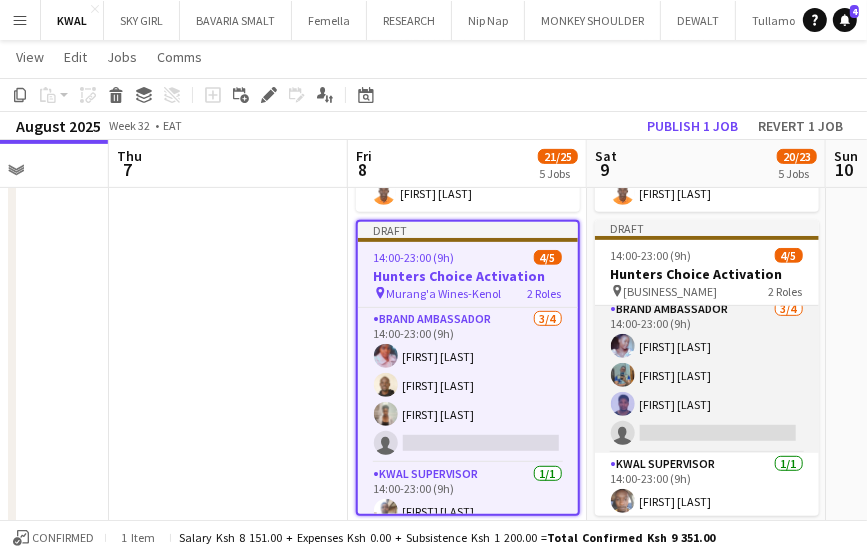 scroll, scrollTop: 12, scrollLeft: 0, axis: vertical 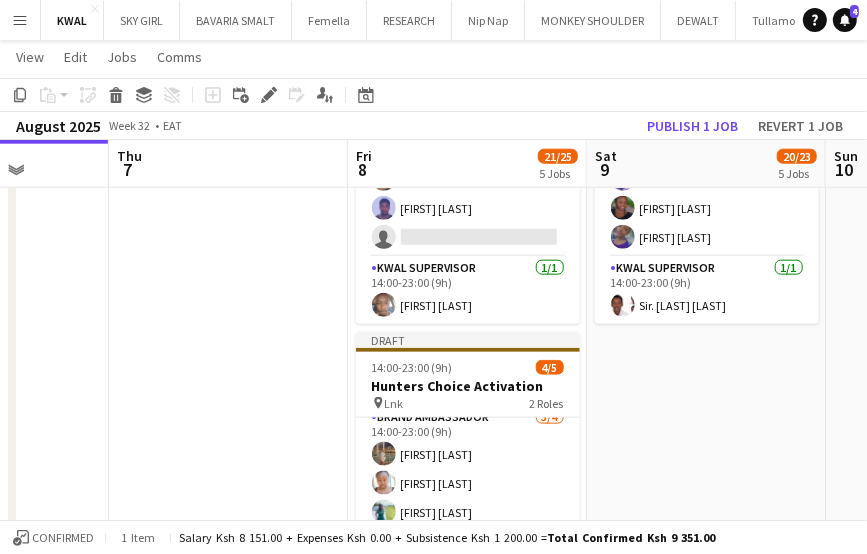 click on "Draft   14:00-23:00 (9h)    4/5   Hunters Choice Activation
pin
Deanlink wines    2 Roles   Brand Ambassador   3/4   14:00-23:00 (9h)
Melissa nasambu JUNE SAGALA ROBERT NYARIKI
single-neutral-actions
KWAL SUPERVISOR   1/1   14:00-23:00 (9h)
NIGEL MORARA  Draft   14:00-23:00 (9h)    4/5   Hunters Choice Activation
pin
Kawawa bar   2 Roles   Brand Ambassador   3/4   14:00-23:00 (9h)
Faiza Boto Morris Kirimi Mohammed Hussein
single-neutral-actions
KWAL SUPERVISOR   1/1   14:00-23:00 (9h)
Orman Neville  Draft   14:00-23:00 (9h)    4/5   Hunters Choice Activation
pin
Lnk   2 Roles   Brand Ambassador   3/4   14:00-23:00 (9h)
Faith Karani Elizabeth Kutisya Grace Kimani
single-neutral-actions
KWAL SUPERVISOR   1/1   14:00-23:00 (9h)
Michael Rasugu  Draft   14:00-23:00 (9h)    5/5" at bounding box center [706, -112] 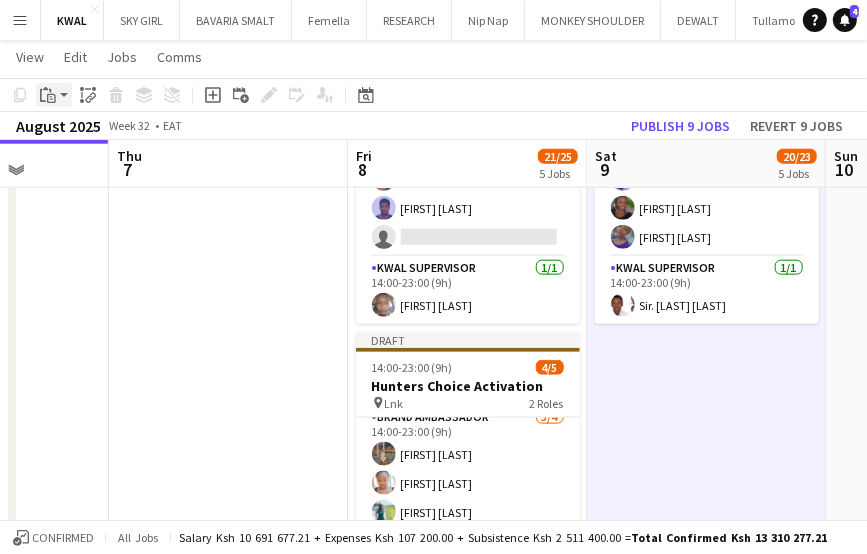click on "Paste" at bounding box center [48, 95] 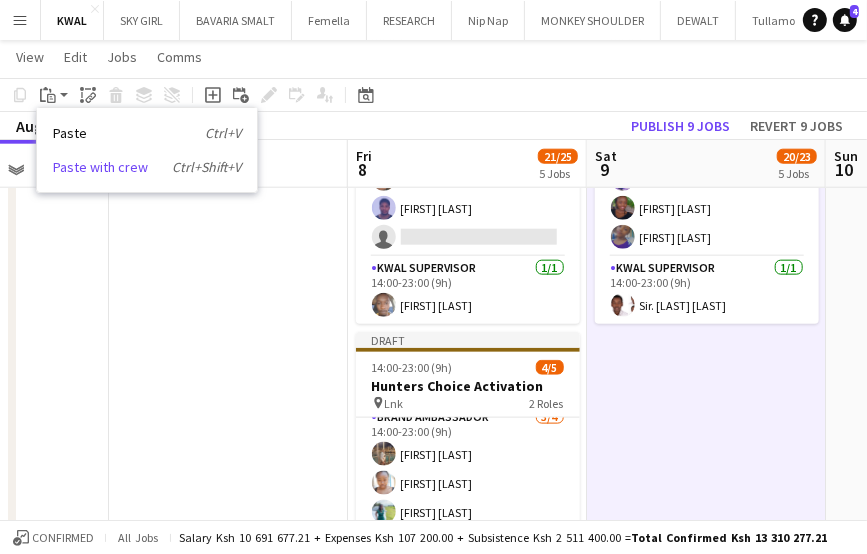 click on "Paste with crew  Ctrl+Shift+V" at bounding box center [147, 167] 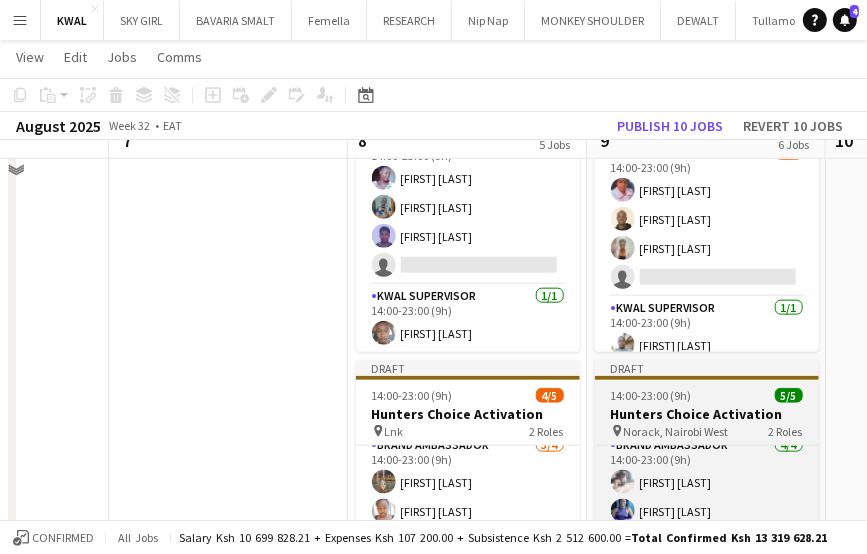 scroll, scrollTop: 1100, scrollLeft: 0, axis: vertical 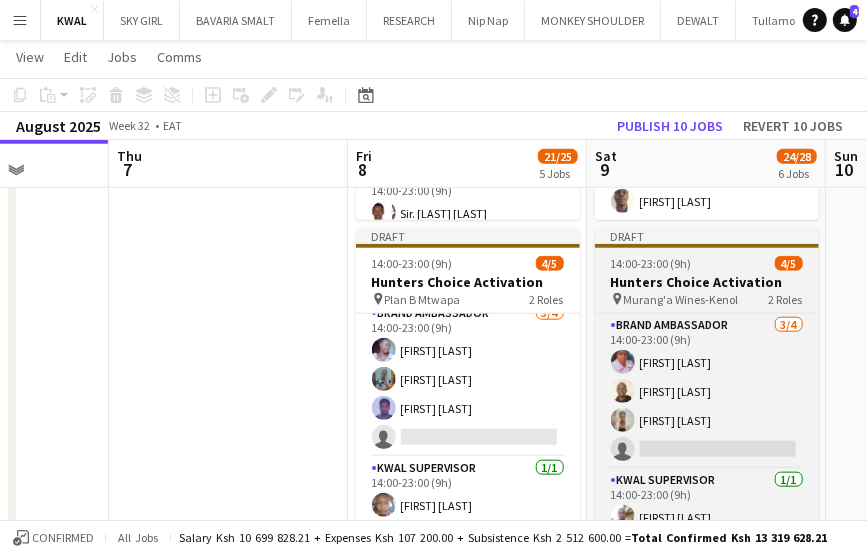 click on "Hunters Choice Activation" at bounding box center (707, 282) 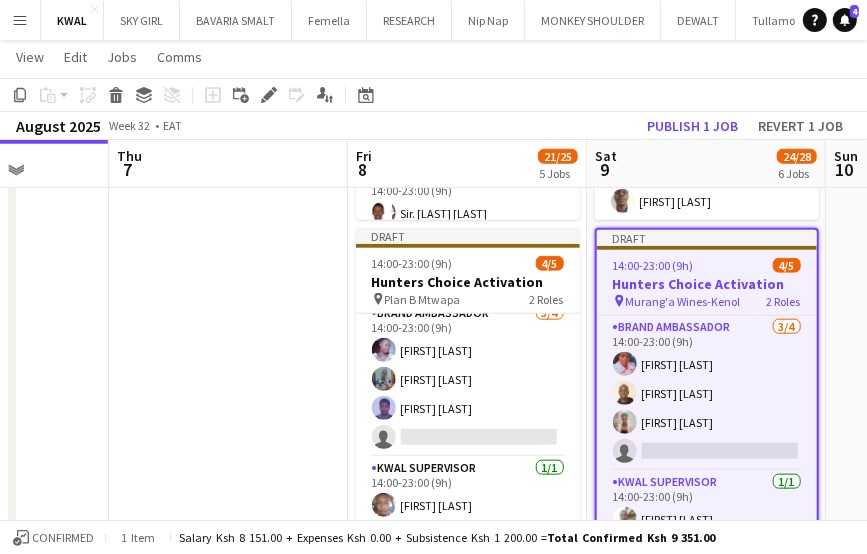 click on "Copy
Paste
Paste   Ctrl+V Paste with crew  Ctrl+Shift+V
Paste linked Job
Delete
Group
Ungroup
Add job
Add linked Job
Edit
Edit linked Job
Applicants
Date picker
AUG 2025 AUG 2025 Monday M Tuesday T Wednesday W Thursday T Friday F Saturday S Sunday S  AUG   1   2   3   4   5   6   7   8   9   10   11   12   13   14   15   16   17   18   19   20   21   22   23   24   25   26   27   28   29   30   31
Comparison range
Comparison range
Today" 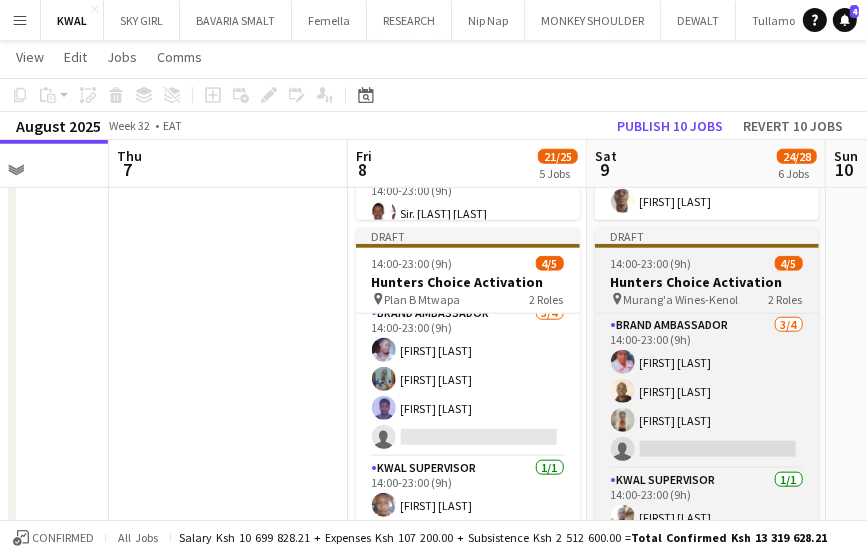 click on "Murang'a Wines-Kenol" at bounding box center (681, 299) 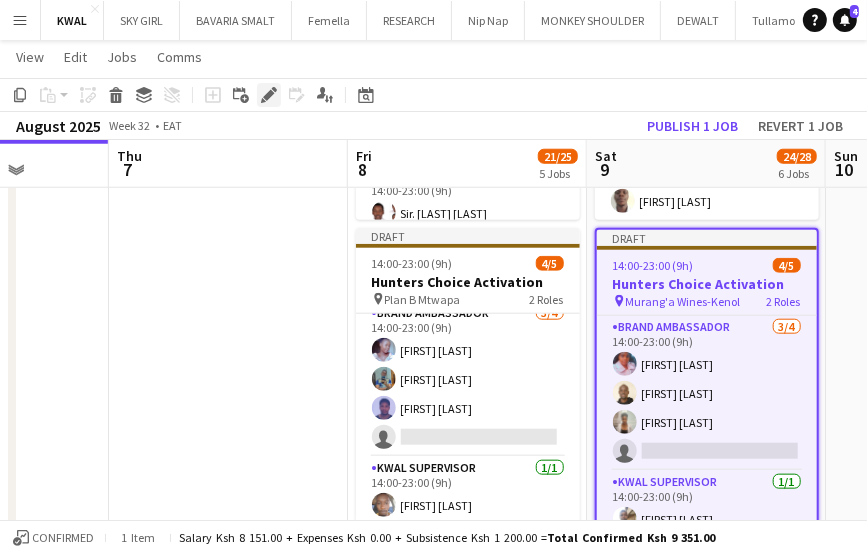 click 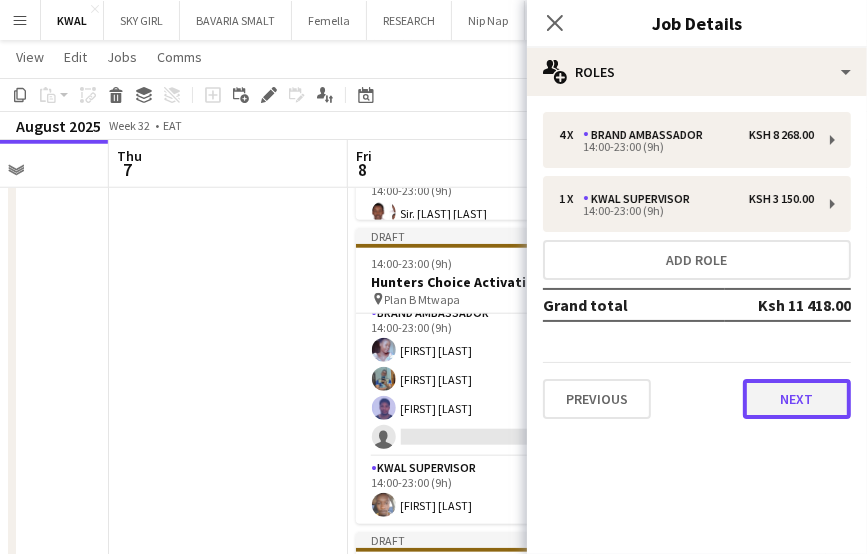 click on "Next" at bounding box center (797, 399) 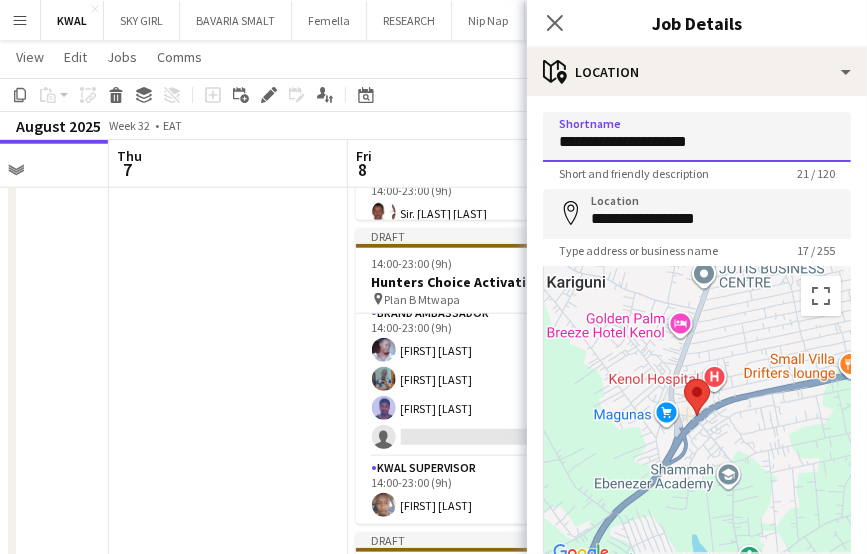 drag, startPoint x: 723, startPoint y: 150, endPoint x: 633, endPoint y: 159, distance: 90.44888 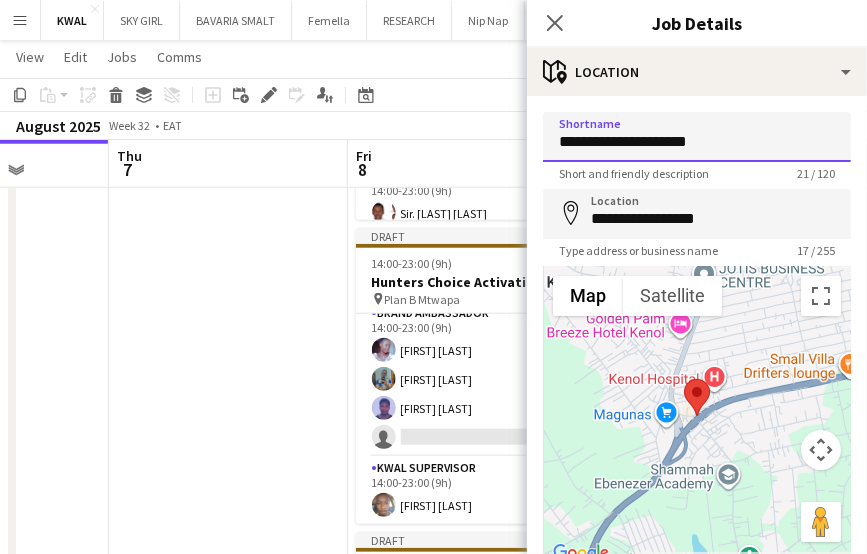 paste on "*******" 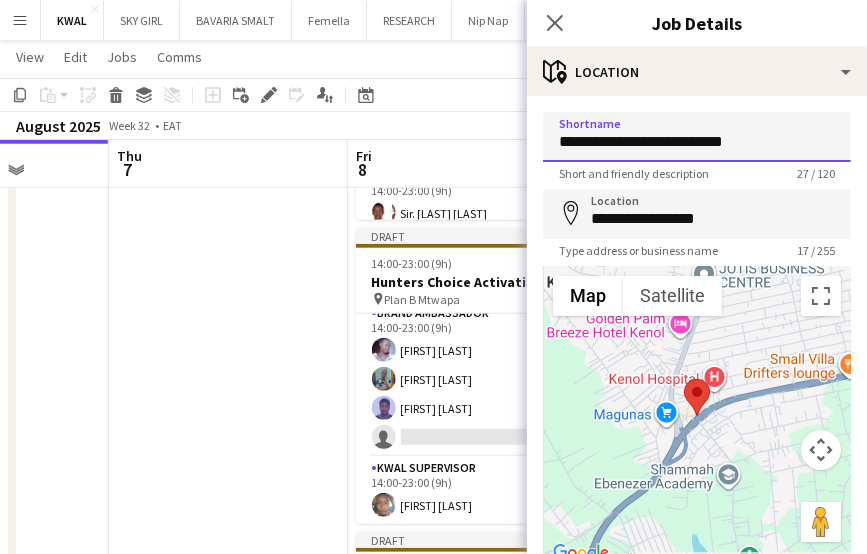 type on "**********" 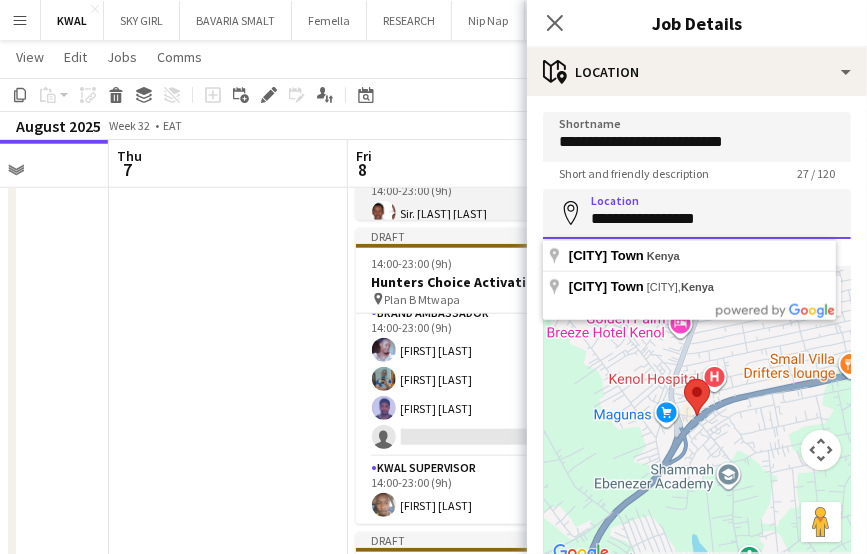 drag, startPoint x: 732, startPoint y: 227, endPoint x: 497, endPoint y: 213, distance: 235.41666 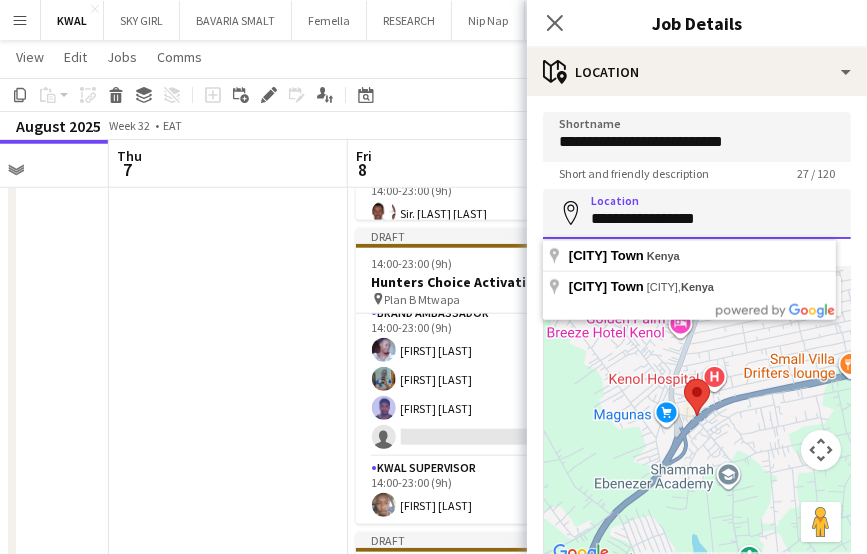 paste on "**********" 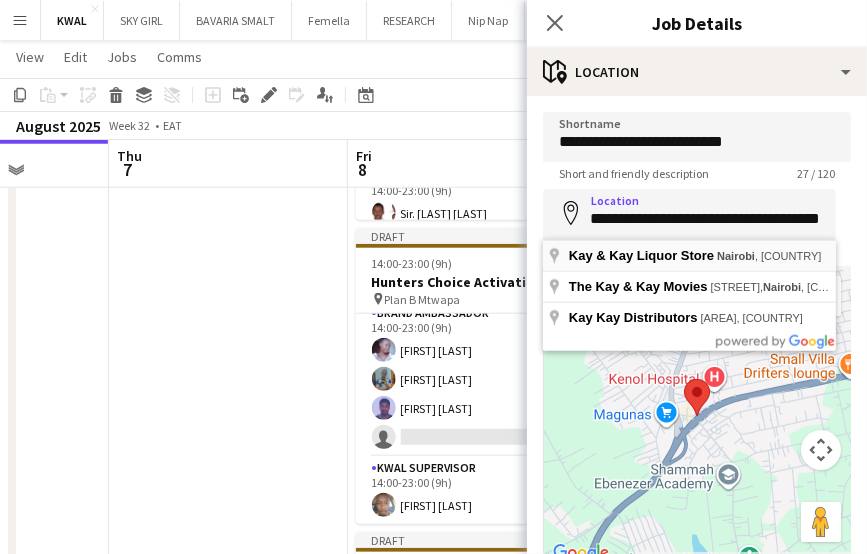 scroll, scrollTop: 0, scrollLeft: 0, axis: both 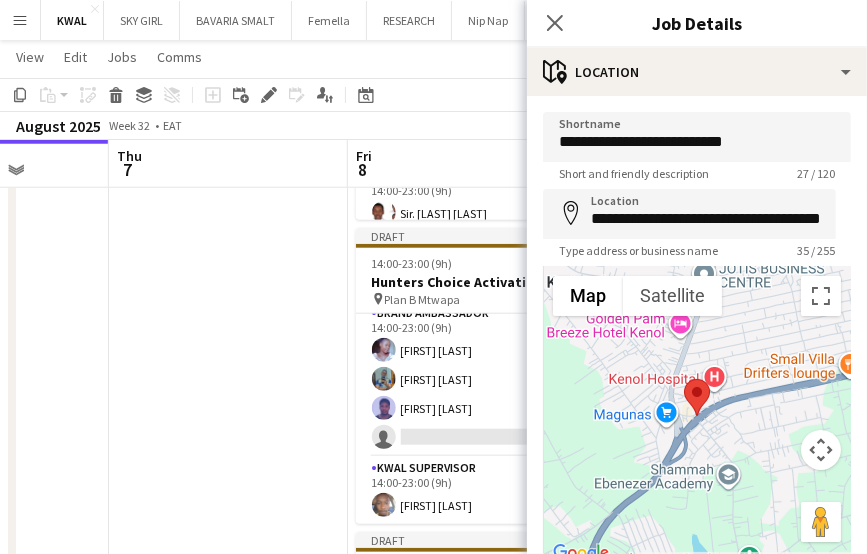 type on "**********" 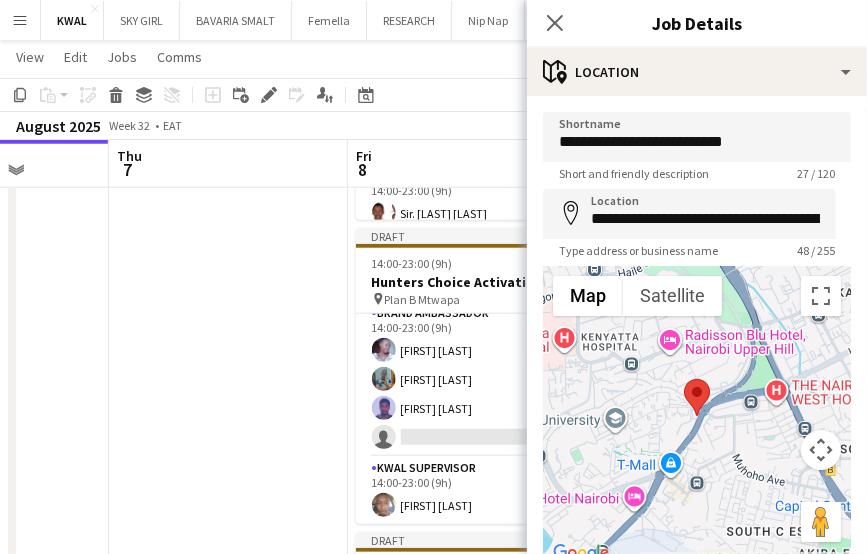 click at bounding box center [228, 88] 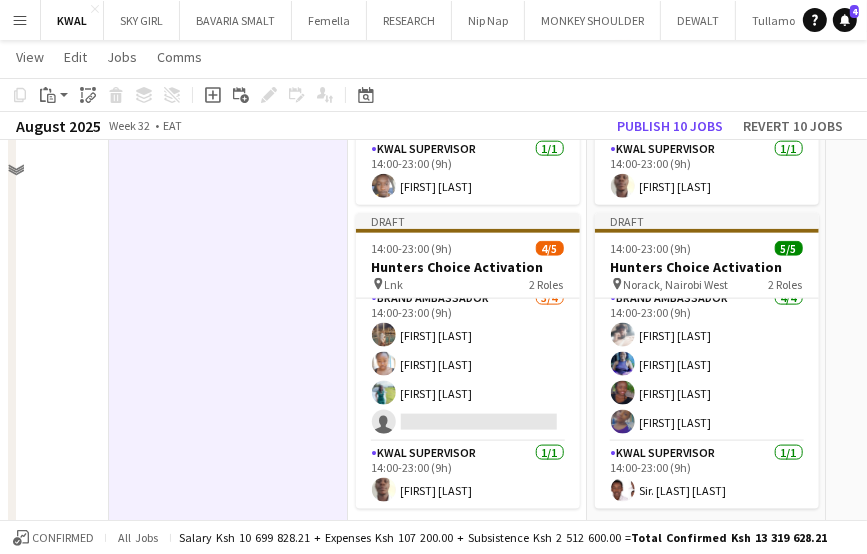 scroll, scrollTop: 1500, scrollLeft: 0, axis: vertical 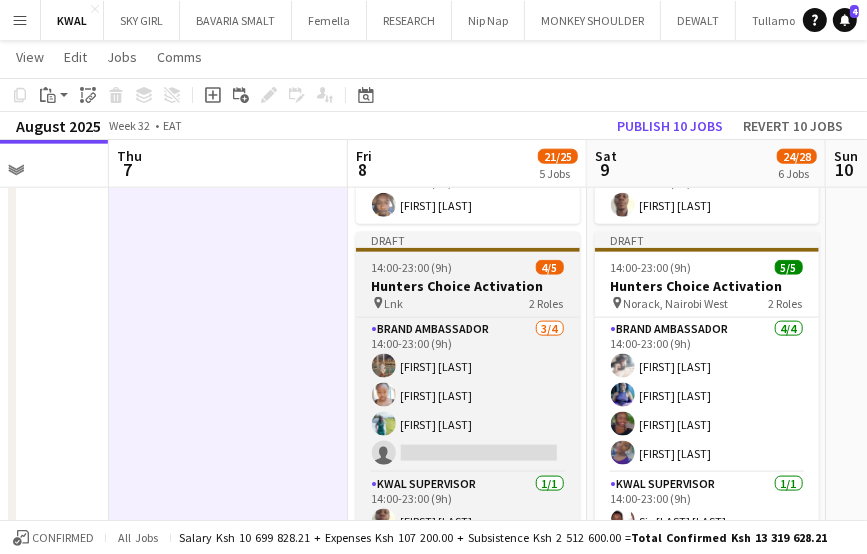 click on "Hunters Choice Activation" at bounding box center [468, 286] 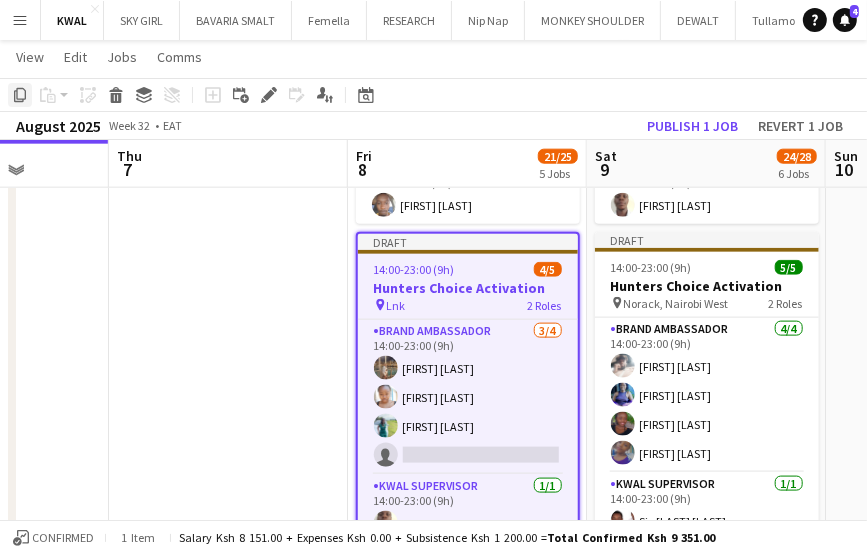 click on "Copy" at bounding box center [20, 95] 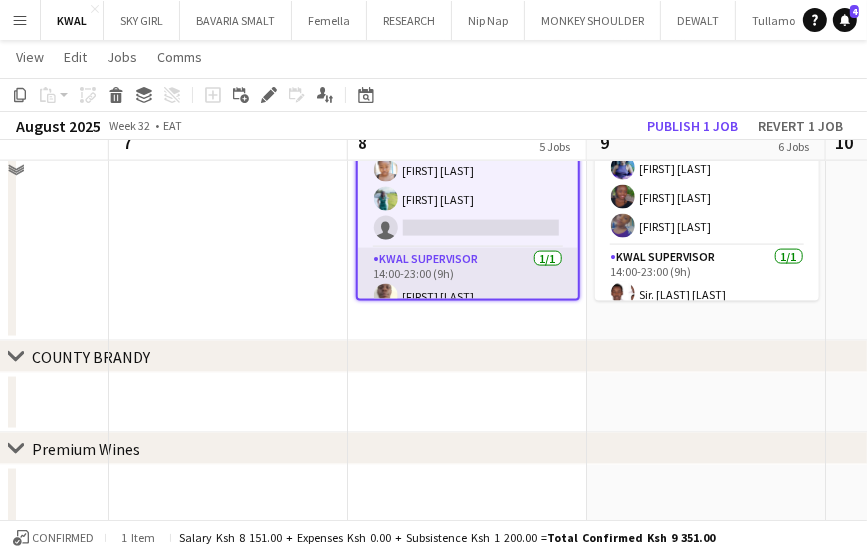 scroll, scrollTop: 1600, scrollLeft: 0, axis: vertical 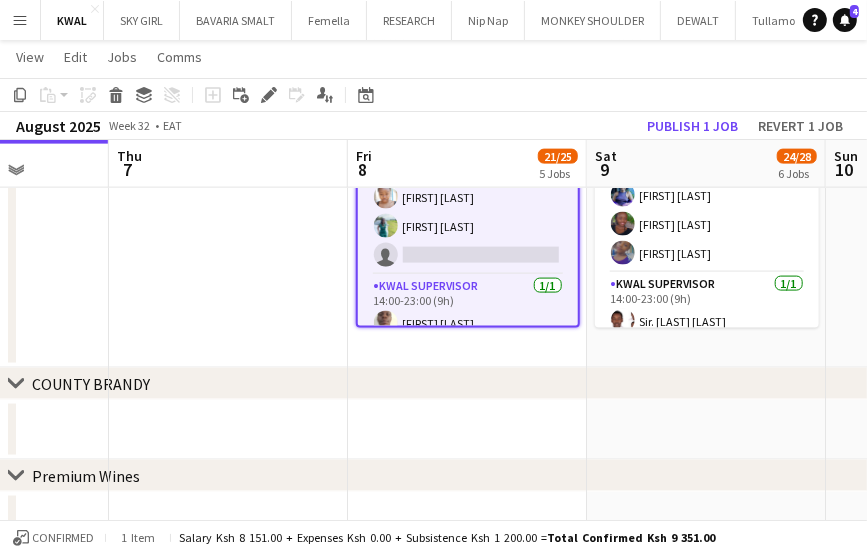 click on "Draft   14:00-23:00 (9h)    4/5   Hunters Choice Activation
pin
Deanlink wines    2 Roles   Brand Ambassador   3/4   14:00-23:00 (9h)
Melissa nasambu JUNE SAGALA ROBERT NYARIKI
single-neutral-actions
KWAL SUPERVISOR   1/1   14:00-23:00 (9h)
NIGEL MORARA  Draft   14:00-23:00 (9h)    4/5   Hunters Choice Activation
pin
Murang'a Wines-Kenol    2 Roles   Brand Ambassador   3/4   14:00-23:00 (9h)
Purity Ntinyari Julius Nyerere Christine Mwangi
single-neutral-actions
KWAL SUPERVISOR   1/1   14:00-23:00 (9h)
Kelvin Makumi  Draft   14:00-23:00 (9h)    5/5   Hunters Choice Activation
pin
Norack, Nairobi West    2 Roles   Brand Ambassador   4/4   14:00-23:00 (9h)
Moses Tado Musalama Cess Rosemary Kanambiu Silvia Kaguri  KWAL SUPERVISOR   1/1   14:00-23:00 (9h)
Sir. George G  Draft   14:00-23:00 (9h)    4/5
pin" at bounding box center [467, -412] 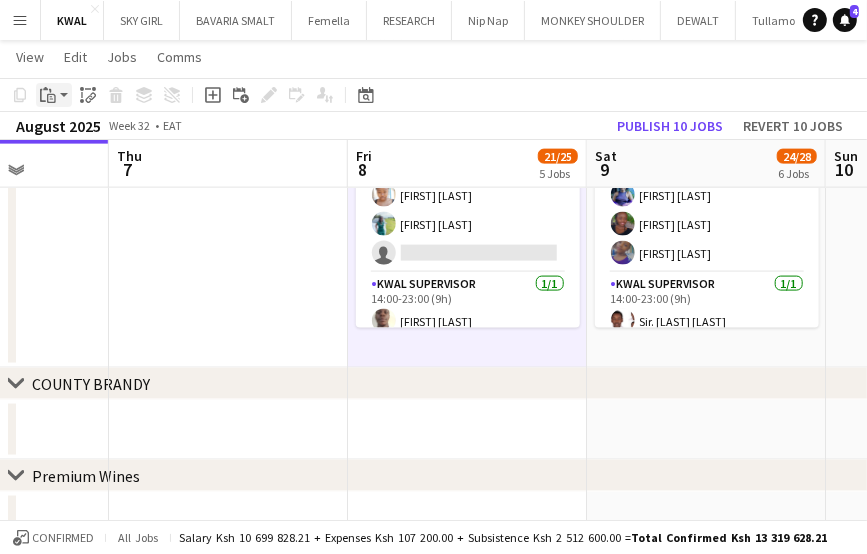 click on "Paste" at bounding box center (48, 95) 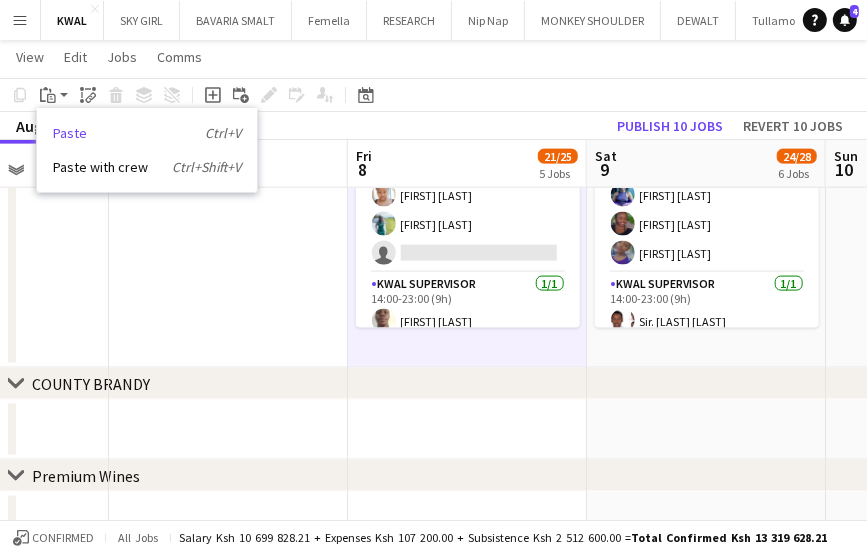 click on "Paste   Ctrl+V" at bounding box center (147, 133) 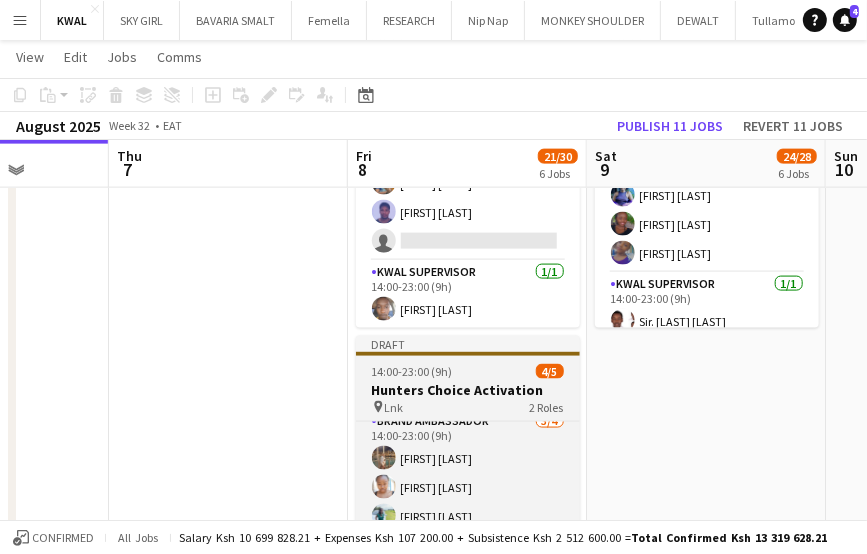 scroll, scrollTop: 12, scrollLeft: 0, axis: vertical 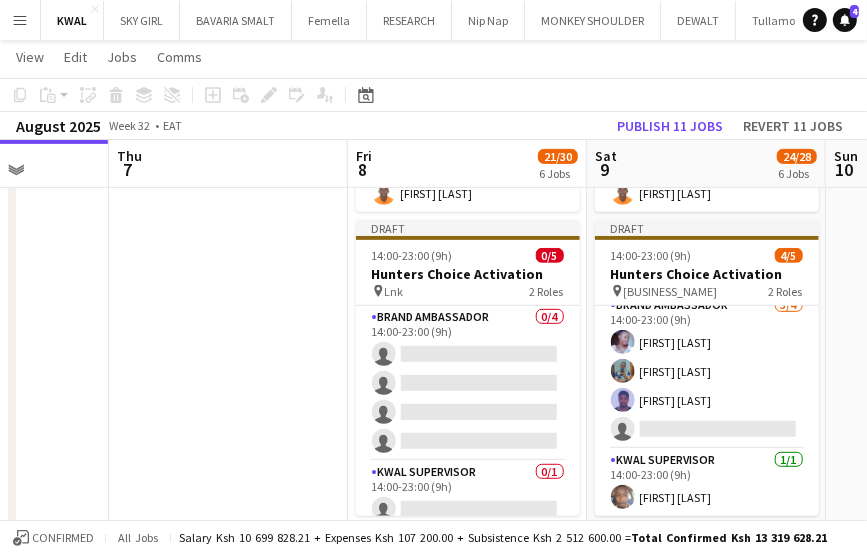 drag, startPoint x: 457, startPoint y: 269, endPoint x: 281, endPoint y: 161, distance: 206.49455 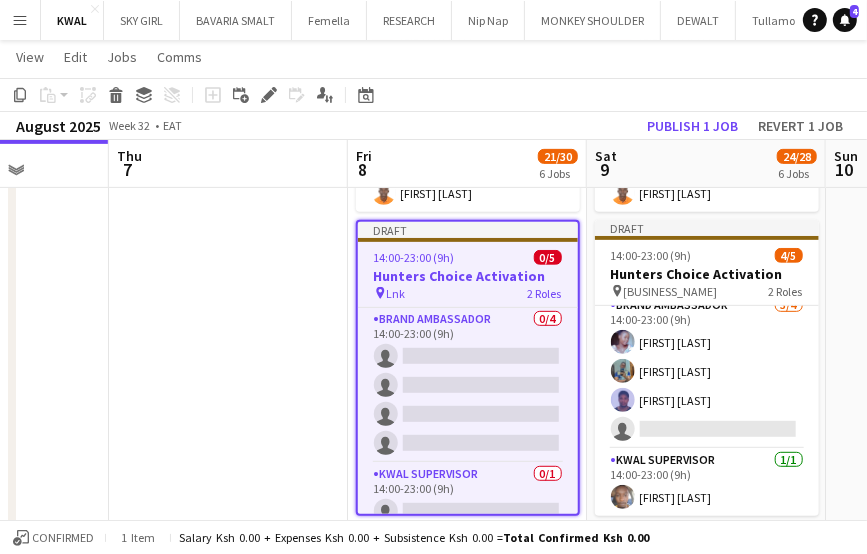 scroll, scrollTop: 0, scrollLeft: 609, axis: horizontal 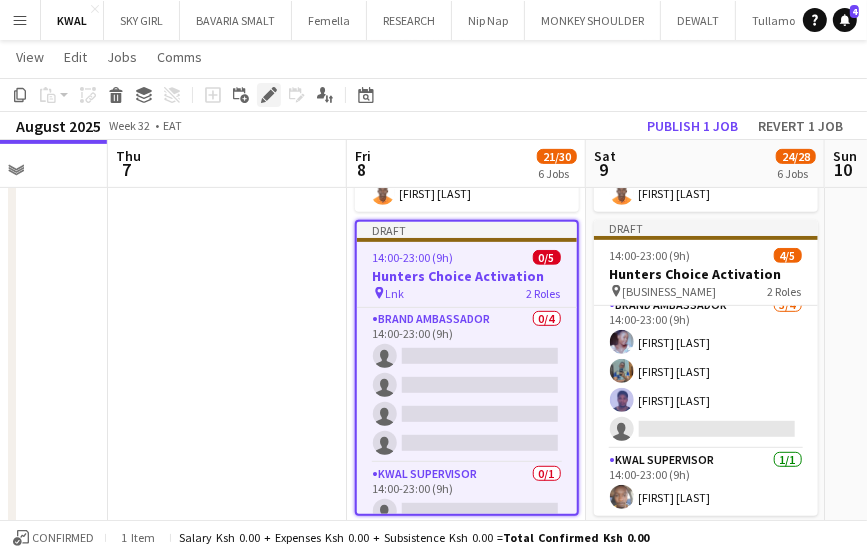 click on "Edit" 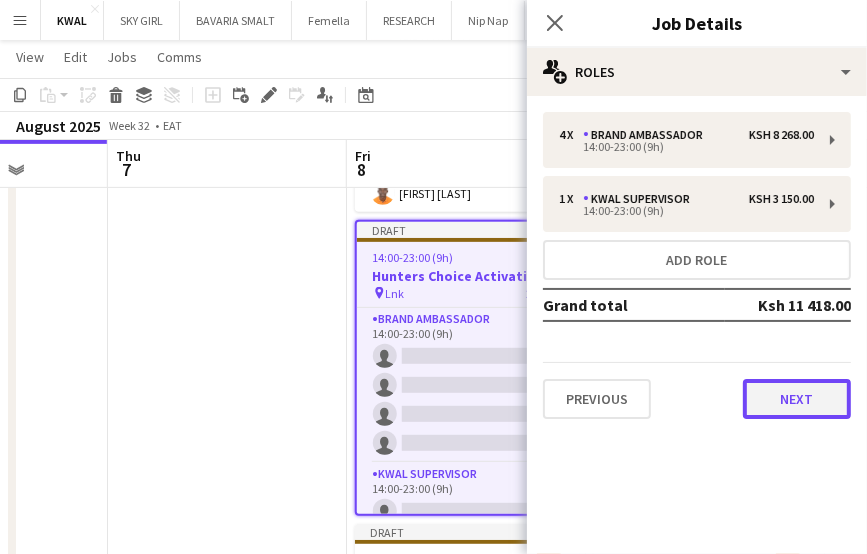 click on "Next" at bounding box center [797, 399] 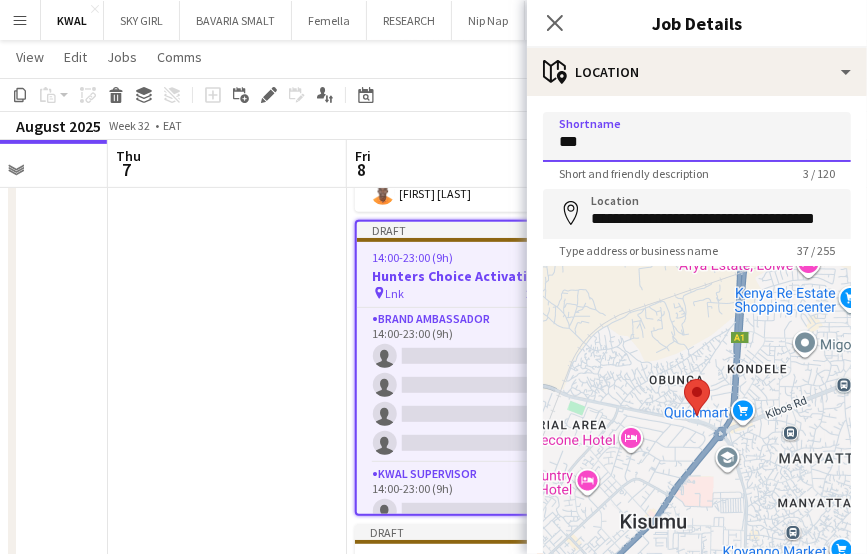 drag, startPoint x: 628, startPoint y: 132, endPoint x: 480, endPoint y: 120, distance: 148.48569 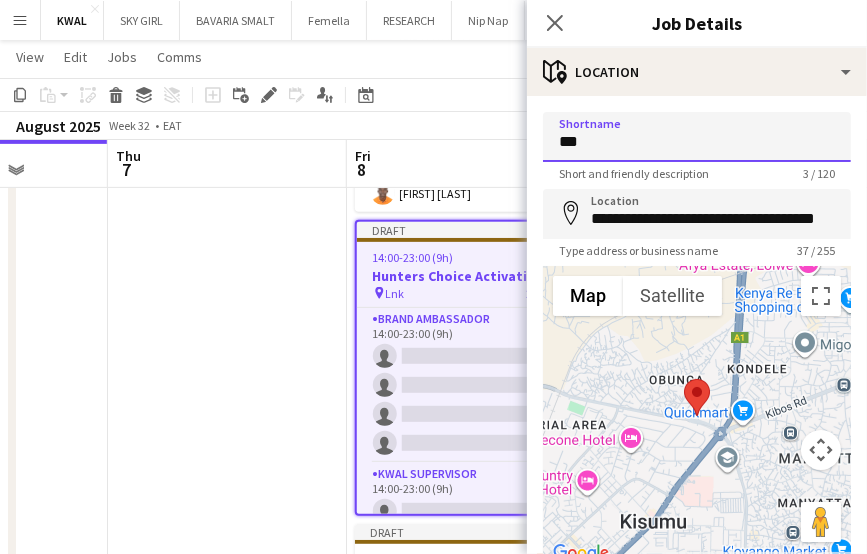 paste on "**********" 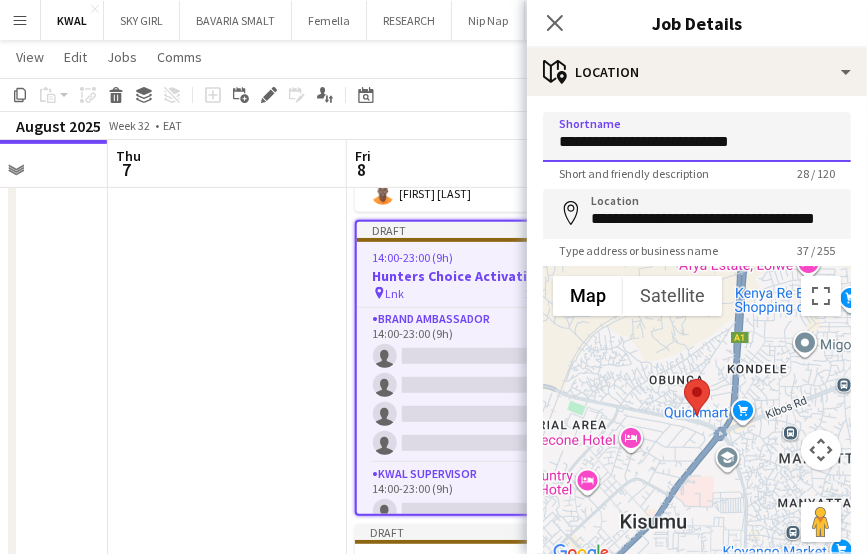 type on "**********" 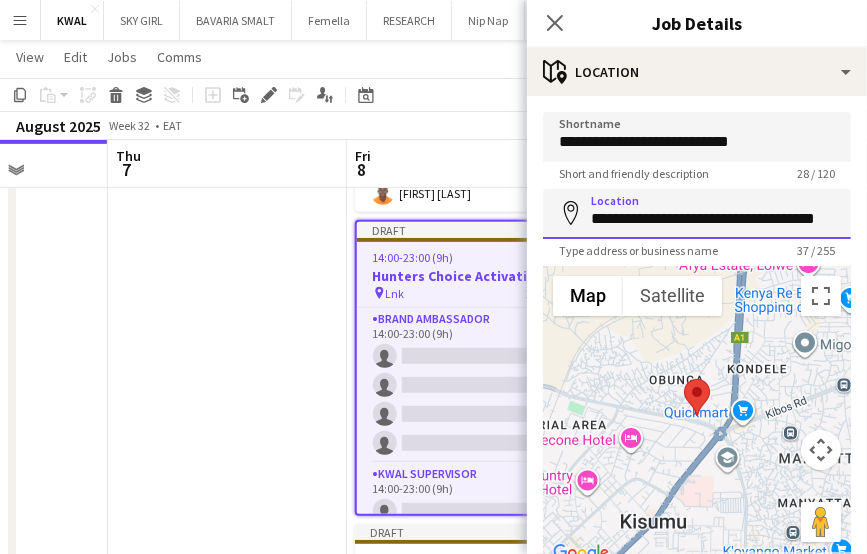 scroll, scrollTop: 0, scrollLeft: 30, axis: horizontal 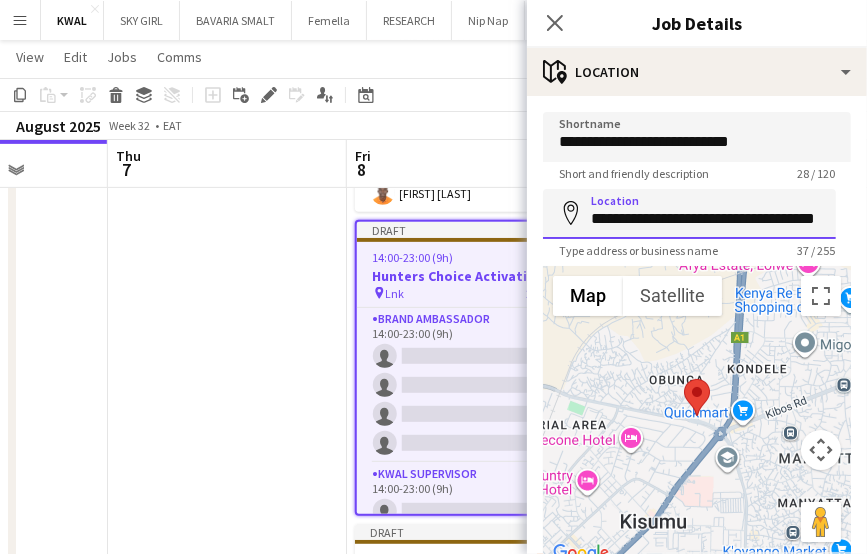 drag, startPoint x: 589, startPoint y: 211, endPoint x: 891, endPoint y: 190, distance: 302.72925 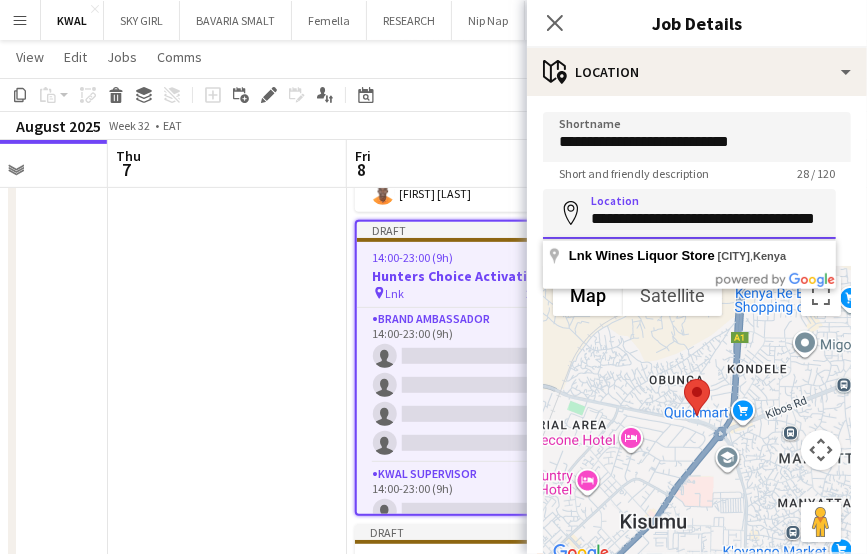 paste 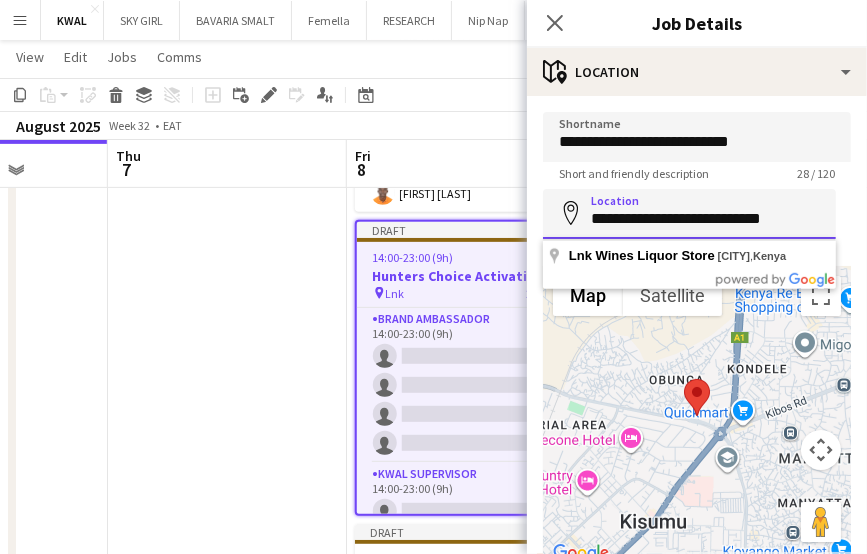 scroll, scrollTop: 0, scrollLeft: 0, axis: both 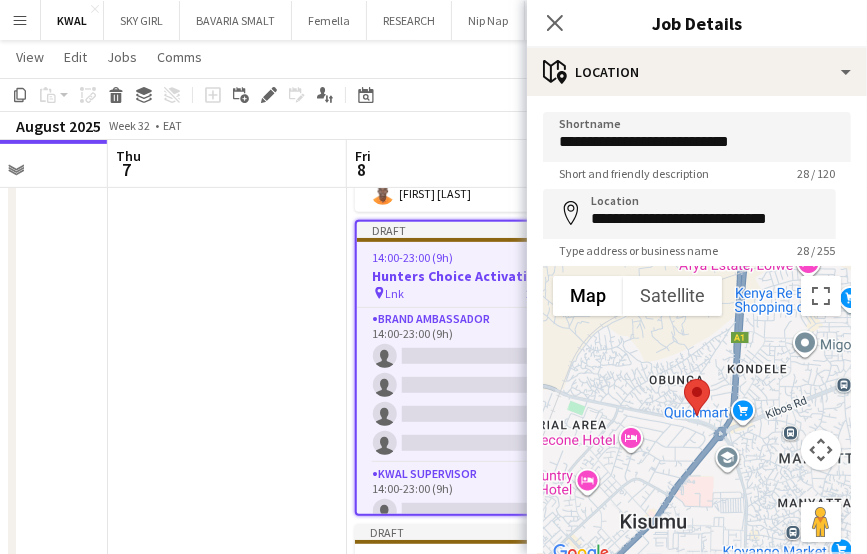 type on "**********" 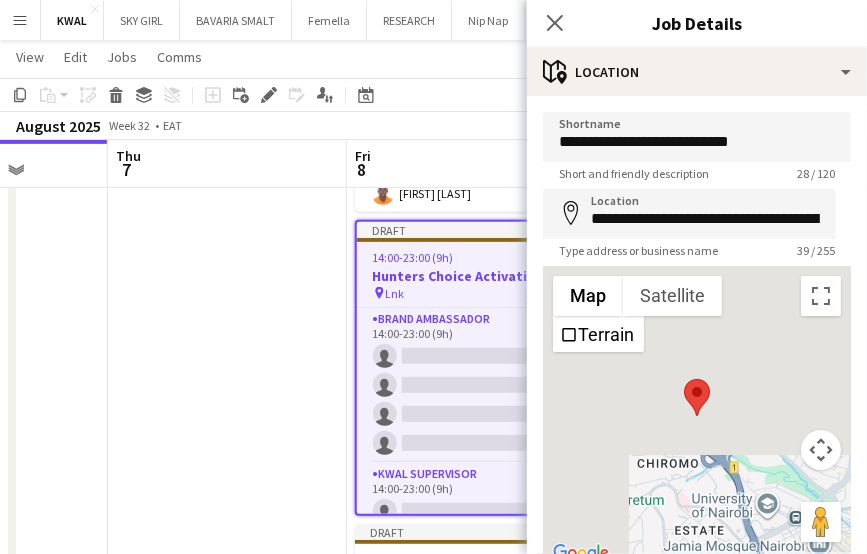 click at bounding box center (227, 840) 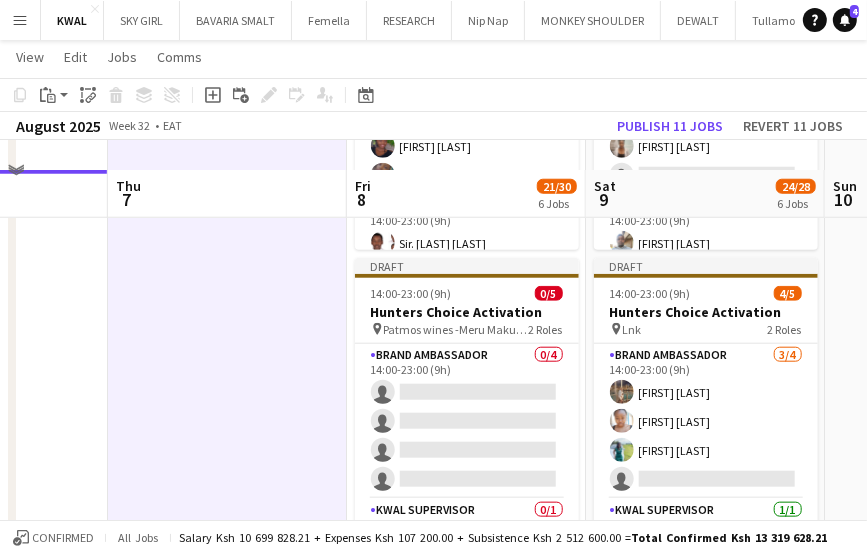 scroll, scrollTop: 1100, scrollLeft: 0, axis: vertical 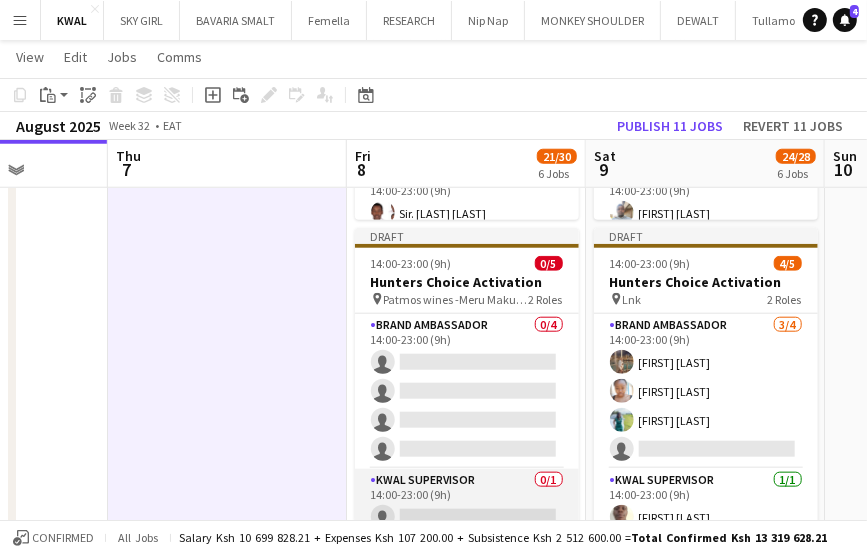 click on "KWAL SUPERVISOR   0/1   14:00-23:00 (9h)
single-neutral-actions" at bounding box center (467, 503) 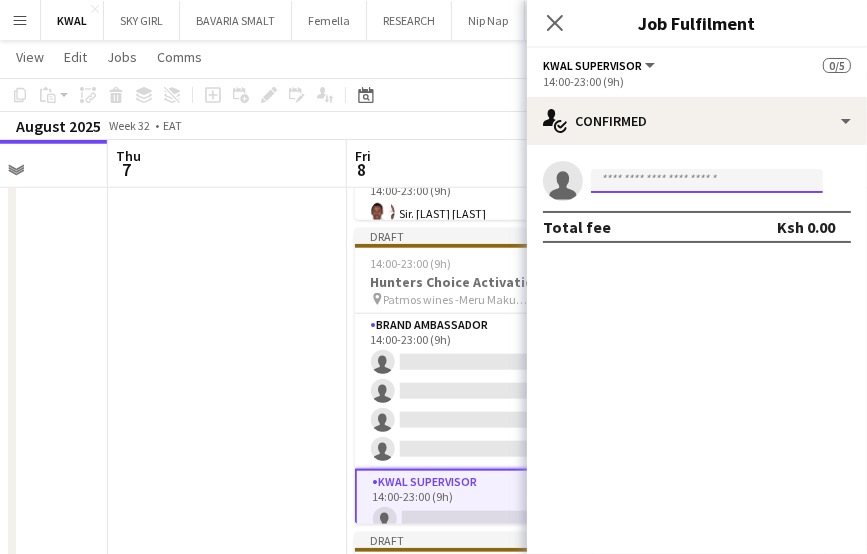 click at bounding box center [707, 181] 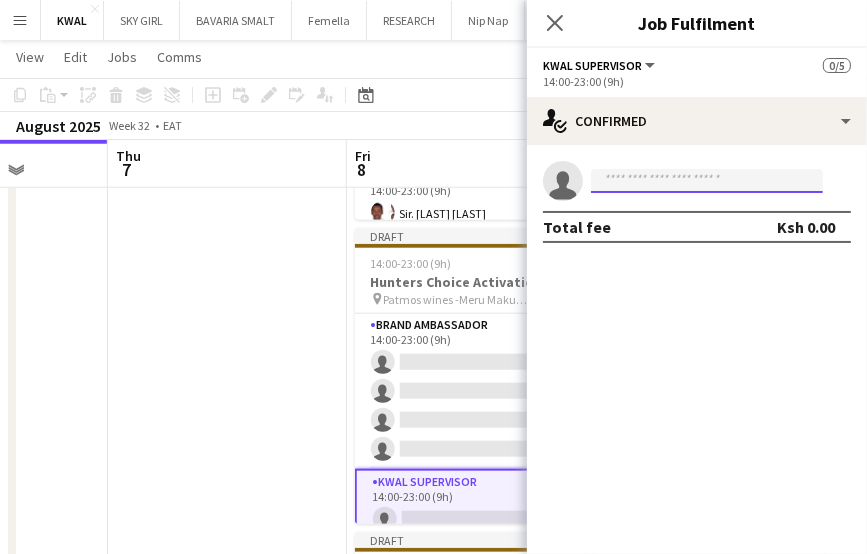 paste on "**********" 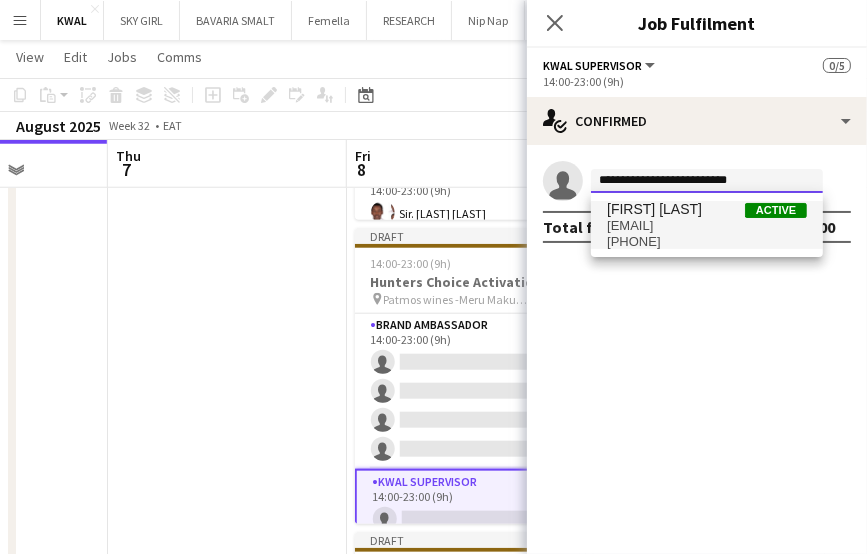 type on "**********" 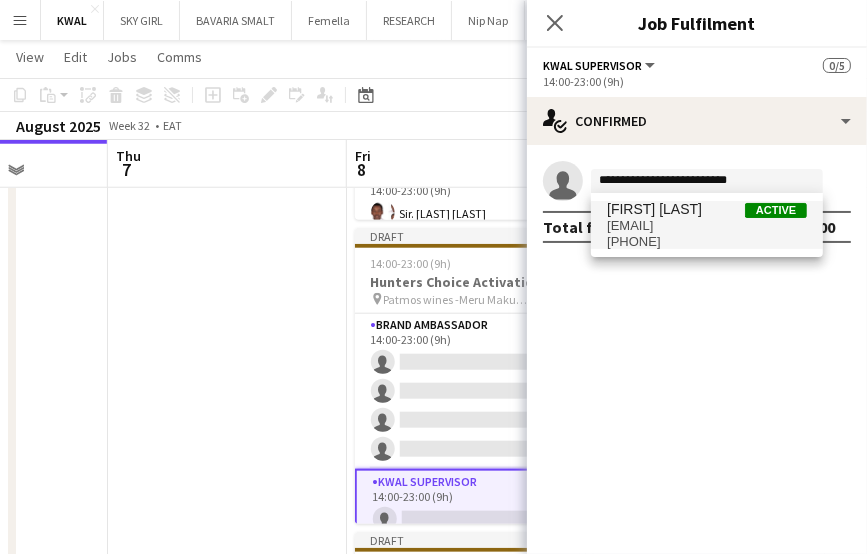 click on "muthonijayne2017@gmail.com" at bounding box center [707, 226] 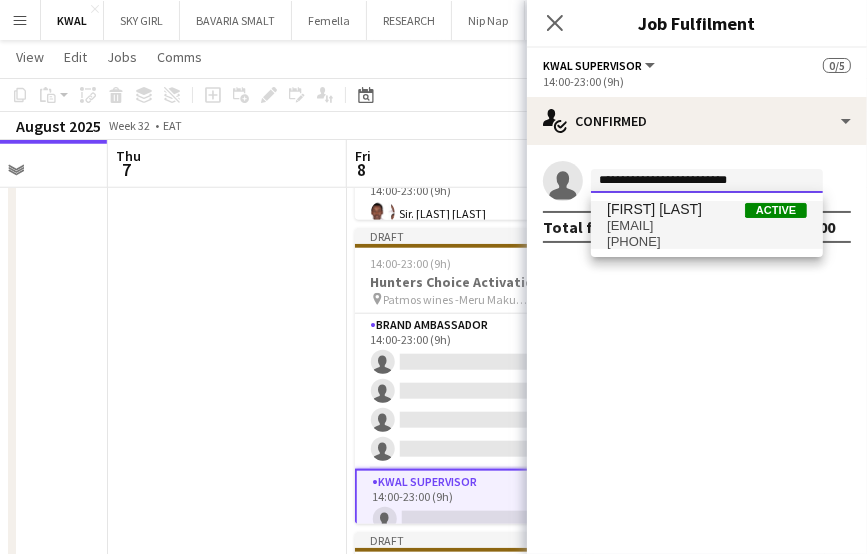 type 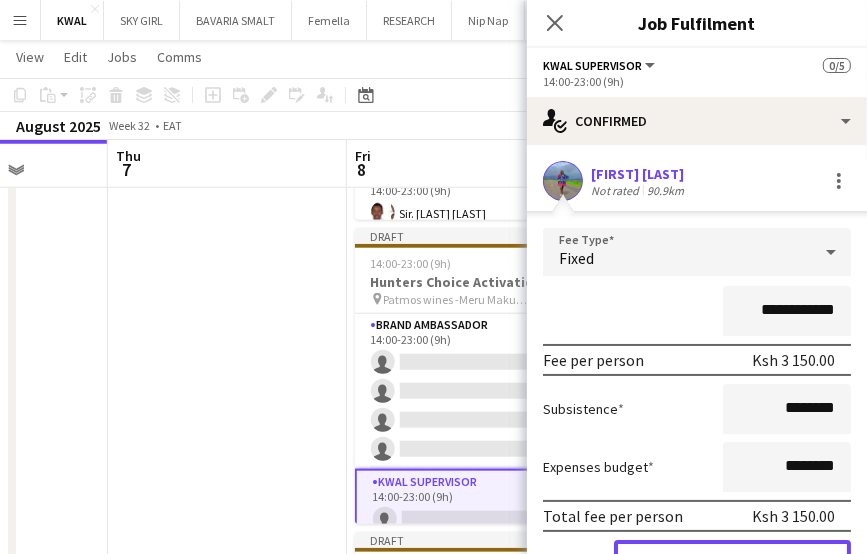 click on "Confirm" at bounding box center [732, 560] 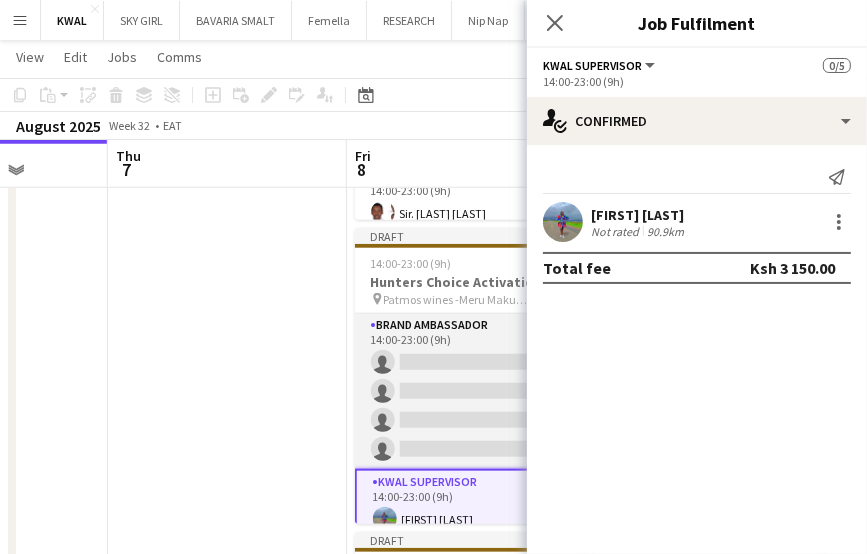 drag, startPoint x: 461, startPoint y: 391, endPoint x: 473, endPoint y: 379, distance: 16.970562 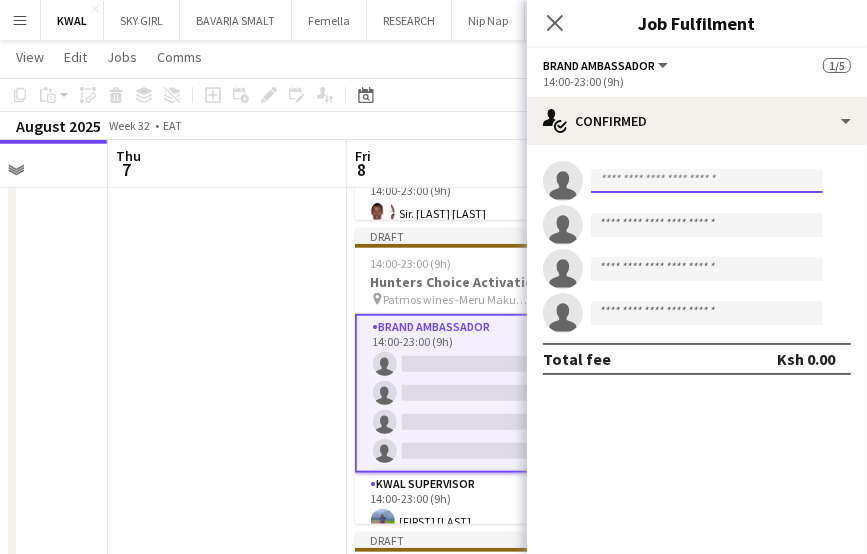 click at bounding box center [707, 181] 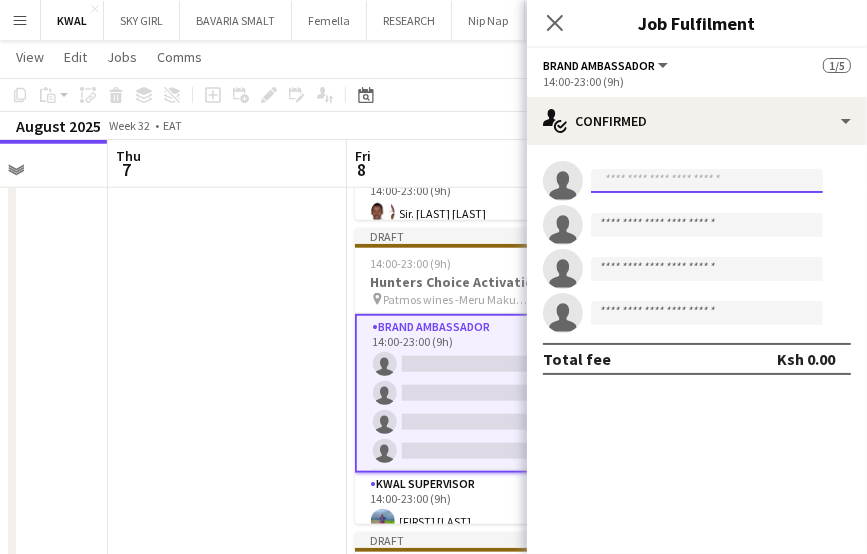 paste on "**********" 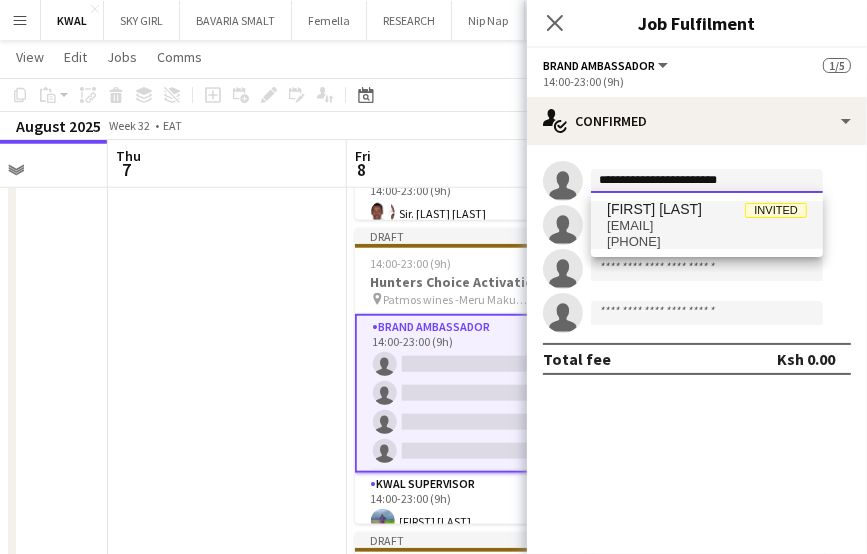 type on "**********" 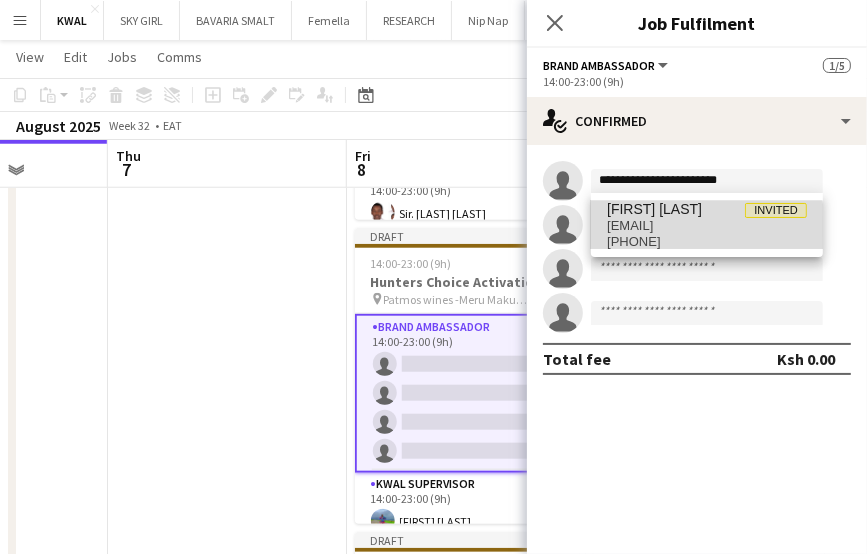 click on "shannelmwenda2@gmail.com" at bounding box center [707, 226] 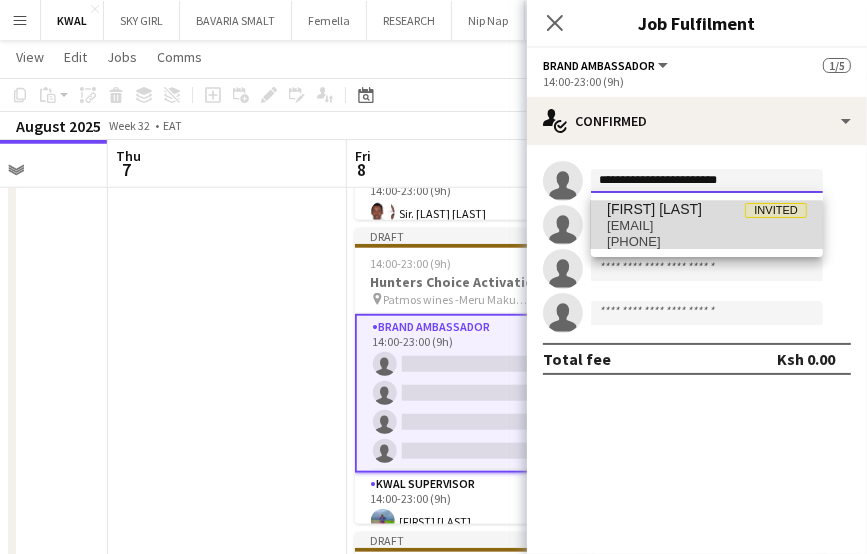 type 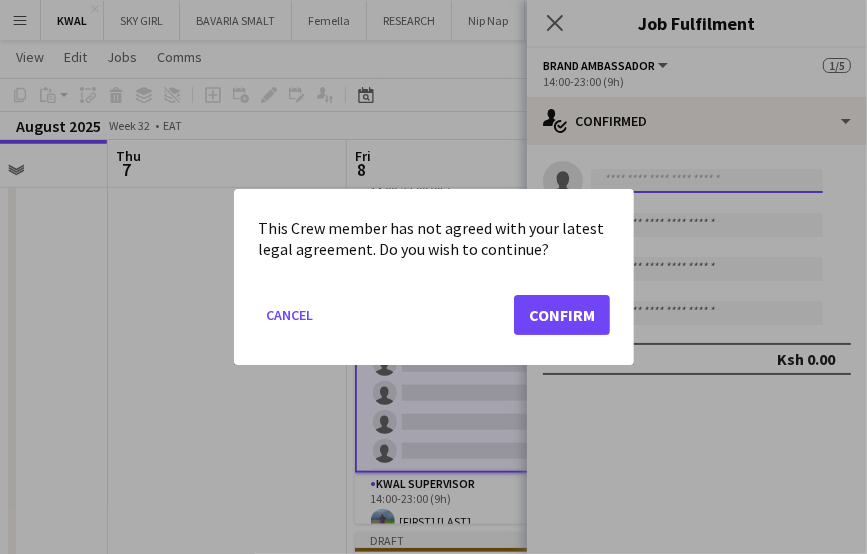 scroll, scrollTop: 0, scrollLeft: 0, axis: both 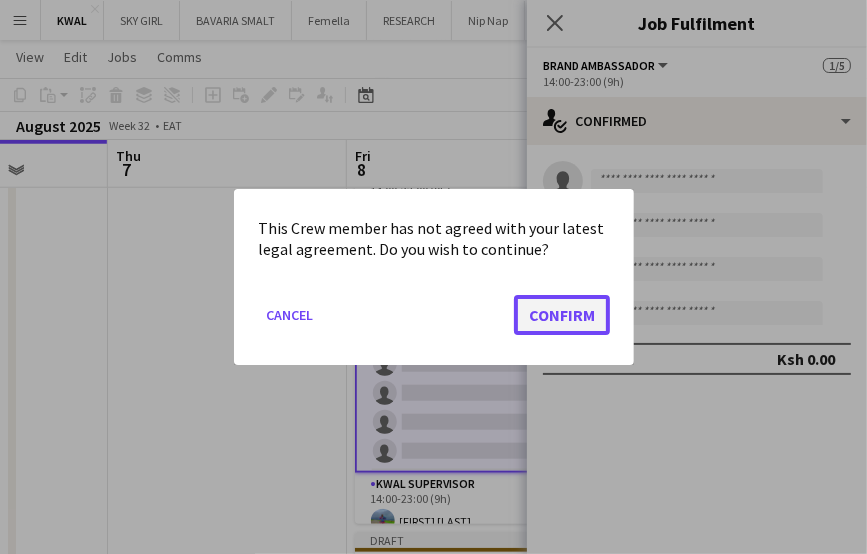 click on "Confirm" 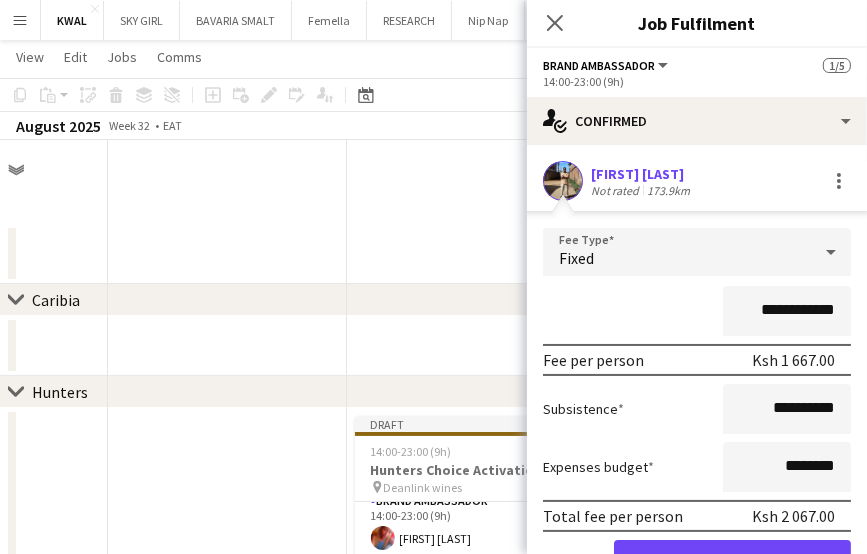 scroll, scrollTop: 1100, scrollLeft: 0, axis: vertical 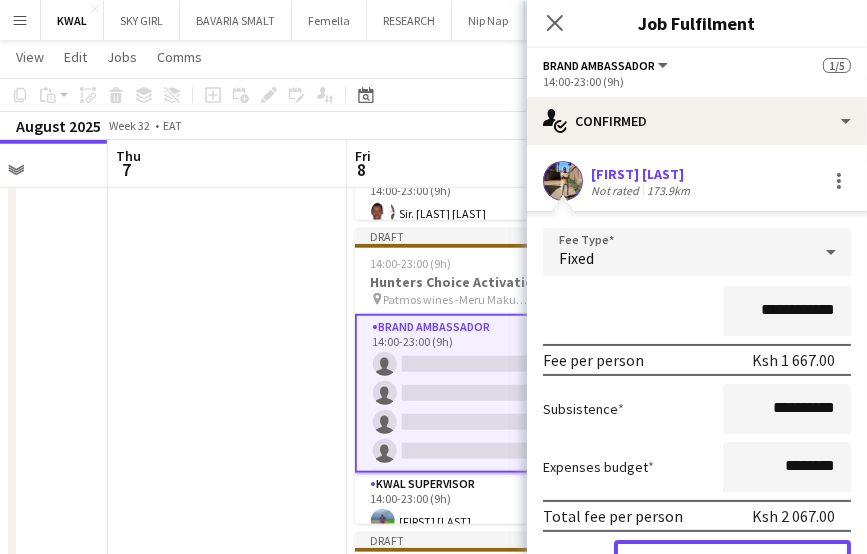 drag, startPoint x: 726, startPoint y: 543, endPoint x: 701, endPoint y: 537, distance: 25.70992 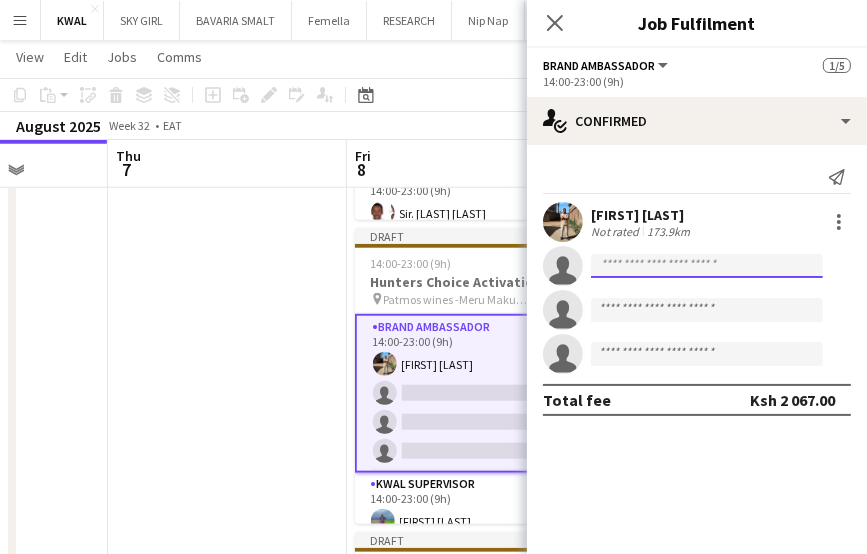 click at bounding box center (707, 310) 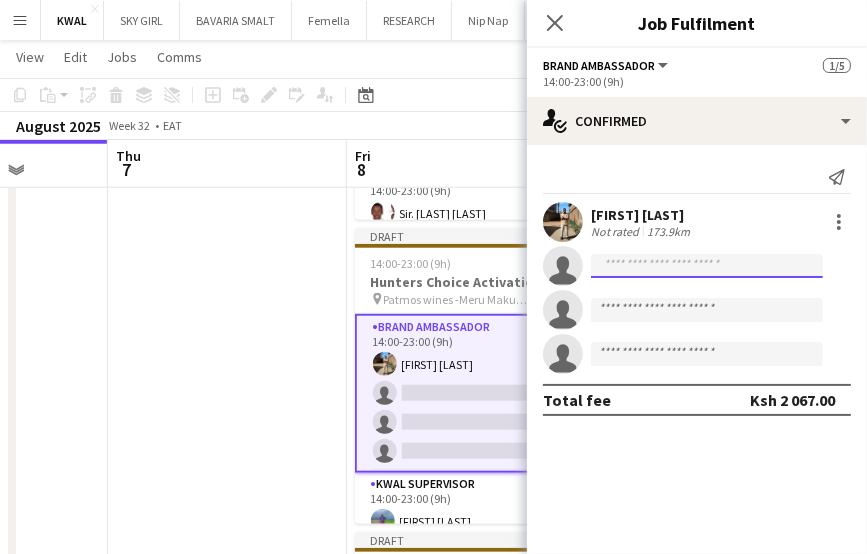 paste on "**********" 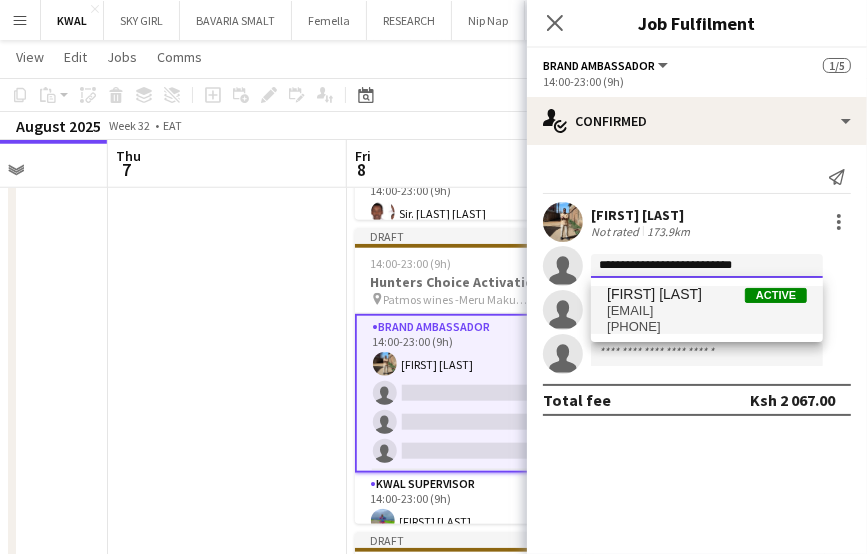 type on "**********" 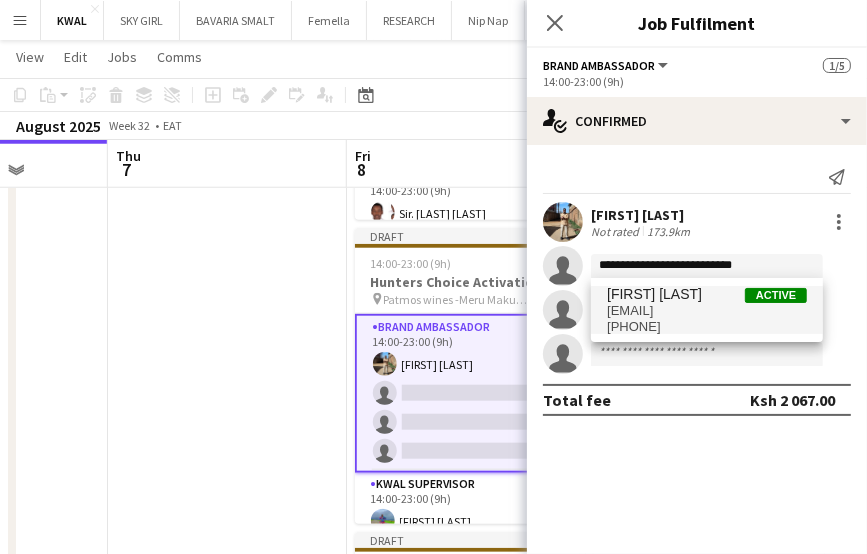 click on "[FIRST] [LAST]" at bounding box center (654, 294) 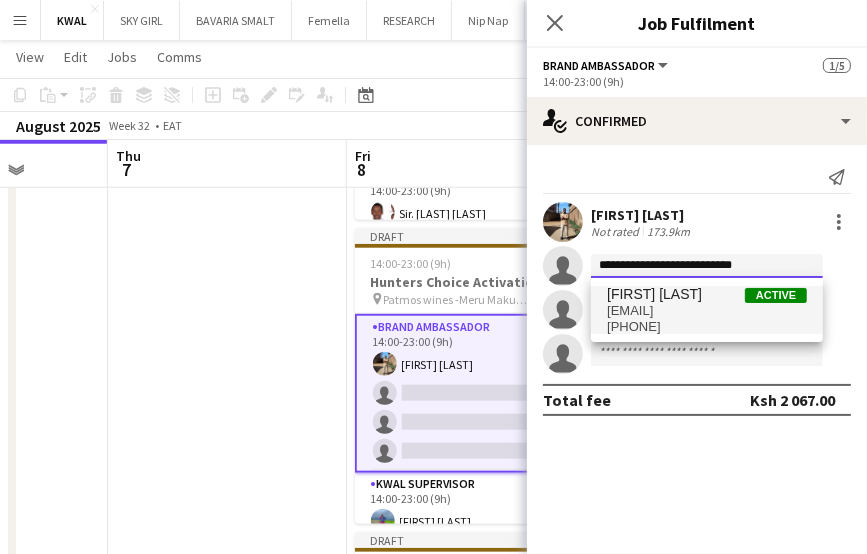 type 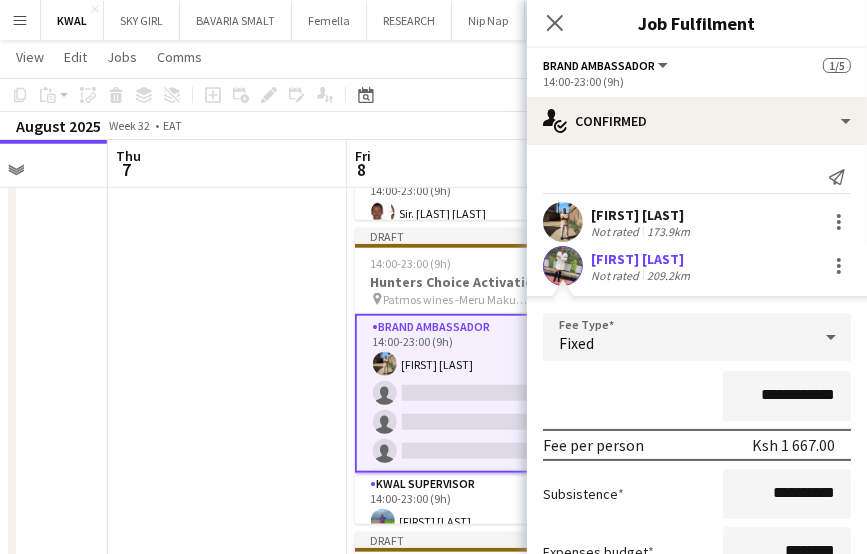 scroll, scrollTop: 271, scrollLeft: 0, axis: vertical 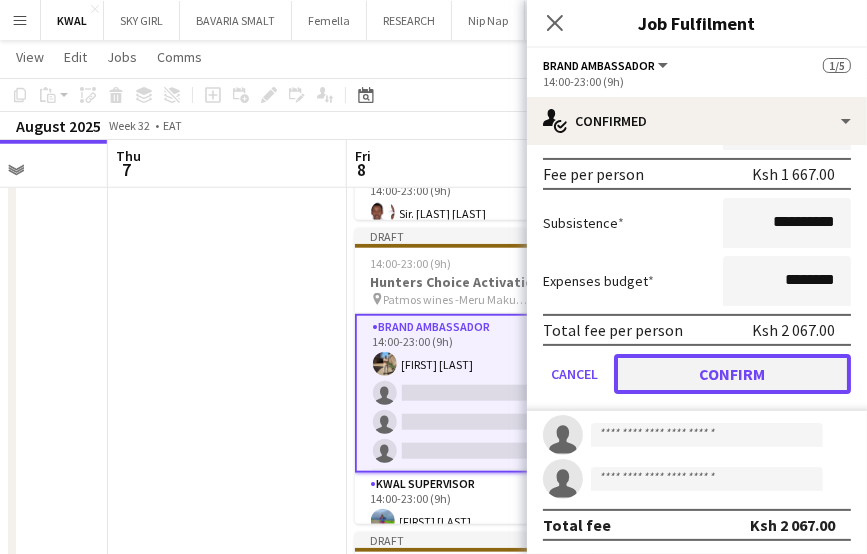 click on "Confirm" at bounding box center [732, 374] 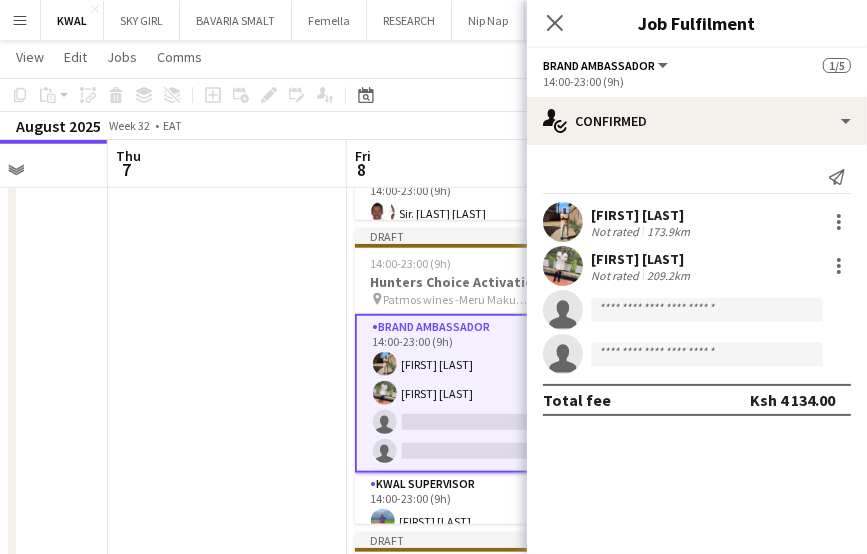 scroll, scrollTop: 0, scrollLeft: 0, axis: both 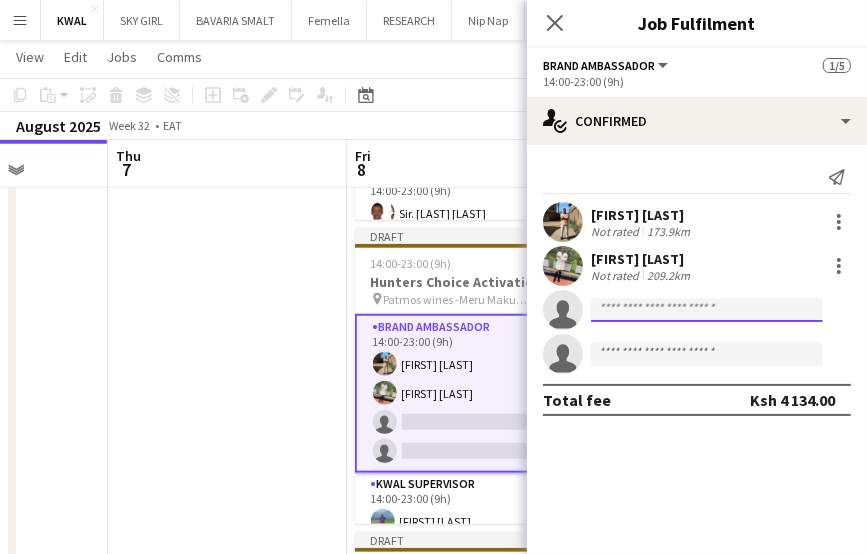 click 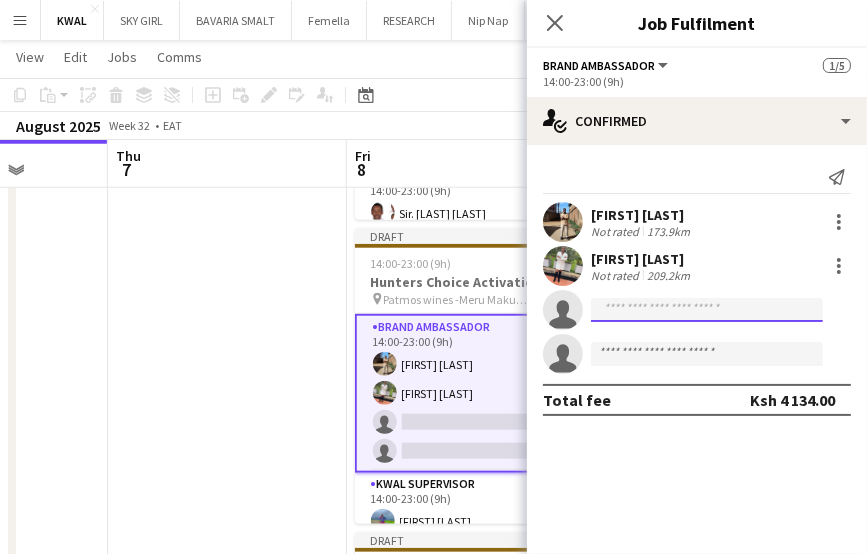 paste on "**********" 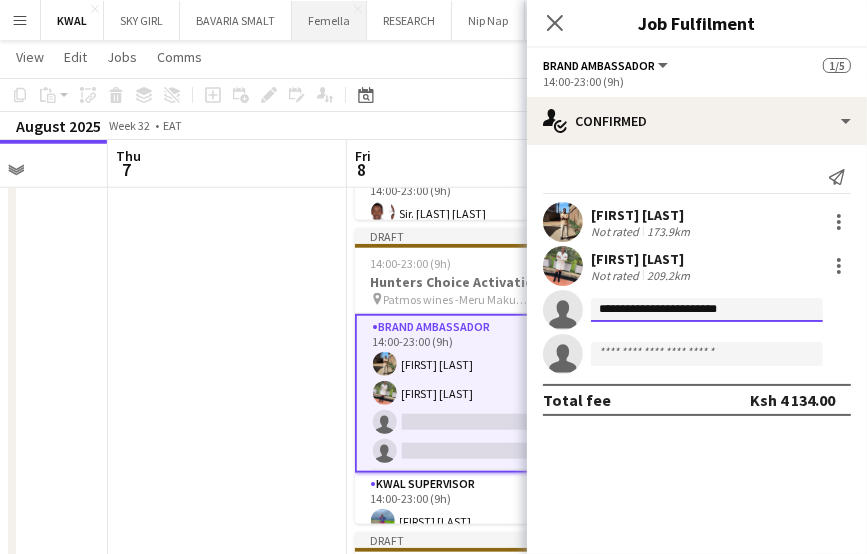 type on "**********" 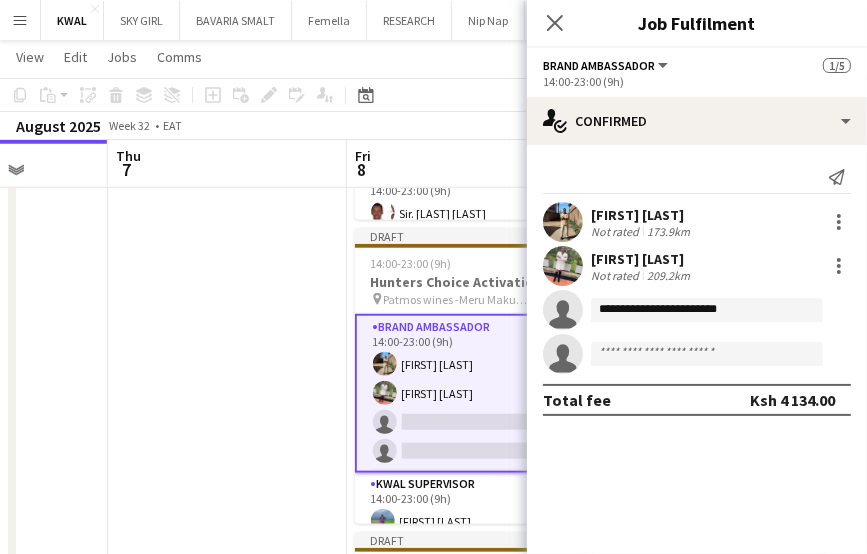 click on "single-neutral-actions" 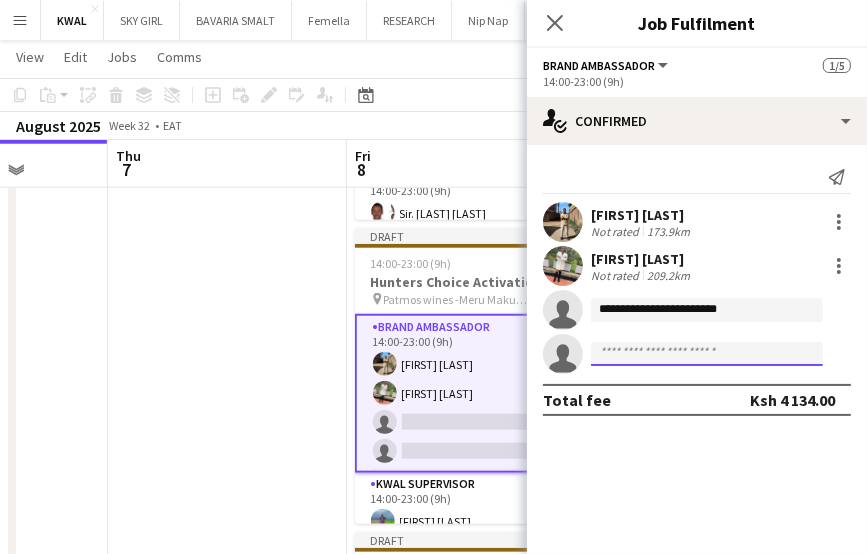 paste on "**********" 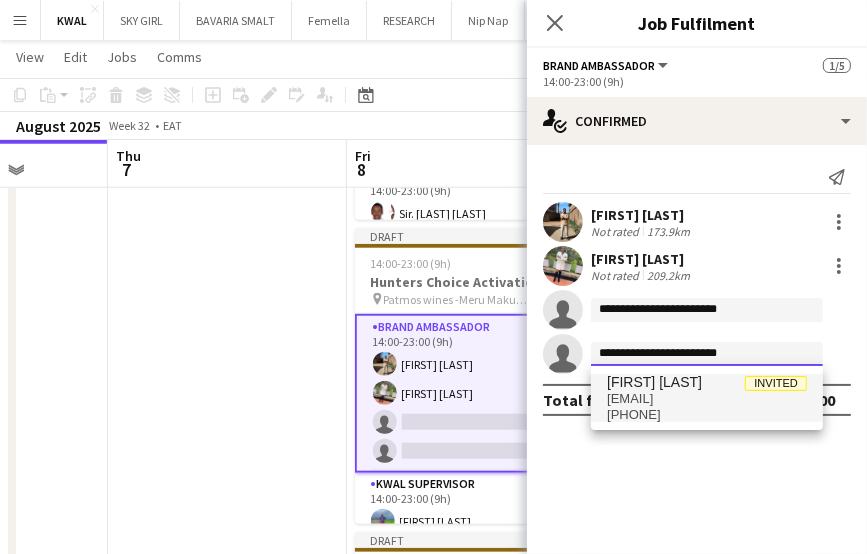 type on "**********" 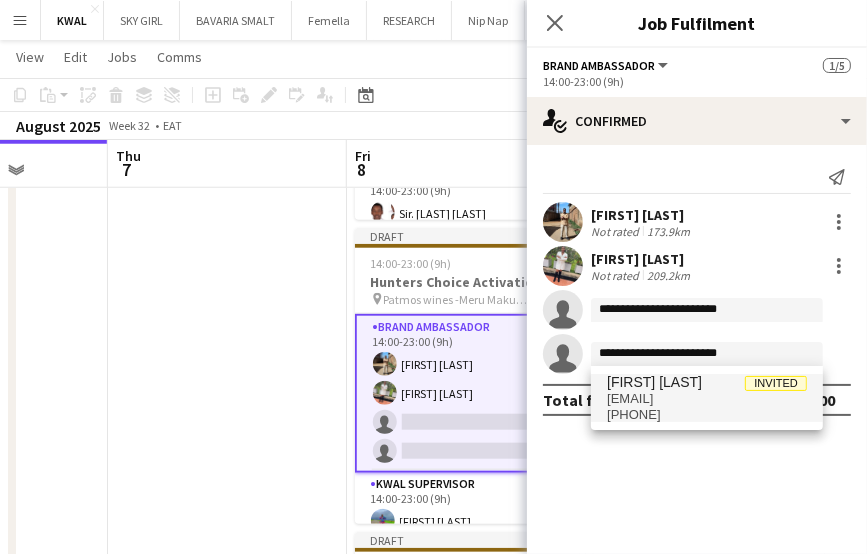 click on "annodelgeoffry@gmail.com" at bounding box center (707, 399) 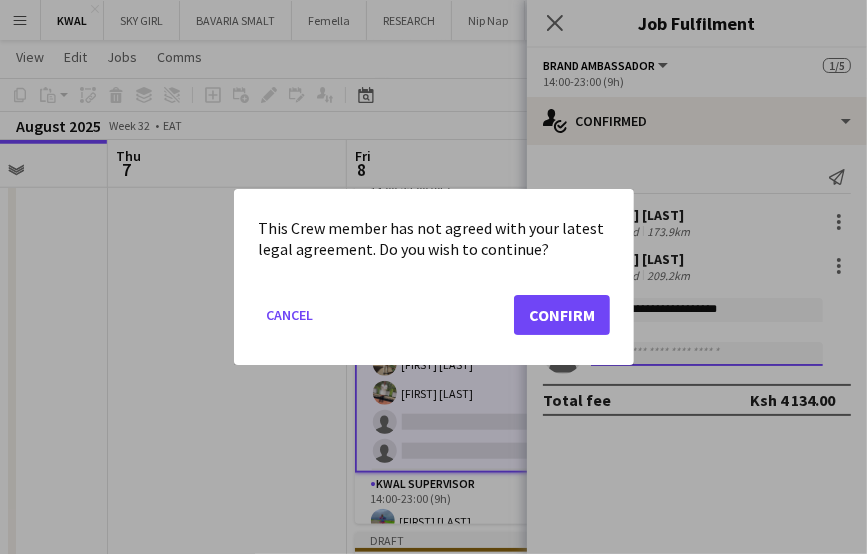 scroll, scrollTop: 0, scrollLeft: 0, axis: both 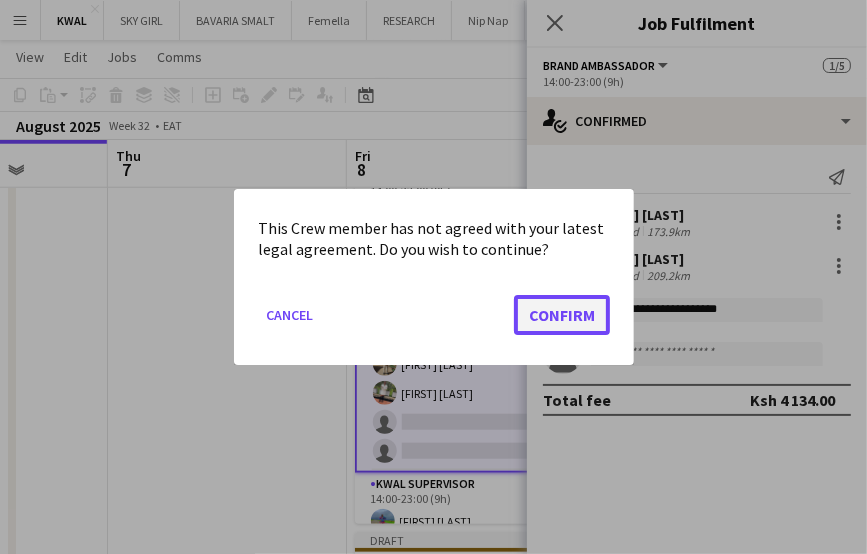 click on "Confirm" 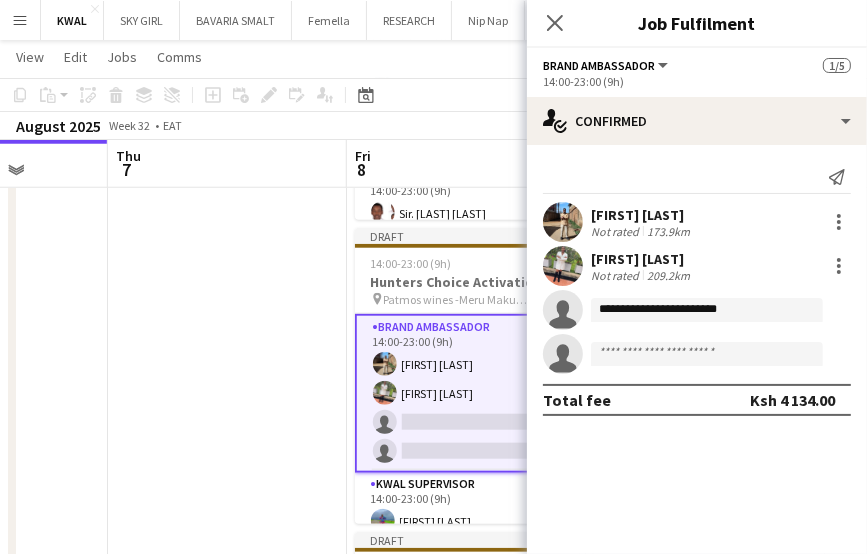 scroll, scrollTop: 1100, scrollLeft: 0, axis: vertical 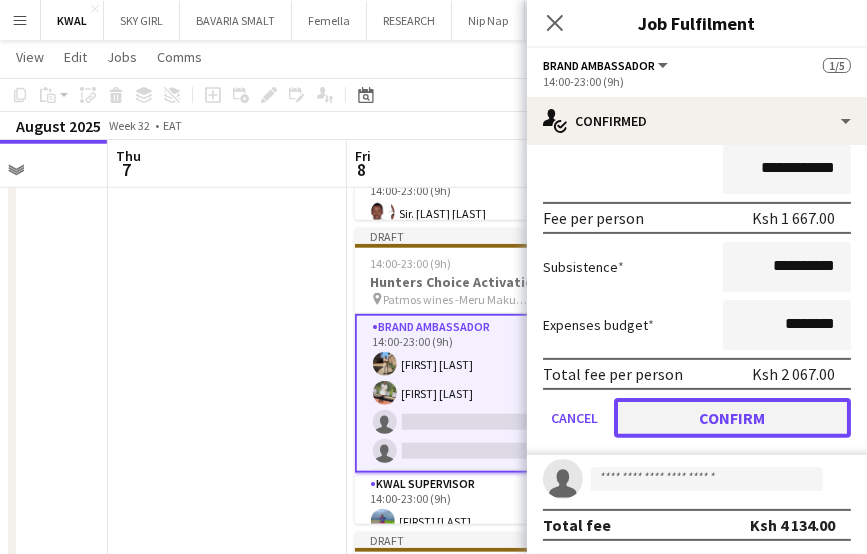 click on "Confirm" at bounding box center (732, 418) 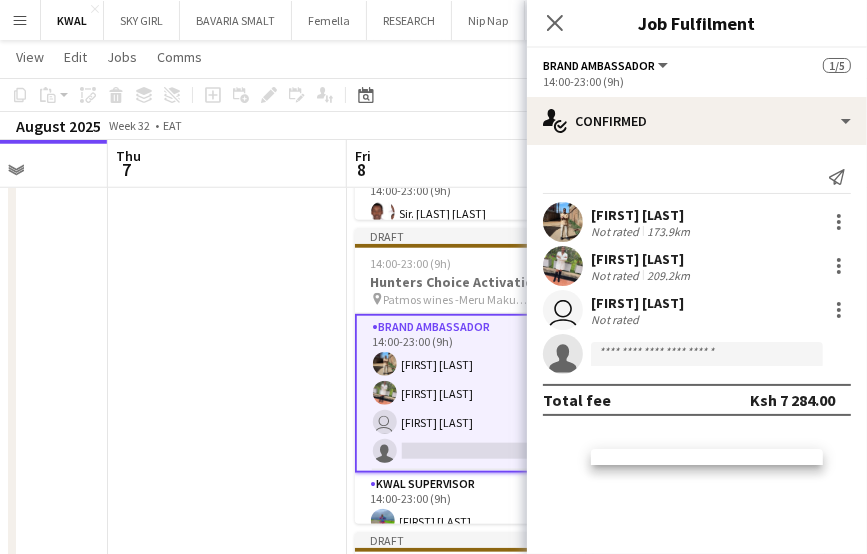 scroll, scrollTop: 0, scrollLeft: 0, axis: both 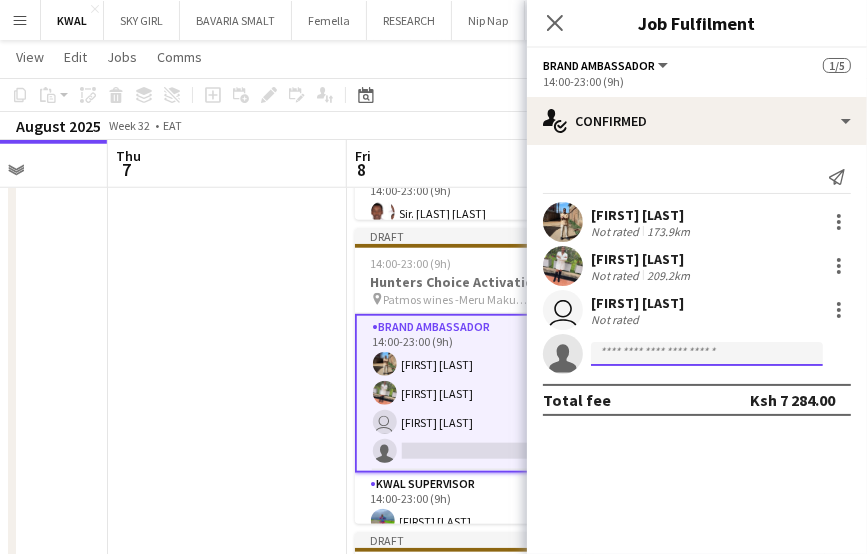 click 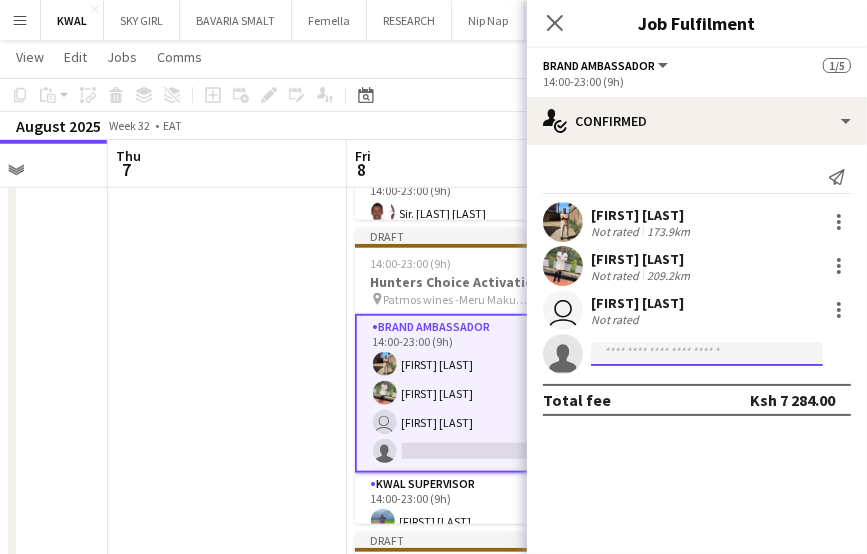 paste on "**********" 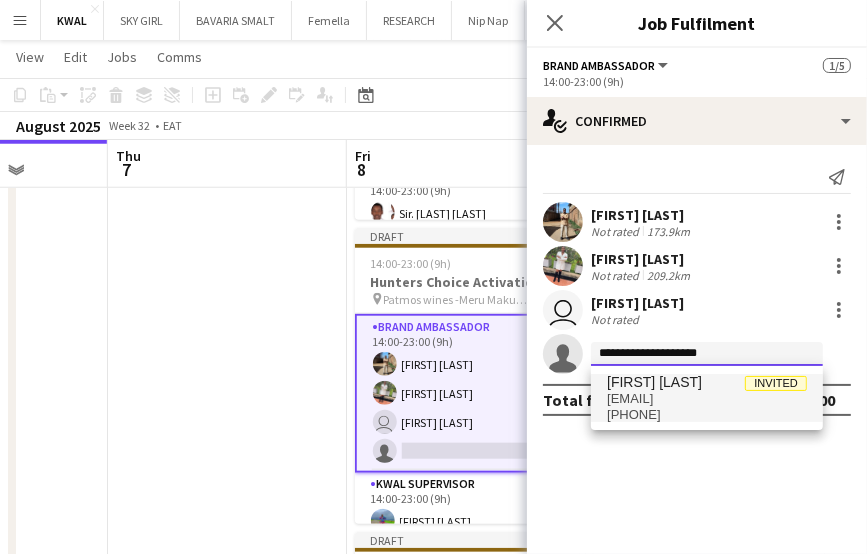 type on "**********" 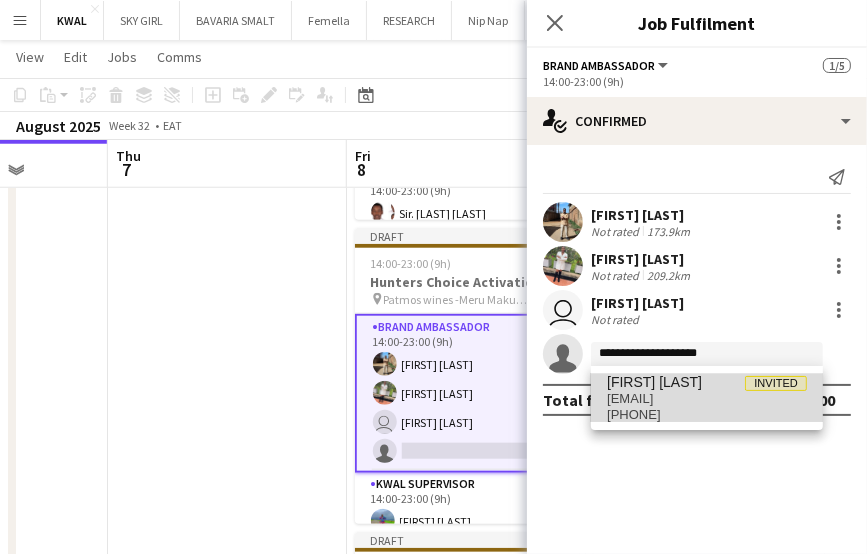 click on "lightnjeri@gmail.com" at bounding box center [707, 399] 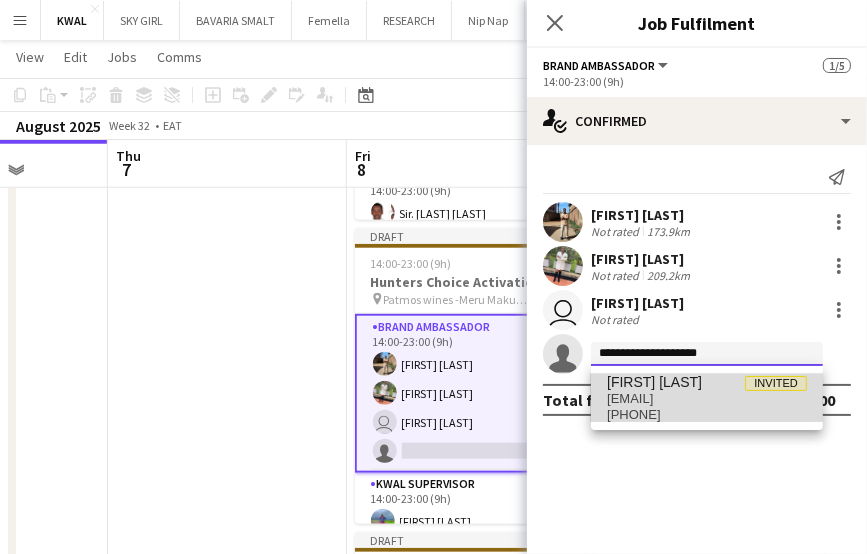 type 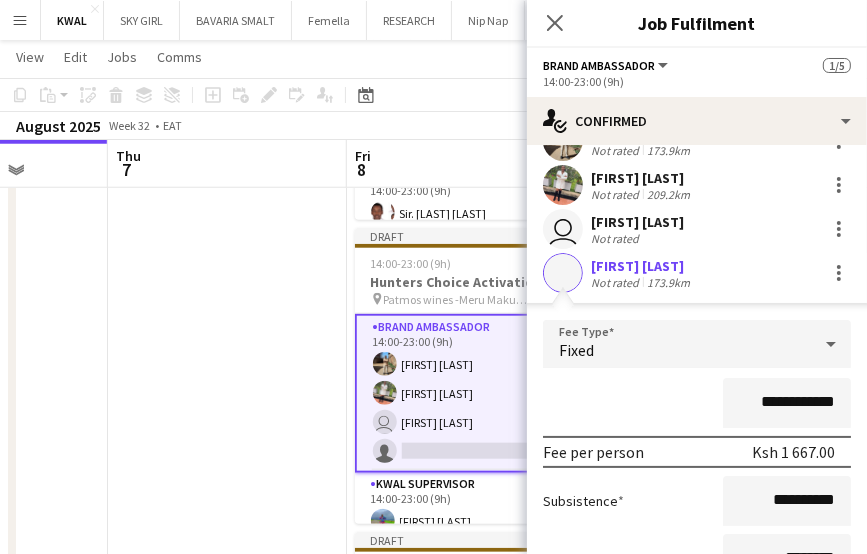 scroll, scrollTop: 200, scrollLeft: 0, axis: vertical 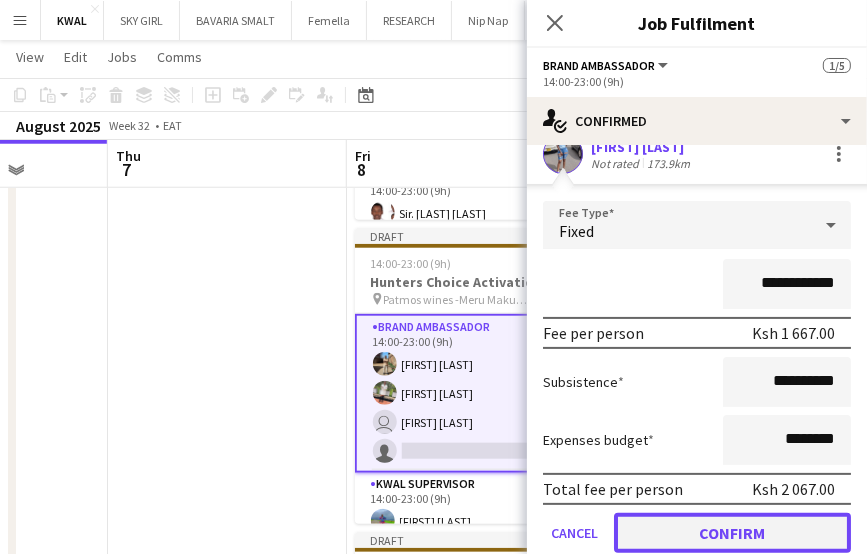 click on "Confirm" at bounding box center [732, 533] 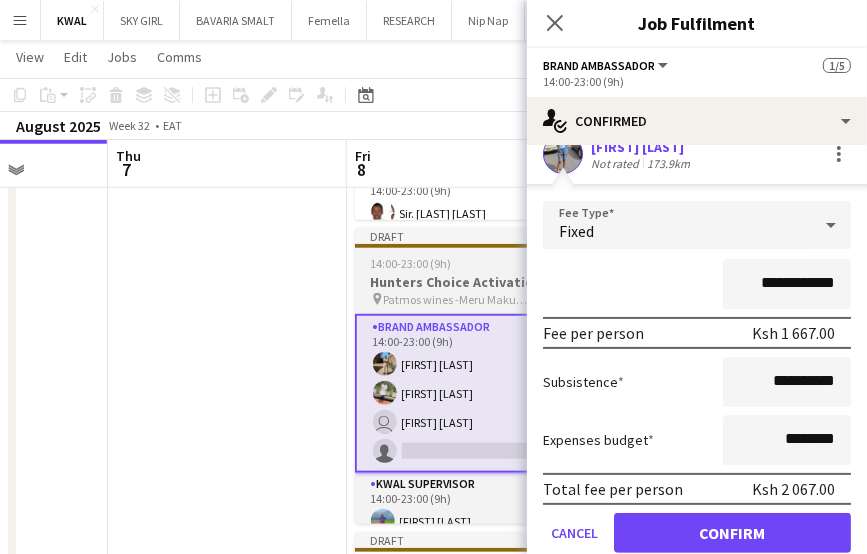 scroll, scrollTop: 0, scrollLeft: 0, axis: both 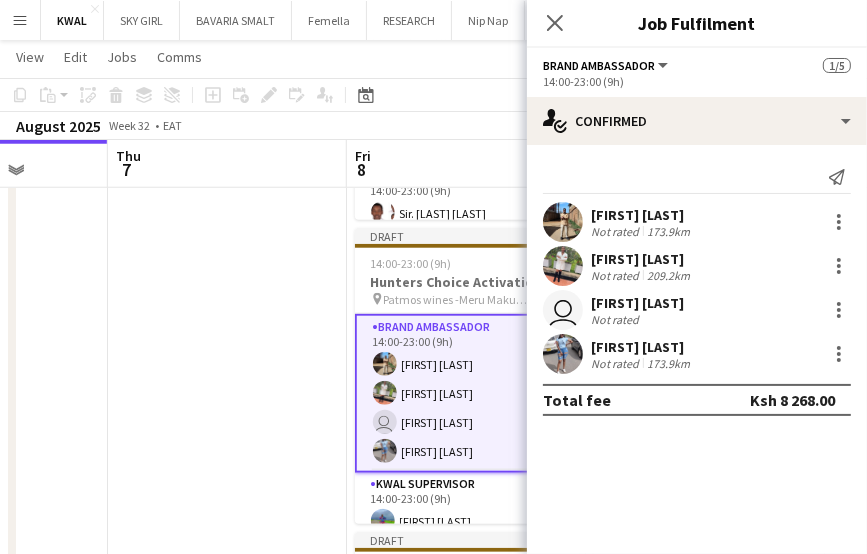 click at bounding box center (227, 240) 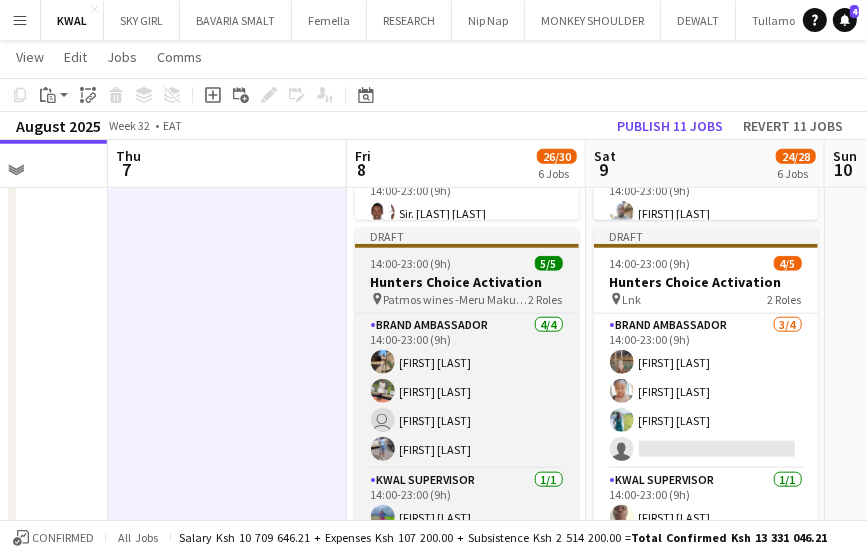 click on "14:00-23:00 (9h)" at bounding box center (411, 263) 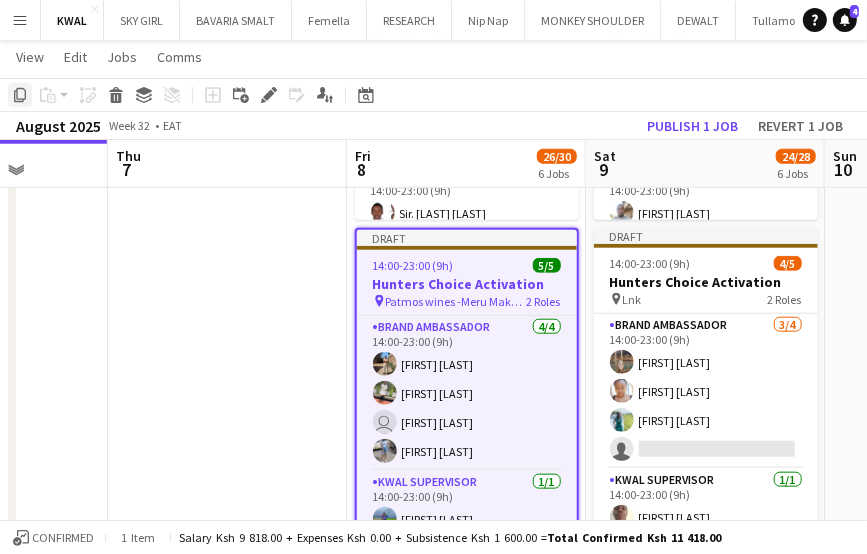 click on "Copy" 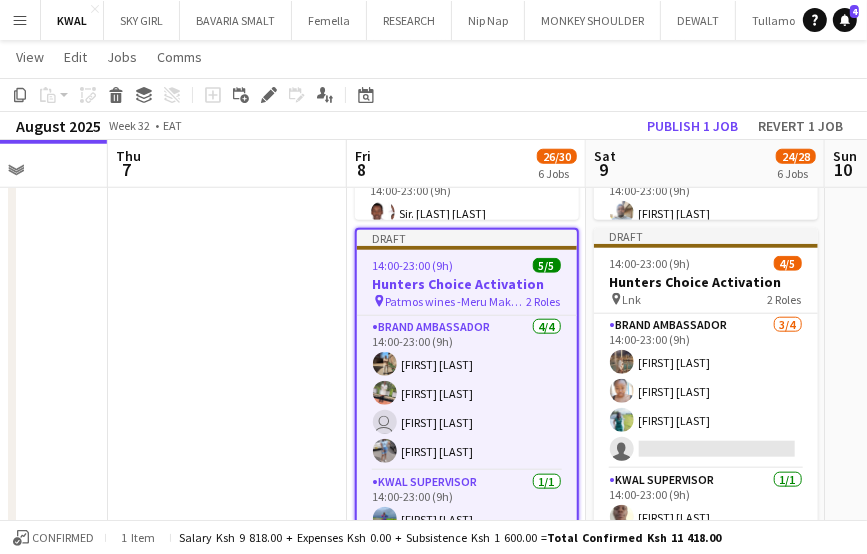click on "14:00-23:00 (9h)" at bounding box center [413, 265] 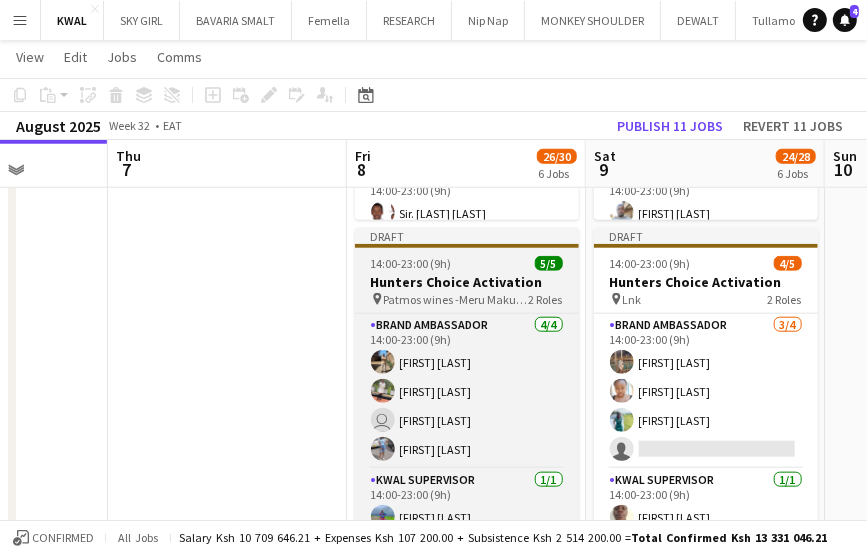 click on "14:00-23:00 (9h)" at bounding box center (411, 263) 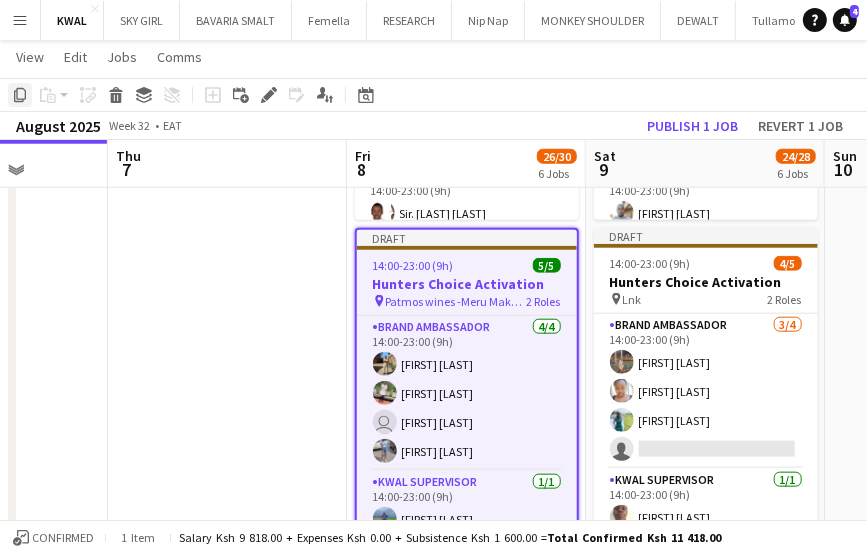 click on "Copy" 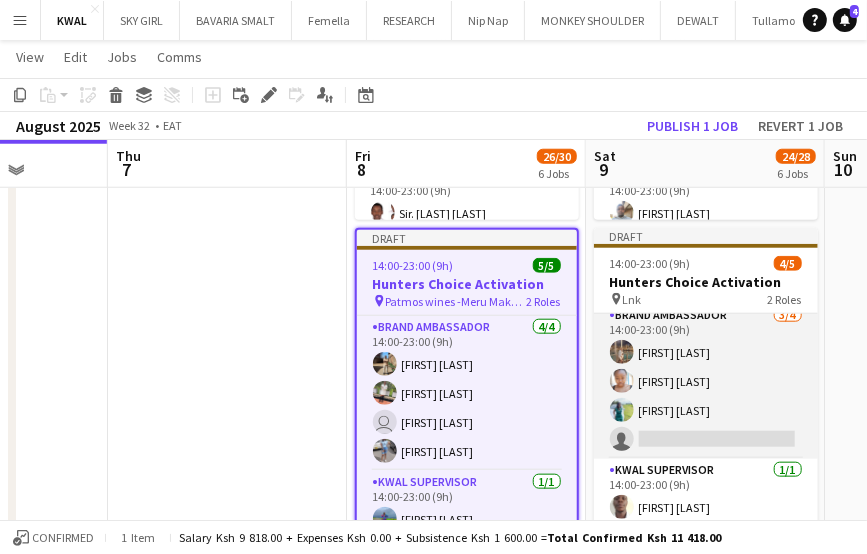 scroll, scrollTop: 12, scrollLeft: 0, axis: vertical 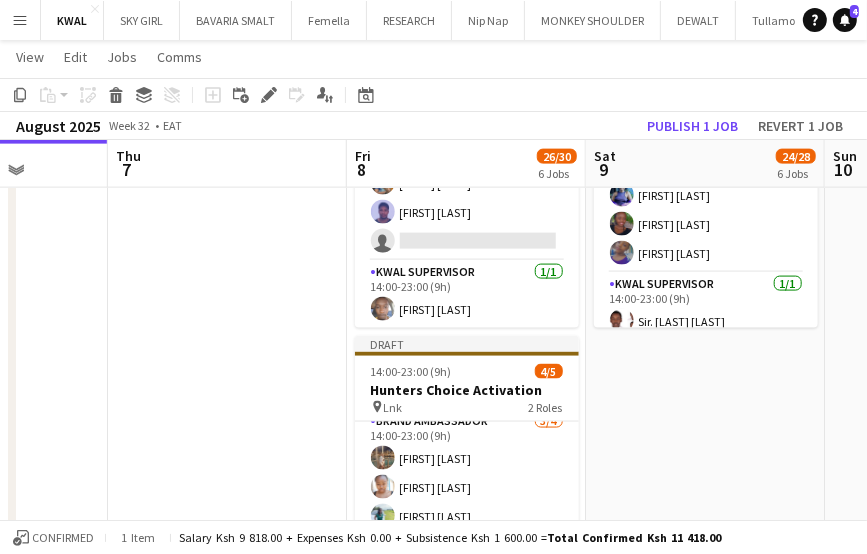 drag, startPoint x: 719, startPoint y: 409, endPoint x: 708, endPoint y: 410, distance: 11.045361 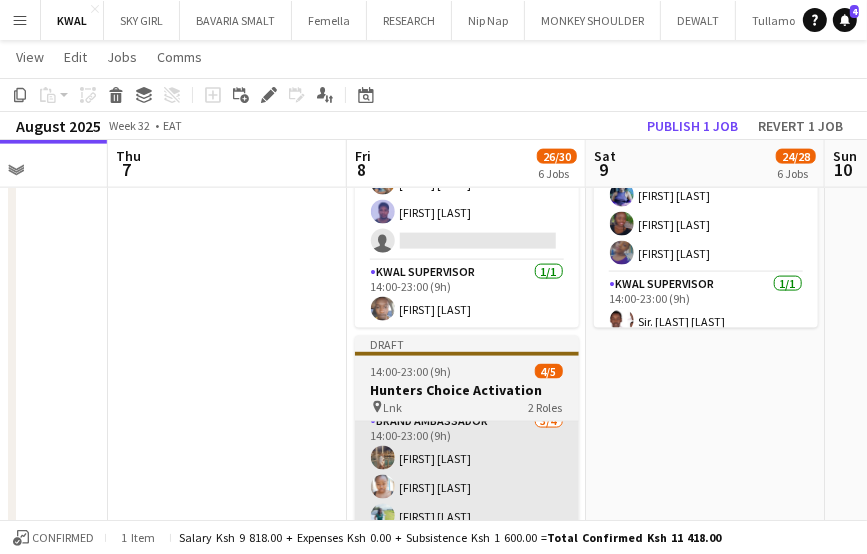 scroll, scrollTop: 0, scrollLeft: 612, axis: horizontal 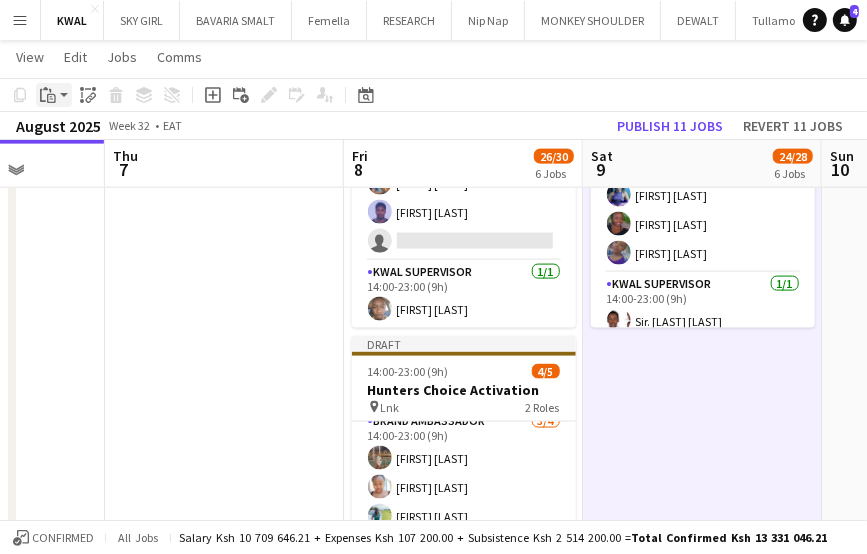 click on "Paste" at bounding box center (54, 95) 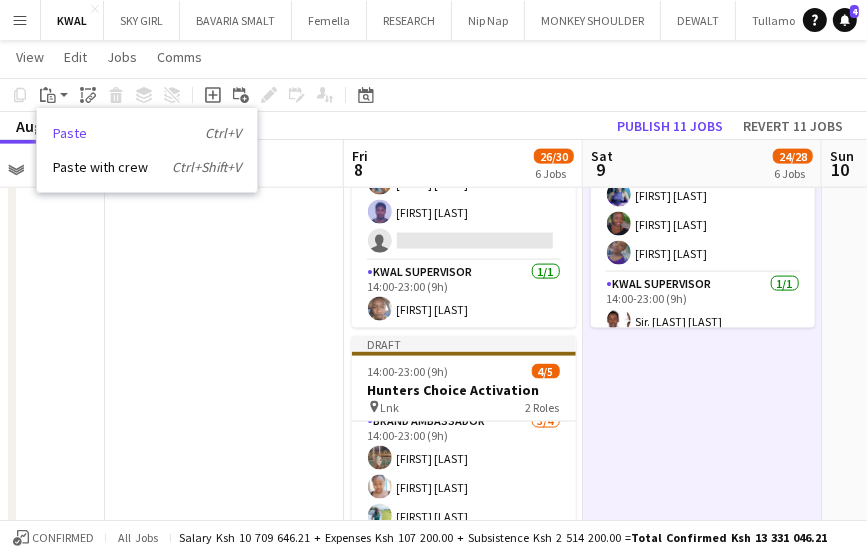 click on "Paste   Ctrl+V" at bounding box center (147, 133) 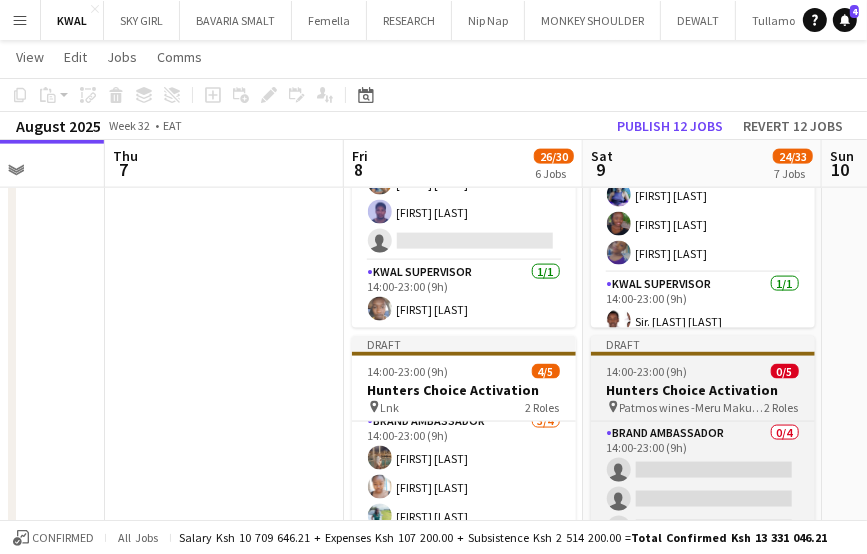 click on "Patmos wines -Meru Makutano" at bounding box center [692, 407] 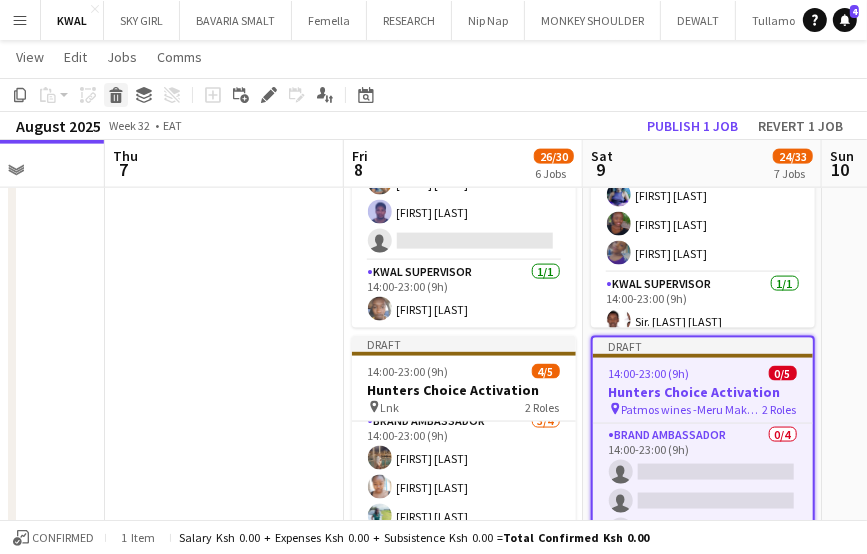 click on "Delete" 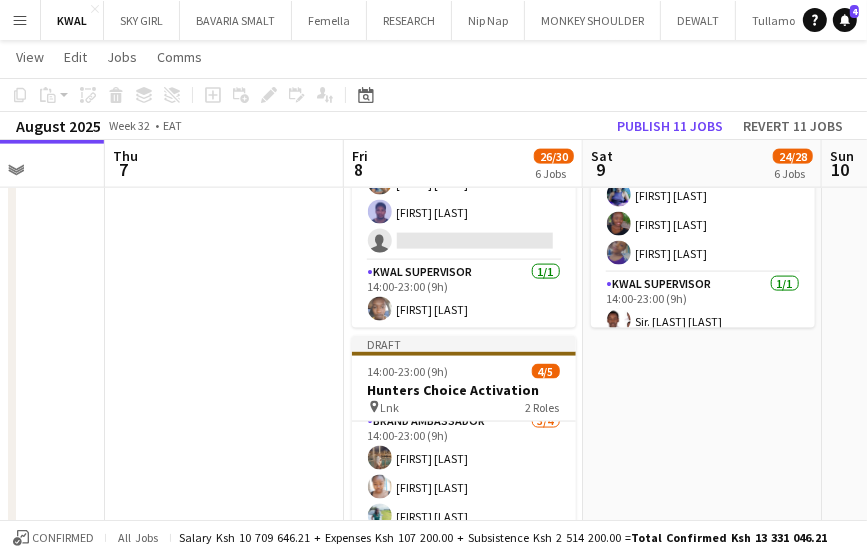 click on "Draft   14:00-23:00 (9h)    4/5   Hunters Choice Activation
pin
Deanlink wines    2 Roles   Brand Ambassador   3/4   14:00-23:00 (9h)
Melissa nasambu JUNE SAGALA ROBERT NYARIKI
single-neutral-actions
KWAL SUPERVISOR   1/1   14:00-23:00 (9h)
NIGEL MORARA  Draft   14:00-23:00 (9h)    4/5   Hunters Choice Activation
pin
Kawawa bar   2 Roles   Brand Ambassador   3/4   14:00-23:00 (9h)
Faiza Boto Morris Kirimi Mohammed Hussein
single-neutral-actions
KWAL SUPERVISOR   1/1   14:00-23:00 (9h)
Orman Neville  Draft   14:00-23:00 (9h)    4/5   Hunters Choice Activation
pin
Kay kay Distributors- Kenol   2 Roles   Brand Ambassador   3/4   14:00-23:00 (9h)
Purity Ntinyari Julius Nyerere Christine Mwangi
single-neutral-actions
KWAL SUPERVISOR   1/1   14:00-23:00 (9h)
Kelvin Makumi  Draft   4/5" at bounding box center [702, -260] 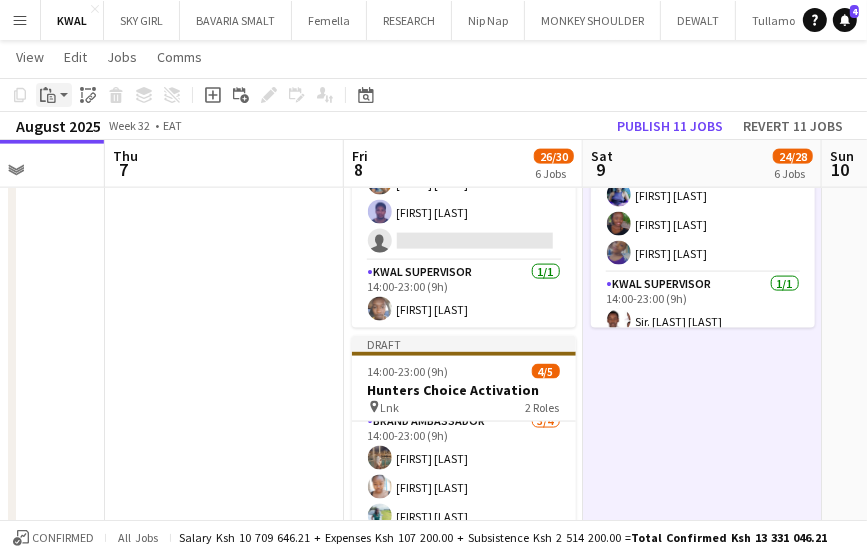 click on "Paste" at bounding box center (54, 95) 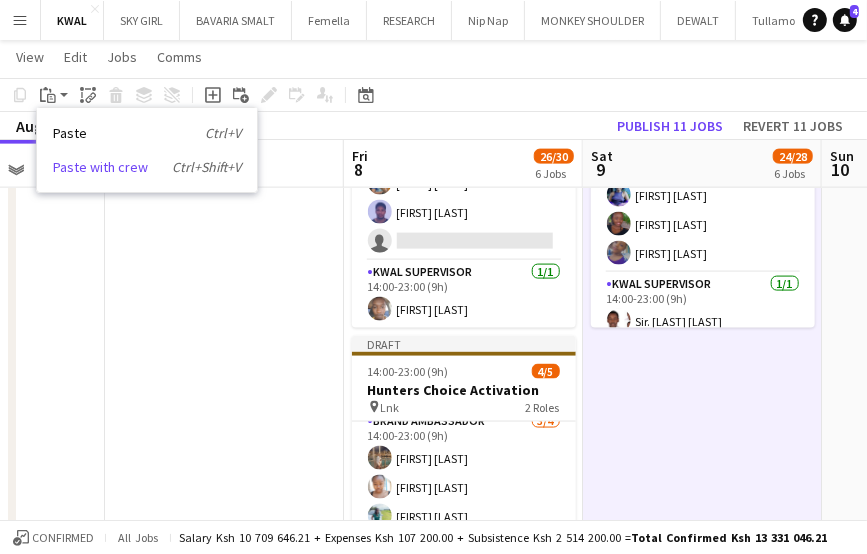 click on "Paste with crew  Ctrl+Shift+V" at bounding box center [147, 167] 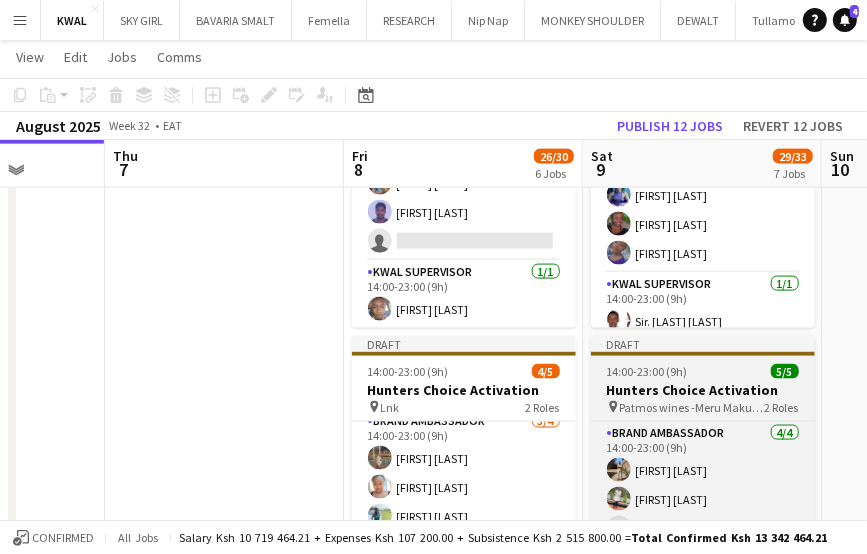 click on "Patmos wines -Meru Makutano" at bounding box center (692, 407) 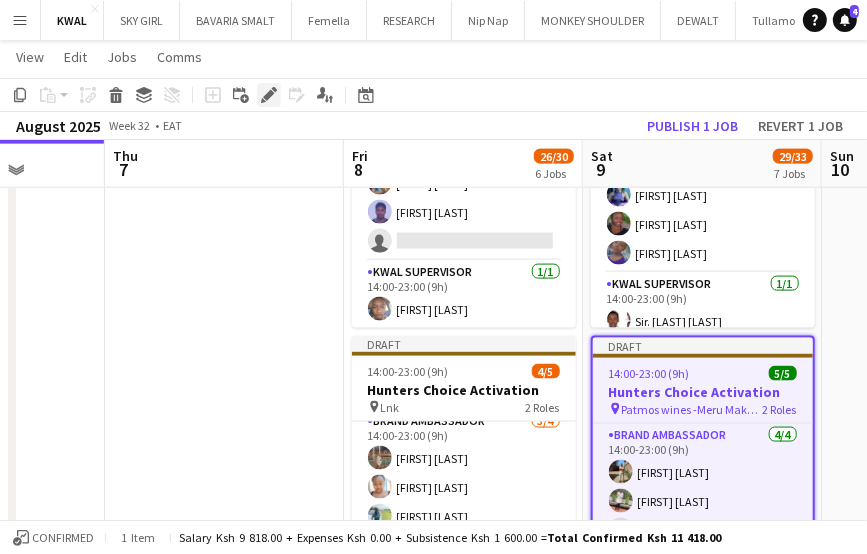 click on "Edit" 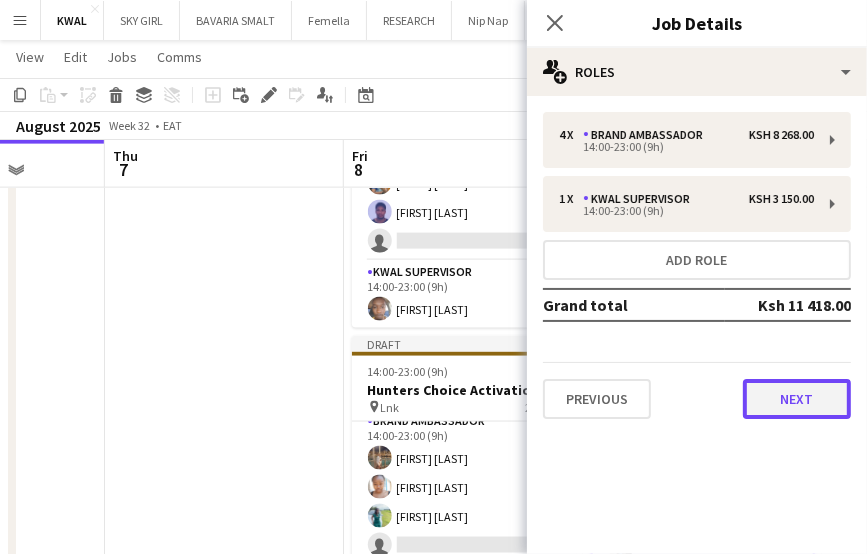 click on "Next" at bounding box center [797, 399] 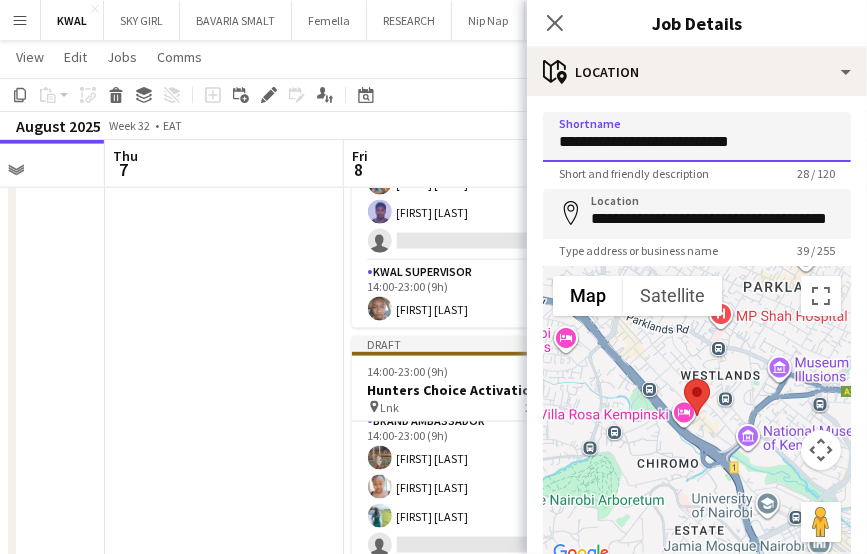 drag, startPoint x: 780, startPoint y: 144, endPoint x: 476, endPoint y: 117, distance: 305.19666 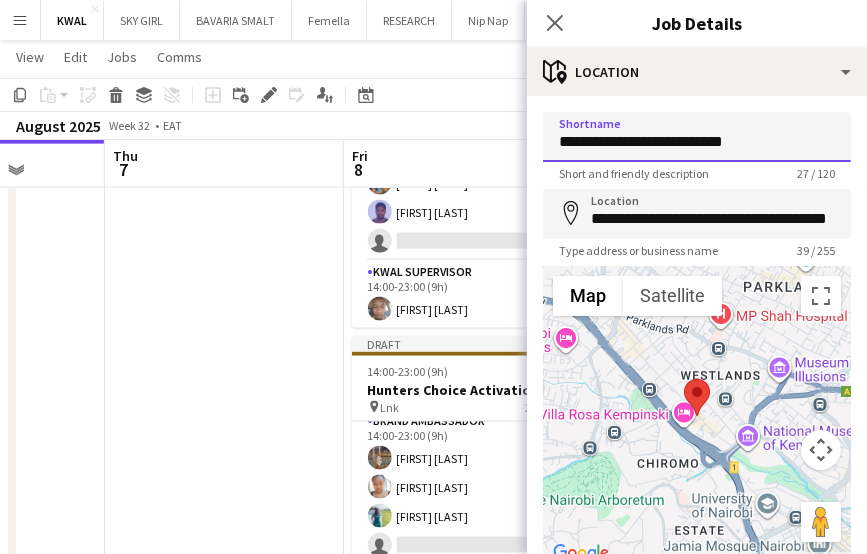 type on "**********" 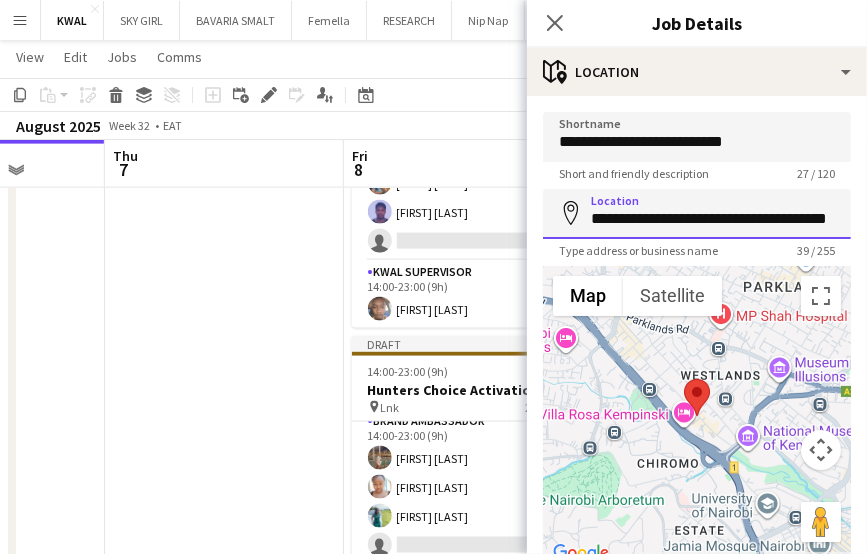 scroll, scrollTop: 0, scrollLeft: 56, axis: horizontal 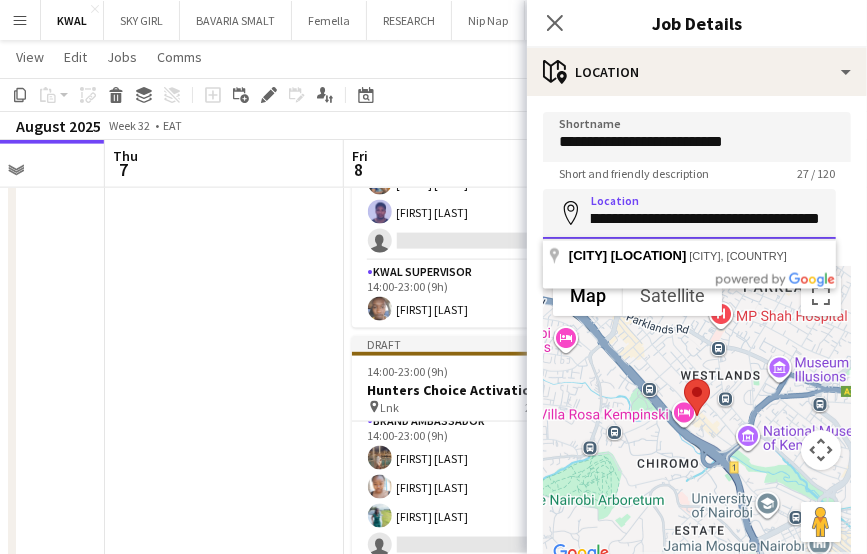 drag, startPoint x: 592, startPoint y: 216, endPoint x: 891, endPoint y: 220, distance: 299.02676 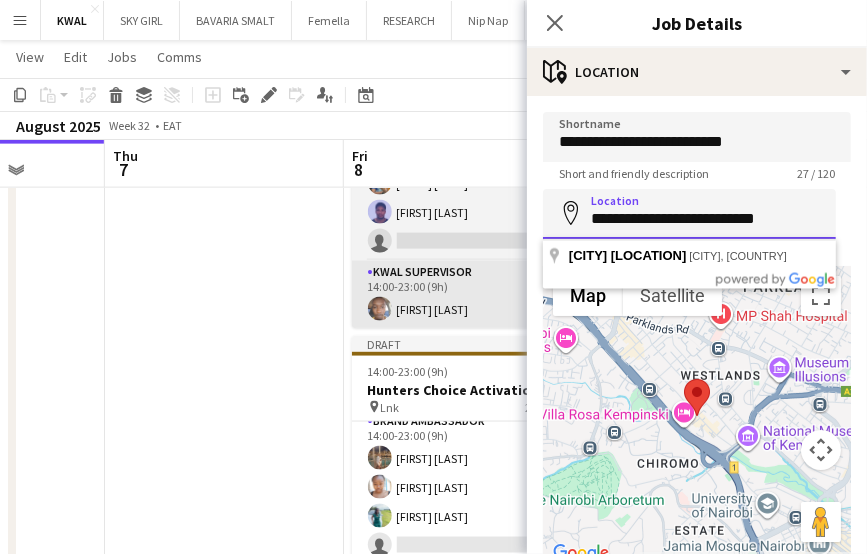 scroll, scrollTop: 0, scrollLeft: 0, axis: both 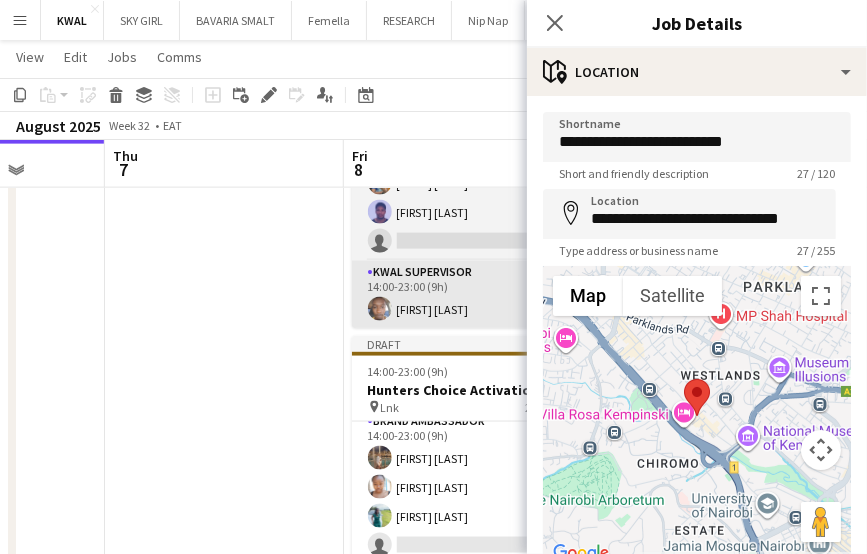 type on "**********" 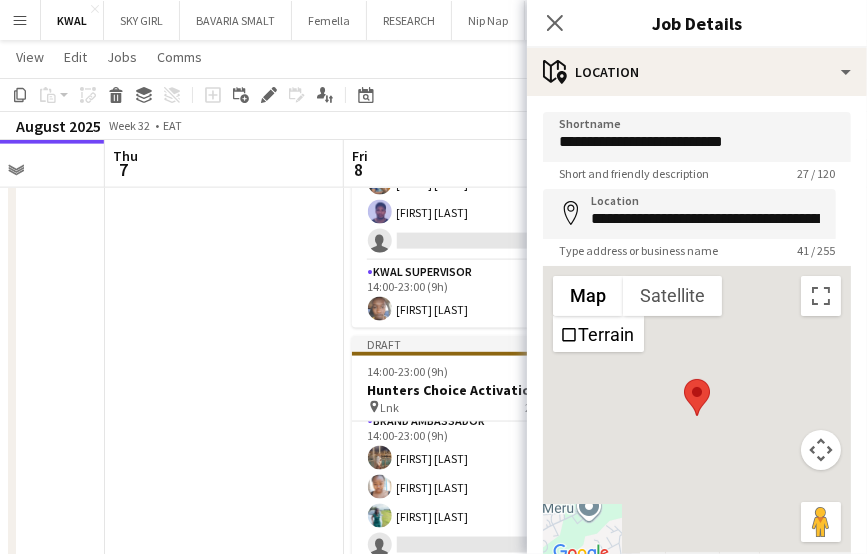 click at bounding box center [224, -260] 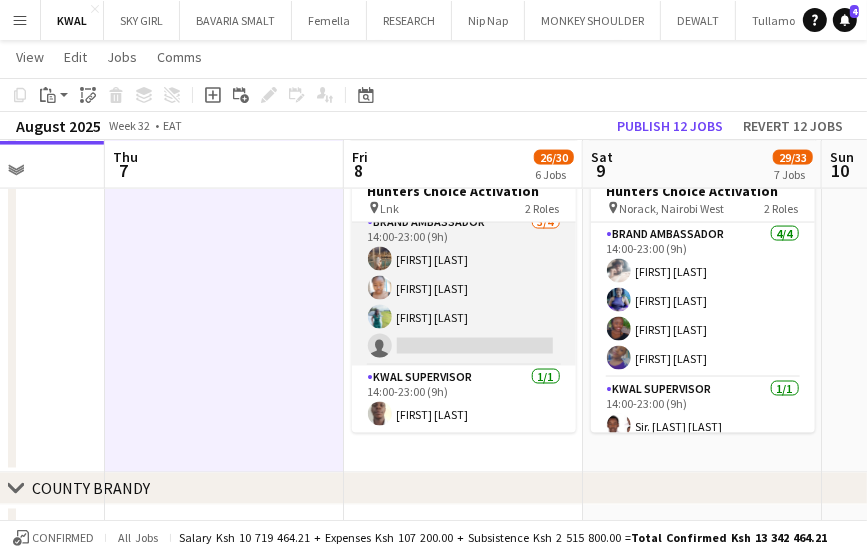 scroll, scrollTop: 1800, scrollLeft: 0, axis: vertical 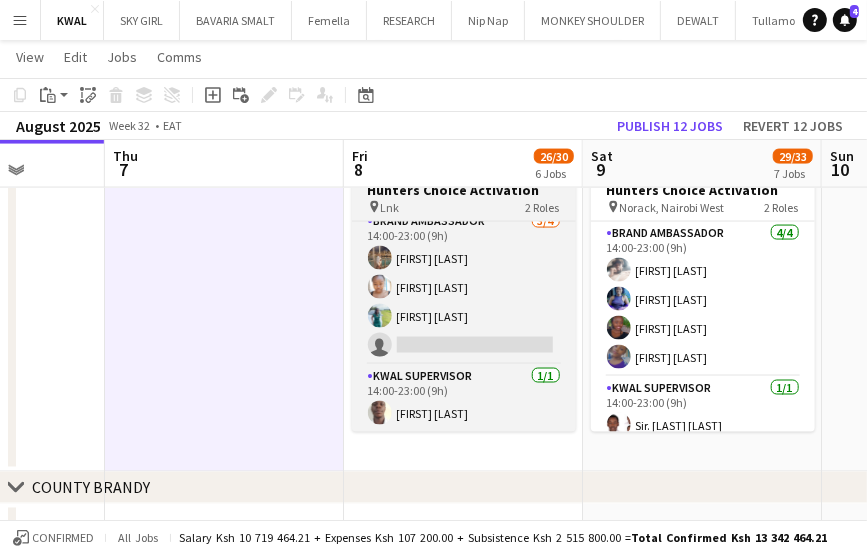 click on "Hunters Choice Activation" at bounding box center [464, 190] 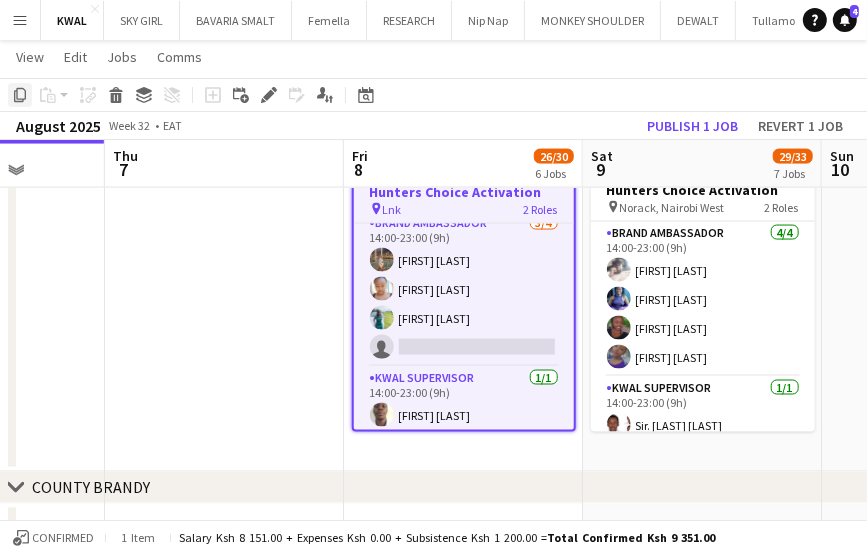 click 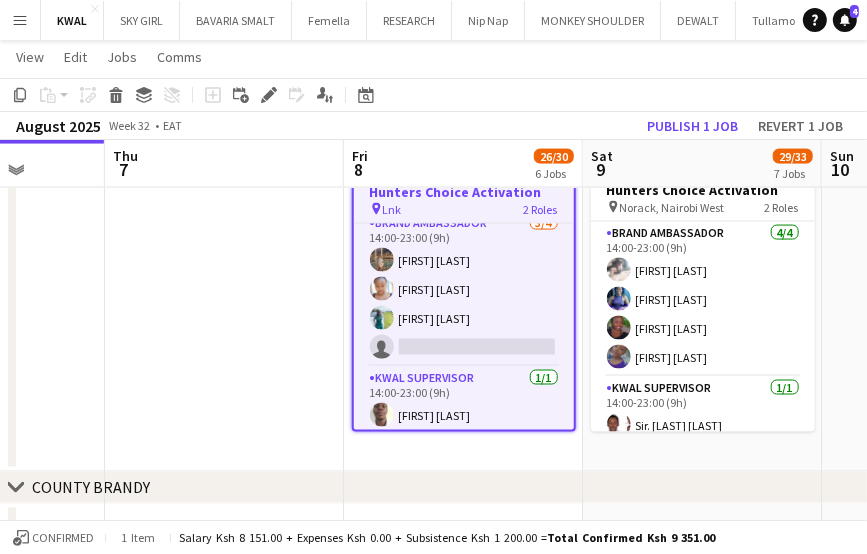 click on "Draft   14:00-23:00 (9h)    4/5   Hunters Choice Activation
pin
Deanlink wines    2 Roles   Brand Ambassador   3/4   14:00-23:00 (9h)
Melissa nasambu JUNE SAGALA ROBERT NYARIKI
single-neutral-actions
KWAL SUPERVISOR   1/1   14:00-23:00 (9h)
NIGEL MORARA  Draft   14:00-23:00 (9h)    4/5   Hunters Choice Activation
pin
Murang'a Wines-Kenol    2 Roles   Brand Ambassador   3/4   14:00-23:00 (9h)
Purity Ntinyari Julius Nyerere Christine Mwangi
single-neutral-actions
KWAL SUPERVISOR   1/1   14:00-23:00 (9h)
Kelvin Makumi  Draft   14:00-23:00 (9h)    5/5   Hunters Choice Activation
pin
Norack, Nairobi West    2 Roles   Brand Ambassador   4/4   14:00-23:00 (9h)
Moses Tado Musalama Cess Rosemary Kanambiu Silvia Kaguri  KWAL SUPERVISOR   1/1   14:00-23:00 (9h)
Sir. George G  Draft   14:00-23:00 (9h)    5/5
pin" at bounding box center [463, -460] 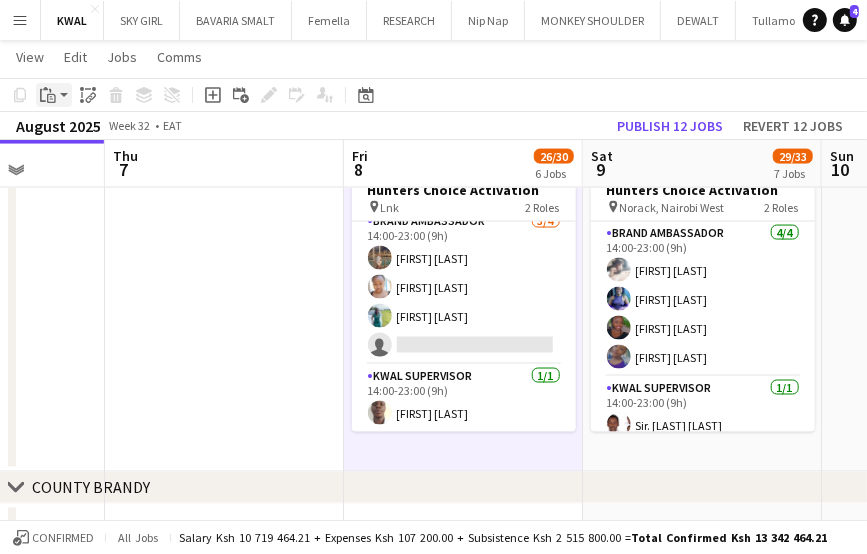 click on "Paste" at bounding box center (54, 95) 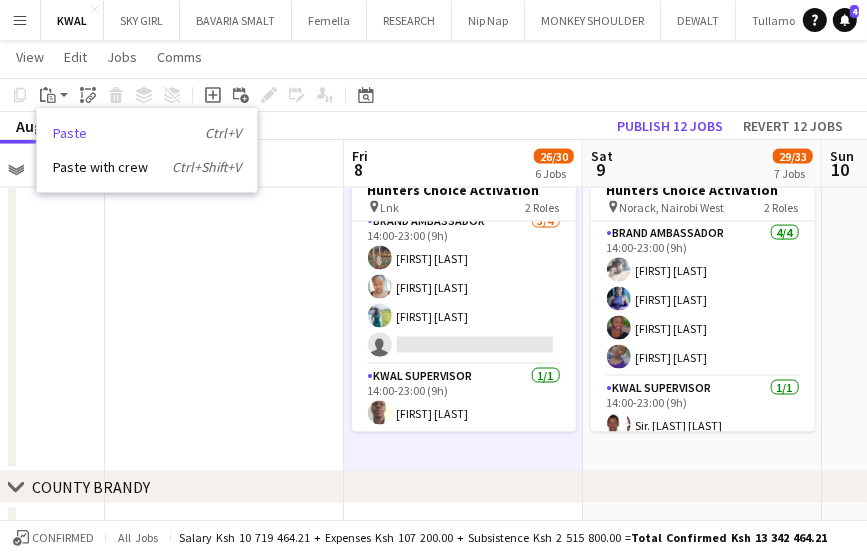click on "Paste   Ctrl+V" at bounding box center (147, 133) 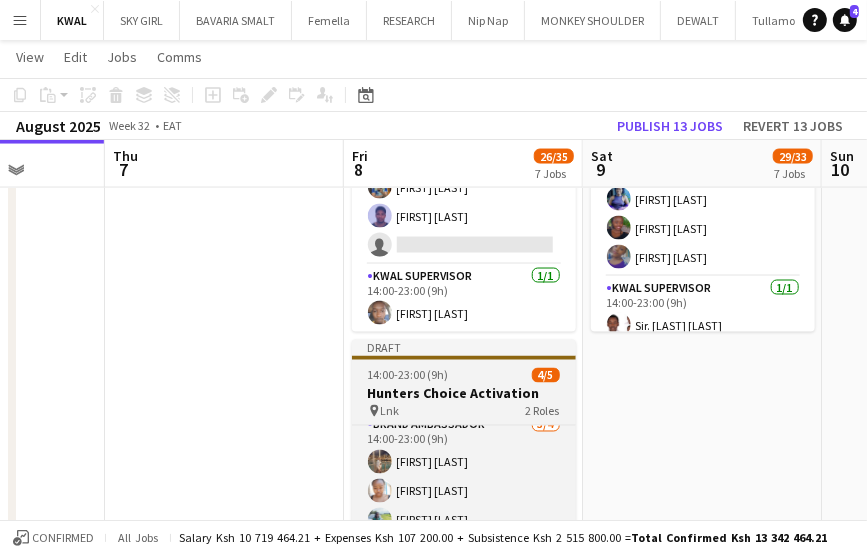 scroll, scrollTop: 1900, scrollLeft: 0, axis: vertical 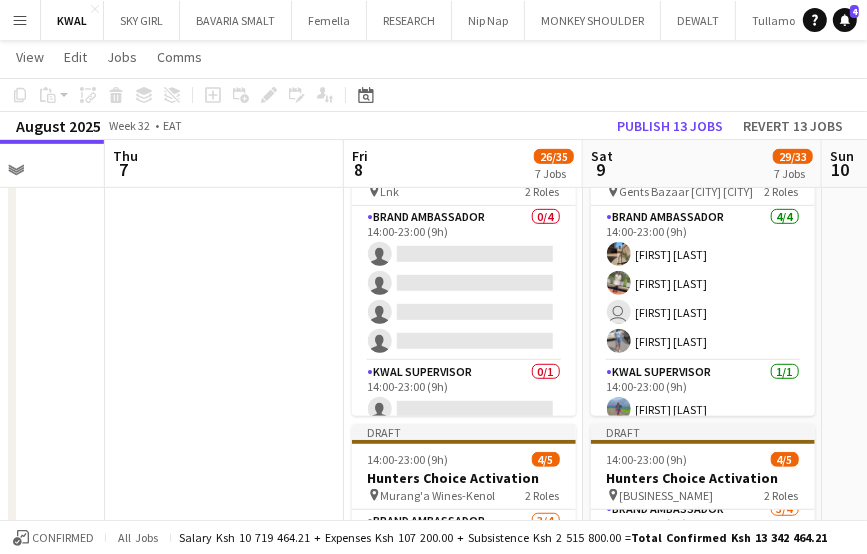 click on "Draft   14:00-23:00 (9h)    4/5   Hunters Choice Activation
pin
Deanlink wines    2 Roles   Brand Ambassador   3/4   14:00-23:00 (9h)
Melissa nasambu JUNE SAGALA ROBERT NYARIKI
single-neutral-actions
KWAL SUPERVISOR   1/1   14:00-23:00 (9h)
NIGEL MORARA  Draft   14:00-23:00 (9h)    0/5   Hunters Choice Activation
pin
Lnk   2 Roles   Brand Ambassador   0/4   14:00-23:00 (9h)
single-neutral-actions
single-neutral-actions
single-neutral-actions
single-neutral-actions
KWAL SUPERVISOR   0/1   14:00-23:00 (9h)
single-neutral-actions
Draft   14:00-23:00 (9h)    4/5   Hunters Choice Activation
pin
Murang'a Wines-Kenol    2 Roles   Brand Ambassador   3/4   14:00-23:00 (9h)" at bounding box center [463, 892] 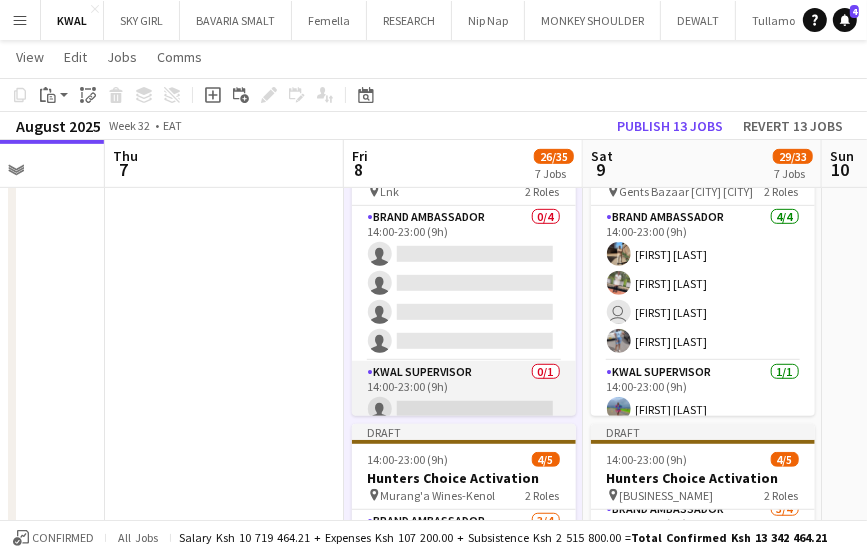 click on "KWAL SUPERVISOR   0/1   14:00-23:00 (9h)
single-neutral-actions" at bounding box center (464, 395) 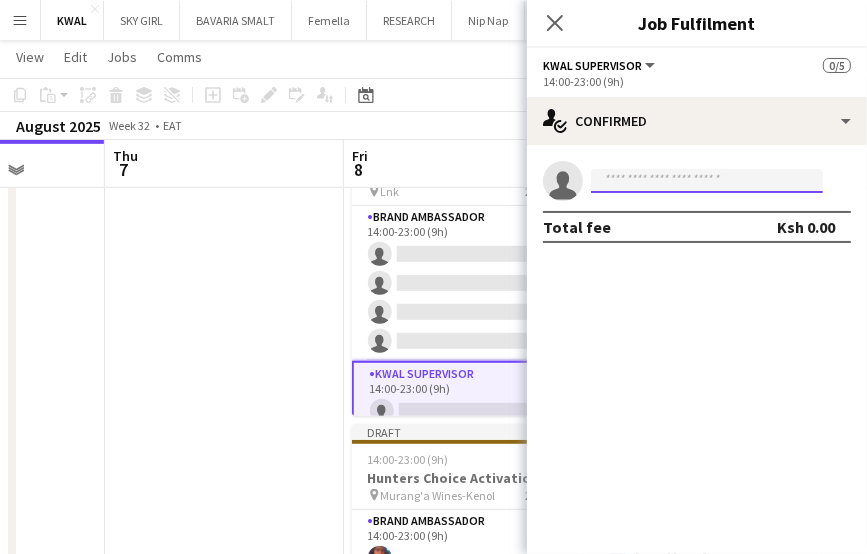 click at bounding box center (707, 181) 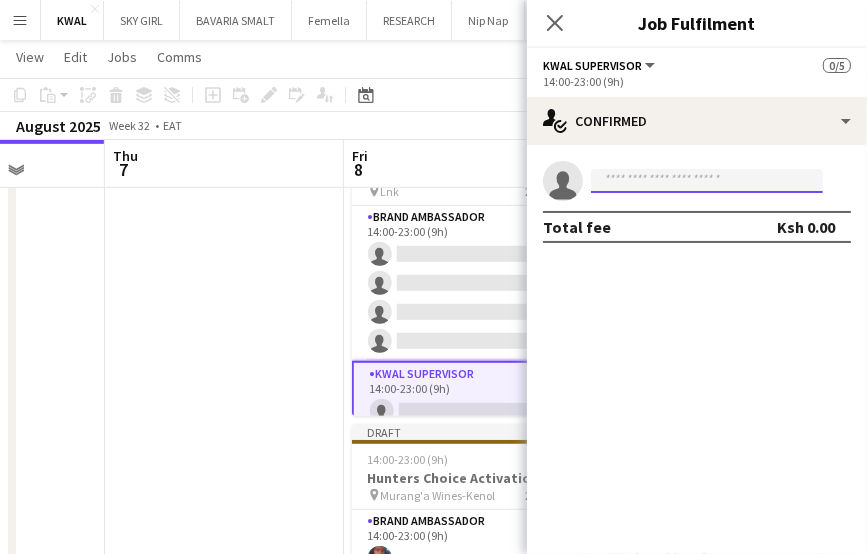 paste on "**********" 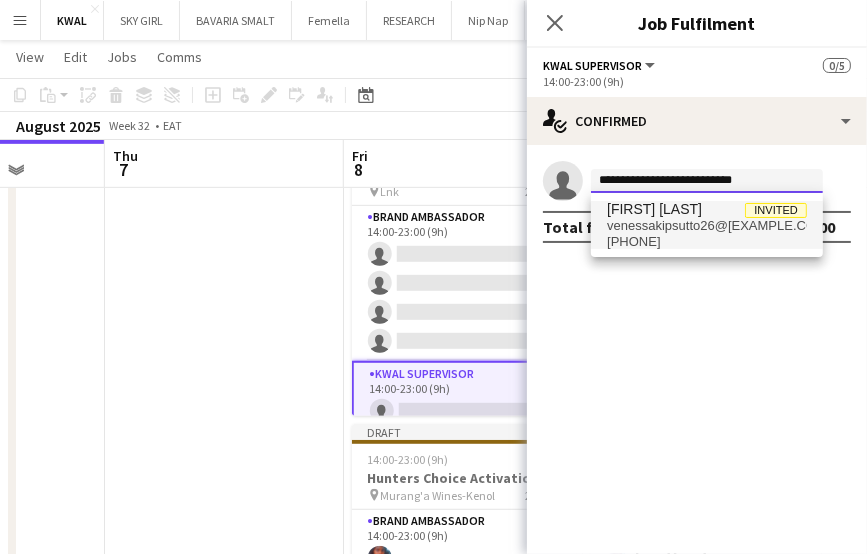 type on "**********" 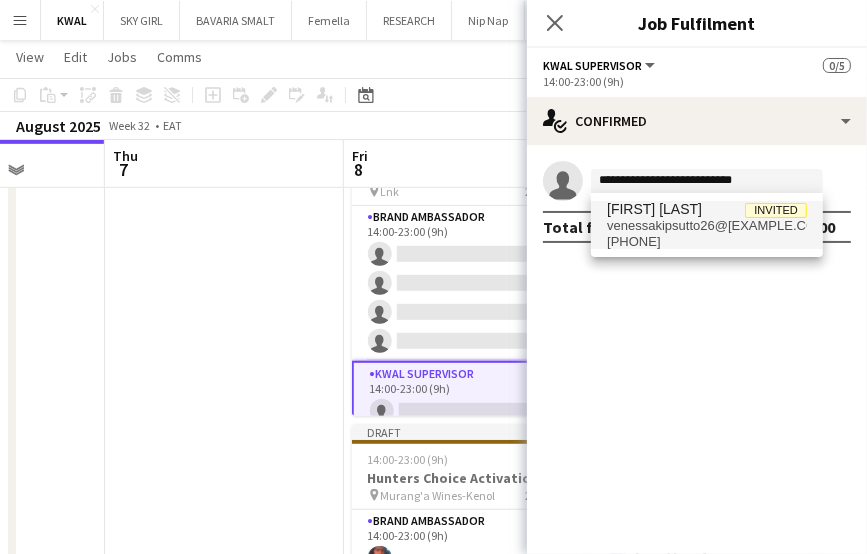 click on "venessakipsutto26@gmail.com" at bounding box center (707, 226) 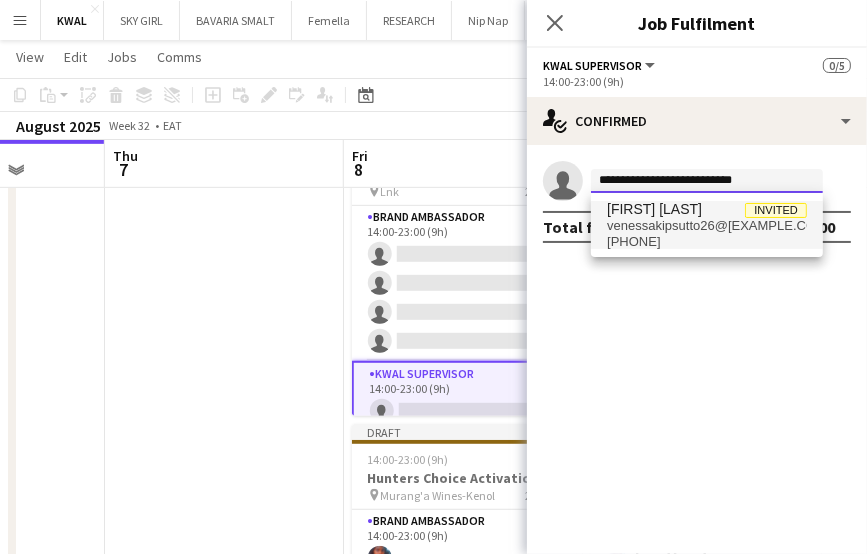 type 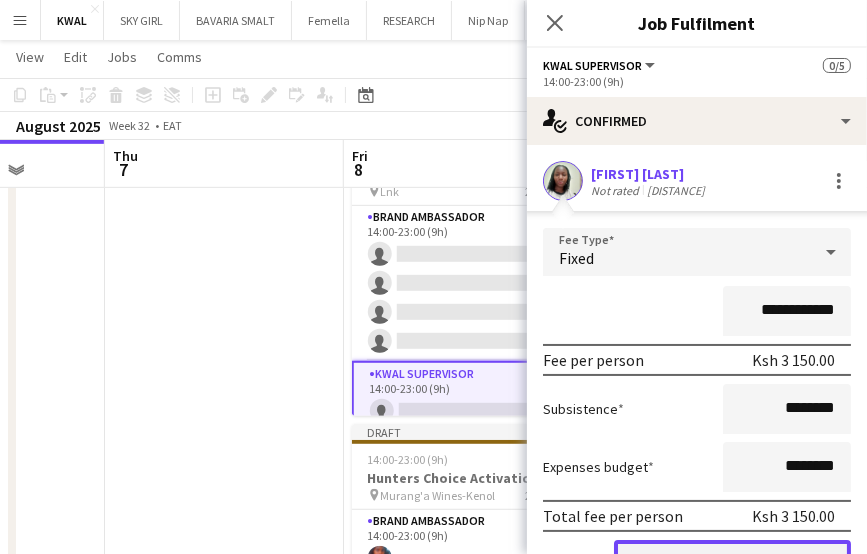 click on "Confirm" at bounding box center [732, 560] 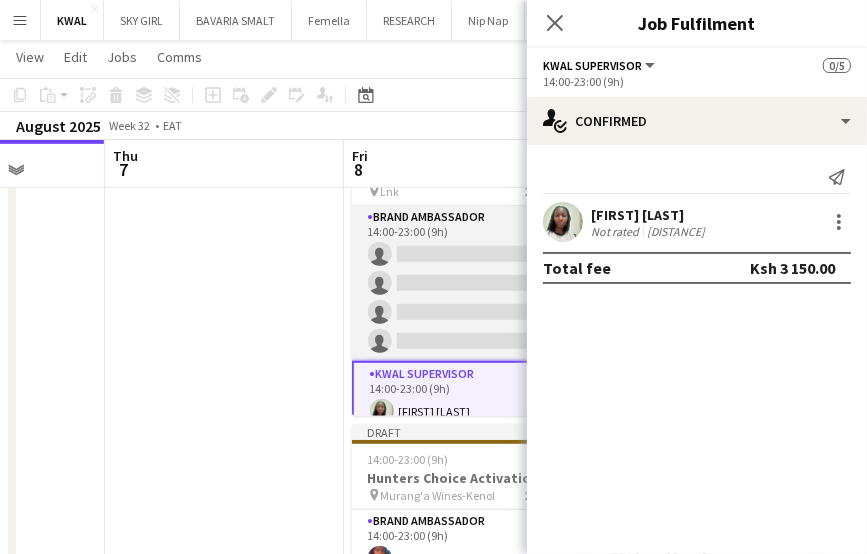 click on "Brand Ambassador   0/4   14:00-23:00 (9h)
single-neutral-actions
single-neutral-actions
single-neutral-actions
single-neutral-actions" at bounding box center (464, 283) 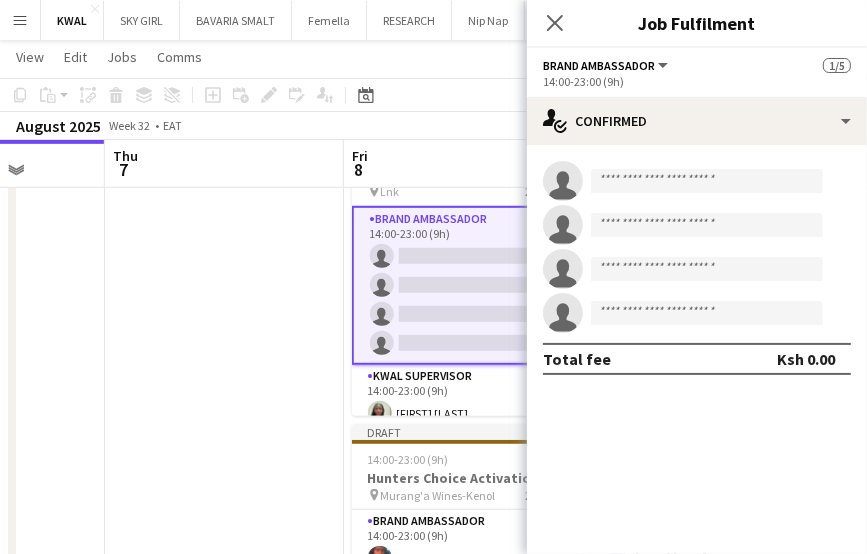 click on "single-neutral-actions" at bounding box center (697, 181) 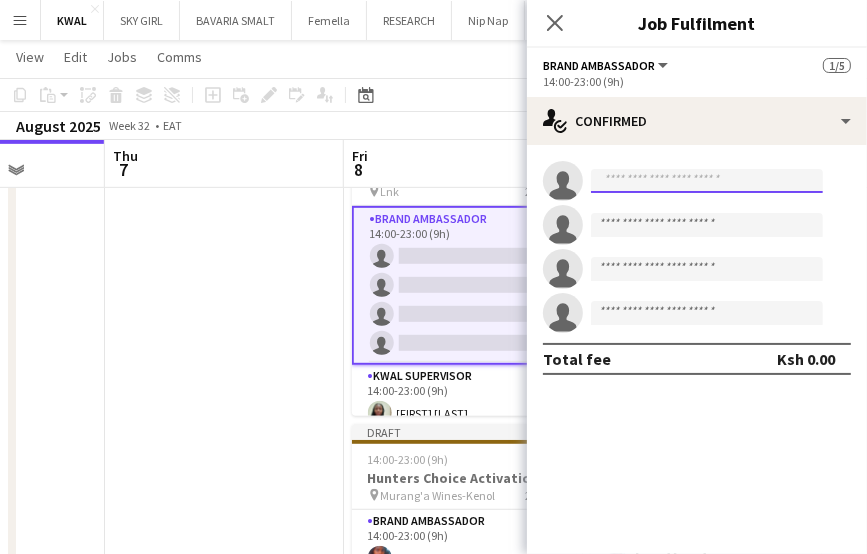 click at bounding box center (707, 181) 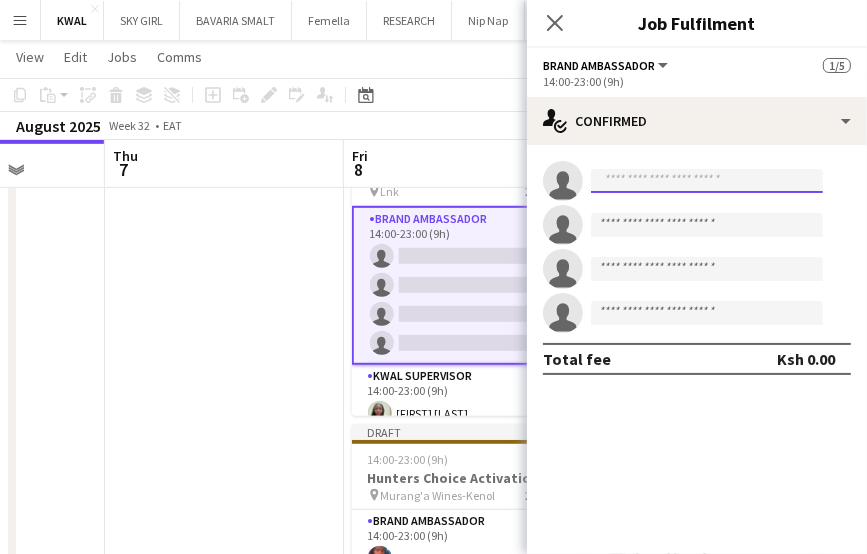 paste on "**********" 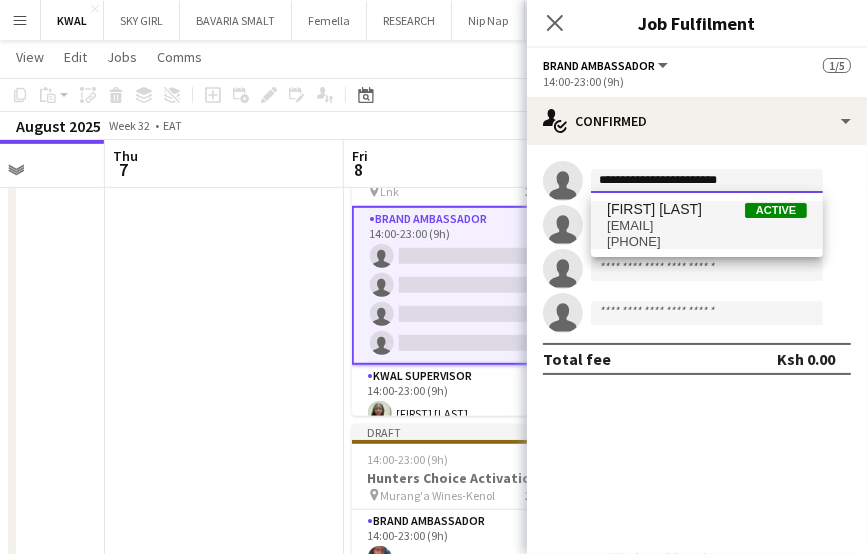 type on "**********" 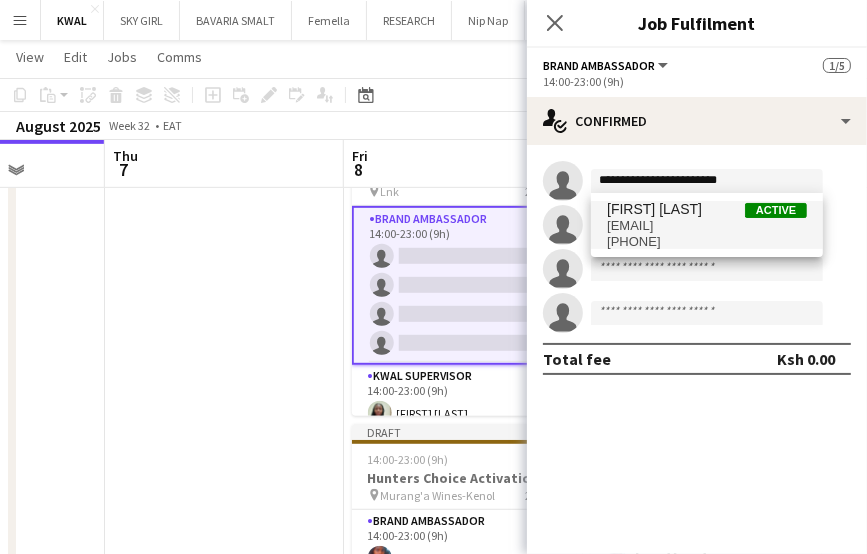 click on "gathonimary805@gmail.com" at bounding box center (707, 226) 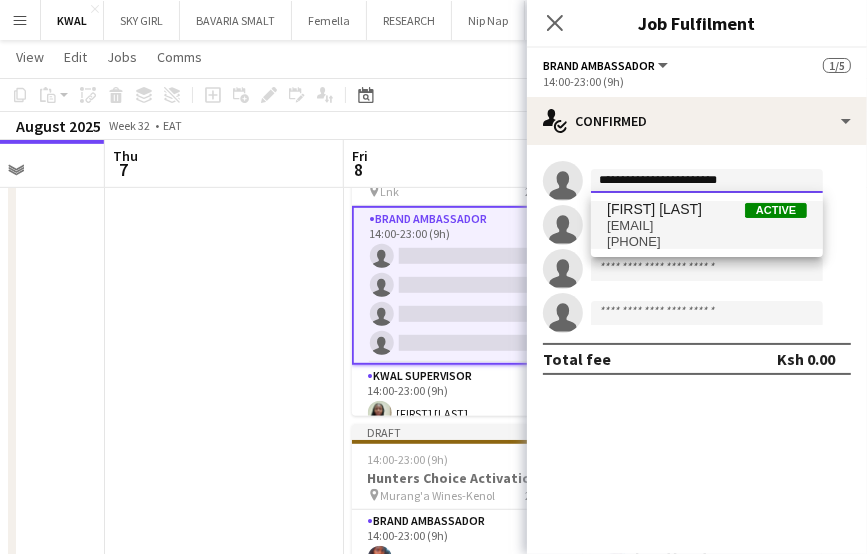 type 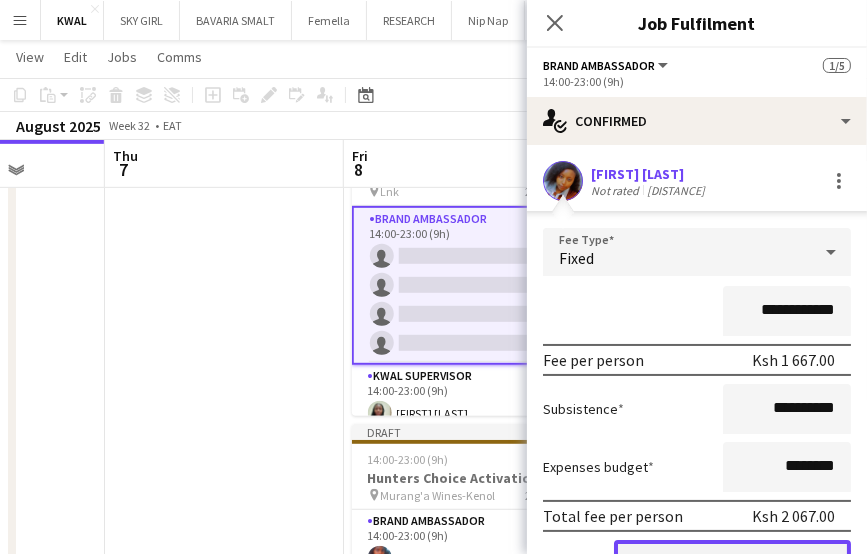 click on "Confirm" at bounding box center (732, 560) 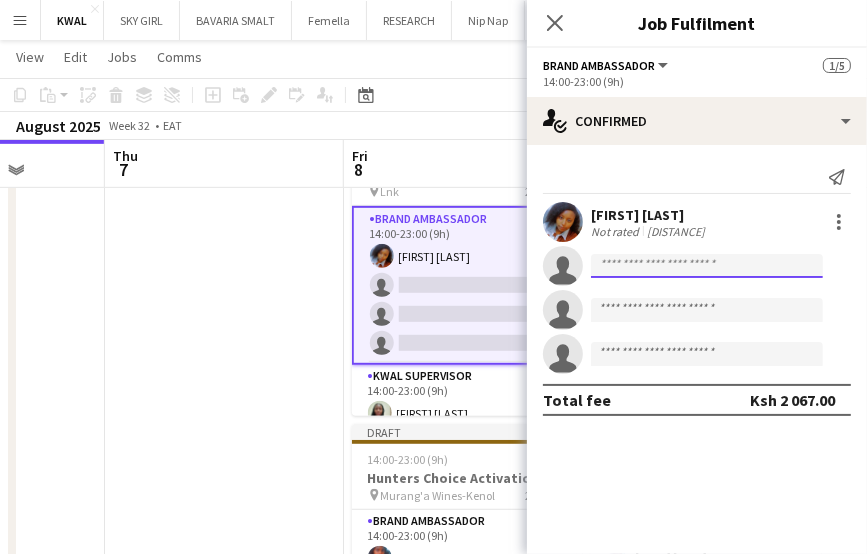 click at bounding box center (707, 310) 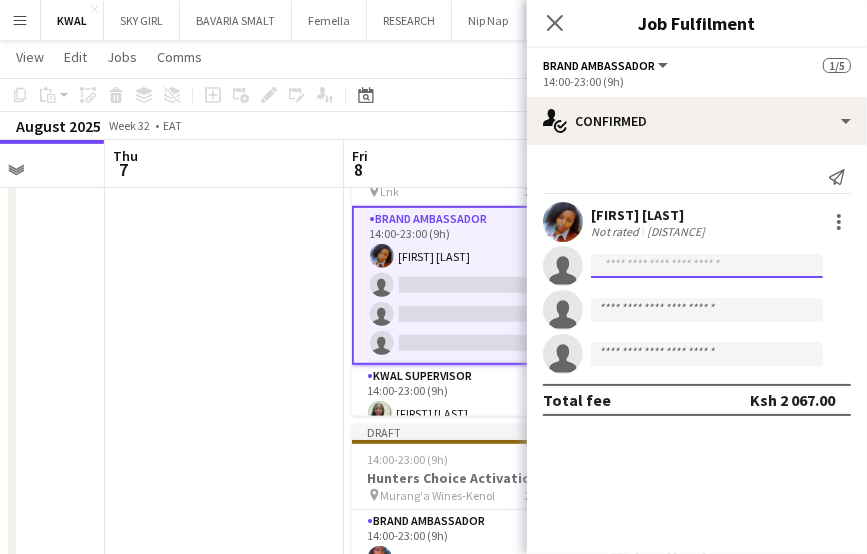paste on "**********" 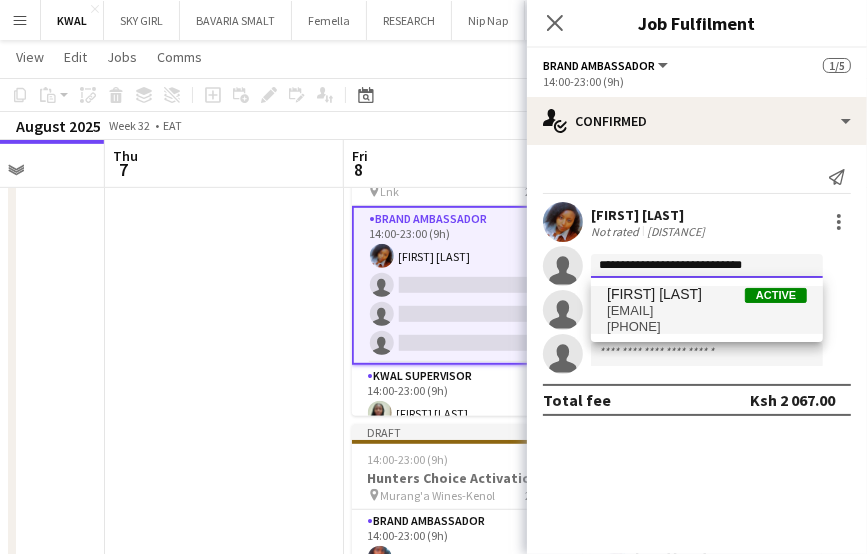 type on "**********" 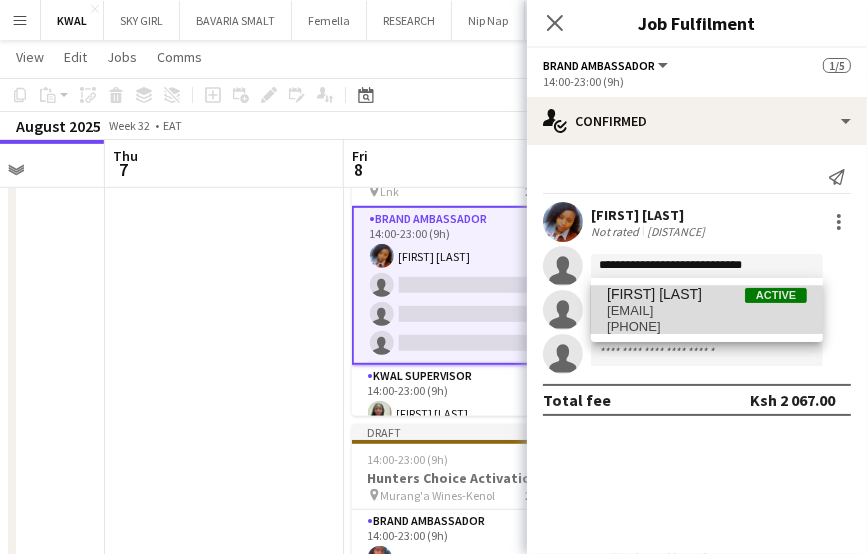 click on "ngirigacharobbinson@gmail.com" at bounding box center [707, 311] 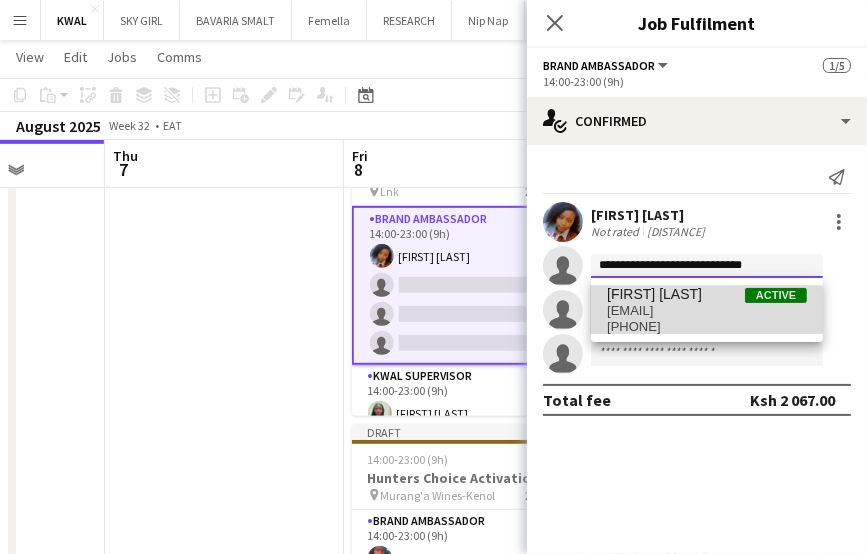 type 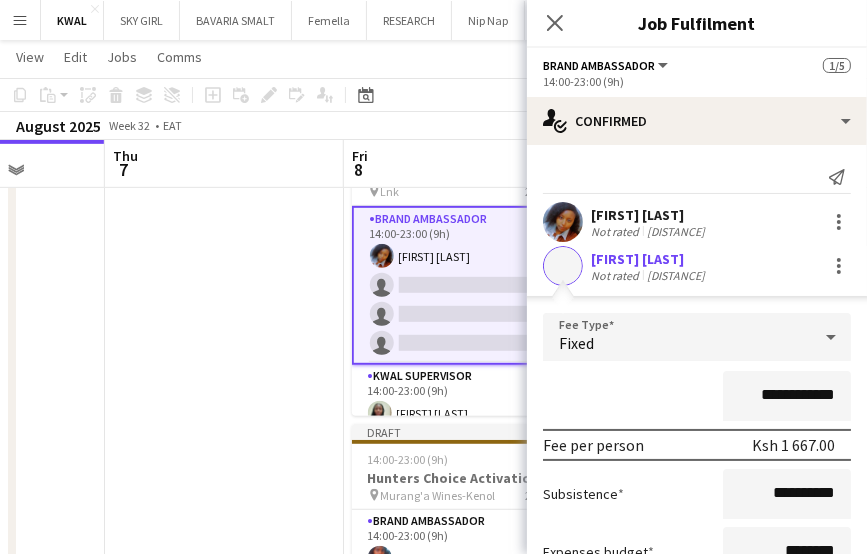 scroll, scrollTop: 271, scrollLeft: 0, axis: vertical 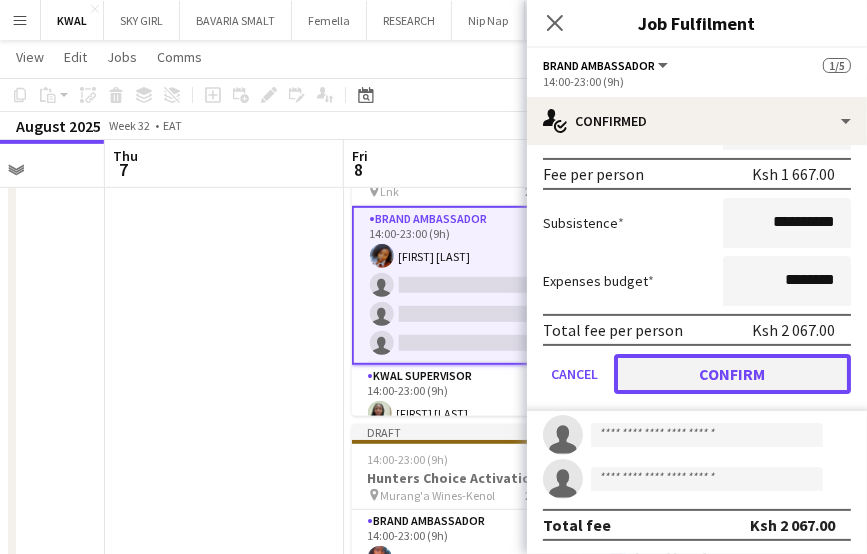 click on "Confirm" at bounding box center (732, 374) 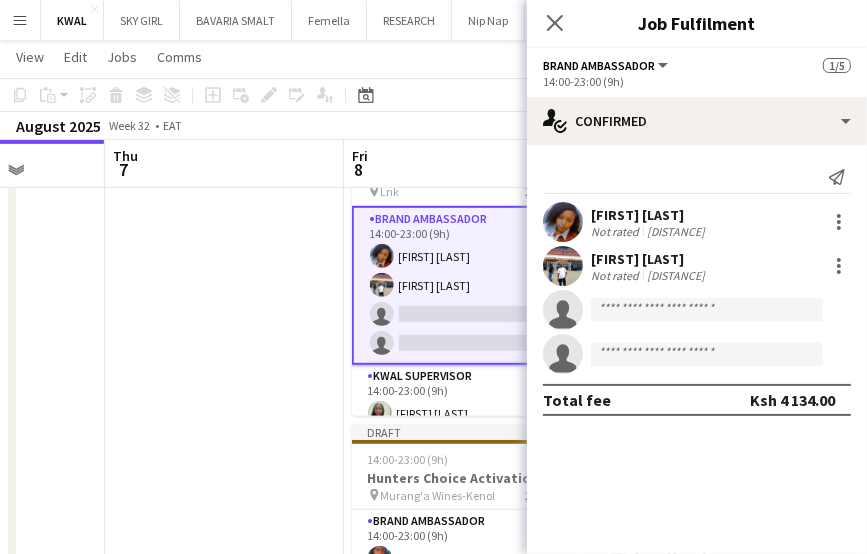 scroll, scrollTop: 0, scrollLeft: 0, axis: both 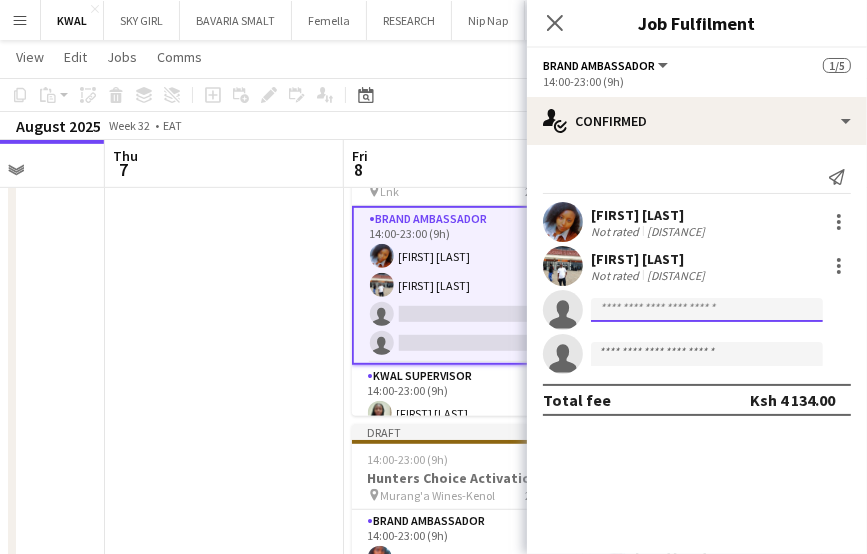 click 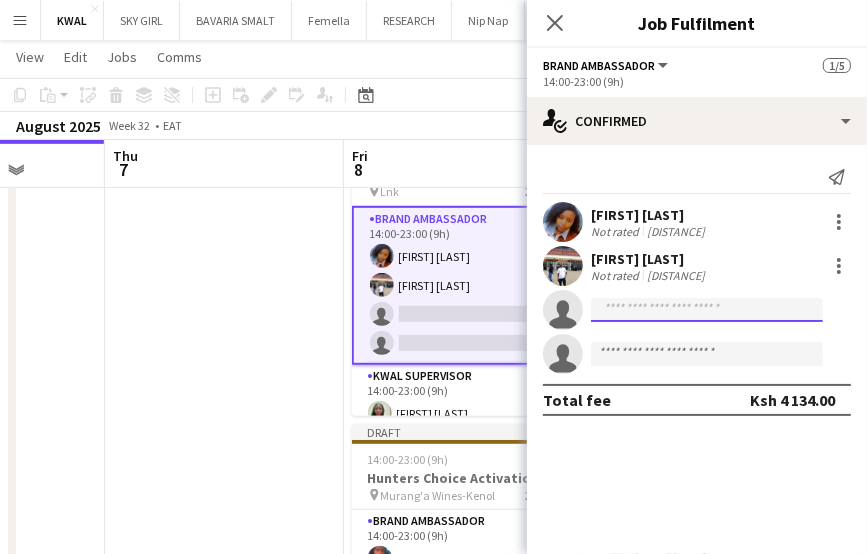 paste on "**********" 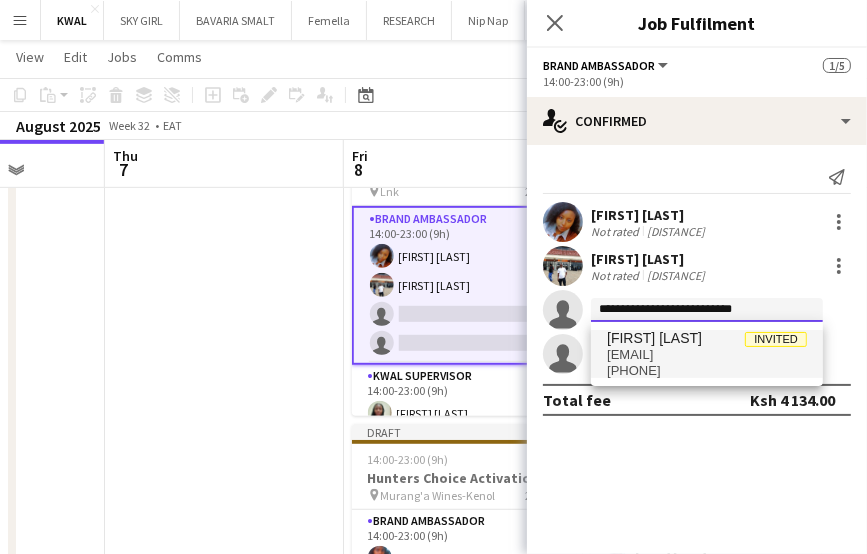 type on "**********" 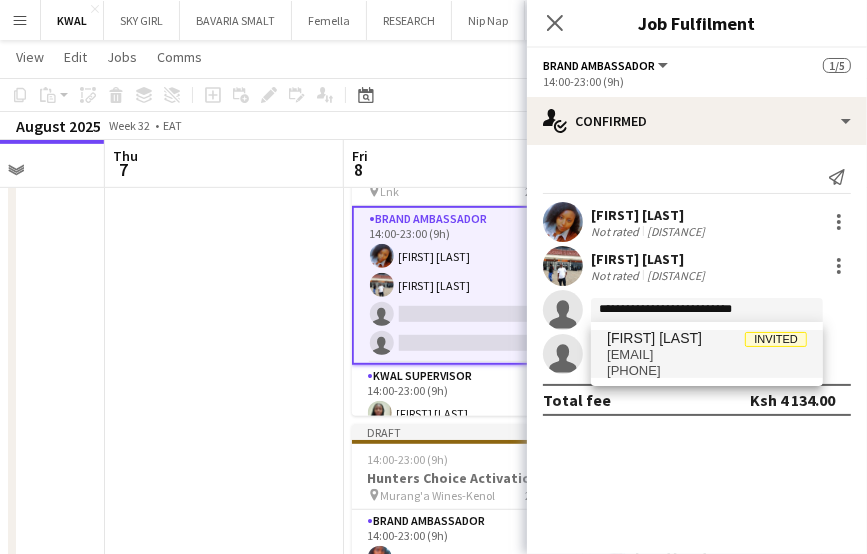 click on "joenxabelpatience@gmail.com" at bounding box center [707, 355] 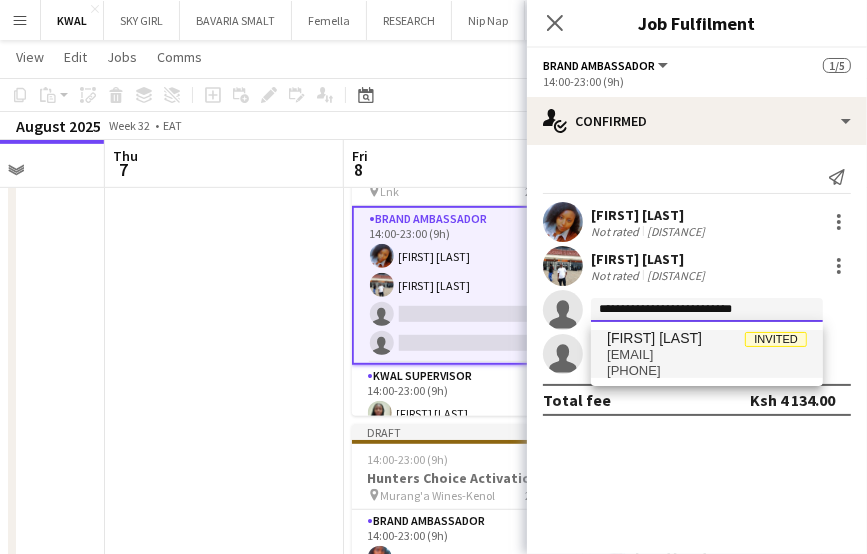 type 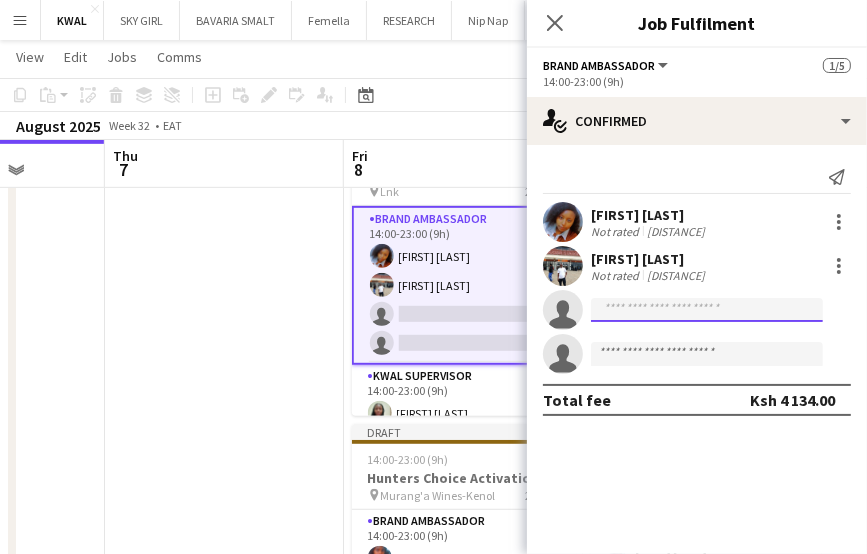 scroll, scrollTop: 0, scrollLeft: 0, axis: both 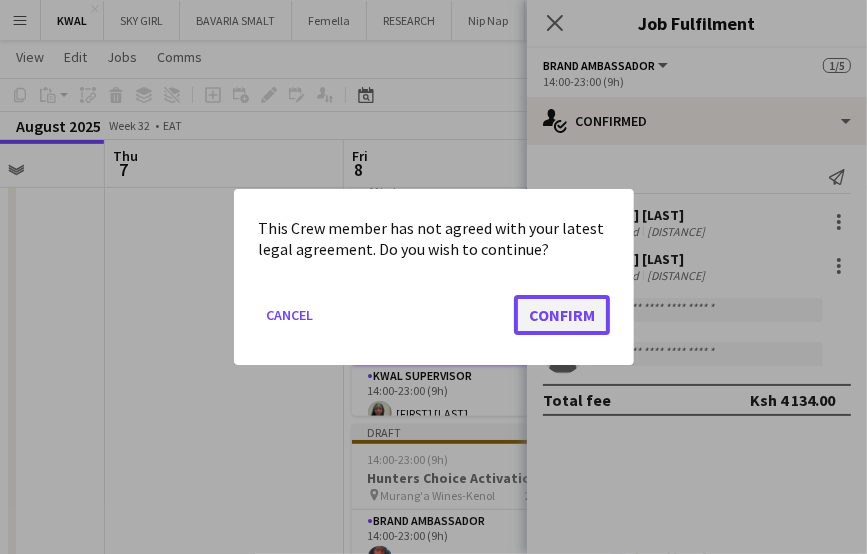 click on "Confirm" 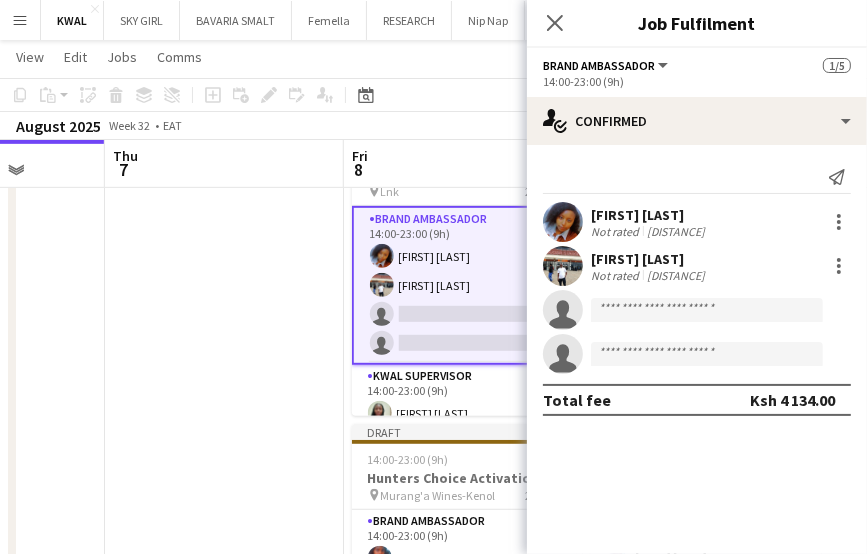 scroll, scrollTop: 600, scrollLeft: 0, axis: vertical 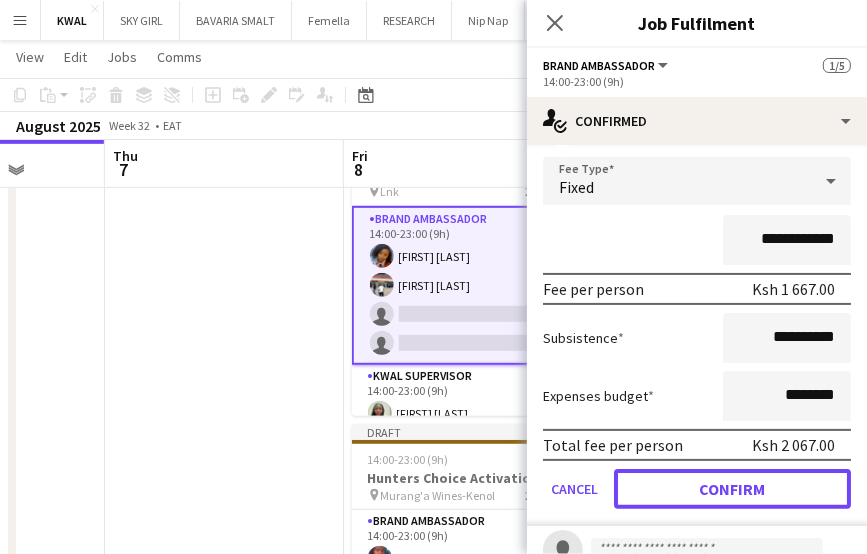 drag, startPoint x: 752, startPoint y: 489, endPoint x: 48, endPoint y: 369, distance: 714.15405 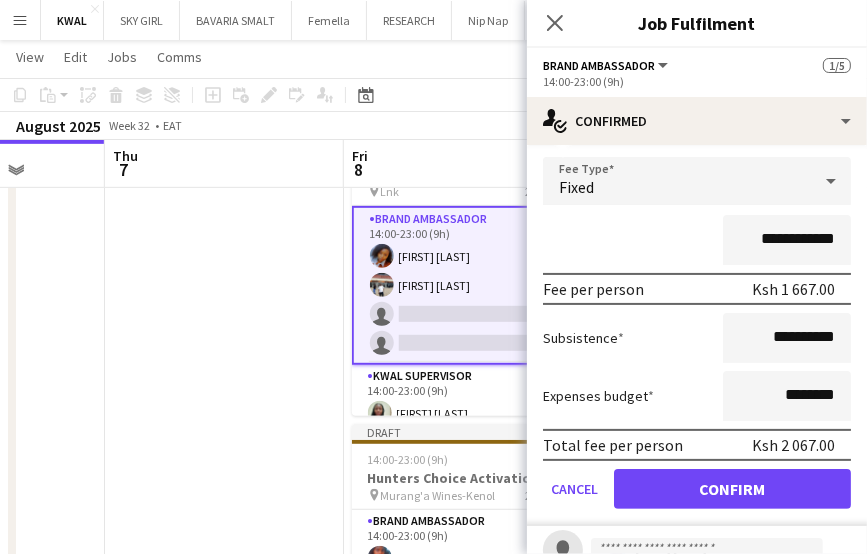 scroll, scrollTop: 0, scrollLeft: 0, axis: both 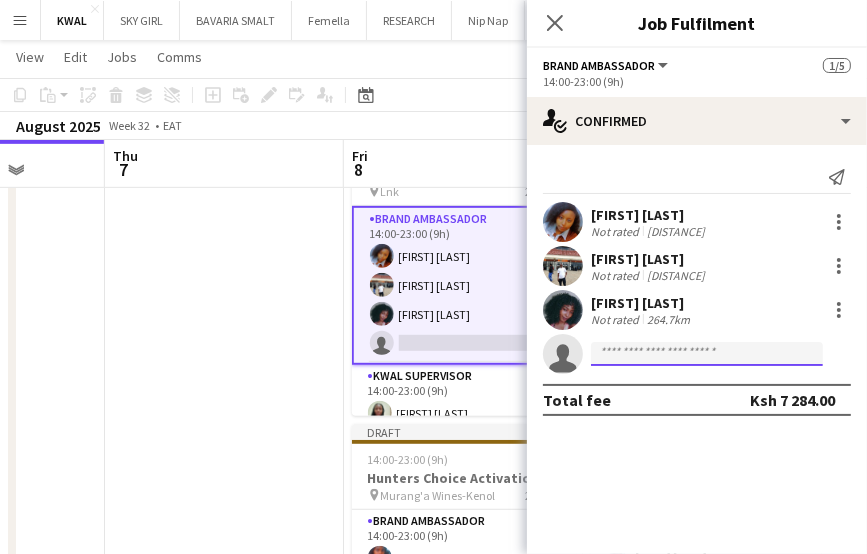click 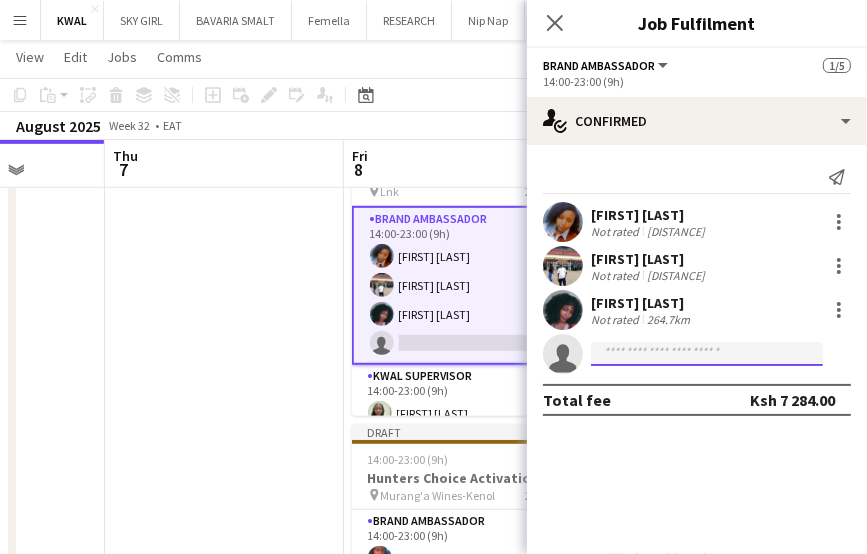 paste on "**********" 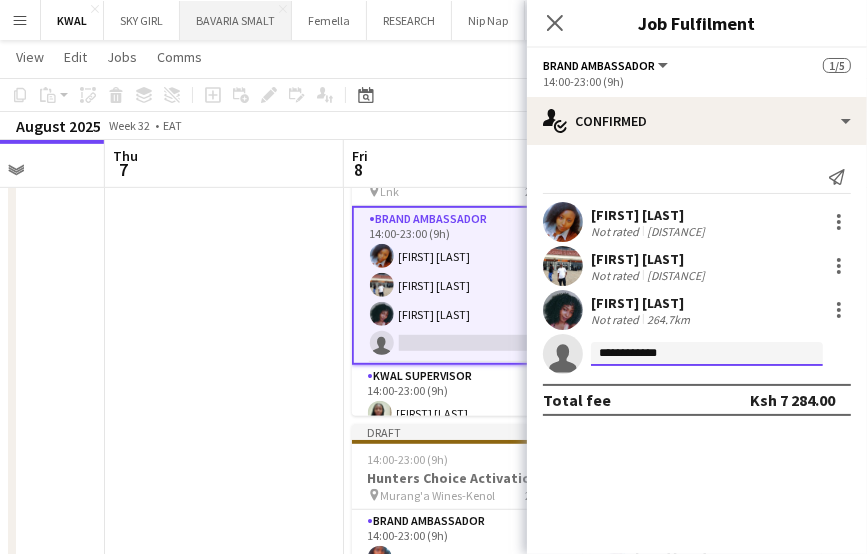type on "**********" 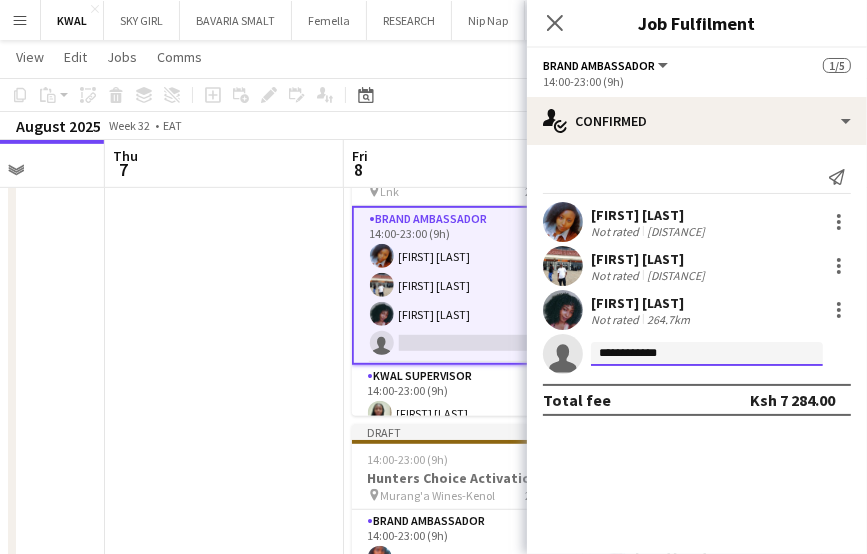 drag, startPoint x: 688, startPoint y: 355, endPoint x: 536, endPoint y: 357, distance: 152.01315 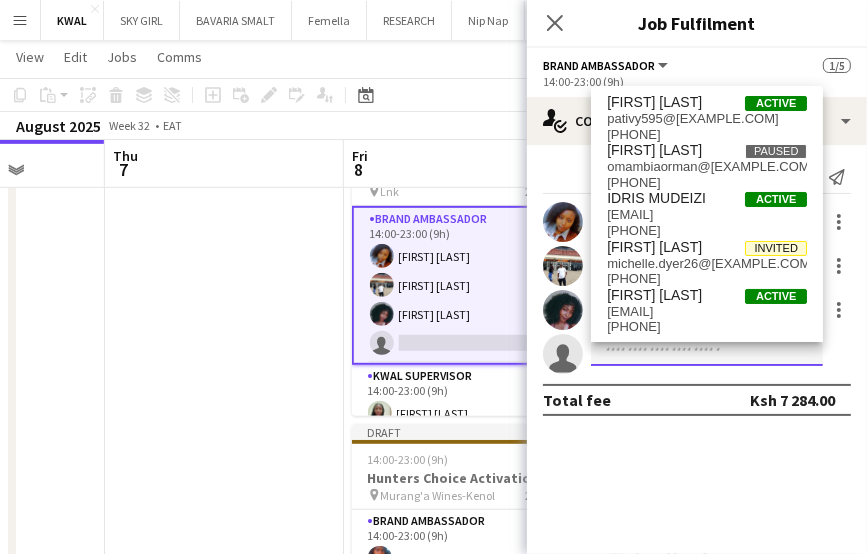 type 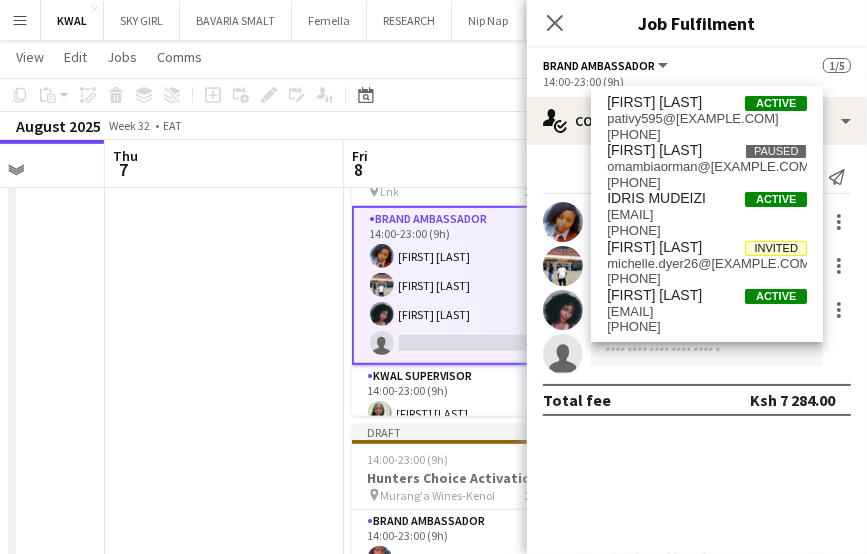 click at bounding box center (224, 892) 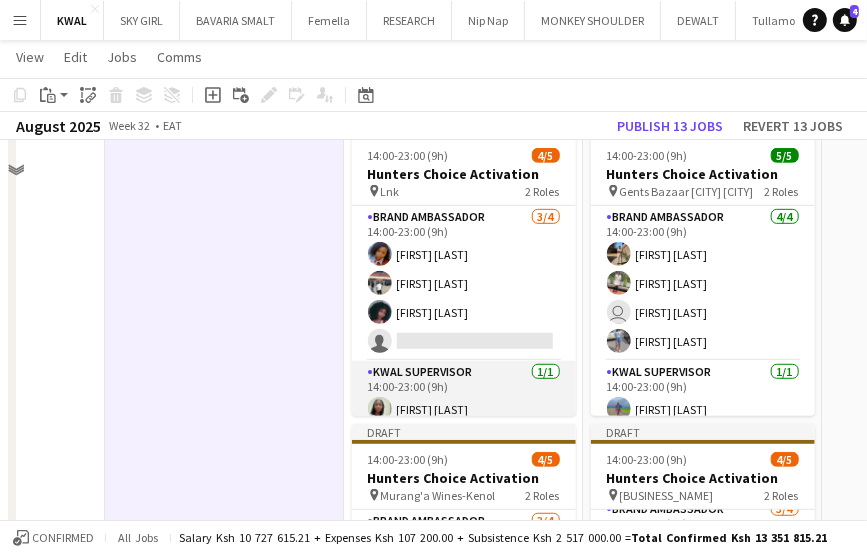 scroll, scrollTop: 400, scrollLeft: 0, axis: vertical 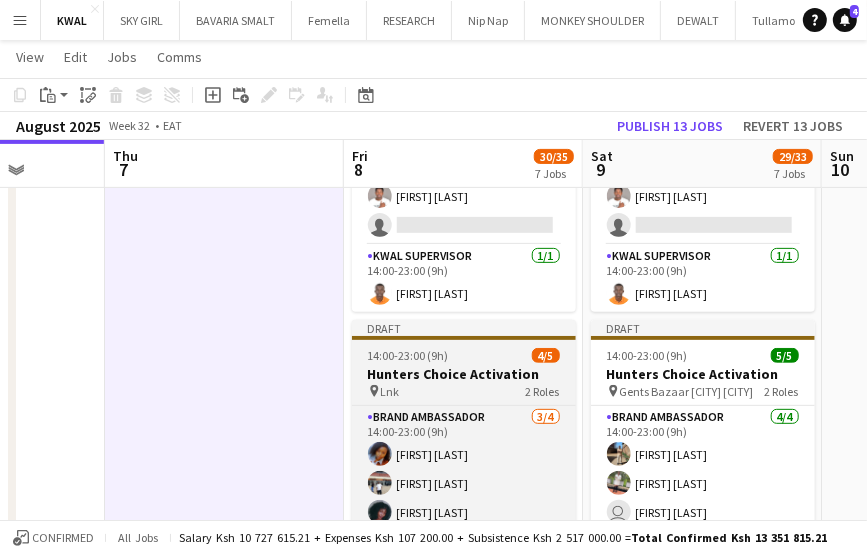click on "14:00-23:00 (9h)" at bounding box center (408, 355) 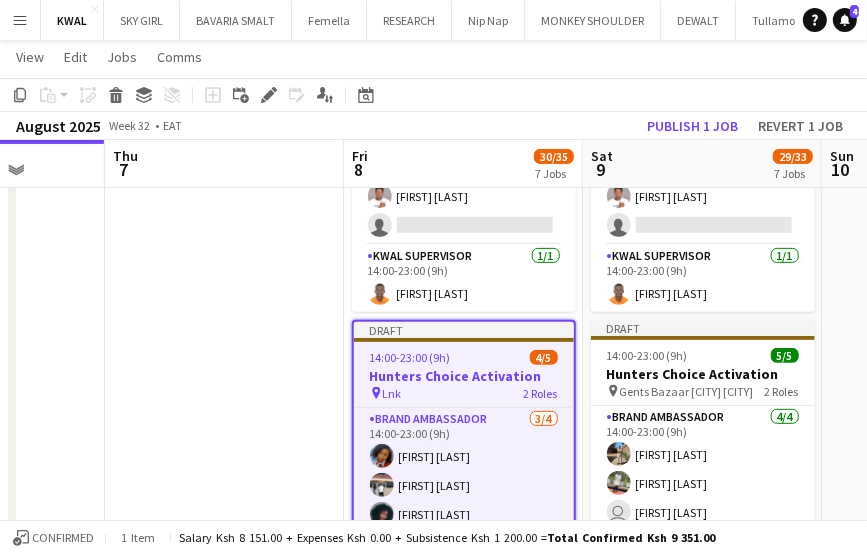 click on "Add job
Add linked Job
Edit
Edit linked Job
Applicants" 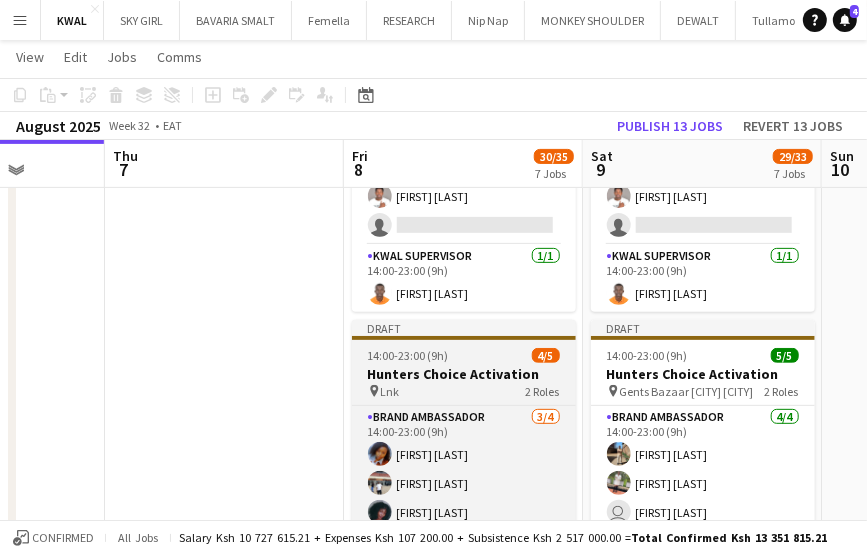 click on "Hunters Choice Activation" at bounding box center [464, 374] 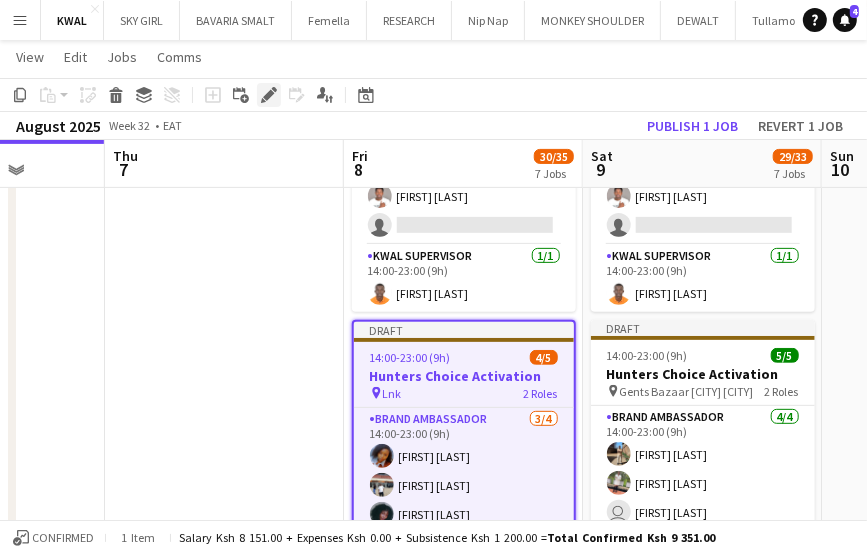 click on "Edit" 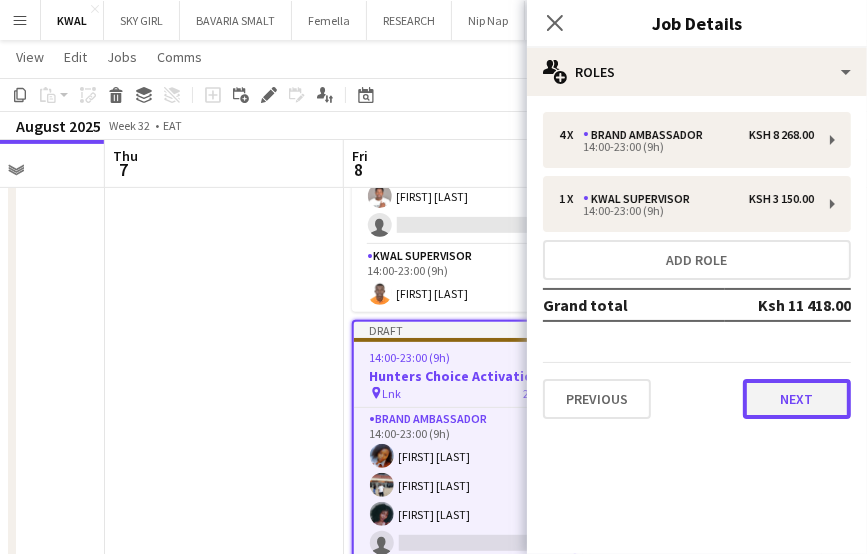 click on "Next" at bounding box center (797, 399) 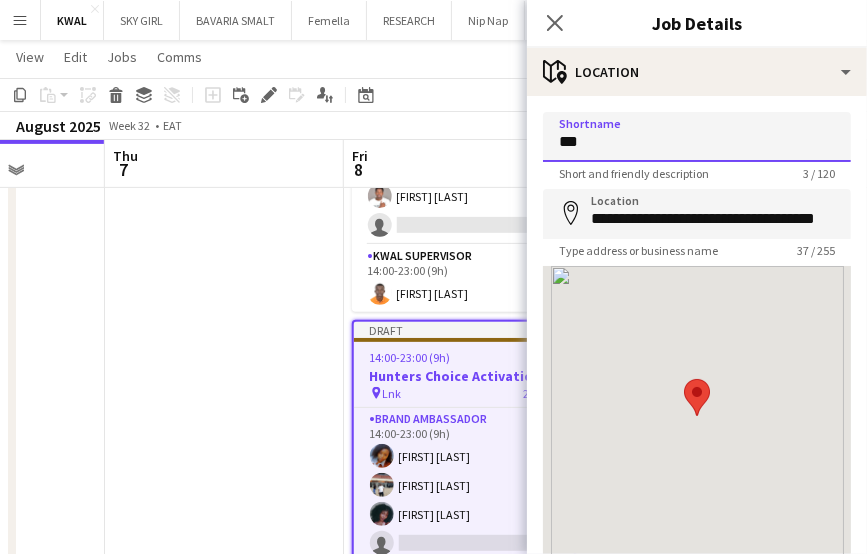 drag, startPoint x: 633, startPoint y: 149, endPoint x: 503, endPoint y: 129, distance: 131.52946 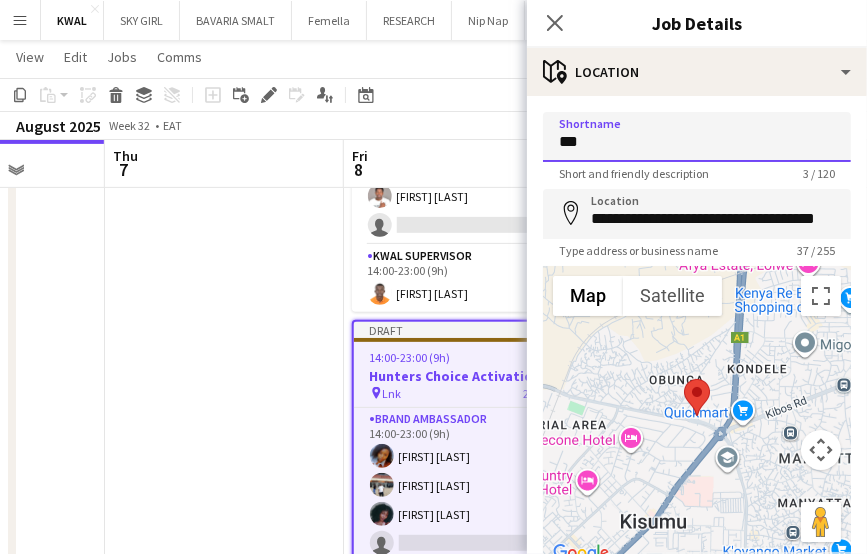 drag, startPoint x: 564, startPoint y: 141, endPoint x: 579, endPoint y: 133, distance: 17 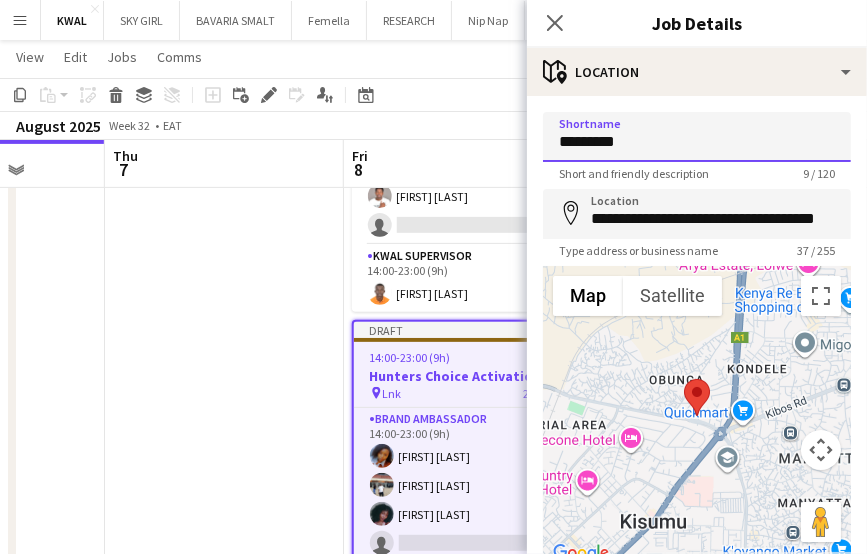 type on "********" 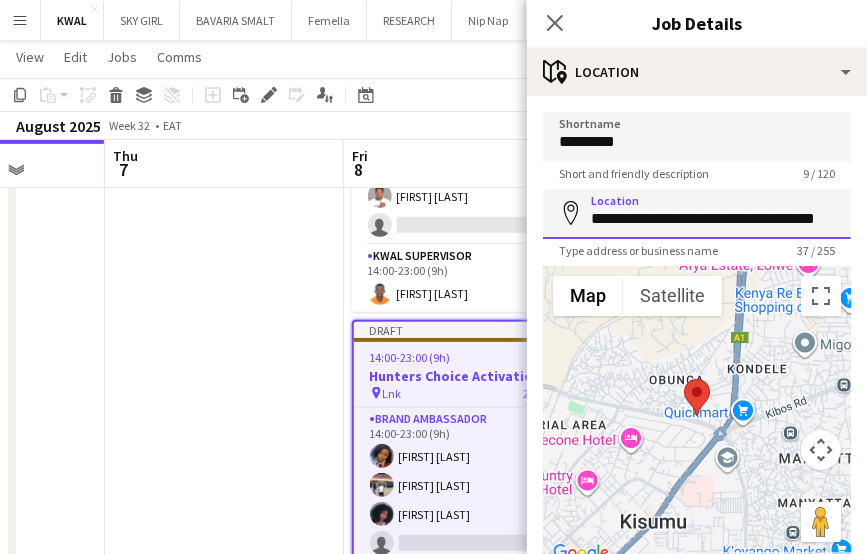 scroll, scrollTop: 0, scrollLeft: 30, axis: horizontal 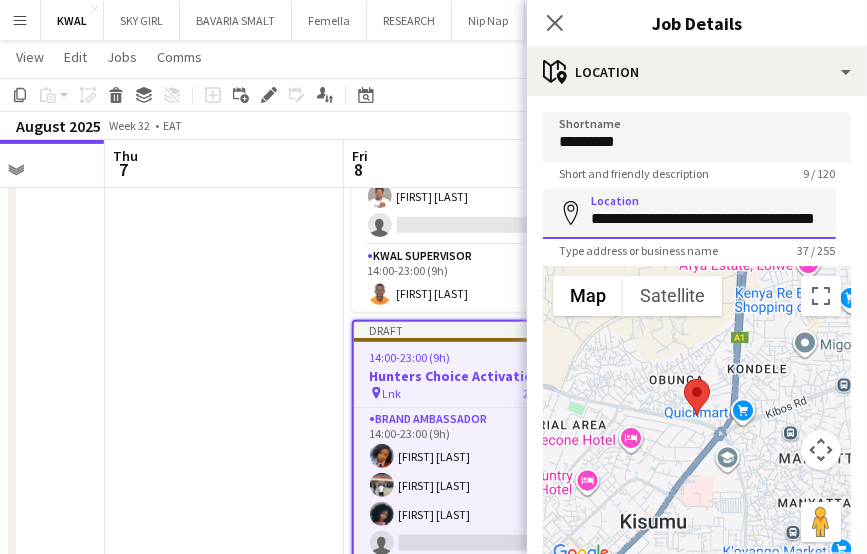 drag, startPoint x: 589, startPoint y: 217, endPoint x: 891, endPoint y: 221, distance: 302.0265 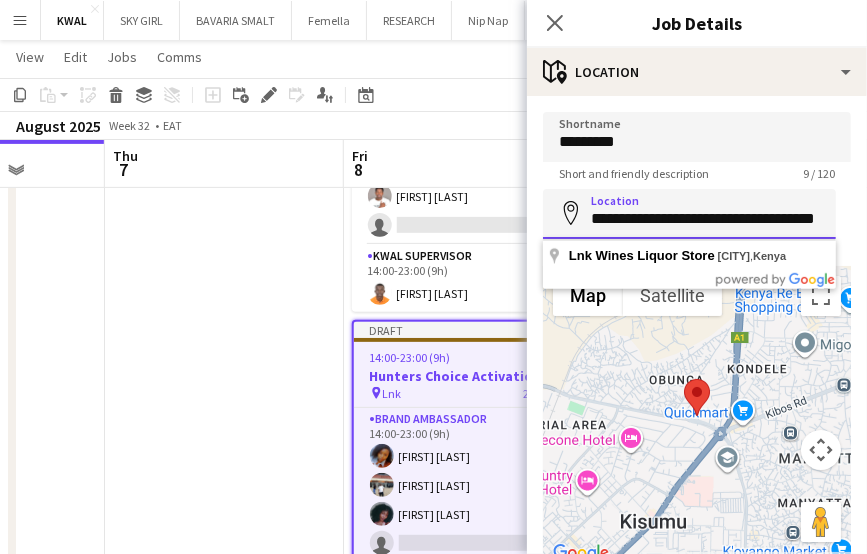 paste 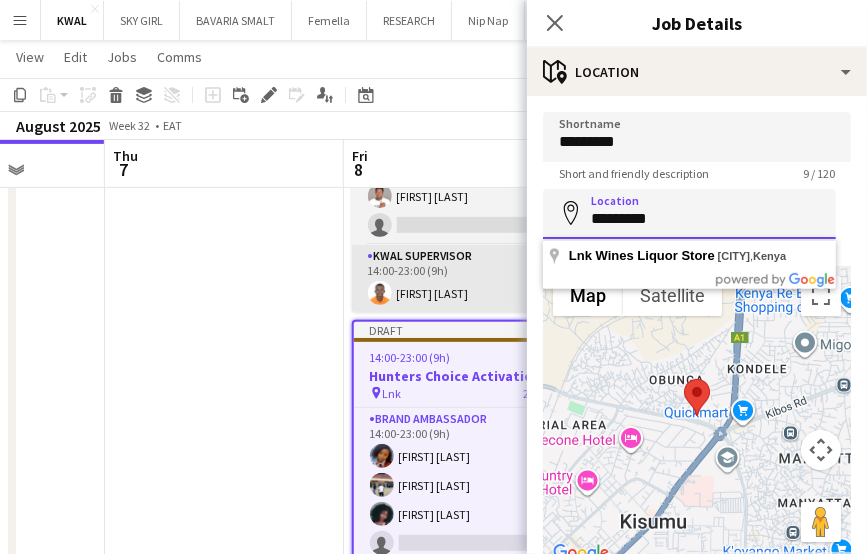scroll, scrollTop: 0, scrollLeft: 0, axis: both 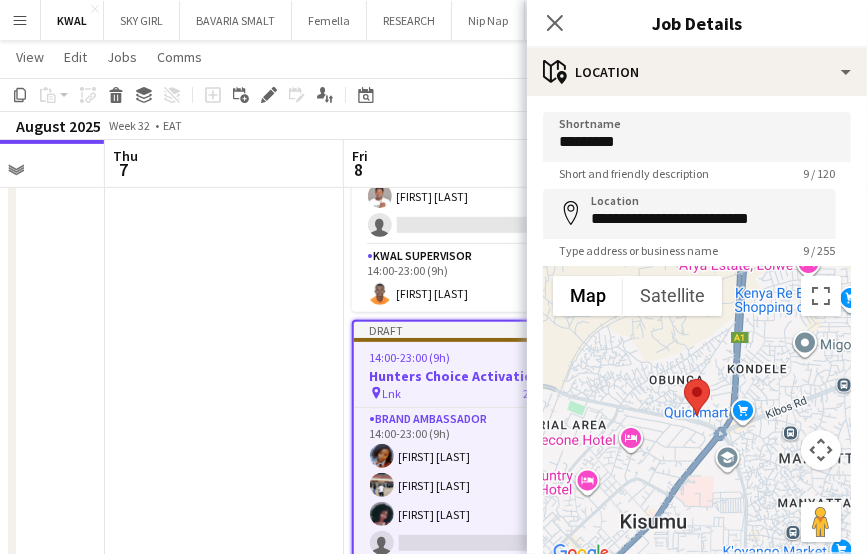 type on "**********" 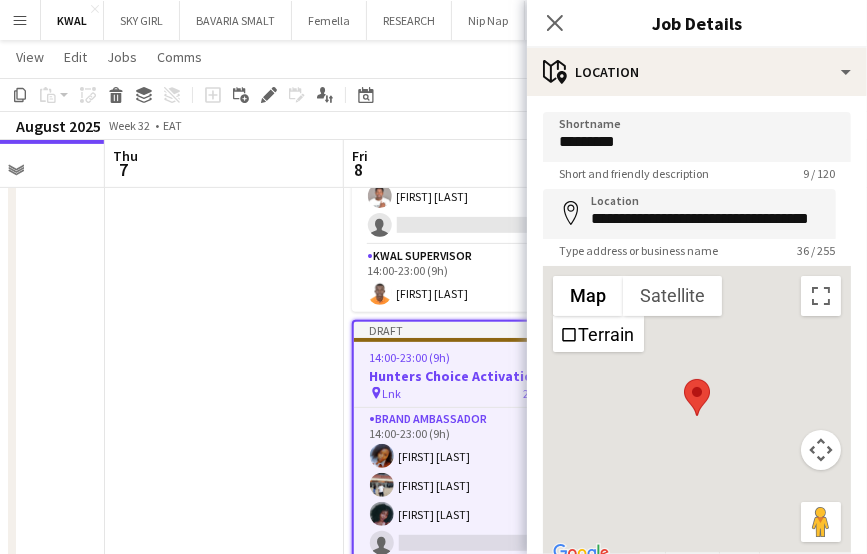 click at bounding box center [224, 1092] 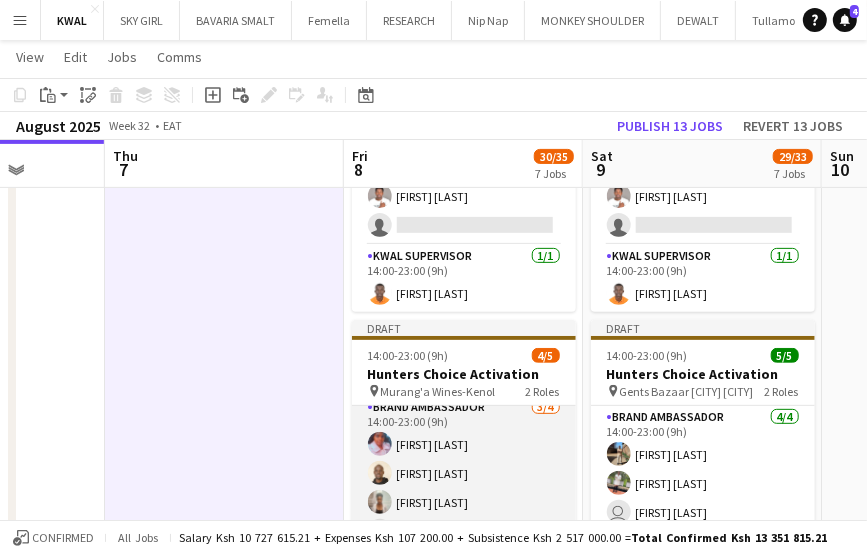 scroll, scrollTop: 12, scrollLeft: 0, axis: vertical 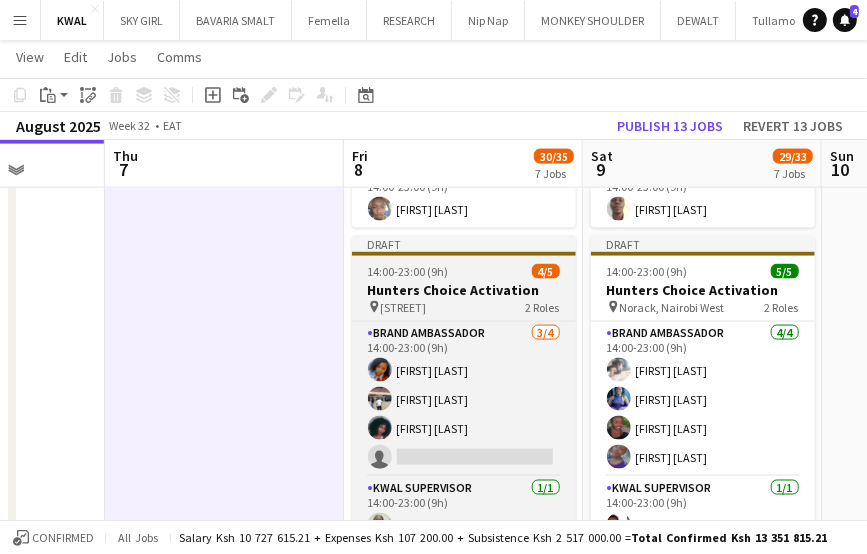 click on "Hunters Choice Activation" at bounding box center [464, 290] 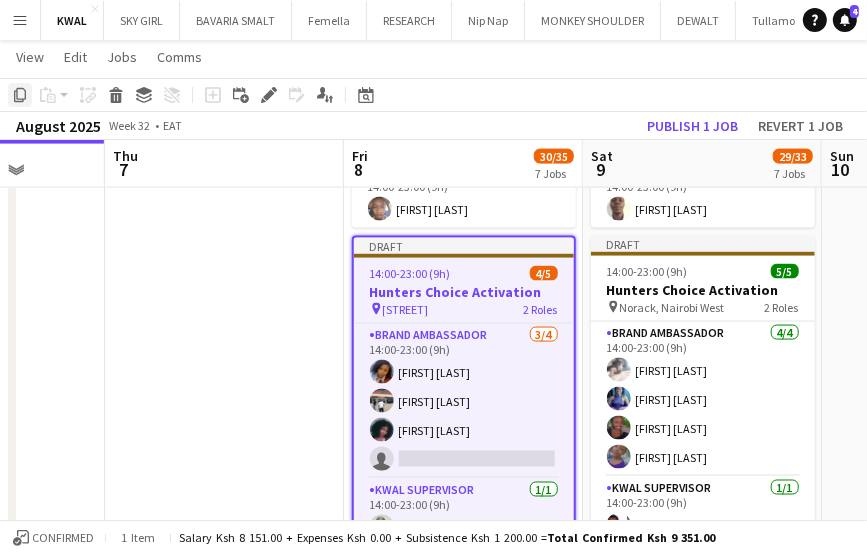 click on "Copy" 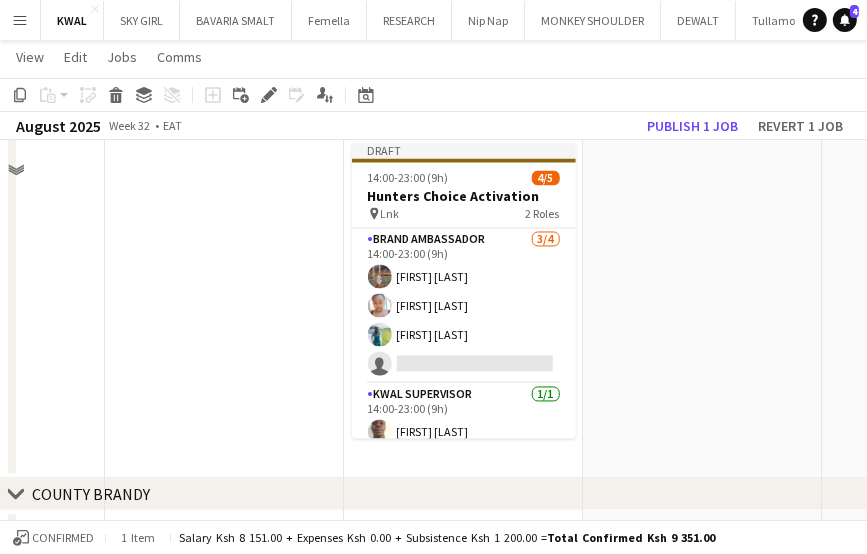 scroll, scrollTop: 2100, scrollLeft: 0, axis: vertical 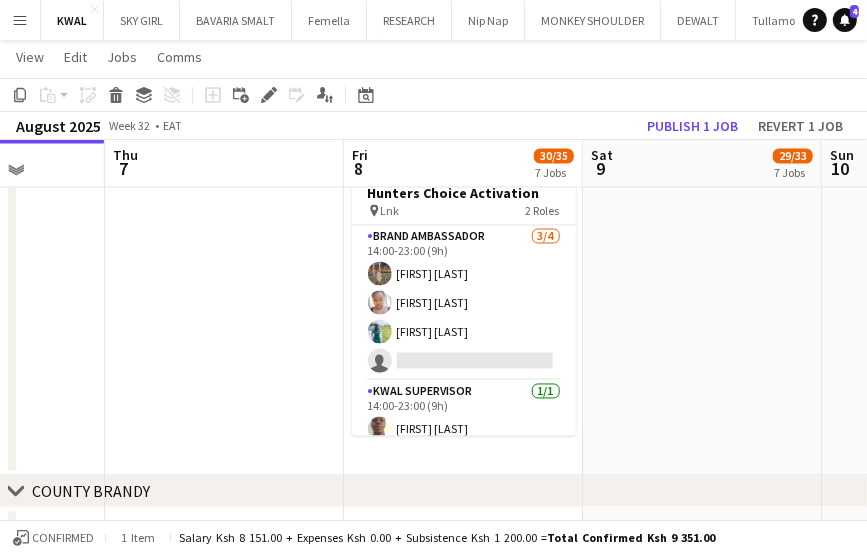 click on "Draft   14:00-23:00 (9h)    4/5   Hunters Choice Activation
pin
Deanlink wines    2 Roles   Brand Ambassador   3/4   14:00-23:00 (9h)
Melissa nasambu JUNE SAGALA ROBERT NYARIKI
single-neutral-actions
KWAL SUPERVISOR   1/1   14:00-23:00 (9h)
NIGEL MORARA  Draft   14:00-23:00 (9h)    5/5   Hunters Choice Activation
pin
Gents Bazaar Meru Makutano    2 Roles   Brand Ambassador   4/4   14:00-23:00 (9h)
Shannel Mwenda Teresa Mwendwa
user
Ann Nkirote Lightness Njeri  KWAL SUPERVISOR   1/1   14:00-23:00 (9h)
Jane Gathogo  Draft   14:00-23:00 (9h)    4/5   Hunters Choice Activation
pin
Kawawa bar   2 Roles   Brand Ambassador   3/4   14:00-23:00 (9h)
Faiza Boto Morris Kirimi Mohammed Hussein
single-neutral-actions
KWAL SUPERVISOR   1/1   14:00-23:00 (9h)
Orman Neville  Draft   14:00-23:00 (9h)" at bounding box center [702, -608] 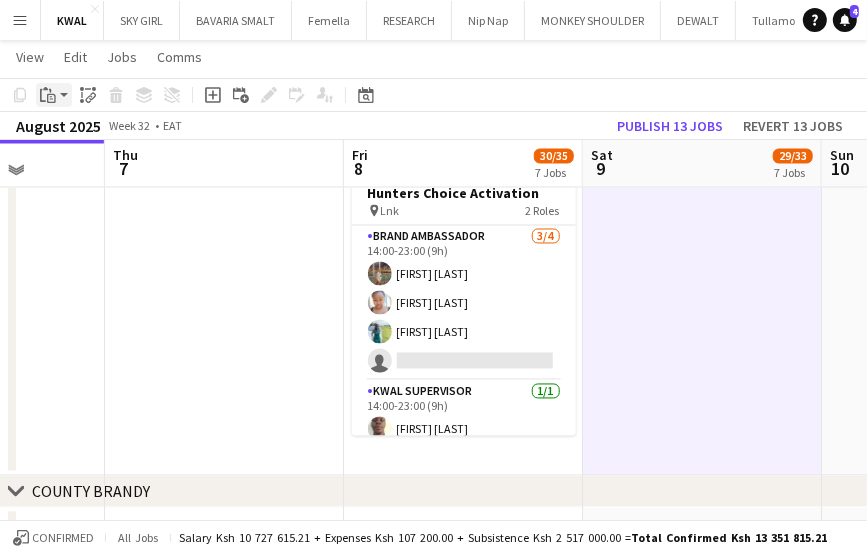 click on "Paste" at bounding box center [48, 95] 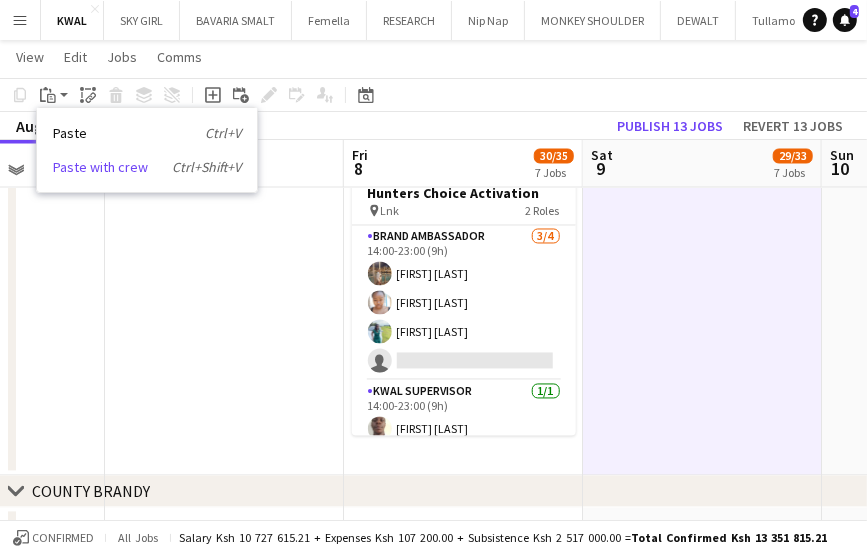 click on "Paste with crew  Ctrl+Shift+V" at bounding box center (147, 167) 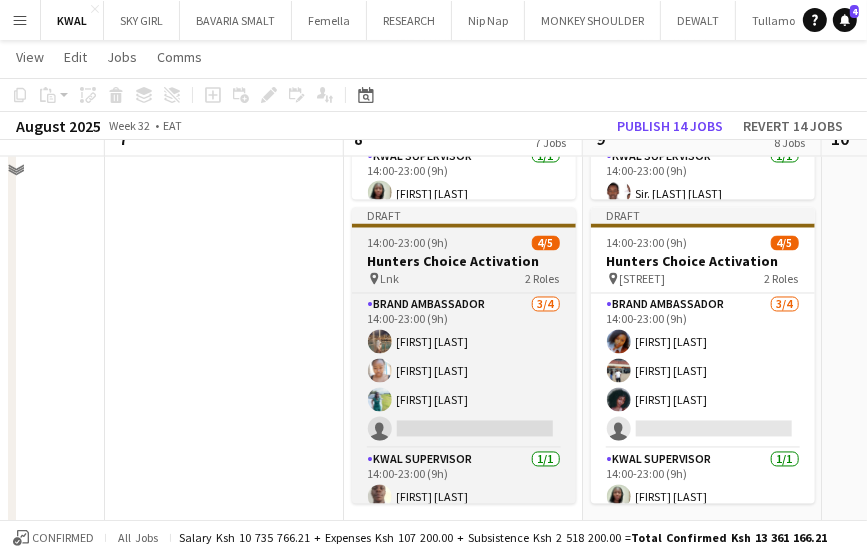 scroll, scrollTop: 2000, scrollLeft: 0, axis: vertical 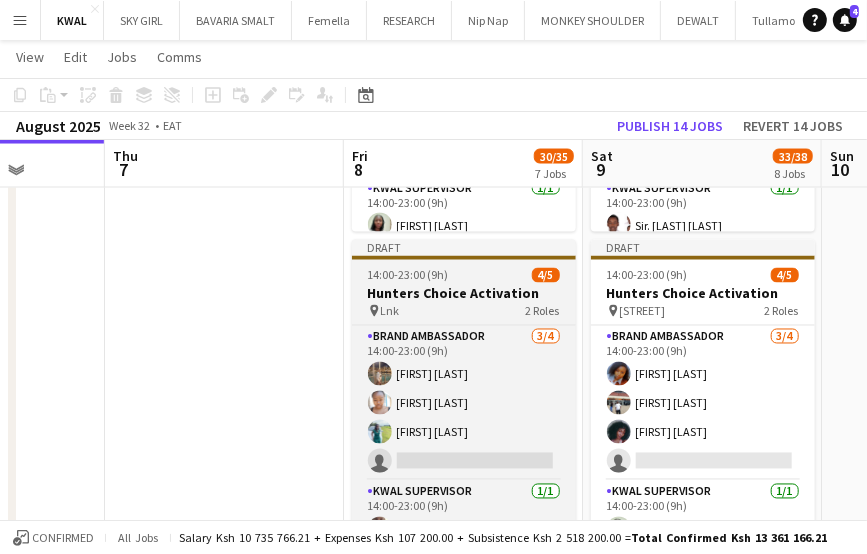 click on "Hunters Choice Activation" at bounding box center [464, 294] 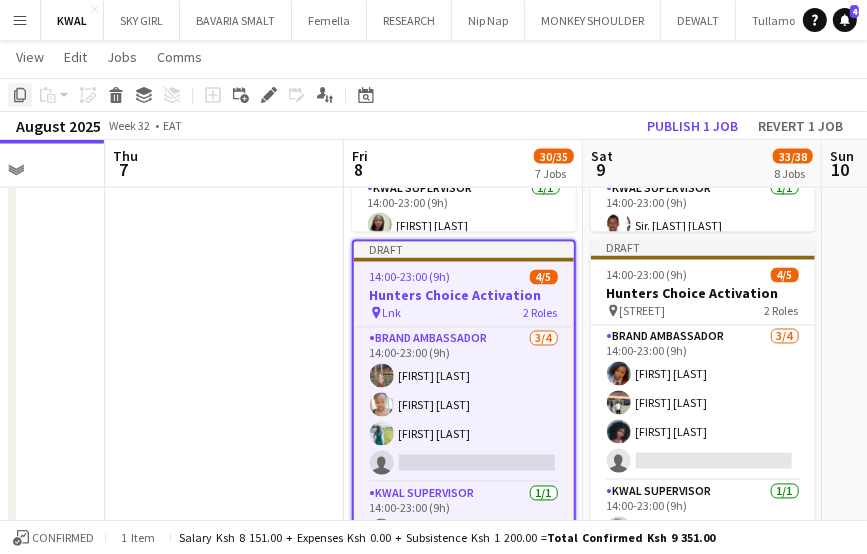 click on "Copy" 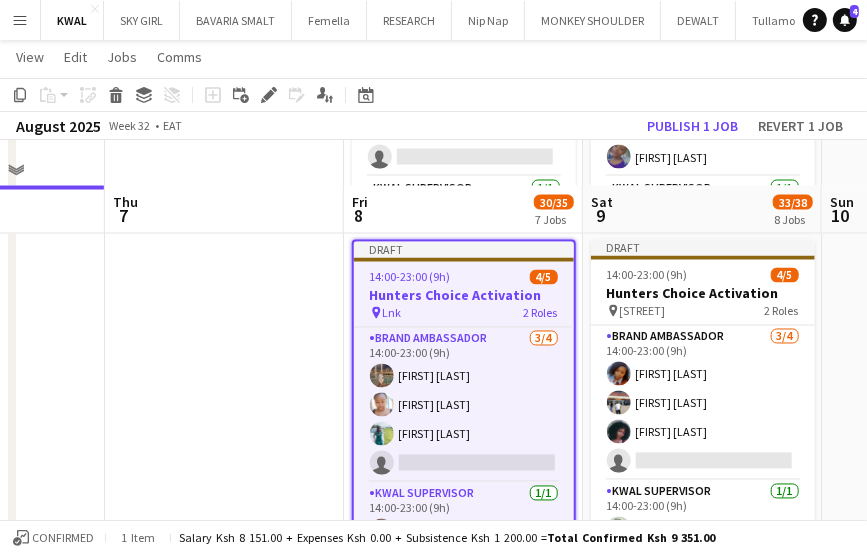 scroll, scrollTop: 2300, scrollLeft: 0, axis: vertical 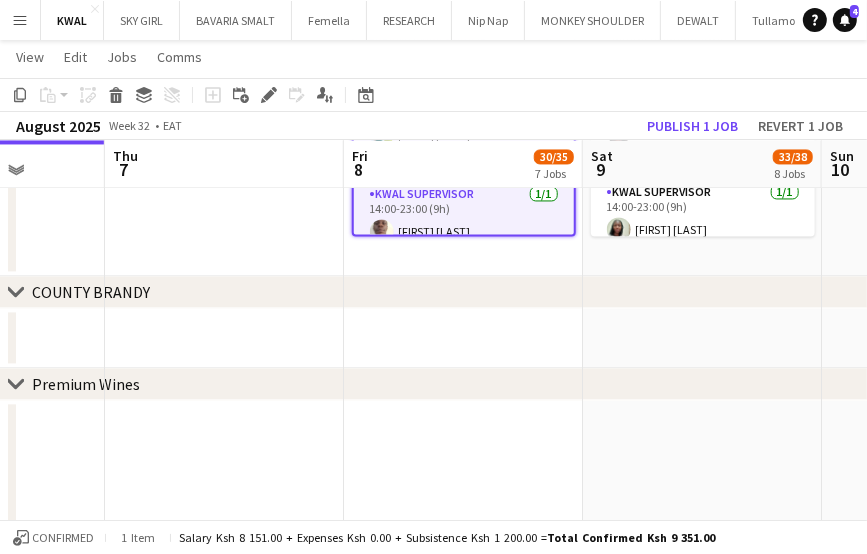 click on "Draft   14:00-23:00 (9h)    4/5   Hunters Choice Activation
pin
Deanlink wines    2 Roles   Brand Ambassador   3/4   14:00-23:00 (9h)
Melissa nasambu JUNE SAGALA ROBERT NYARIKI
single-neutral-actions
KWAL SUPERVISOR   1/1   14:00-23:00 (9h)
NIGEL MORARA  Draft   14:00-23:00 (9h)    4/5   Hunters Choice Activation
pin
Murang'a Wines-Kenol    2 Roles   Brand Ambassador   3/4   14:00-23:00 (9h)
Purity Ntinyari Julius Nyerere Christine Mwangi
single-neutral-actions
KWAL SUPERVISOR   1/1   14:00-23:00 (9h)
Kelvin Makumi  Draft   14:00-23:00 (9h)    5/5   Hunters Choice Activation
pin
Norack, Nairobi West    2 Roles   Brand Ambassador   4/4   14:00-23:00 (9h)
Moses Tado Musalama Cess Rosemary Kanambiu Silvia Kaguri  KWAL SUPERVISOR   1/1   14:00-23:00 (9h)
Sir. George G  Draft   14:00-23:00 (9h)    5/5
pin" at bounding box center (463, -808) 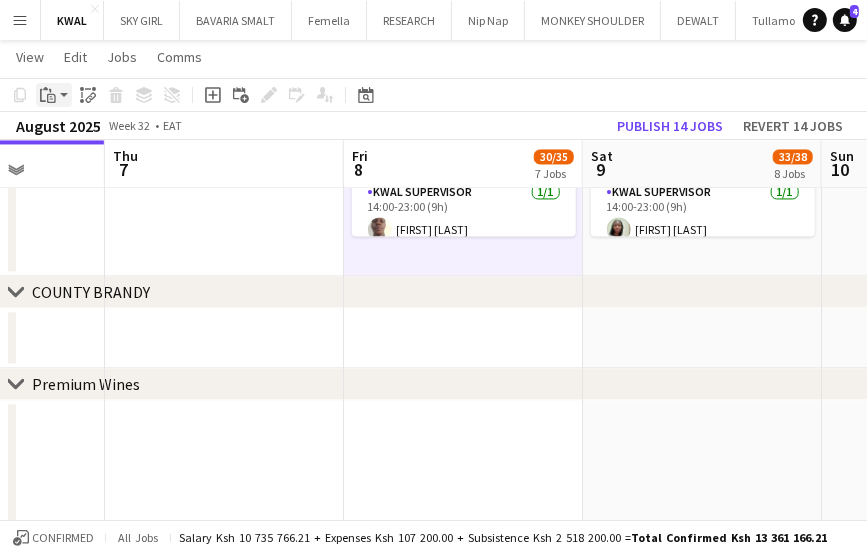 click on "Paste" at bounding box center [54, 95] 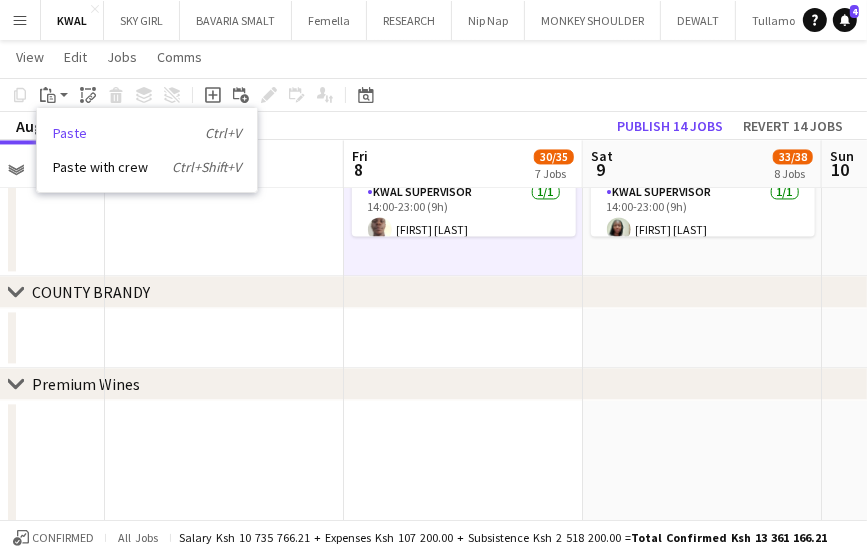 click on "Paste   Ctrl+V" at bounding box center [147, 133] 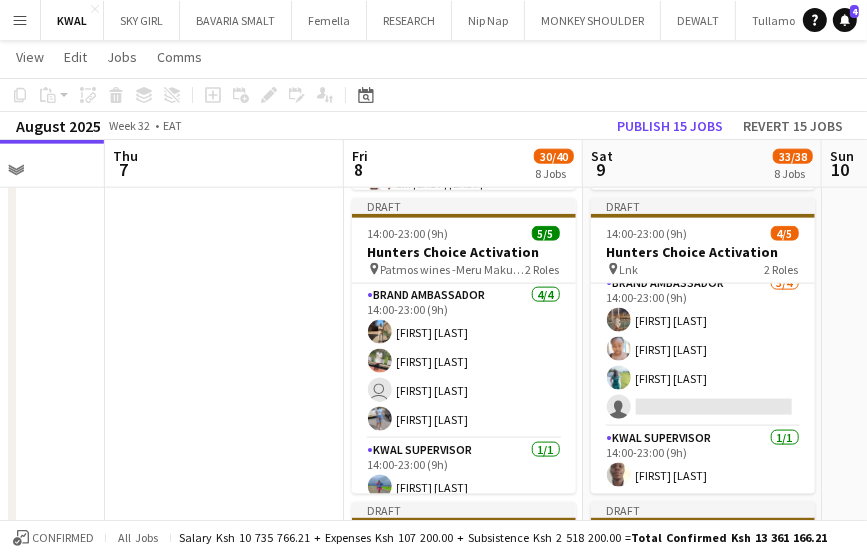 scroll, scrollTop: 1400, scrollLeft: 0, axis: vertical 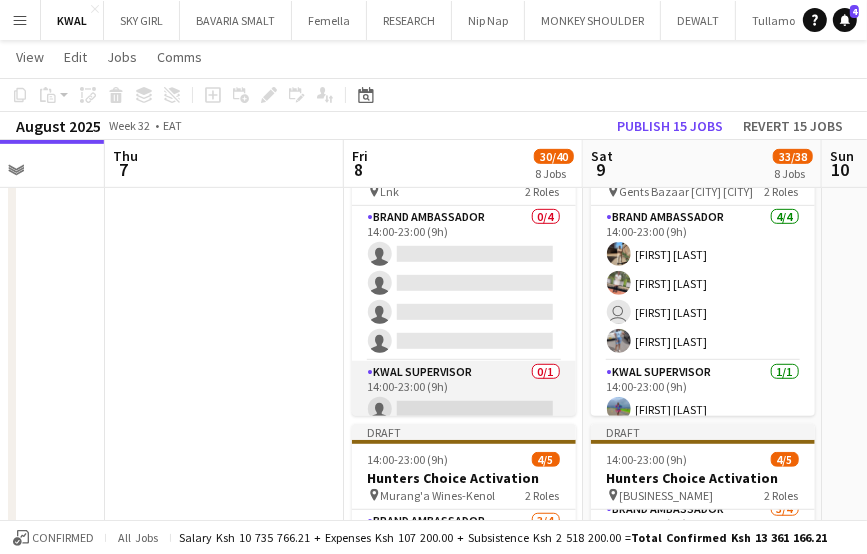 click on "KWAL SUPERVISOR   0/1   14:00-23:00 (9h)
single-neutral-actions" at bounding box center [464, 395] 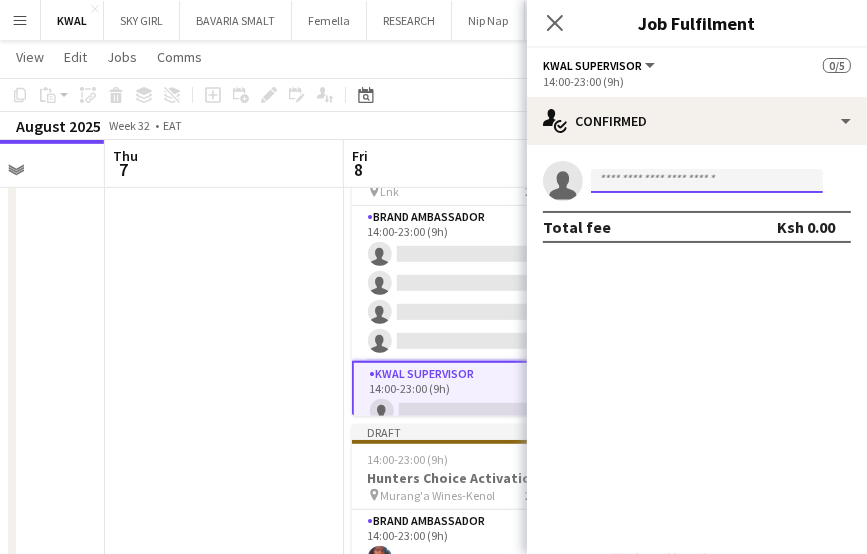 click at bounding box center (707, 181) 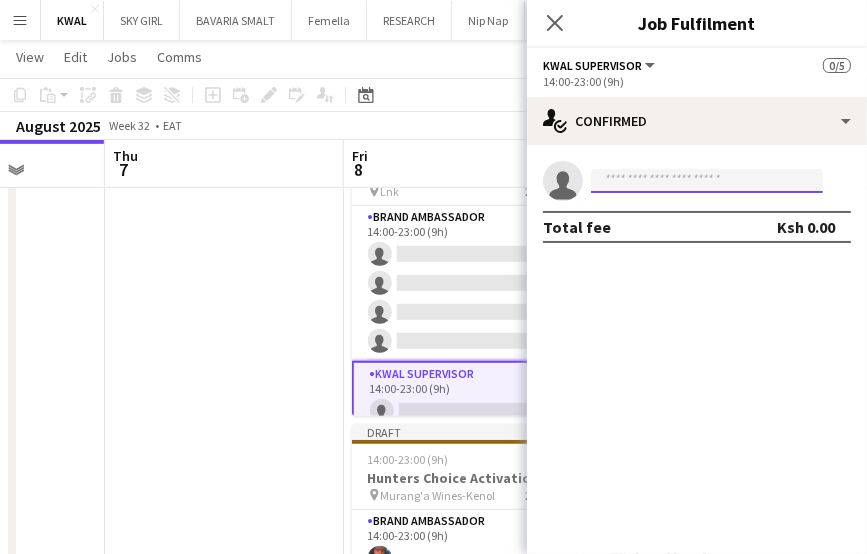 paste on "**********" 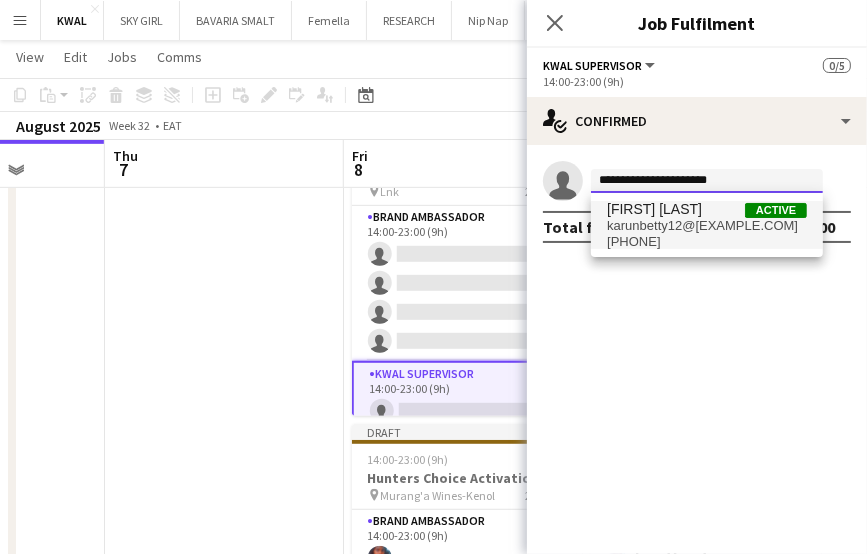 type on "**********" 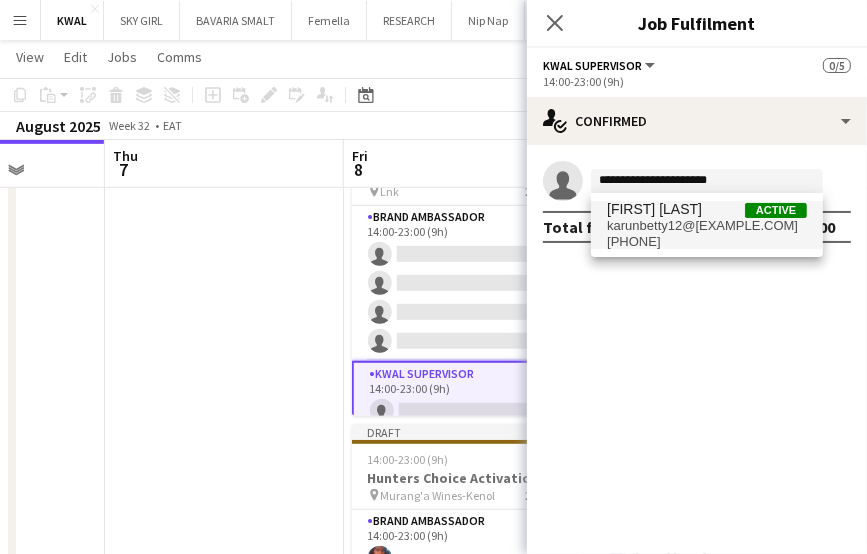 click on "karunbetty12@gmail.com" at bounding box center (707, 226) 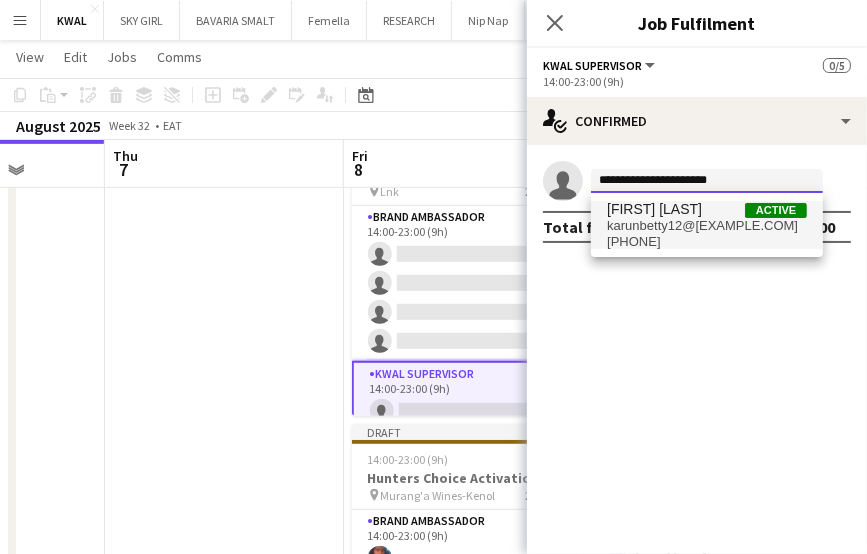 type 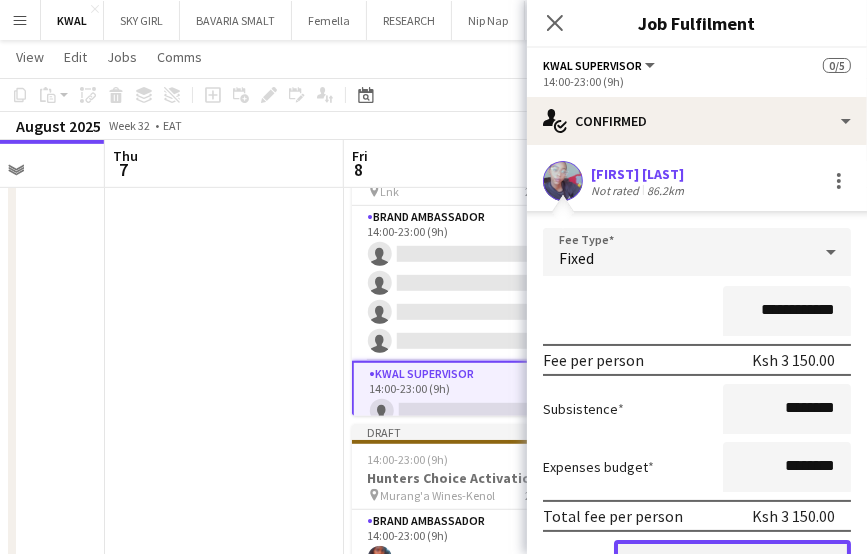 click on "Confirm" at bounding box center [732, 560] 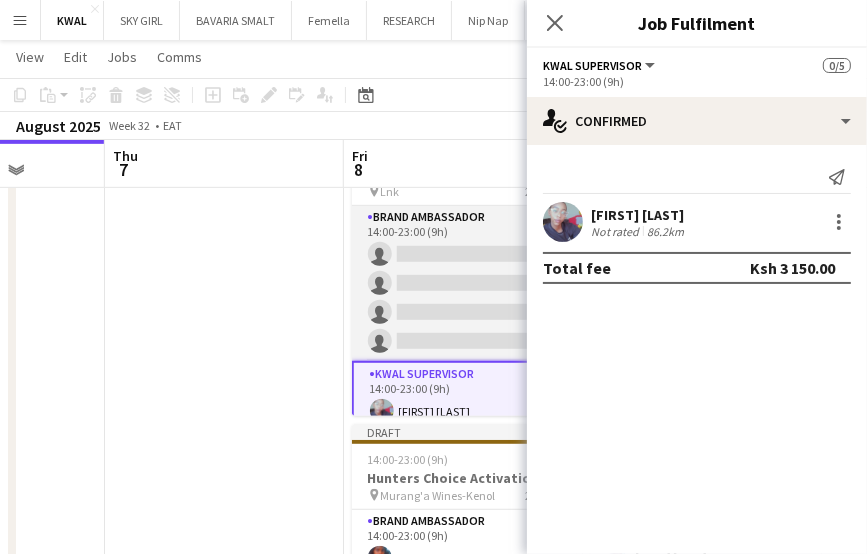 click on "Brand Ambassador   0/4   14:00-23:00 (9h)
single-neutral-actions
single-neutral-actions
single-neutral-actions
single-neutral-actions" at bounding box center [464, 283] 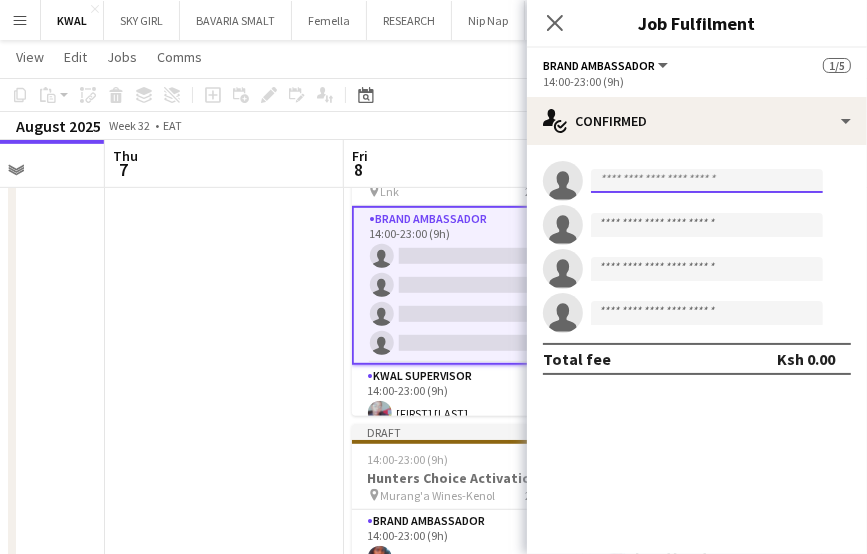 click at bounding box center (707, 181) 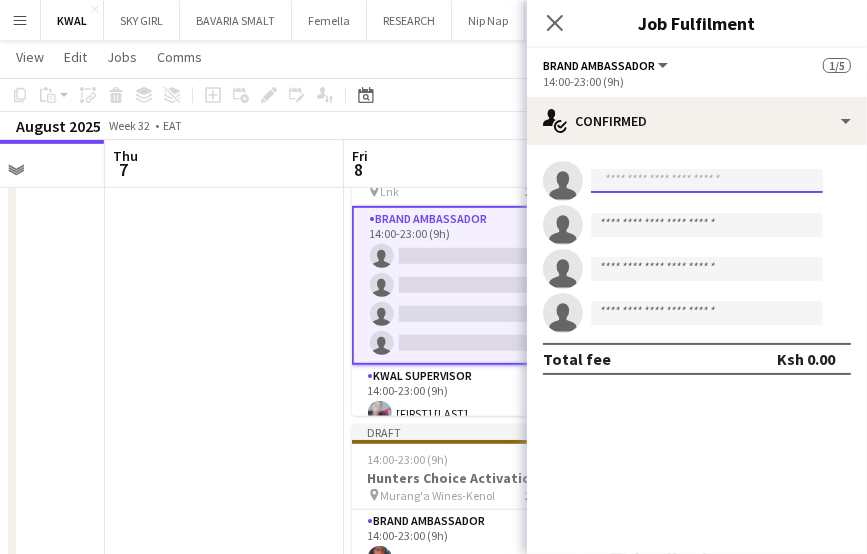 paste on "**********" 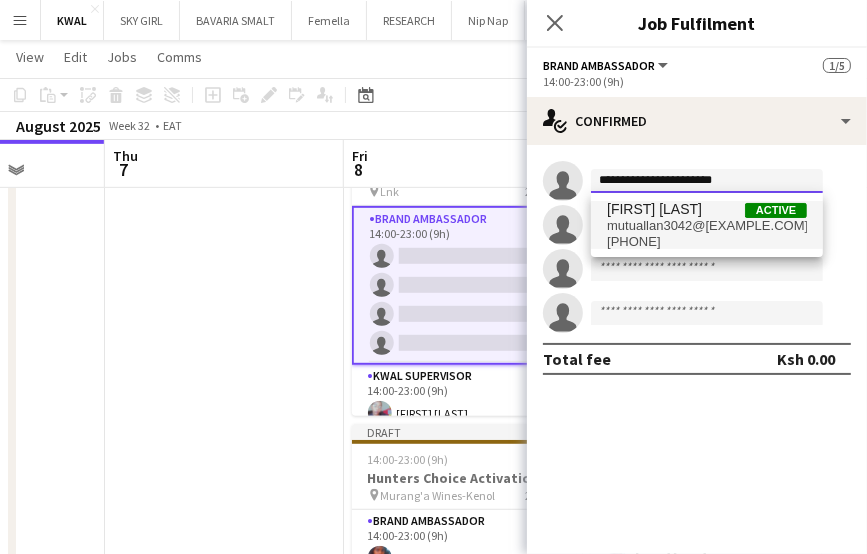 type on "**********" 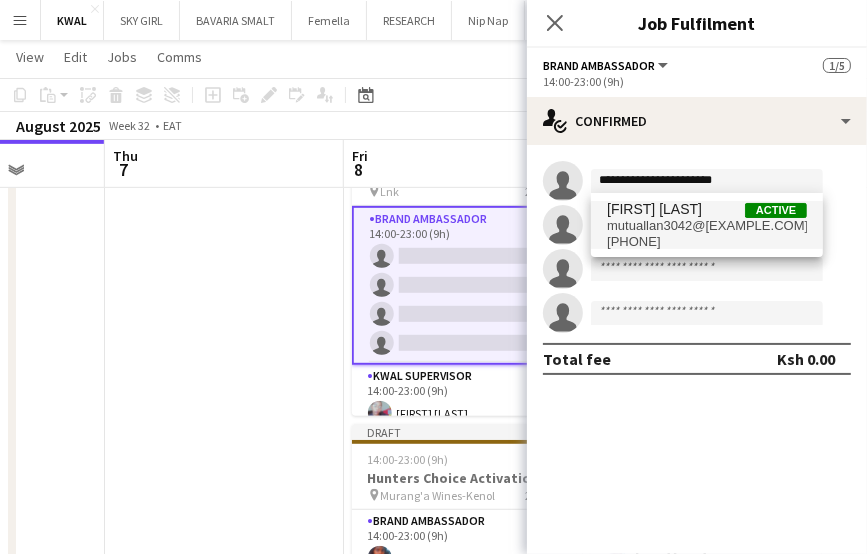 click on "mutuallan3042@gmail.com" at bounding box center (707, 226) 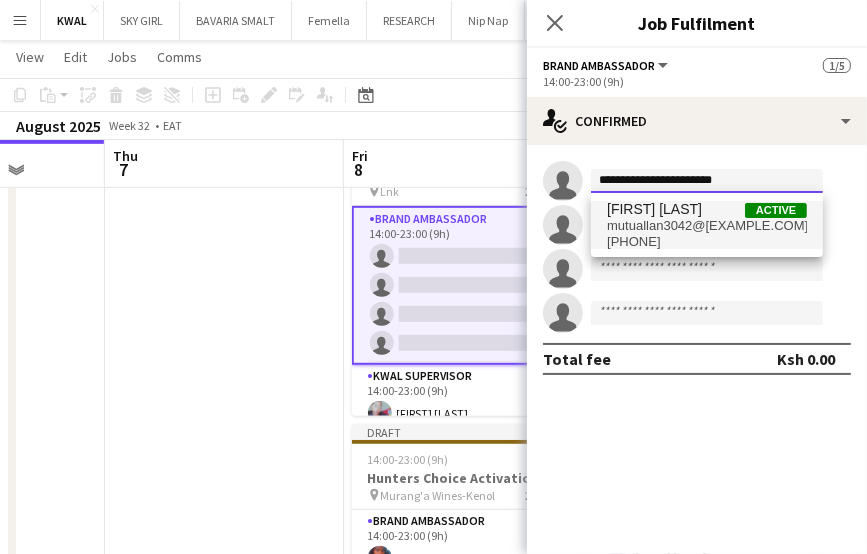 type 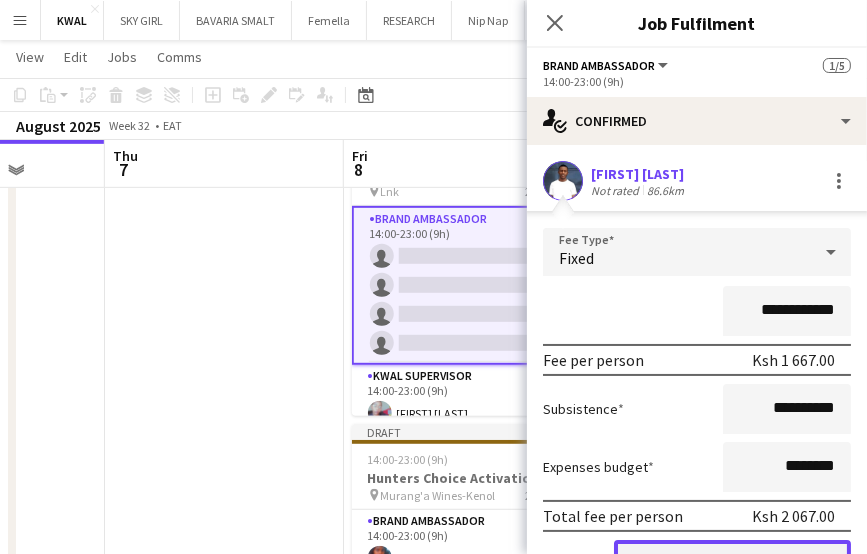 click on "Confirm" at bounding box center (732, 560) 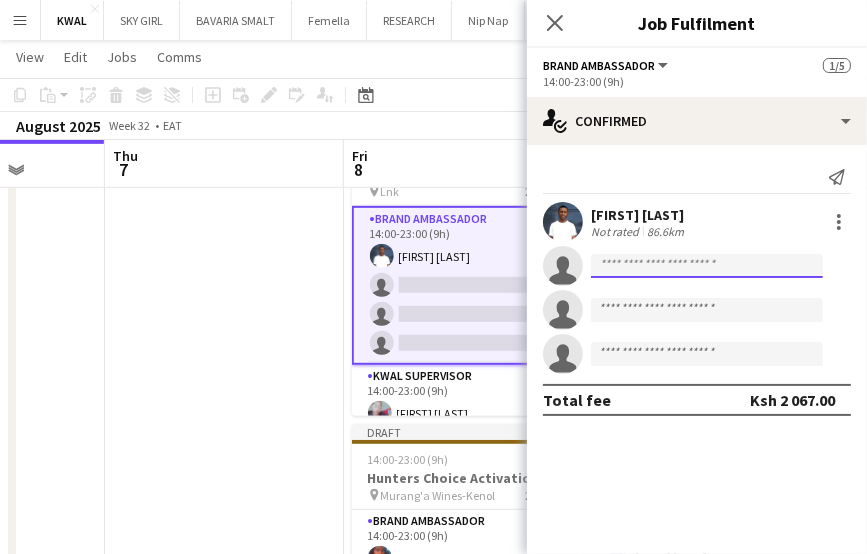click at bounding box center (707, 310) 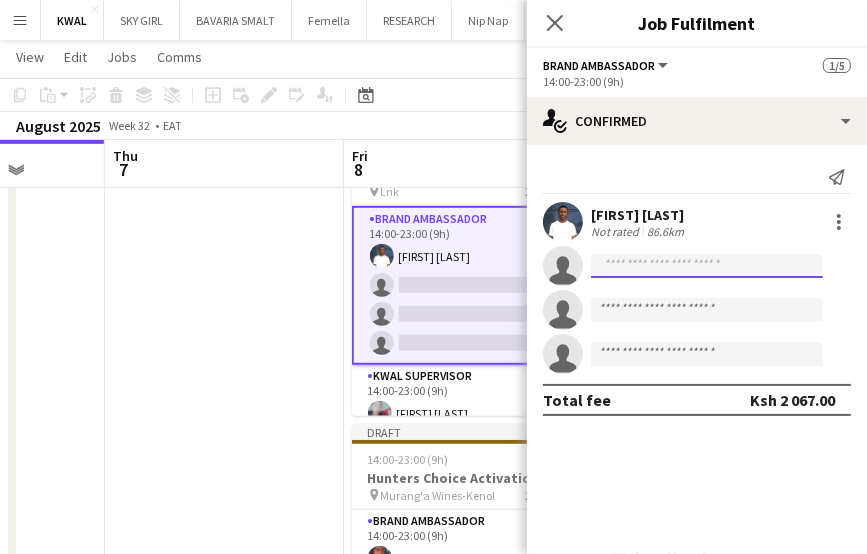 paste on "**********" 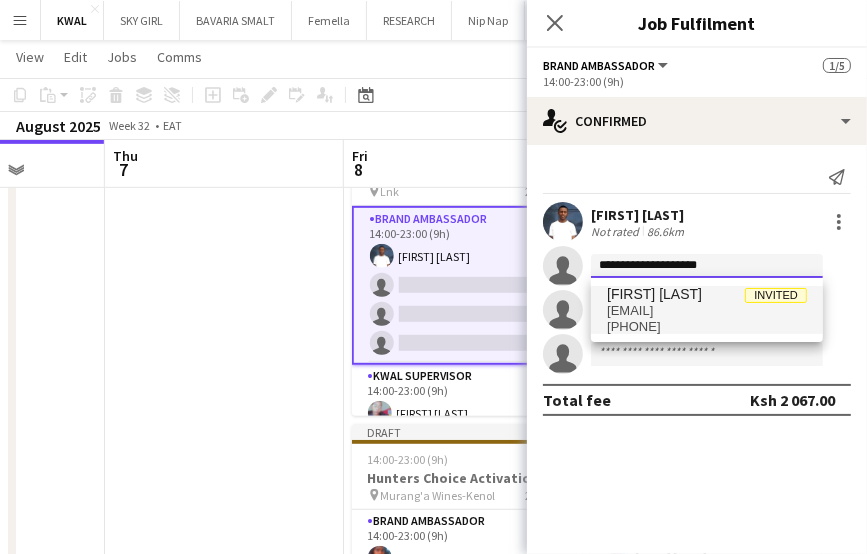 type on "**********" 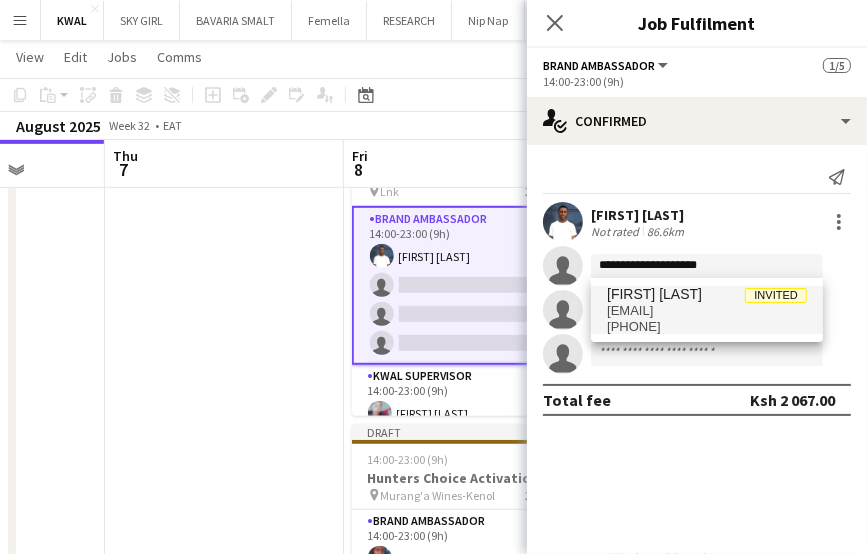 click on "gesarecole@gmail.com" at bounding box center [707, 311] 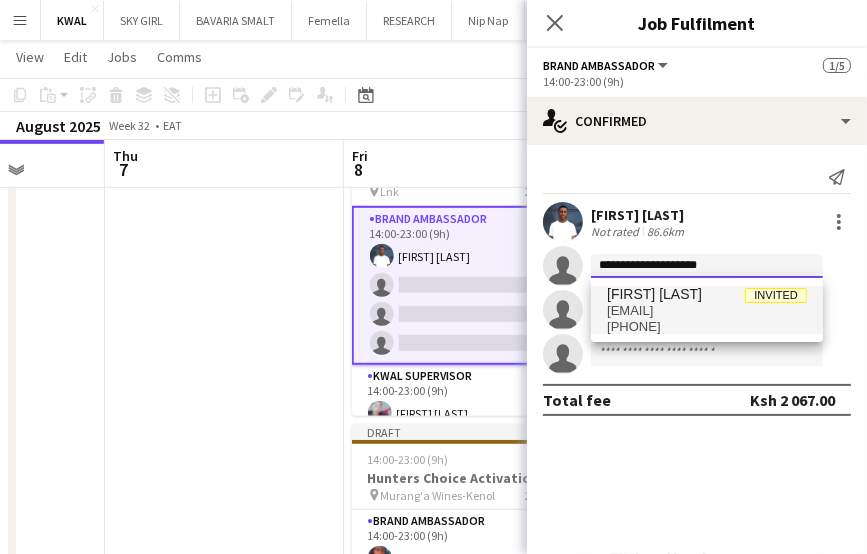type 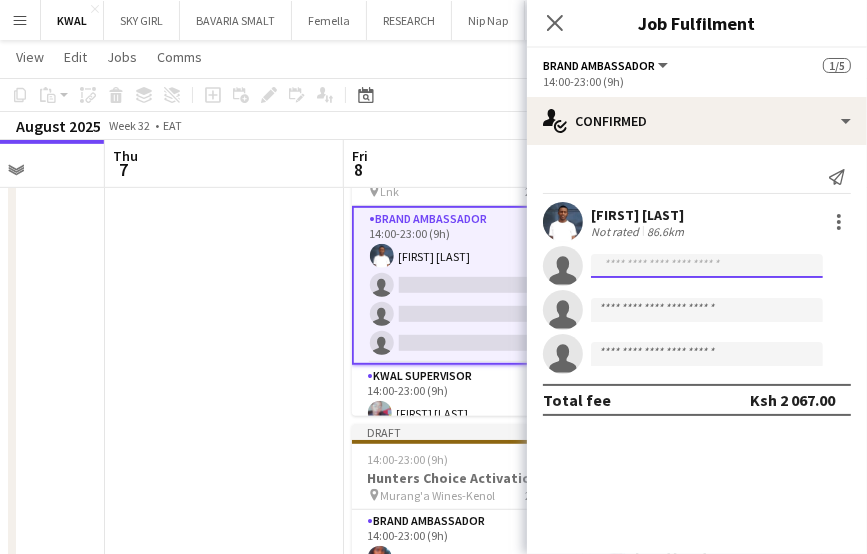 scroll, scrollTop: 0, scrollLeft: 0, axis: both 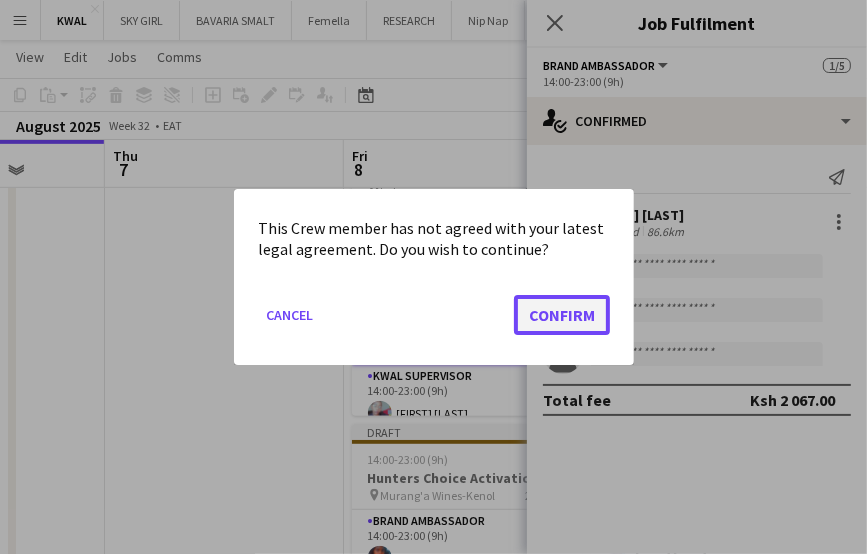 click on "Confirm" 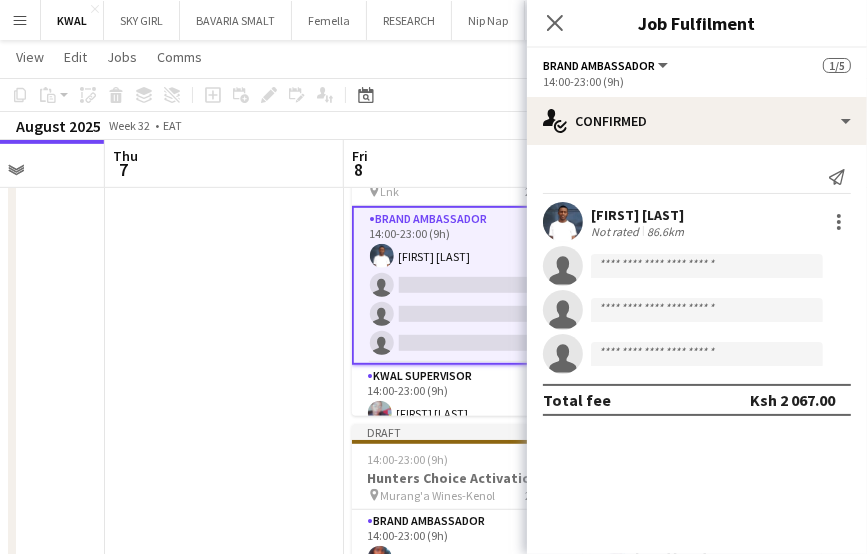 scroll, scrollTop: 600, scrollLeft: 0, axis: vertical 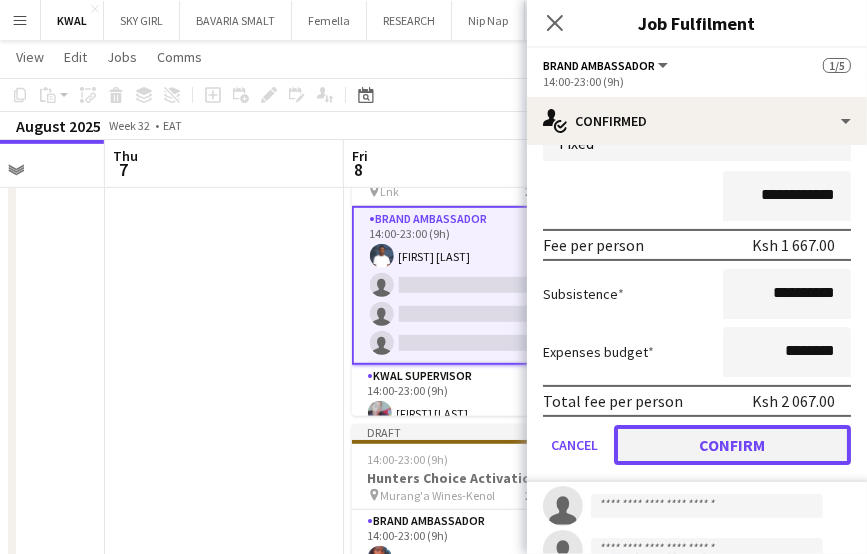 click on "Confirm" at bounding box center [732, 445] 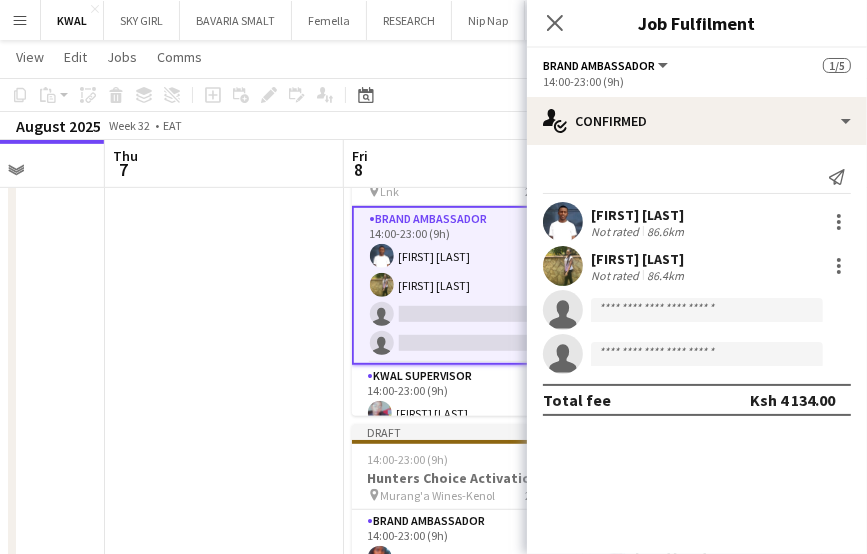 scroll, scrollTop: 0, scrollLeft: 0, axis: both 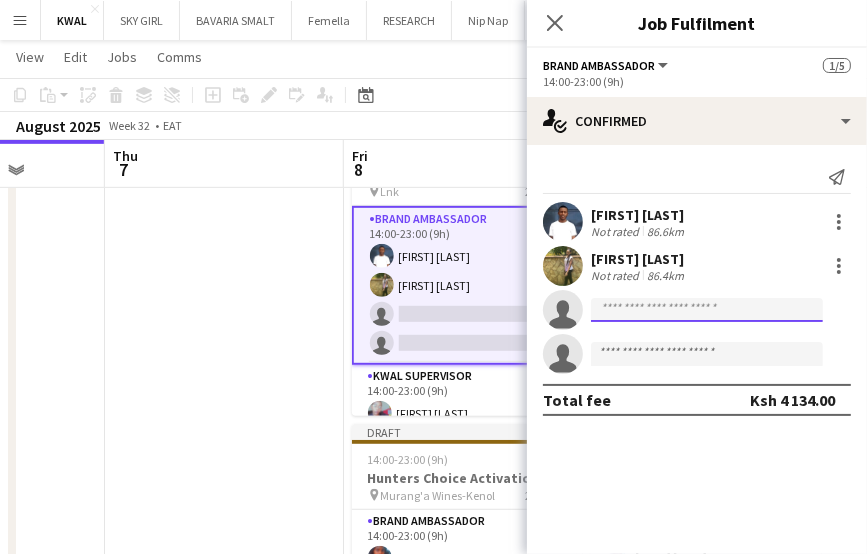 click 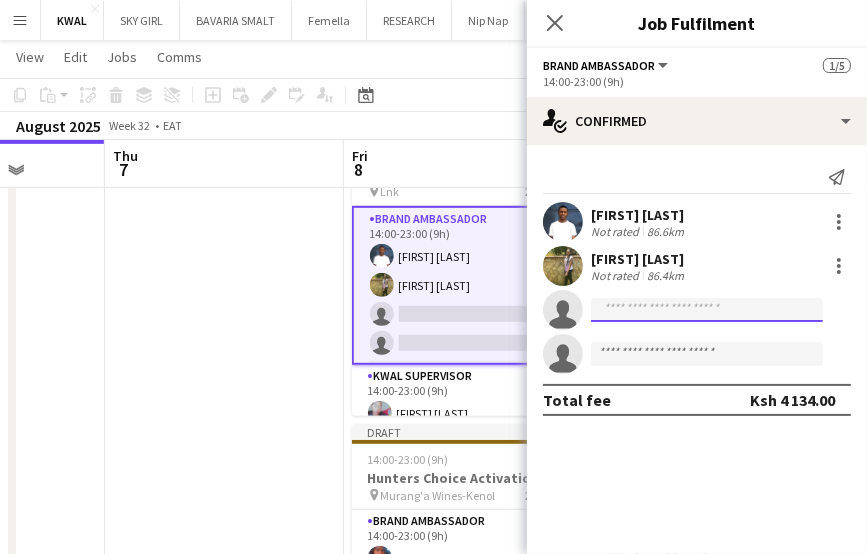 paste on "**********" 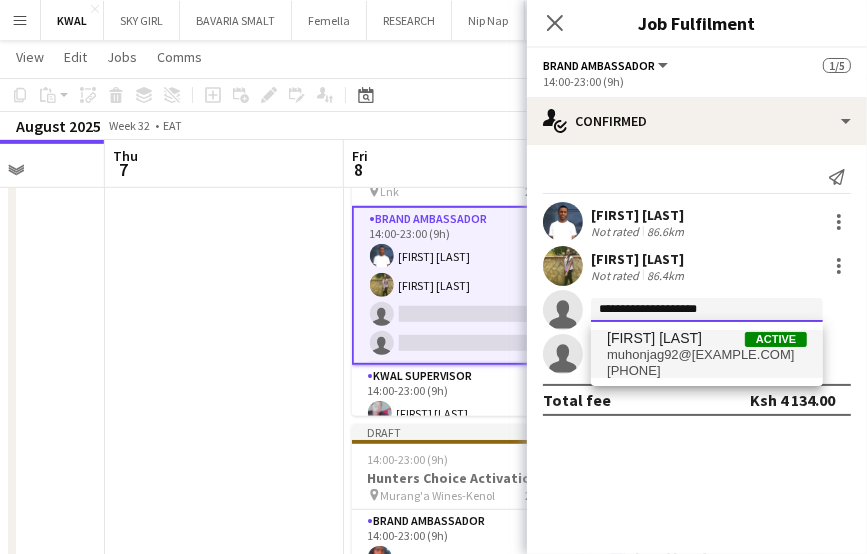 type on "**********" 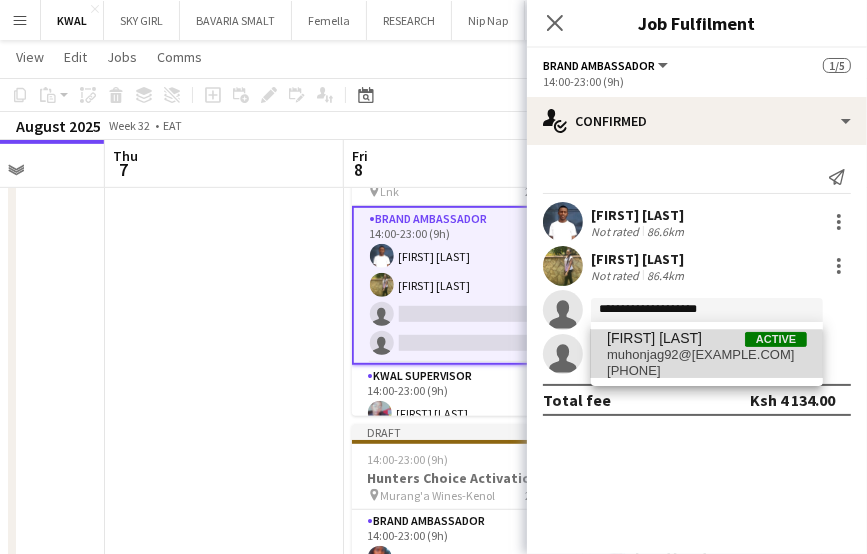 click on "muhonjag92@gmail.com" at bounding box center [707, 355] 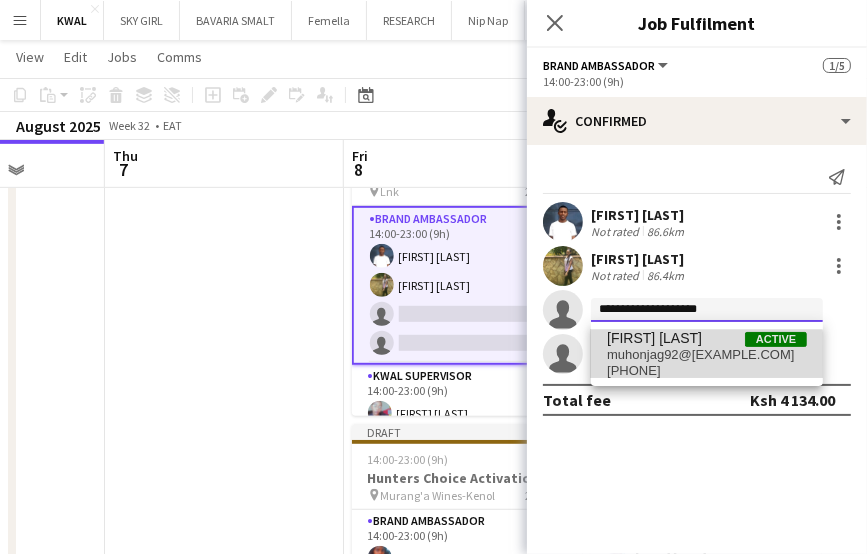 type 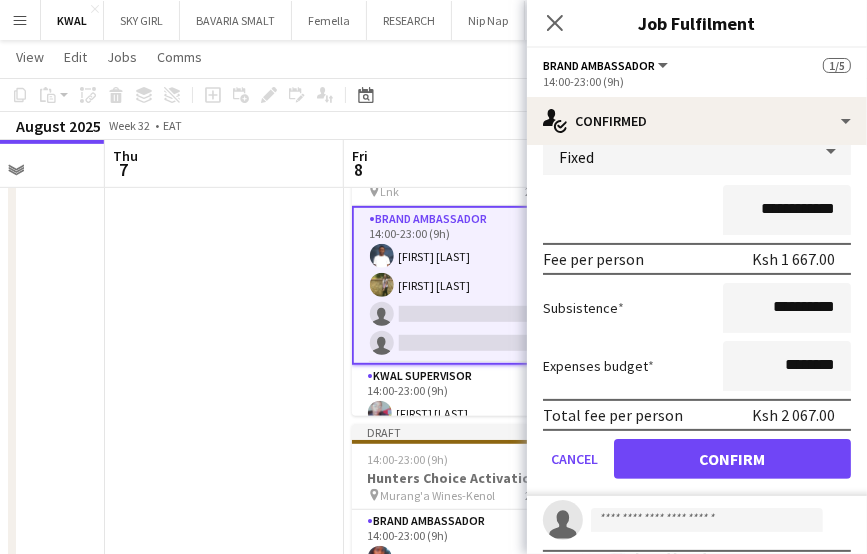 scroll, scrollTop: 271, scrollLeft: 0, axis: vertical 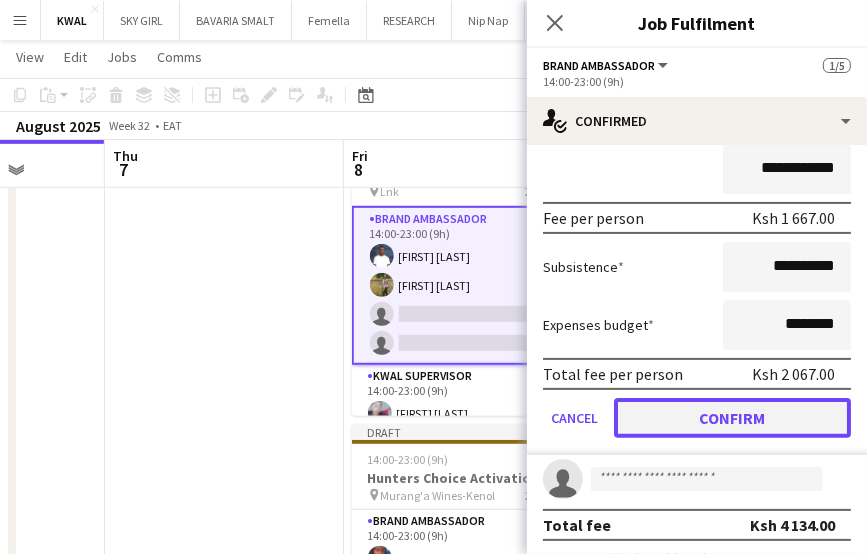 click on "Confirm" at bounding box center (732, 418) 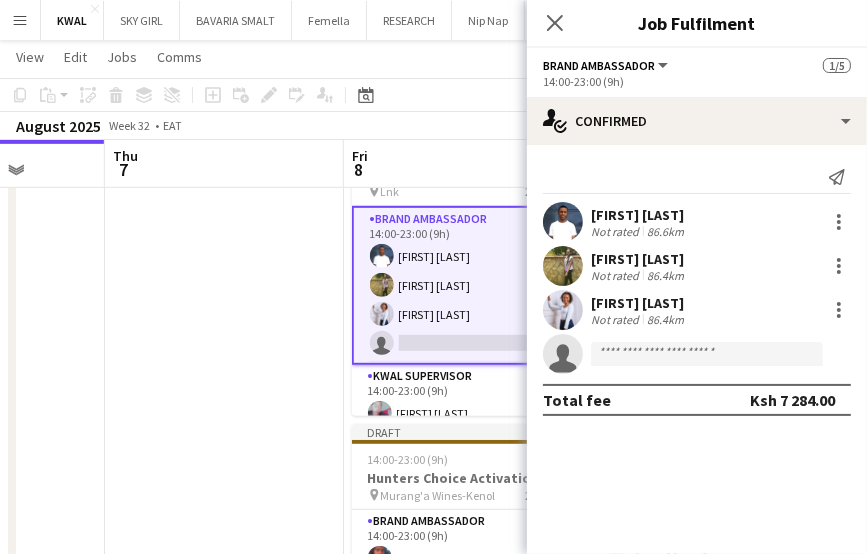 scroll, scrollTop: 0, scrollLeft: 0, axis: both 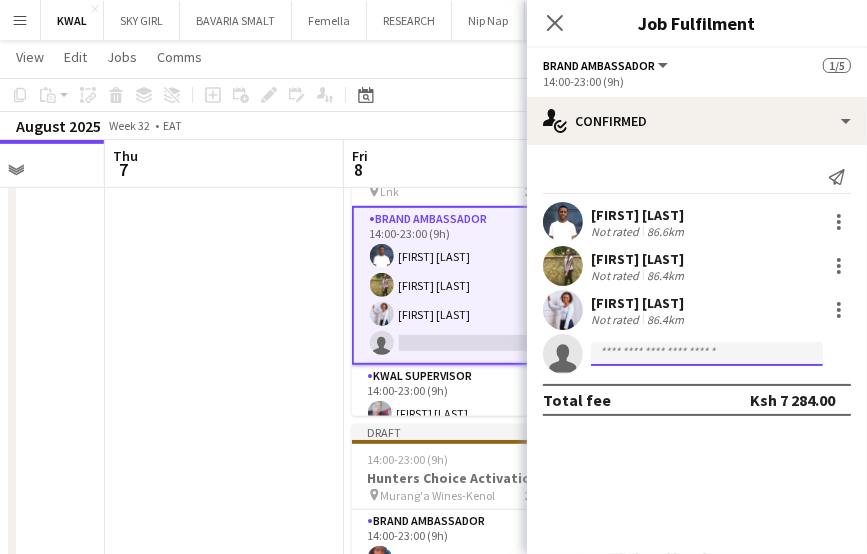 click 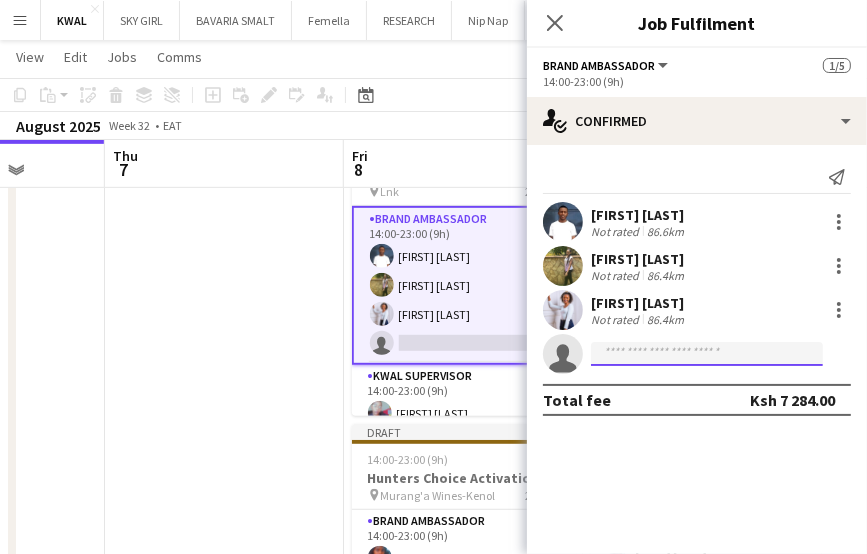 paste on "**********" 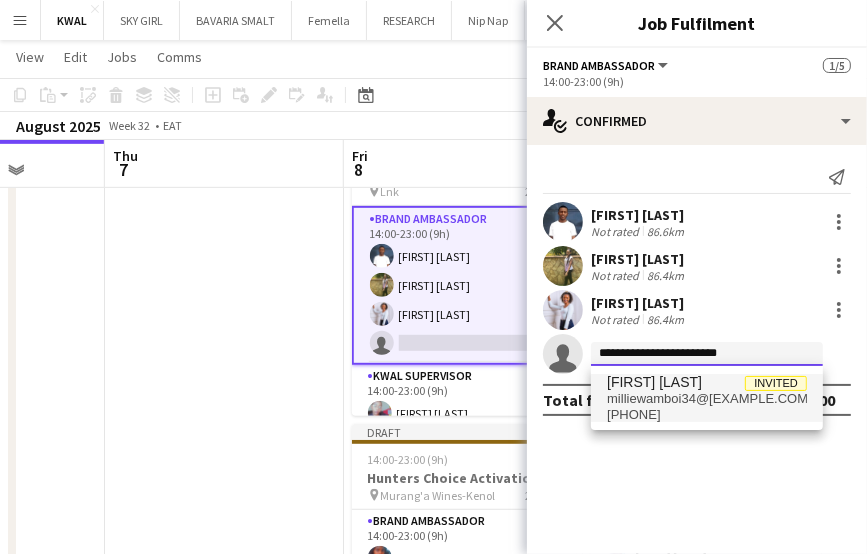 type on "**********" 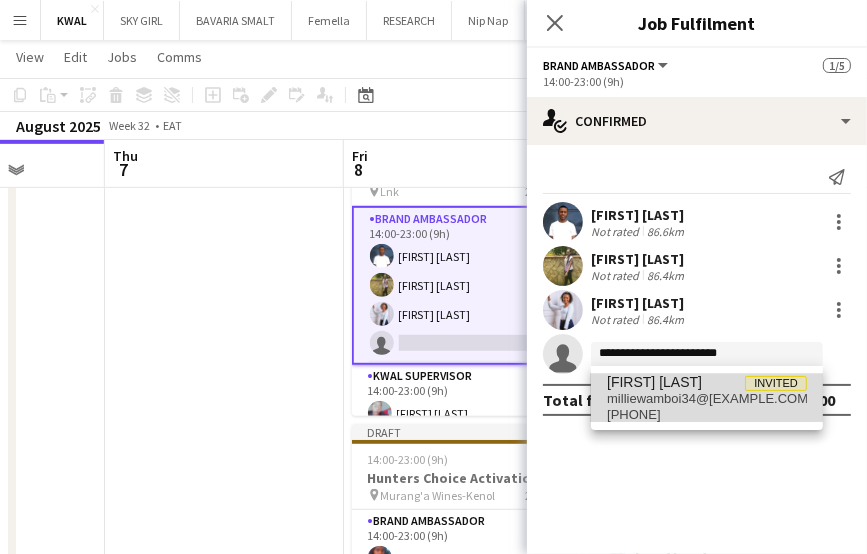 click on "milliewamboi34@gmail.com" at bounding box center (707, 399) 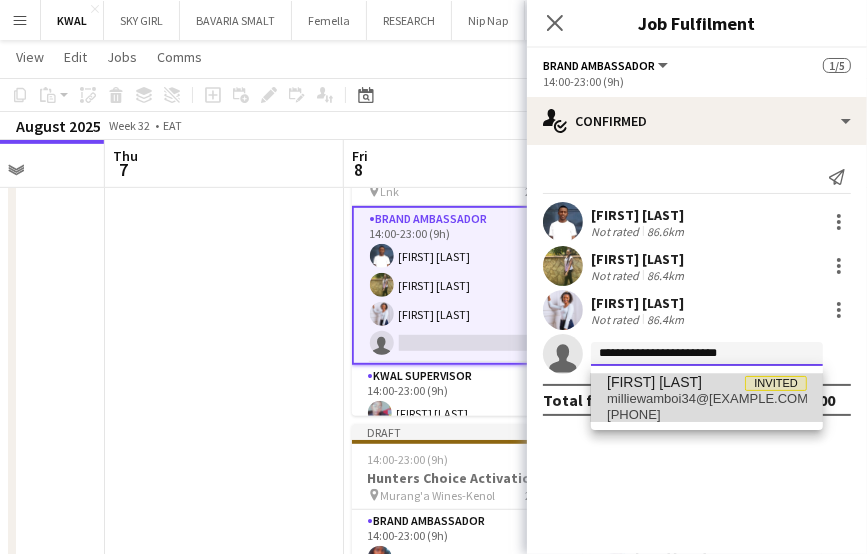type 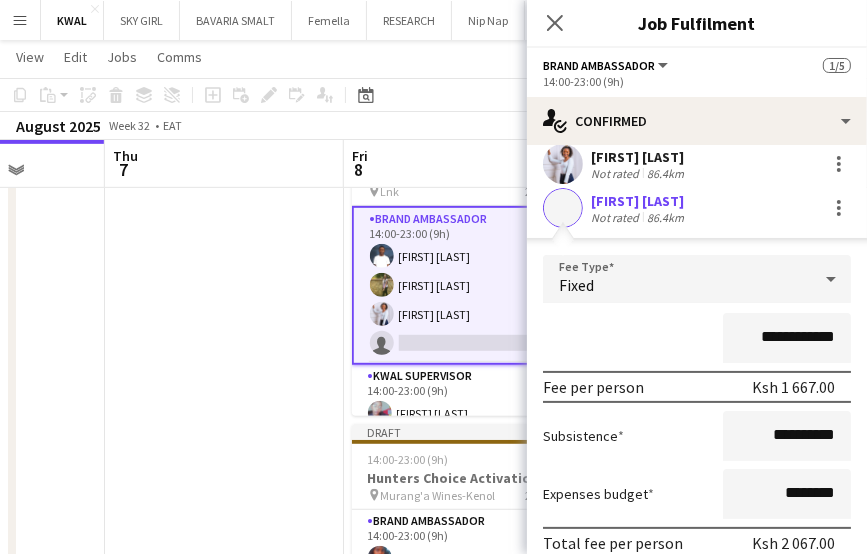 scroll, scrollTop: 200, scrollLeft: 0, axis: vertical 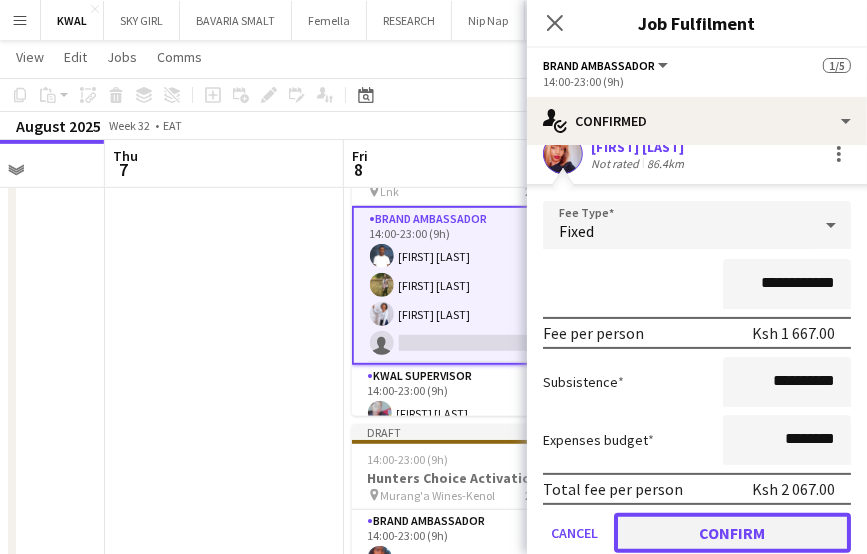 click on "Confirm" at bounding box center [732, 533] 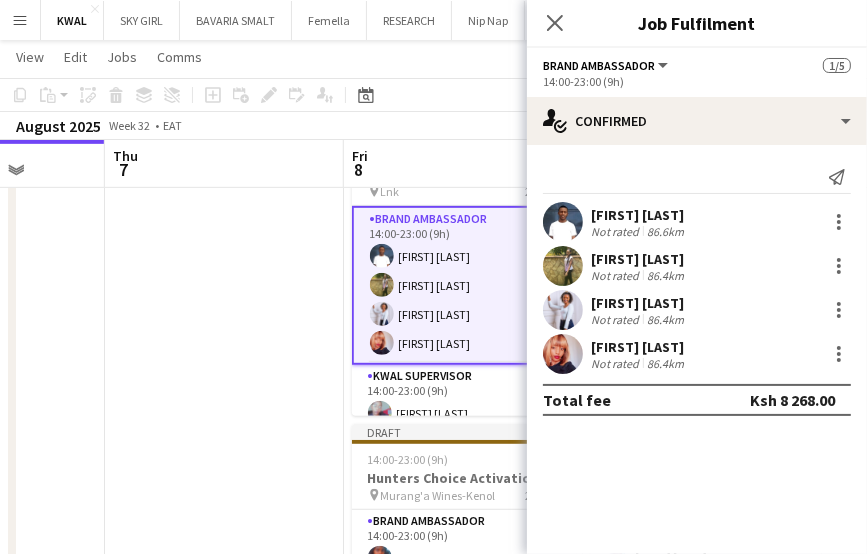 scroll, scrollTop: 0, scrollLeft: 0, axis: both 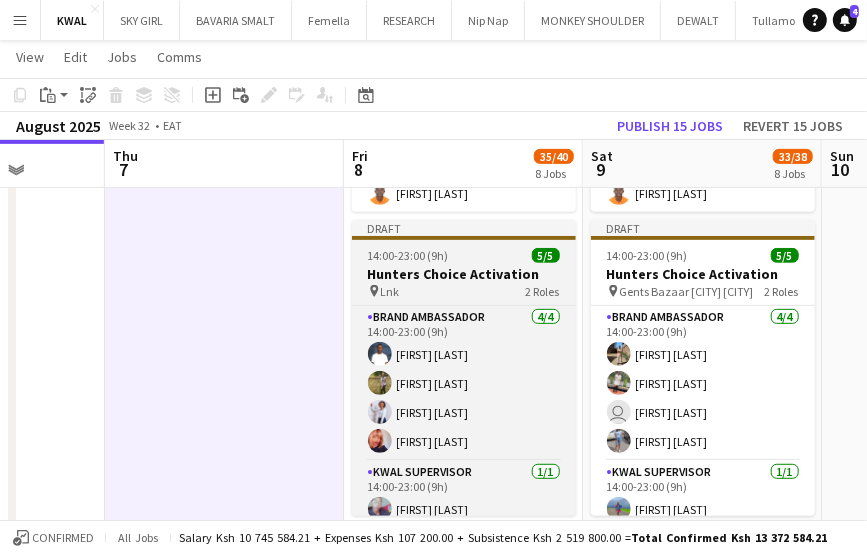 click on "Hunters Choice Activation" at bounding box center (464, 274) 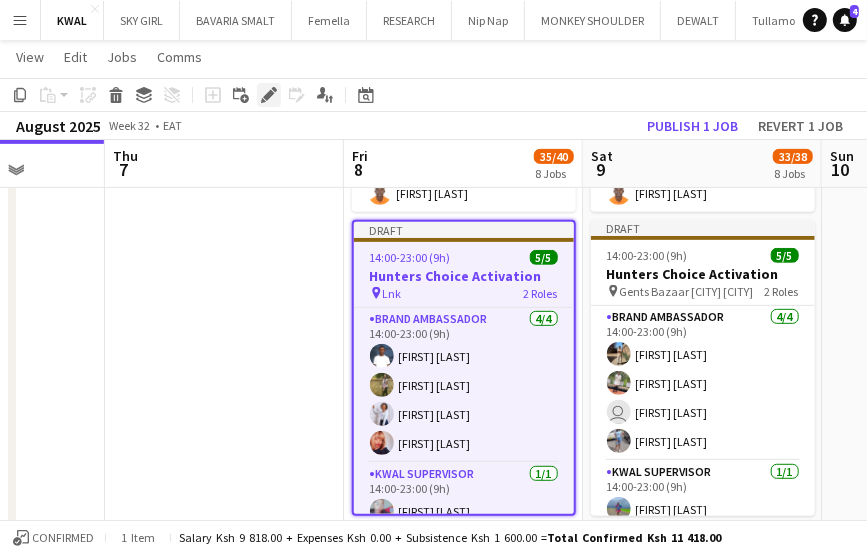 click 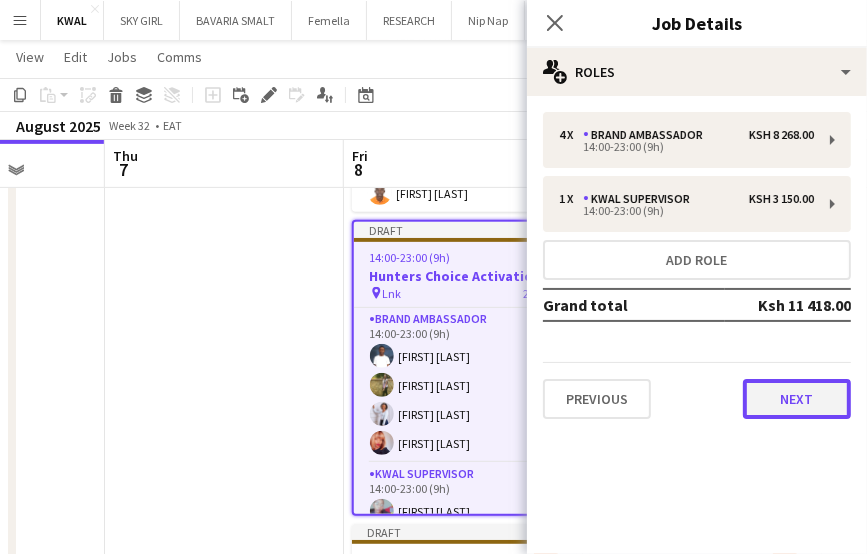 click on "Next" at bounding box center [797, 399] 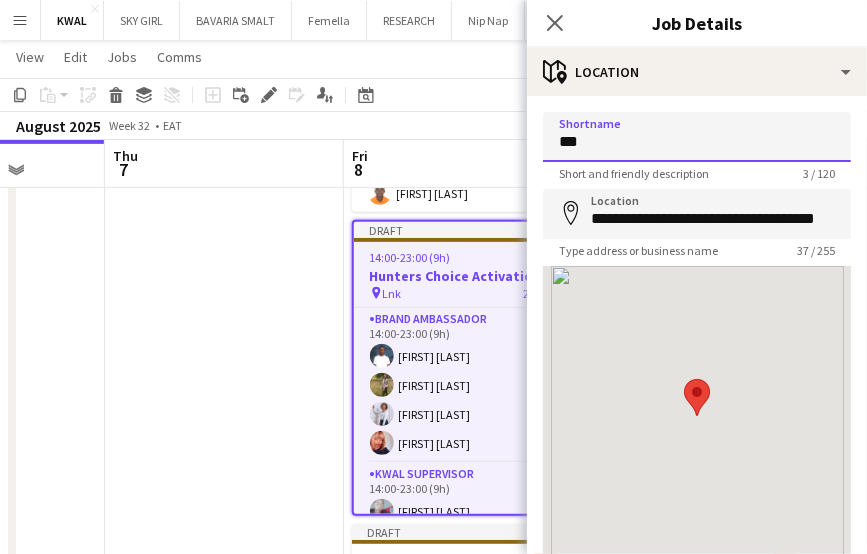 drag, startPoint x: 693, startPoint y: 145, endPoint x: 459, endPoint y: 139, distance: 234.0769 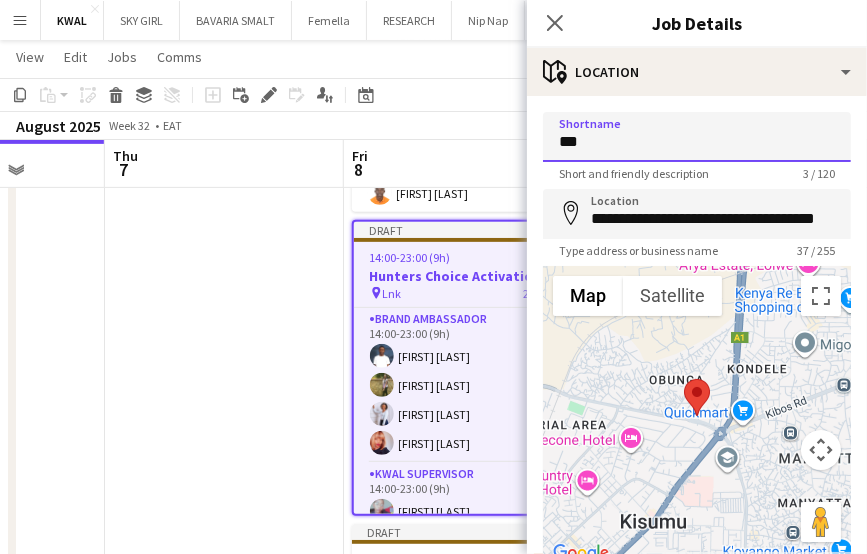 click on "***" at bounding box center [697, 137] 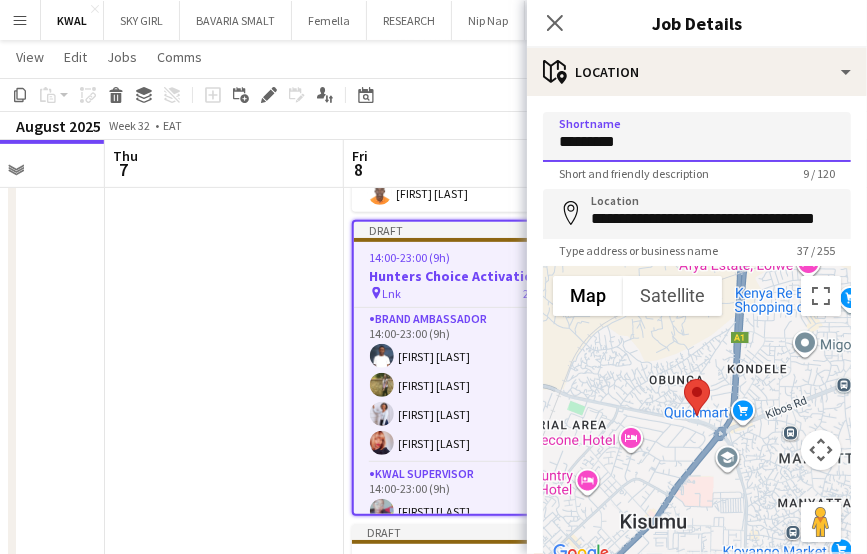 type on "********" 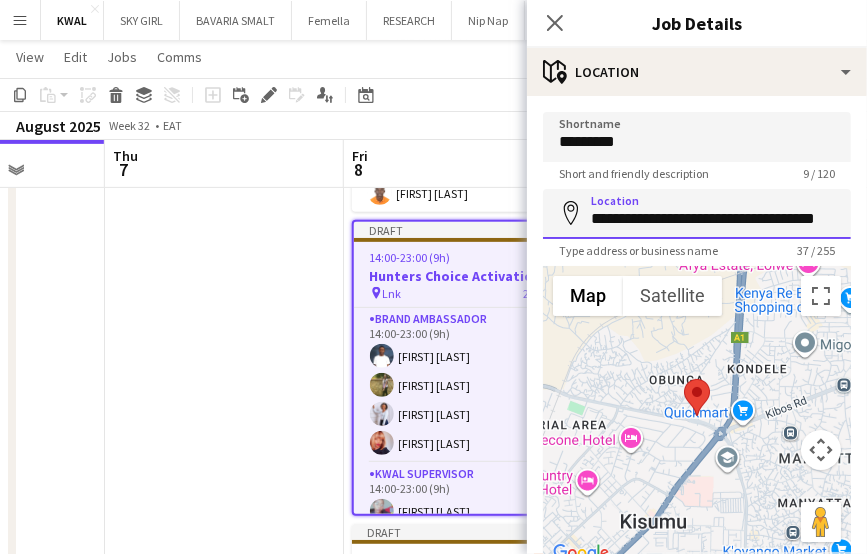 scroll, scrollTop: 0, scrollLeft: 30, axis: horizontal 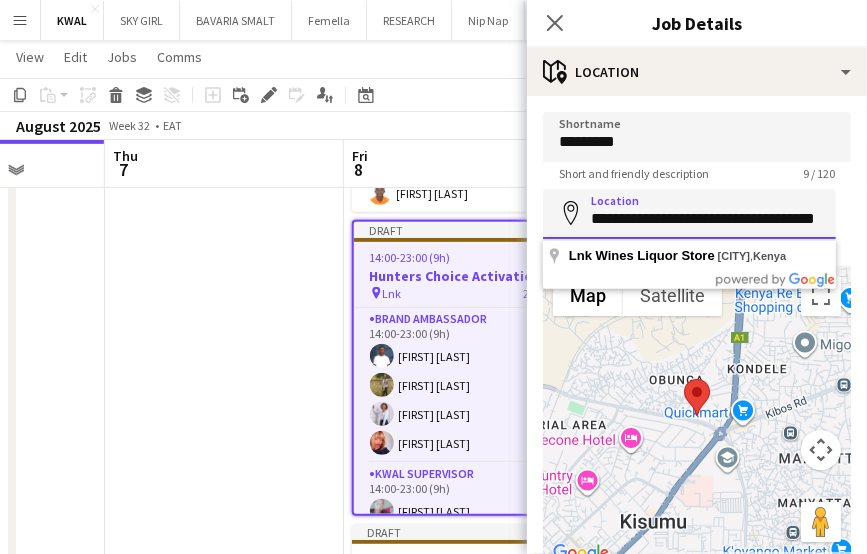 drag, startPoint x: 588, startPoint y: 219, endPoint x: 891, endPoint y: 241, distance: 303.79764 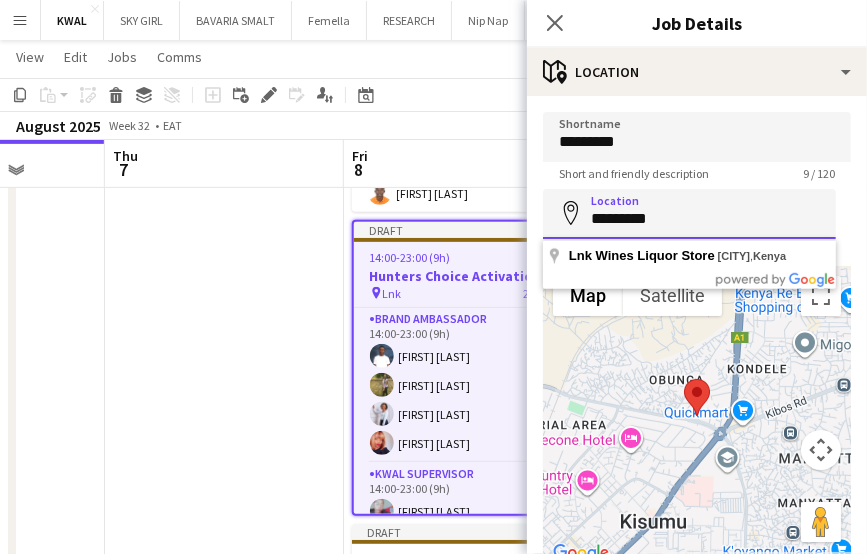 scroll, scrollTop: 0, scrollLeft: 0, axis: both 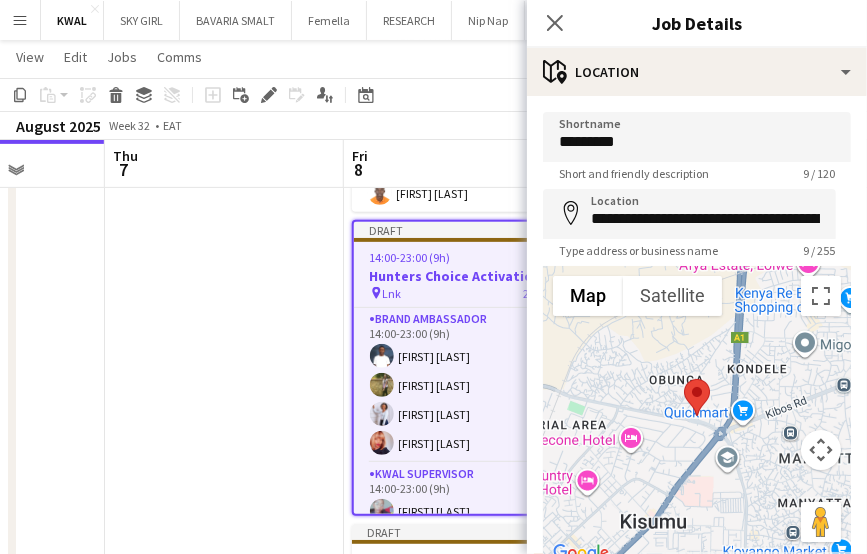 type on "**********" 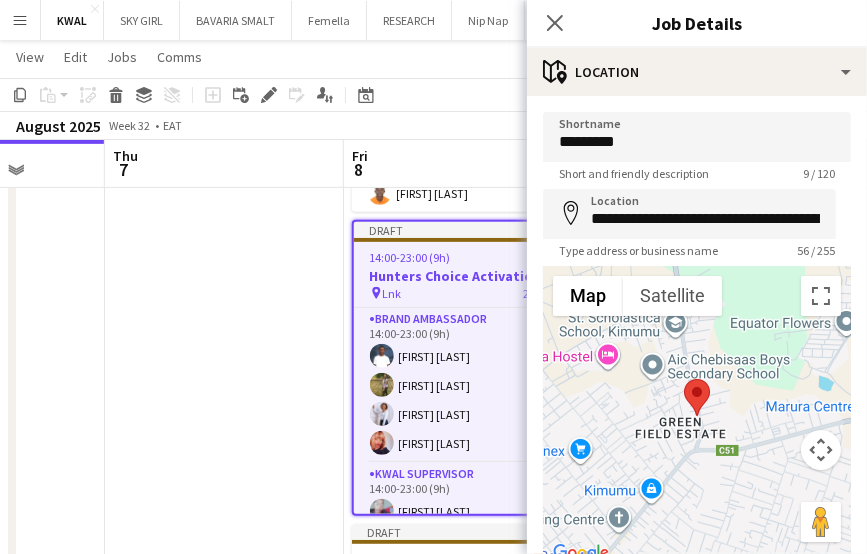 click at bounding box center (224, 1144) 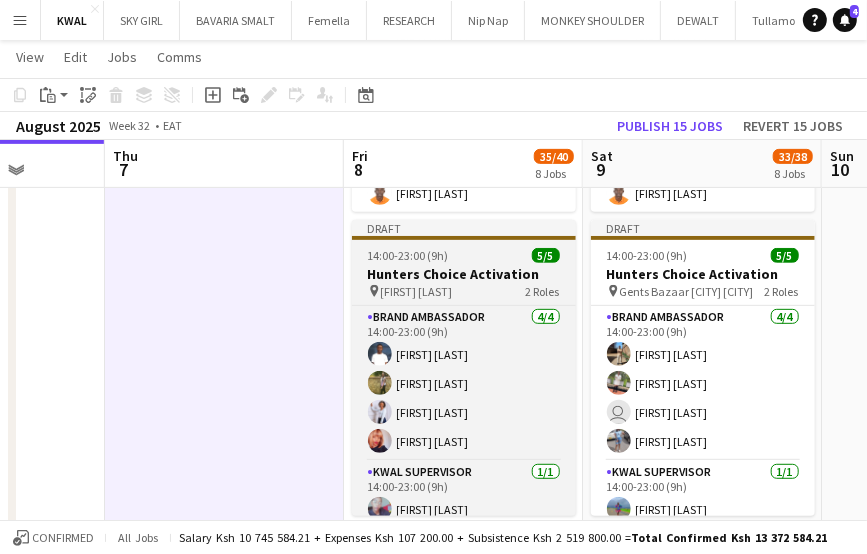 click on "pin
Eh Chaly    2 Roles" at bounding box center (464, 291) 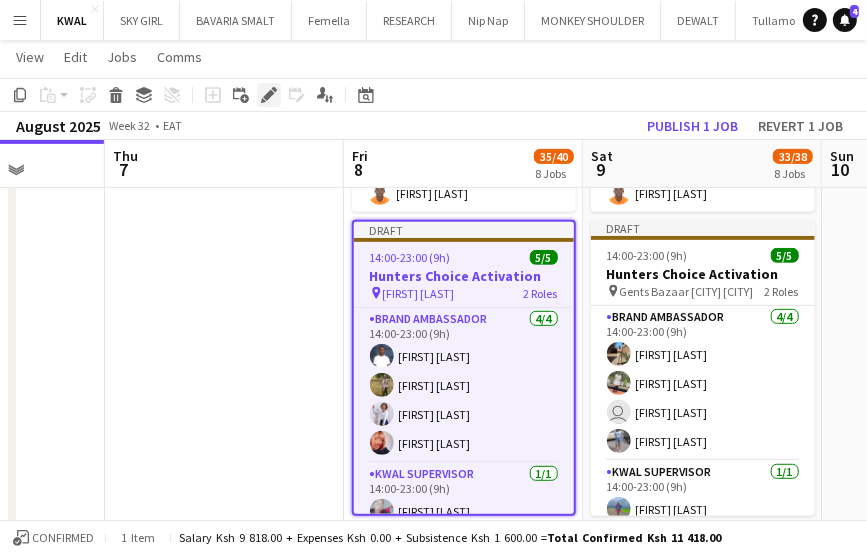 click 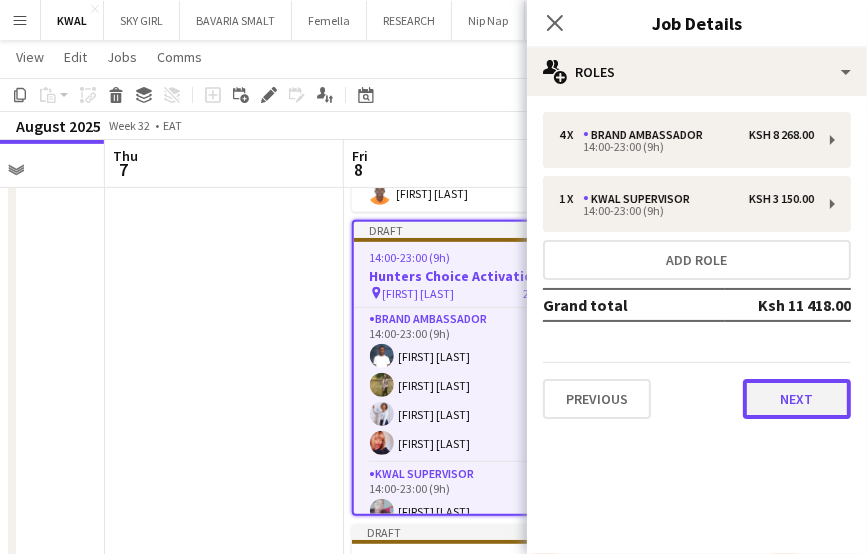click on "Next" at bounding box center [797, 399] 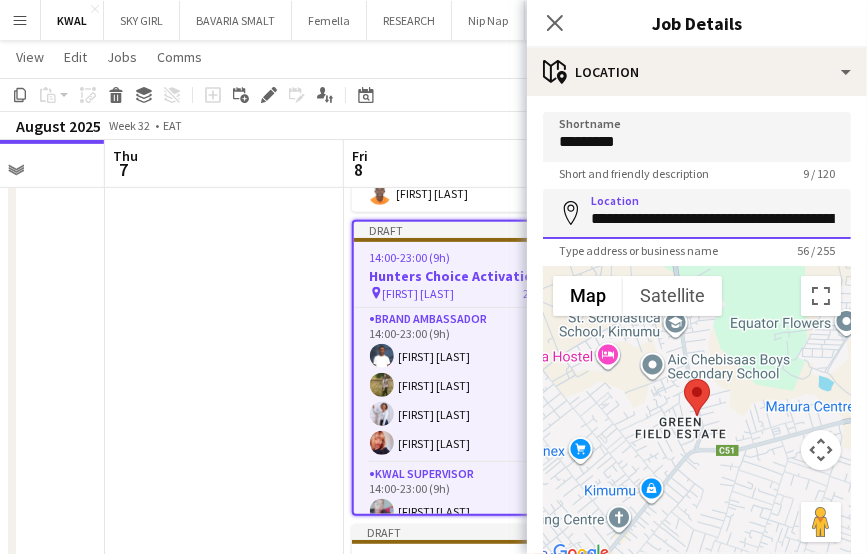 click on "**********" at bounding box center (697, 214) 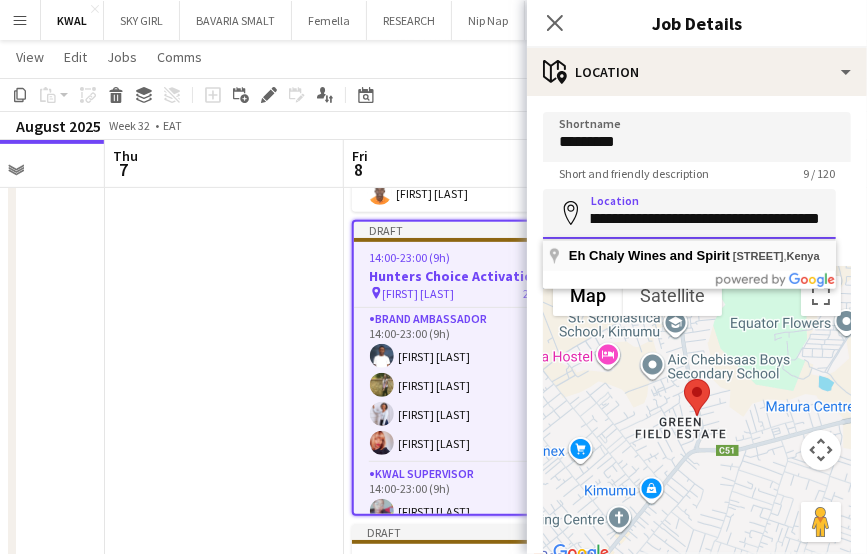 scroll, scrollTop: 0, scrollLeft: 143, axis: horizontal 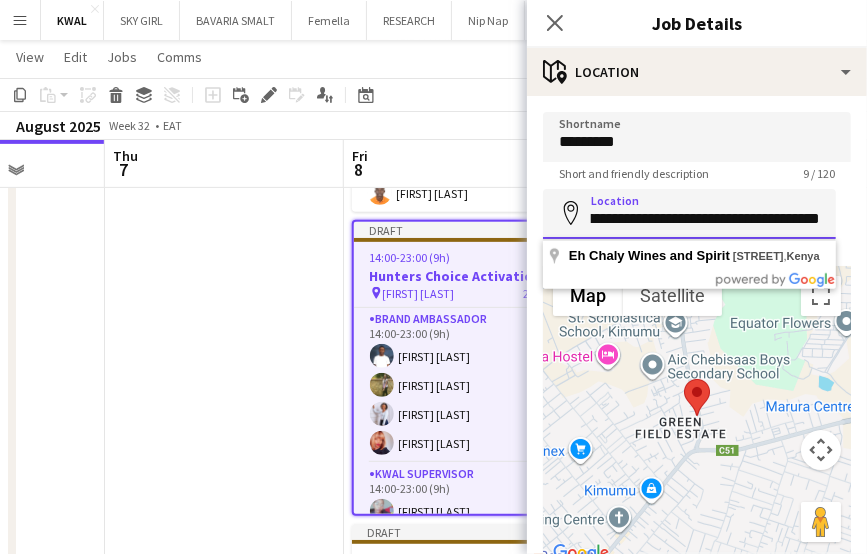 drag, startPoint x: 625, startPoint y: 216, endPoint x: 891, endPoint y: 264, distance: 270.29614 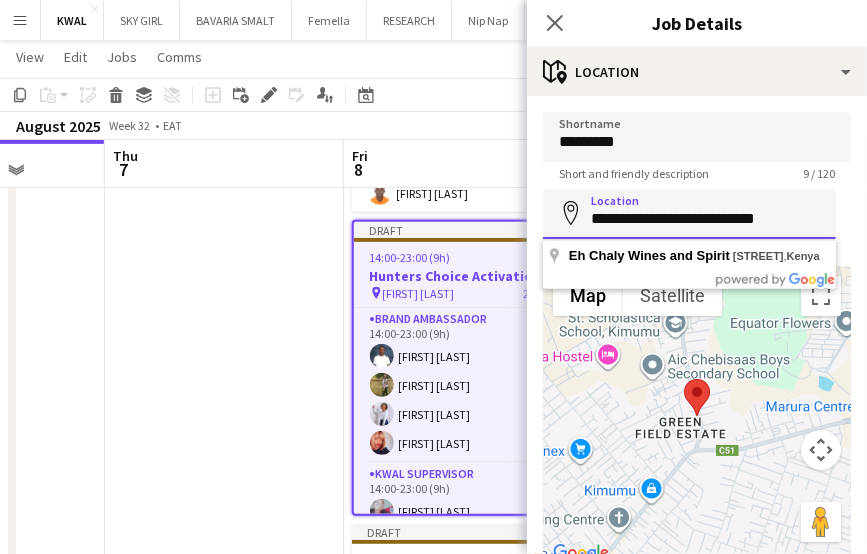 scroll, scrollTop: 0, scrollLeft: 0, axis: both 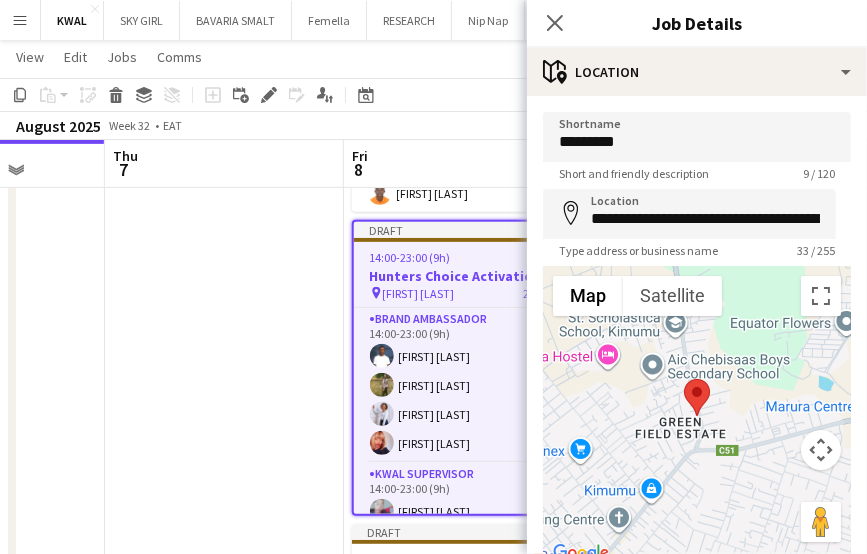 type on "**********" 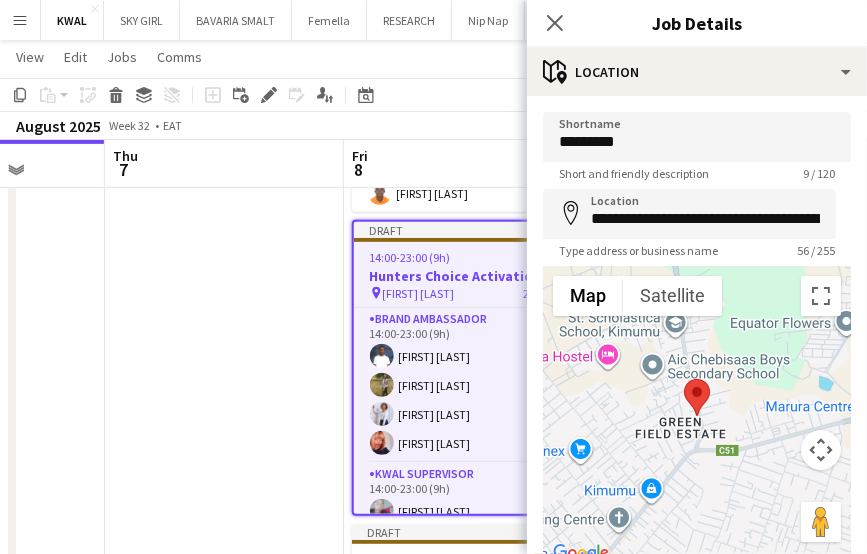 click at bounding box center [224, 1144] 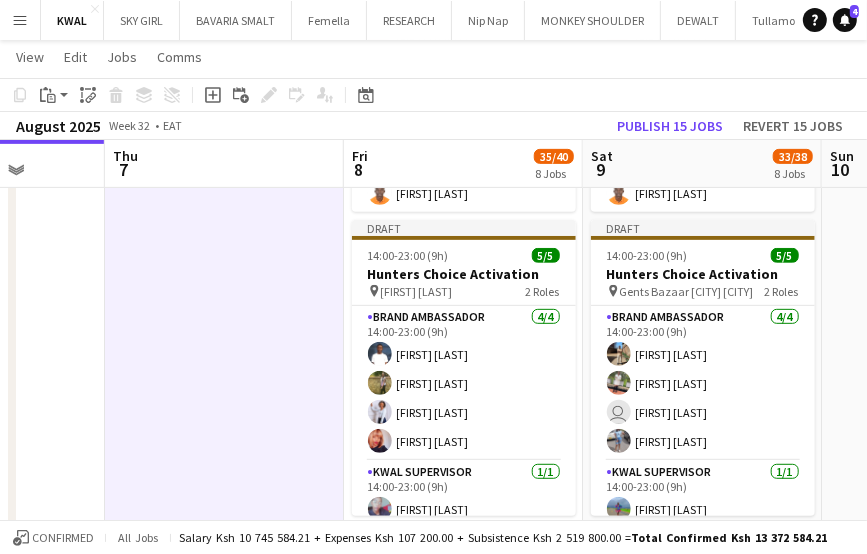 click at bounding box center (941, 1144) 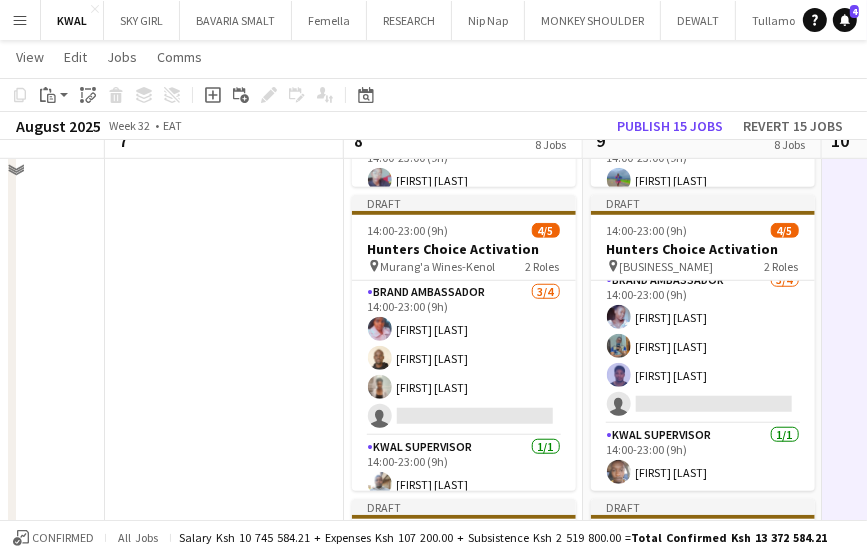 scroll, scrollTop: 800, scrollLeft: 0, axis: vertical 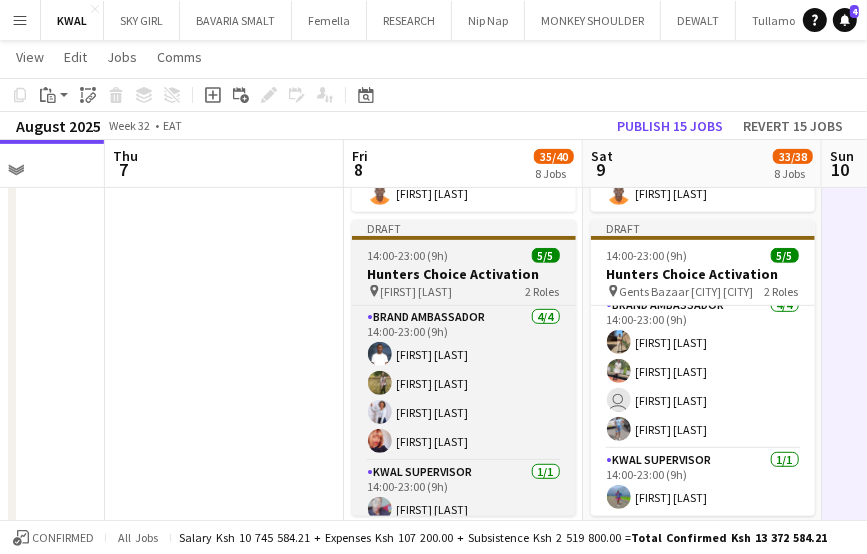 click on "Hunters Choice Activation" at bounding box center (464, 274) 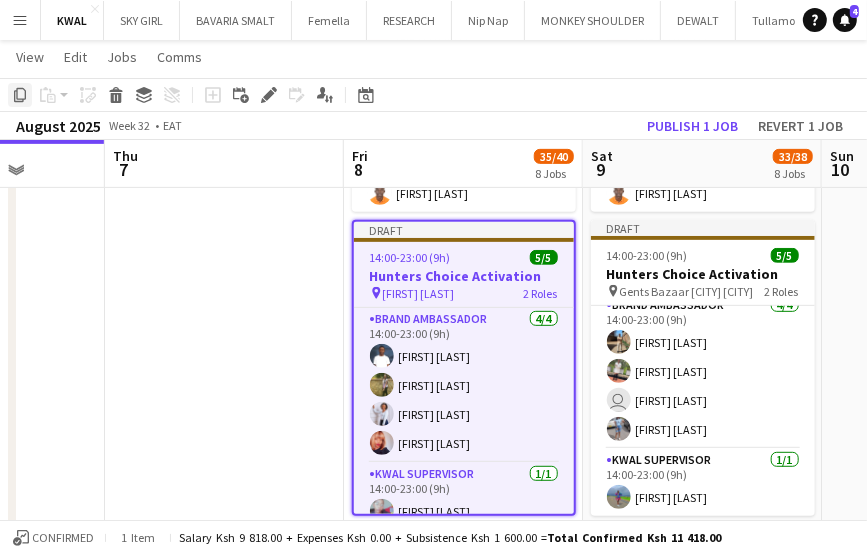 click 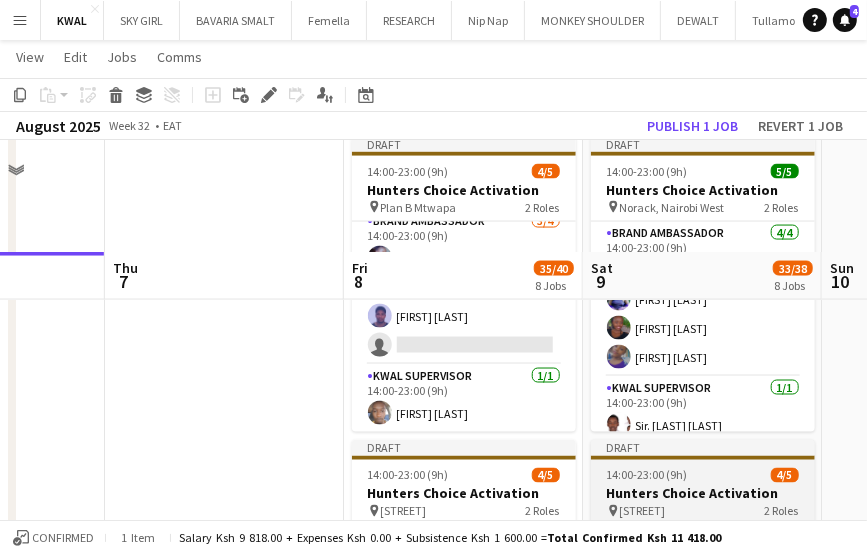 scroll, scrollTop: 2100, scrollLeft: 0, axis: vertical 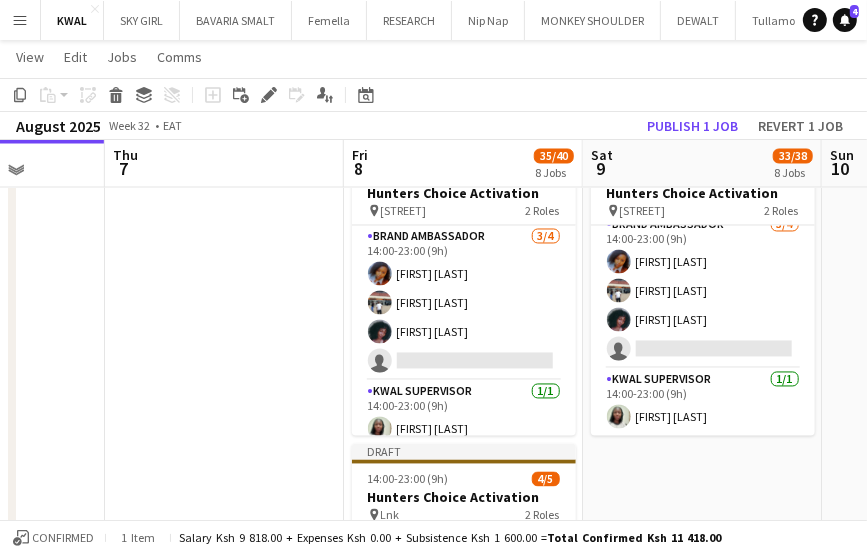 drag, startPoint x: 684, startPoint y: 477, endPoint x: 666, endPoint y: 461, distance: 24.083189 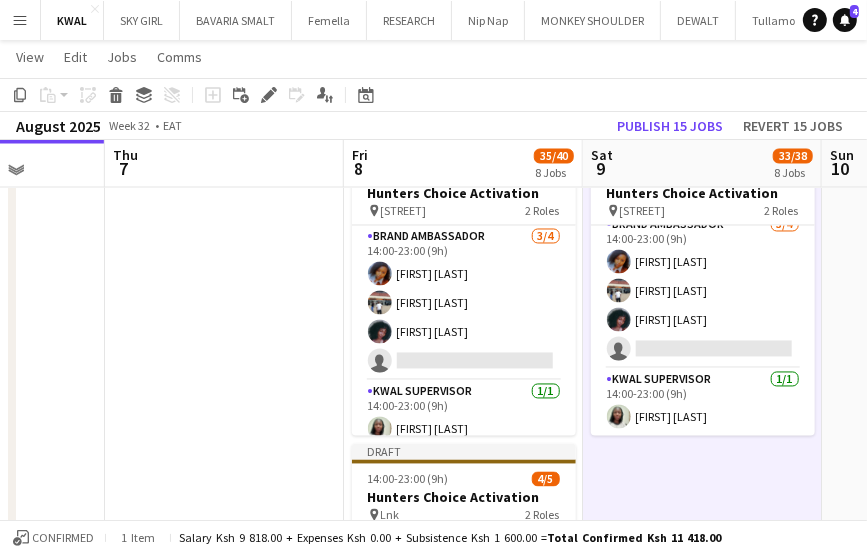 scroll, scrollTop: 0, scrollLeft: 615, axis: horizontal 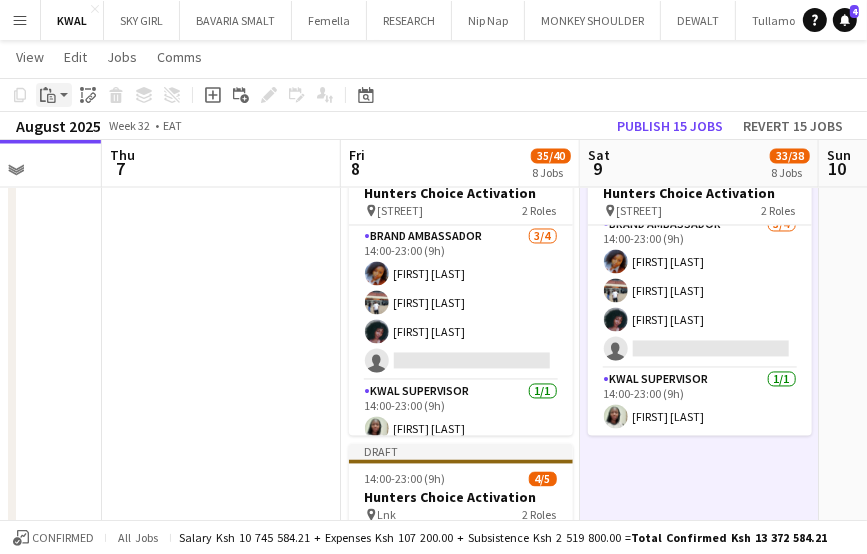 click on "Paste" at bounding box center (54, 95) 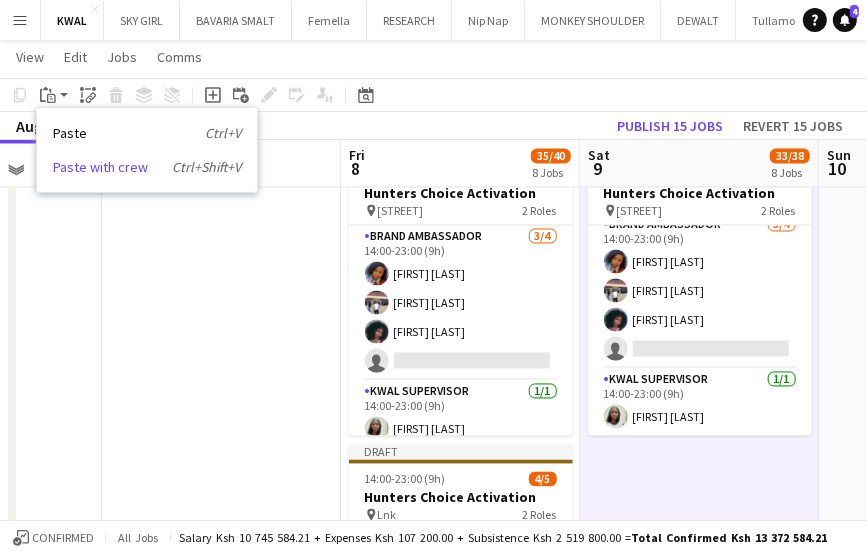 click on "Paste with crew  Ctrl+Shift+V" at bounding box center (147, 167) 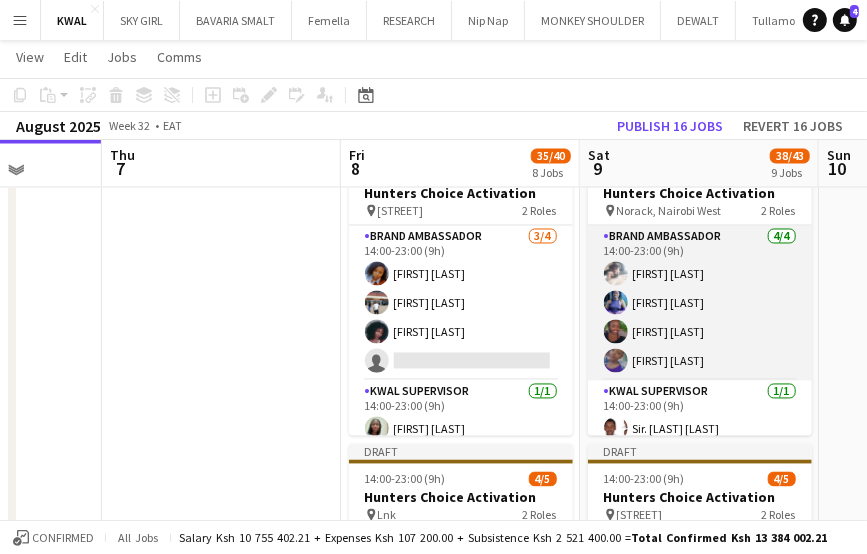 scroll, scrollTop: 12, scrollLeft: 0, axis: vertical 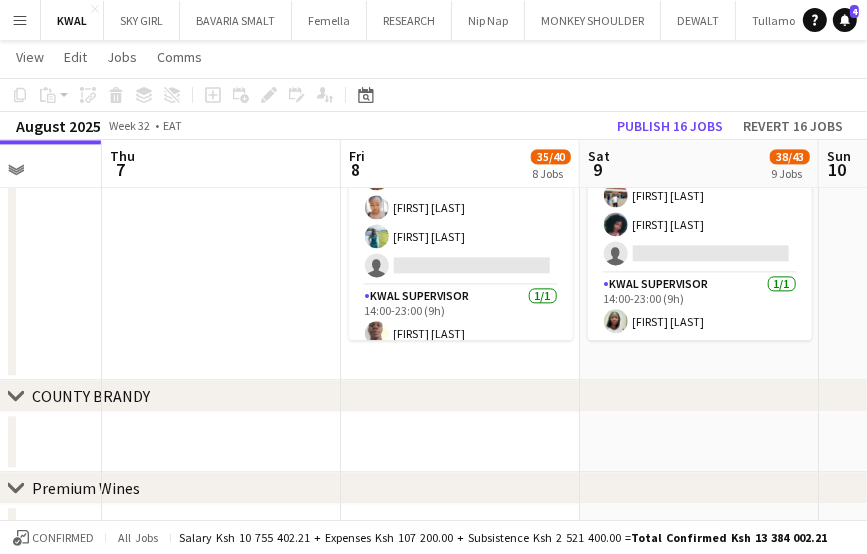 click on "Draft   14:00-23:00 (9h)    4/5   Hunters Choice Activation
pin
Deanlink wines    2 Roles   Brand Ambassador   3/4   14:00-23:00 (9h)
Melissa nasambu JUNE SAGALA ROBERT NYARIKI
single-neutral-actions
KWAL SUPERVISOR   1/1   14:00-23:00 (9h)
NIGEL MORARA  Draft   14:00-23:00 (9h)    5/5   Hunters Choice Activation
pin
Eh Chaly    2 Roles   Brand Ambassador   4/4   14:00-23:00 (9h)
Allan Mutua Nicole Gesare Gladys Muhonja Miriam Mutua  KWAL SUPERVISOR   1/1   14:00-23:00 (9h)
Betty Karungani  Draft   14:00-23:00 (9h)    4/5   Hunters Choice Activation
pin
Murang'a Wines-Kenol    2 Roles   Brand Ambassador   3/4   14:00-23:00 (9h)
Purity Ntinyari Julius Nyerere Christine Mwangi
single-neutral-actions
KWAL SUPERVISOR   1/1   14:00-23:00 (9h)
Kelvin Makumi  Draft   14:00-23:00 (9h)    5/5   Hunters Choice Activation" at bounding box center [460, -856] 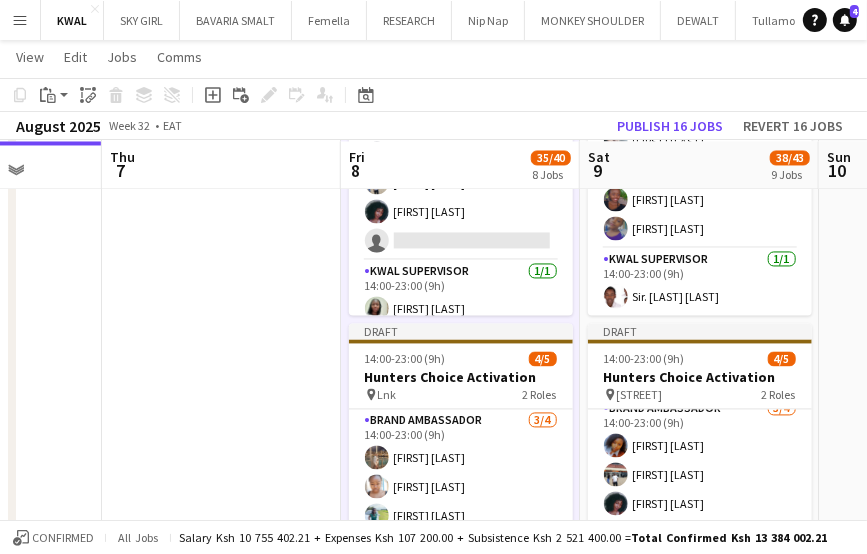 scroll, scrollTop: 2200, scrollLeft: 0, axis: vertical 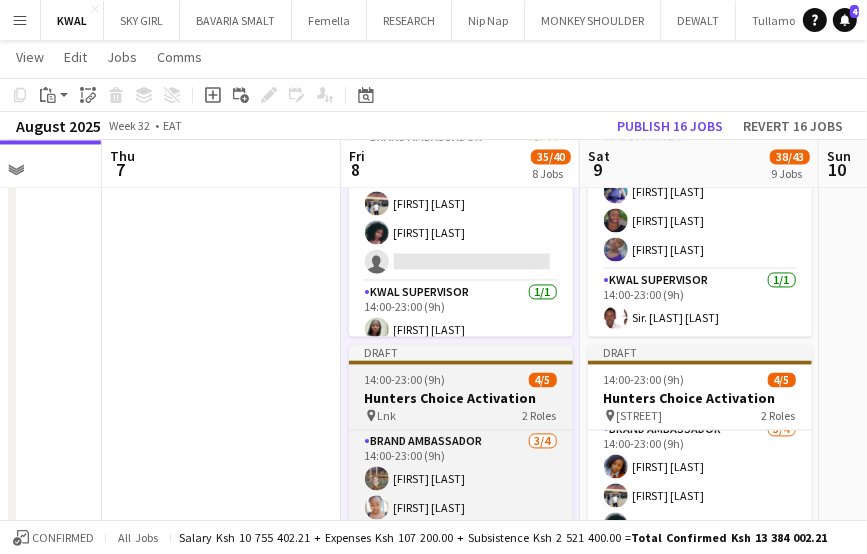 click on "Hunters Choice Activation" at bounding box center [461, 398] 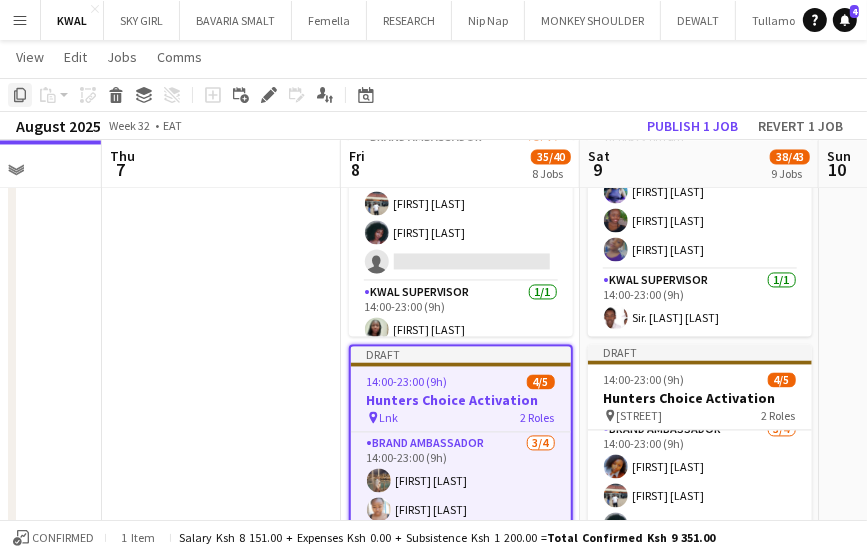 click on "Copy" 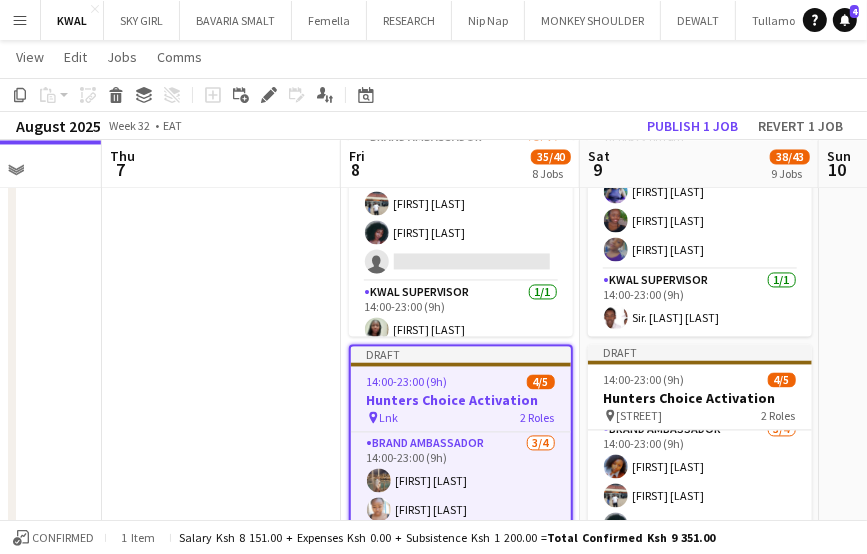 click at bounding box center (221, -556) 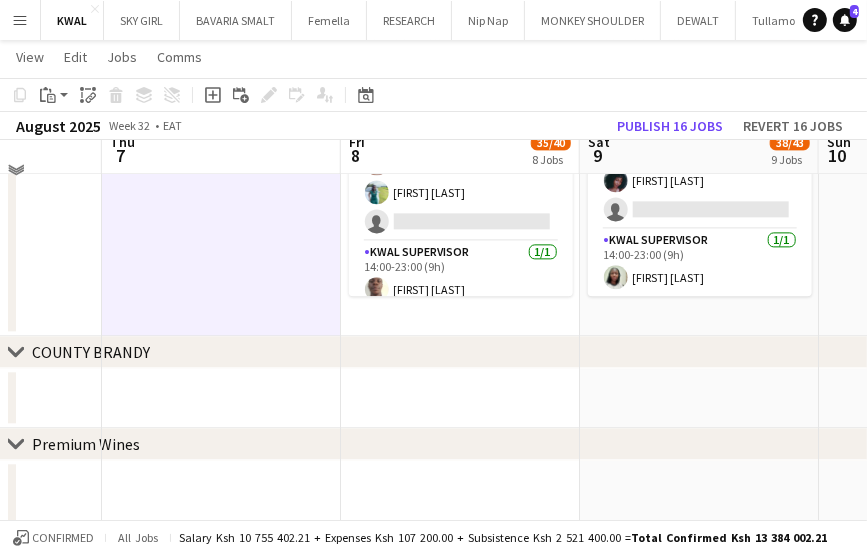 scroll, scrollTop: 2600, scrollLeft: 0, axis: vertical 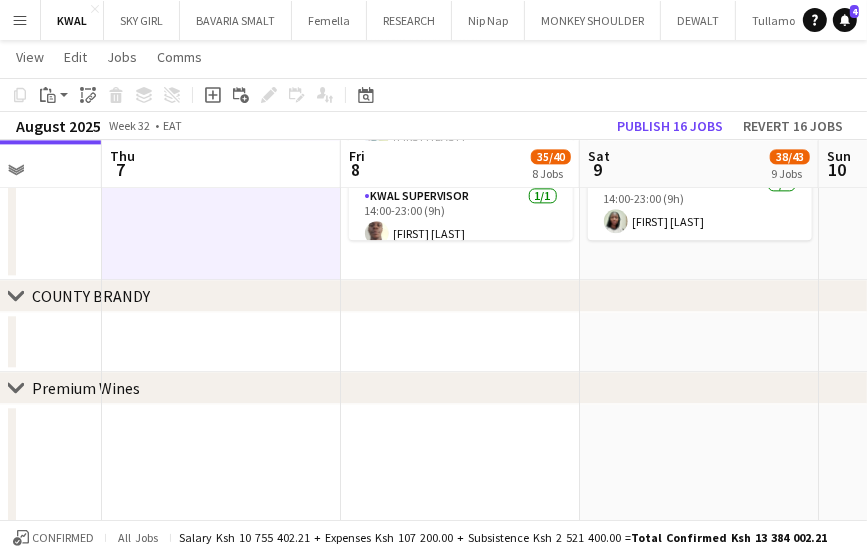click on "Draft   14:00-23:00 (9h)    4/5   Hunters Choice Activation
pin
Deanlink wines    2 Roles   Brand Ambassador   3/4   14:00-23:00 (9h)
Melissa nasambu JUNE SAGALA ROBERT NYARIKI
single-neutral-actions
KWAL SUPERVISOR   1/1   14:00-23:00 (9h)
NIGEL MORARA  Draft   14:00-23:00 (9h)    5/5   Hunters Choice Activation
pin
Eh Chaly    2 Roles   Brand Ambassador   4/4   14:00-23:00 (9h)
Allan Mutua Nicole Gesare Gladys Muhonja Miriam Mutua  KWAL SUPERVISOR   1/1   14:00-23:00 (9h)
Betty Karungani  Draft   14:00-23:00 (9h)    4/5   Hunters Choice Activation
pin
Murang'a Wines-Kenol    2 Roles   Brand Ambassador   3/4   14:00-23:00 (9h)
Purity Ntinyari Julius Nyerere Christine Mwangi
single-neutral-actions
KWAL SUPERVISOR   1/1   14:00-23:00 (9h)
Kelvin Makumi  Draft   14:00-23:00 (9h)    5/5   Hunters Choice Activation" at bounding box center (460, -956) 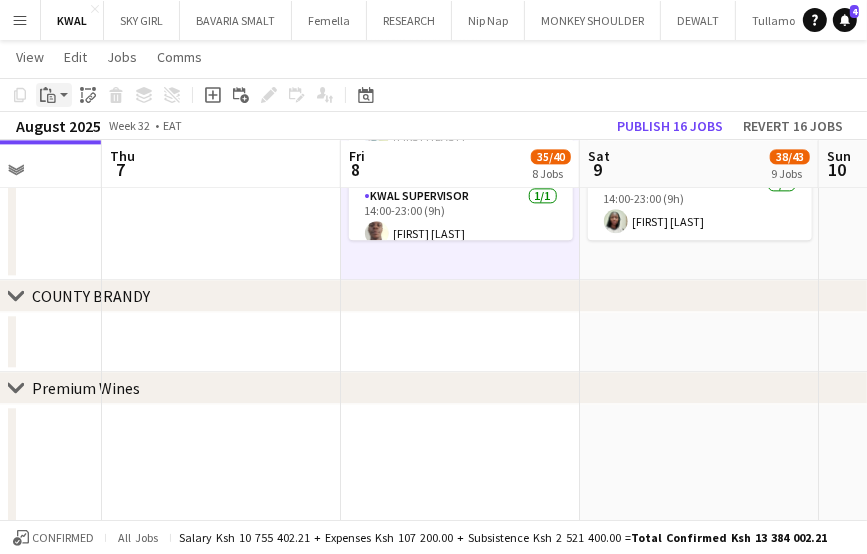 click on "Paste" at bounding box center [54, 95] 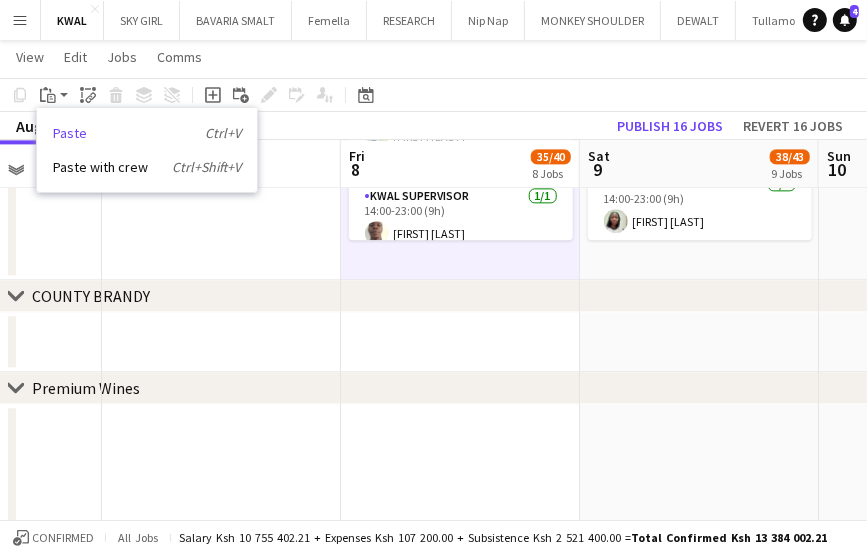 click on "Paste   Ctrl+V" at bounding box center [147, 133] 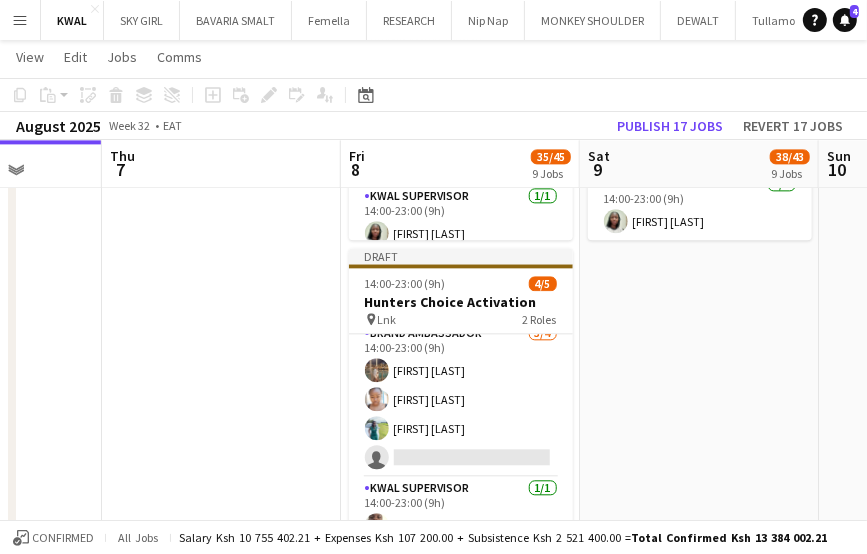 scroll, scrollTop: 0, scrollLeft: 0, axis: both 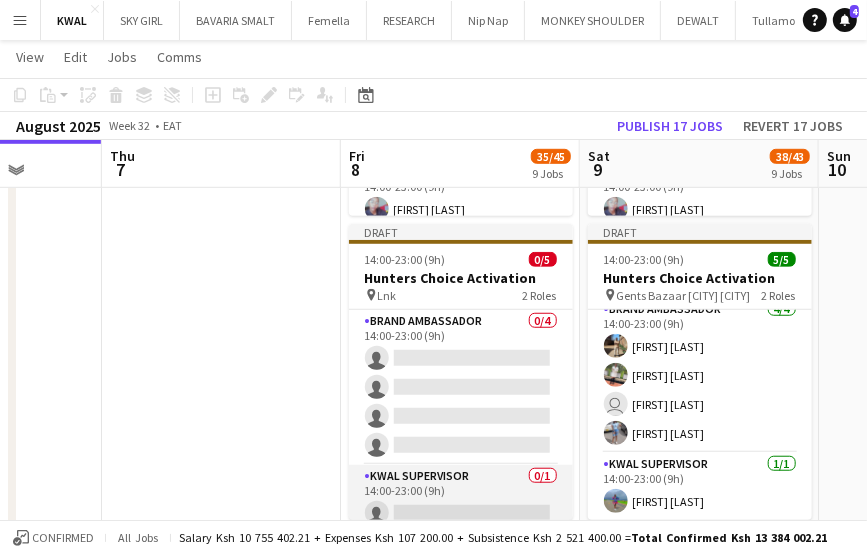 click on "KWAL SUPERVISOR   0/1   14:00-23:00 (9h)
single-neutral-actions" at bounding box center [461, 499] 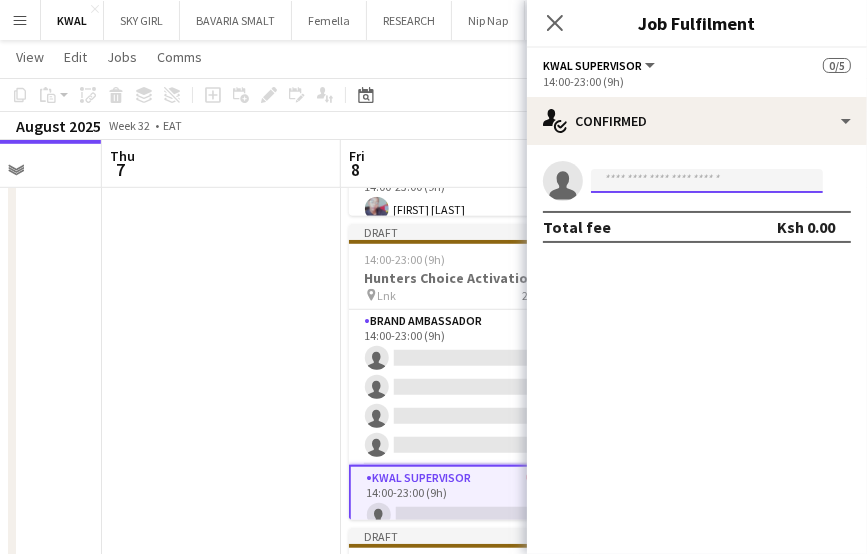 click at bounding box center (707, 181) 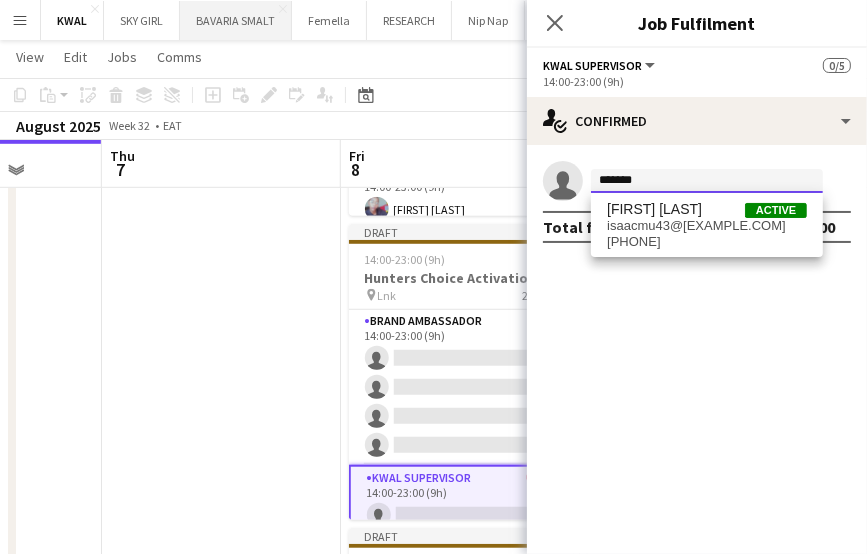 type on "*******" 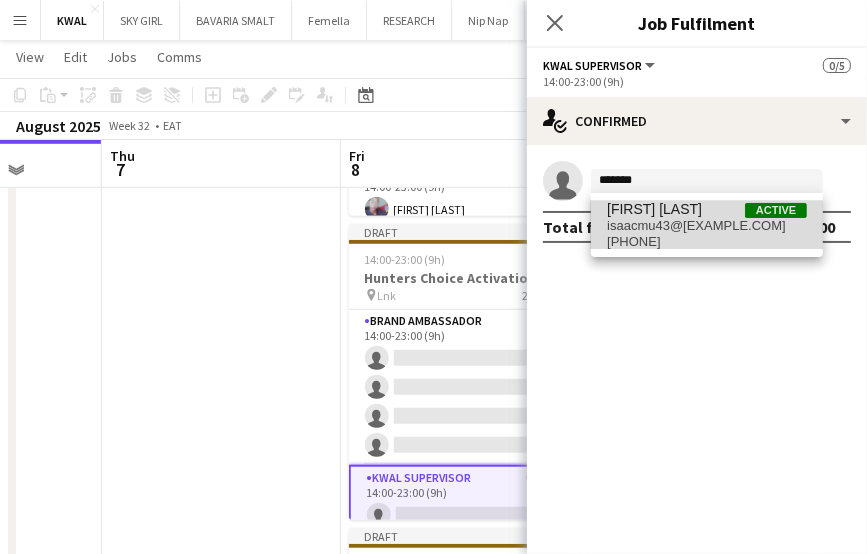 click on "isaacmu43@gmail.com" at bounding box center (707, 226) 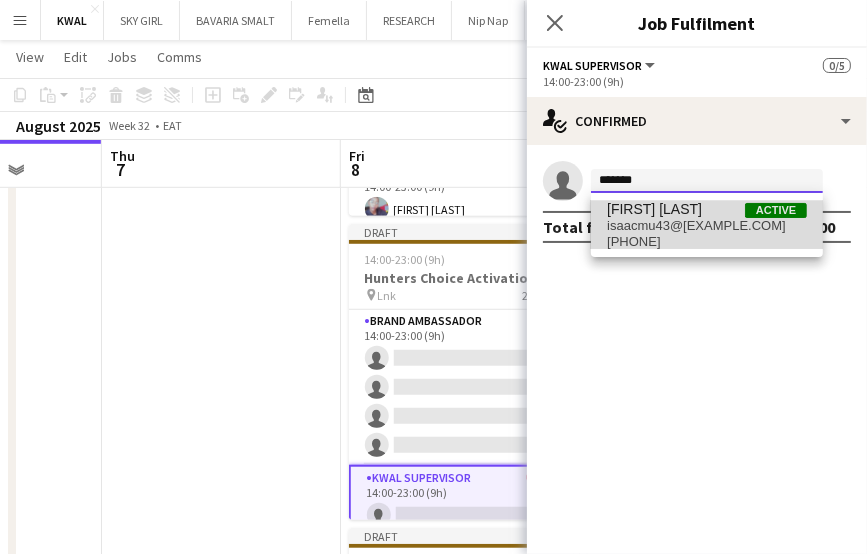type 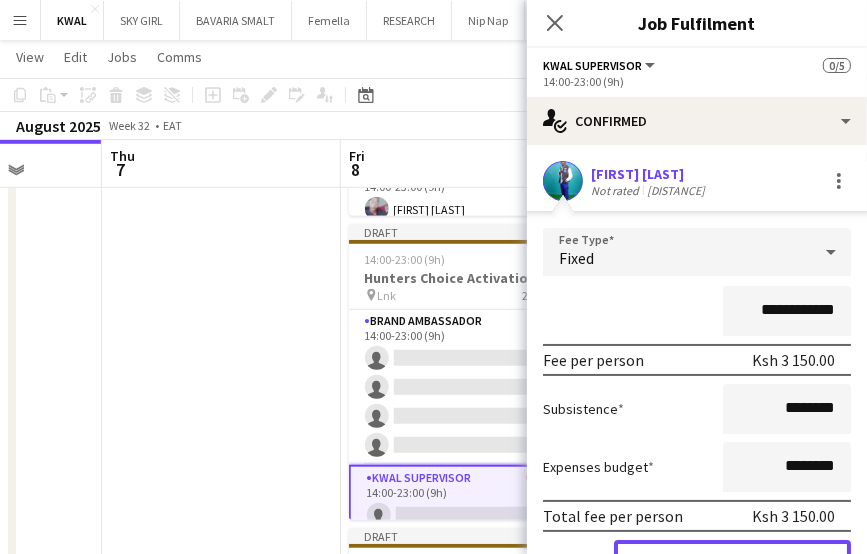 drag, startPoint x: 731, startPoint y: 545, endPoint x: 30, endPoint y: 451, distance: 707.27435 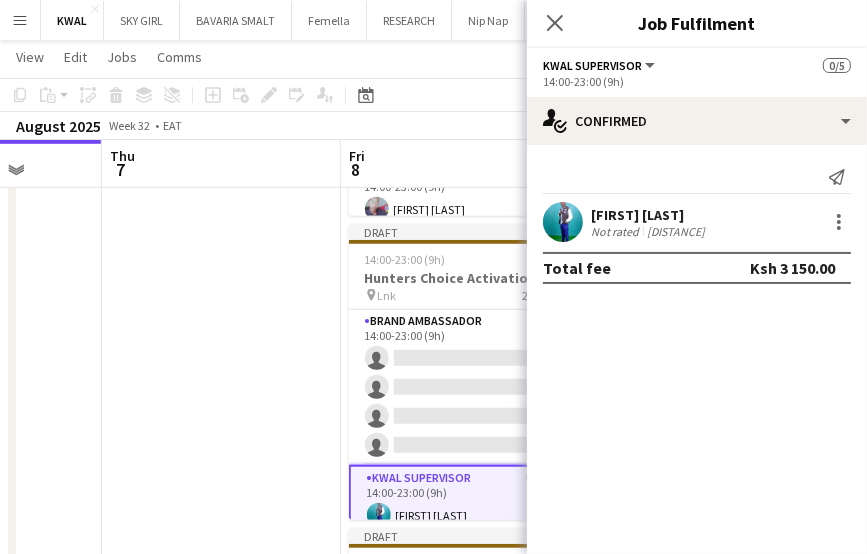 drag, startPoint x: 411, startPoint y: 392, endPoint x: 393, endPoint y: 385, distance: 19.313208 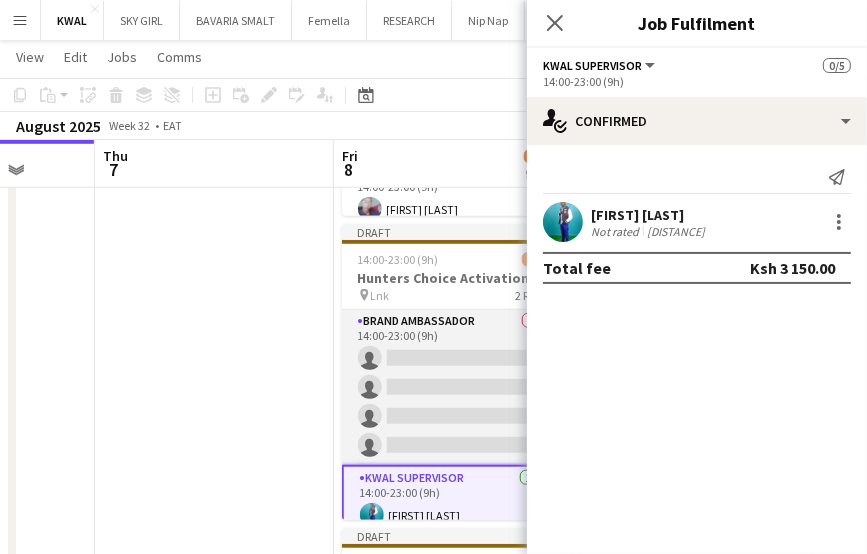 click on "Brand Ambassador   0/4   14:00-23:00 (9h)
single-neutral-actions
single-neutral-actions
single-neutral-actions
single-neutral-actions" at bounding box center (454, 387) 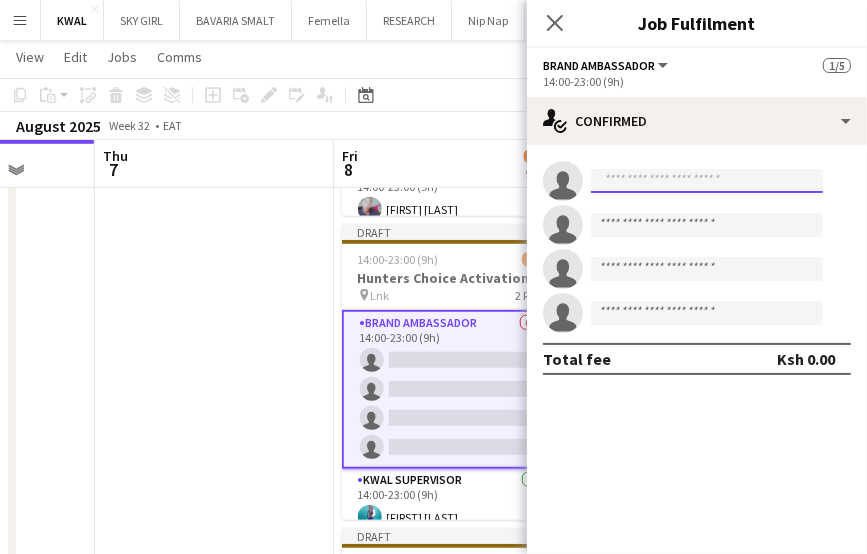 click at bounding box center [707, 181] 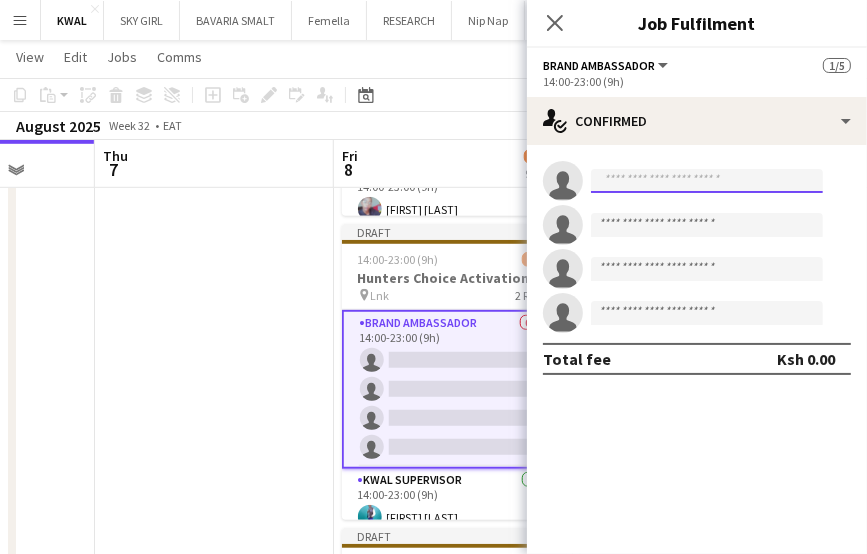 paste on "**********" 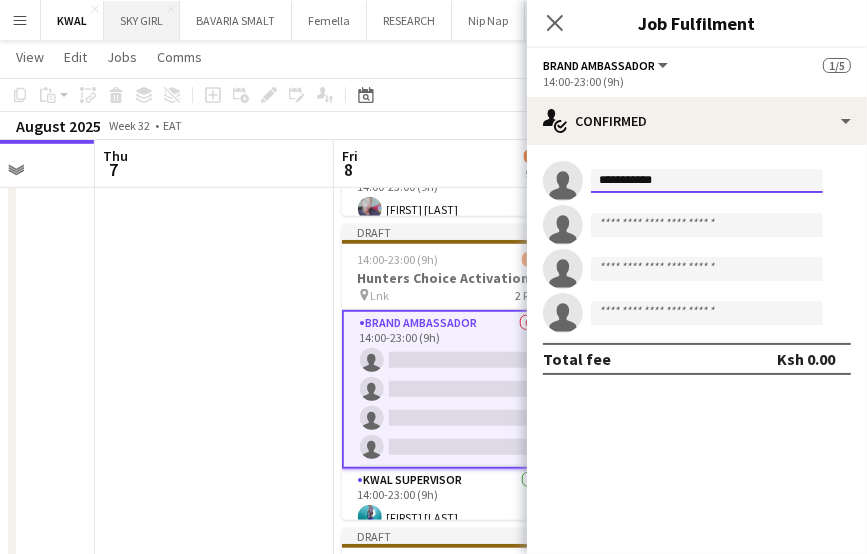 type on "**********" 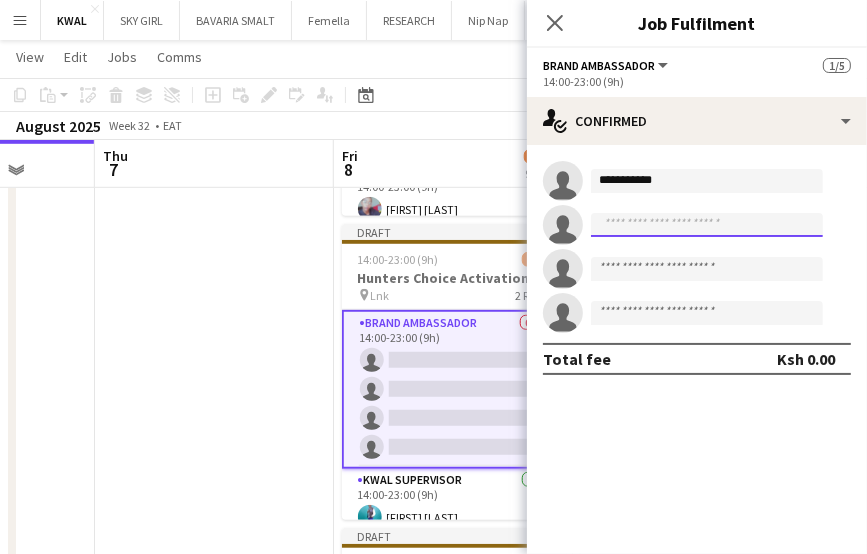 click at bounding box center [707, 225] 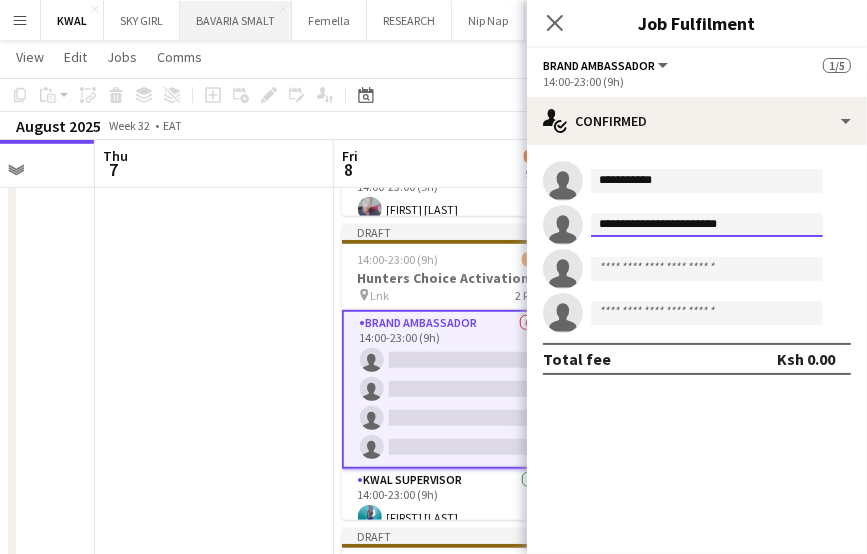type on "**********" 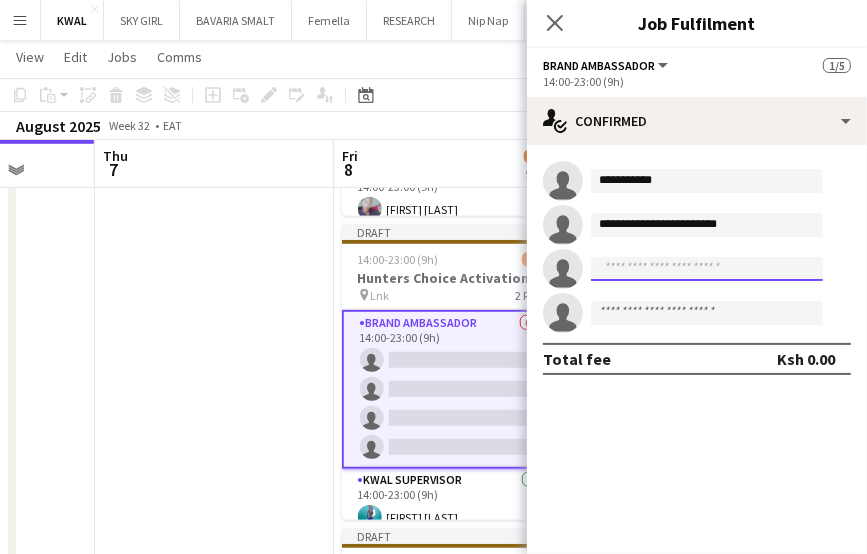 click at bounding box center (707, 269) 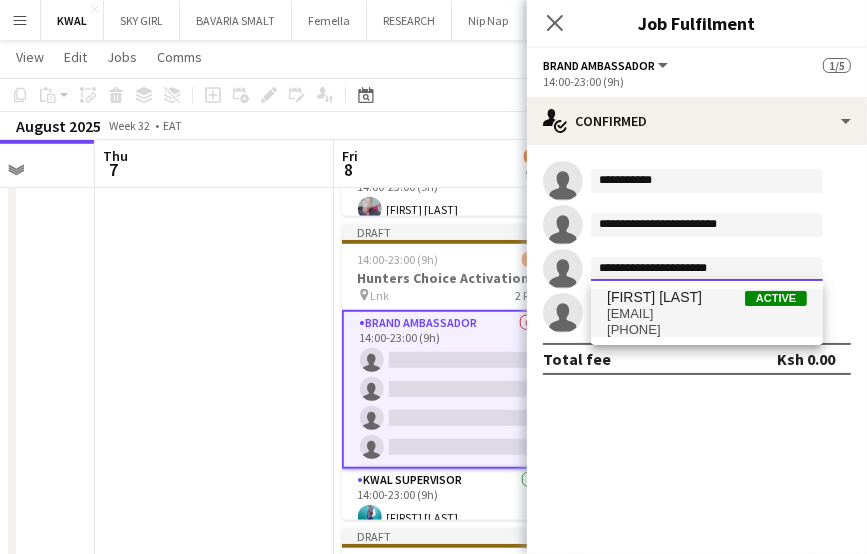 type on "**********" 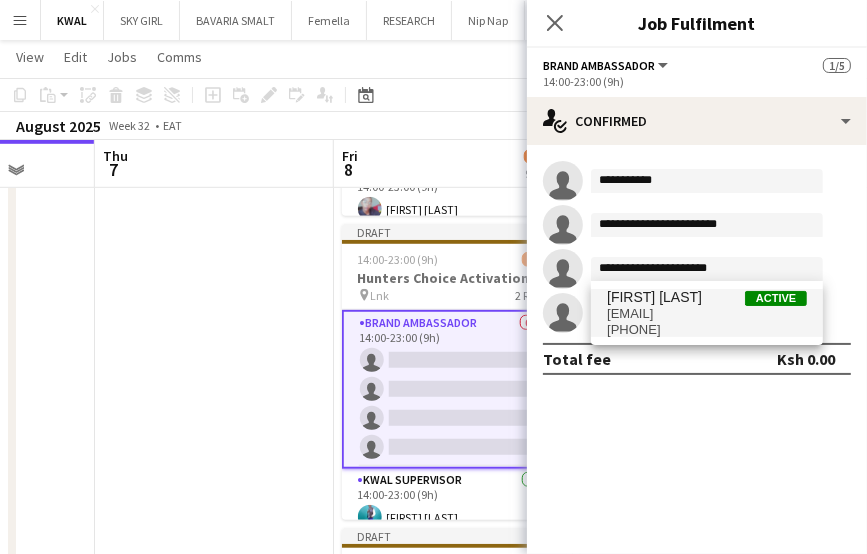click on "+254112437034" at bounding box center (707, 330) 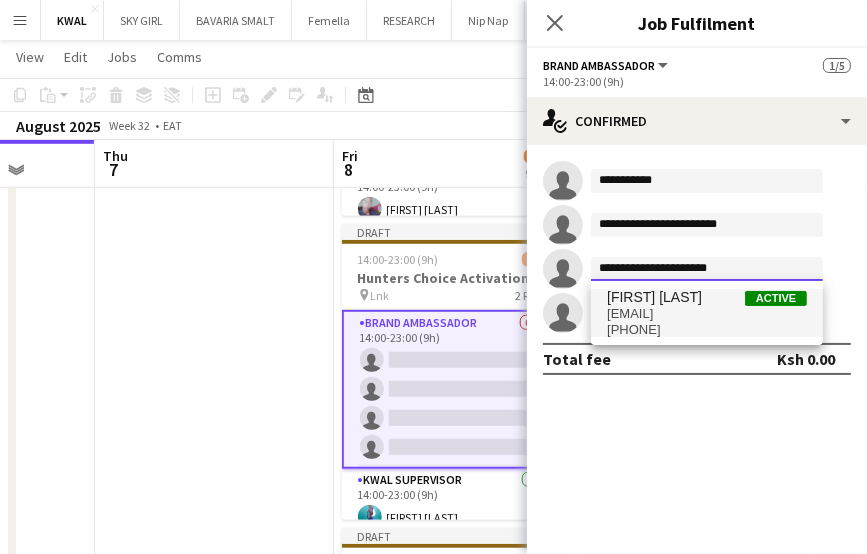 type 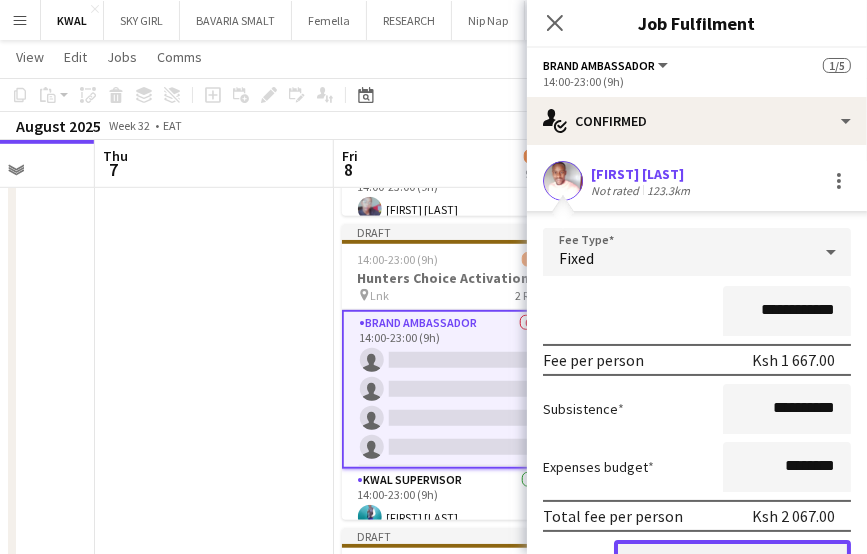 click on "Confirm" at bounding box center (732, 560) 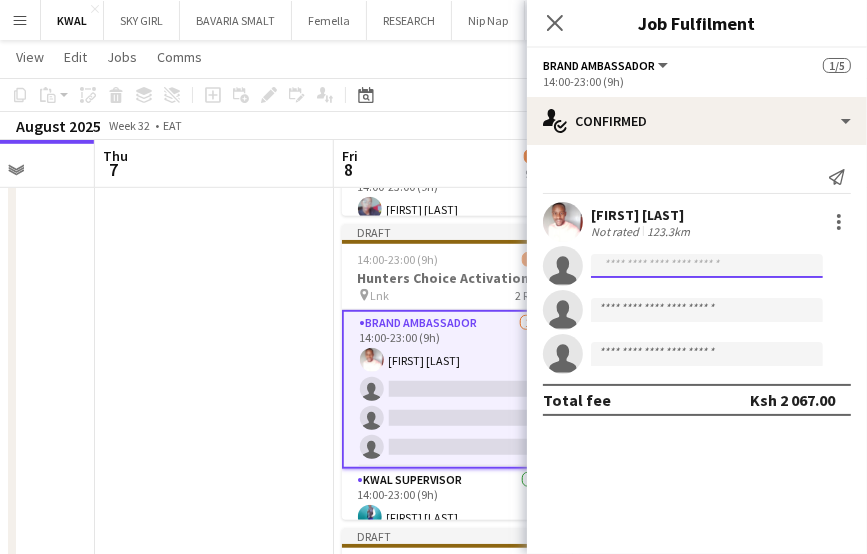 click at bounding box center (707, 310) 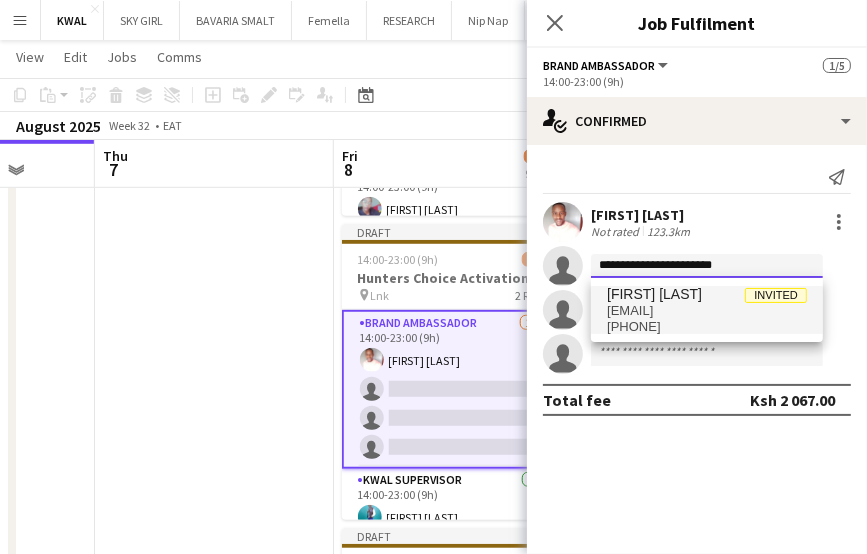 type on "**********" 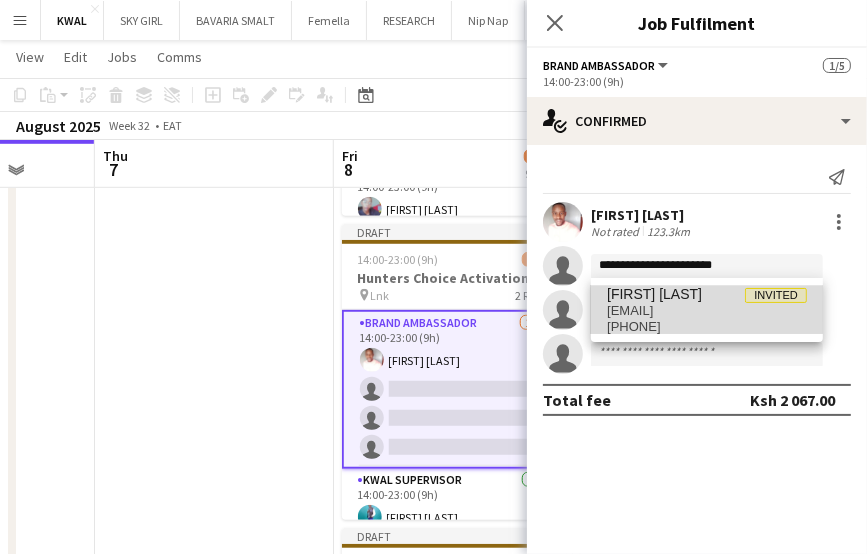 click on "lilianogarrah@gmail.com" at bounding box center [707, 311] 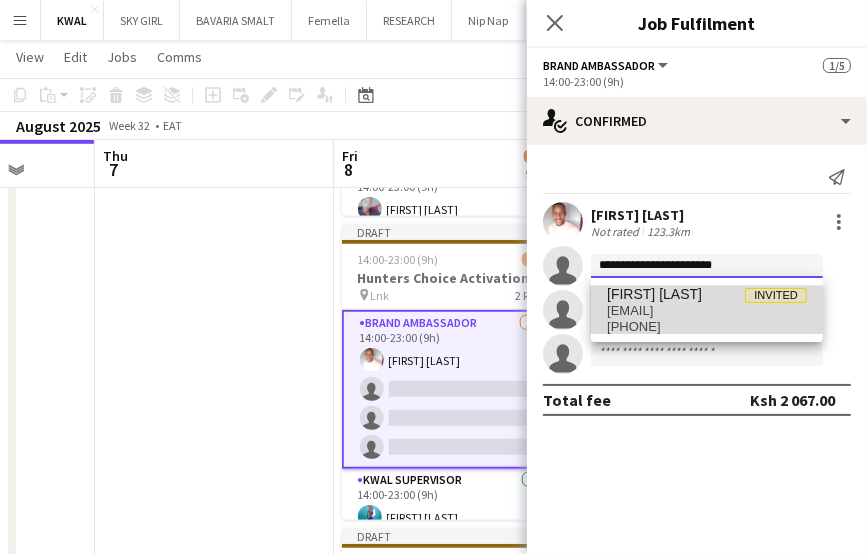 type 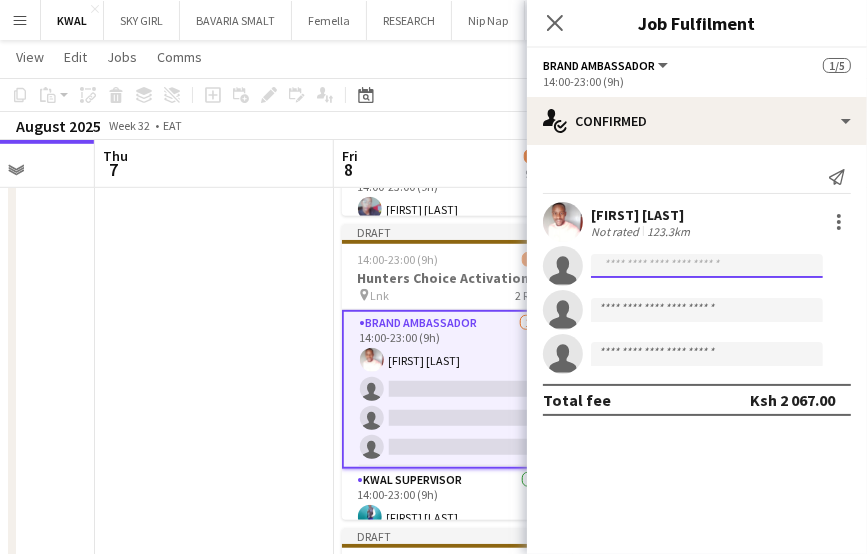 scroll, scrollTop: 0, scrollLeft: 0, axis: both 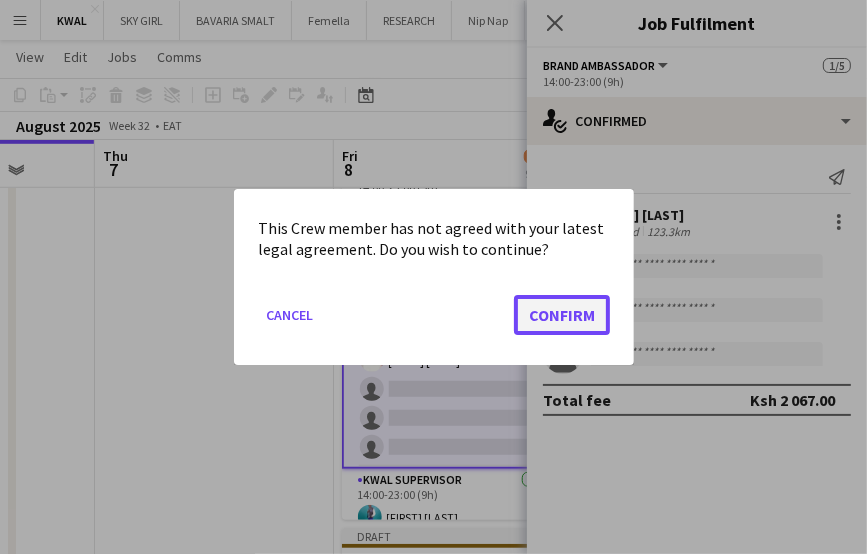 click on "Confirm" 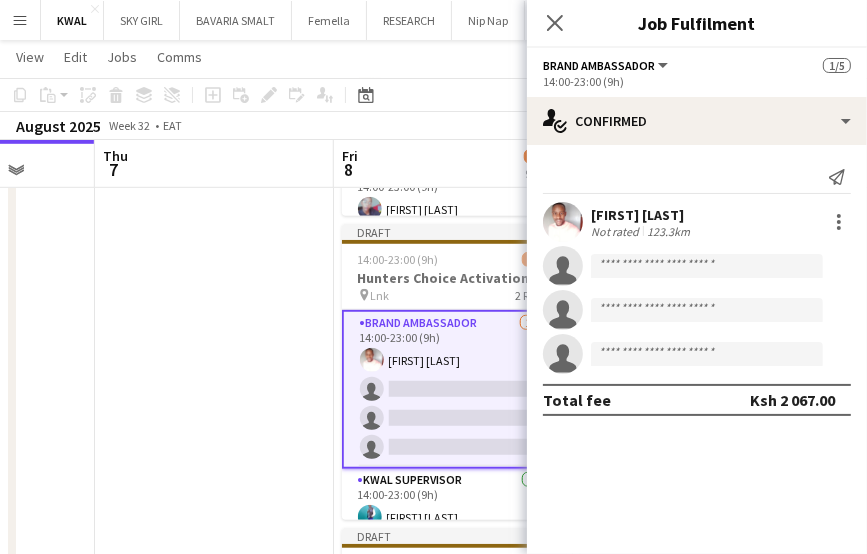 scroll, scrollTop: 800, scrollLeft: 0, axis: vertical 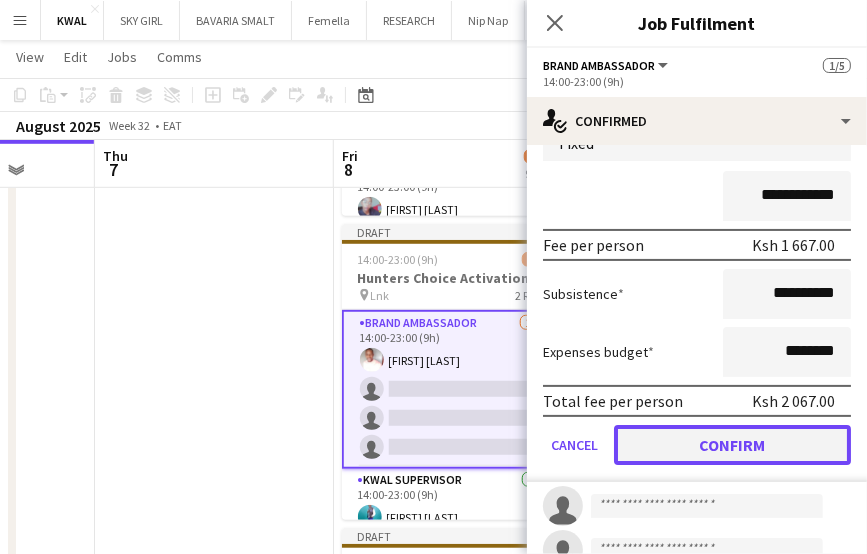 click on "Confirm" at bounding box center (732, 445) 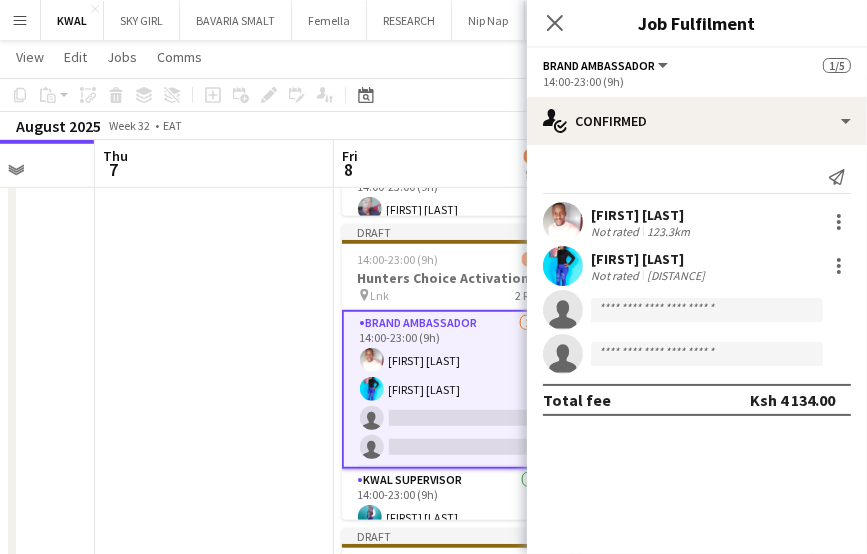 scroll, scrollTop: 0, scrollLeft: 0, axis: both 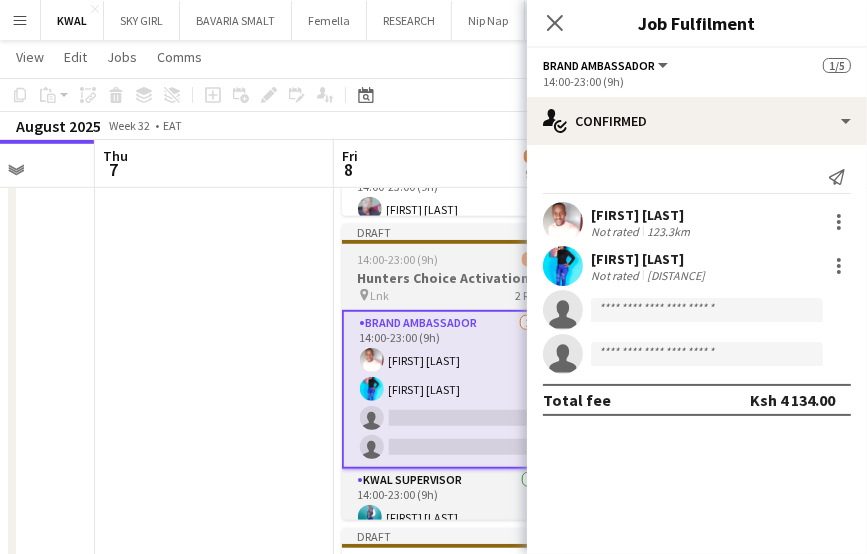click on "Hunters Choice Activation" at bounding box center (454, 278) 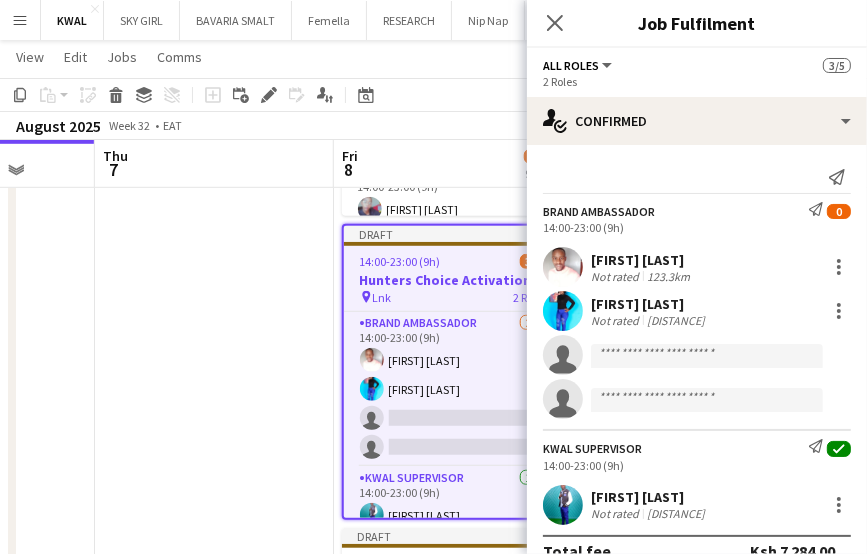 drag, startPoint x: 258, startPoint y: 94, endPoint x: 271, endPoint y: 113, distance: 23.021729 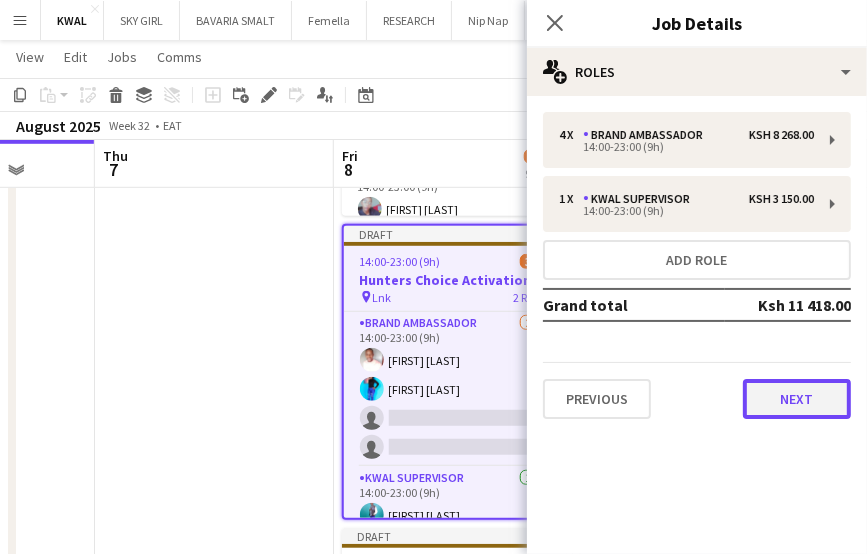 drag, startPoint x: 801, startPoint y: 398, endPoint x: 783, endPoint y: 331, distance: 69.375786 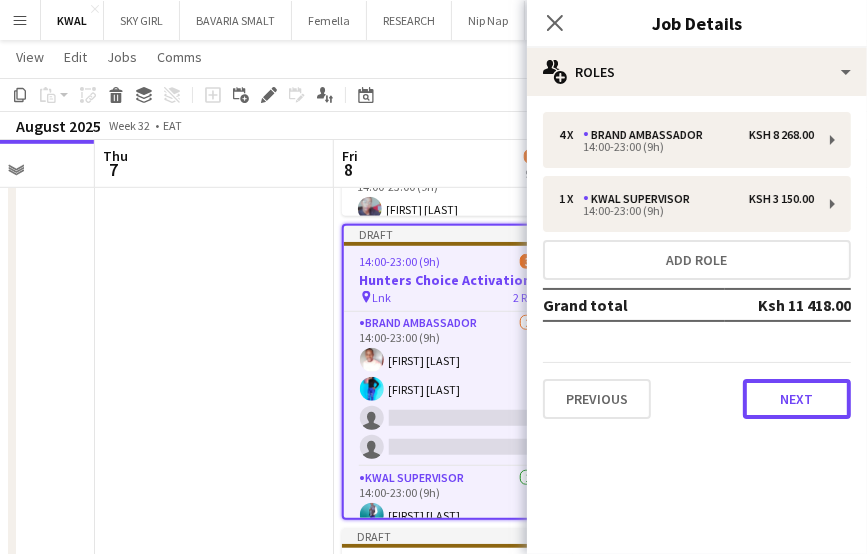 click on "Next" at bounding box center (797, 399) 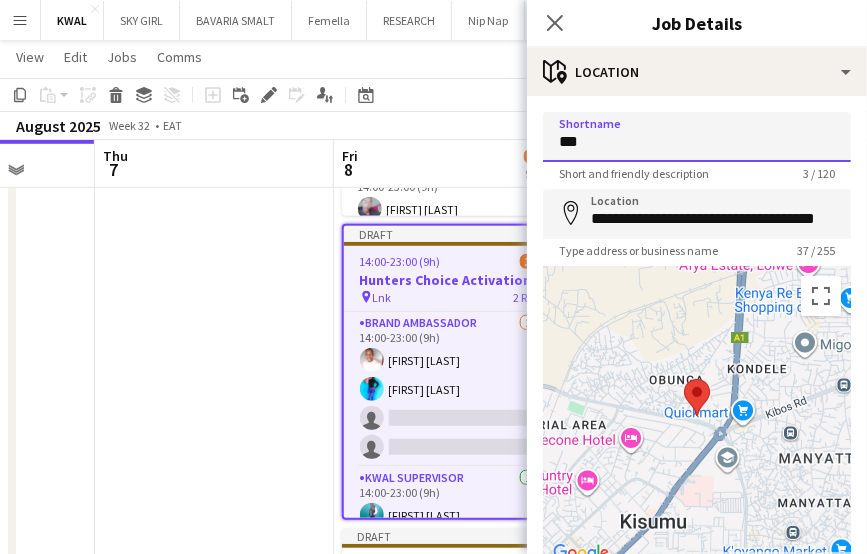 drag, startPoint x: 637, startPoint y: 145, endPoint x: 494, endPoint y: 152, distance: 143.17122 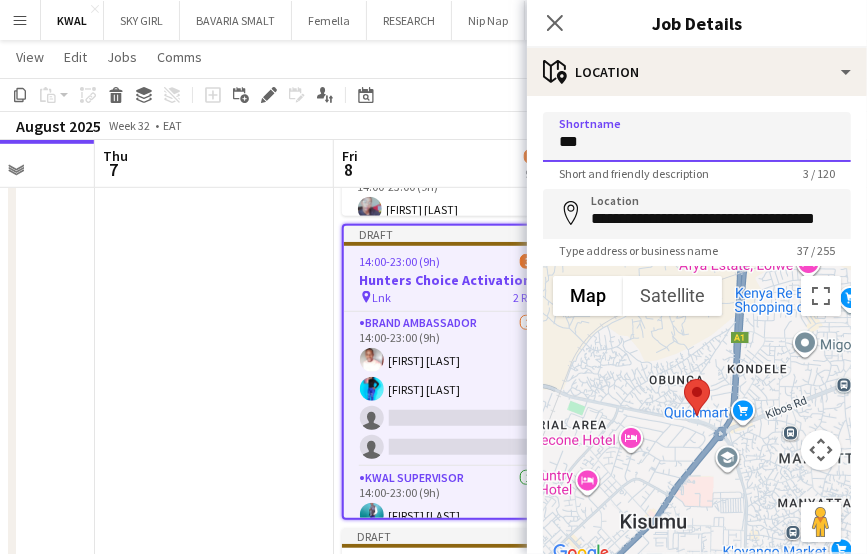 paste on "*******" 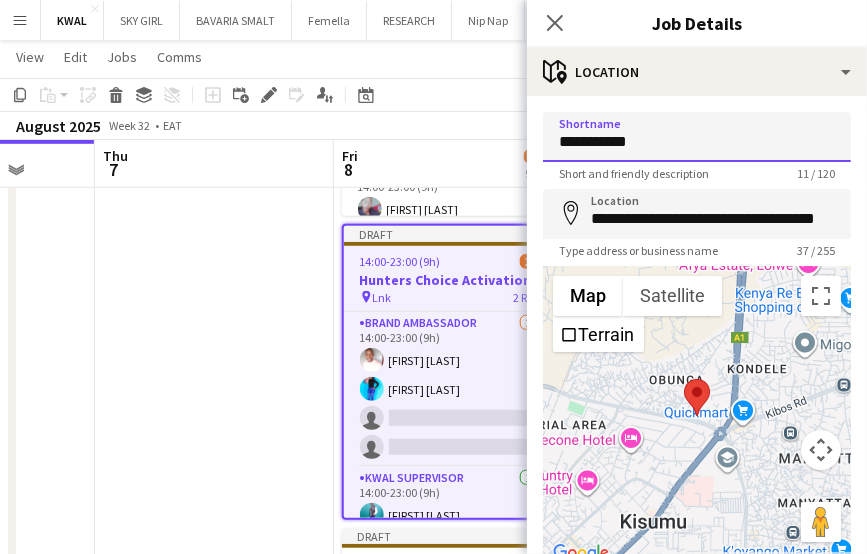type on "**********" 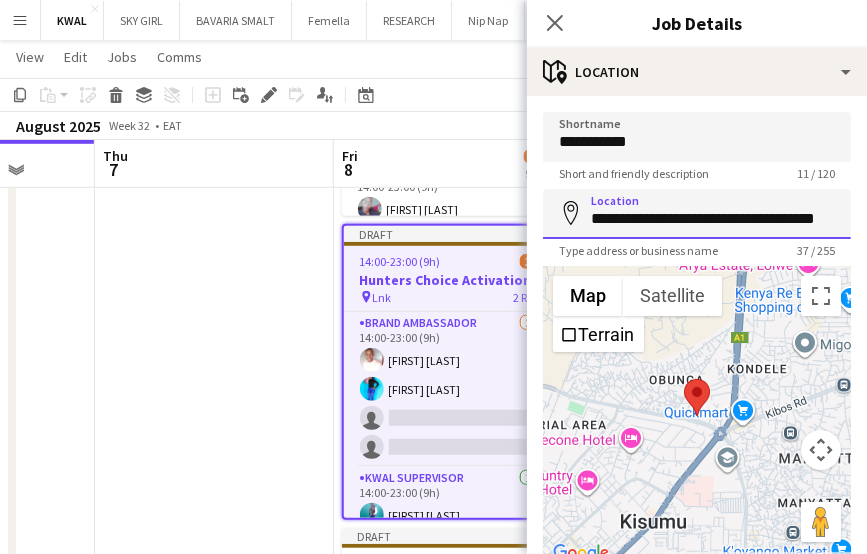 scroll, scrollTop: 0, scrollLeft: 30, axis: horizontal 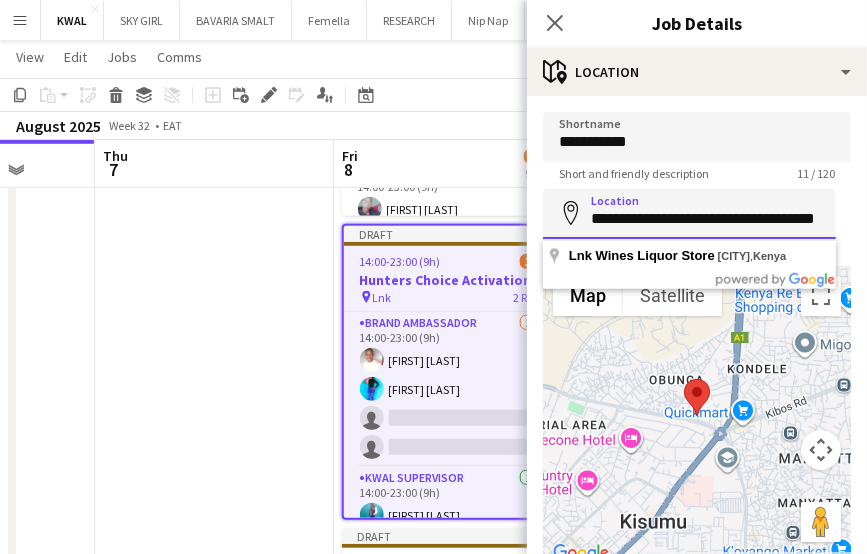 drag, startPoint x: 592, startPoint y: 223, endPoint x: 891, endPoint y: 241, distance: 299.54132 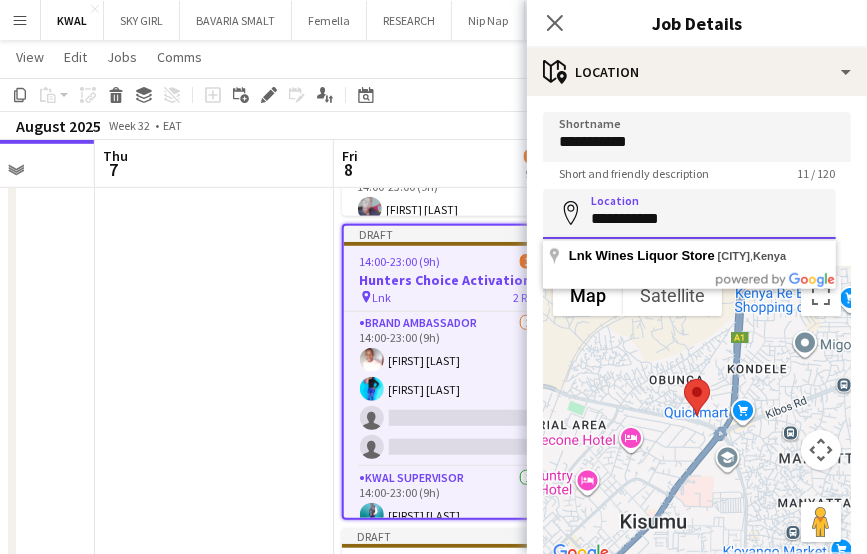 scroll, scrollTop: 0, scrollLeft: 0, axis: both 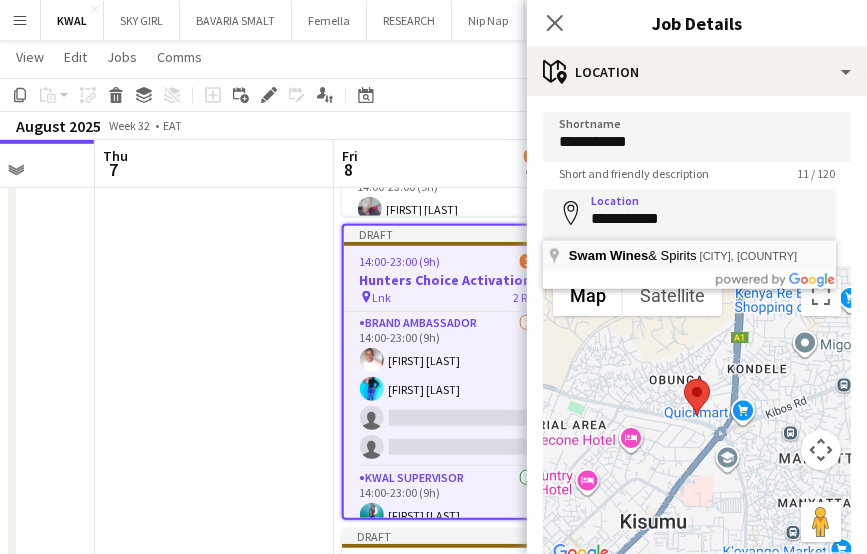 type on "**********" 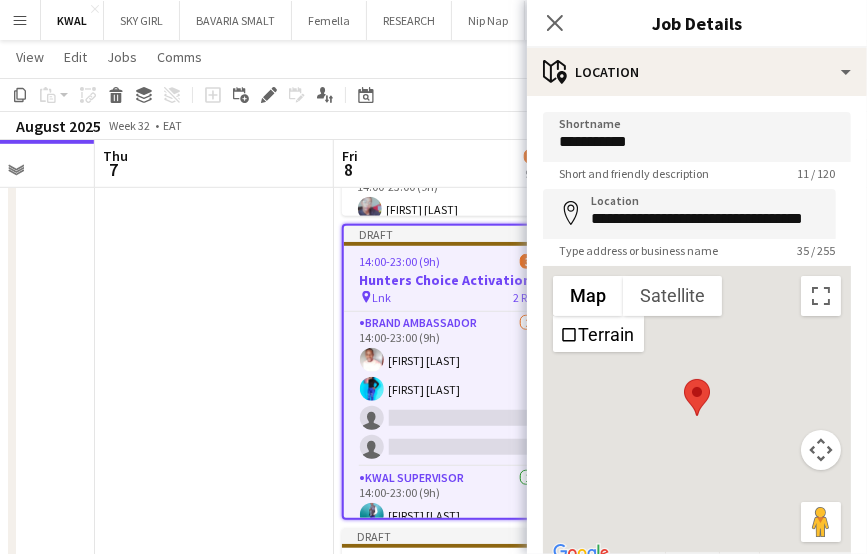 click at bounding box center [214, 996] 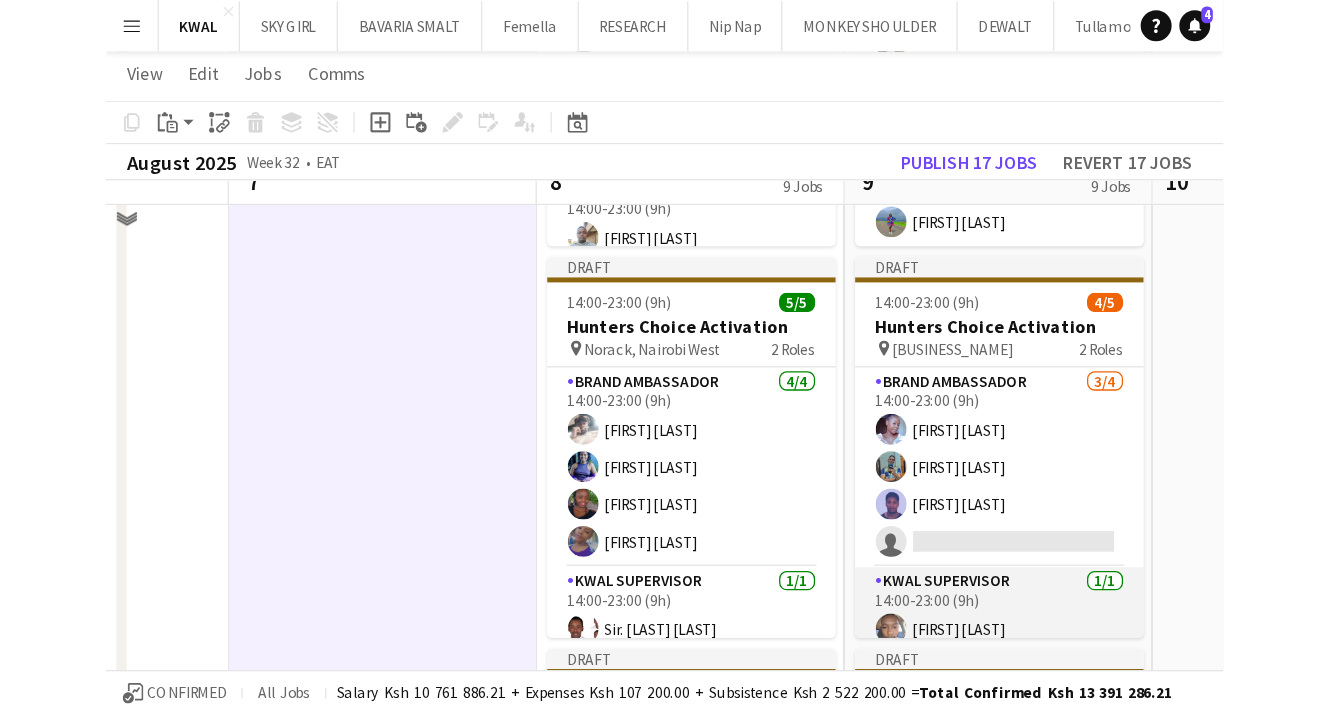 scroll, scrollTop: 1100, scrollLeft: 0, axis: vertical 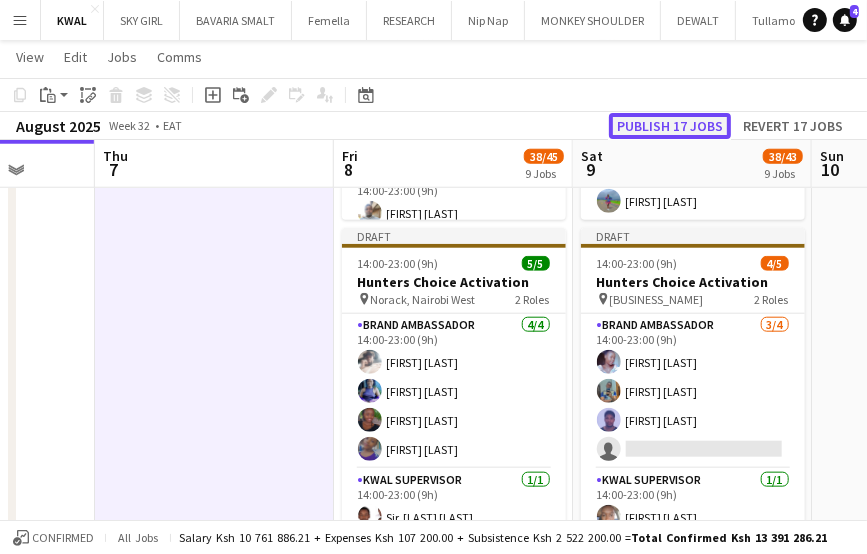 click on "Publish 17 jobs" 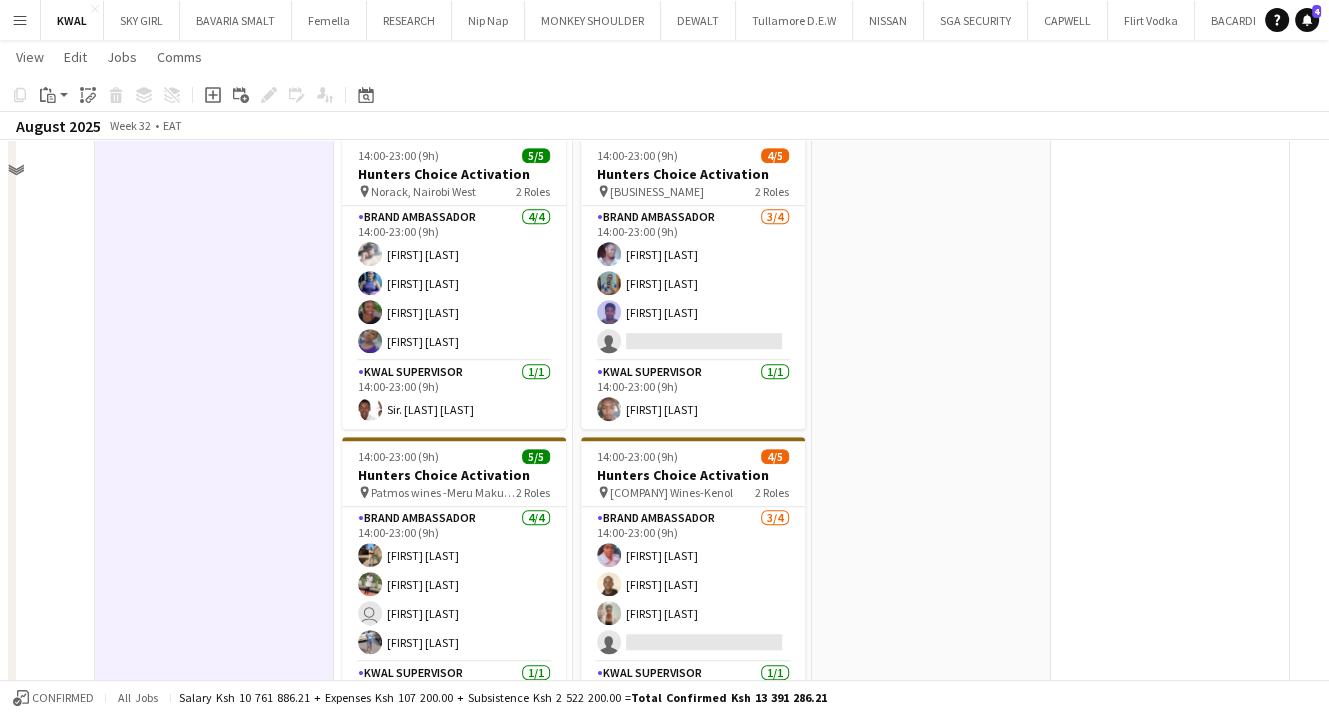 scroll, scrollTop: 1000, scrollLeft: 0, axis: vertical 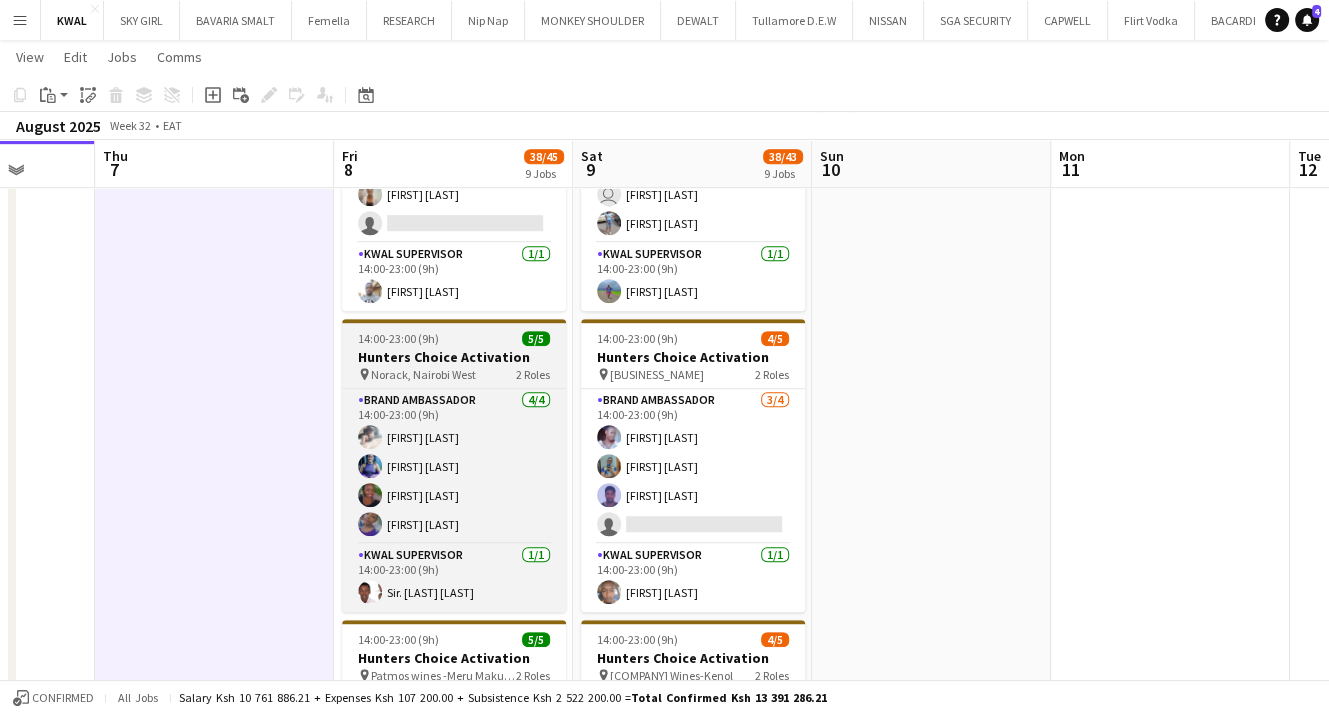 click on ", [CITY], [COUNTRY]" at bounding box center [423, 374] 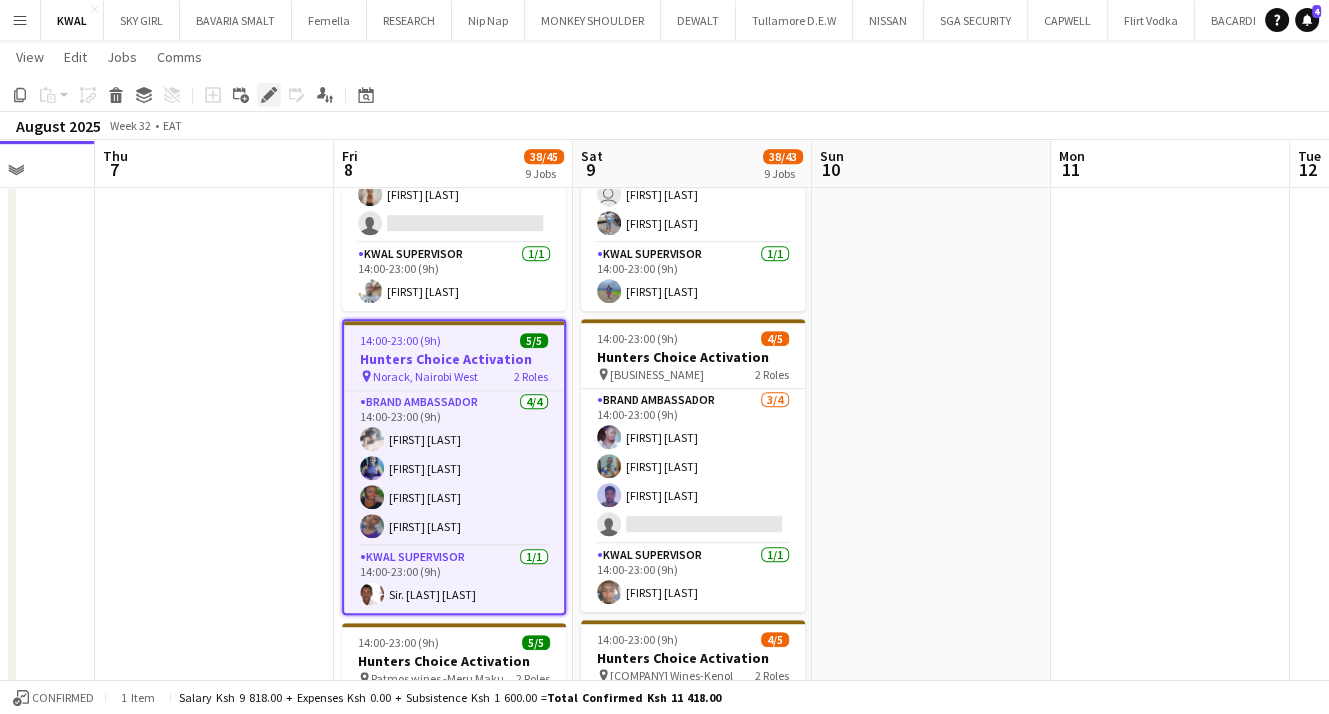 click on "Edit" 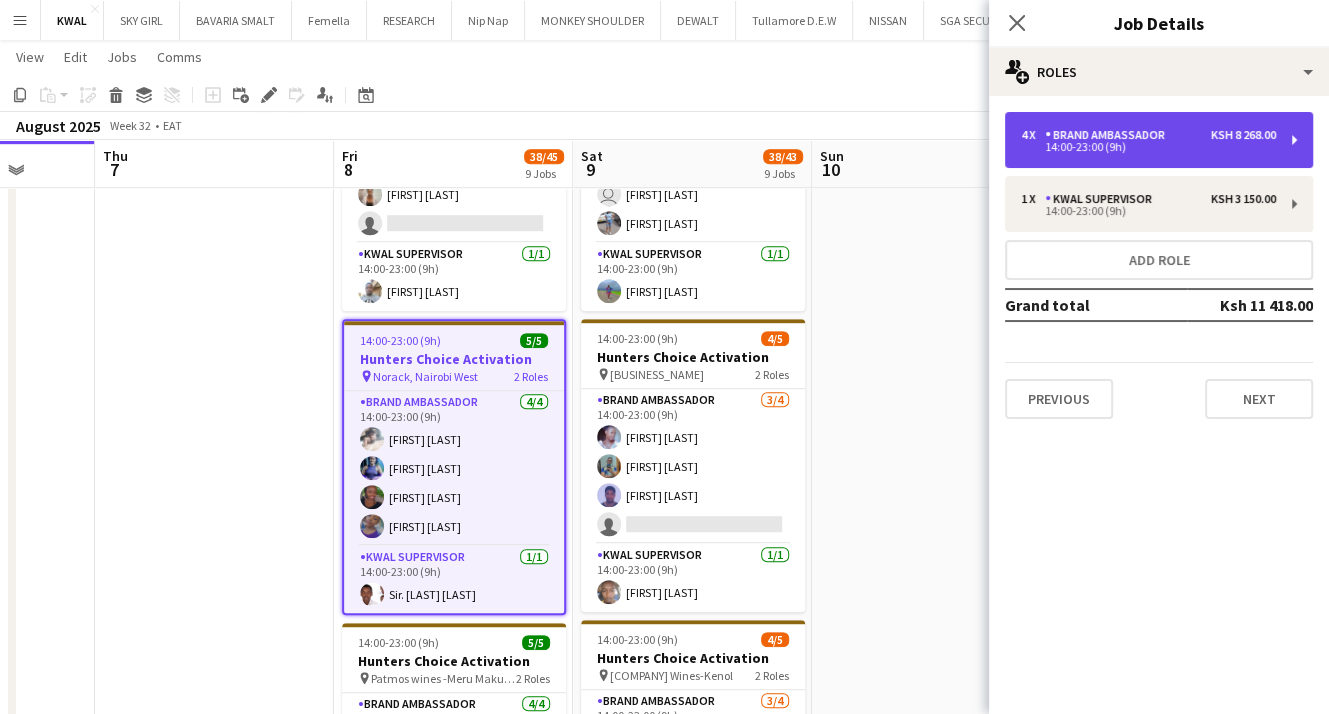 click on "Brand Ambassador" at bounding box center (1109, 135) 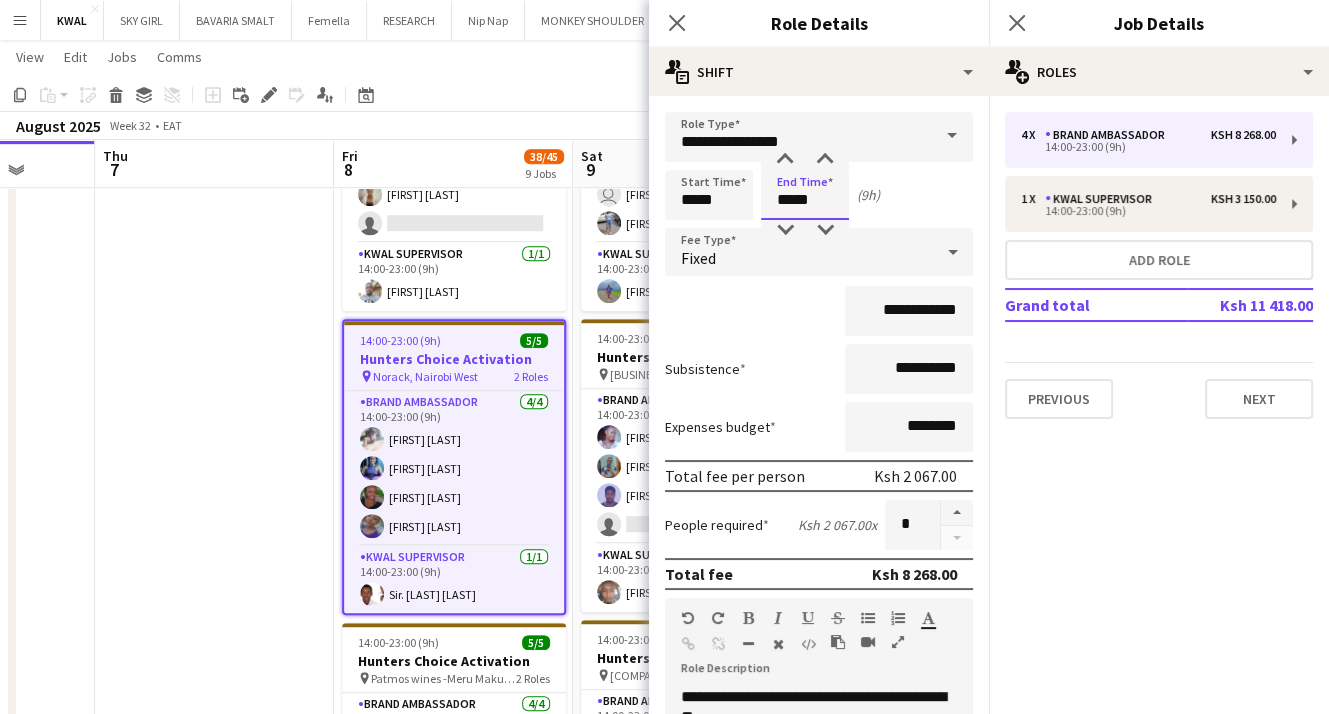 click on "*****" at bounding box center (805, 195) 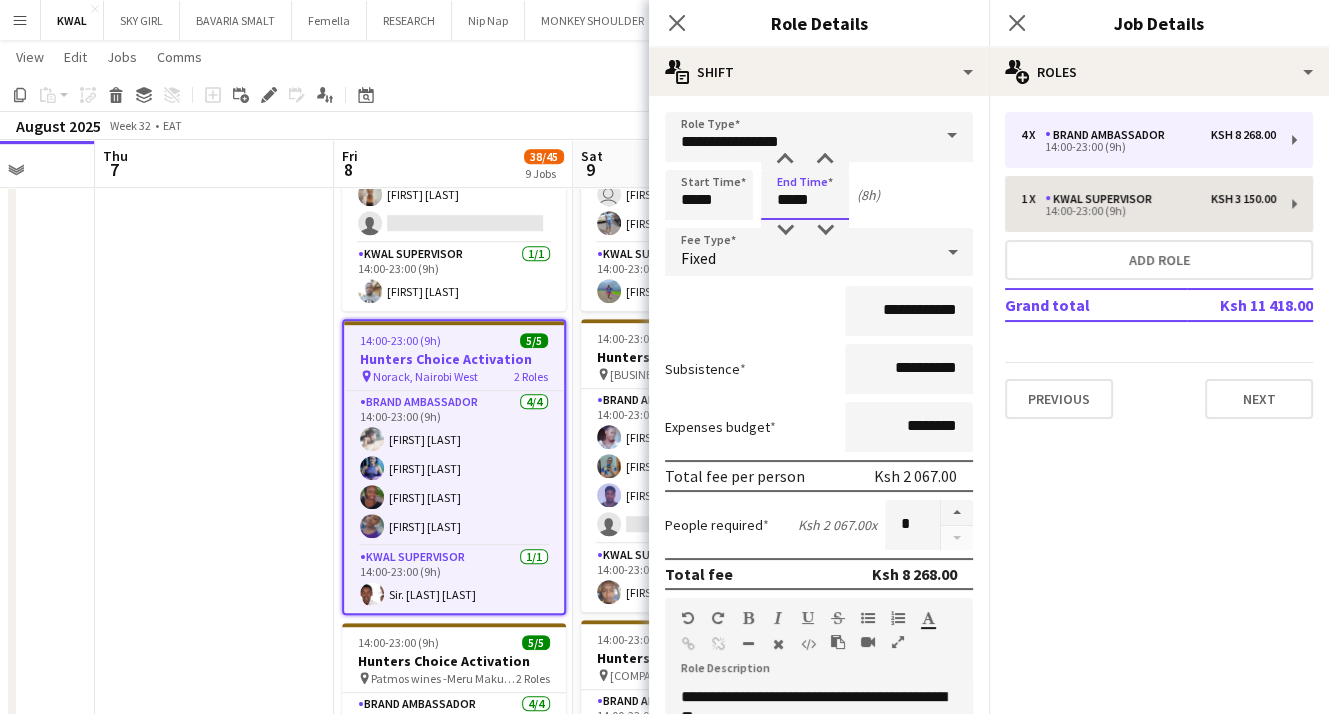 type on "*****" 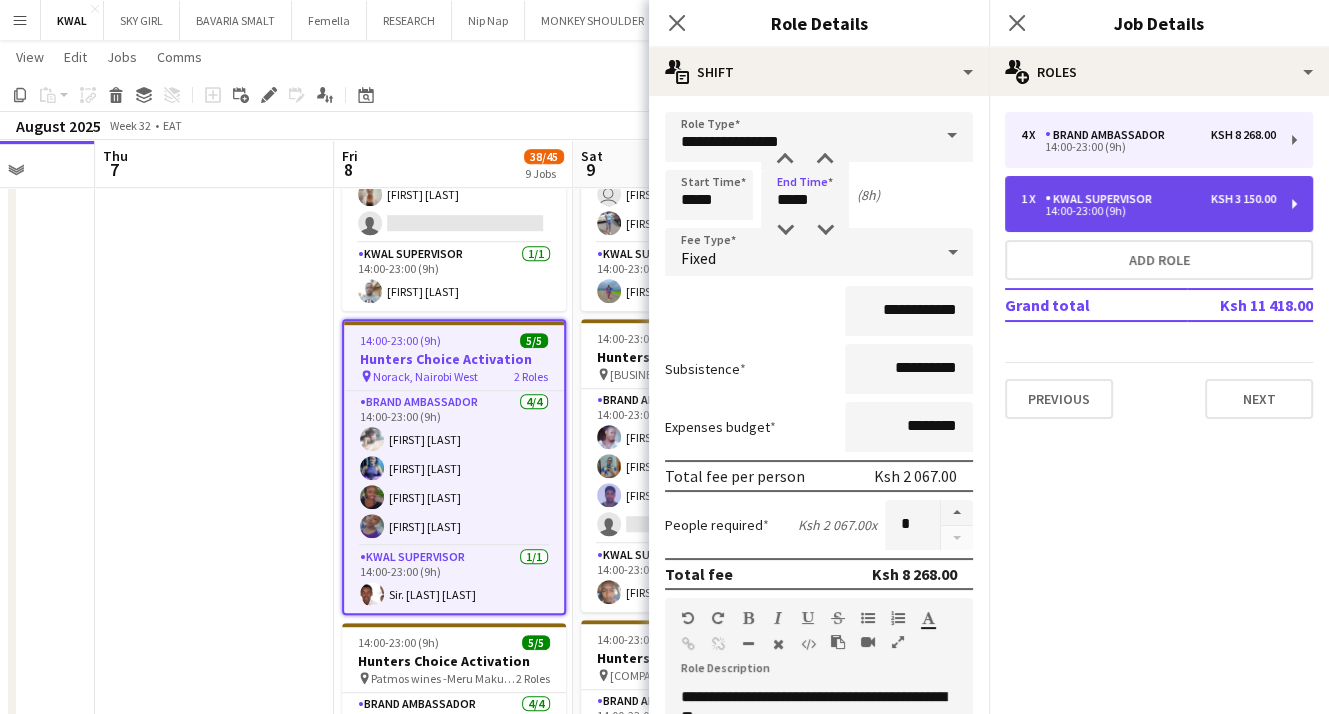 click on "14:00-23:00 (9h)" at bounding box center (1148, 211) 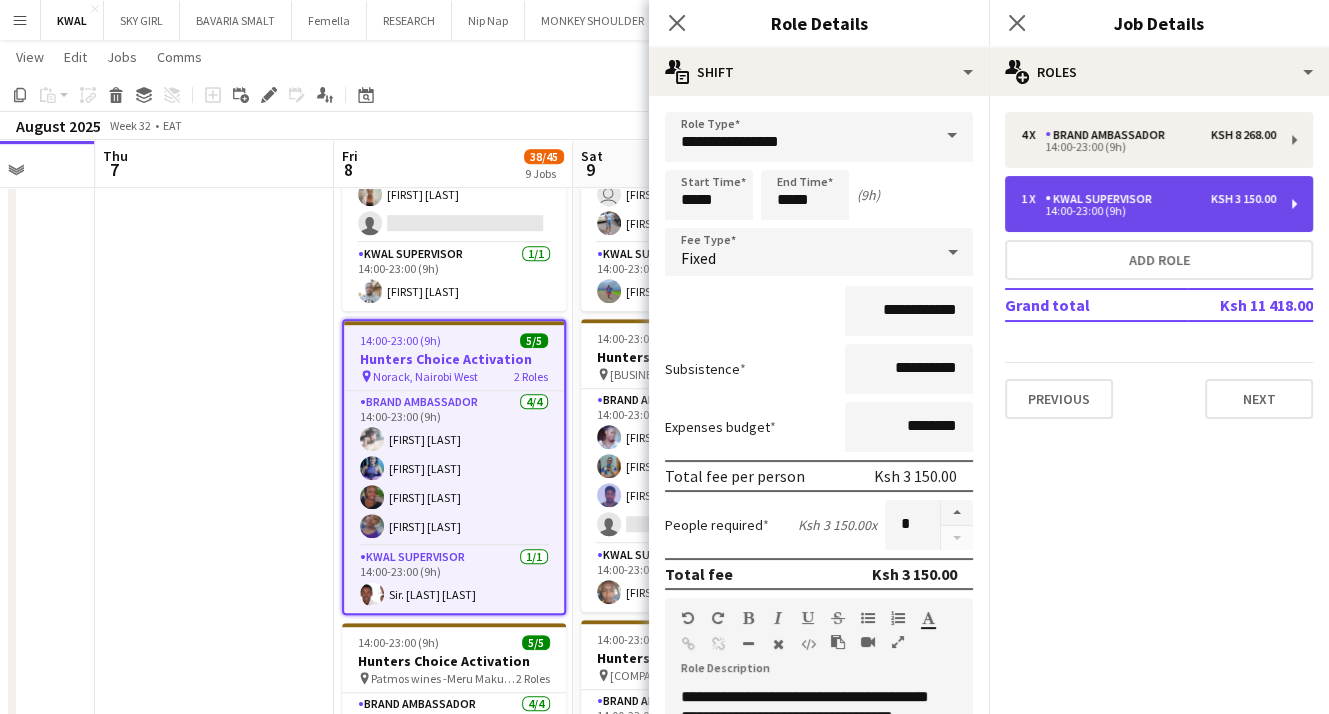 type on "**********" 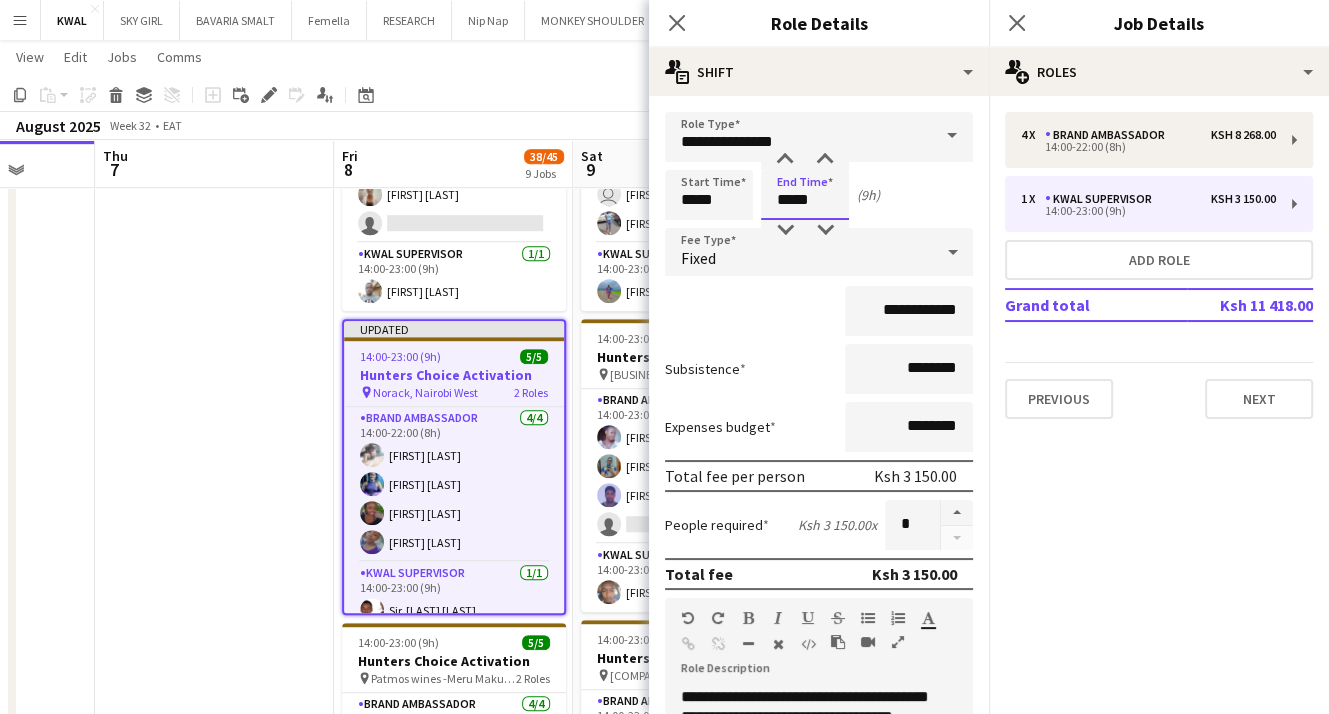 click on "*****" at bounding box center [805, 195] 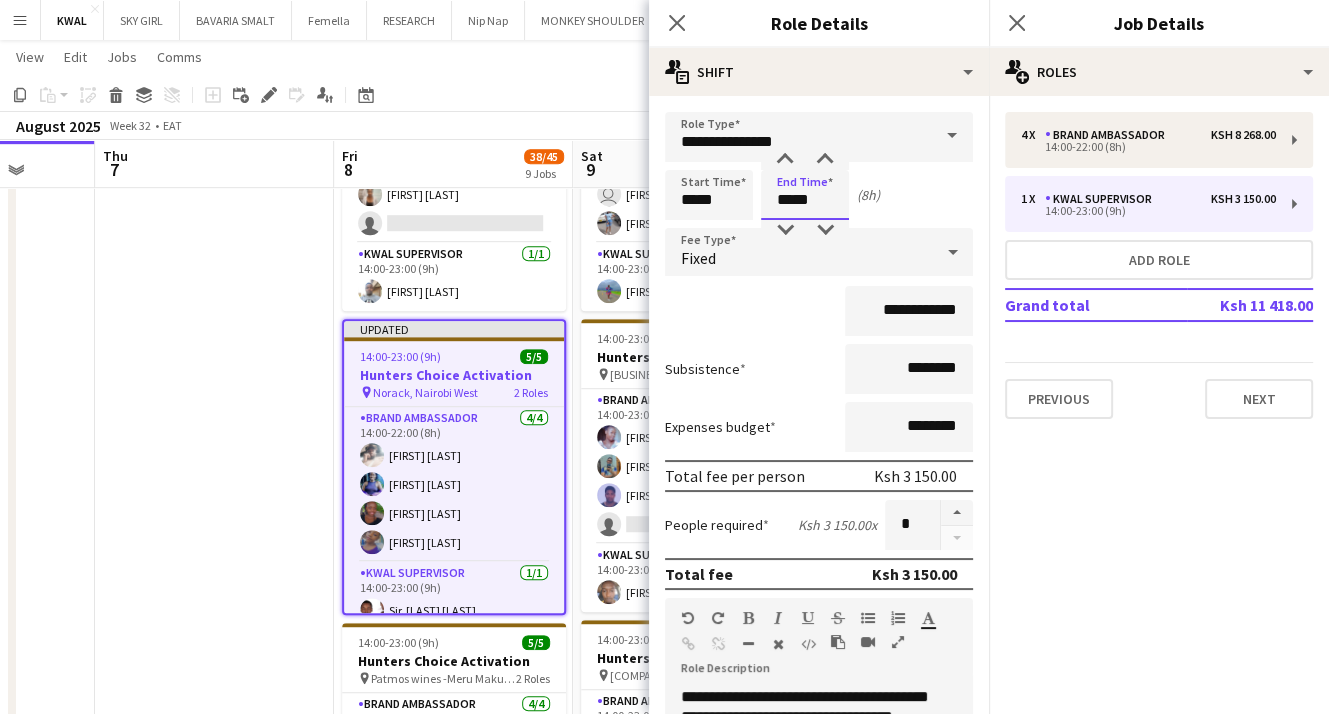 type on "*****" 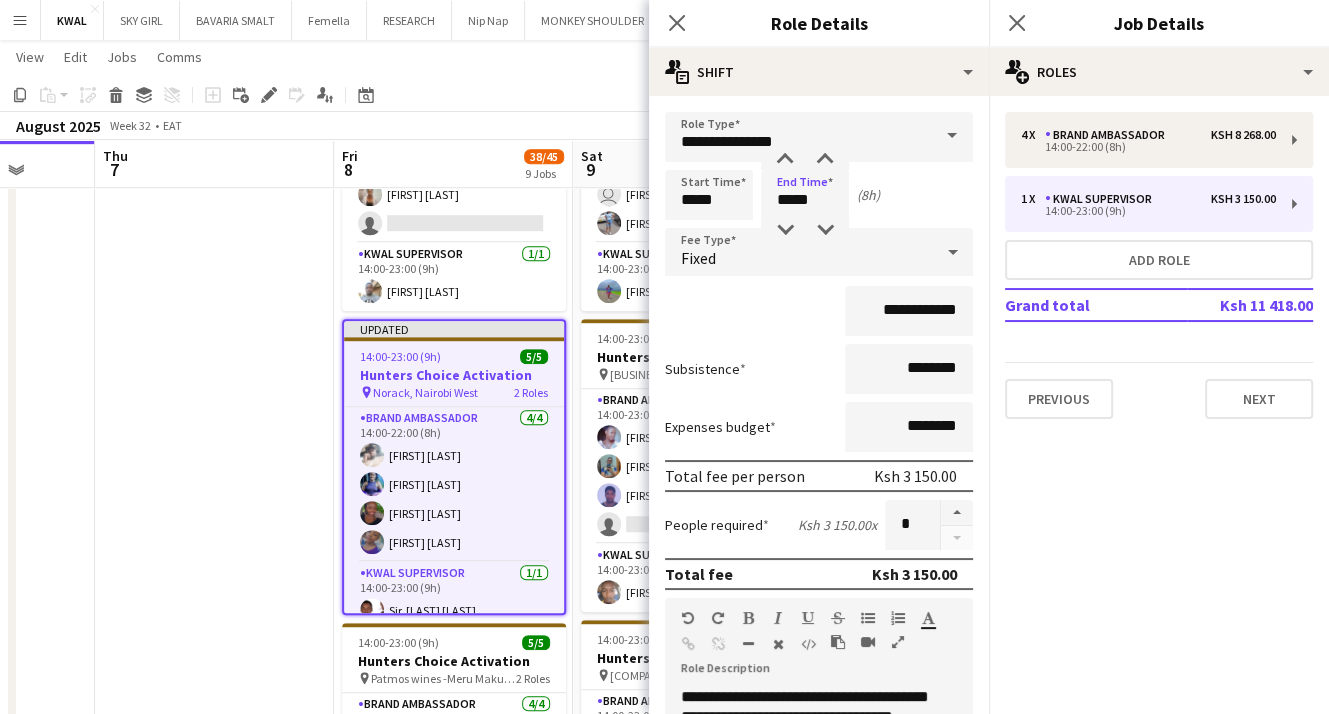 click at bounding box center [214, 796] 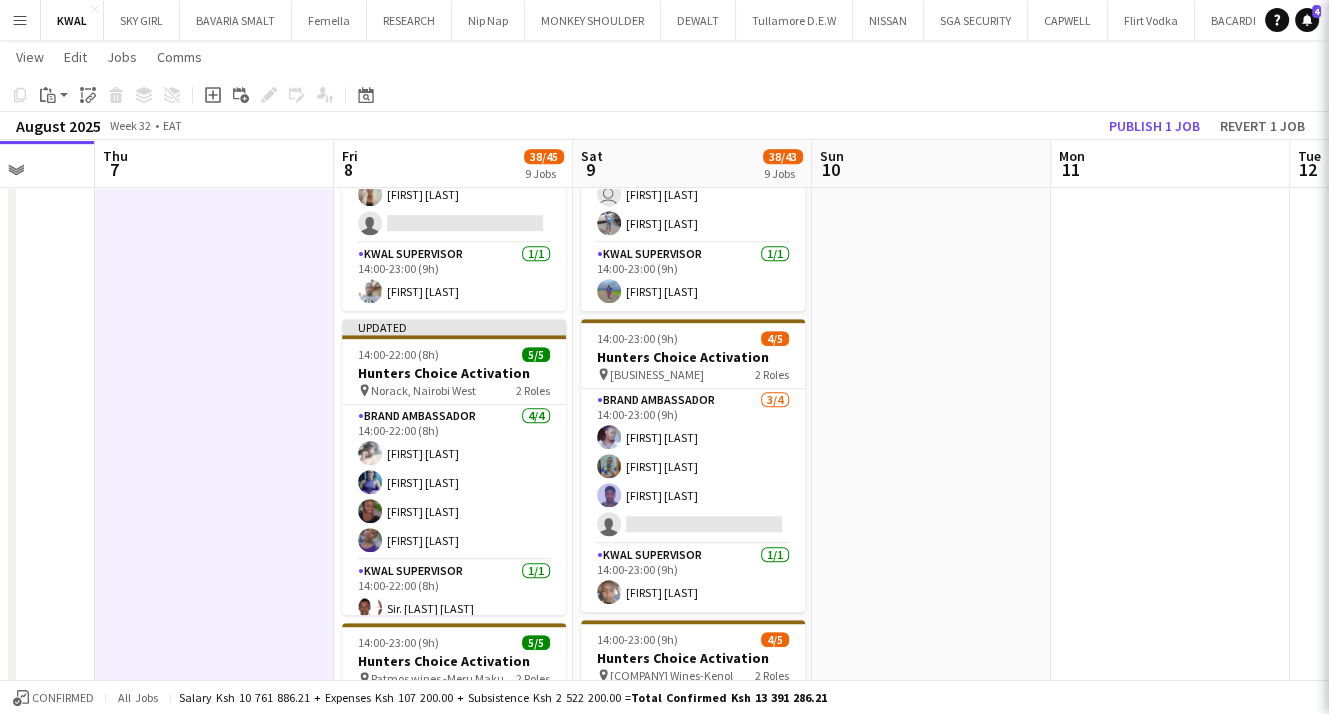 scroll, scrollTop: 0, scrollLeft: 621, axis: horizontal 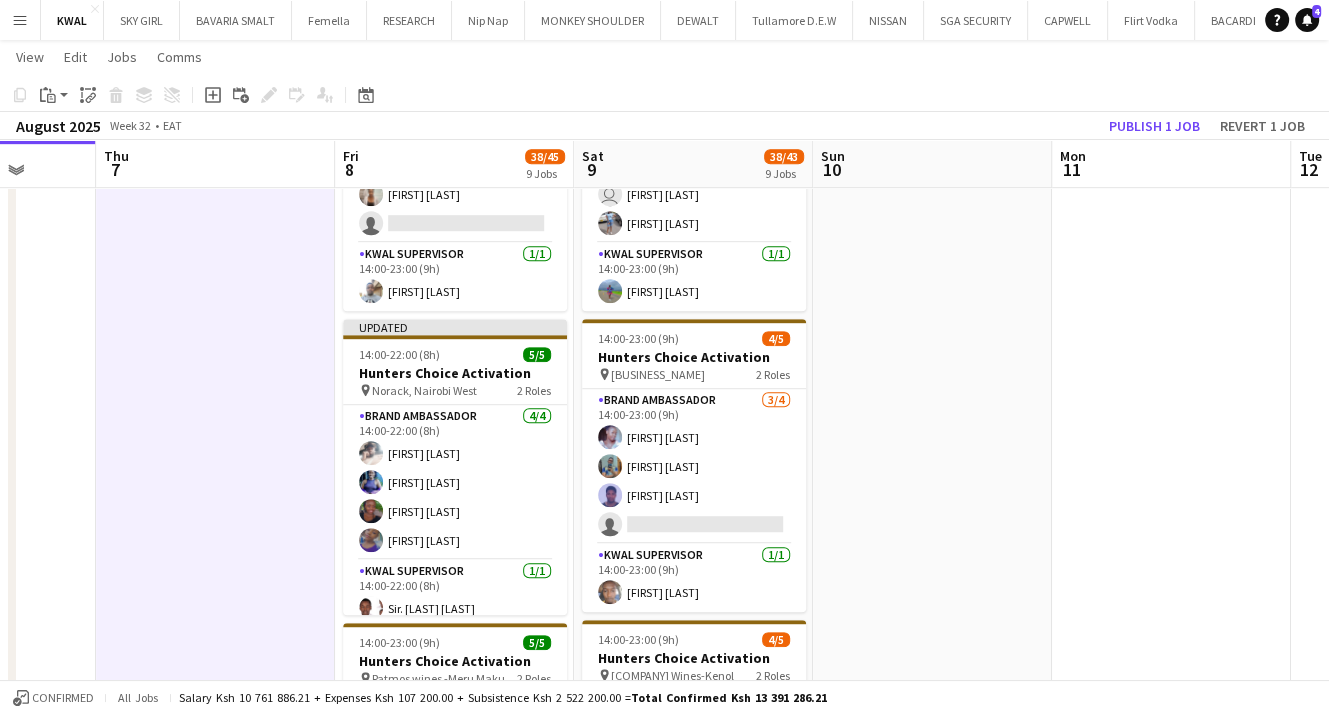 click on "Menu" at bounding box center (20, 20) 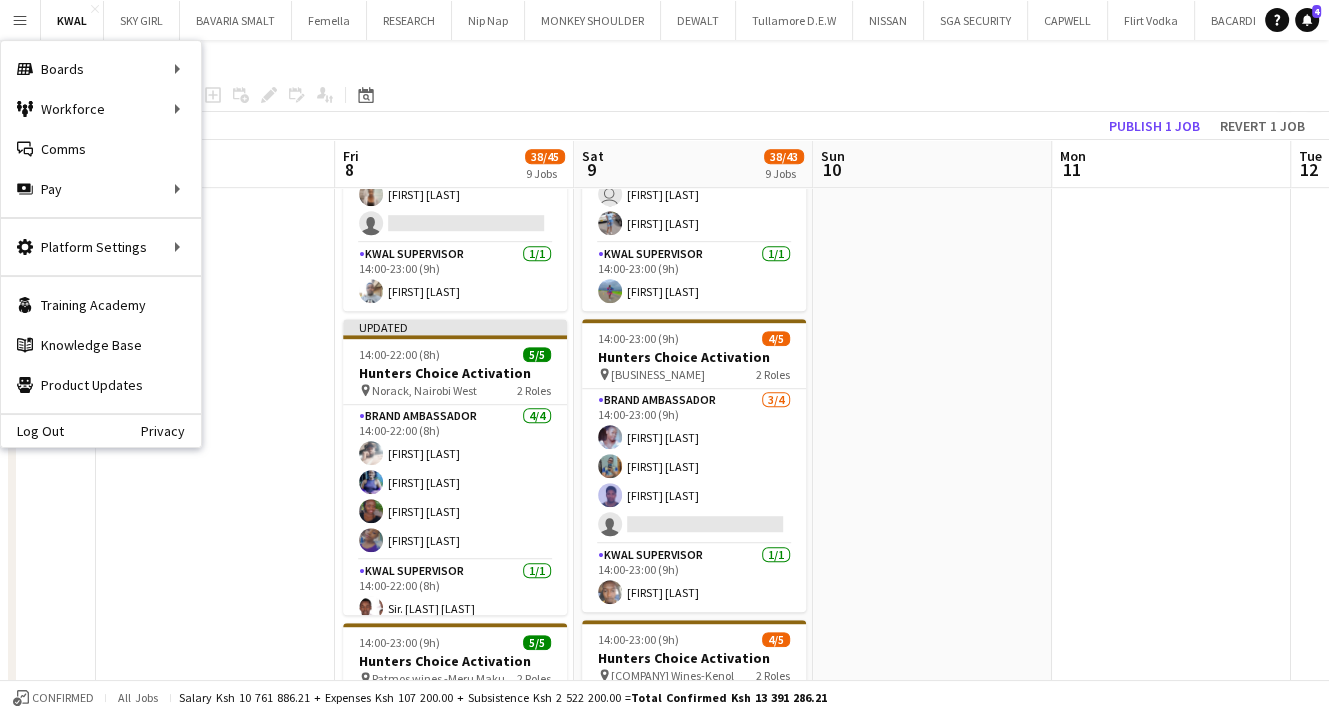 scroll, scrollTop: 0, scrollLeft: 620, axis: horizontal 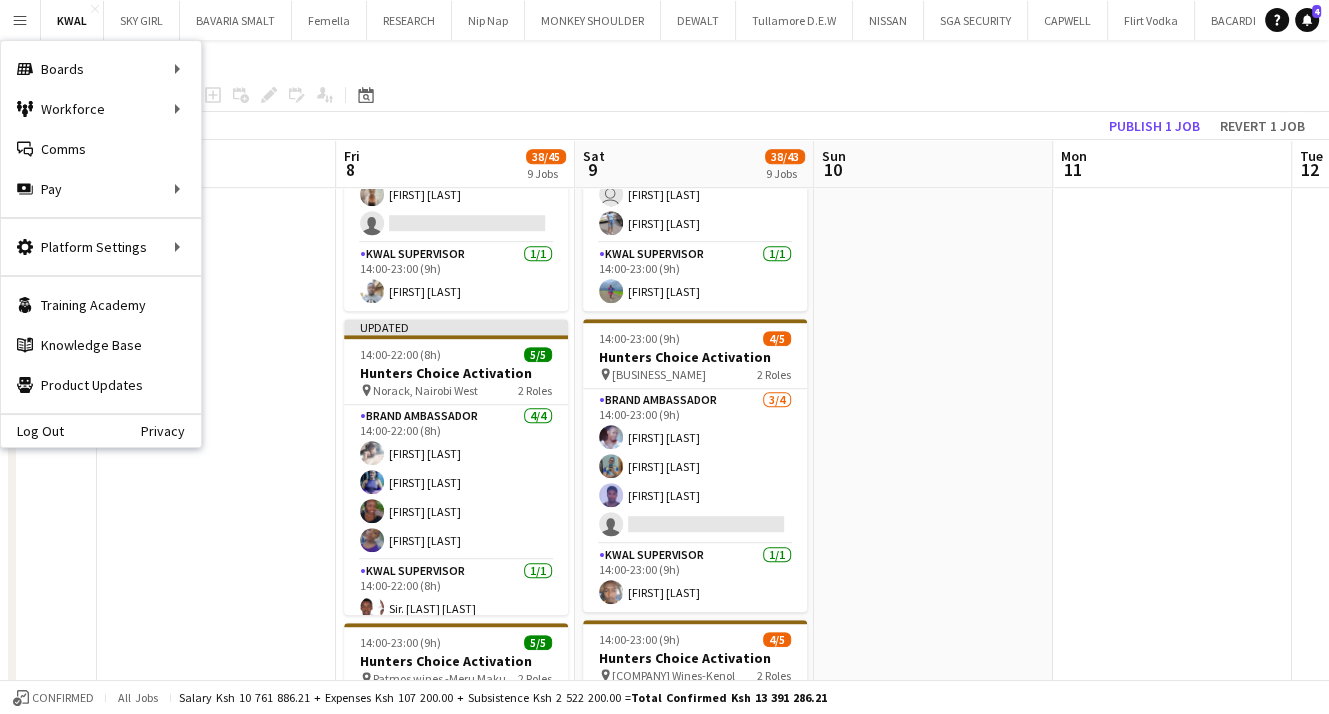 click at bounding box center [933, 796] 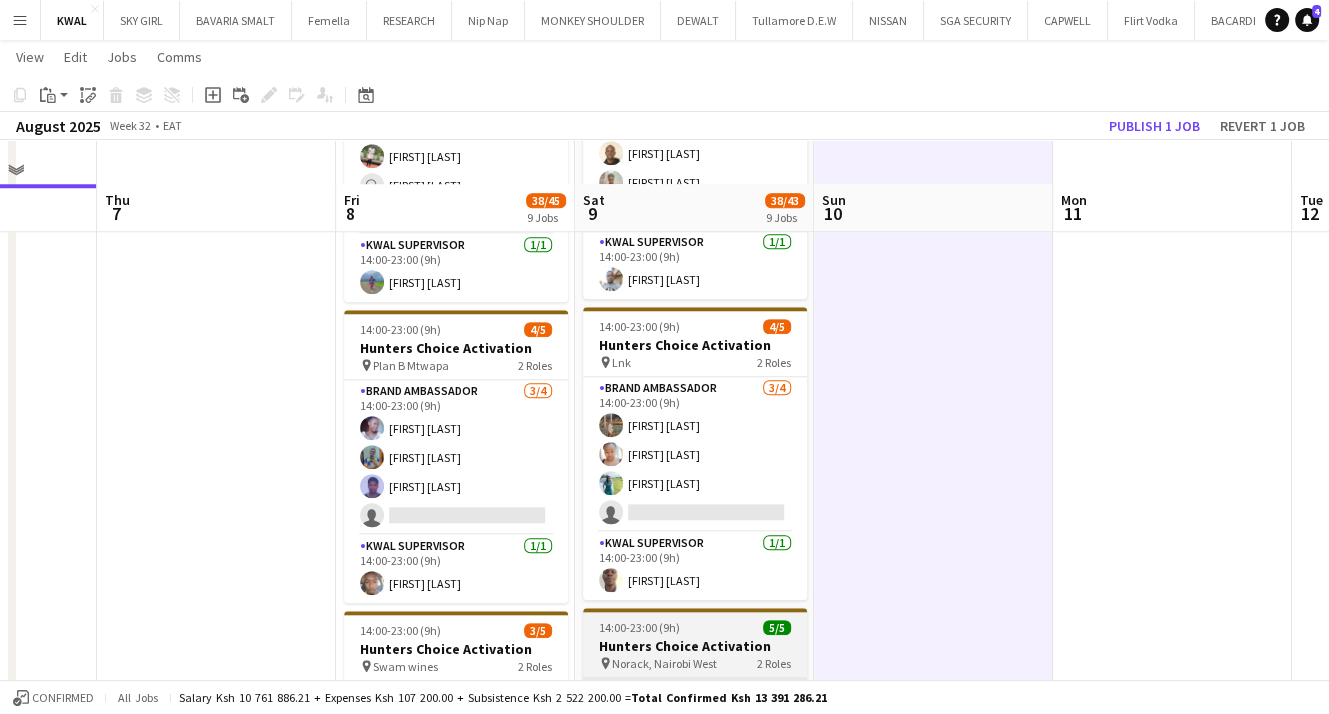 scroll, scrollTop: 1900, scrollLeft: 0, axis: vertical 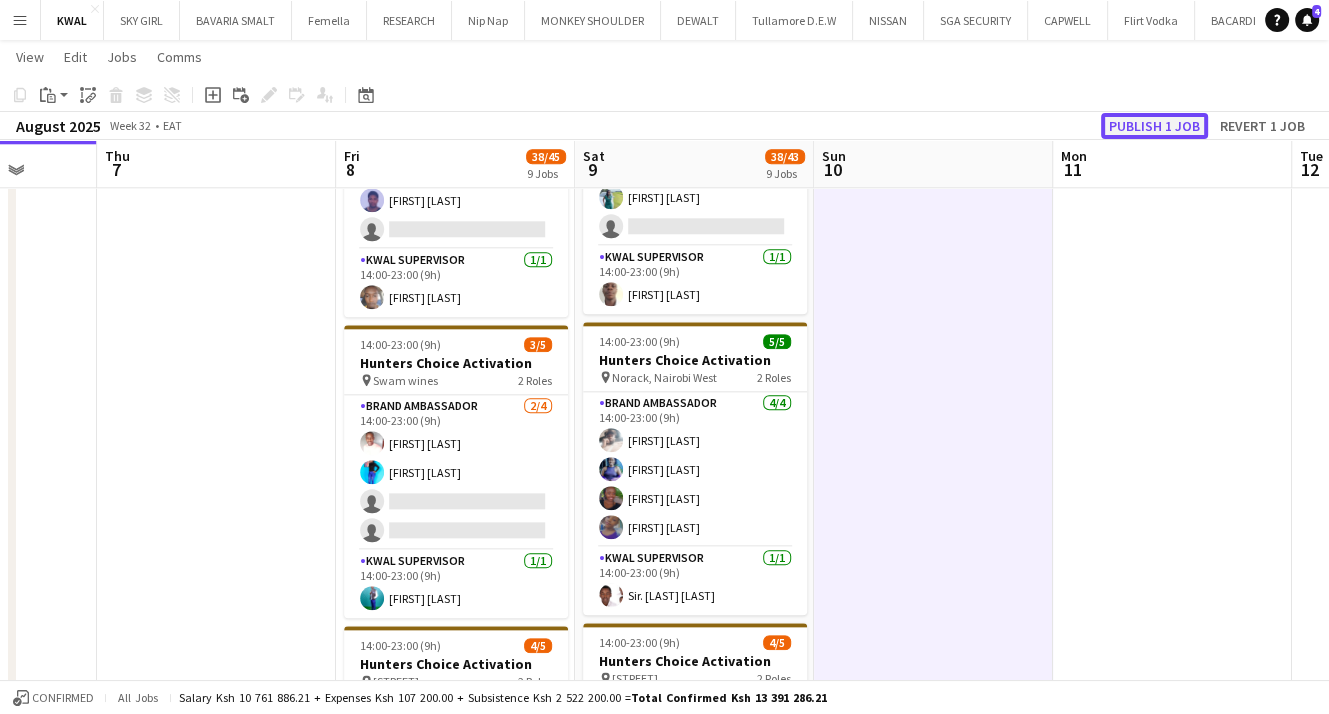 click on "Publish 1 job" 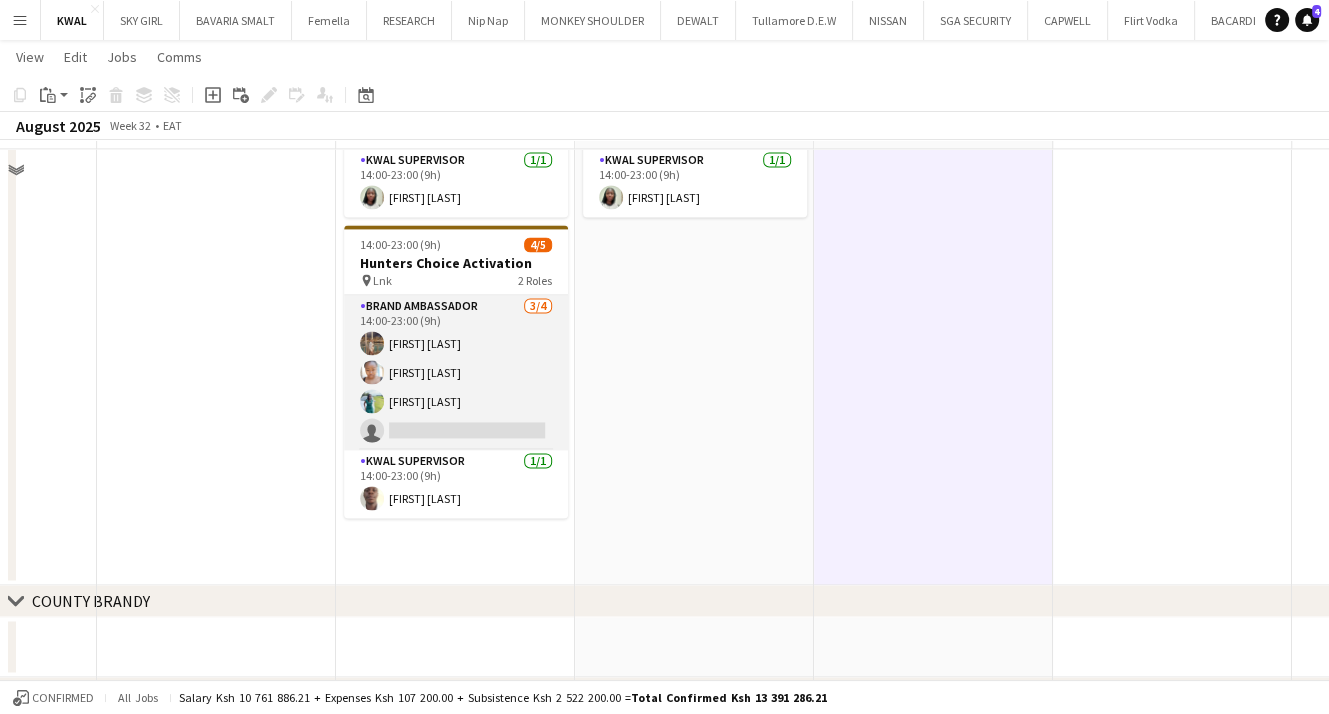scroll, scrollTop: 2600, scrollLeft: 0, axis: vertical 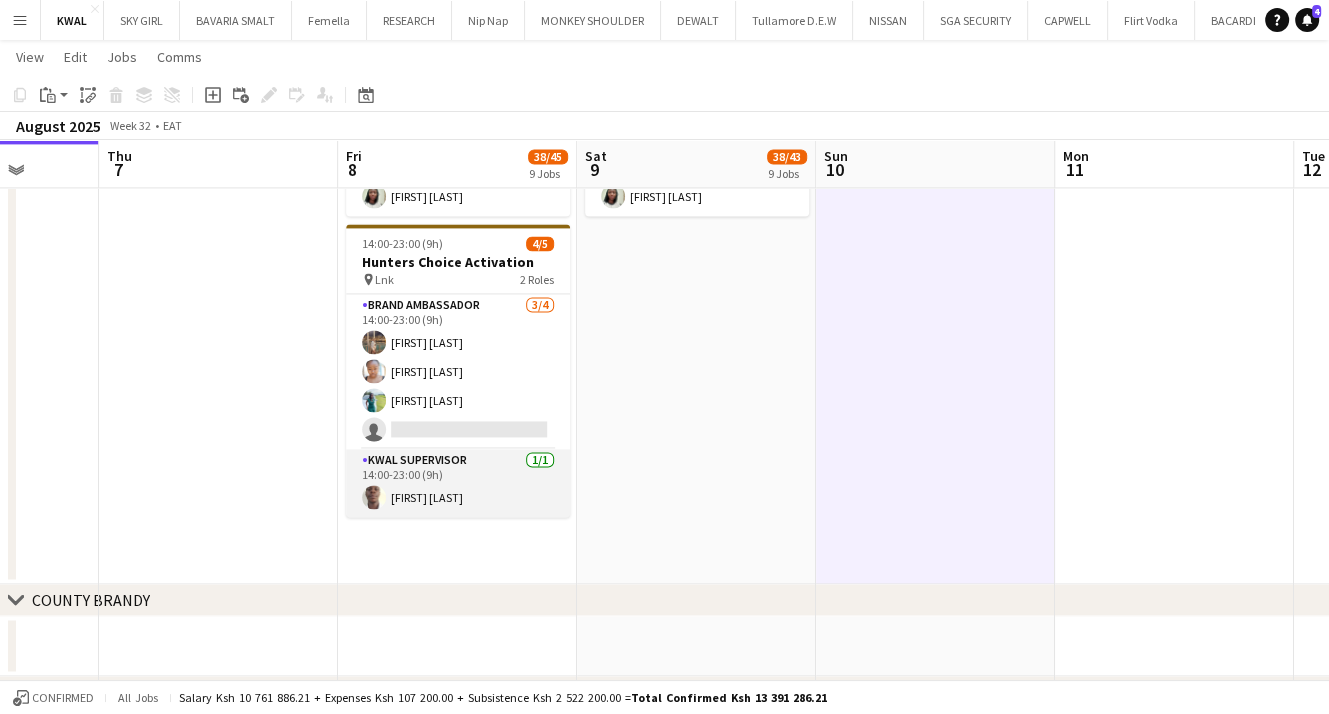 click on "KWAL SUPERVISOR   1/1   14:00-23:00 (9h)
Michael Rasugu" at bounding box center (458, 483) 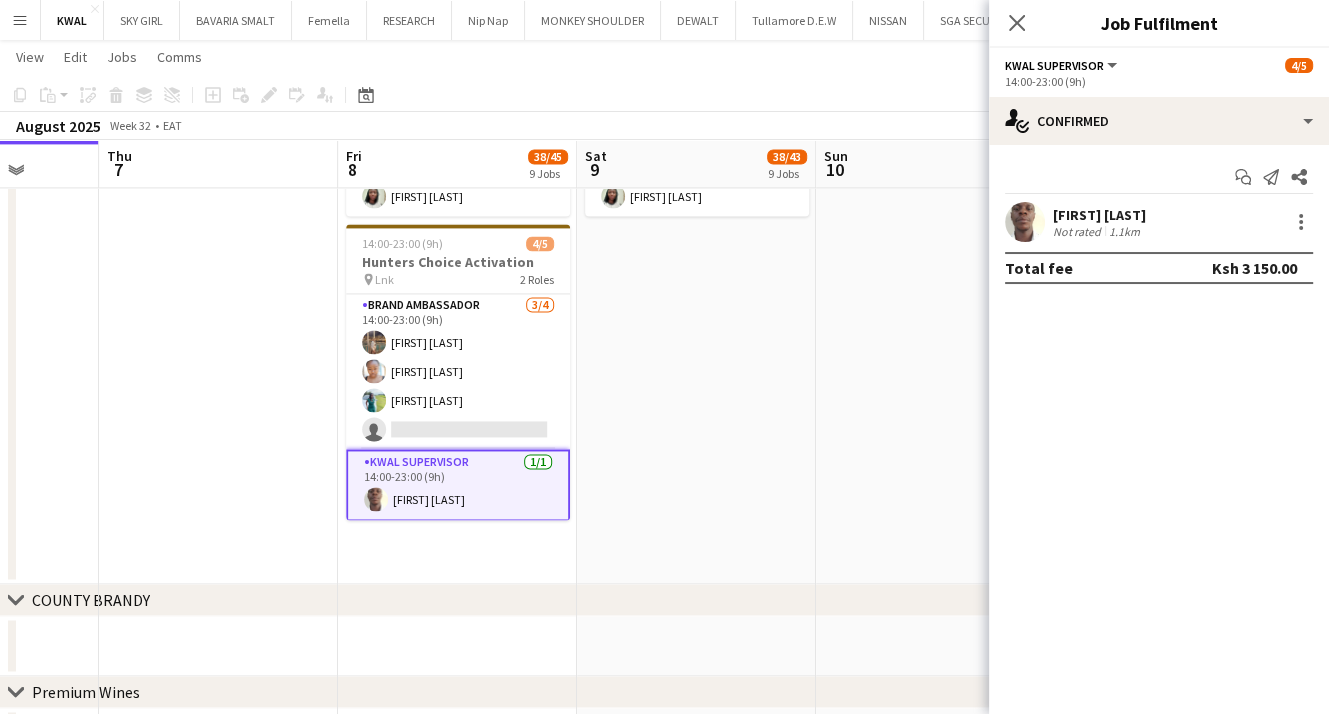 drag, startPoint x: 1028, startPoint y: 225, endPoint x: 929, endPoint y: 292, distance: 119.54079 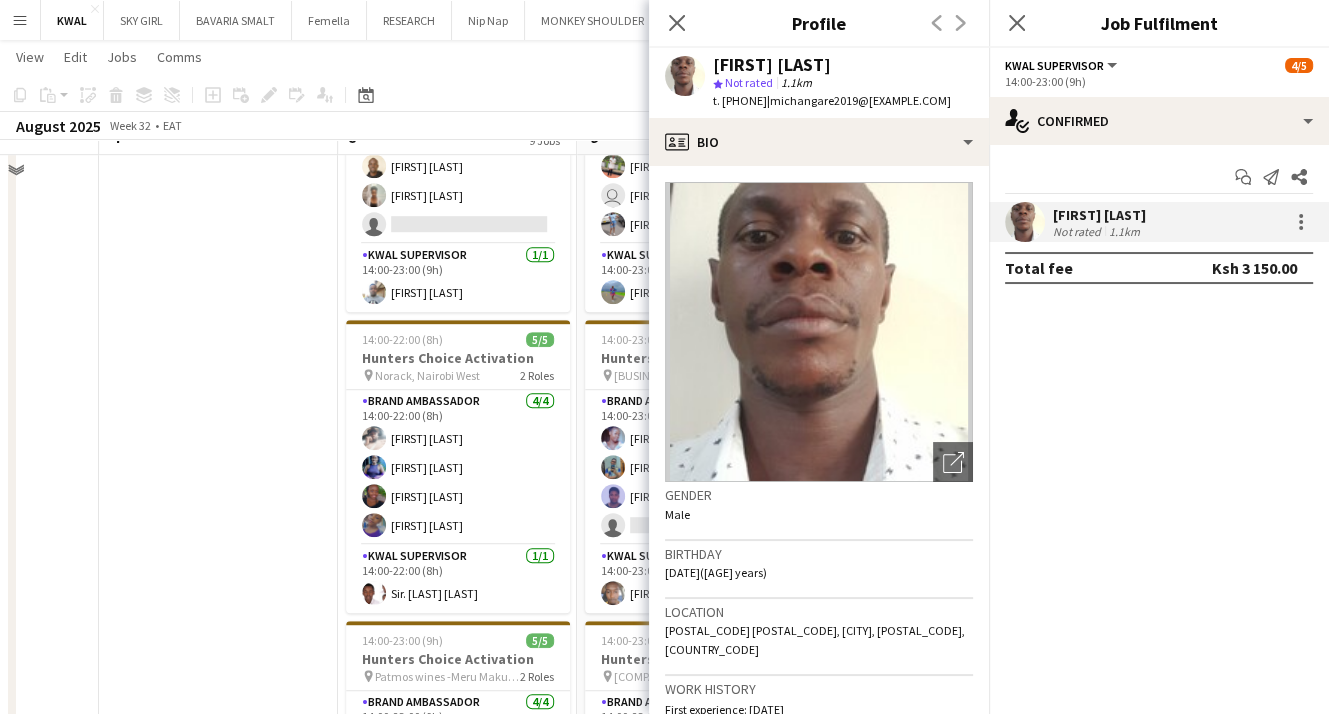 scroll, scrollTop: 1000, scrollLeft: 0, axis: vertical 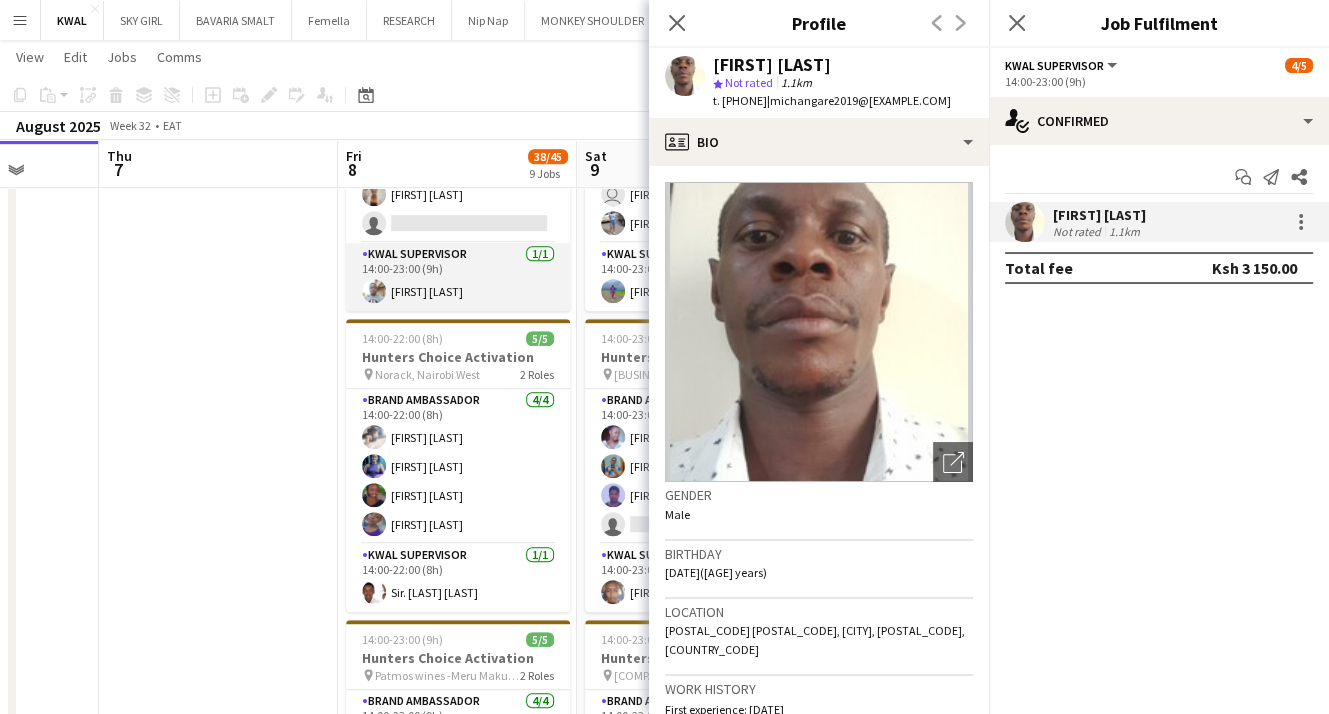 click at bounding box center [374, 291] 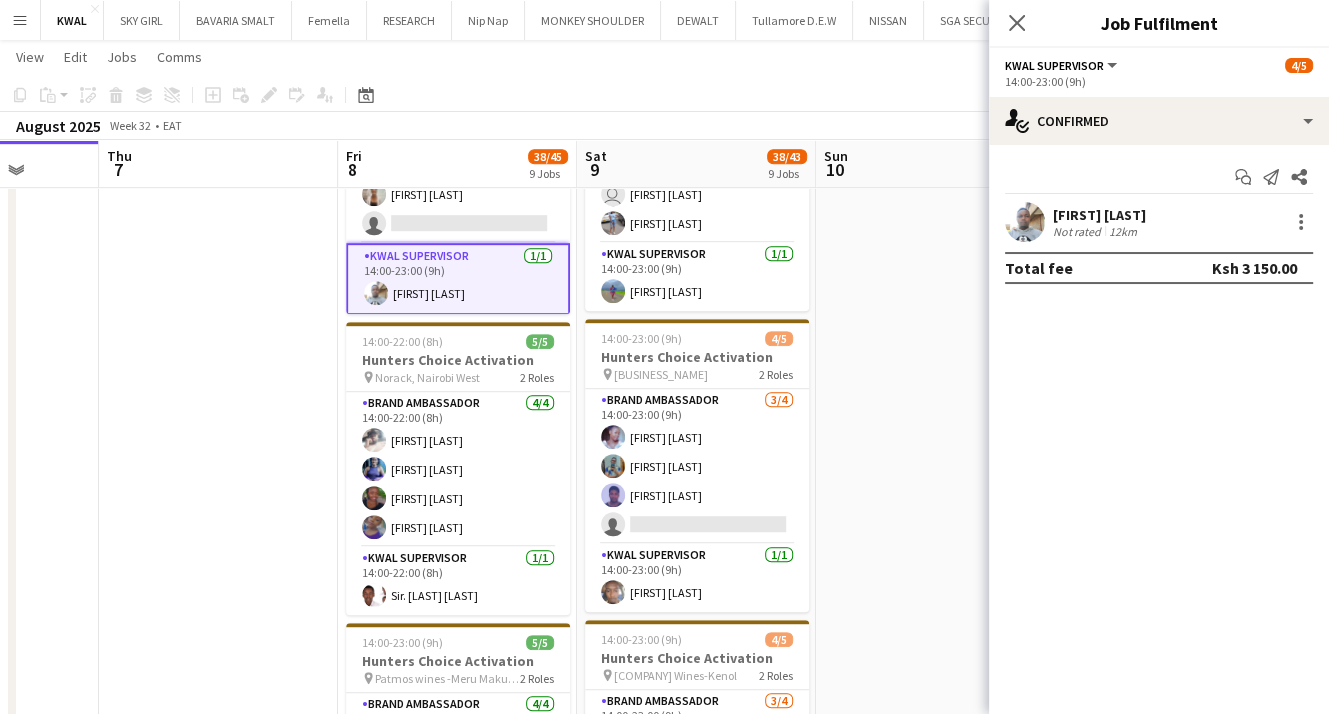 click at bounding box center (376, 293) 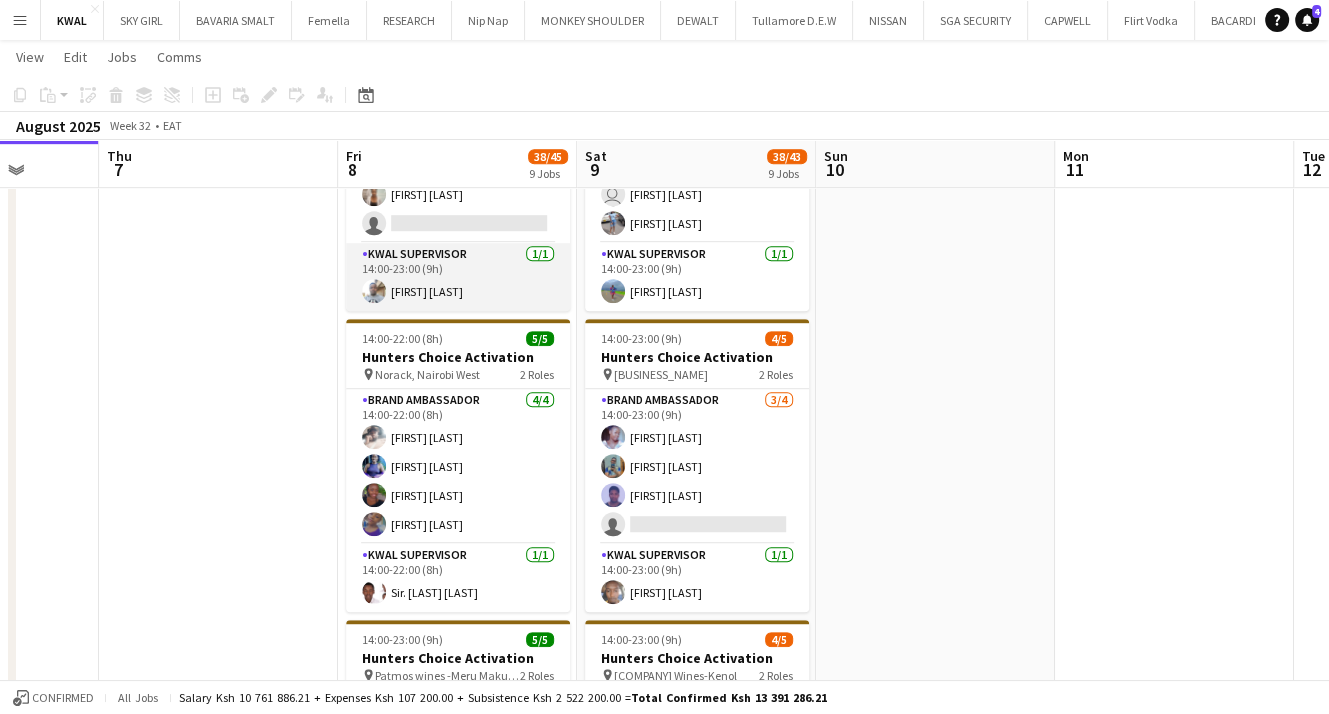 click at bounding box center (374, 291) 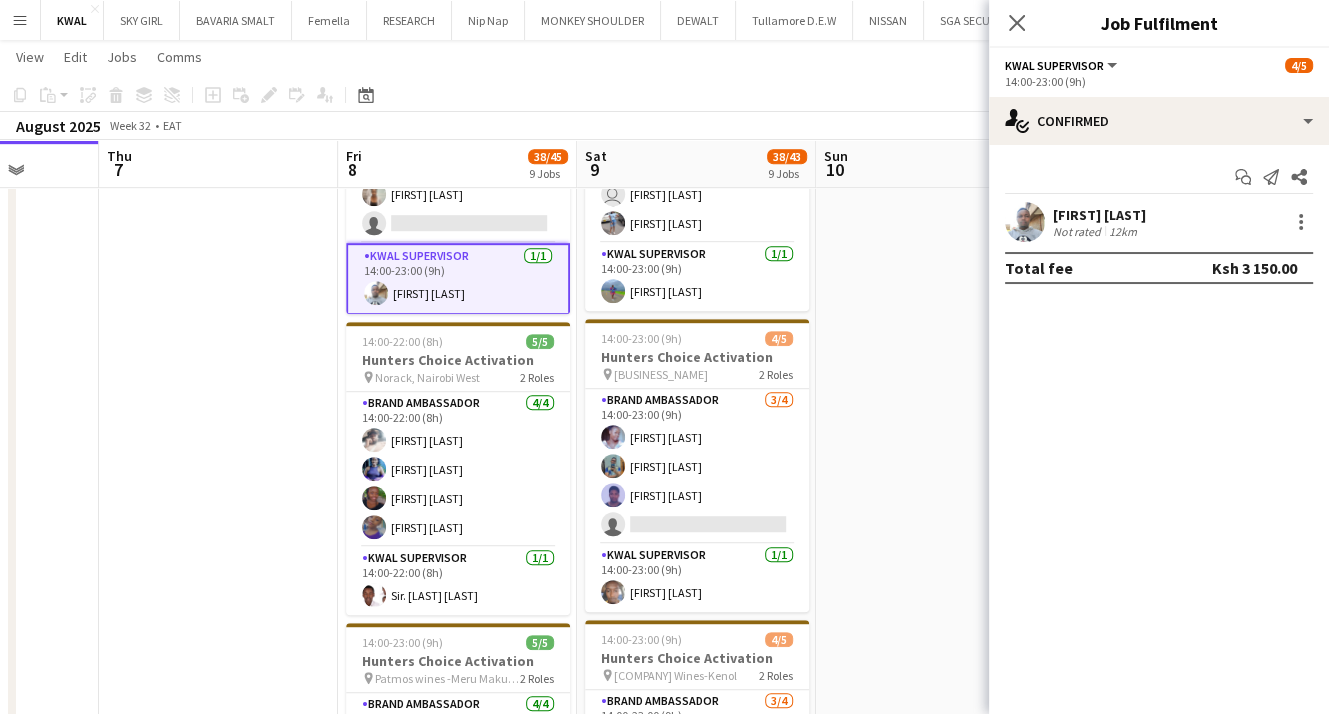 click at bounding box center [1025, 222] 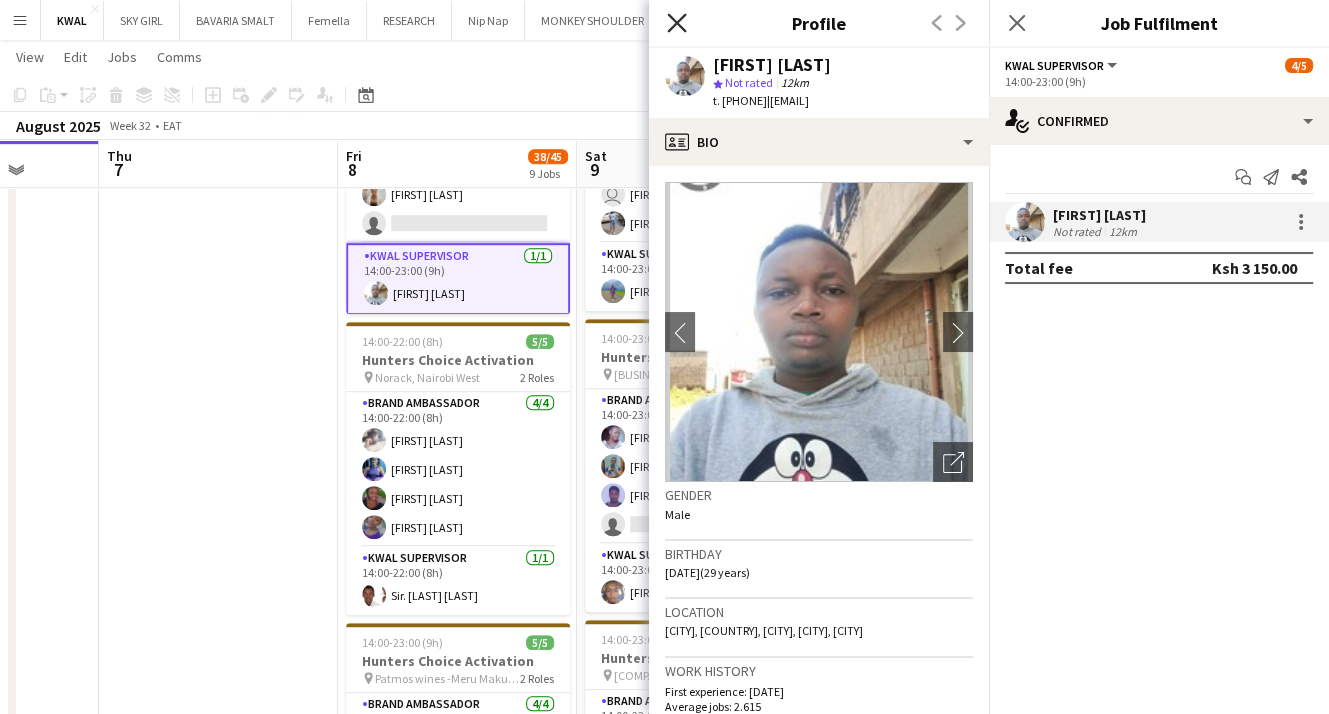 click on "Close pop-in" 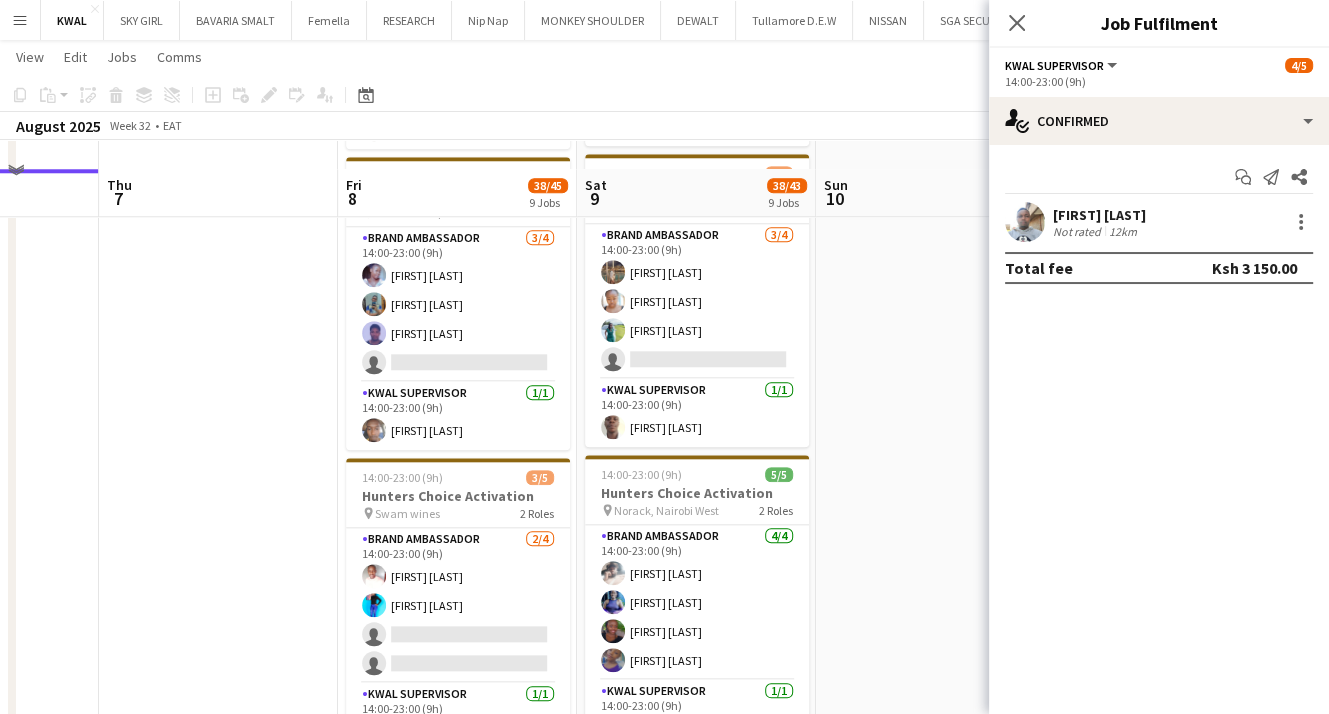 scroll, scrollTop: 1800, scrollLeft: 0, axis: vertical 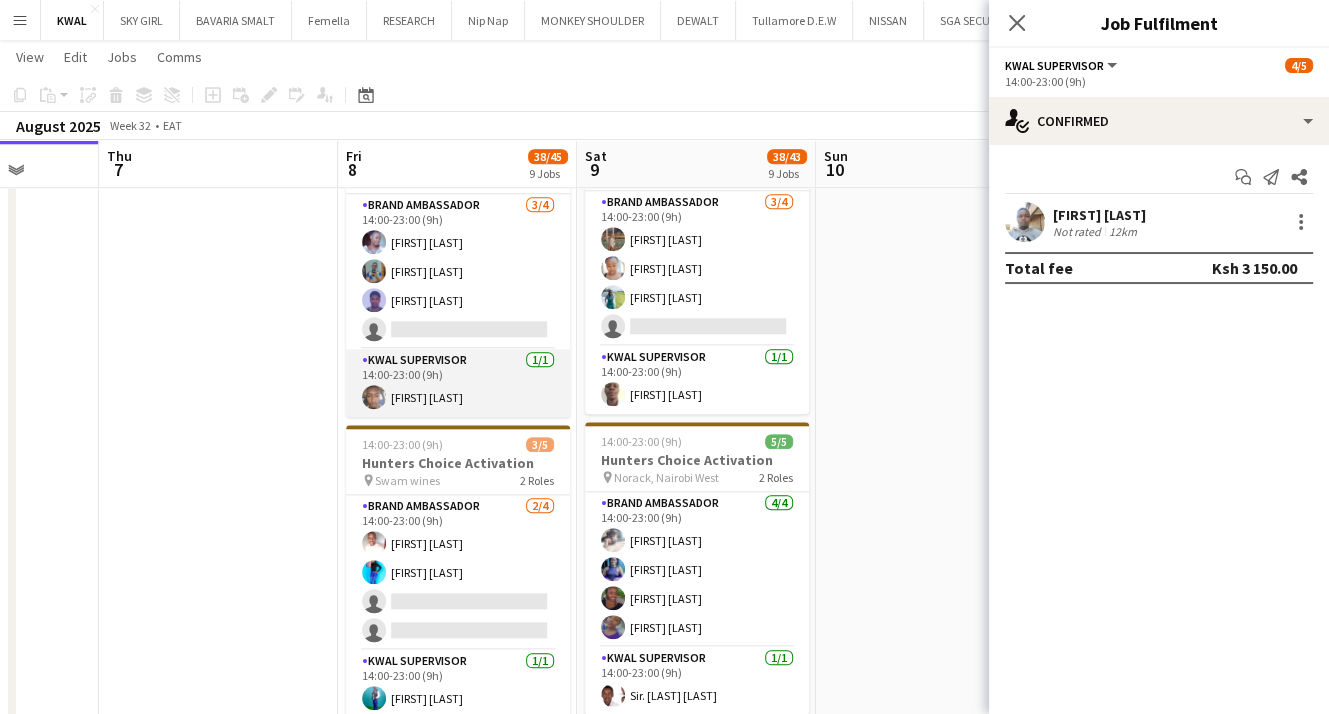 click on "KWAL SUPERVISOR   1/1   14:00-23:00 (9h)
Orman Neville" at bounding box center (458, 383) 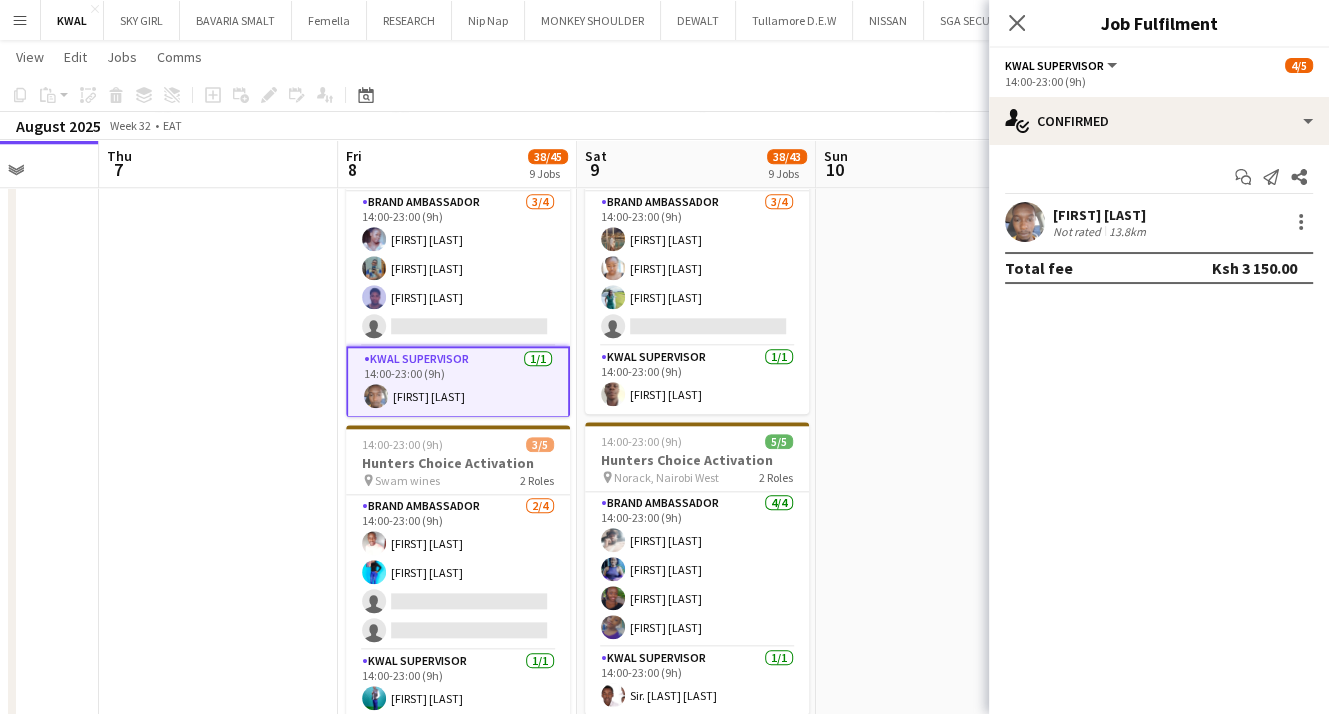 click at bounding box center (1025, 222) 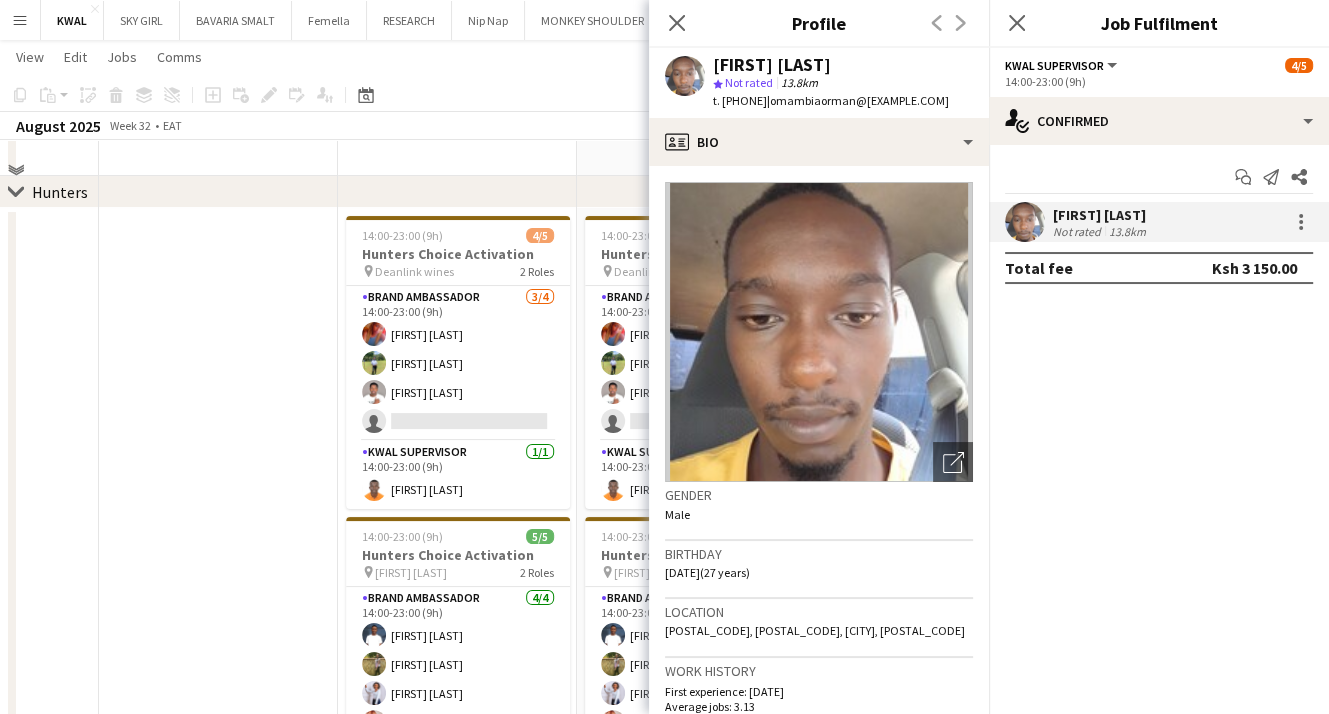 scroll, scrollTop: 100, scrollLeft: 0, axis: vertical 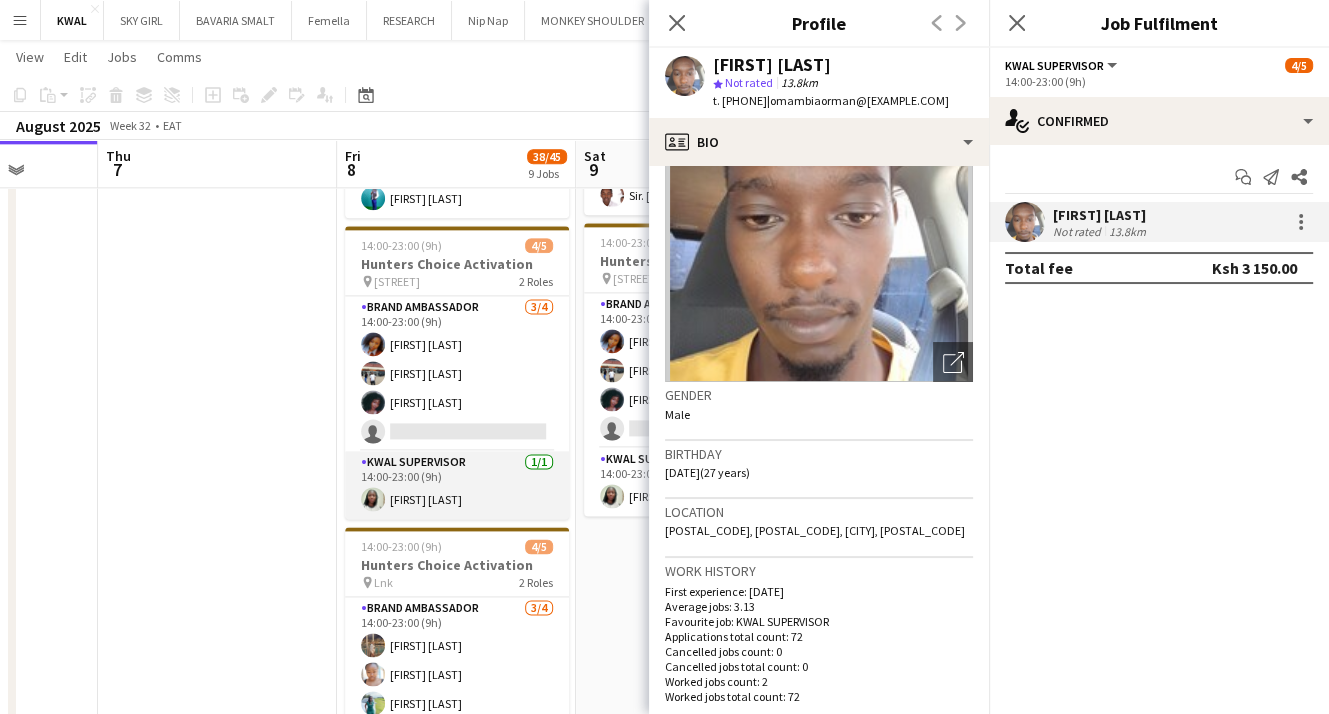 click at bounding box center (373, 499) 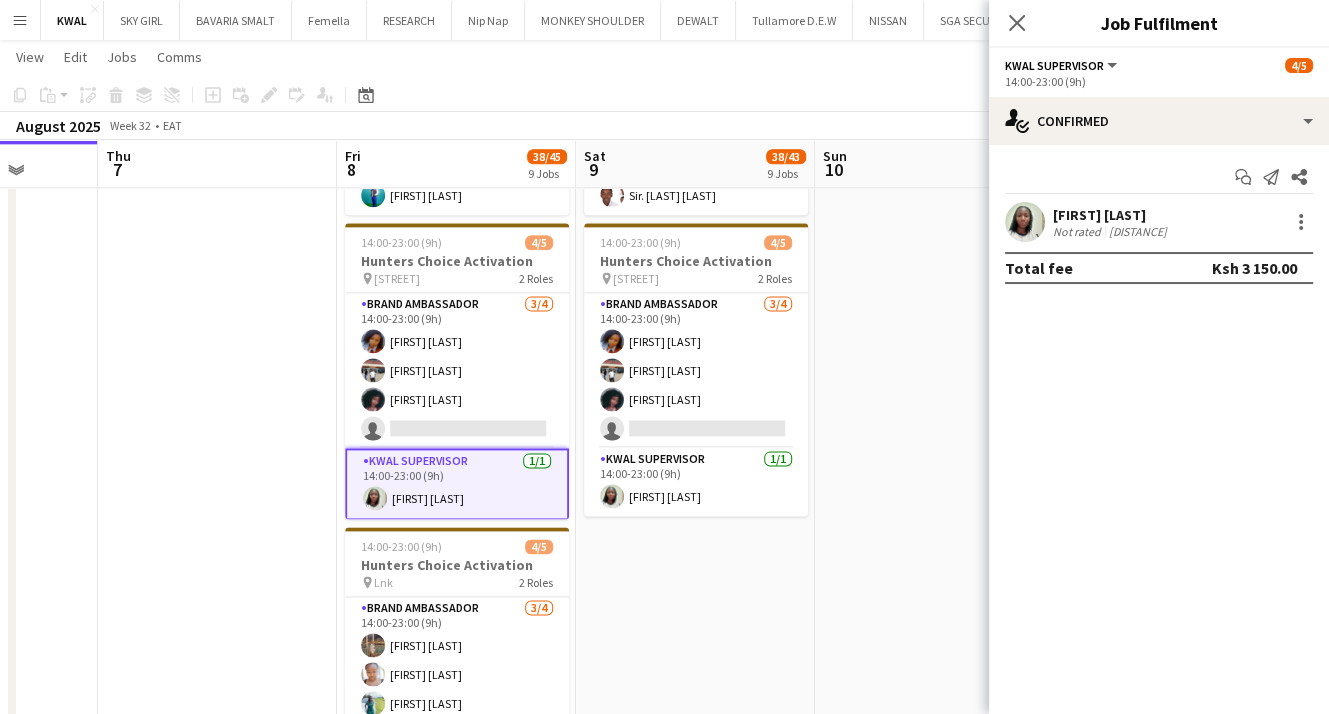 click at bounding box center [1025, 222] 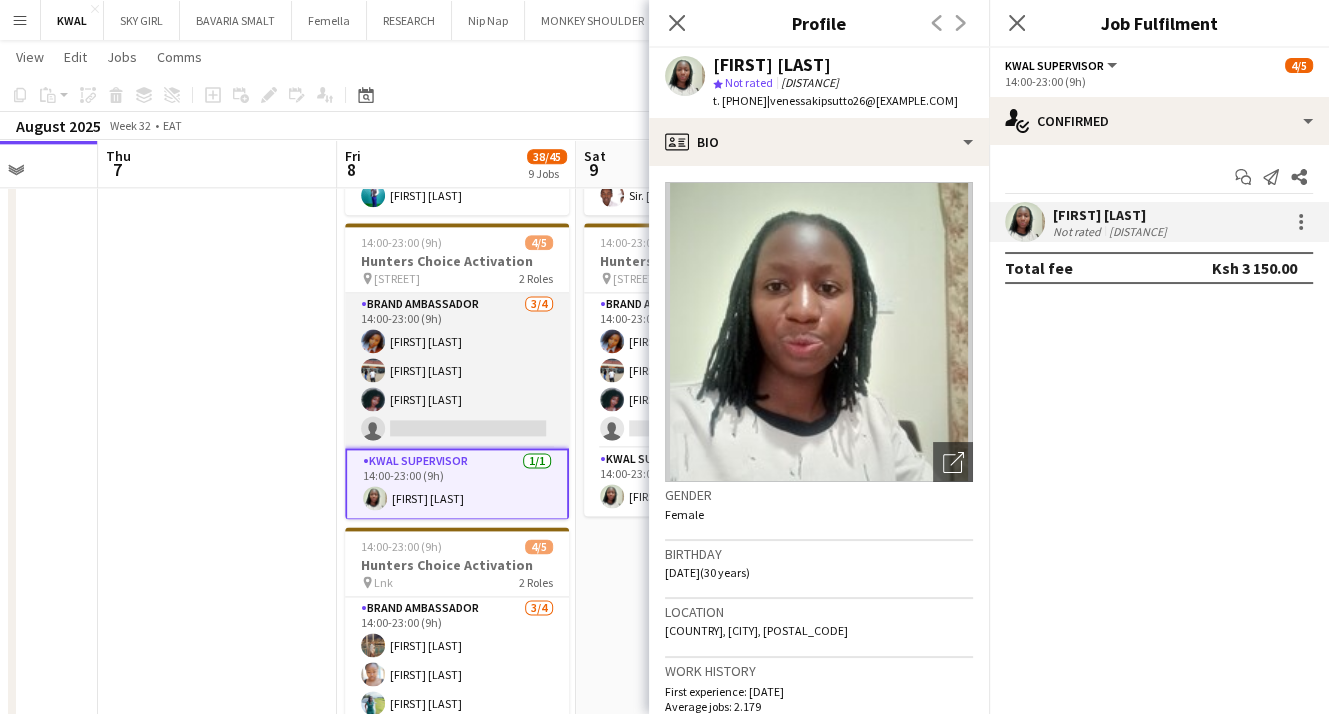click on "Brand Ambassador   3/4   14:00-23:00 (9h)
Mary Ndung'u Robbinson Wachira Patience Ssemogerere
single-neutral-actions" at bounding box center [457, 370] 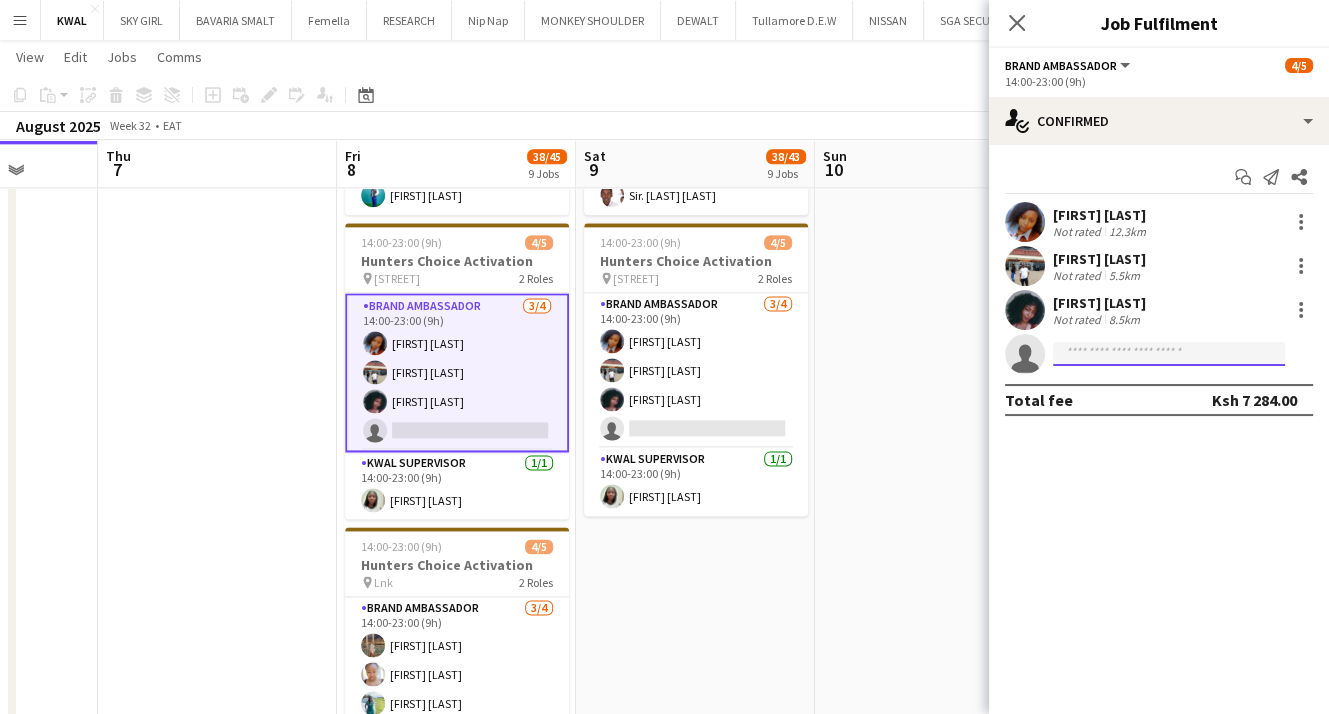 click 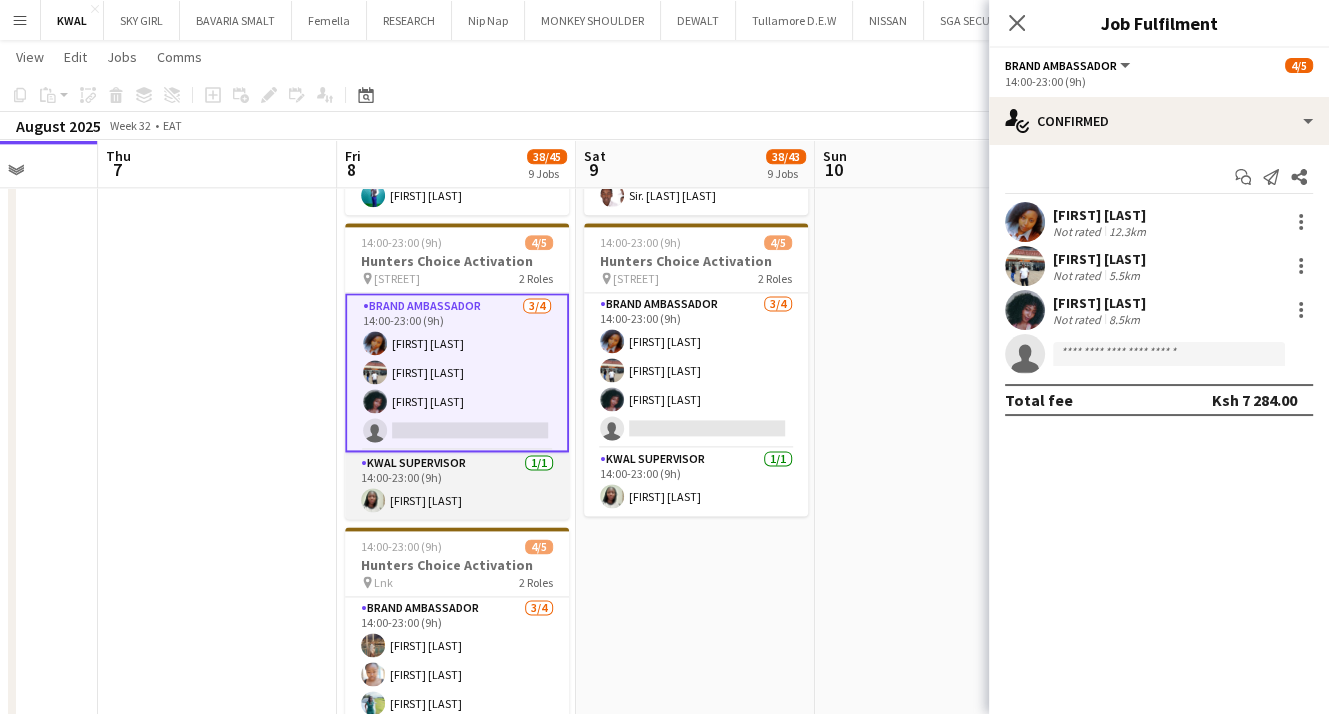 click on "KWAL SUPERVISOR   1/1   14:00-23:00 (9h)
venessa KIpsutto" at bounding box center [457, 486] 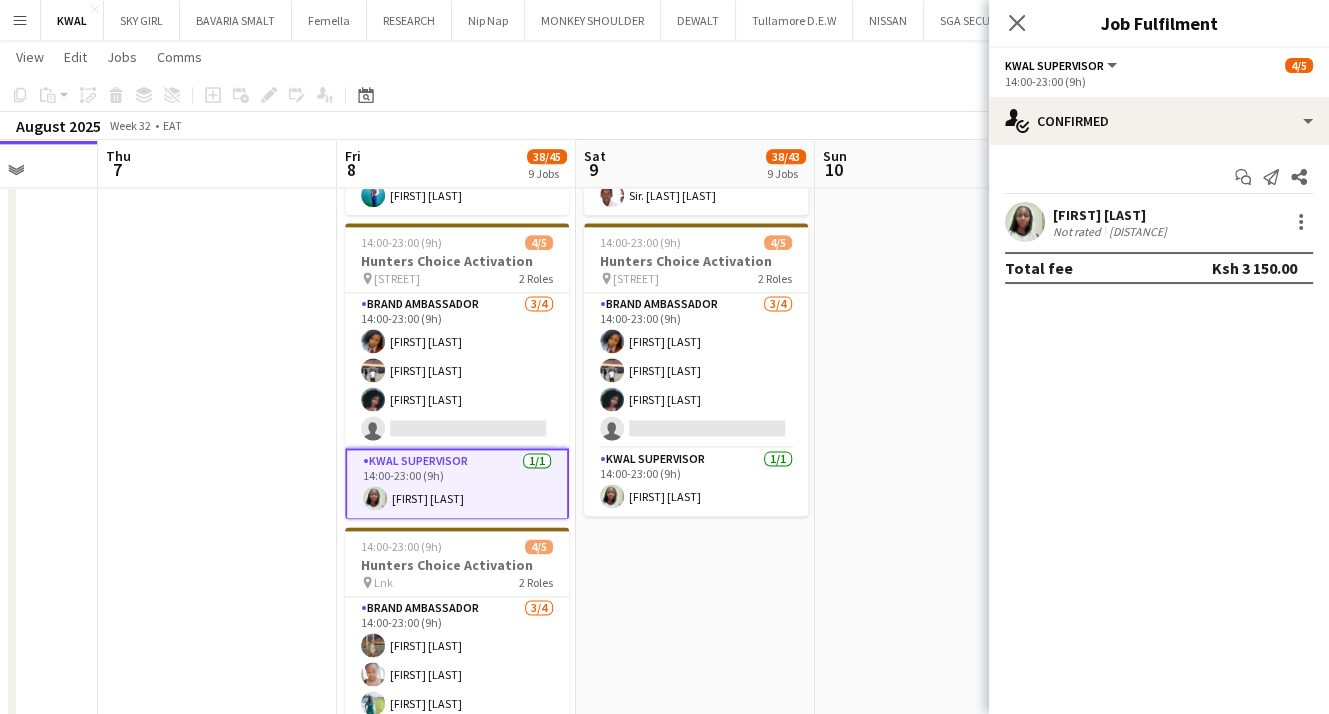 click at bounding box center (1025, 222) 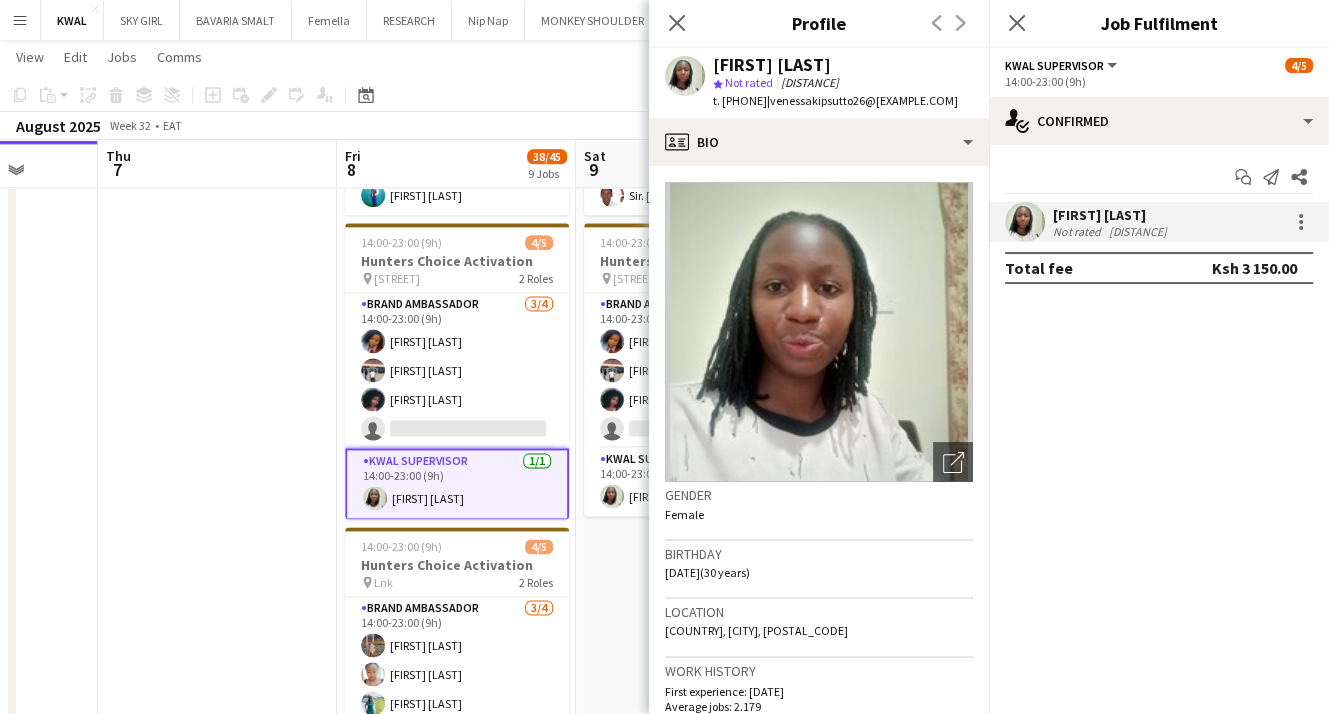 click at bounding box center (217, -504) 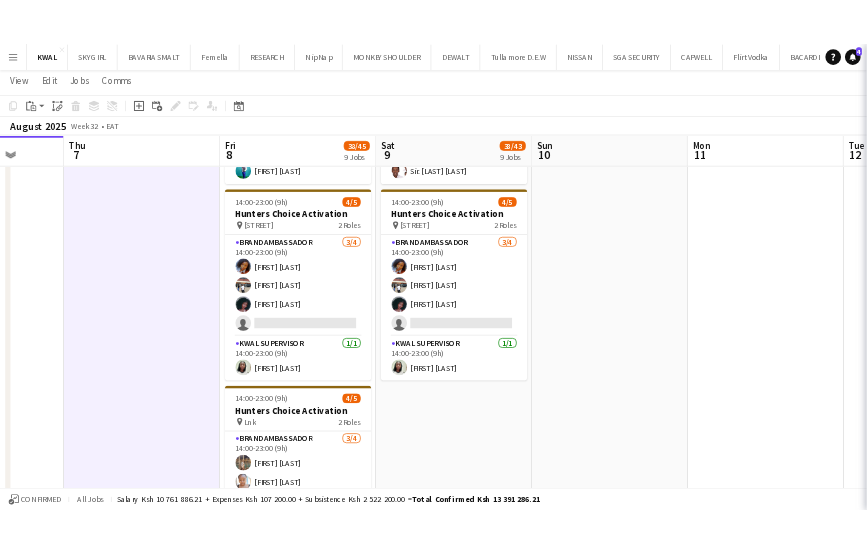 scroll, scrollTop: 0, scrollLeft: 620, axis: horizontal 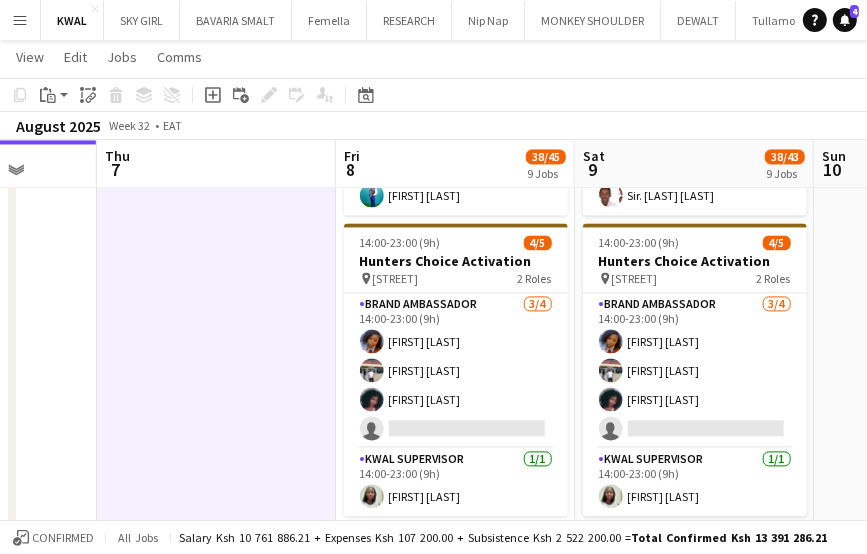 click on "View  Day view expanded Day view collapsed Month view Date picker Jump to today Expand Linked Jobs Collapse Linked Jobs  Edit  Copy Ctrl+C  Paste  Without Crew Ctrl+V With Crew Ctrl+Shift+V Paste as linked job  Group  Group Ungroup  Jobs  New Job Edit Job Delete Job New Linked Job Edit Linked Jobs Job fulfilment Promote Role Copy Role URL  Comms  Notify confirmed crew Create chat" 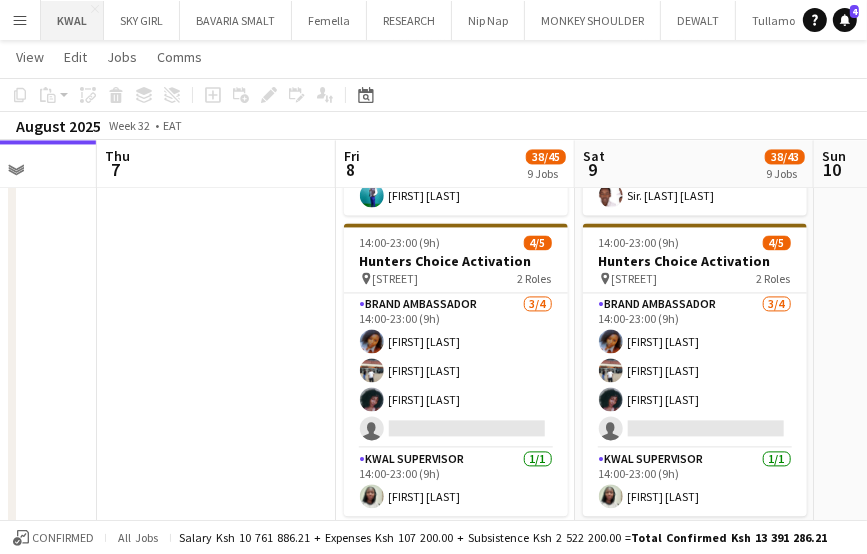 click on "KWAL
Close" at bounding box center [72, 20] 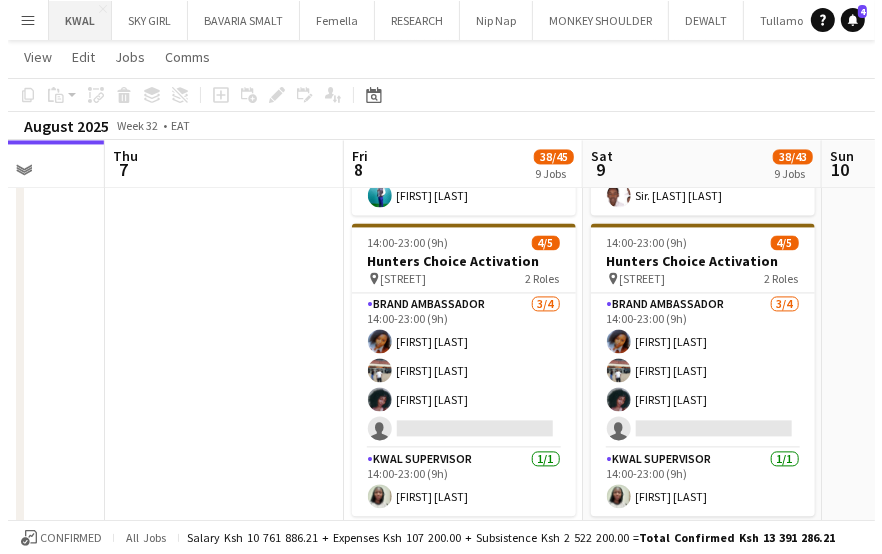 scroll, scrollTop: 0, scrollLeft: 0, axis: both 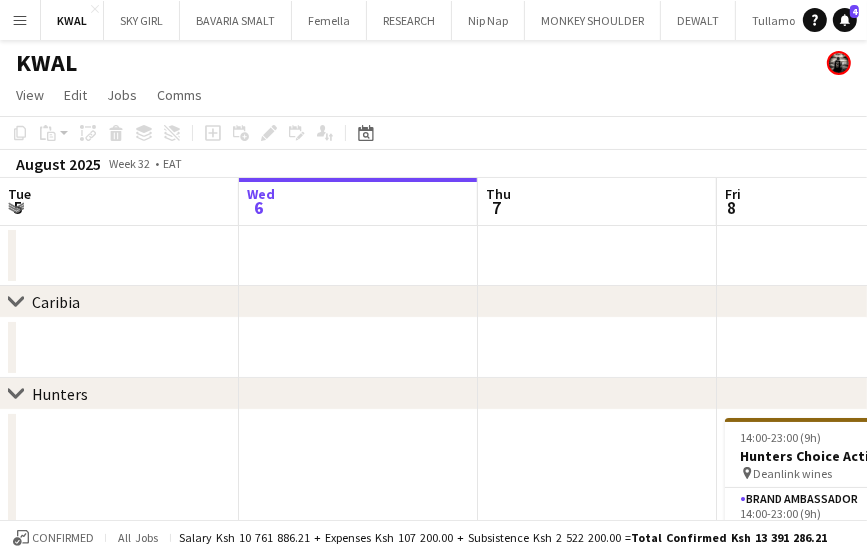 click on "chevron-right" 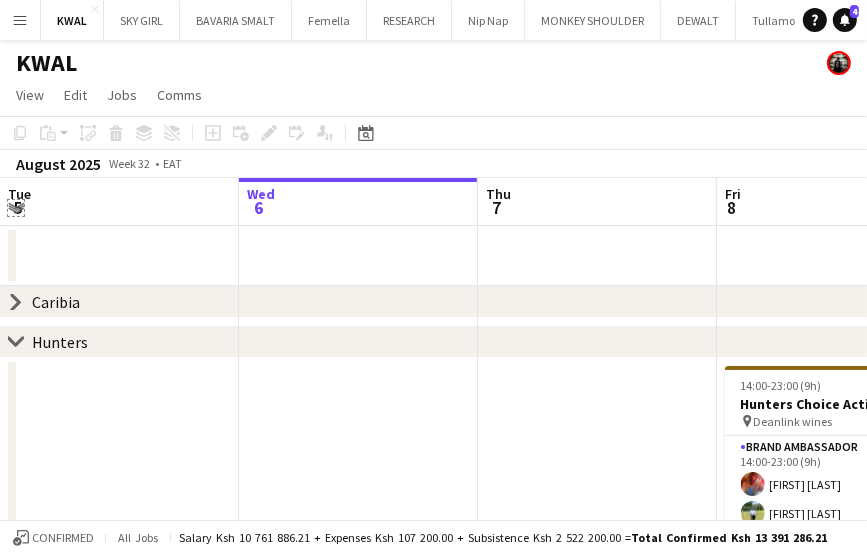 click on "Expand/collapse" 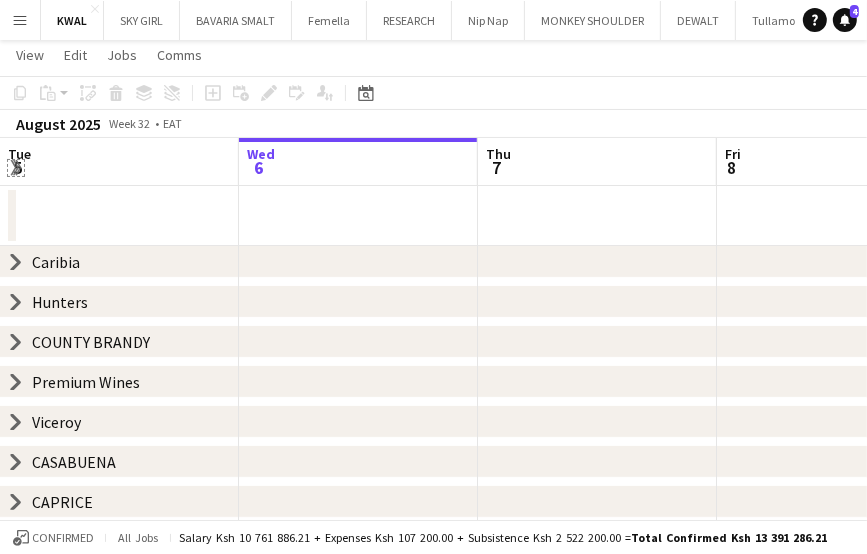 scroll, scrollTop: 64, scrollLeft: 0, axis: vertical 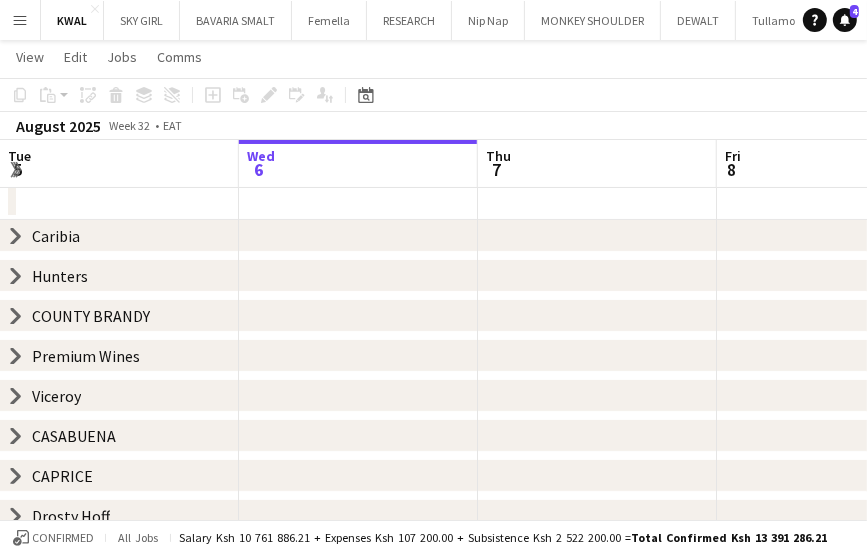 click 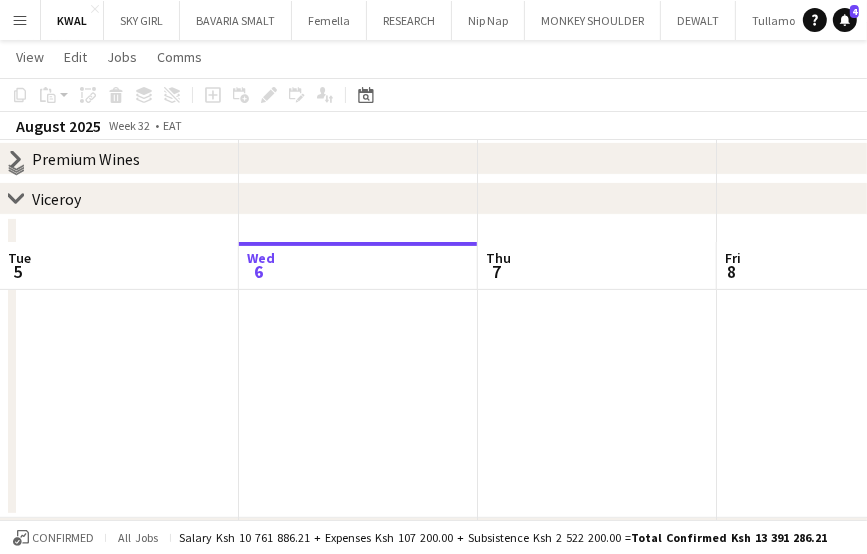 scroll, scrollTop: 370, scrollLeft: 0, axis: vertical 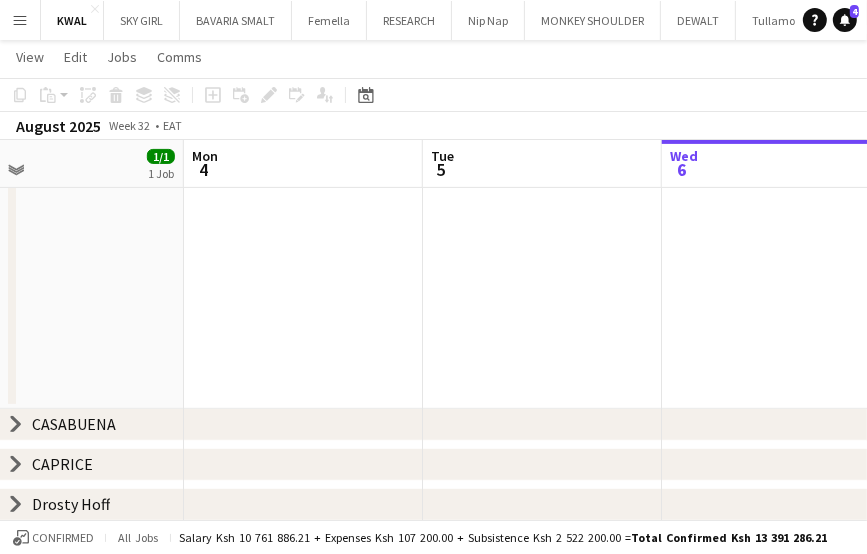 drag, startPoint x: 169, startPoint y: 341, endPoint x: 692, endPoint y: 395, distance: 525.7804 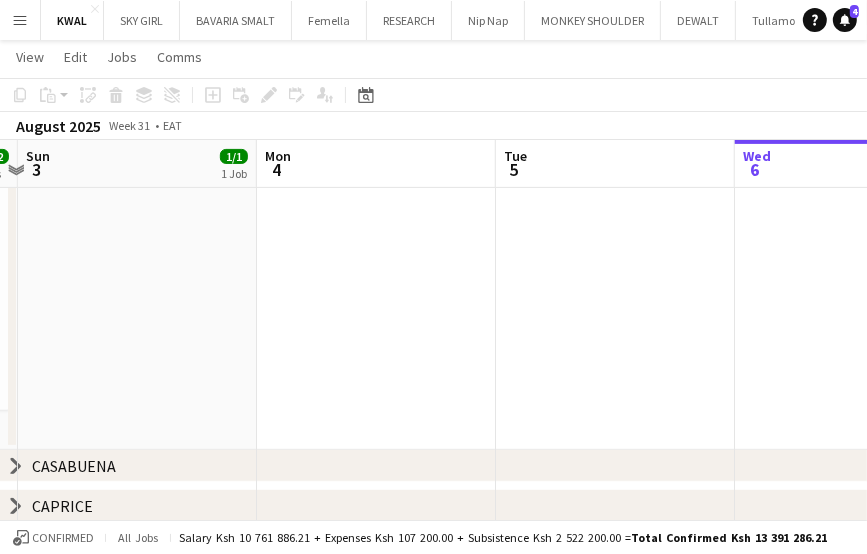 drag, startPoint x: 540, startPoint y: 337, endPoint x: 740, endPoint y: 348, distance: 200.30228 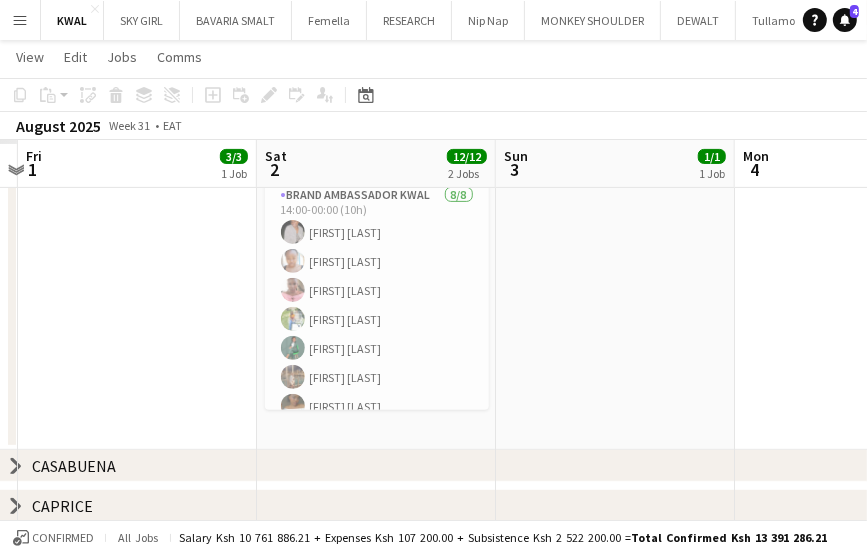 scroll, scrollTop: 0, scrollLeft: 434, axis: horizontal 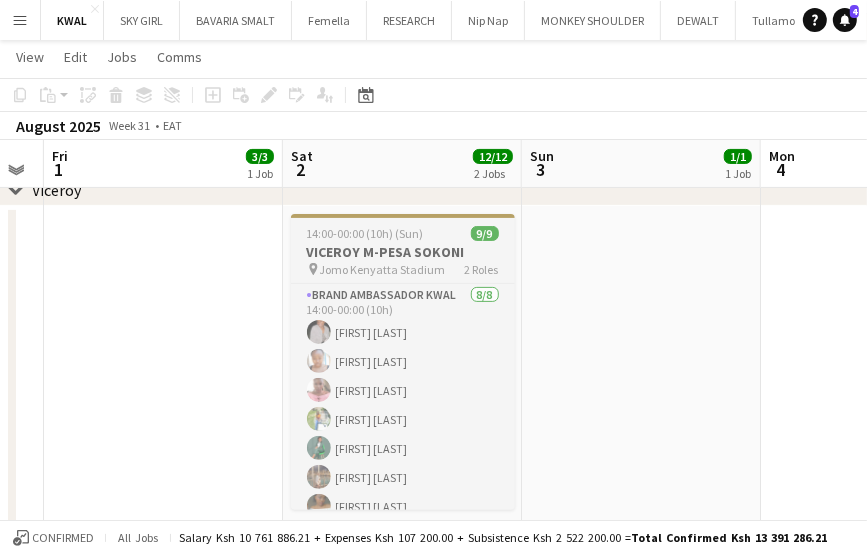 click on "VICEROY  M-PESA SOKONI" at bounding box center (403, 252) 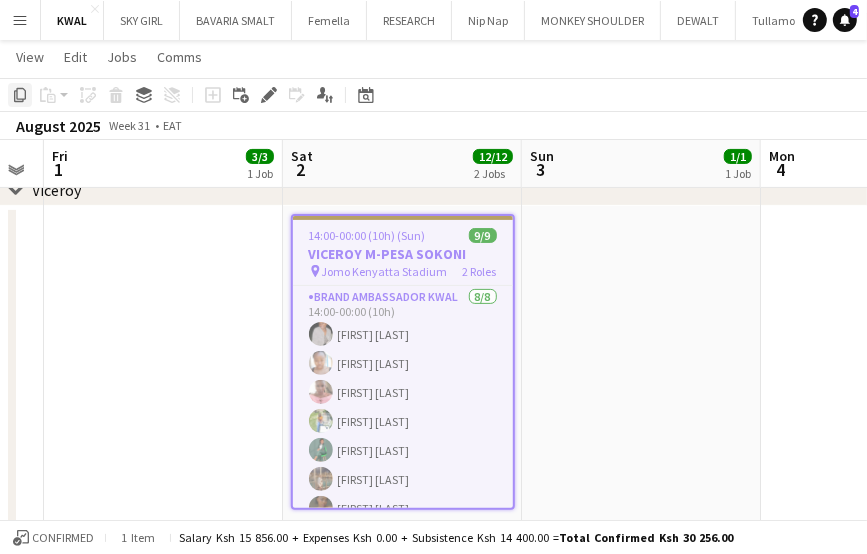 click 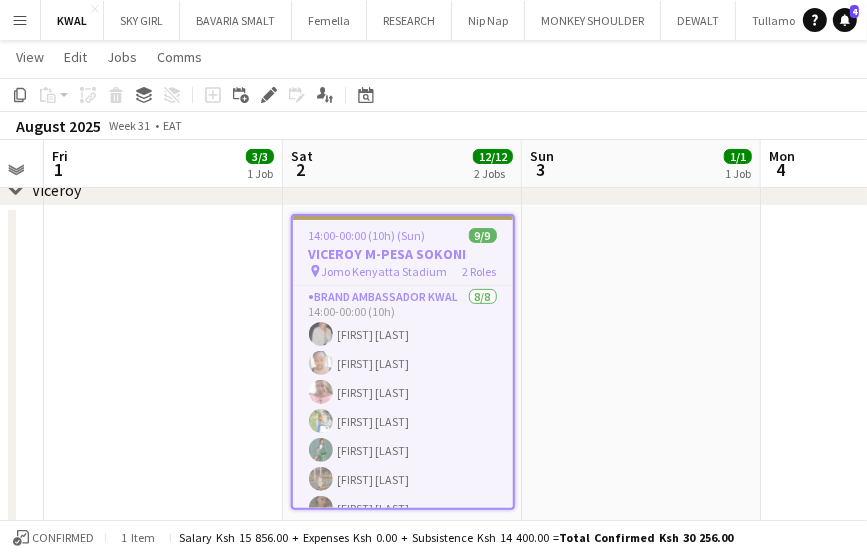 drag, startPoint x: 780, startPoint y: 388, endPoint x: -78, endPoint y: 325, distance: 860.3098 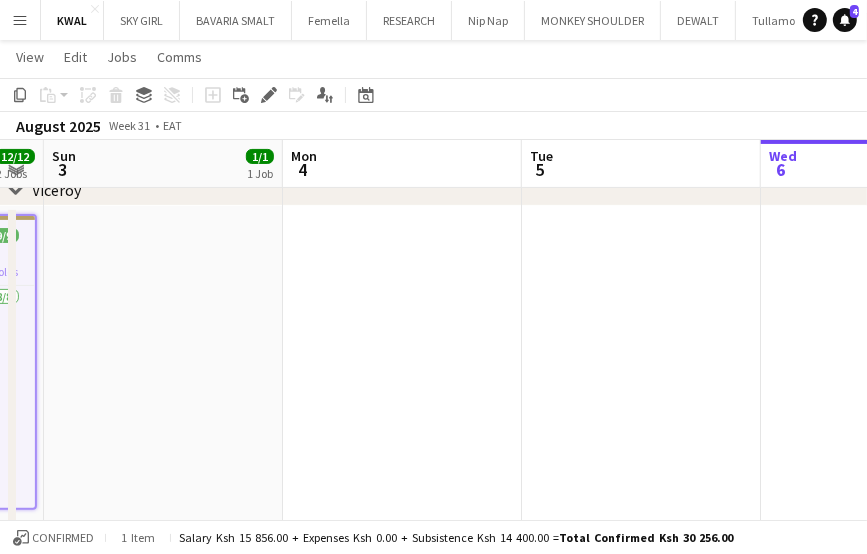 scroll, scrollTop: 0, scrollLeft: 507, axis: horizontal 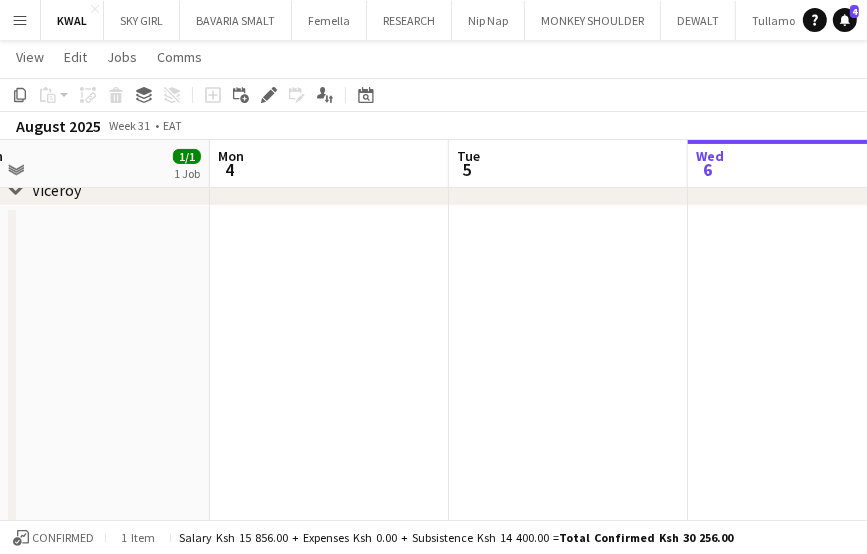 drag, startPoint x: 788, startPoint y: 344, endPoint x: 73, endPoint y: 312, distance: 715.7157 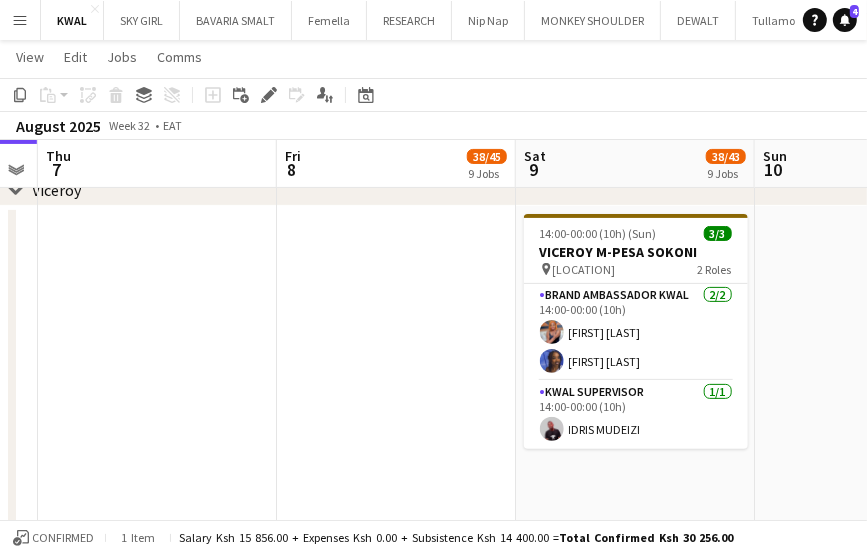 scroll, scrollTop: 0, scrollLeft: 770, axis: horizontal 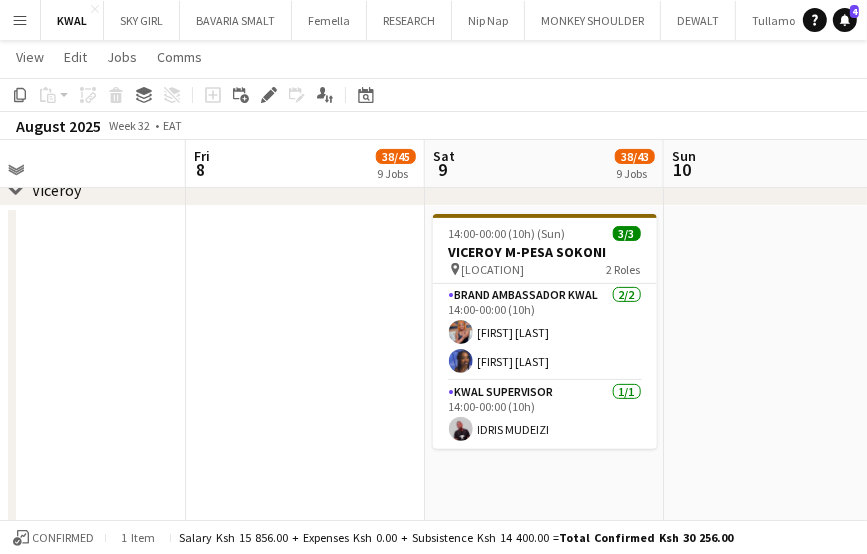 drag, startPoint x: 419, startPoint y: 409, endPoint x: 301, endPoint y: 411, distance: 118.016945 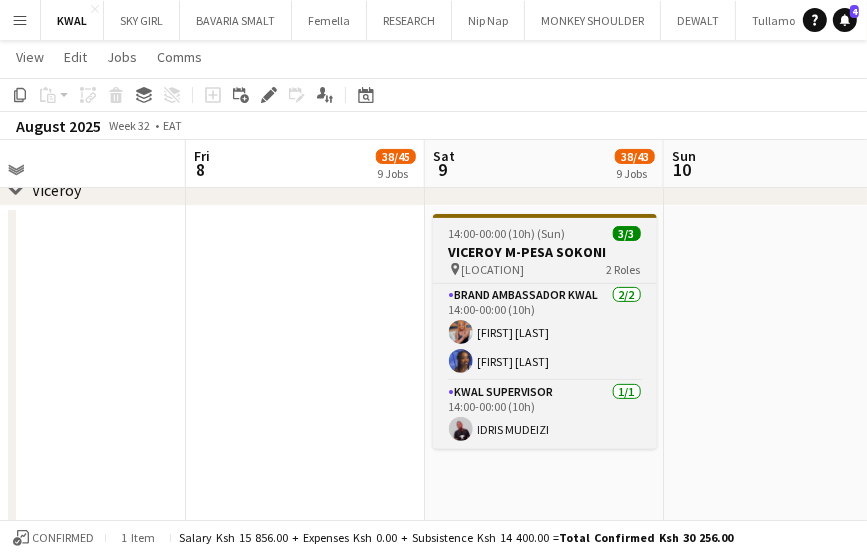 click on "VICEROY  M-PESA SOKONI" at bounding box center [545, 252] 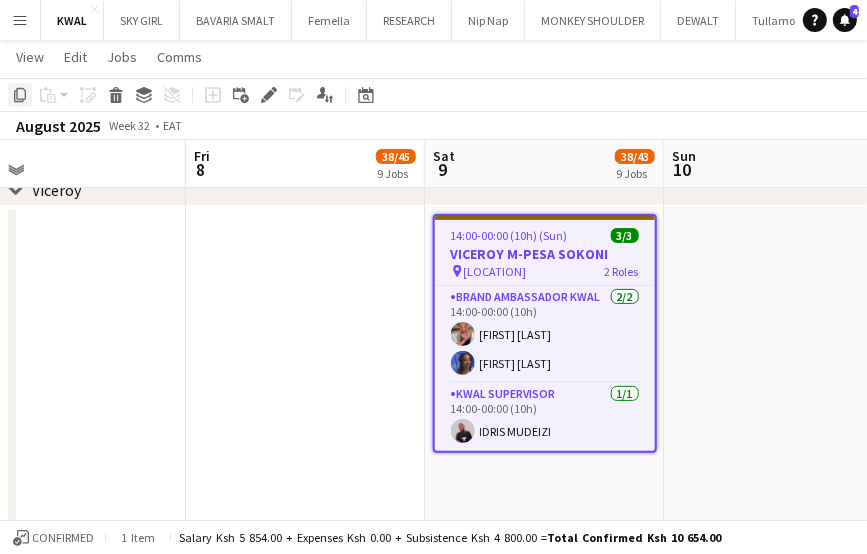 click on "Copy" 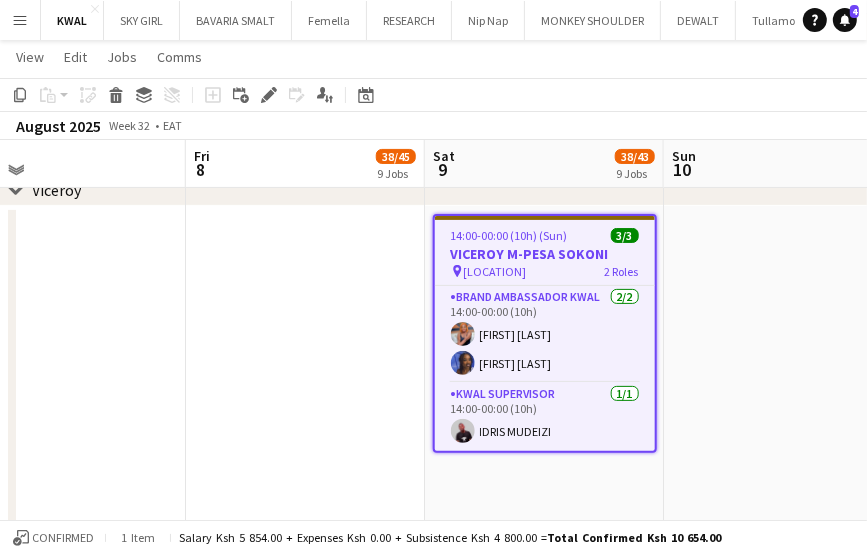 click on "Updated   14:00-23:00 (9h)    4/5   Hunters Choice Activation
pin
Lnk   2 Roles   Brand Ambassador   3/4   14:00-23:00 (9h)
[FIRST] [LAST] [FIRST] [LAST]
single-neutral-actions
KWAL SUPERVISOR   1/1   14:00-23:00 (9h)
[FIRST] [LAST]" at bounding box center (545, 333) 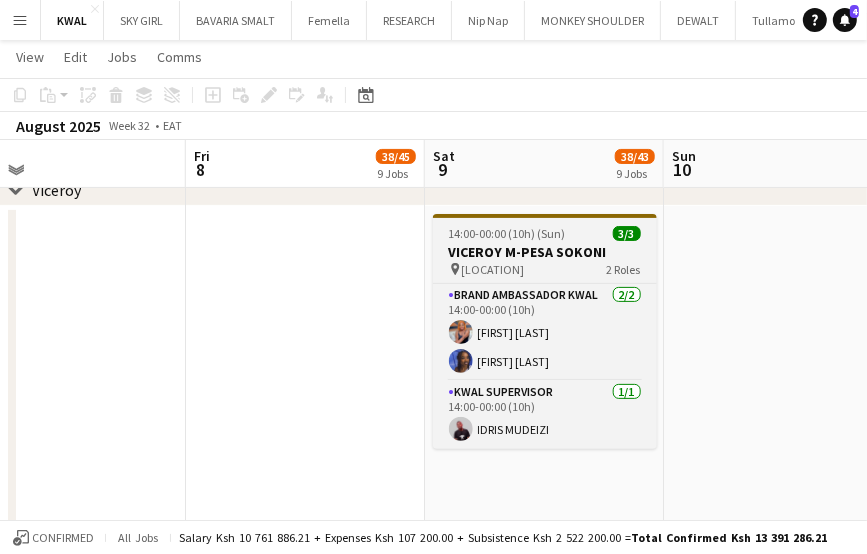 drag, startPoint x: 463, startPoint y: 244, endPoint x: 438, endPoint y: 216, distance: 37.536648 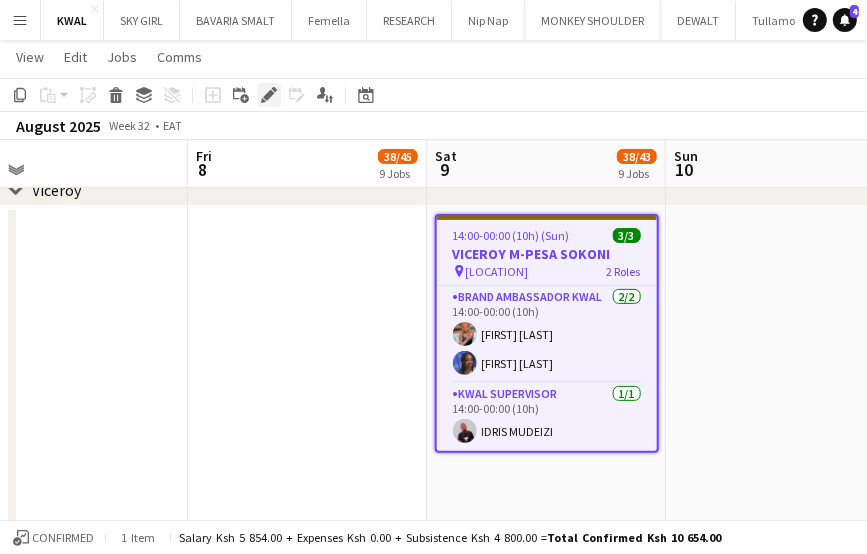click 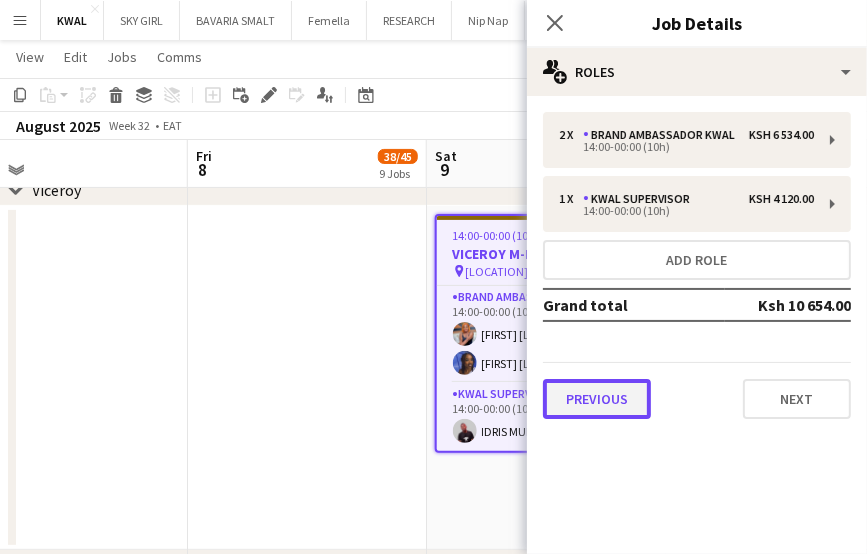click on "Previous" at bounding box center [597, 399] 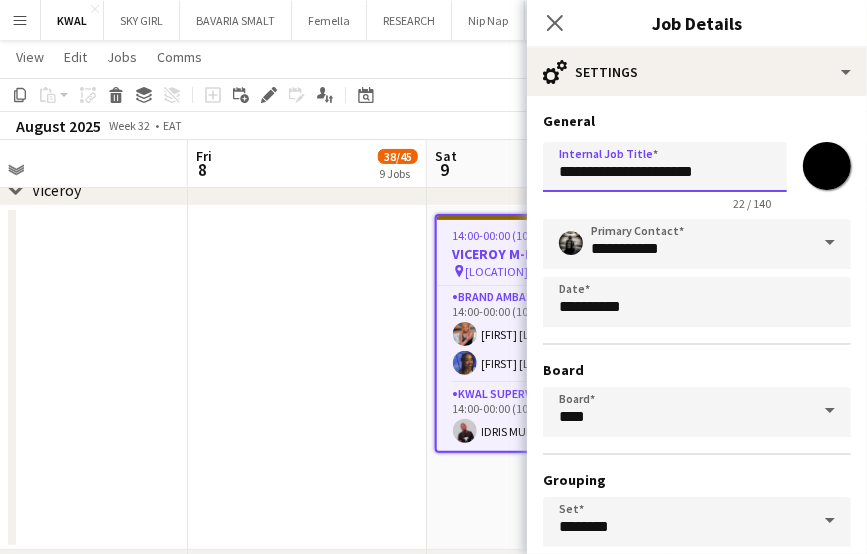drag, startPoint x: 671, startPoint y: 173, endPoint x: 681, endPoint y: 174, distance: 10.049875 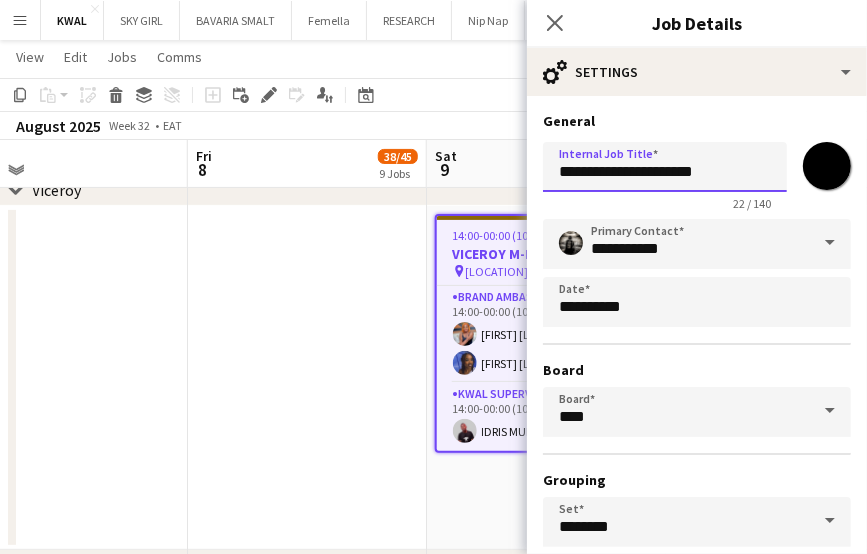 drag, startPoint x: 625, startPoint y: 172, endPoint x: 833, endPoint y: 169, distance: 208.02164 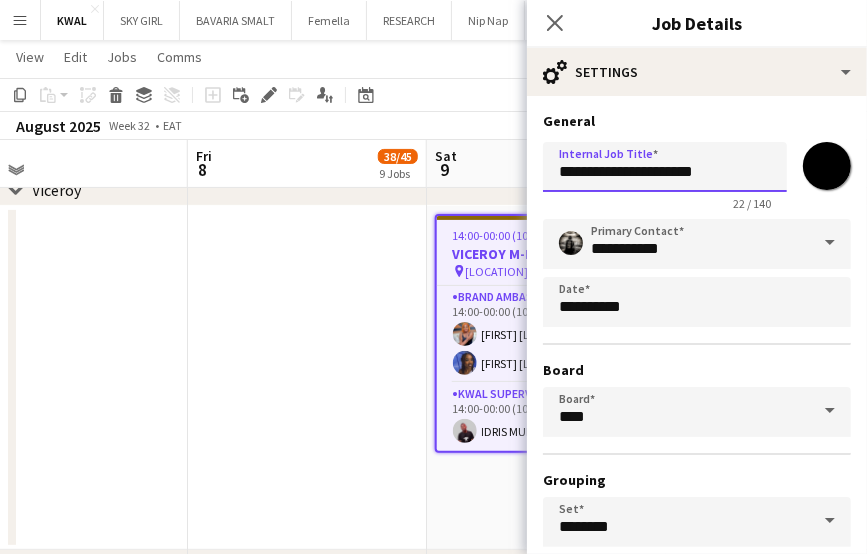 click on "**********" at bounding box center [697, 172] 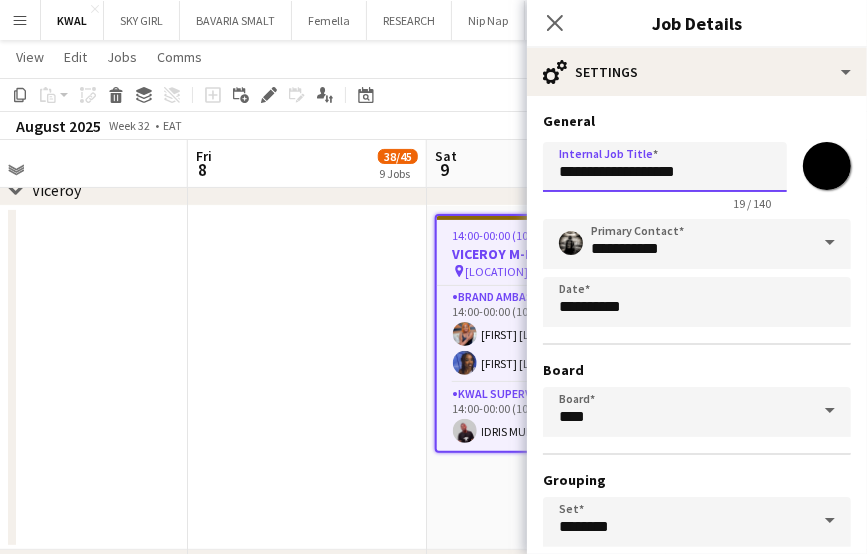 type on "**********" 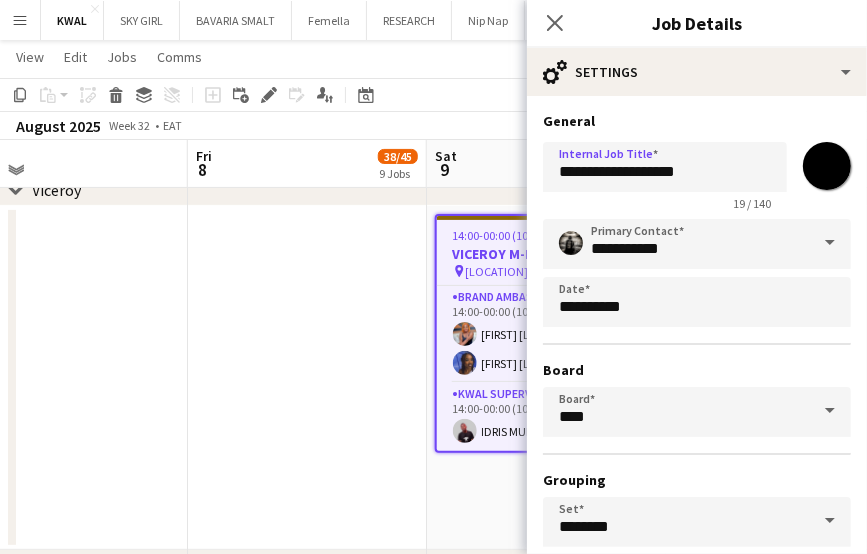 click at bounding box center [307, 378] 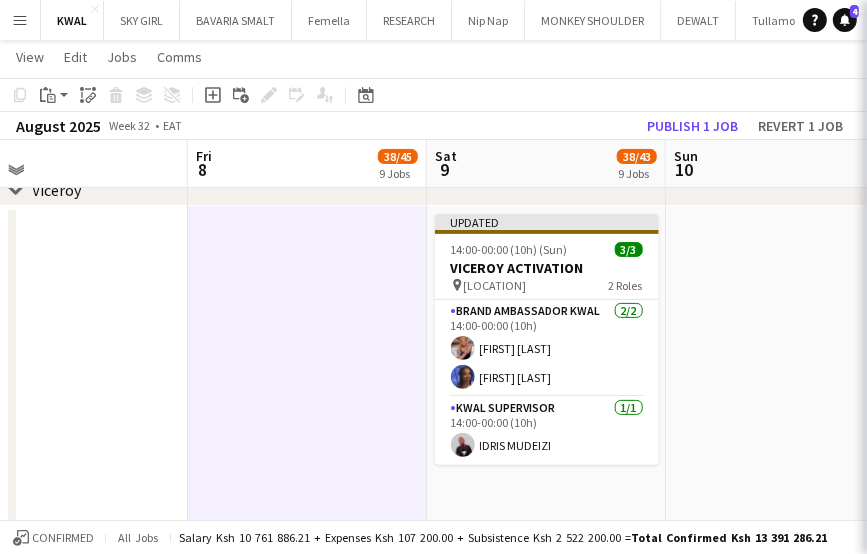scroll, scrollTop: 0, scrollLeft: 768, axis: horizontal 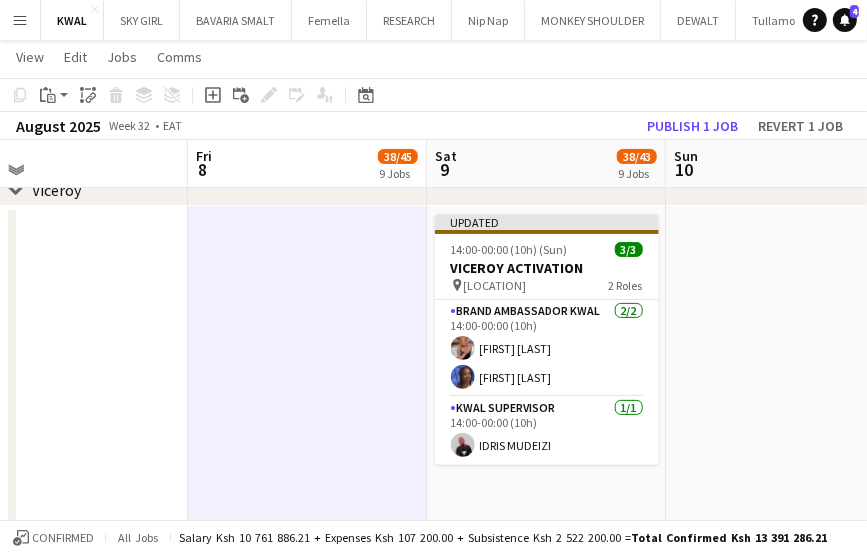 click at bounding box center [785, 378] 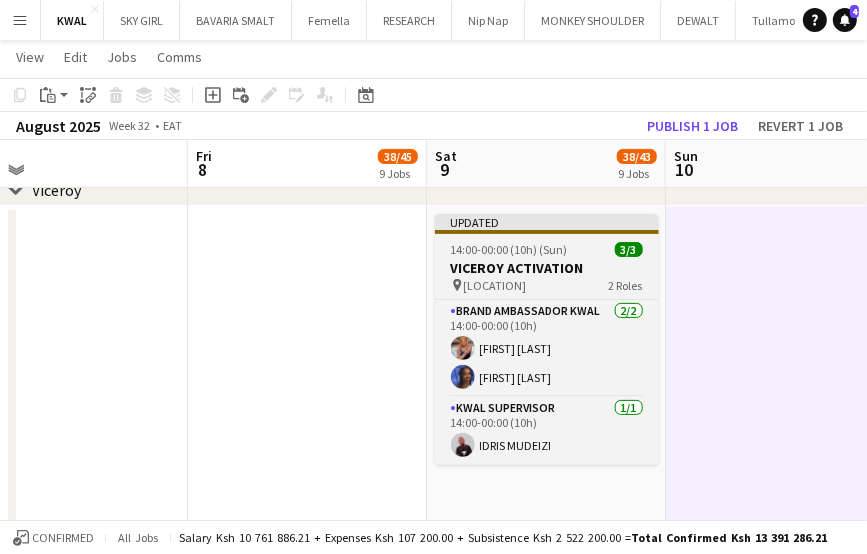 click on "[CLUB]" at bounding box center [495, 285] 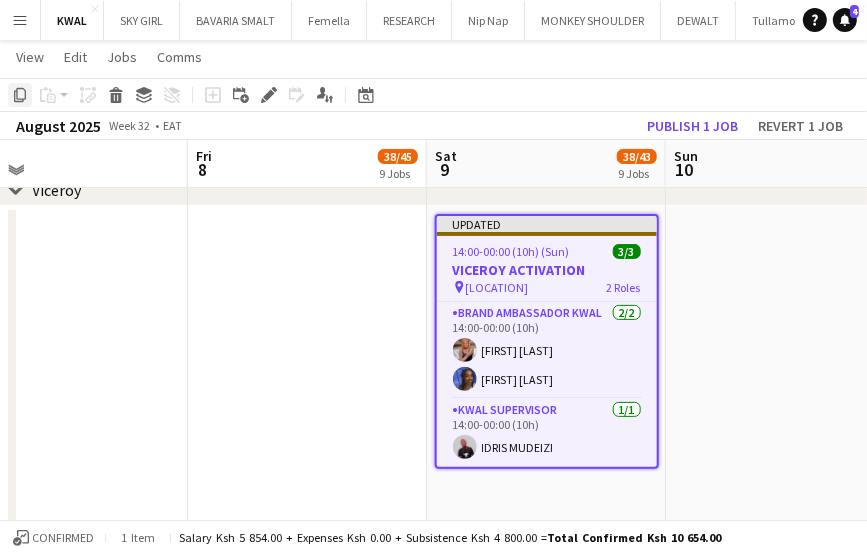 click on "Copy" 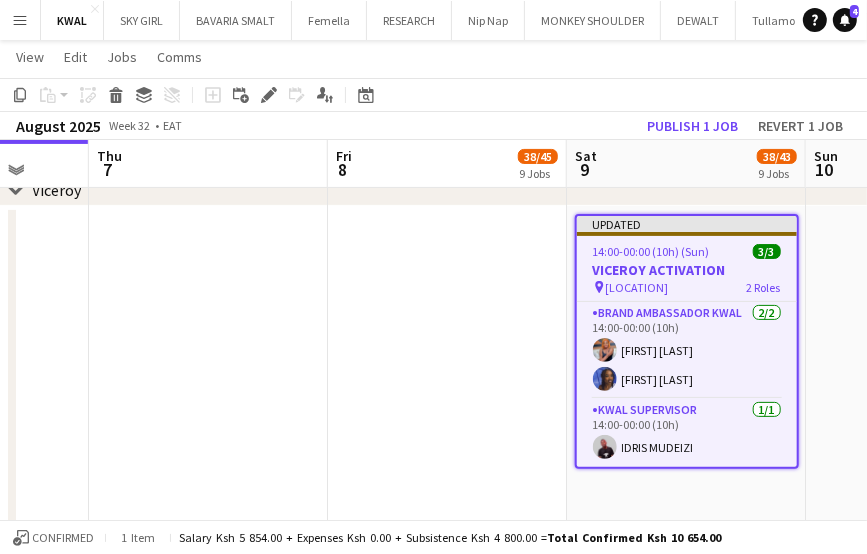 scroll, scrollTop: 0, scrollLeft: 556, axis: horizontal 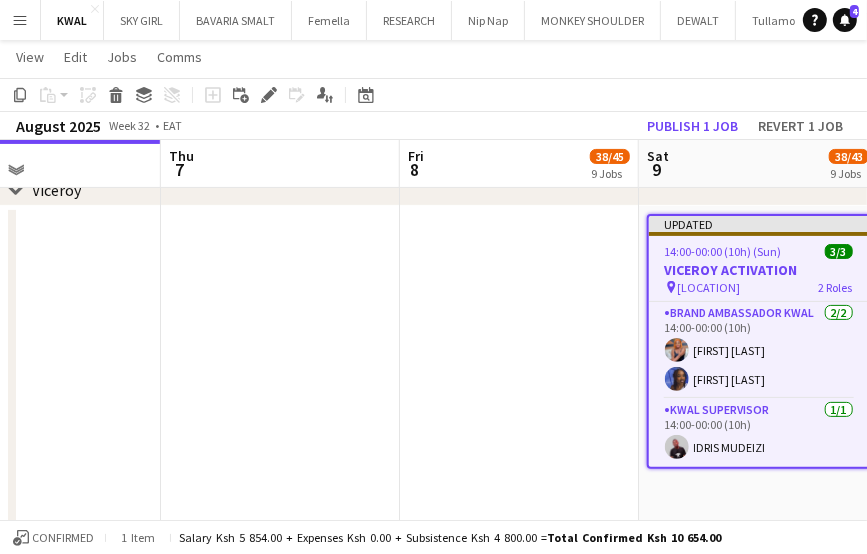 drag, startPoint x: 536, startPoint y: 491, endPoint x: 748, endPoint y: 477, distance: 212.46176 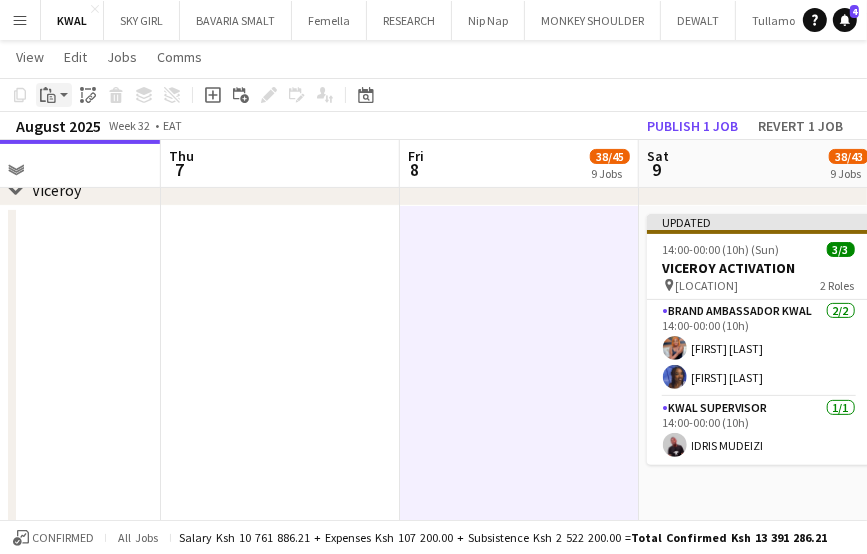 click on "Paste" at bounding box center [54, 95] 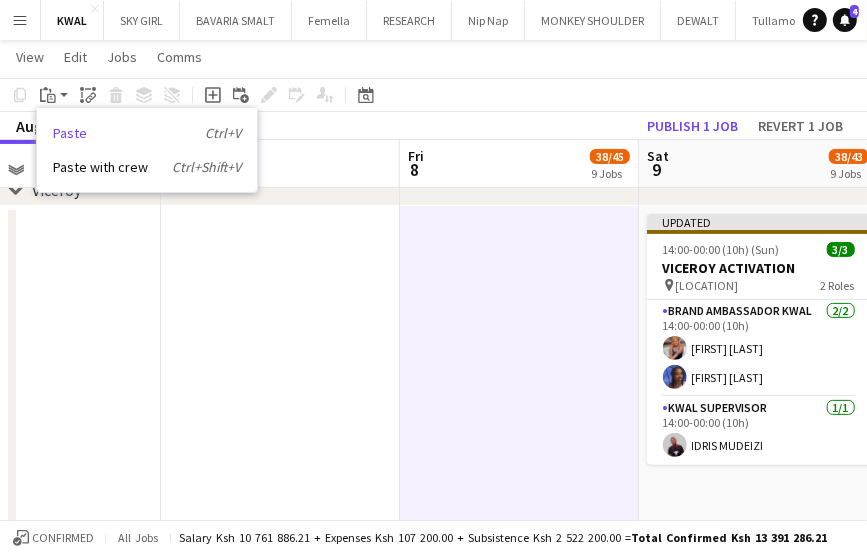 click on "Paste   Ctrl+V" at bounding box center [147, 133] 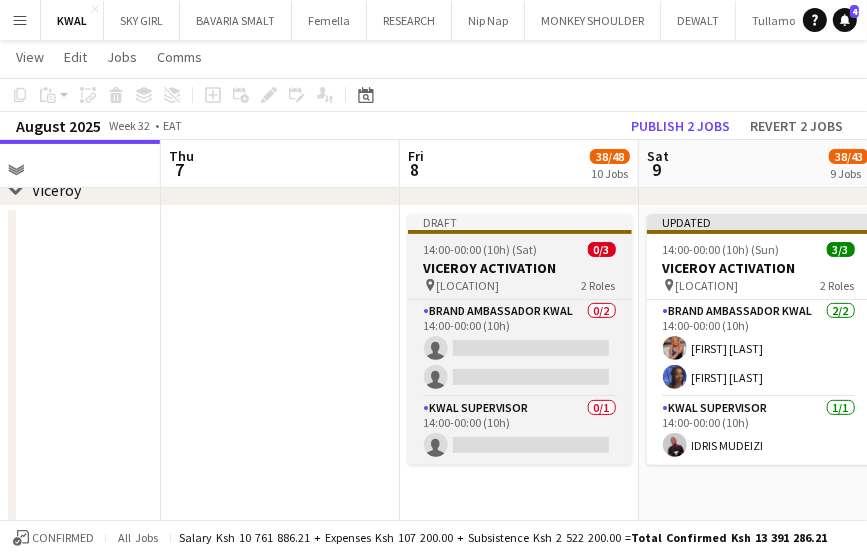 drag, startPoint x: 508, startPoint y: 277, endPoint x: 507, endPoint y: 262, distance: 15.033297 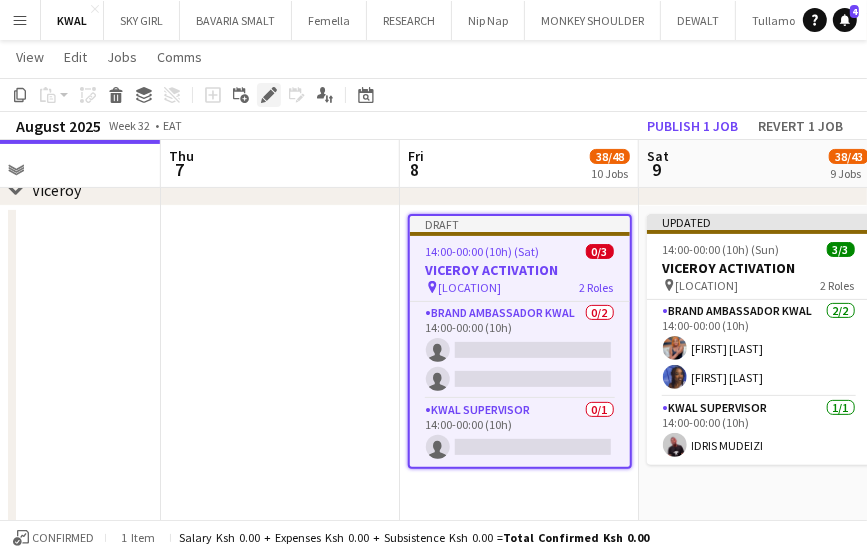 click on "Edit" 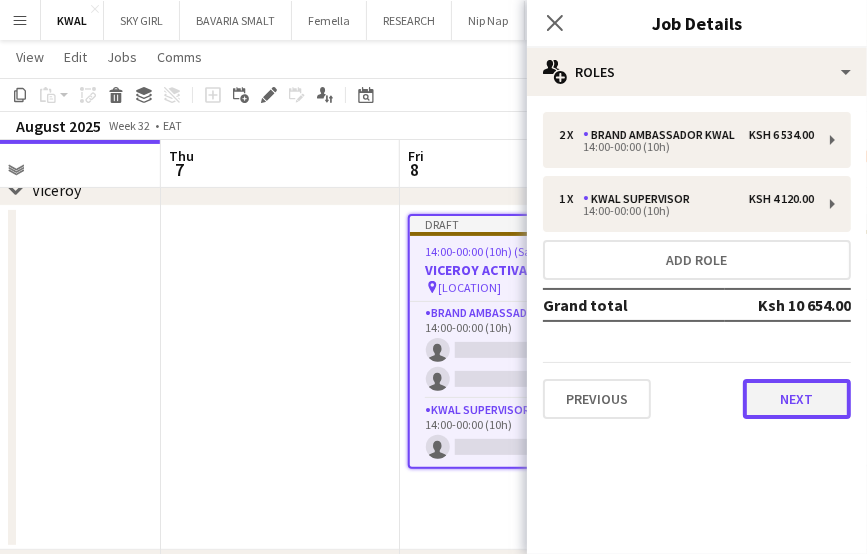 drag, startPoint x: 758, startPoint y: 401, endPoint x: 692, endPoint y: 256, distance: 159.31415 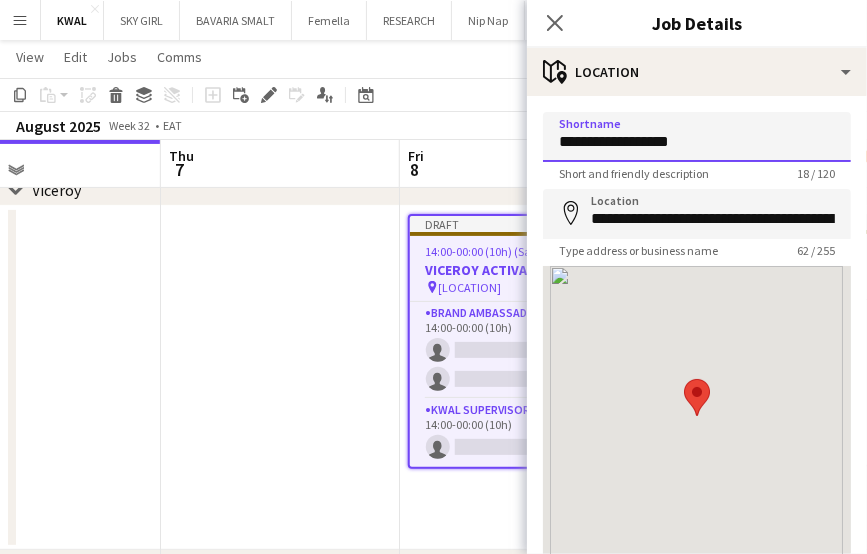 drag, startPoint x: 704, startPoint y: 145, endPoint x: 516, endPoint y: 137, distance: 188.17014 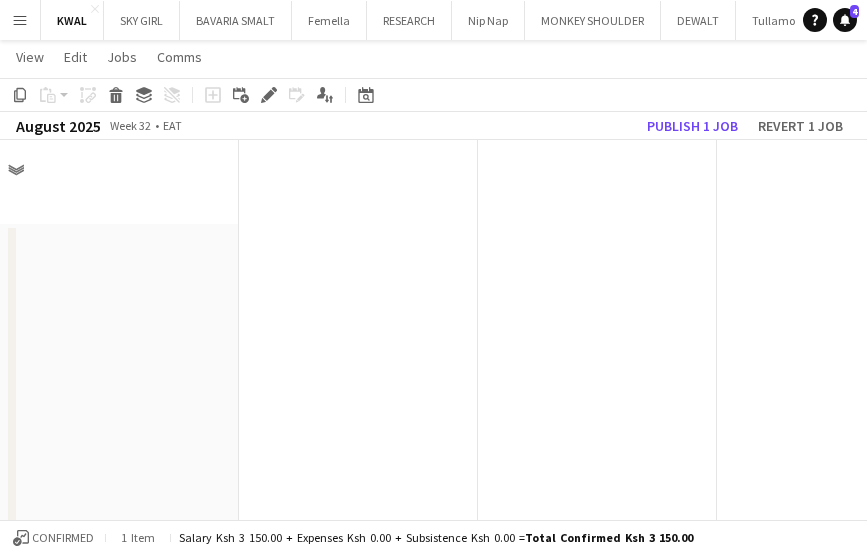 scroll, scrollTop: 947, scrollLeft: 0, axis: vertical 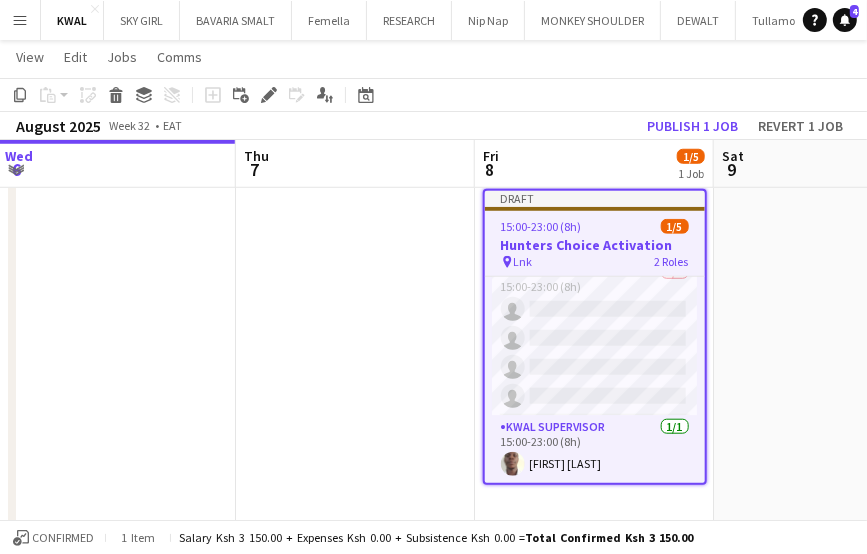 click on "Menu" at bounding box center [20, 20] 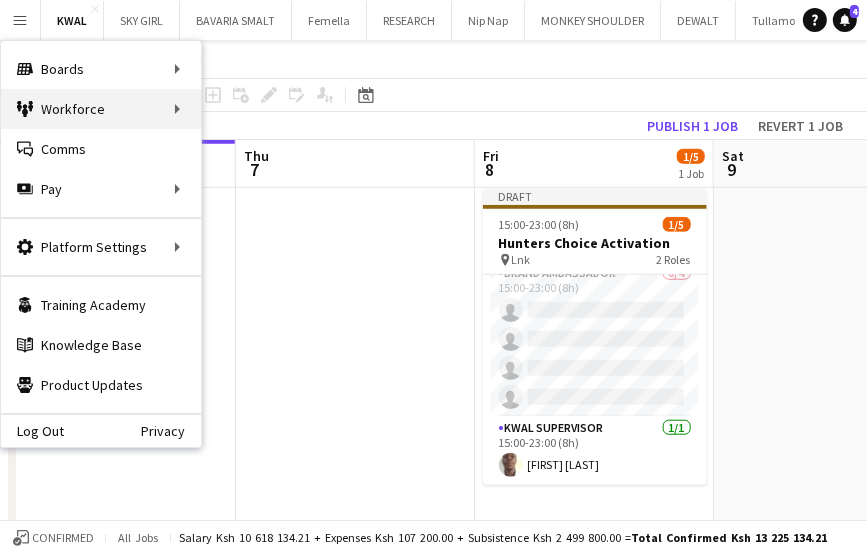 scroll, scrollTop: 12, scrollLeft: 0, axis: vertical 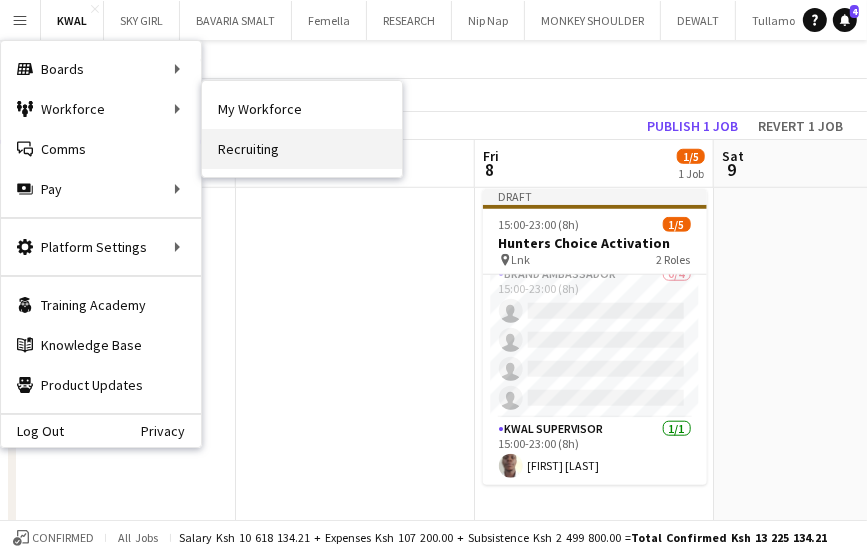click on "Recruiting" at bounding box center [302, 149] 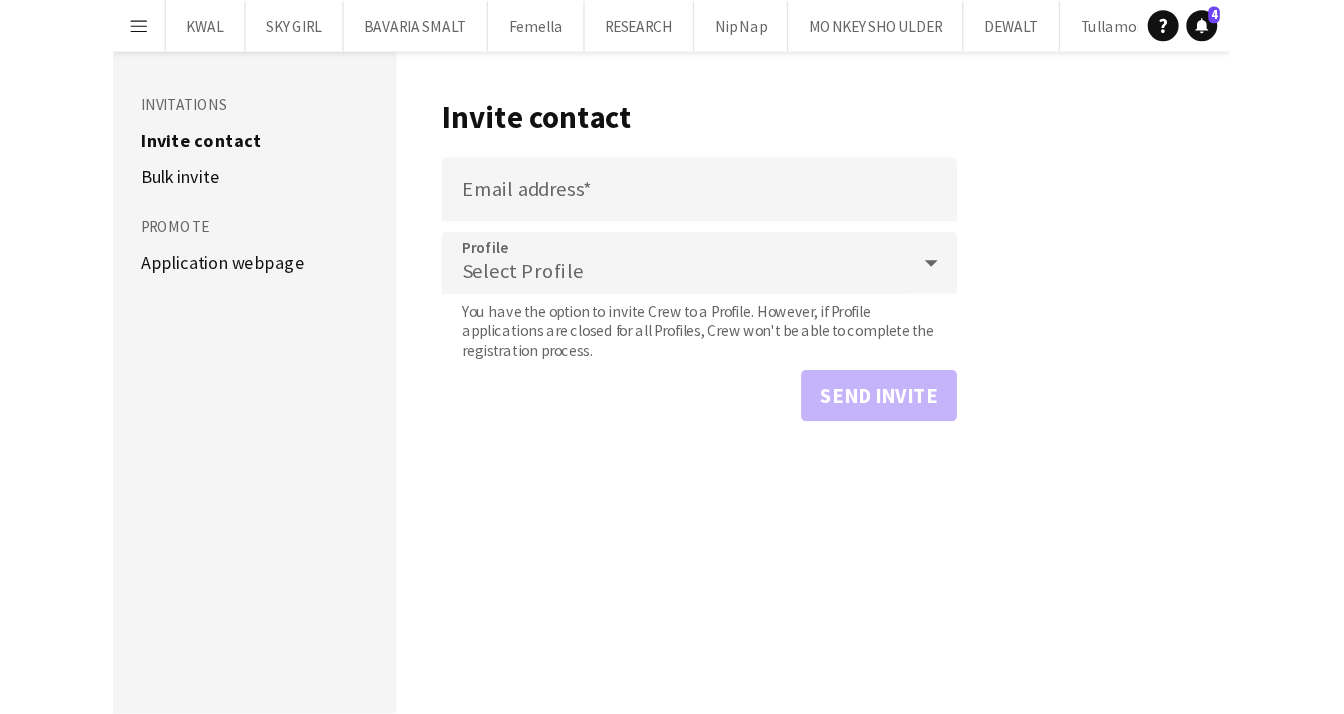 scroll, scrollTop: 0, scrollLeft: 0, axis: both 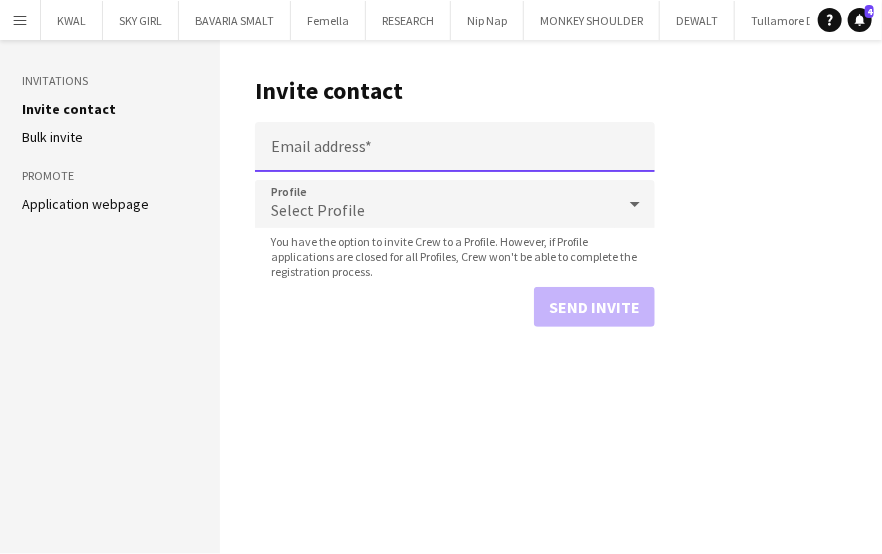 click on "Email address" at bounding box center (455, 147) 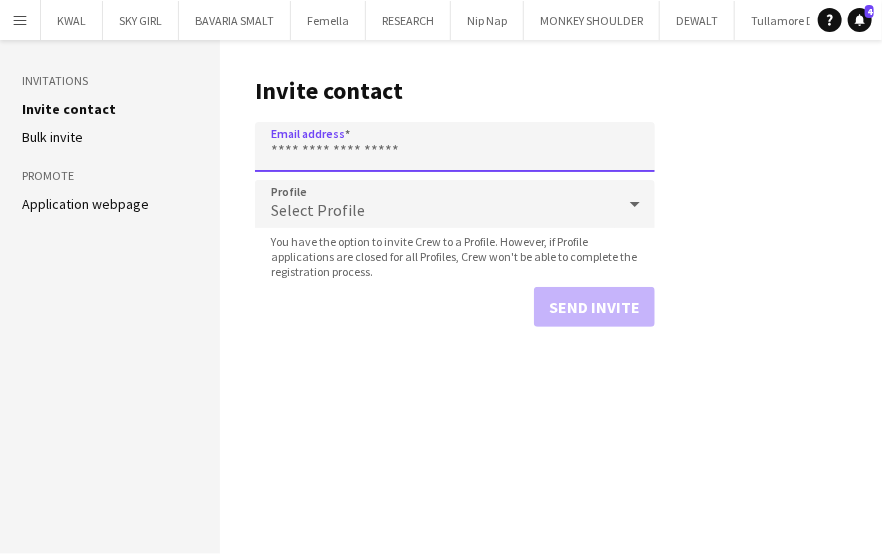 paste on "**********" 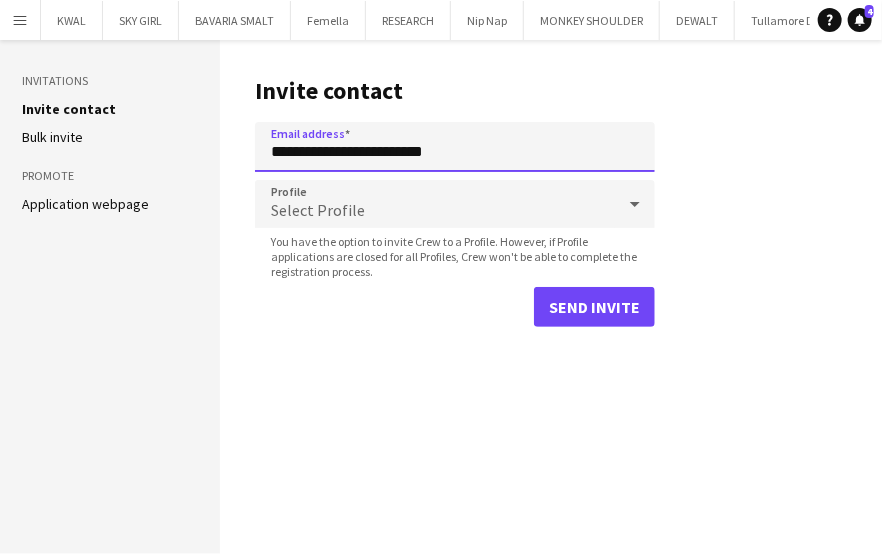 type on "**********" 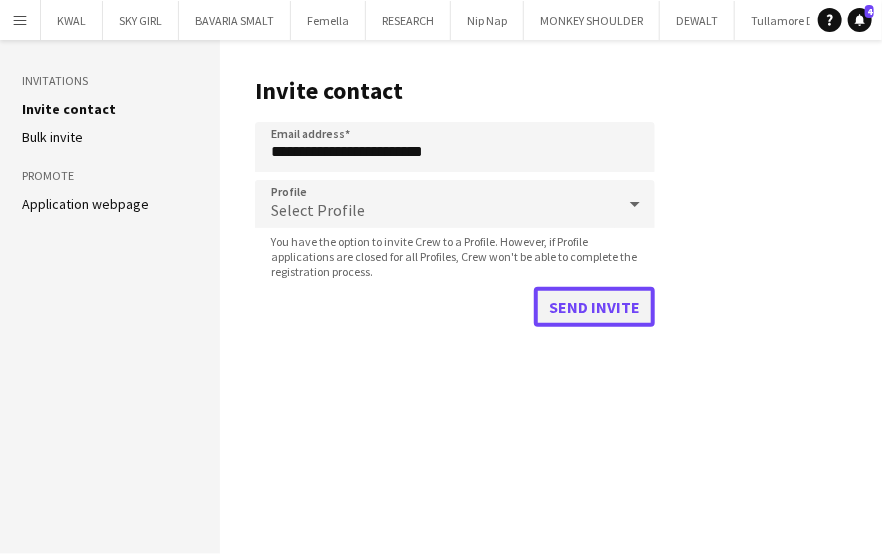 click on "Send invite" 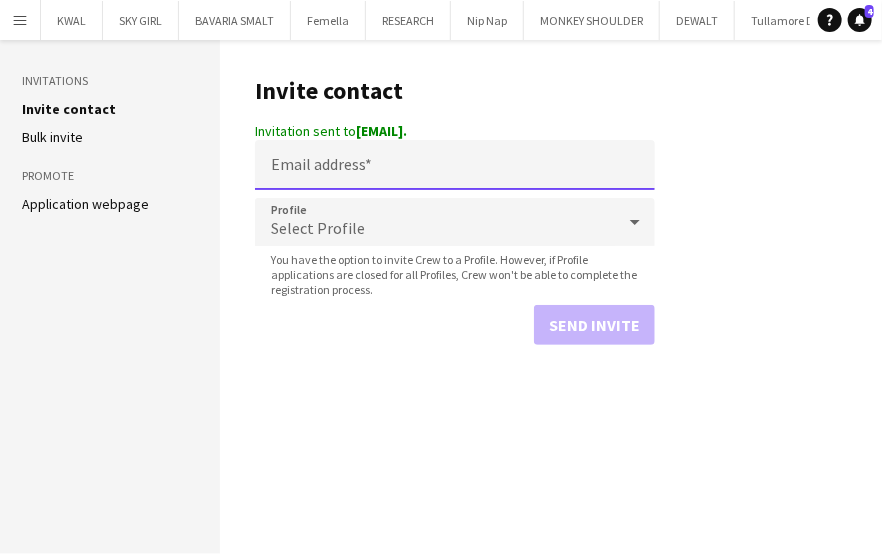 click on "Email address" at bounding box center (455, 165) 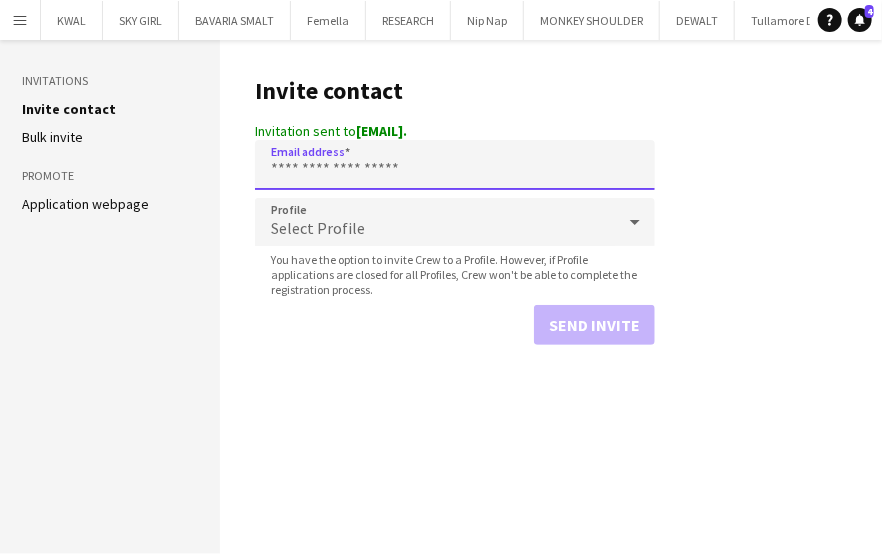 drag, startPoint x: 388, startPoint y: 172, endPoint x: 387, endPoint y: 189, distance: 17.029387 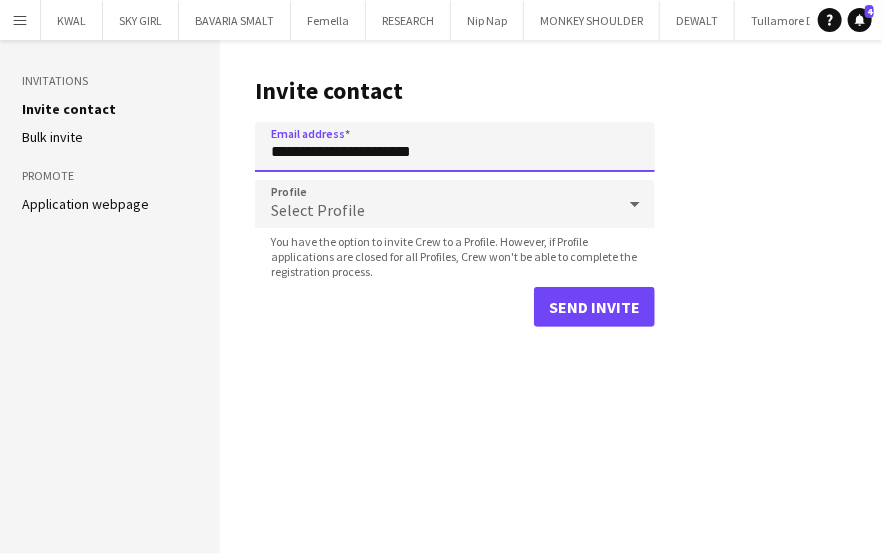 type on "**********" 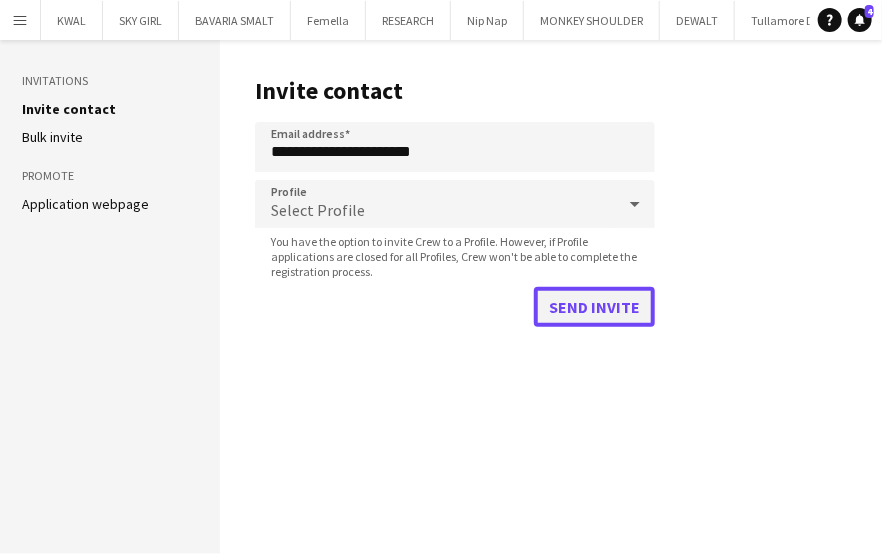 click on "Send invite" 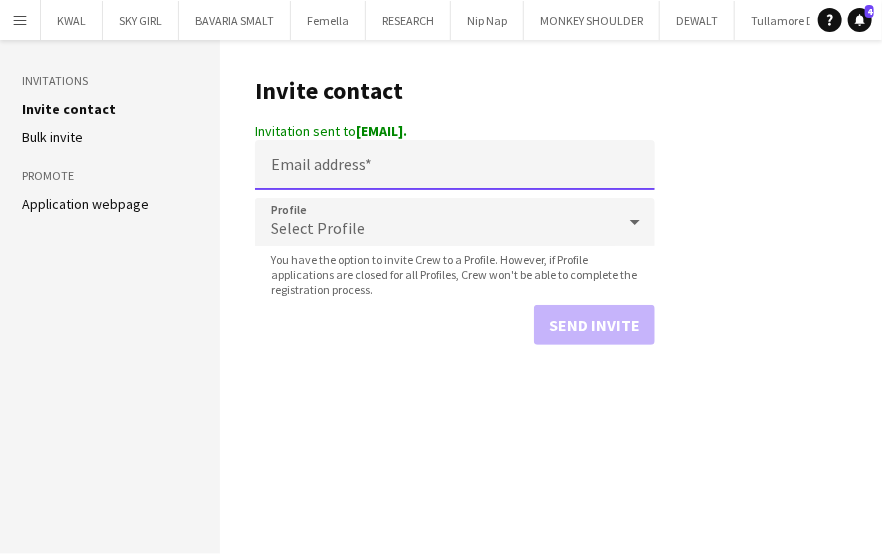 click on "Email address" at bounding box center (455, 165) 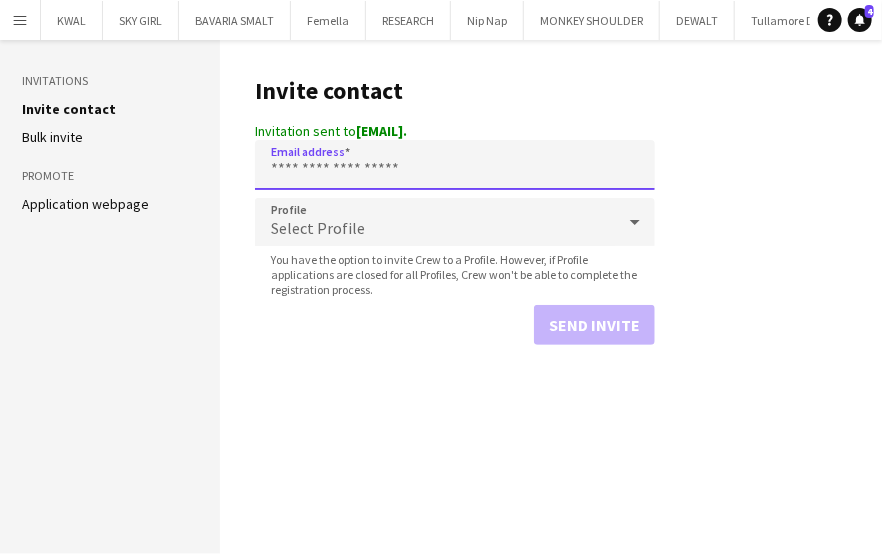 paste on "**********" 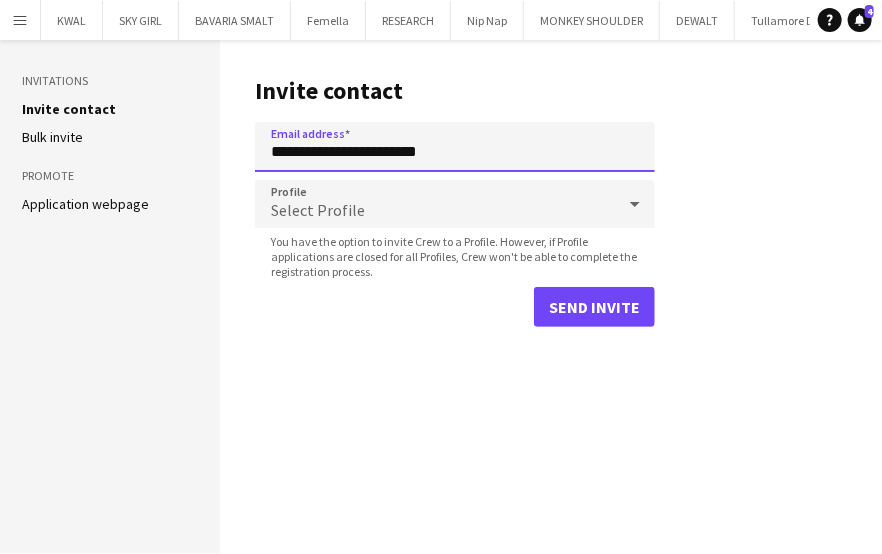 type on "**********" 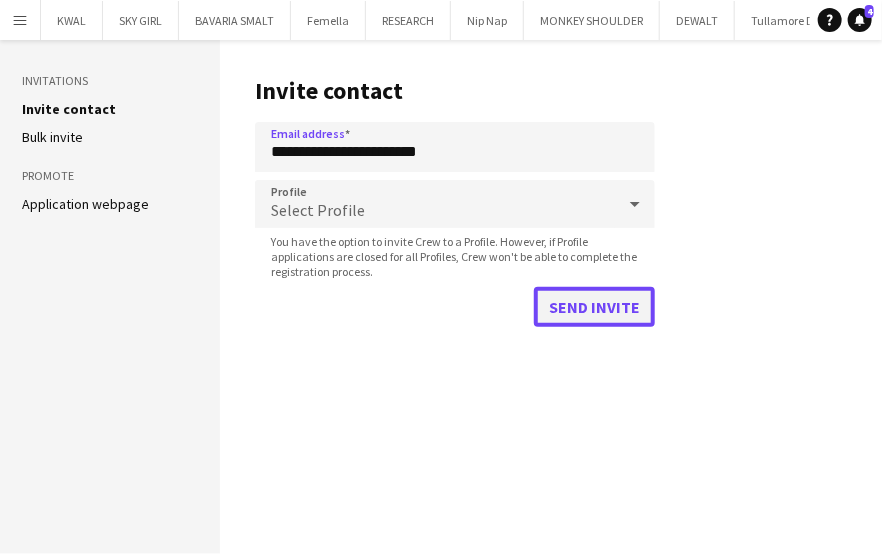click on "Send invite" 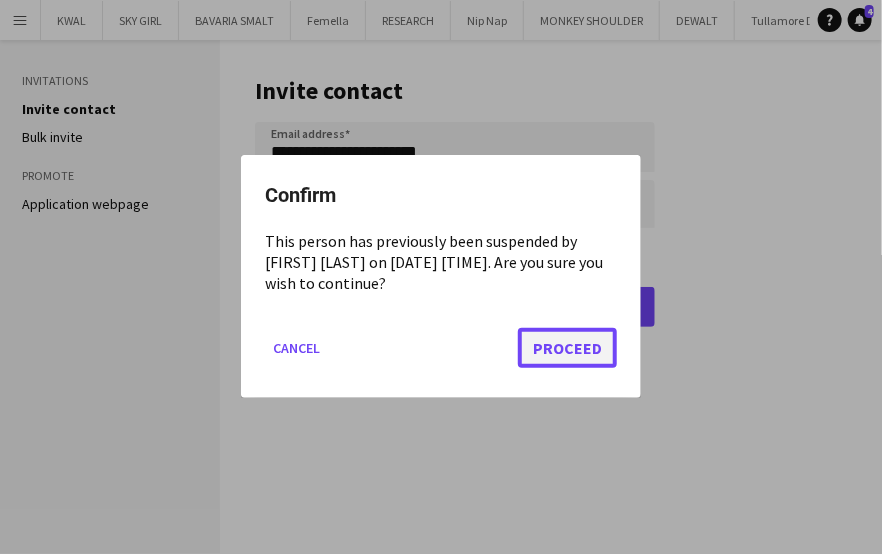 click on "Proceed" 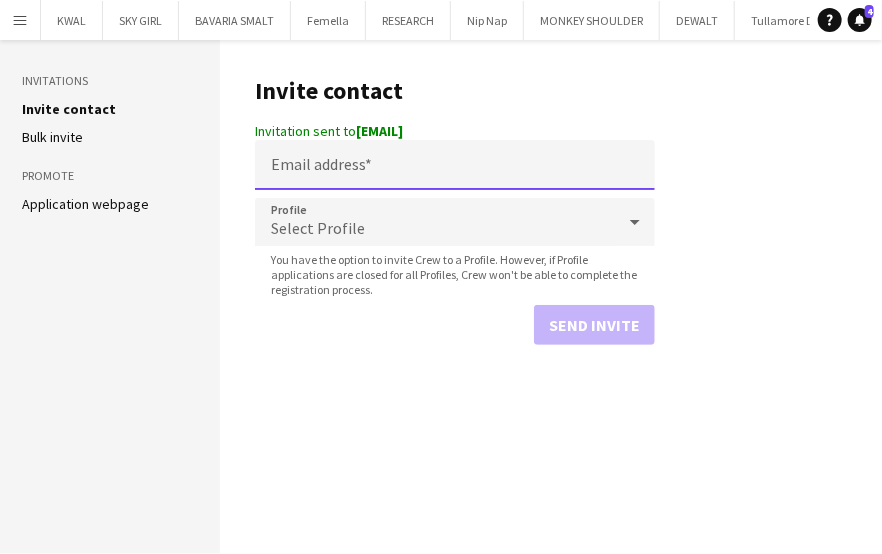 click on "Email address" at bounding box center (455, 165) 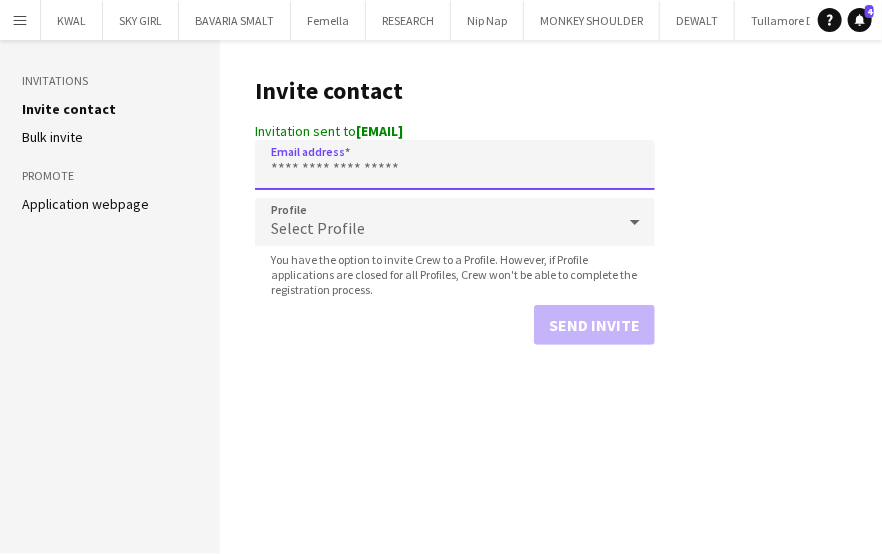 paste on "**********" 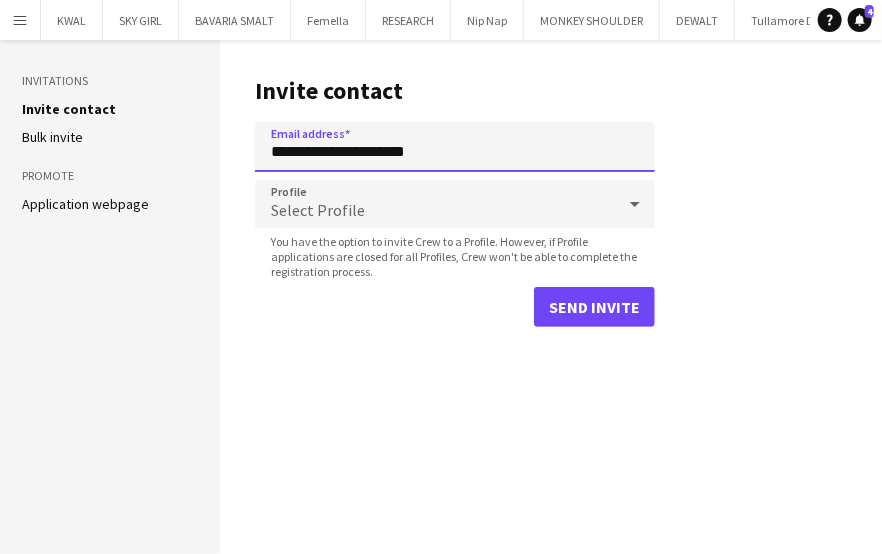 type on "**********" 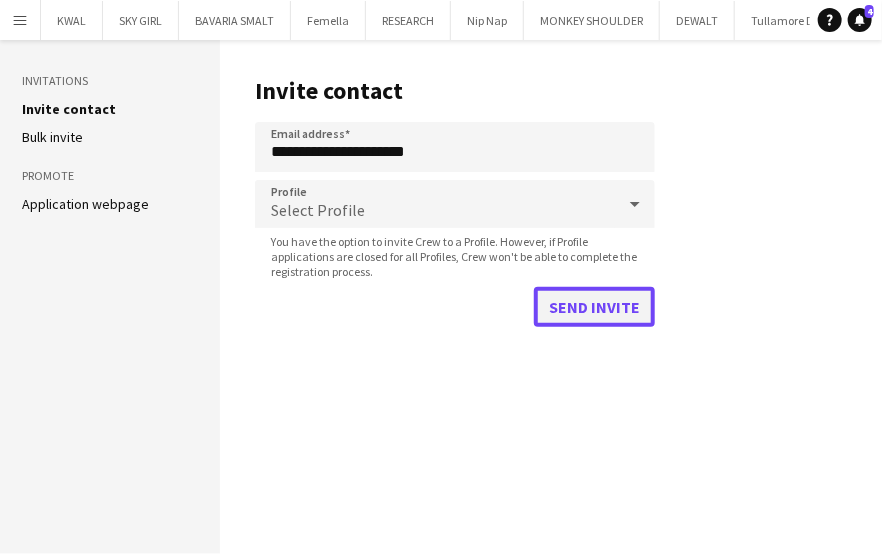 click on "Send invite" 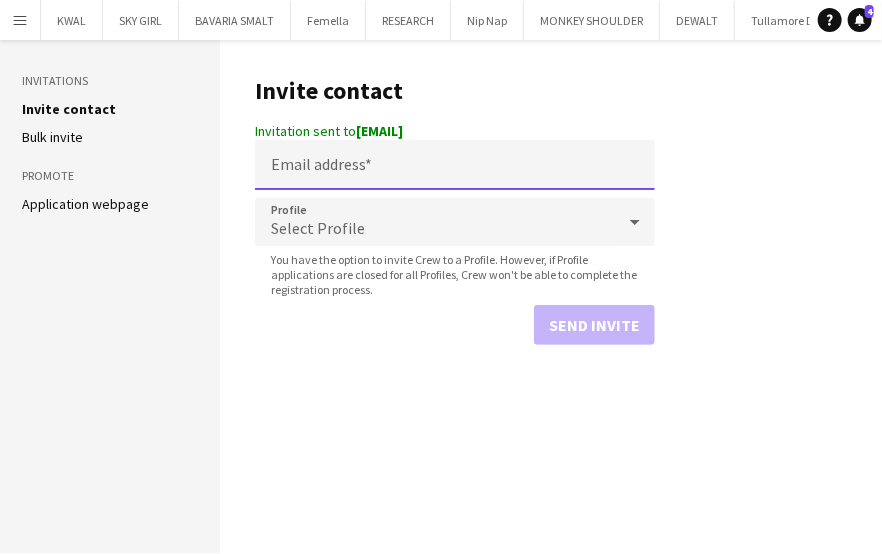 click on "Email address" at bounding box center (455, 165) 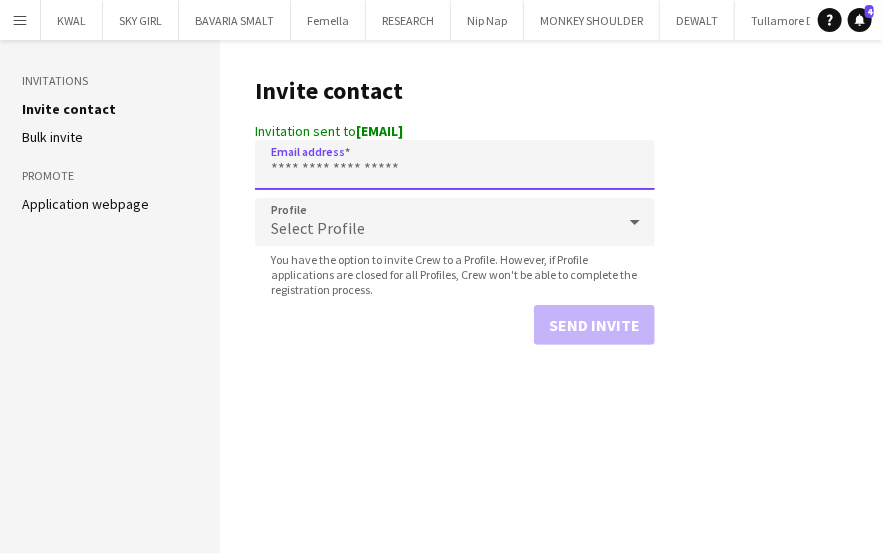 paste on "**********" 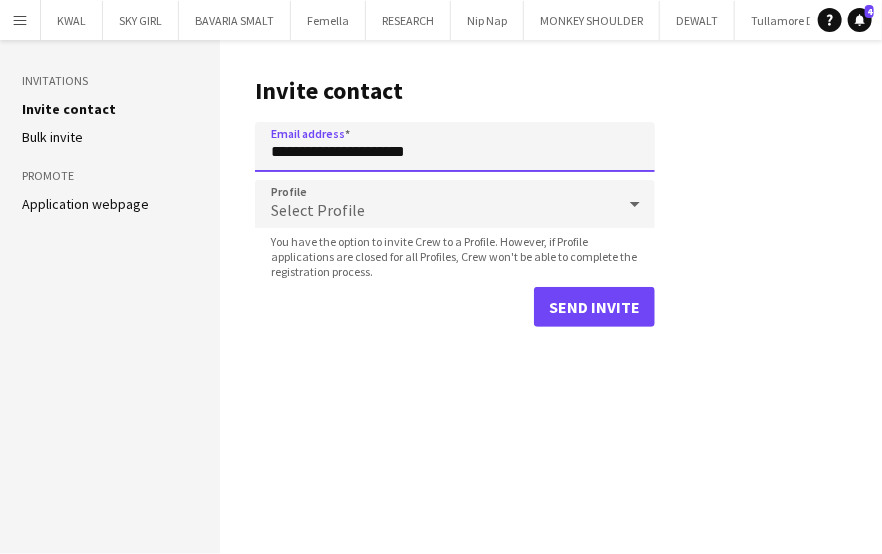 type on "**********" 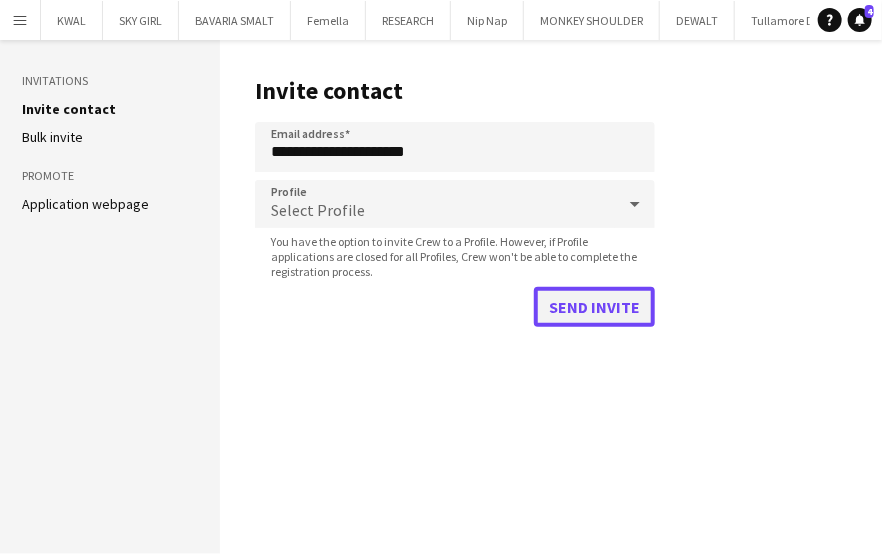 click on "Send invite" 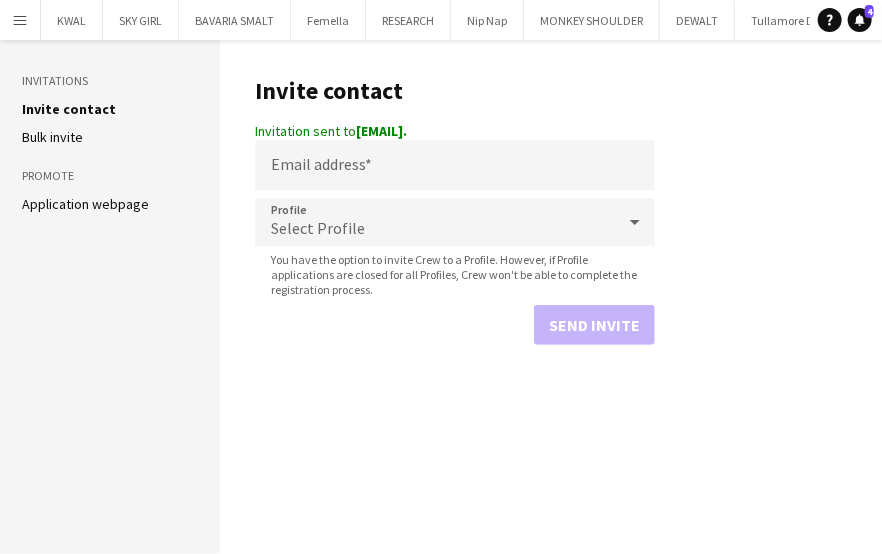 drag, startPoint x: 429, startPoint y: 436, endPoint x: 332, endPoint y: 104, distance: 345.88004 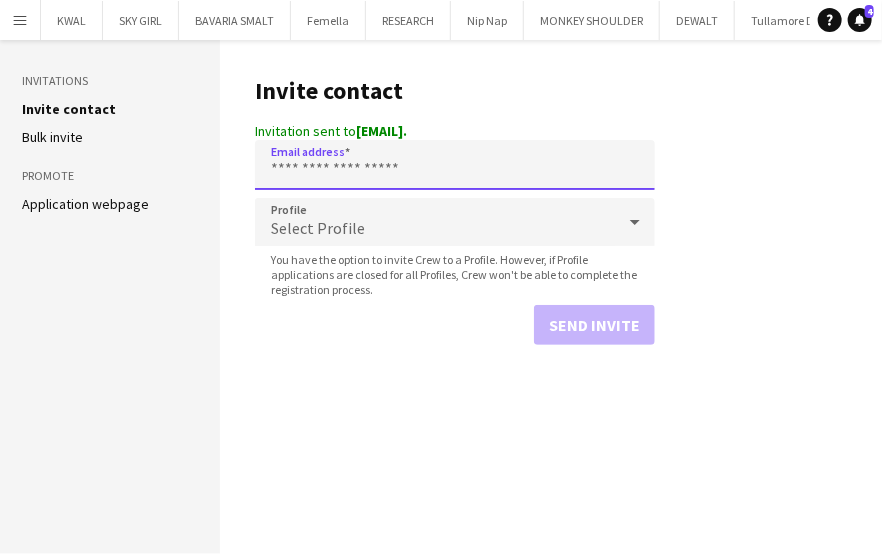 click on "Email address" at bounding box center [455, 165] 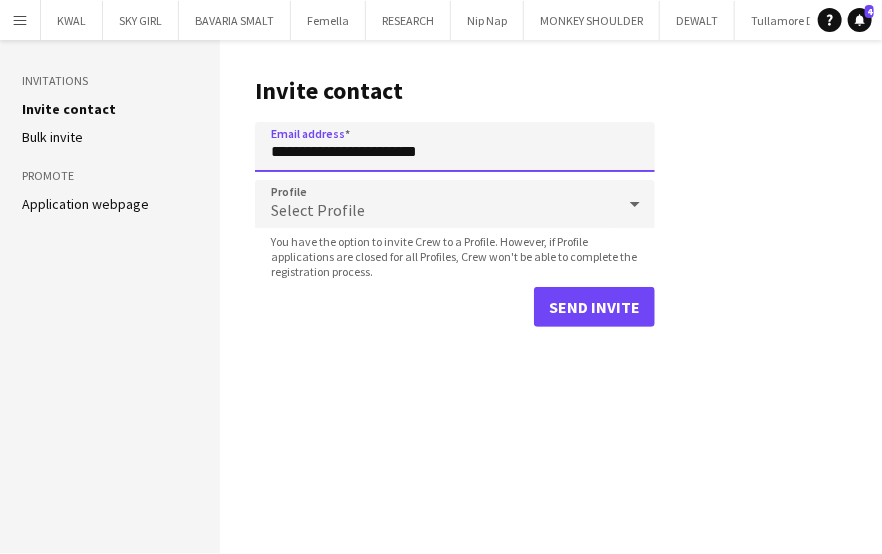 type on "**********" 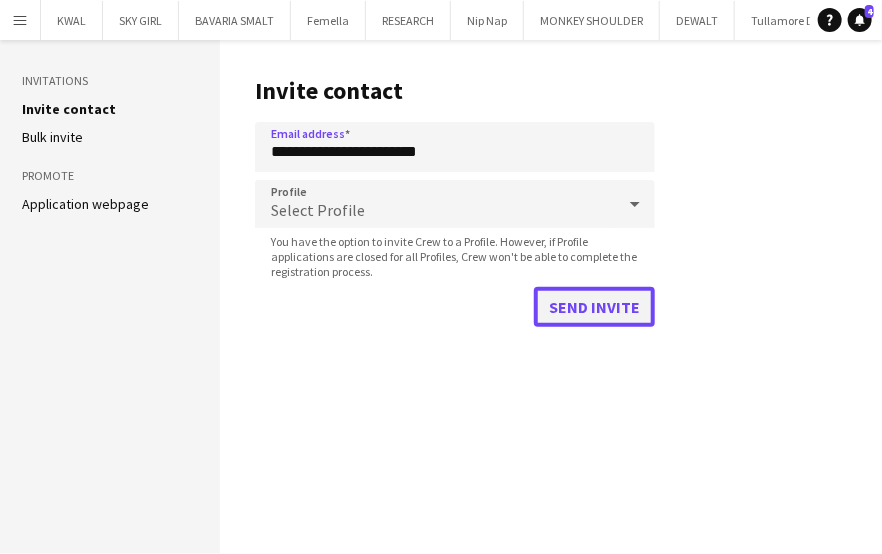 click on "Send invite" 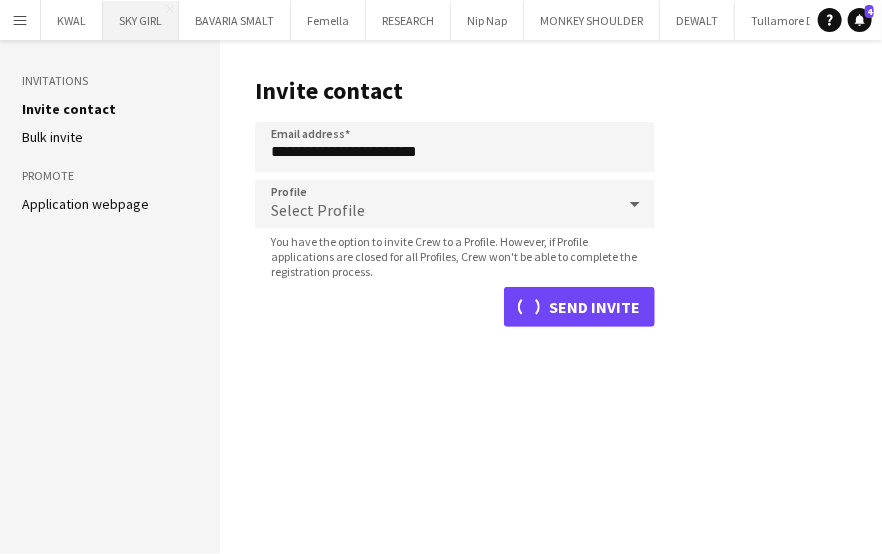 type 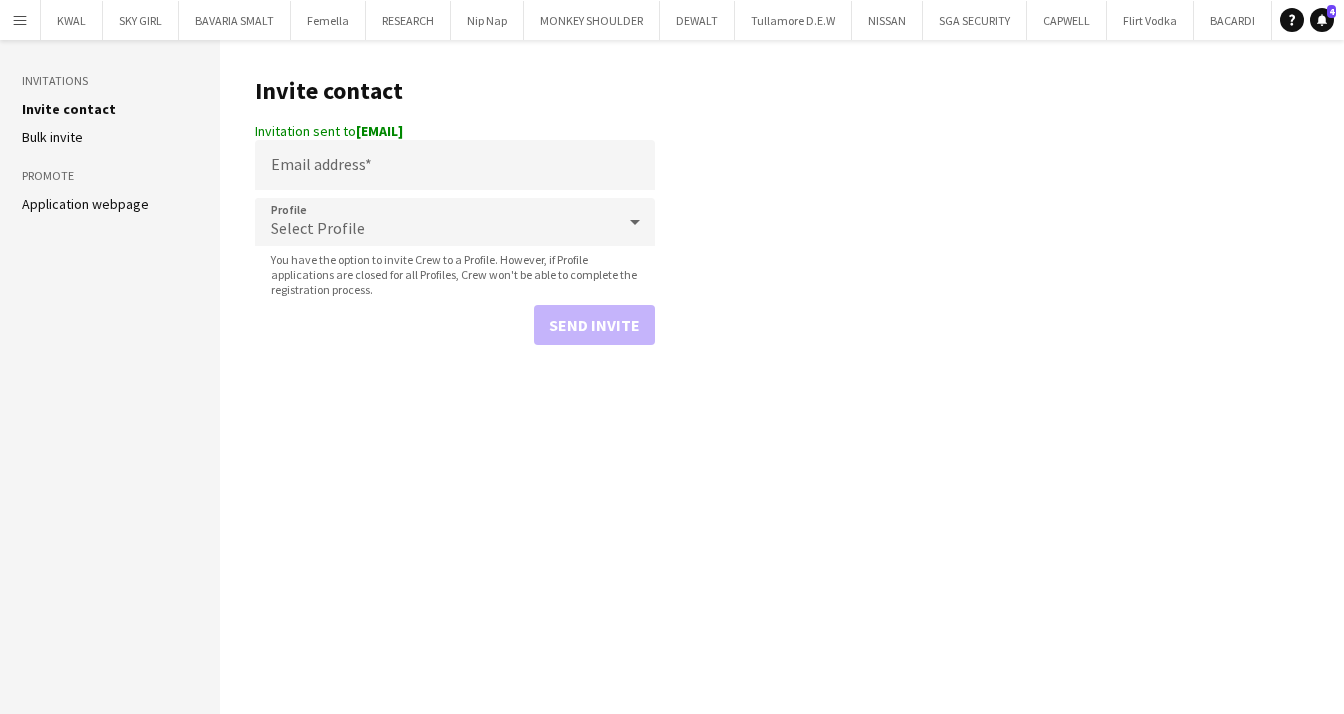 click on "Menu" at bounding box center (20, 20) 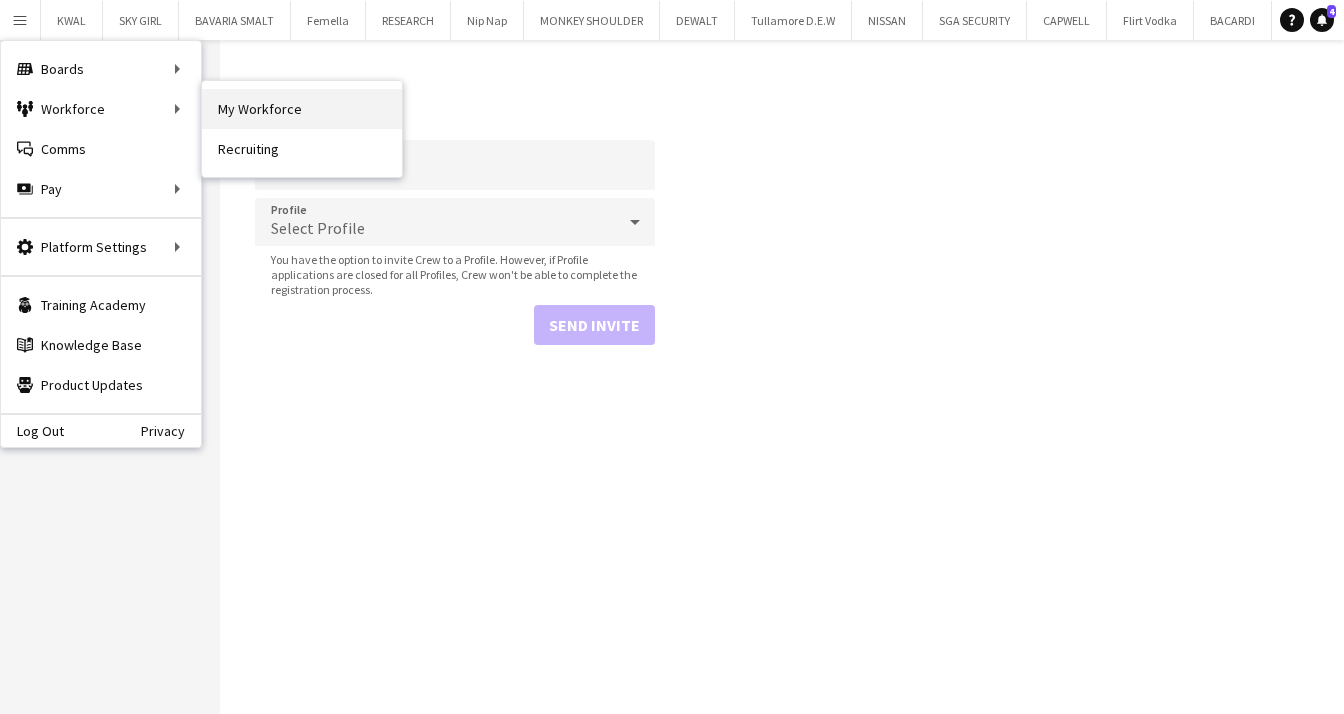 click on "My Workforce" at bounding box center [302, 109] 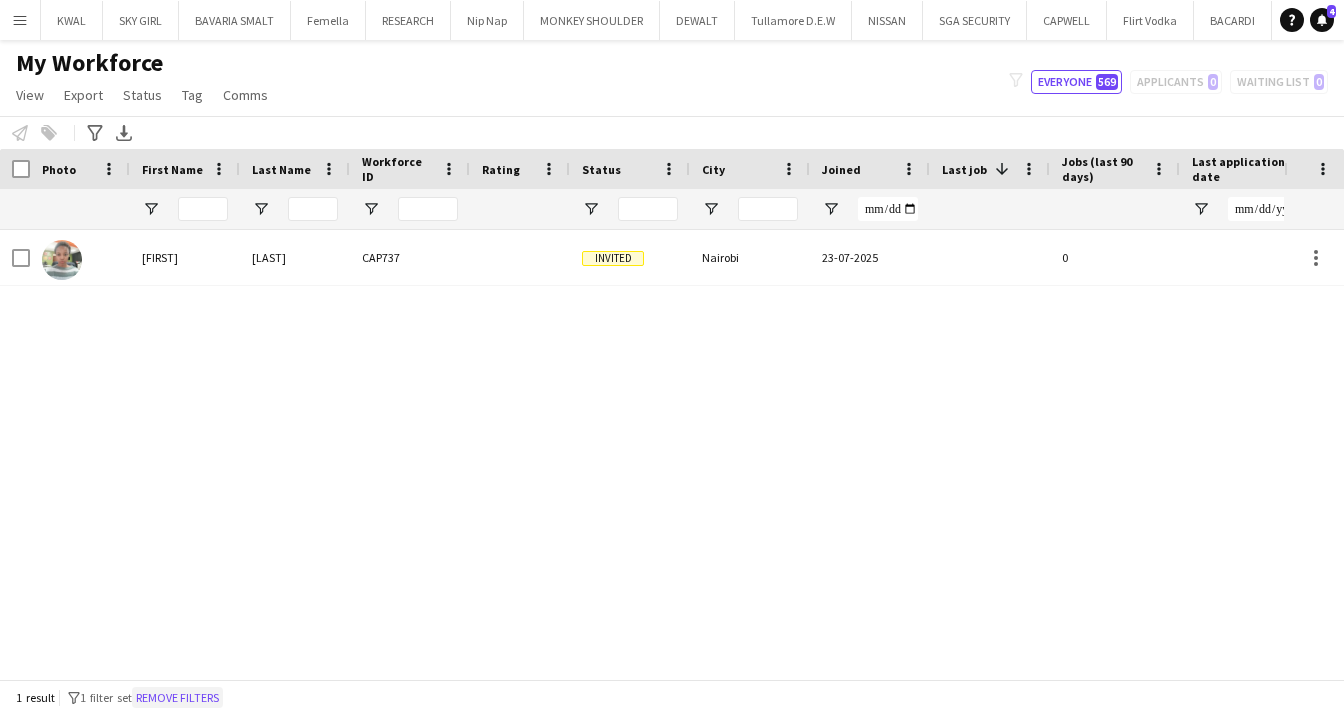 click on "Remove filters" 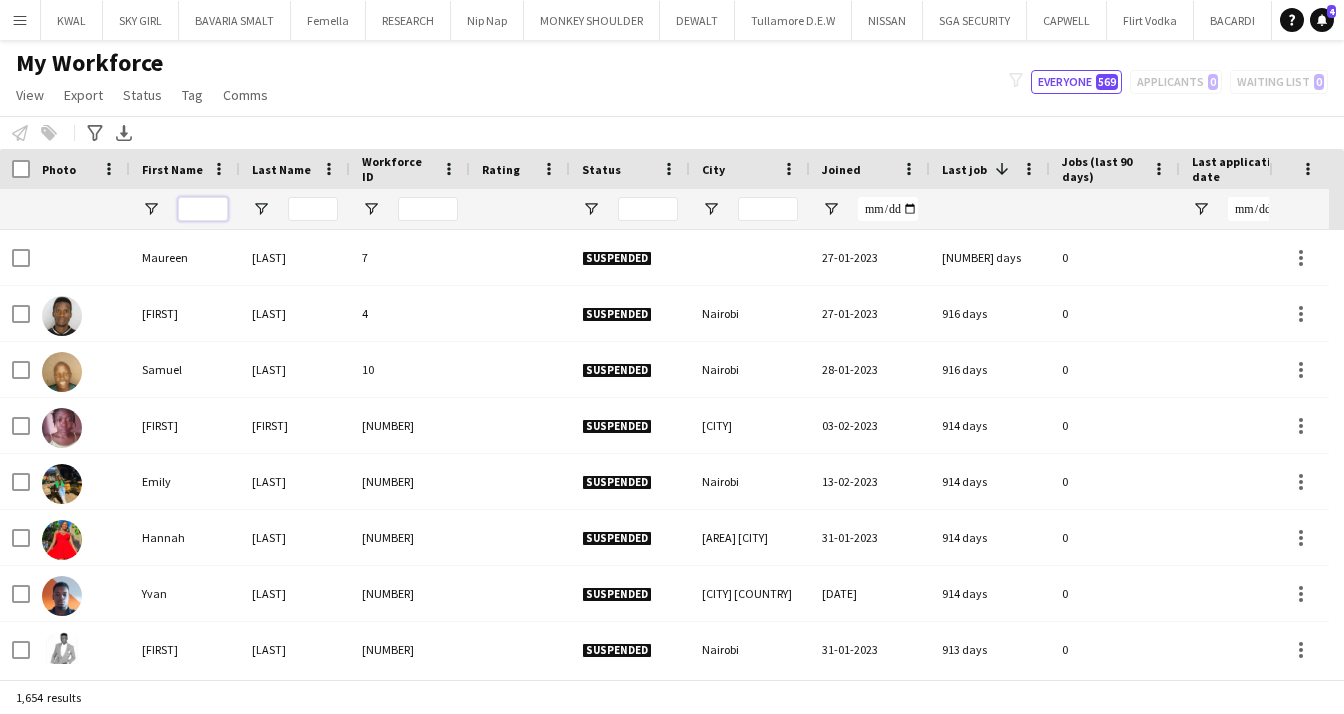 click at bounding box center (203, 209) 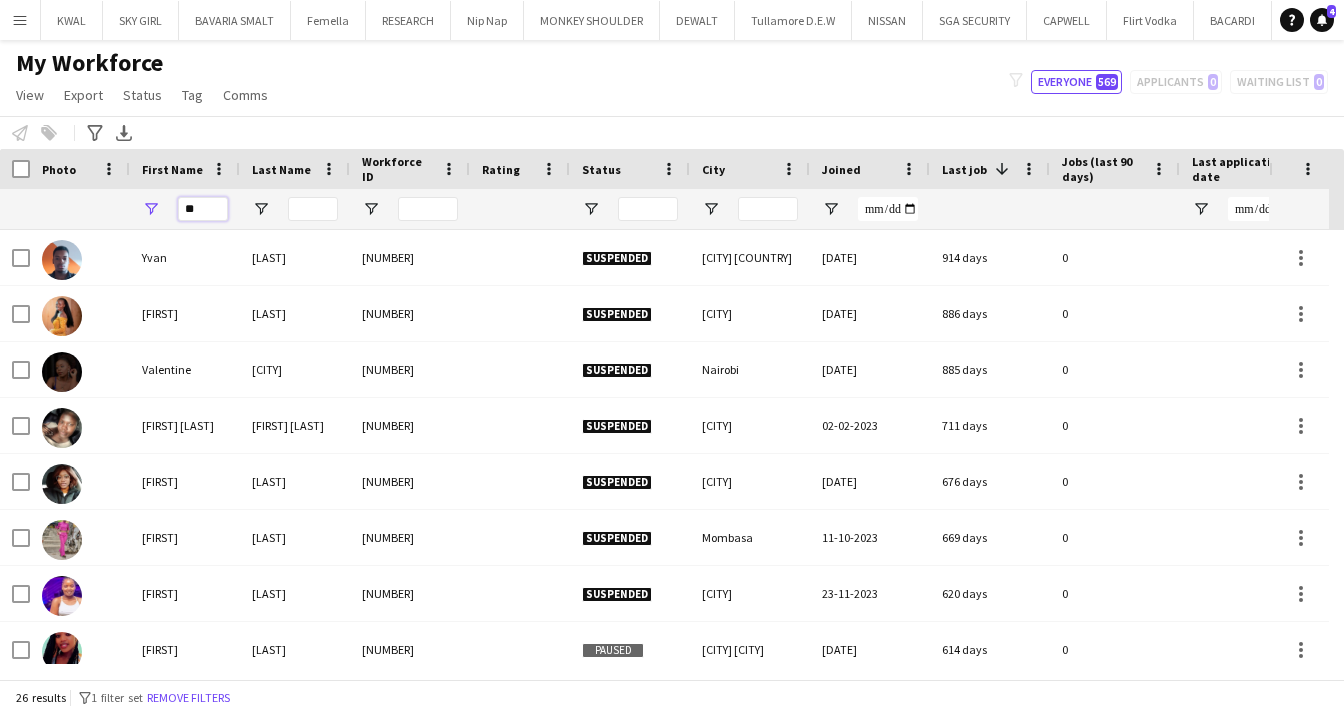 type on "***" 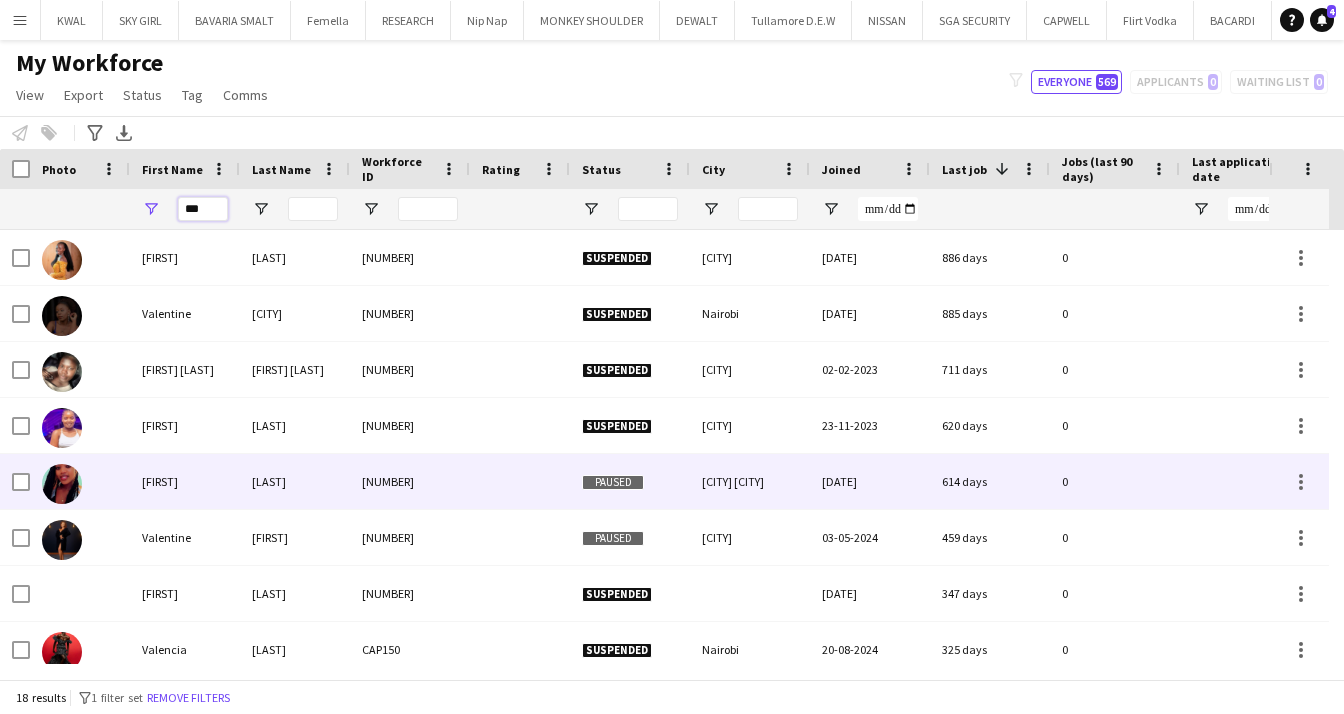 scroll, scrollTop: 39, scrollLeft: 0, axis: vertical 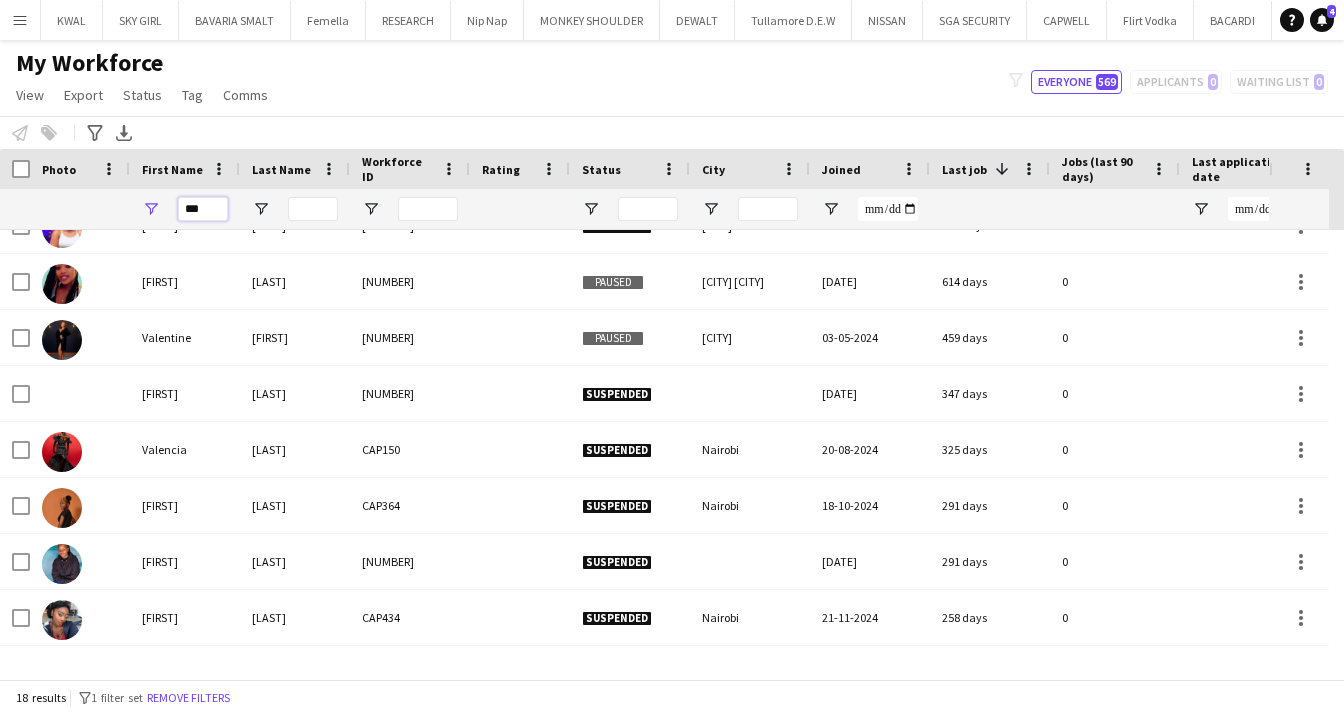 drag, startPoint x: 209, startPoint y: 205, endPoint x: 159, endPoint y: 197, distance: 50.635956 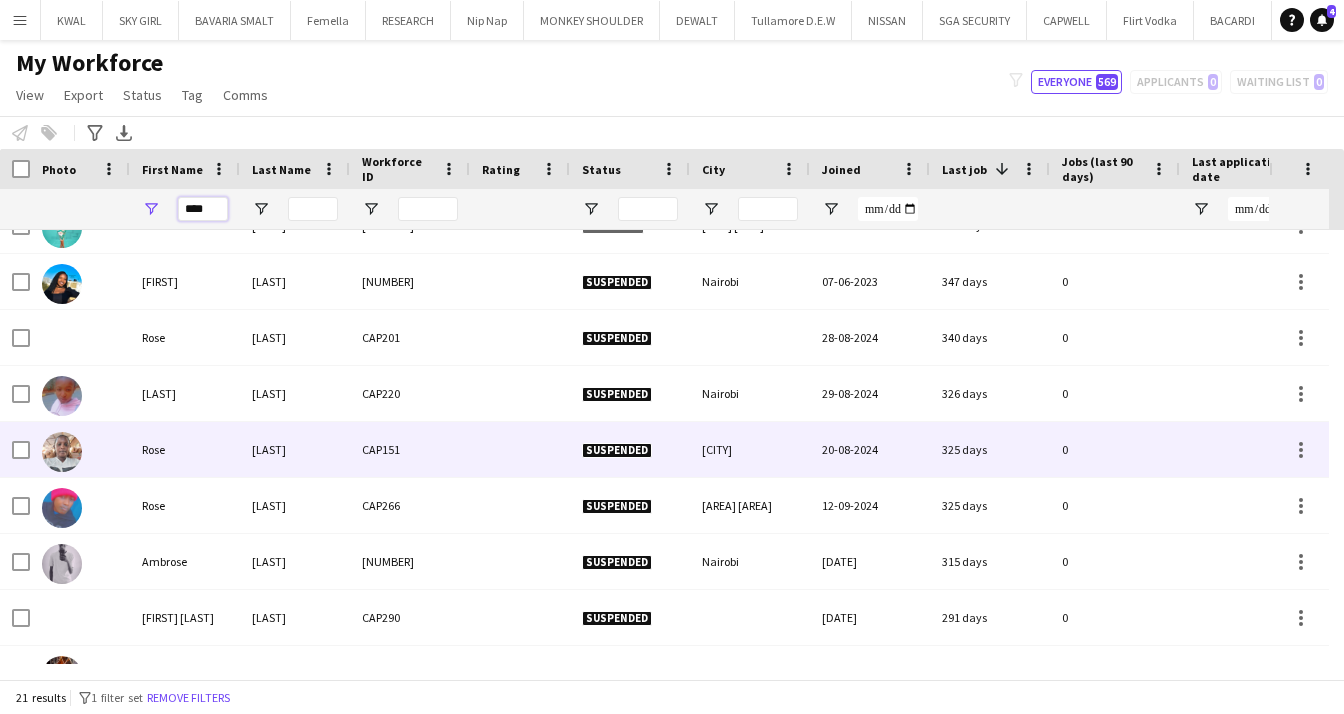 scroll, scrollTop: 269, scrollLeft: 0, axis: vertical 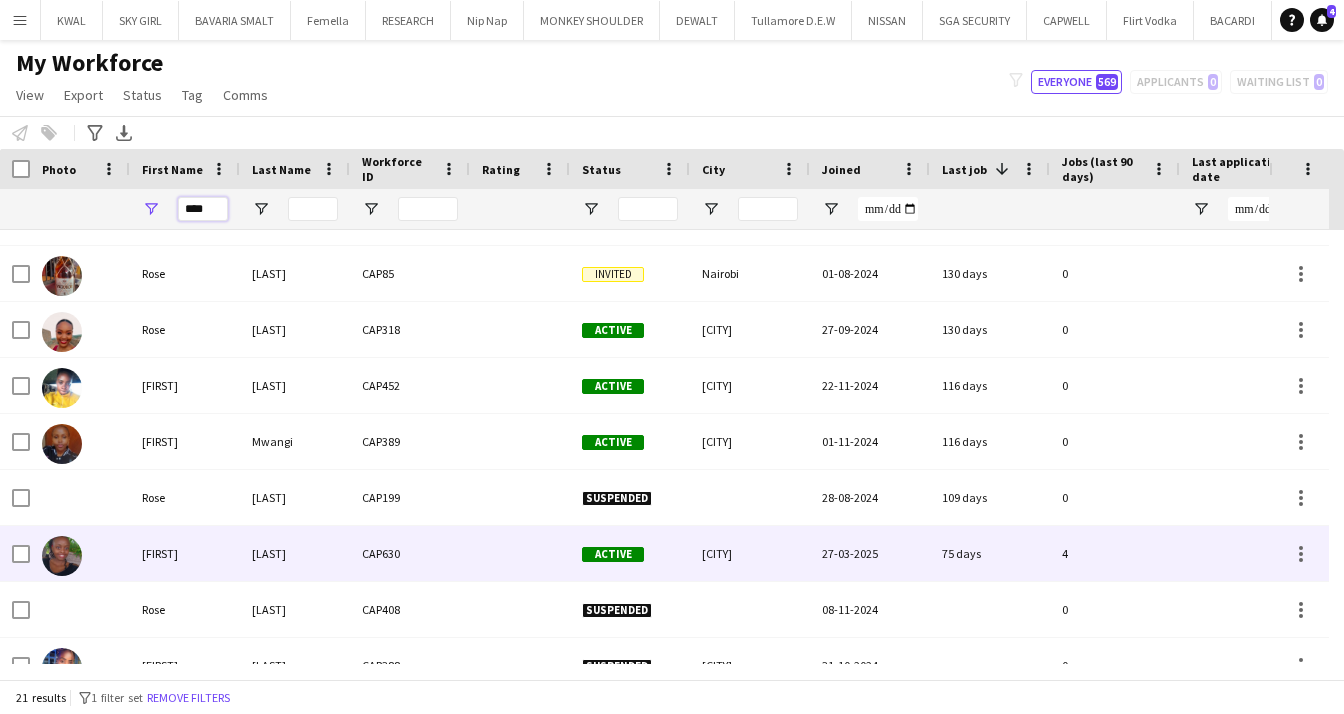 type on "****" 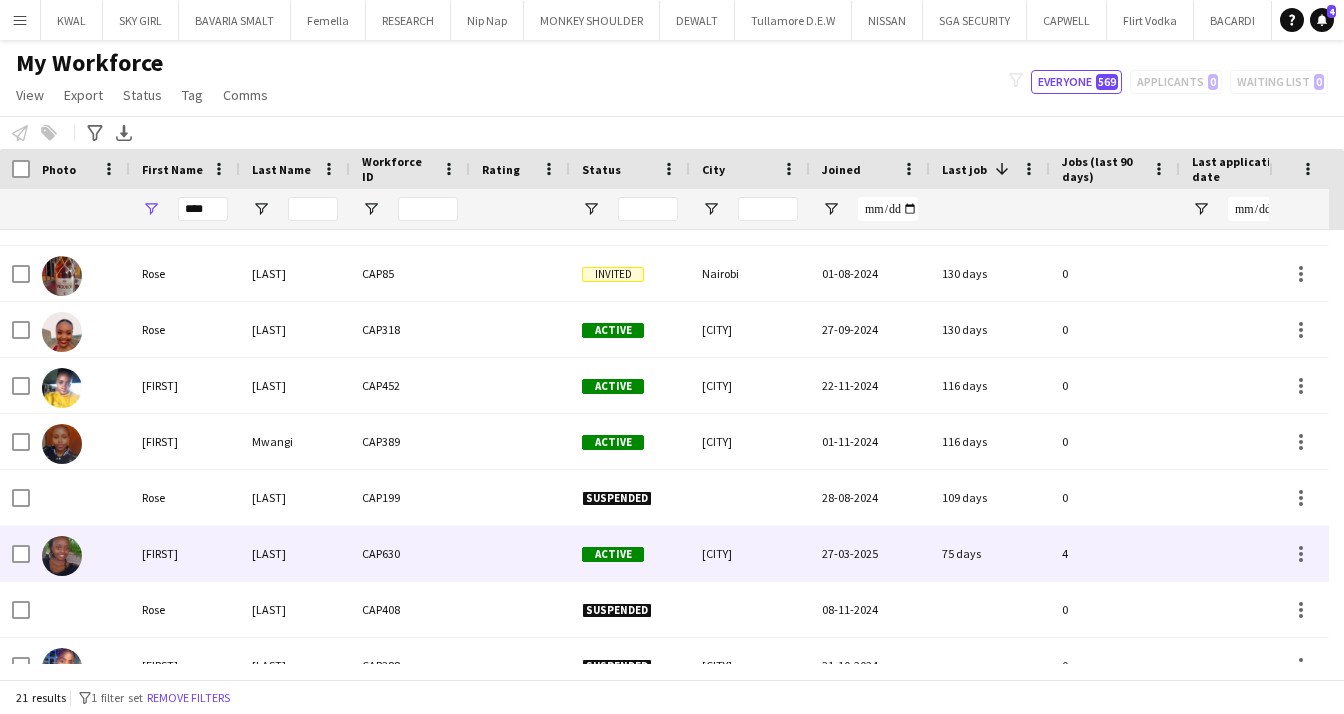 click on "Rosemary" at bounding box center (185, 553) 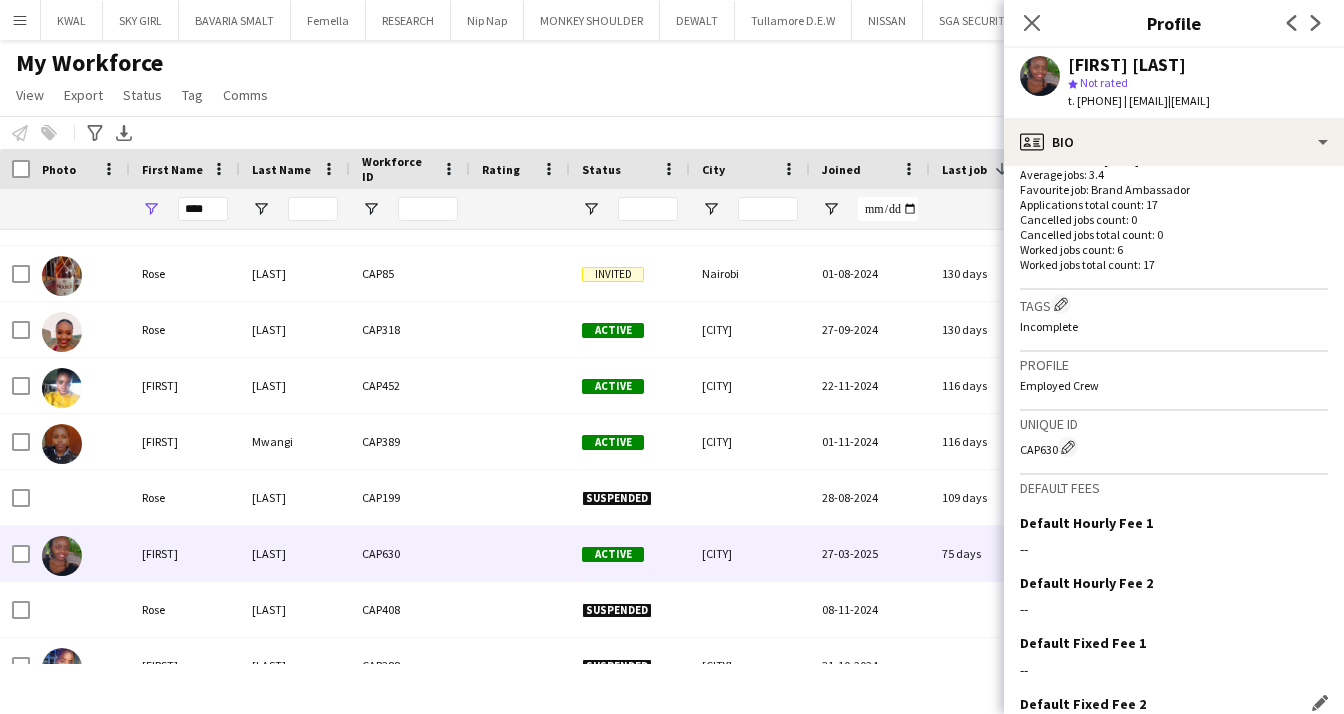 scroll, scrollTop: 644, scrollLeft: 0, axis: vertical 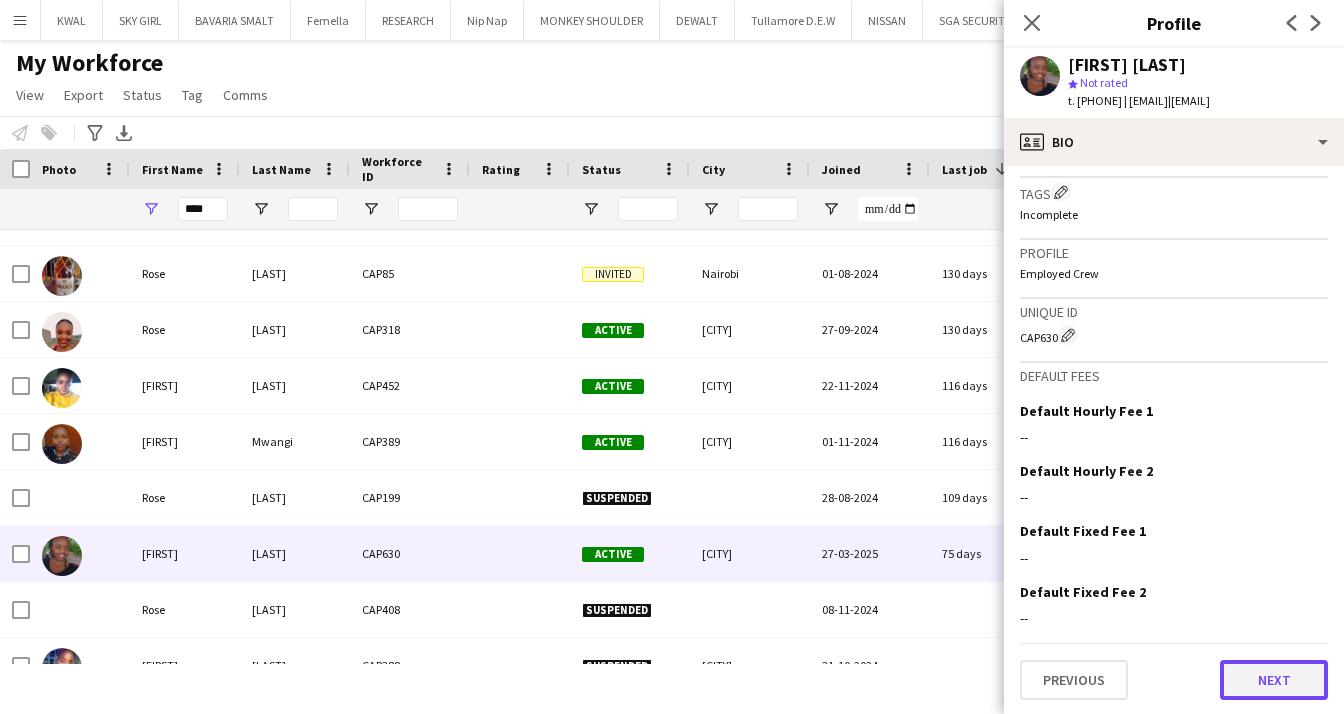 click on "Next" 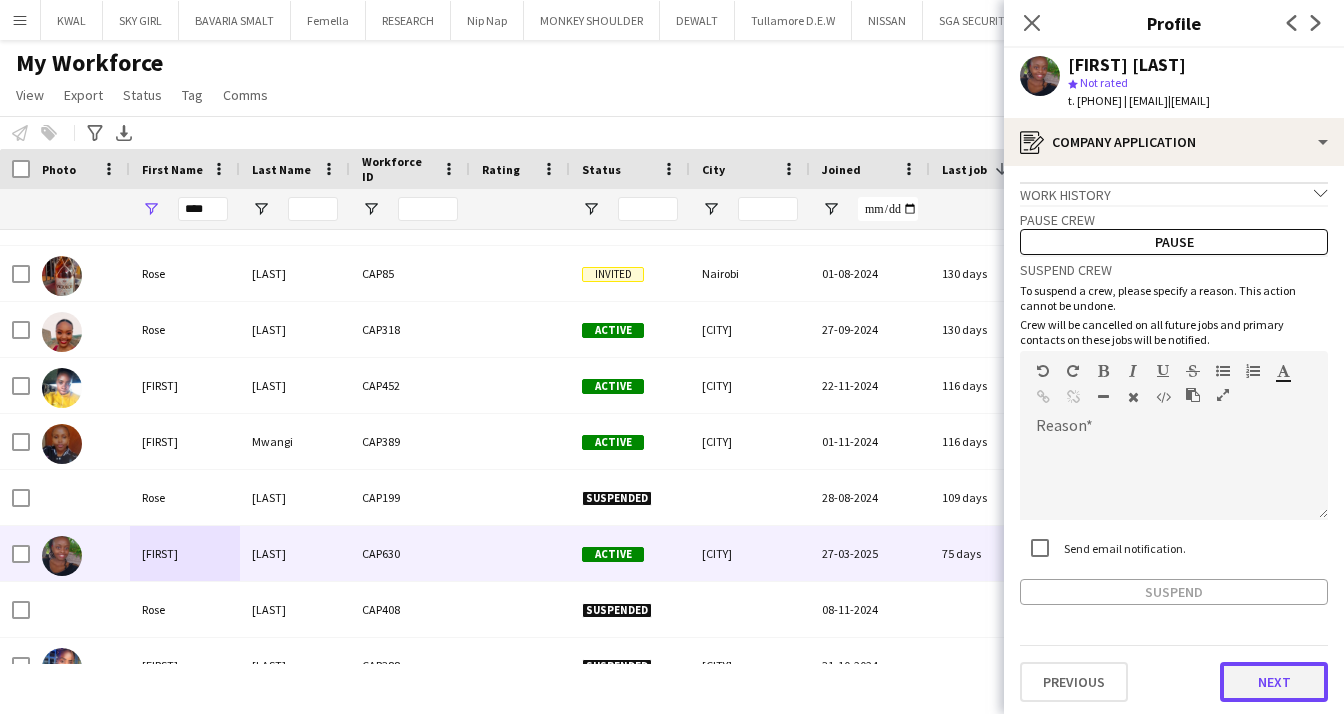 click on "Next" 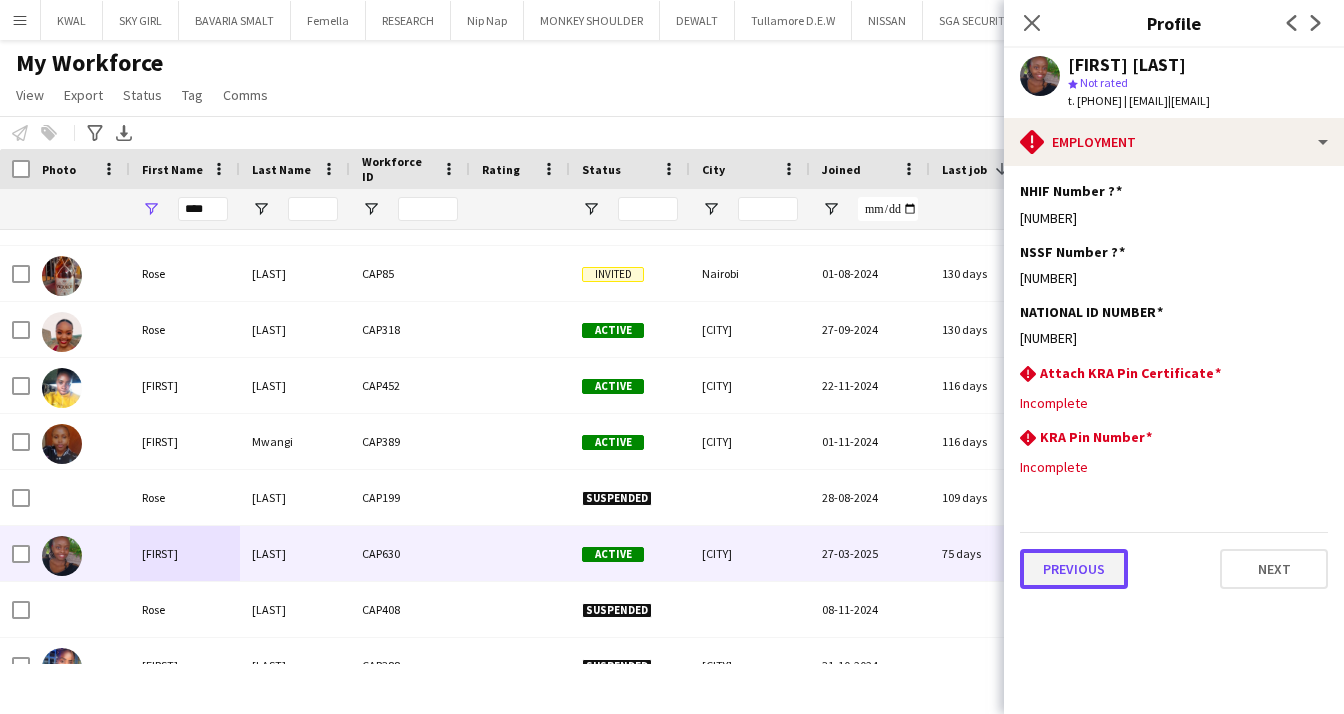 click on "Previous" 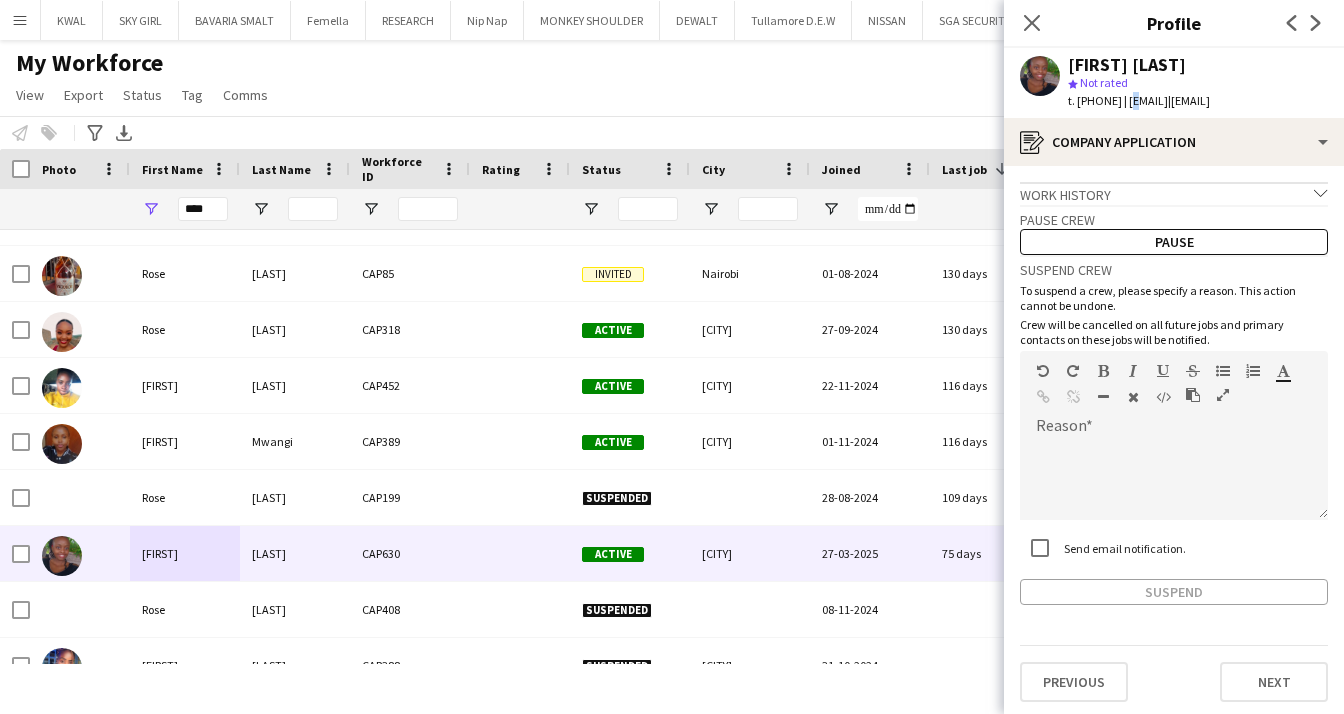 drag, startPoint x: 1134, startPoint y: 100, endPoint x: 1144, endPoint y: 108, distance: 12.806249 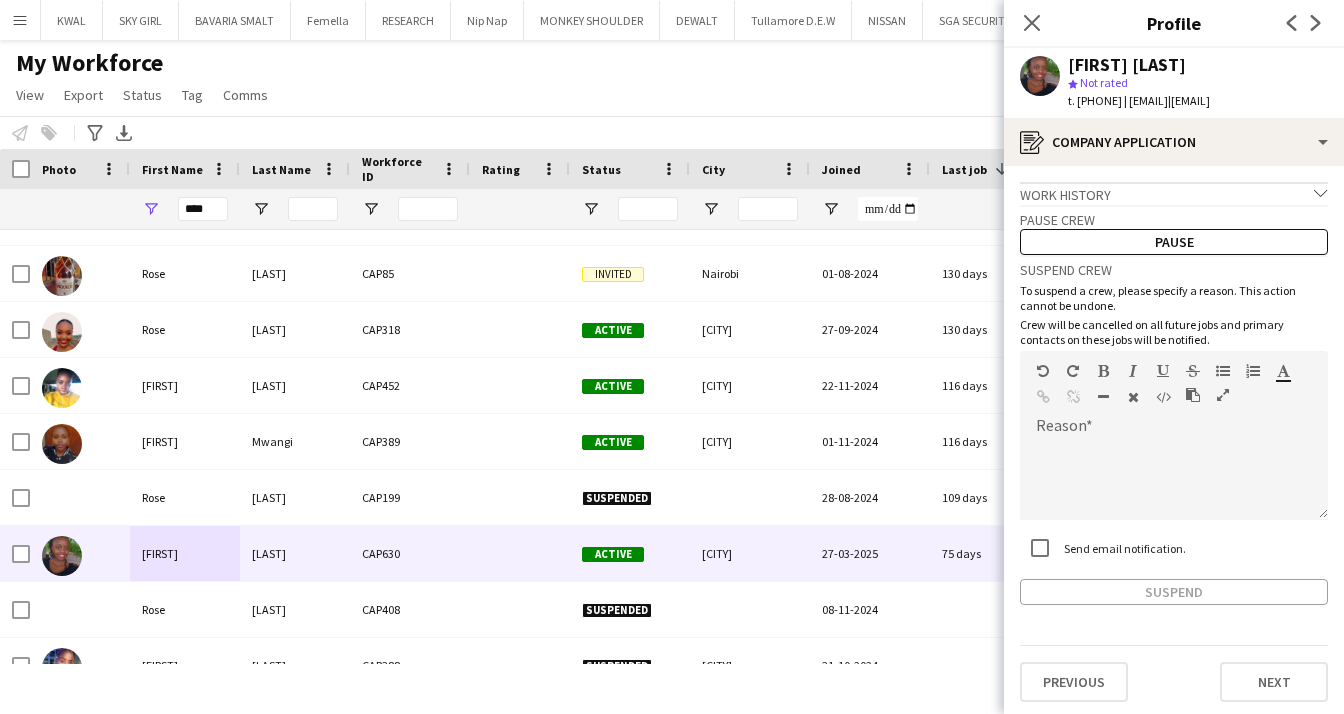 click on "t. +254704478139" 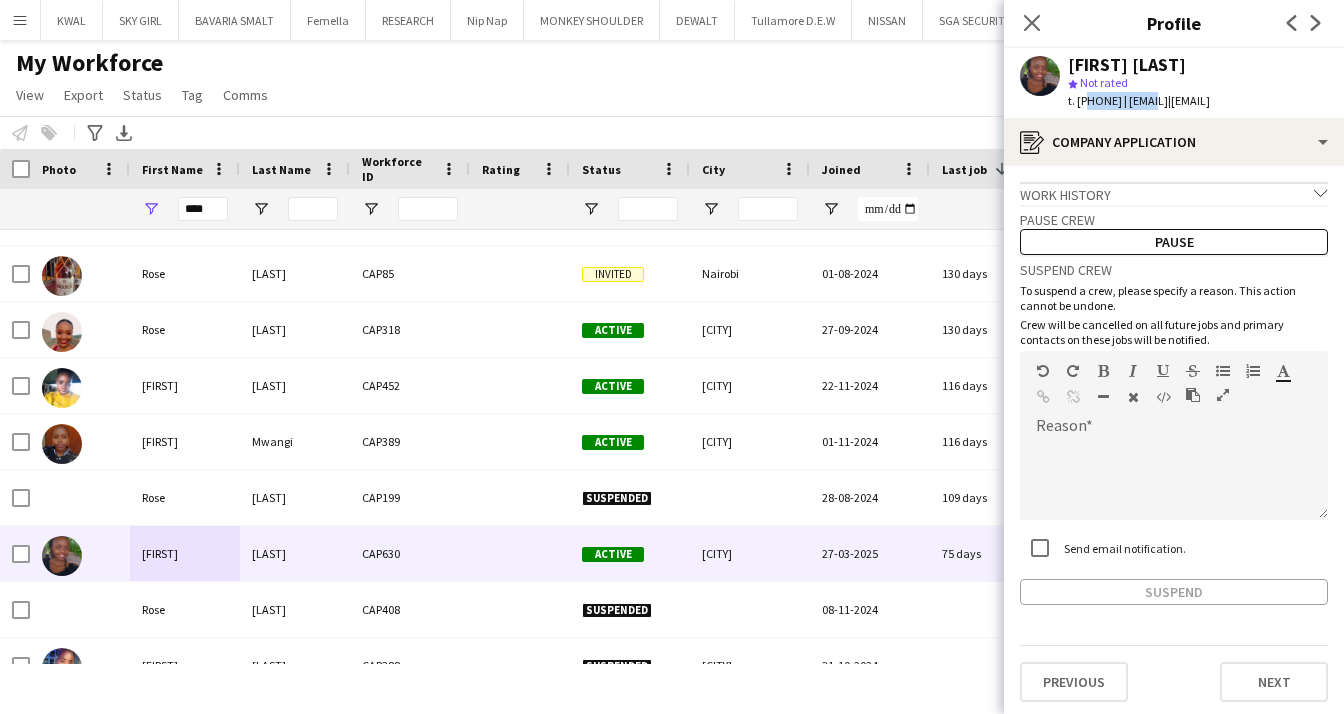 click on "t. +254704478139" 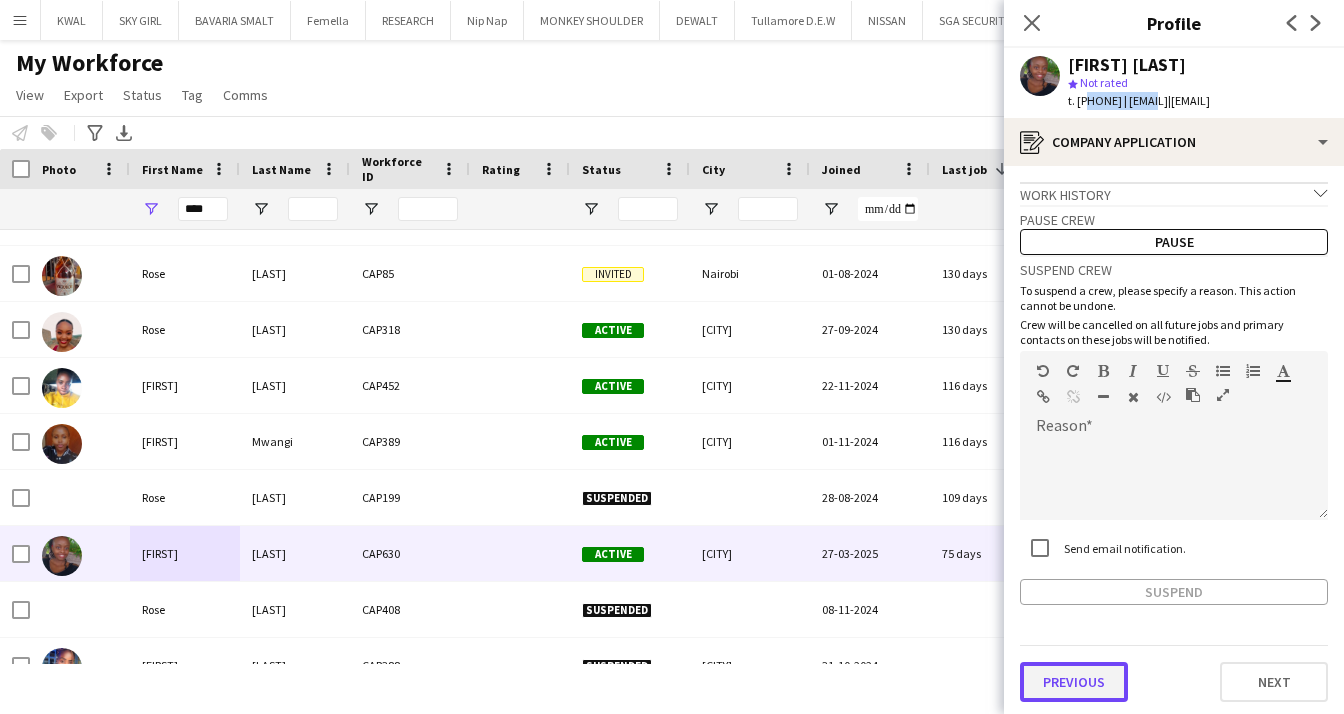 click on "Previous" 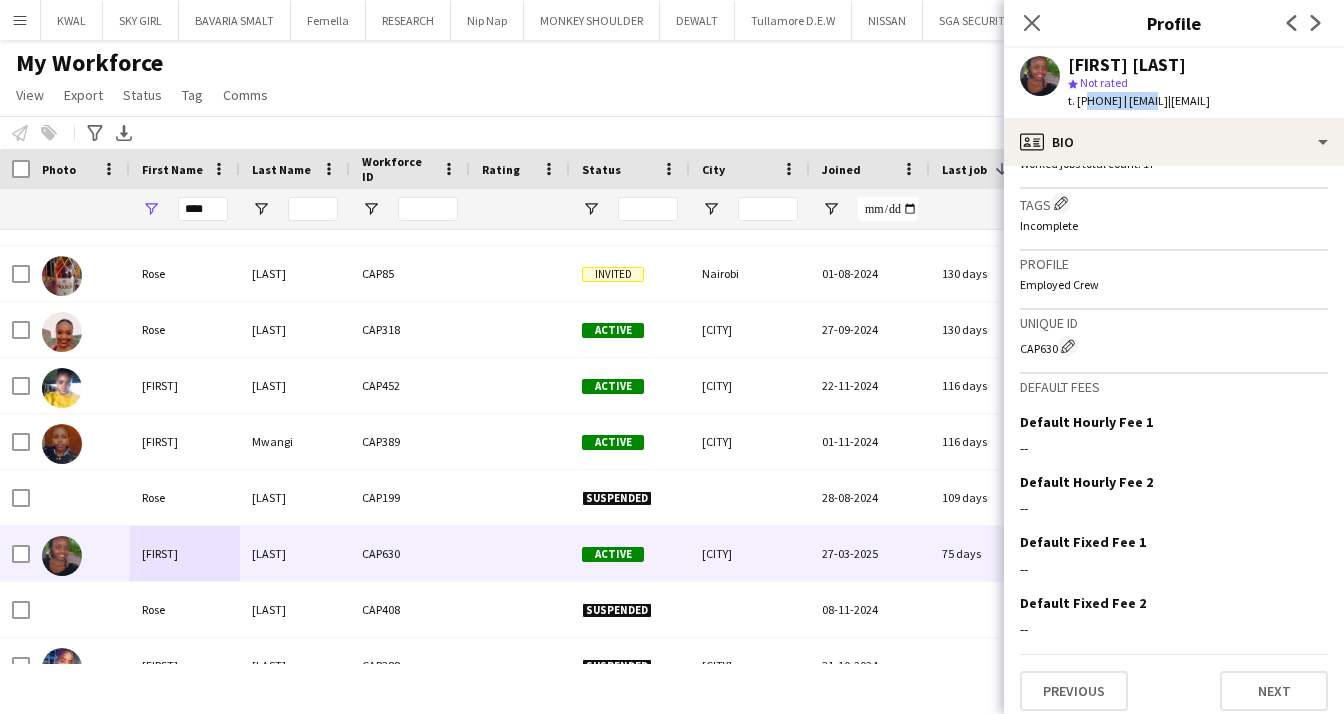 scroll, scrollTop: 644, scrollLeft: 0, axis: vertical 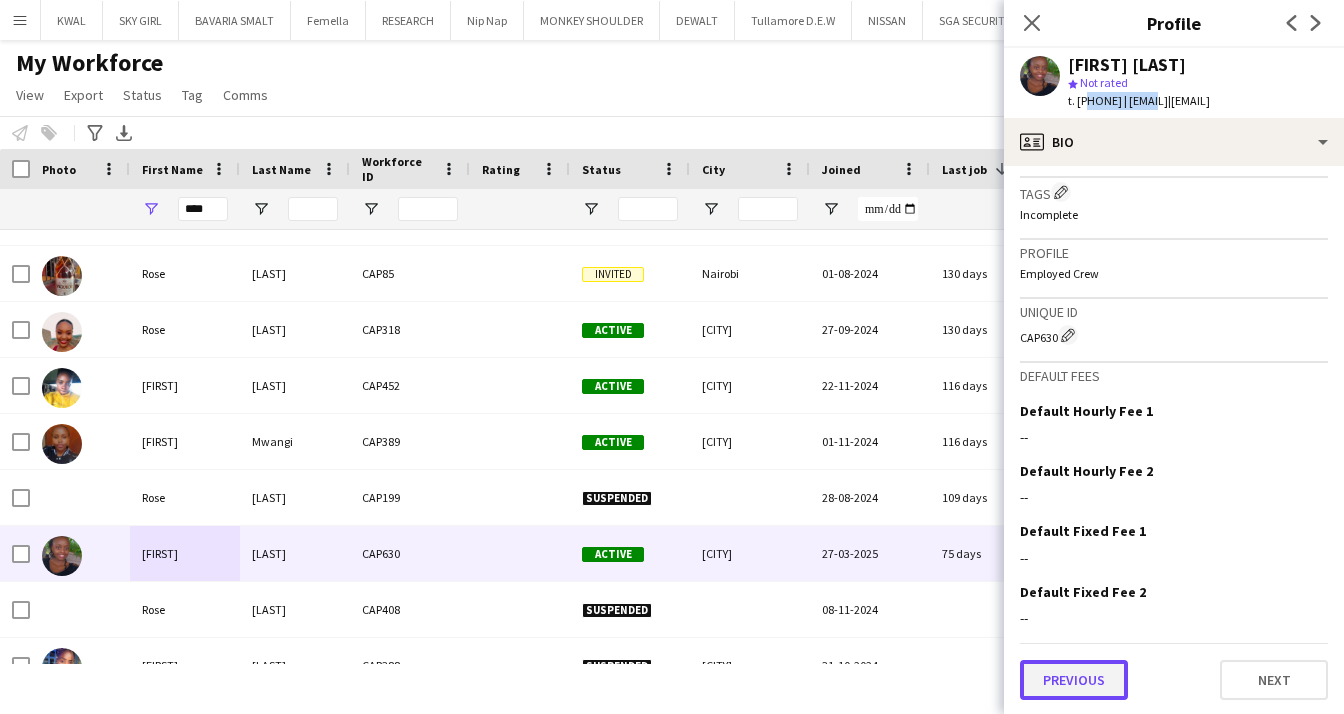 click on "Previous" 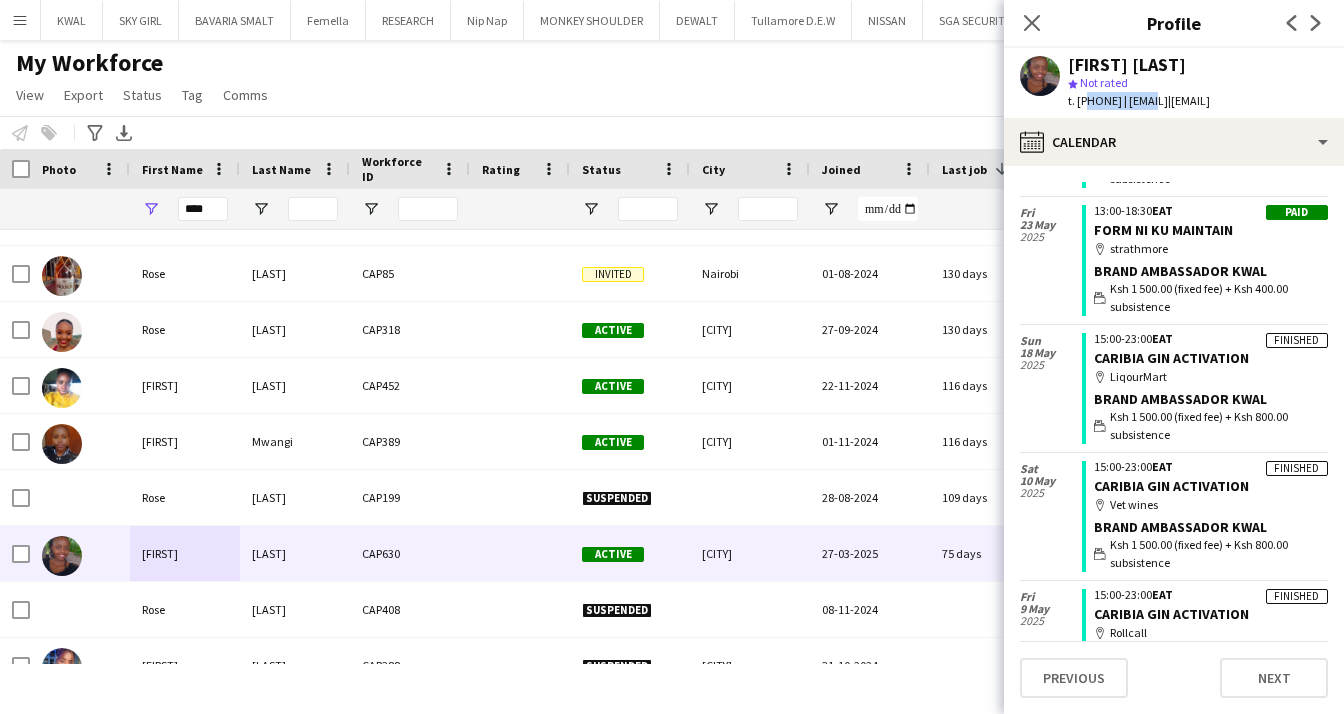 scroll, scrollTop: 400, scrollLeft: 0, axis: vertical 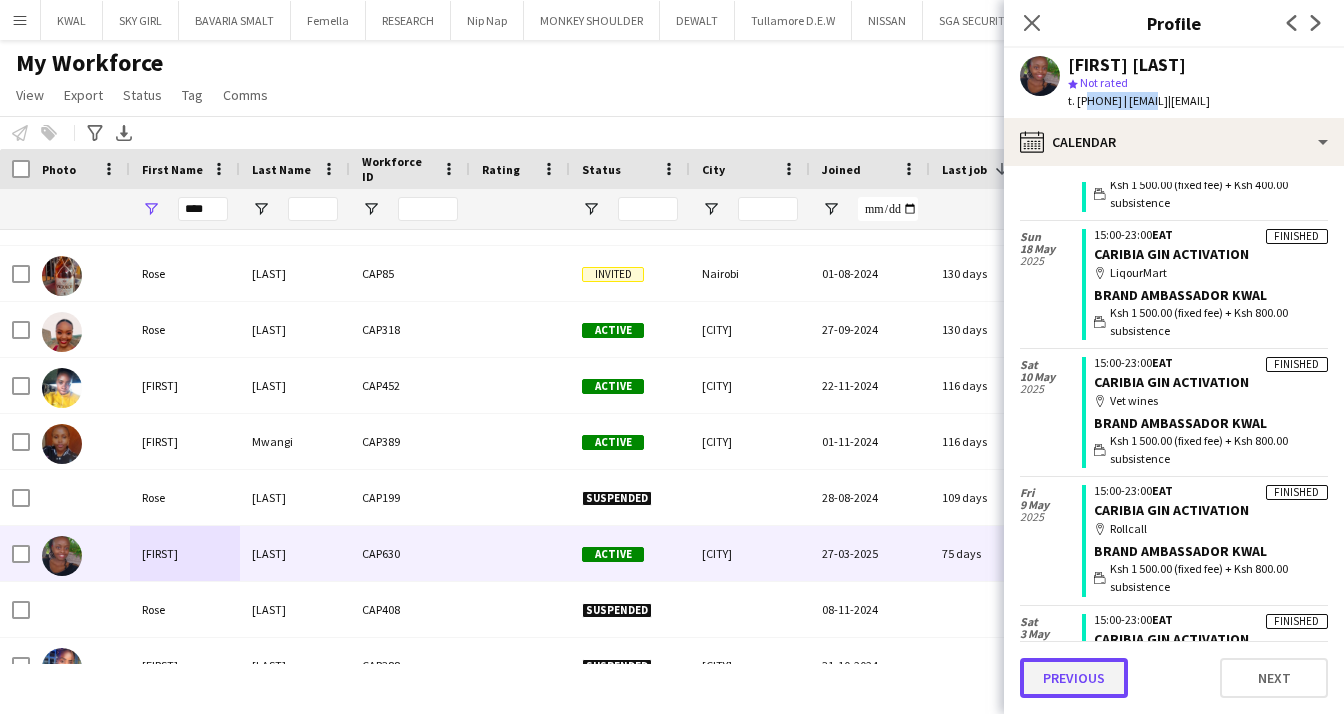 click on "Previous" 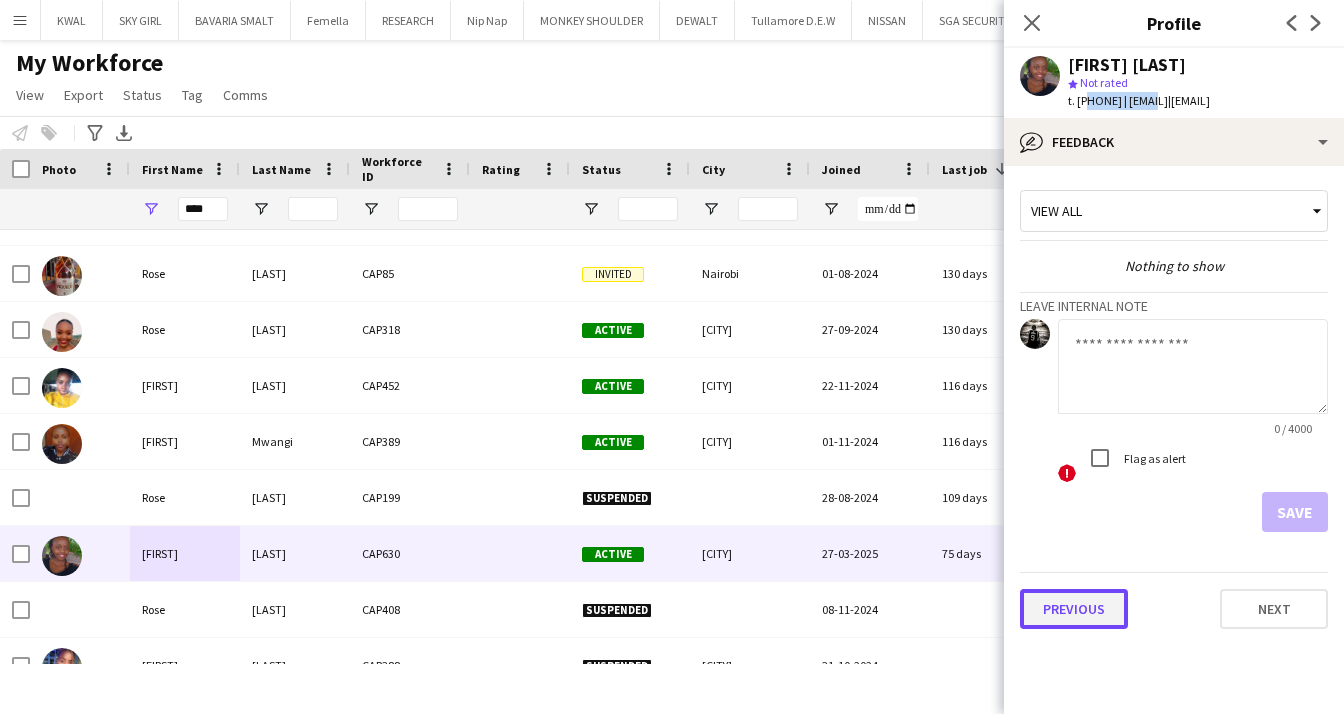 click on "Previous" 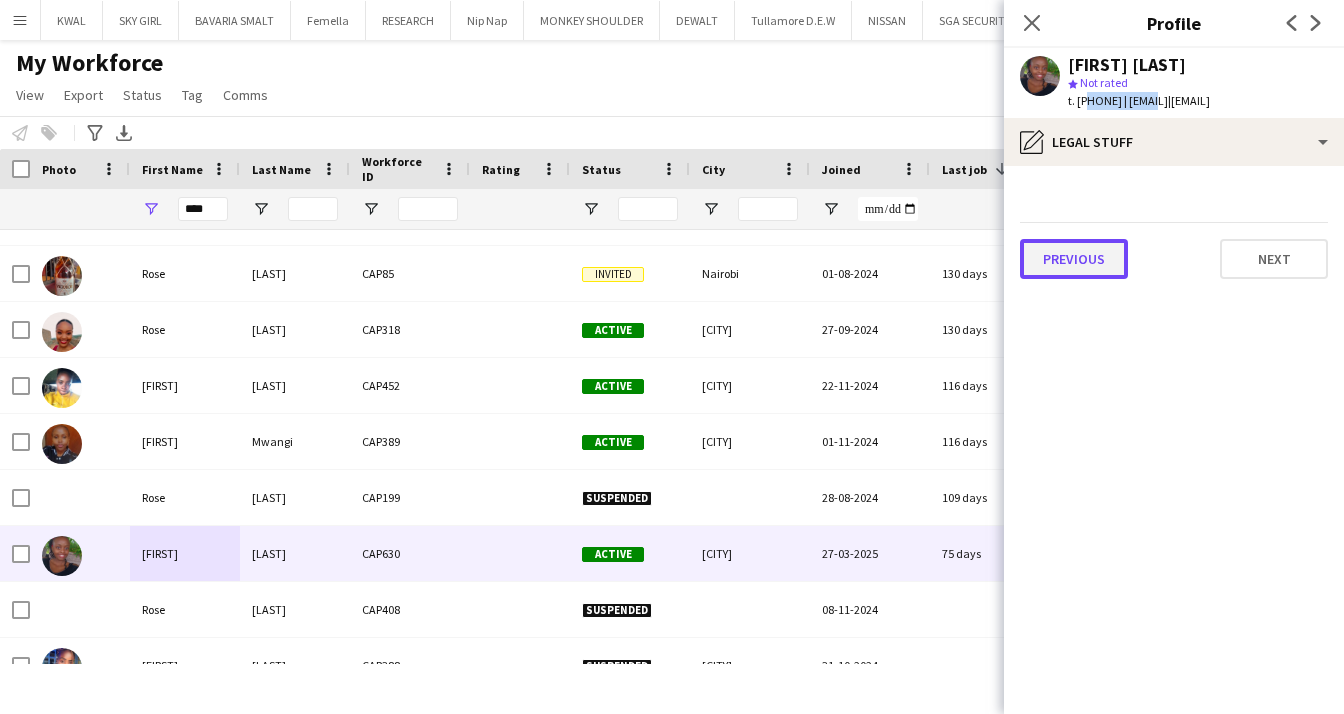 click on "Previous" 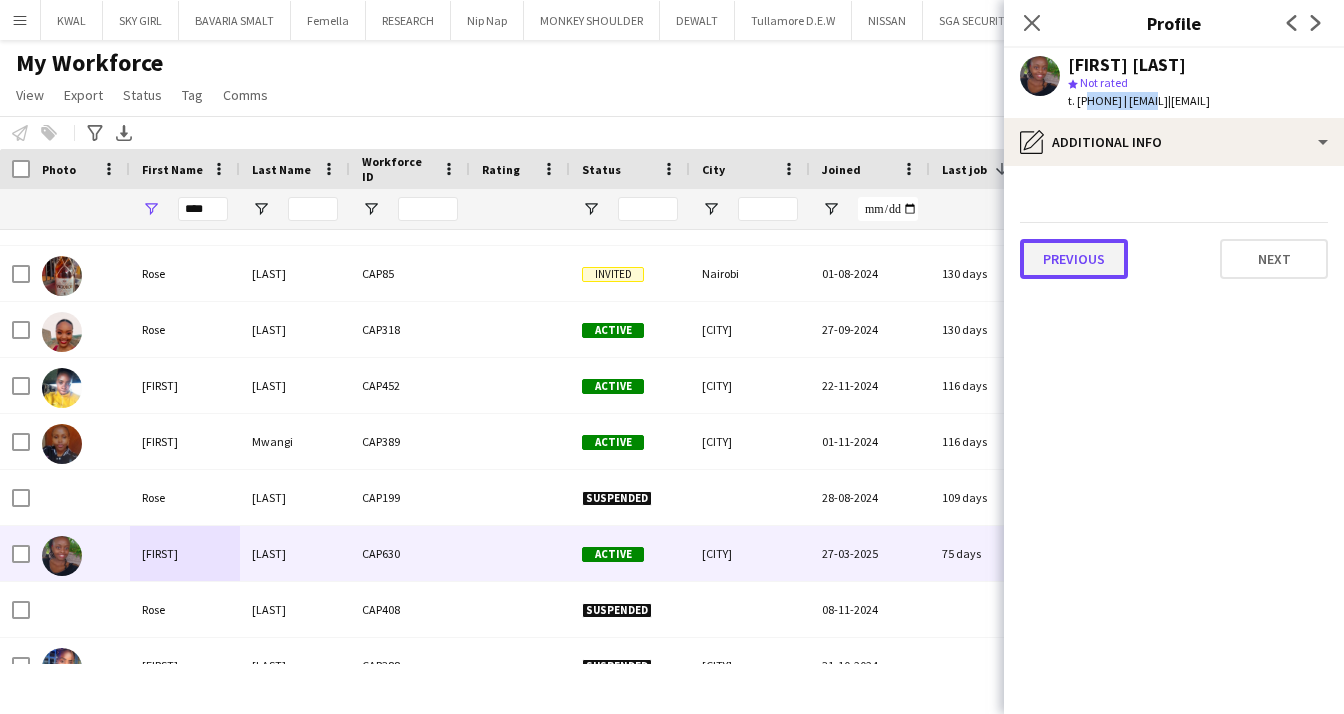 click on "Previous" 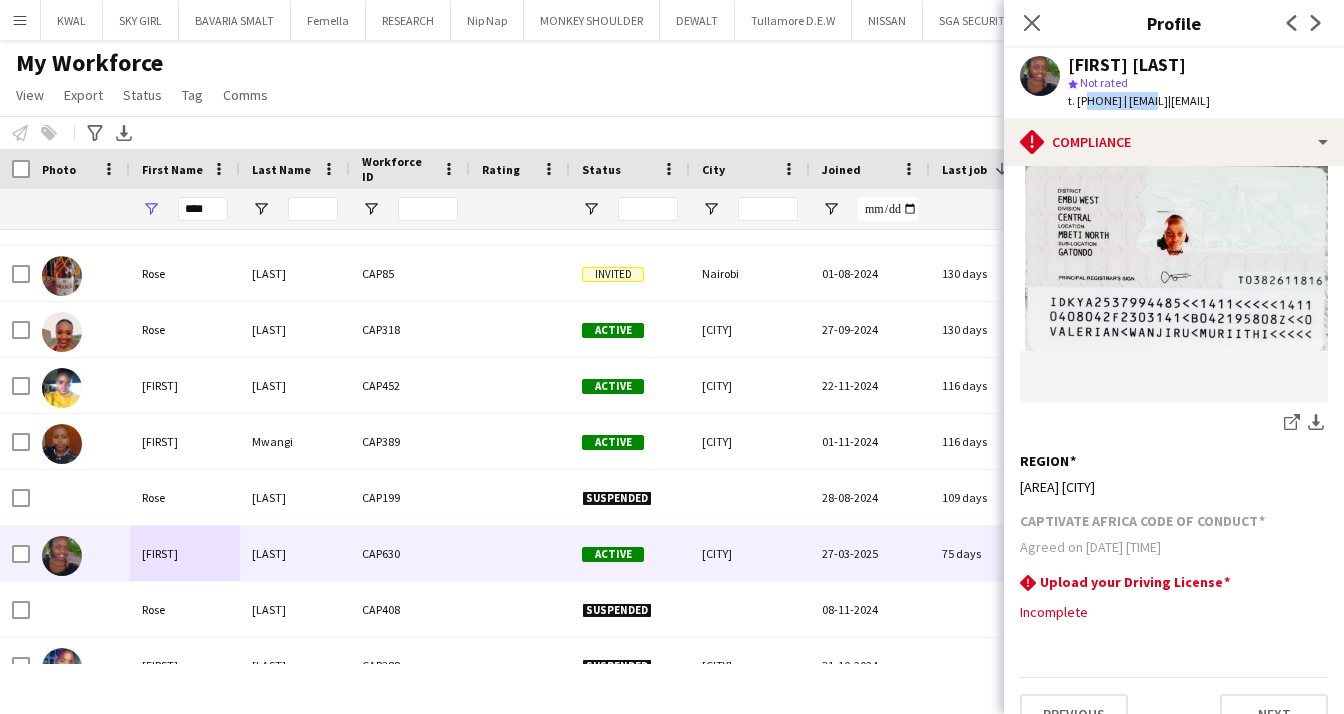 scroll, scrollTop: 476, scrollLeft: 0, axis: vertical 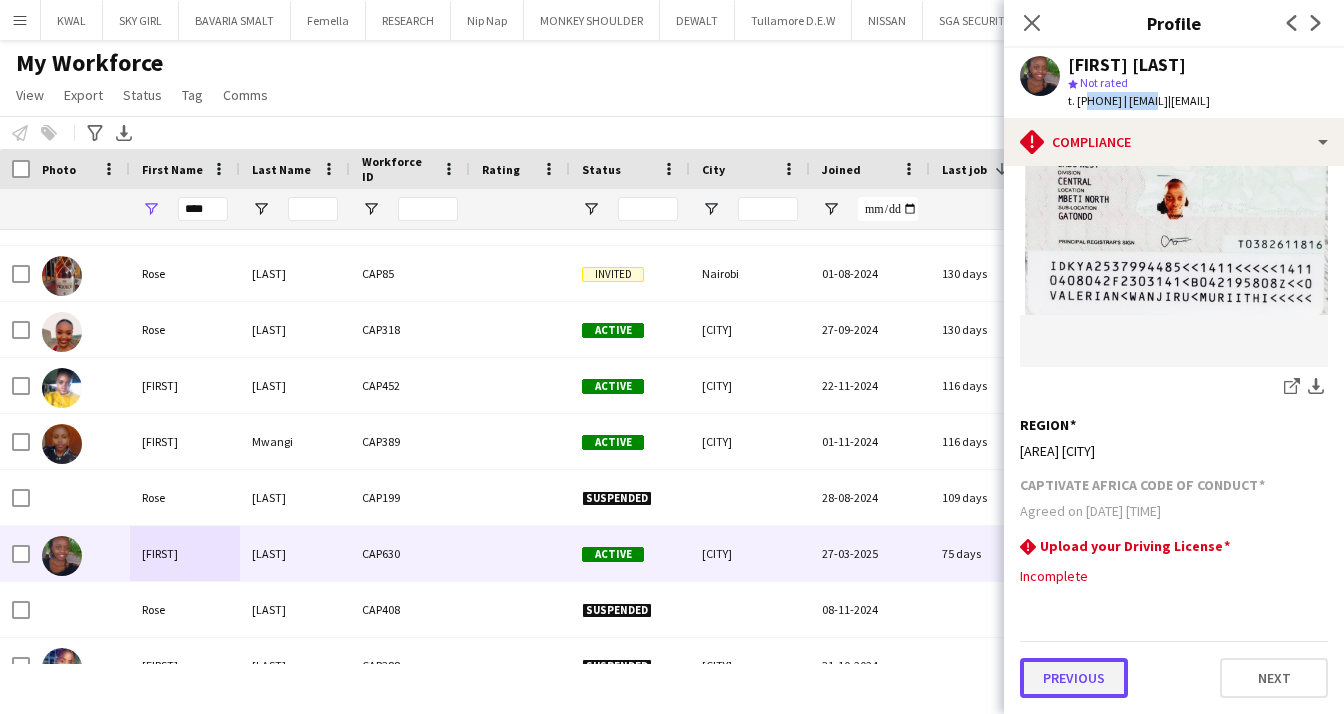 click on "Previous" 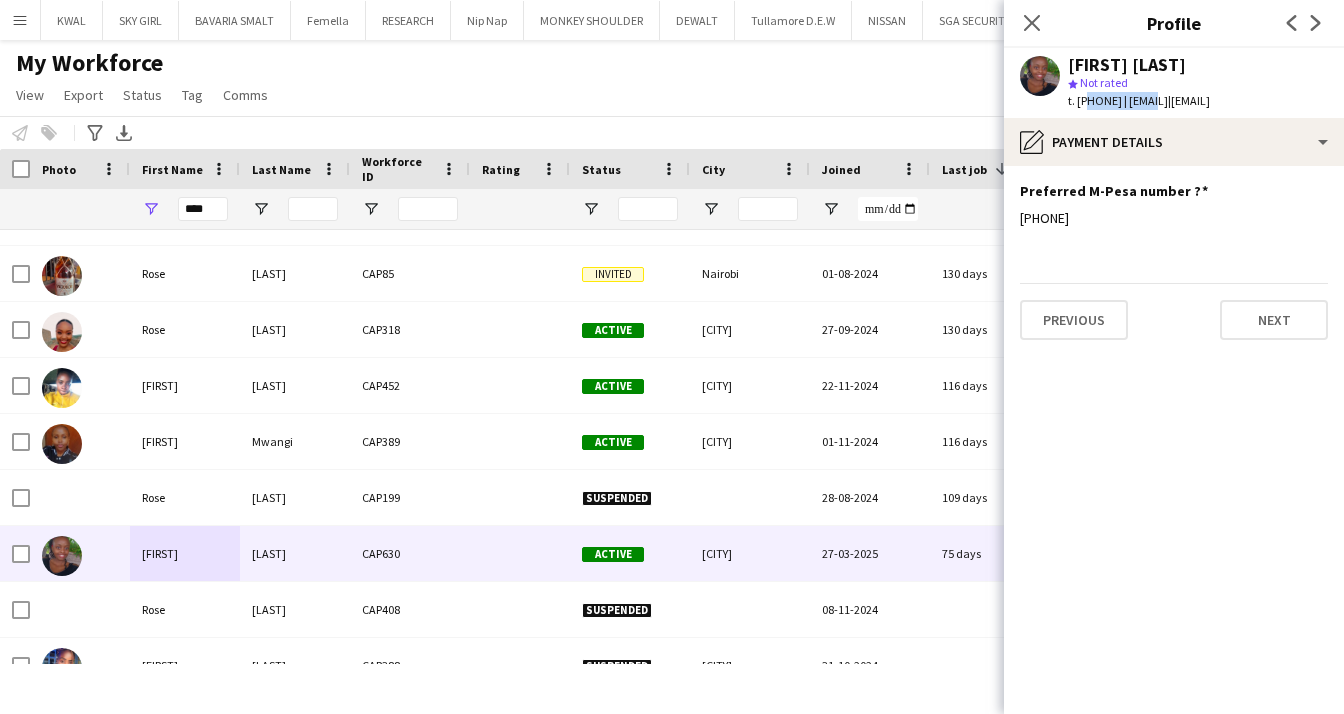 scroll, scrollTop: 0, scrollLeft: 0, axis: both 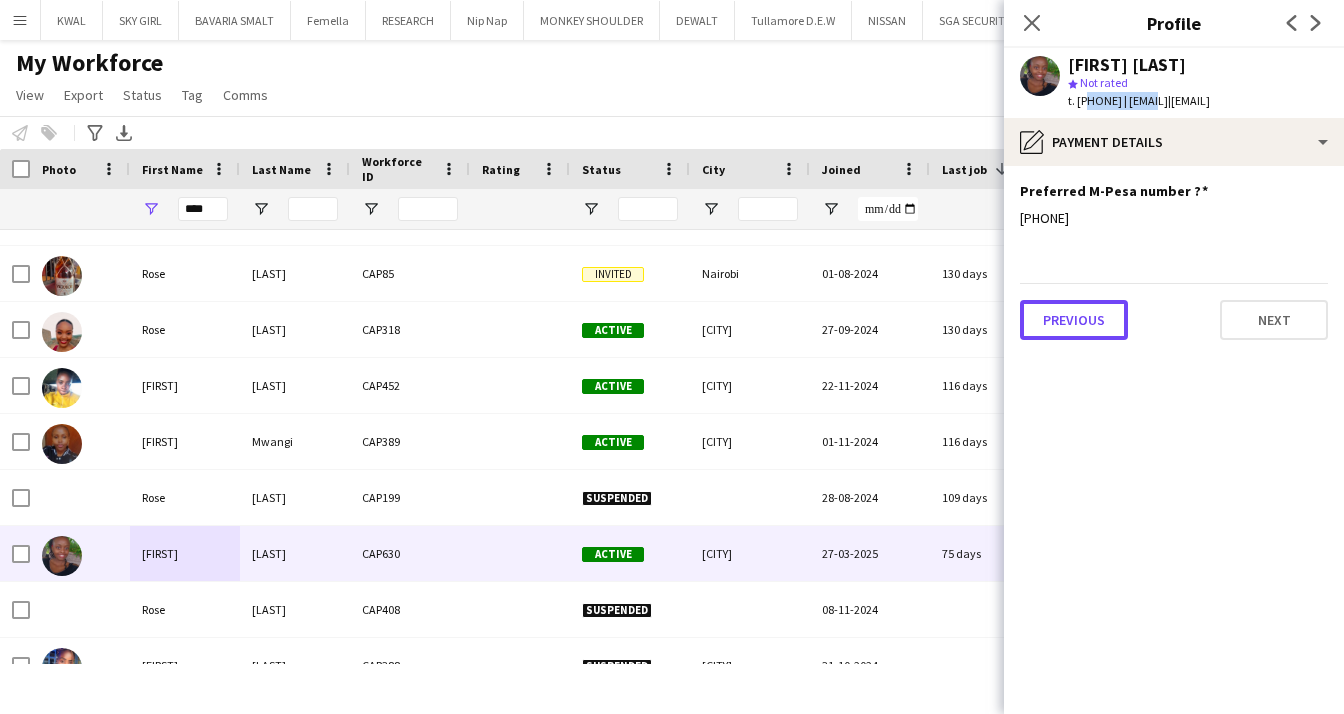 click on "Previous" 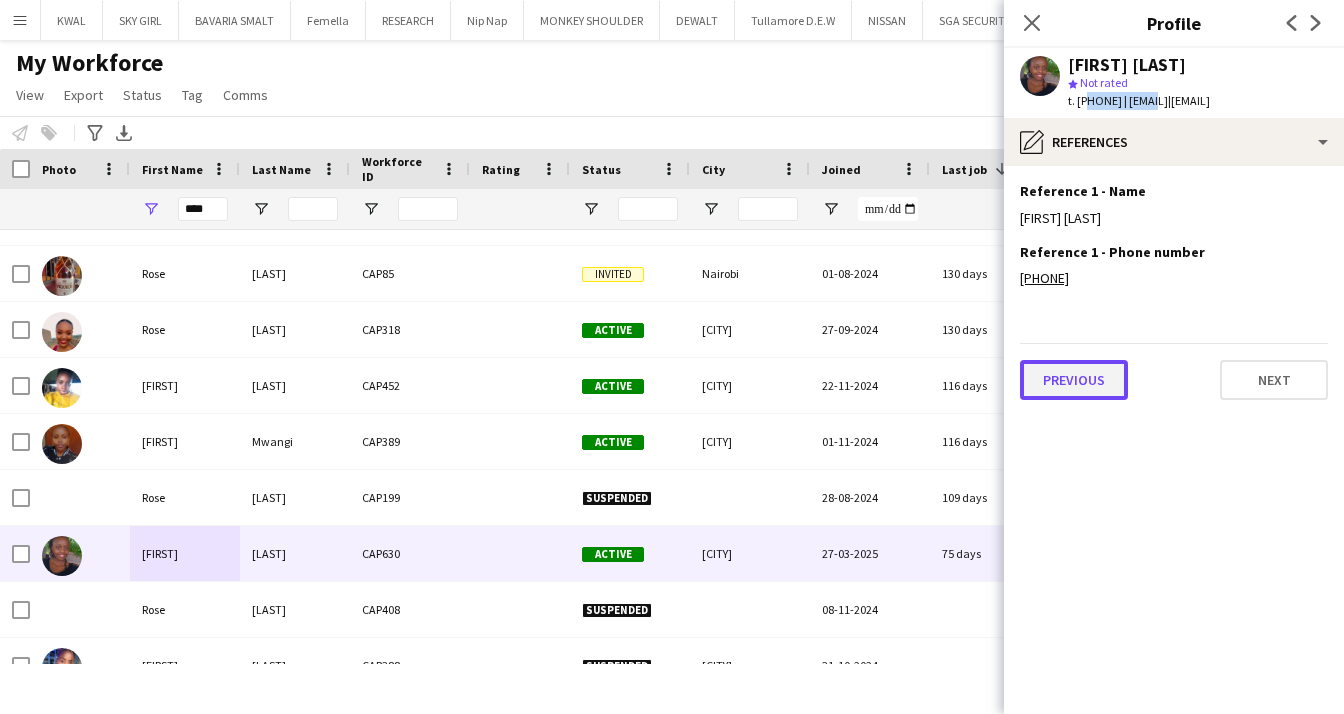 click on "Previous" 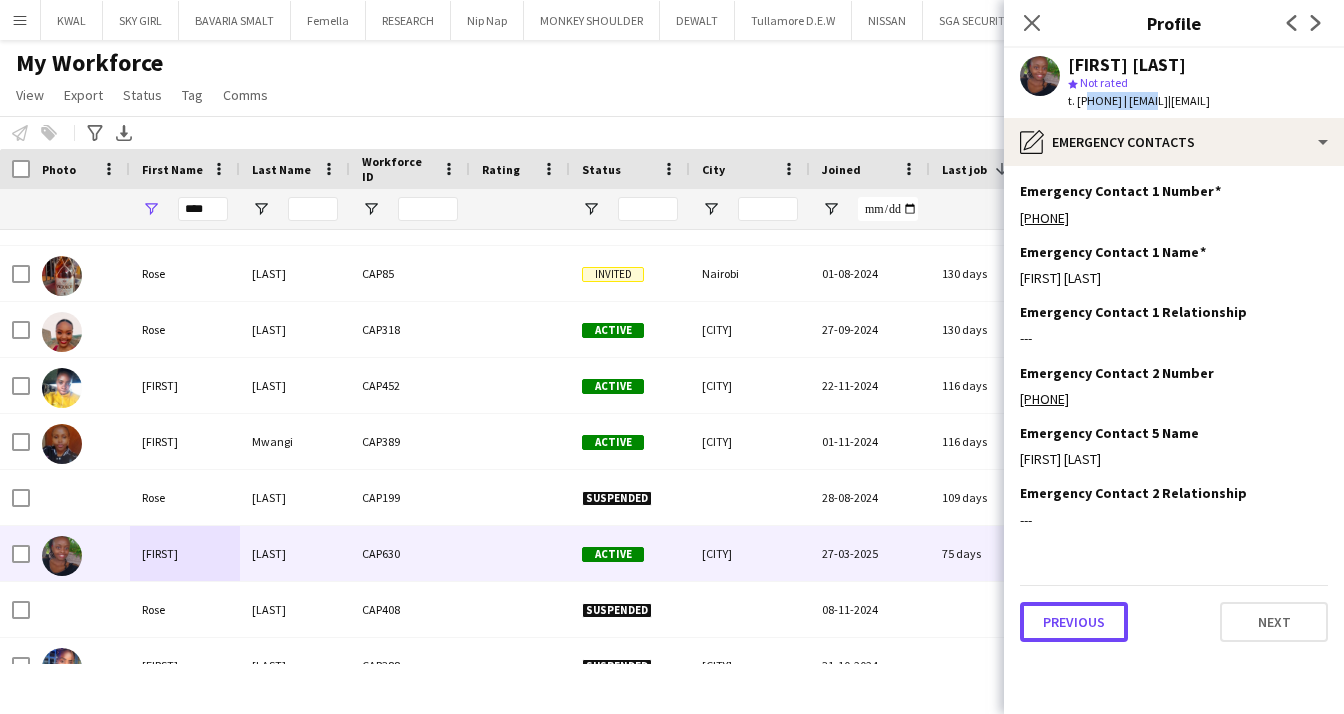 click on "Previous" 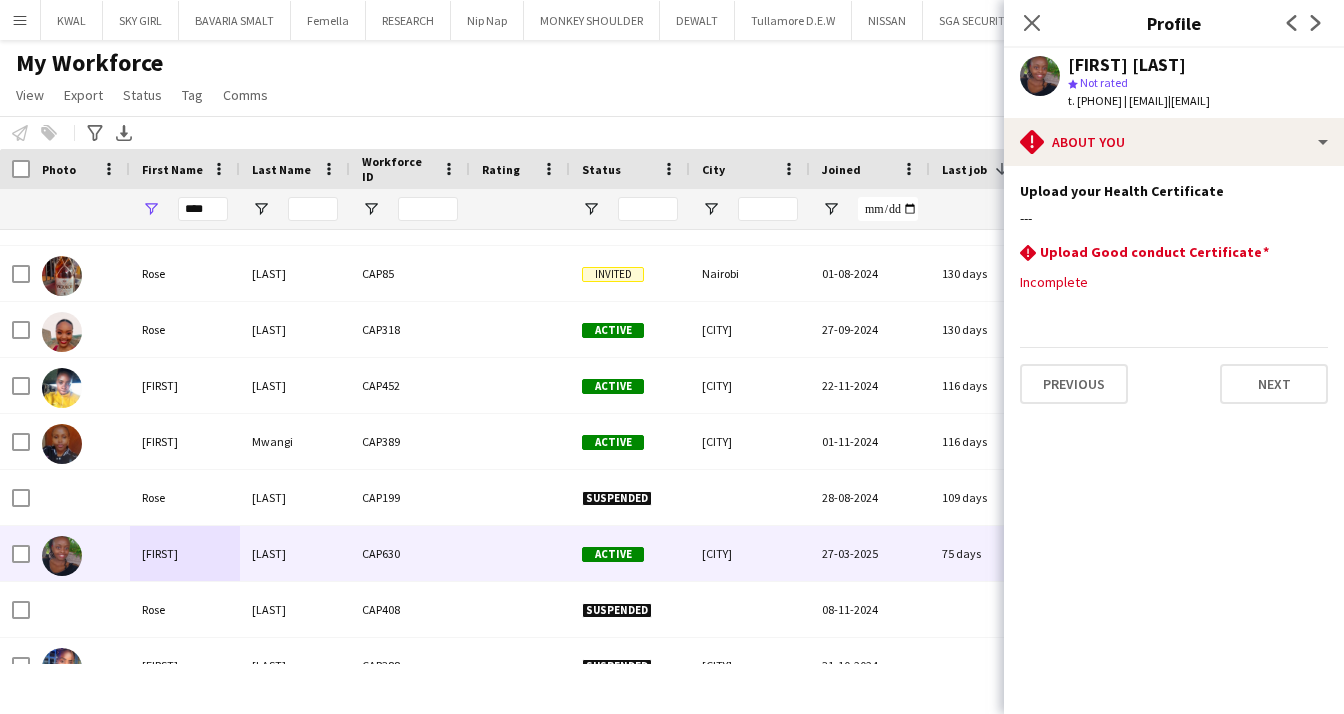 click 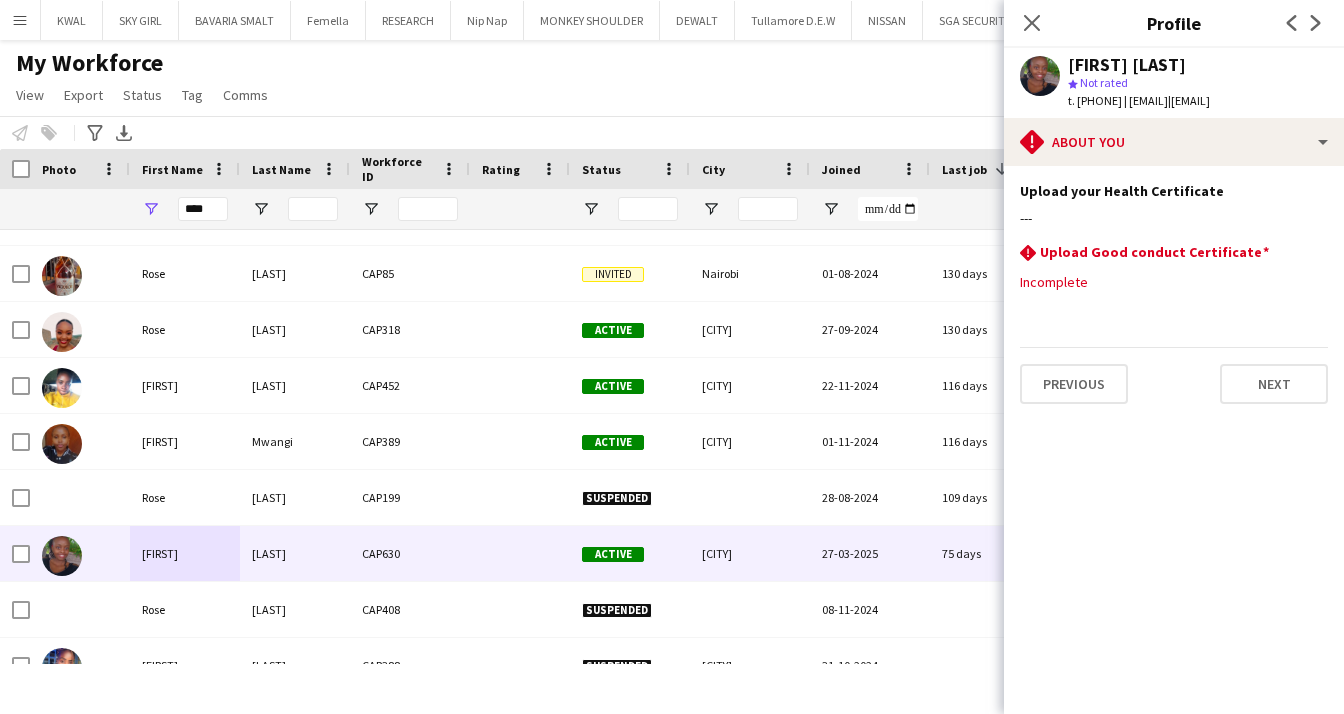 scroll, scrollTop: 0, scrollLeft: 153, axis: horizontal 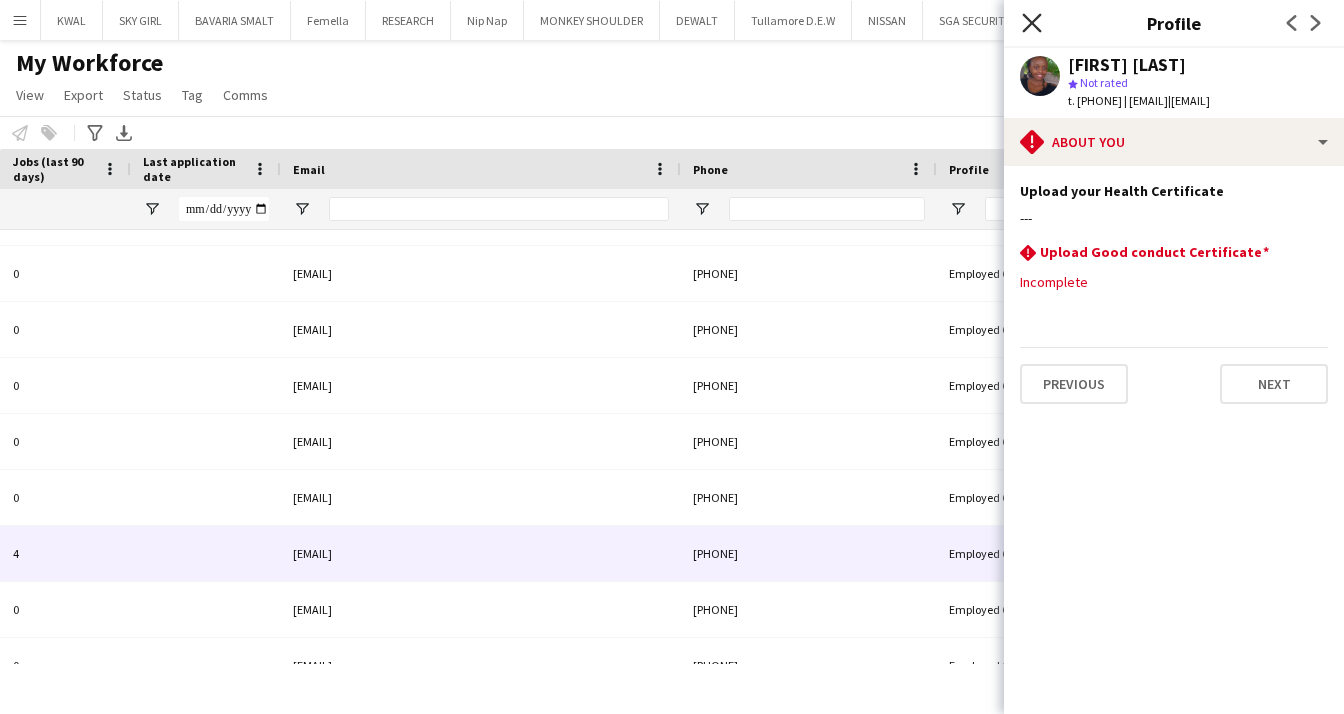 click on "Close pop-in" 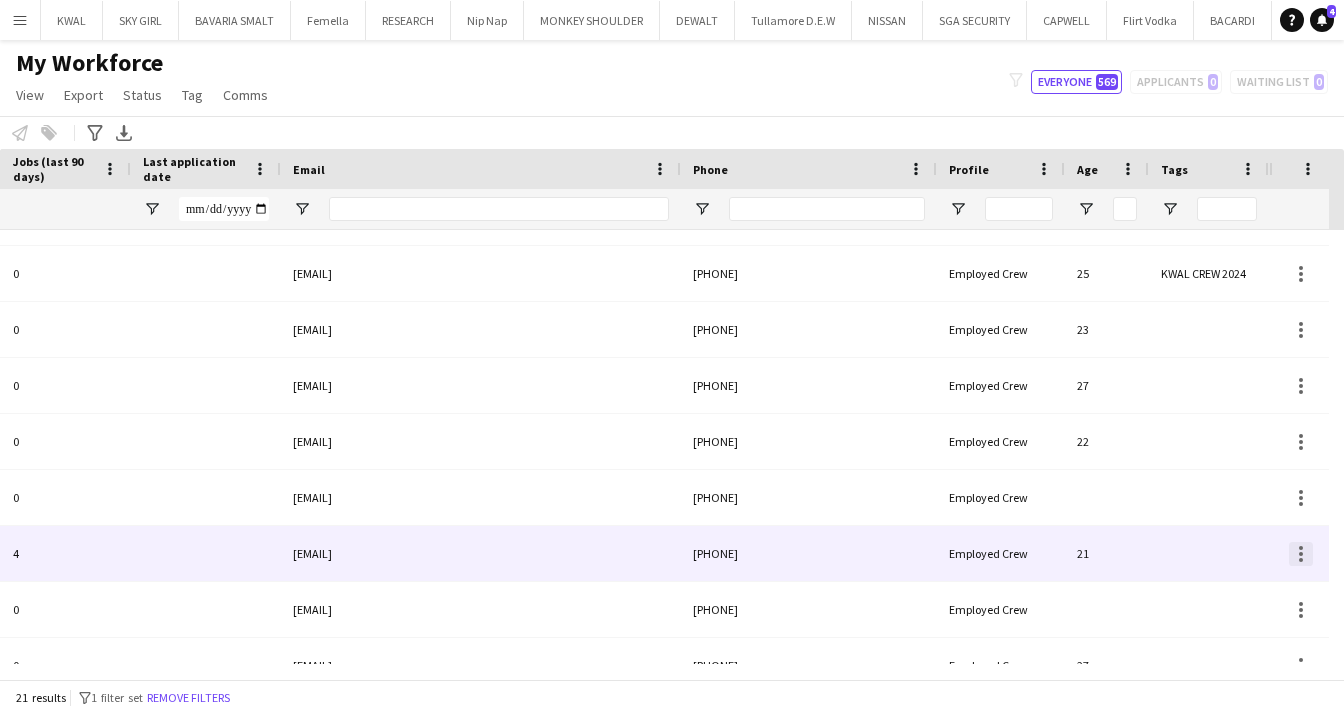 click at bounding box center [1301, 554] 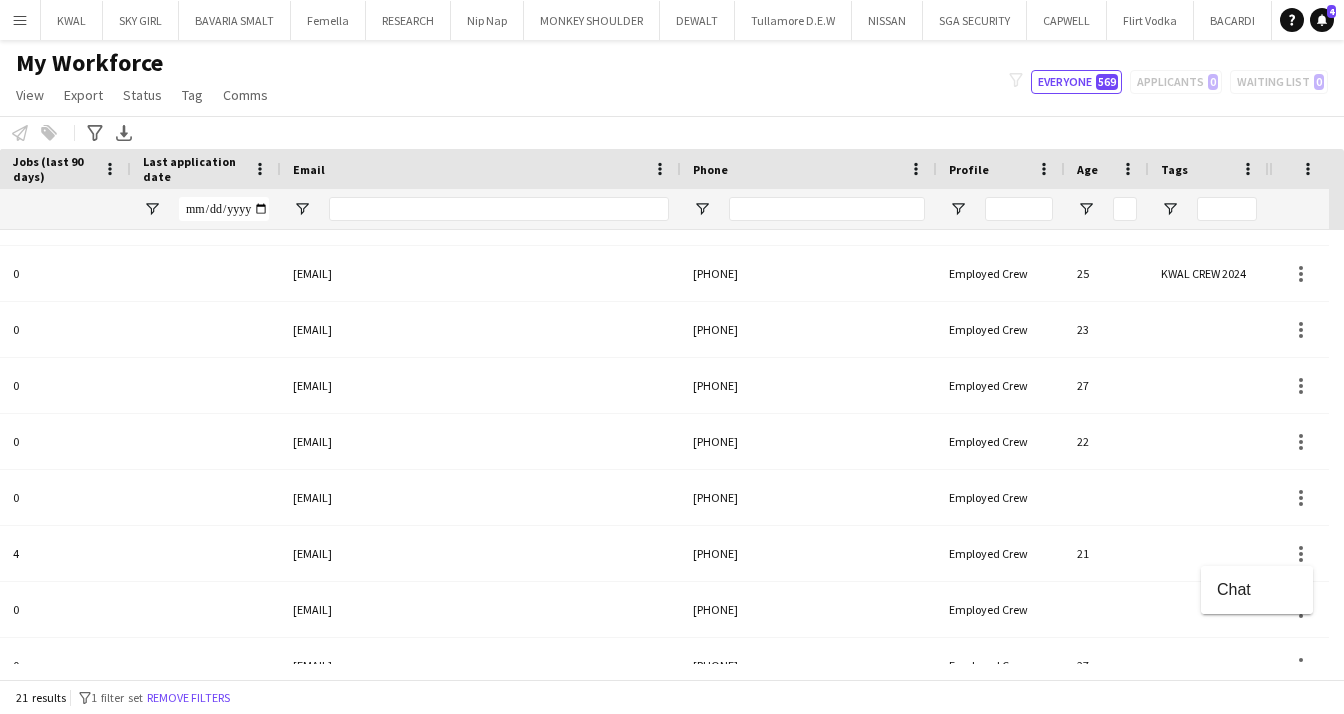click at bounding box center (672, 357) 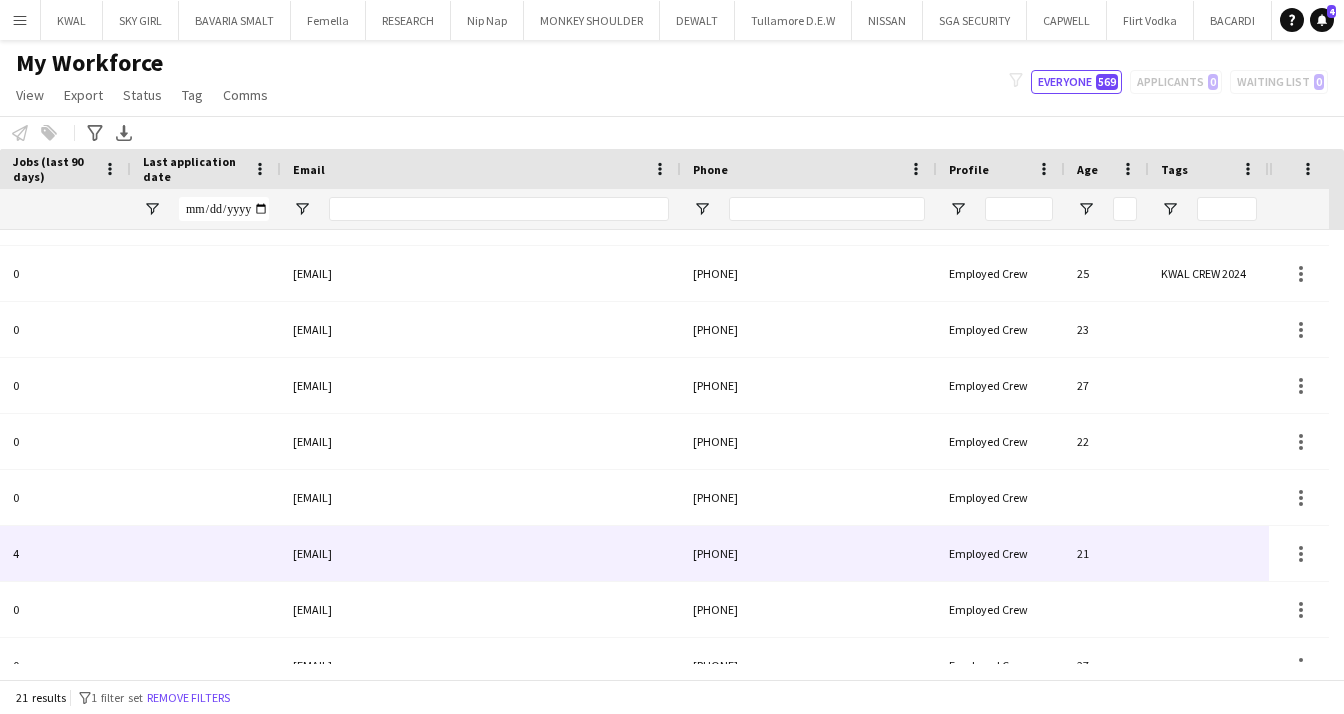 click at bounding box center (206, 553) 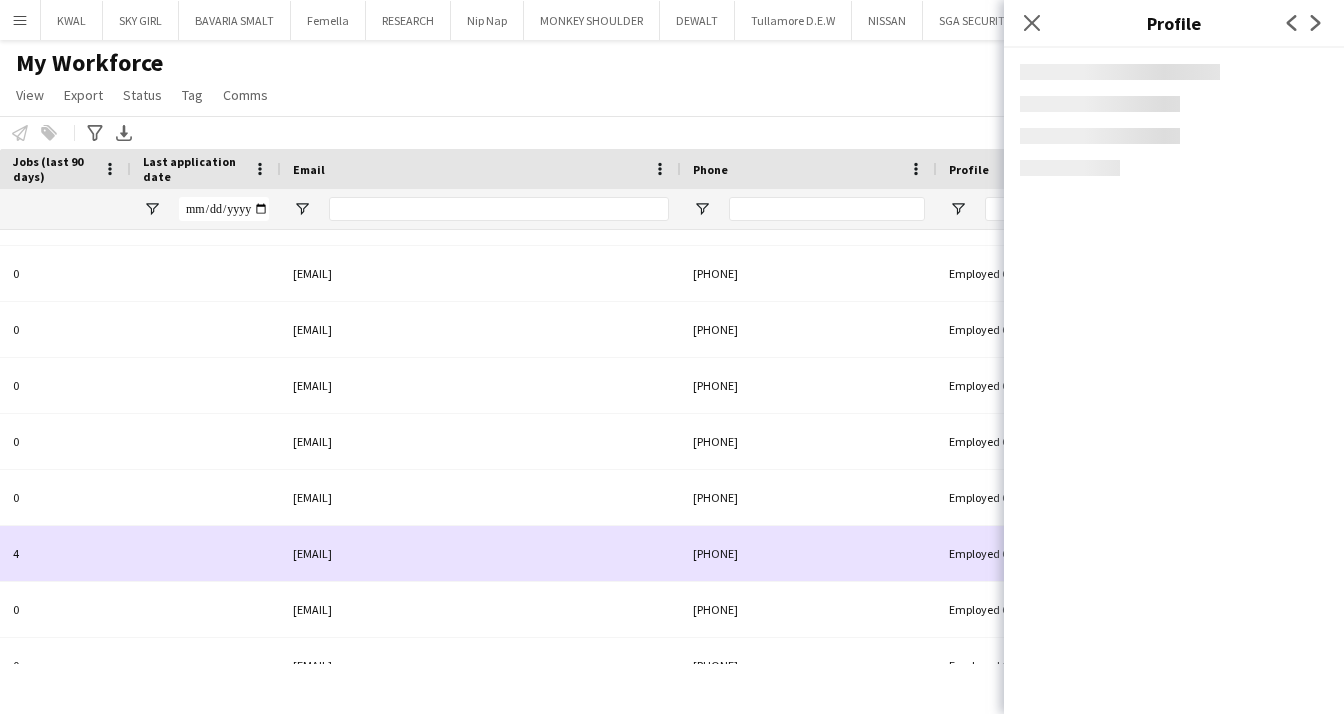 click at bounding box center [206, 553] 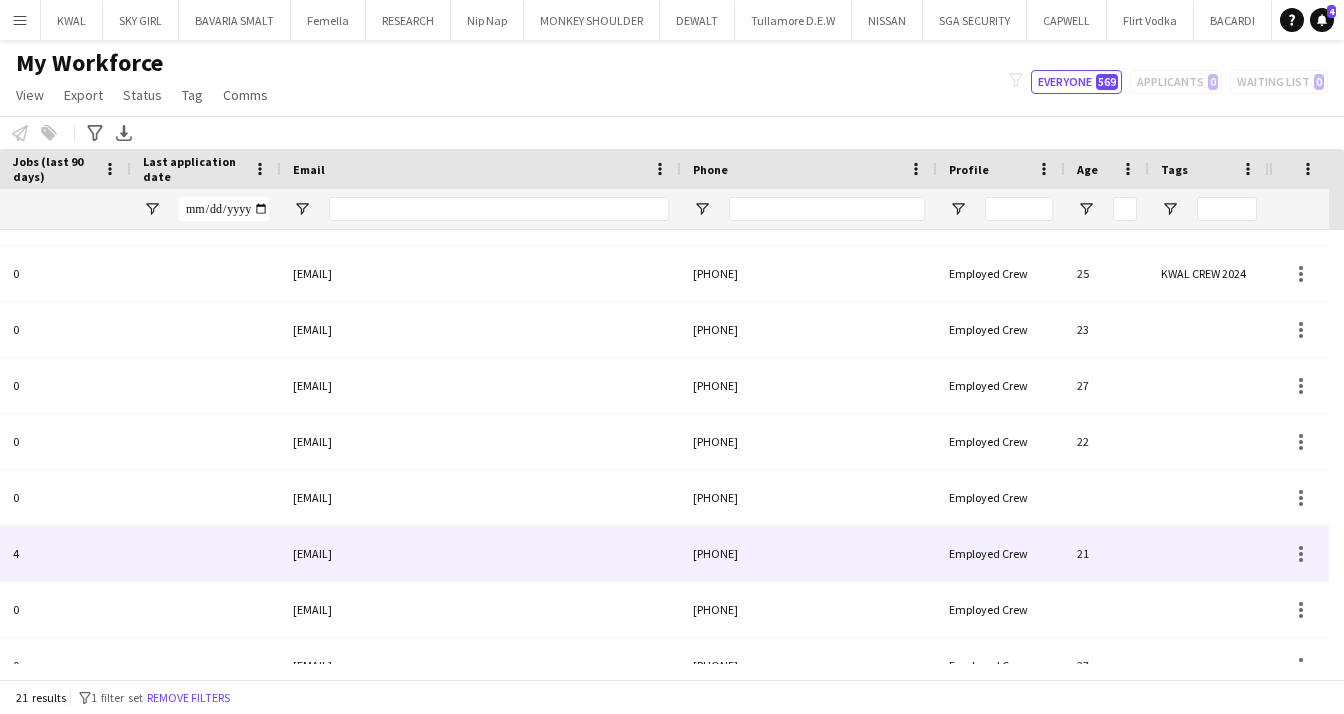 click at bounding box center [206, 553] 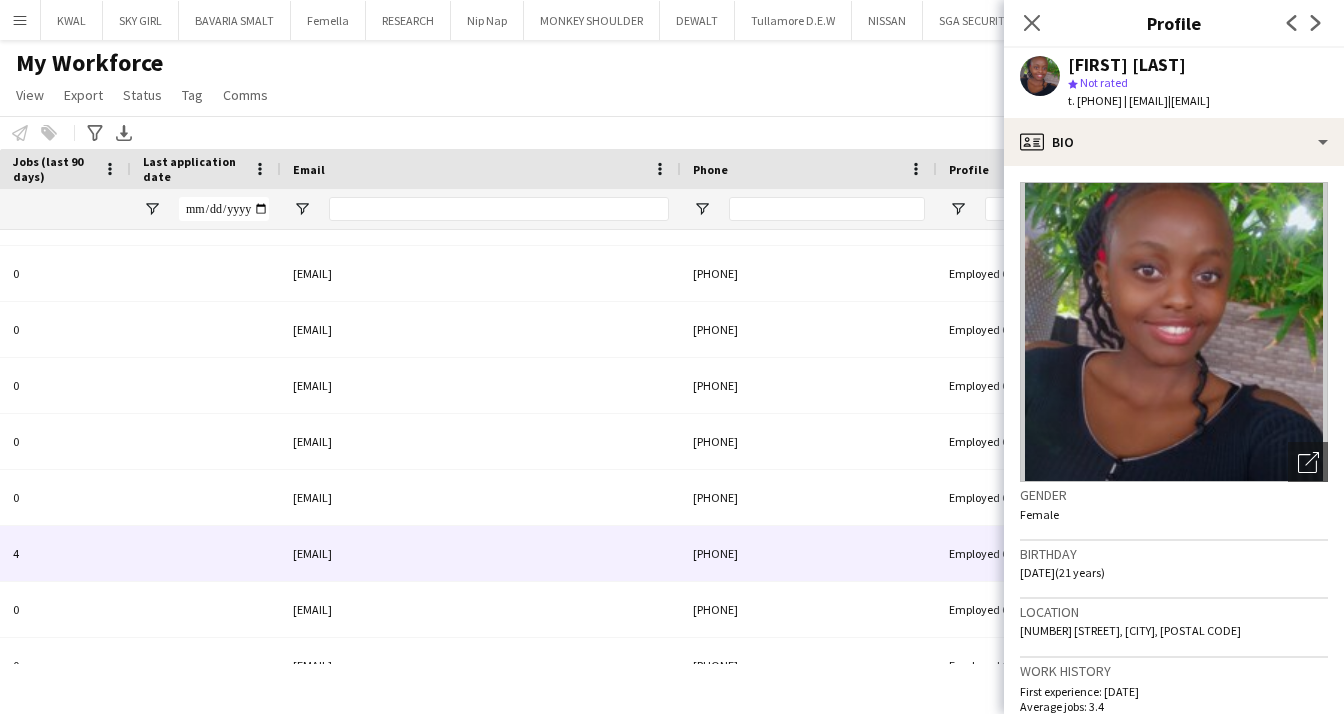 click on "My Workforce   View   Views  Default view Captivate Compliance workforce per brand New view Update view Delete view Edit name Customise view Customise filters Reset Filters Reset View Reset All  Export  New starters report Export as XLSX Export as PDF  Status  Edit  Tag  New tag  Edit tag  BACARDI (15) BACARDI BRAND AMBASSADORS 2023 (23) BACARDI CREW 2024 (12) BOMBAY OFF-TRADE (3) CREAMY INN CREW 2024 (5) crew (50) KWAL BRAND AMBASSADORS (0) KWAL CREW 2024 (73) Liveforce  (1) SKY GIRL BRAND AMBASSADORS 2022-2023 (11) SKY-GIRL  CREW 2024 (12) SMALT CREW 2024 (4) SOKO CREW 2024 (1) TREATOS CREW 2024 (11)  Add to tag  BACARDI (15) BACARDI BRAND AMBASSADORS 2023 (23) BACARDI CREW 2024 (12) BOMBAY OFF-TRADE (3) CREAMY INN CREW 2024 (5) crew (50) KWAL BRAND AMBASSADORS (0) KWAL CREW 2024 (73) Liveforce  (1) SKY GIRL BRAND AMBASSADORS 2022-2023 (11) SKY-GIRL  CREW 2024 (12) SMALT CREW 2024 (4) SOKO CREW 2024 (1) TREATOS CREW 2024 (11)  Untag  BACARDI (15) BACARDI BRAND AMBASSADORS 2023 (23) BACARDI CREW 2024 (12)" 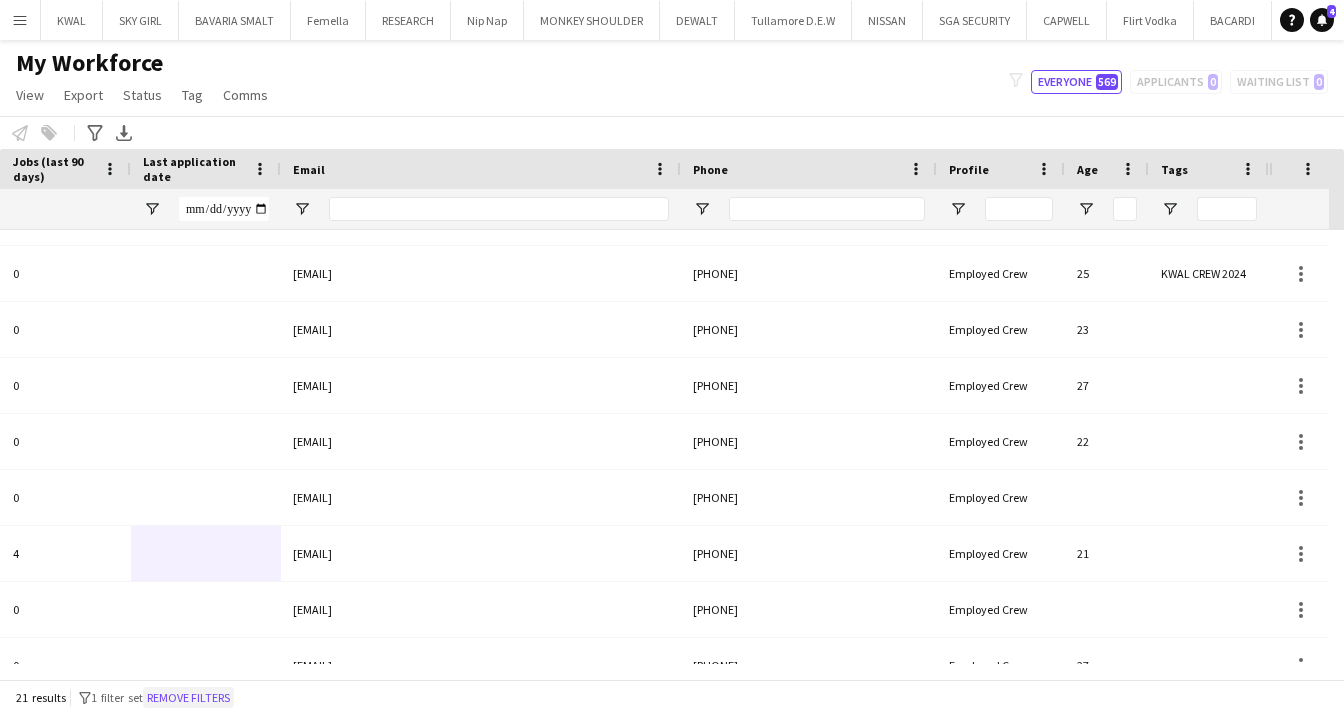 click on "Remove filters" 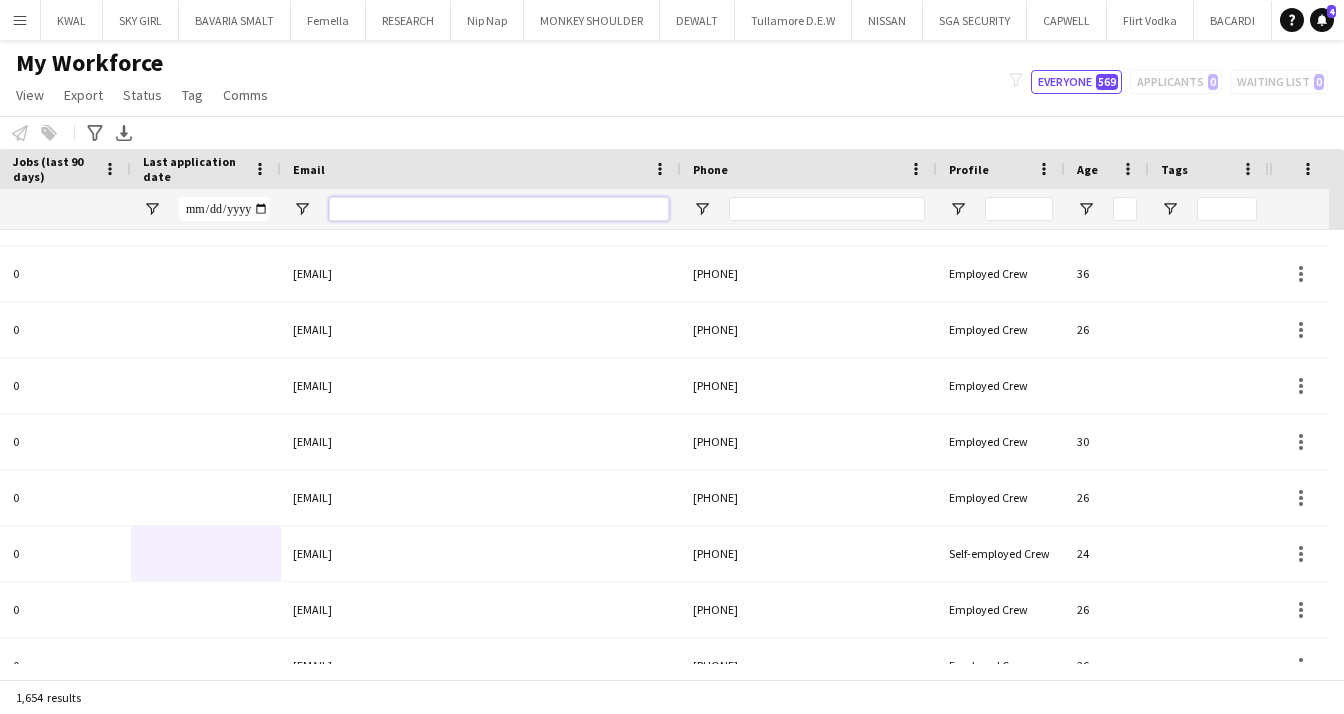 drag, startPoint x: 440, startPoint y: 213, endPoint x: 420, endPoint y: 198, distance: 25 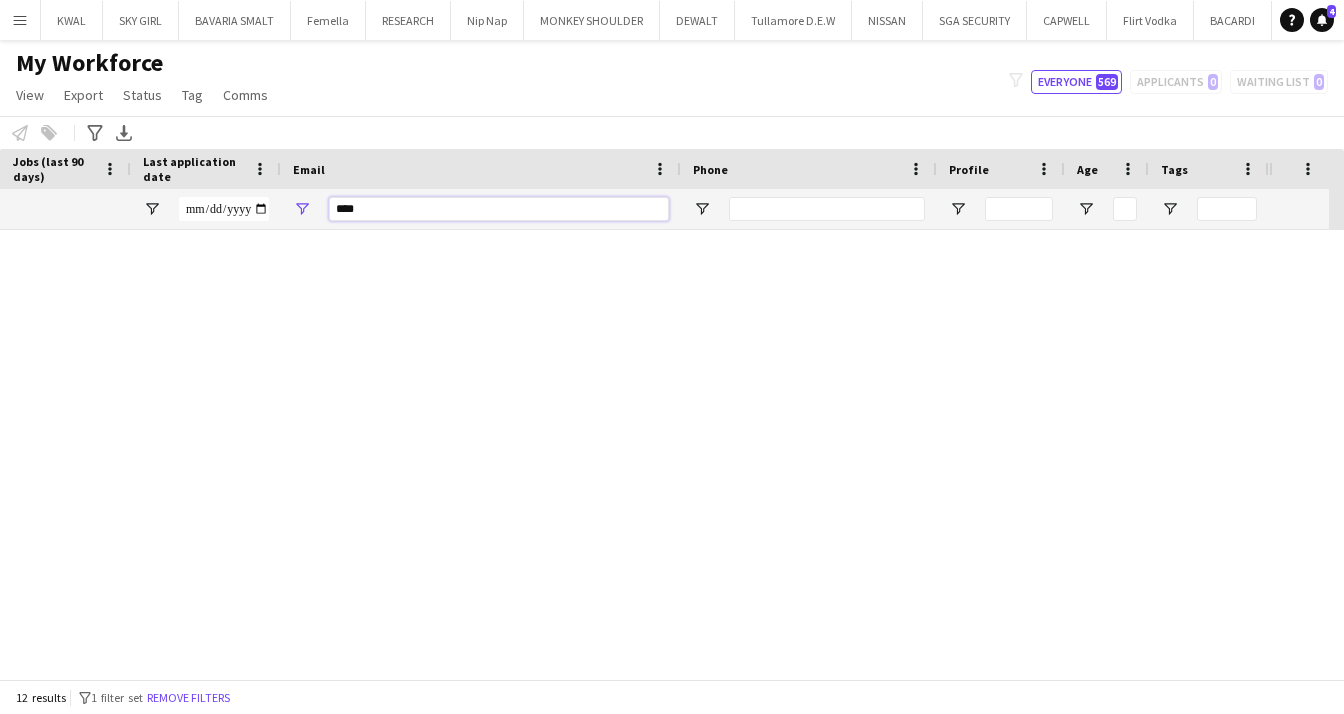 scroll, scrollTop: 238, scrollLeft: 0, axis: vertical 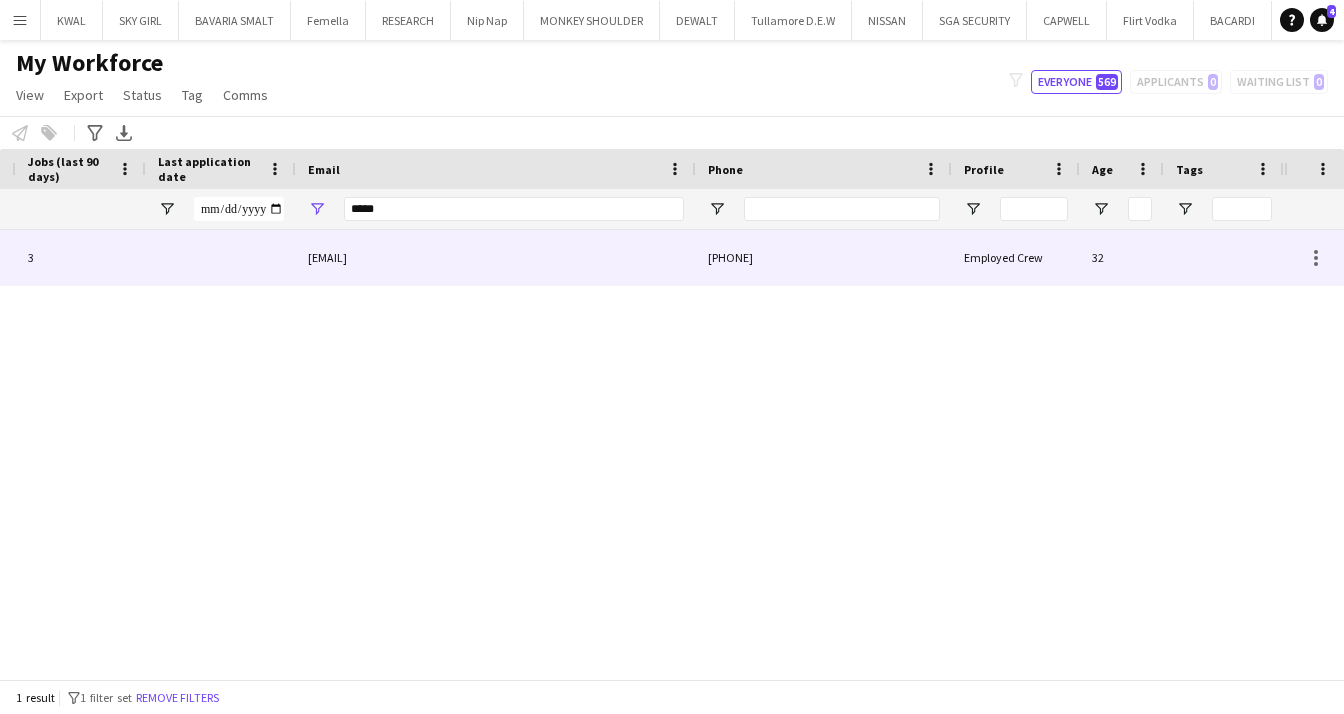 click at bounding box center [221, 257] 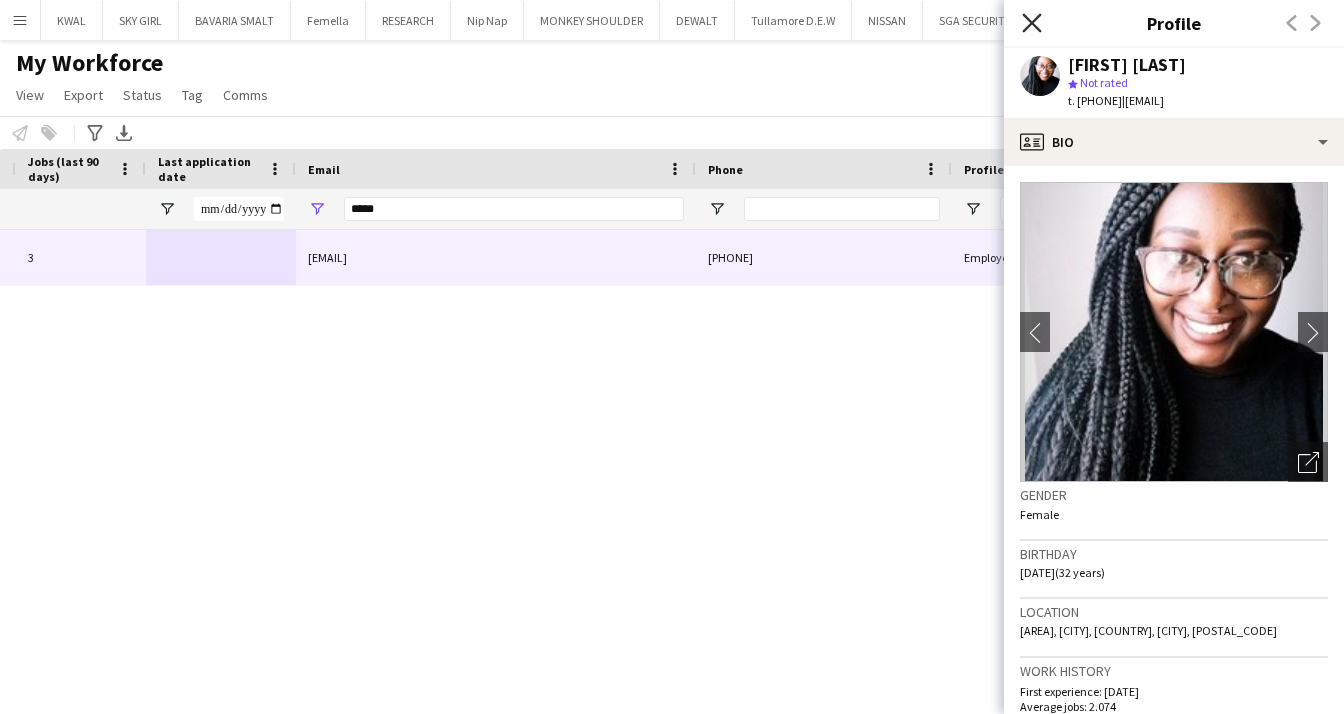 click on "Close pop-in" 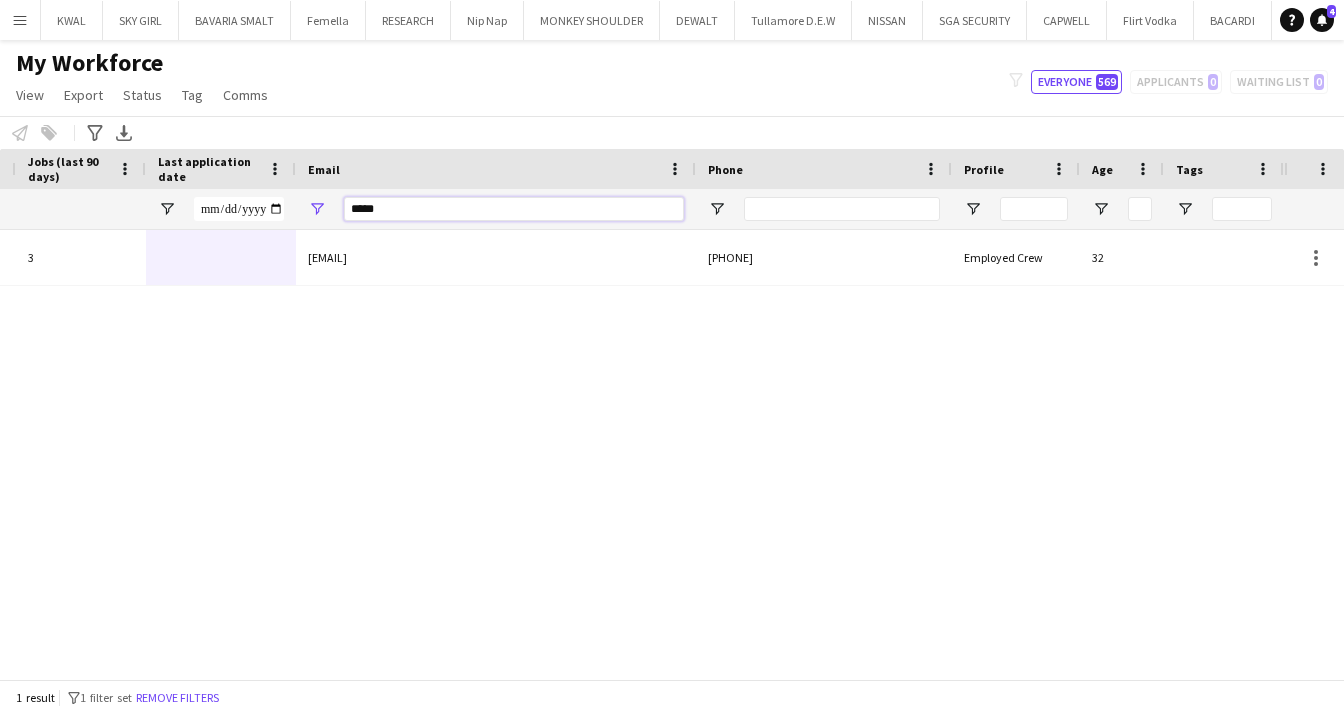 drag, startPoint x: 392, startPoint y: 208, endPoint x: 272, endPoint y: 205, distance: 120.03749 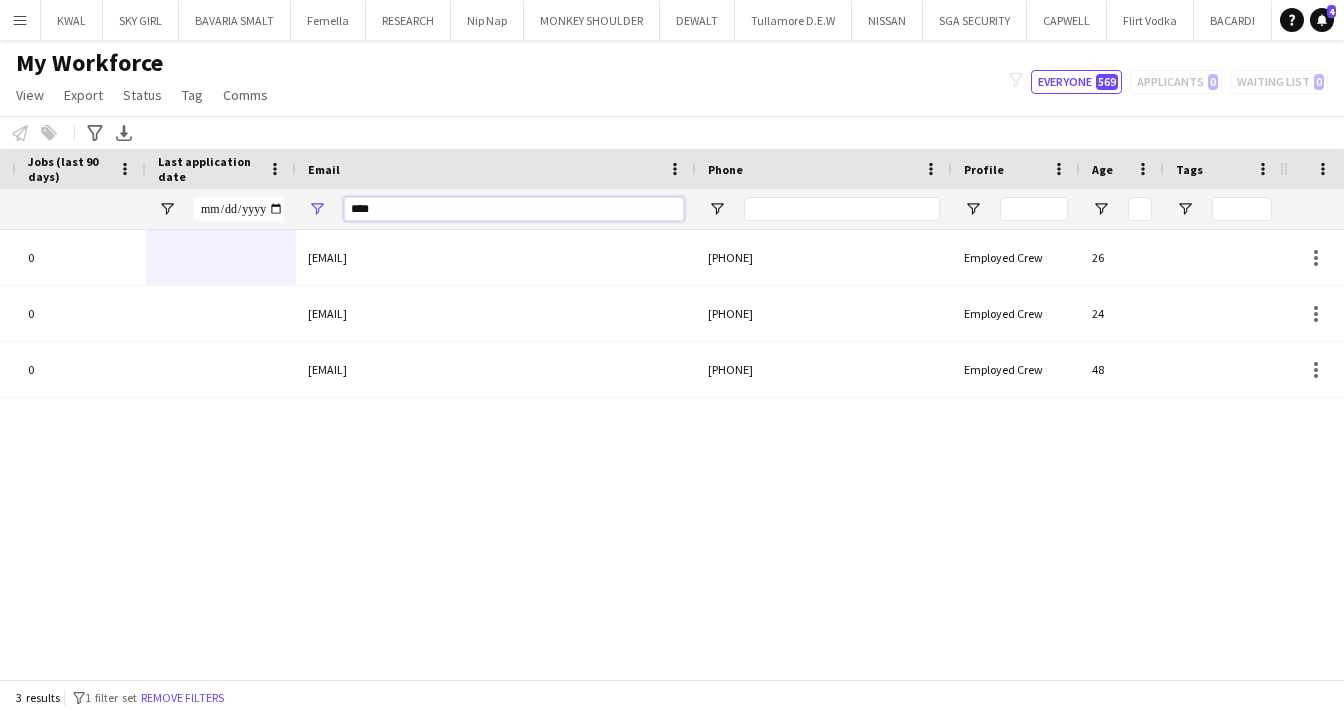 scroll, scrollTop: 0, scrollLeft: 927, axis: horizontal 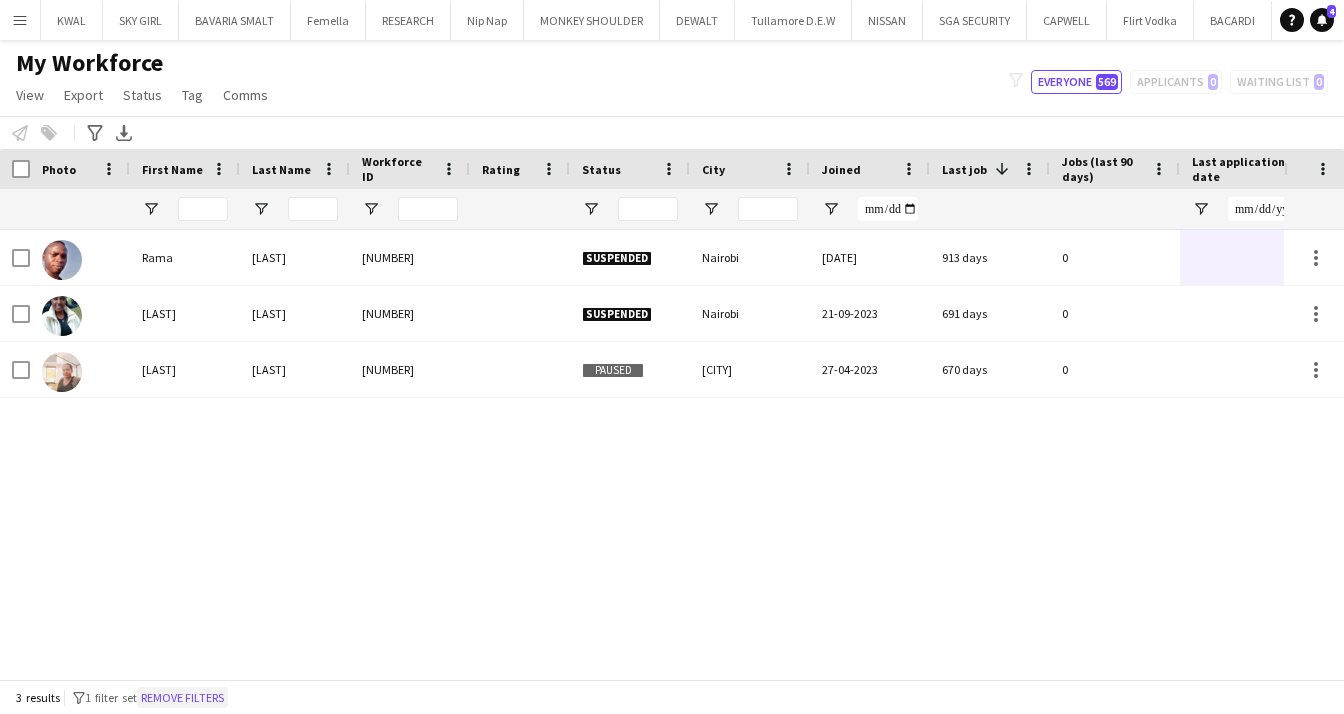type on "****" 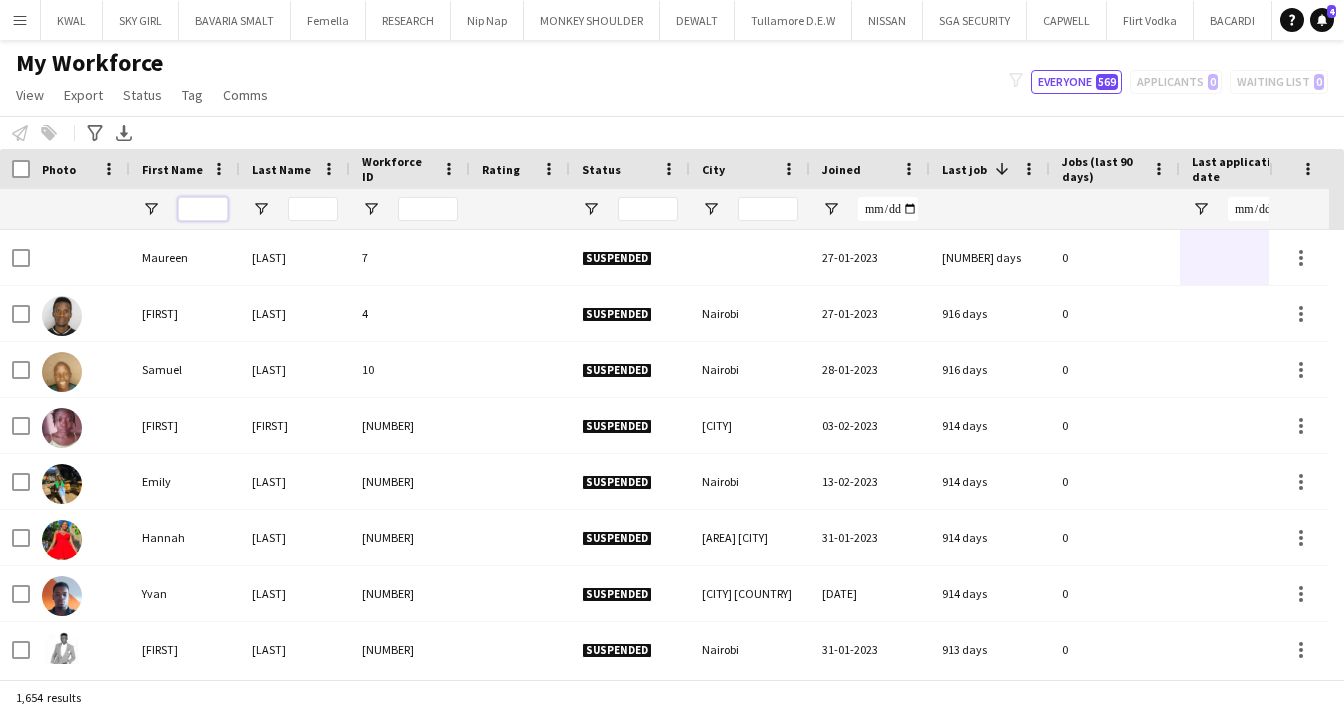 click at bounding box center (203, 209) 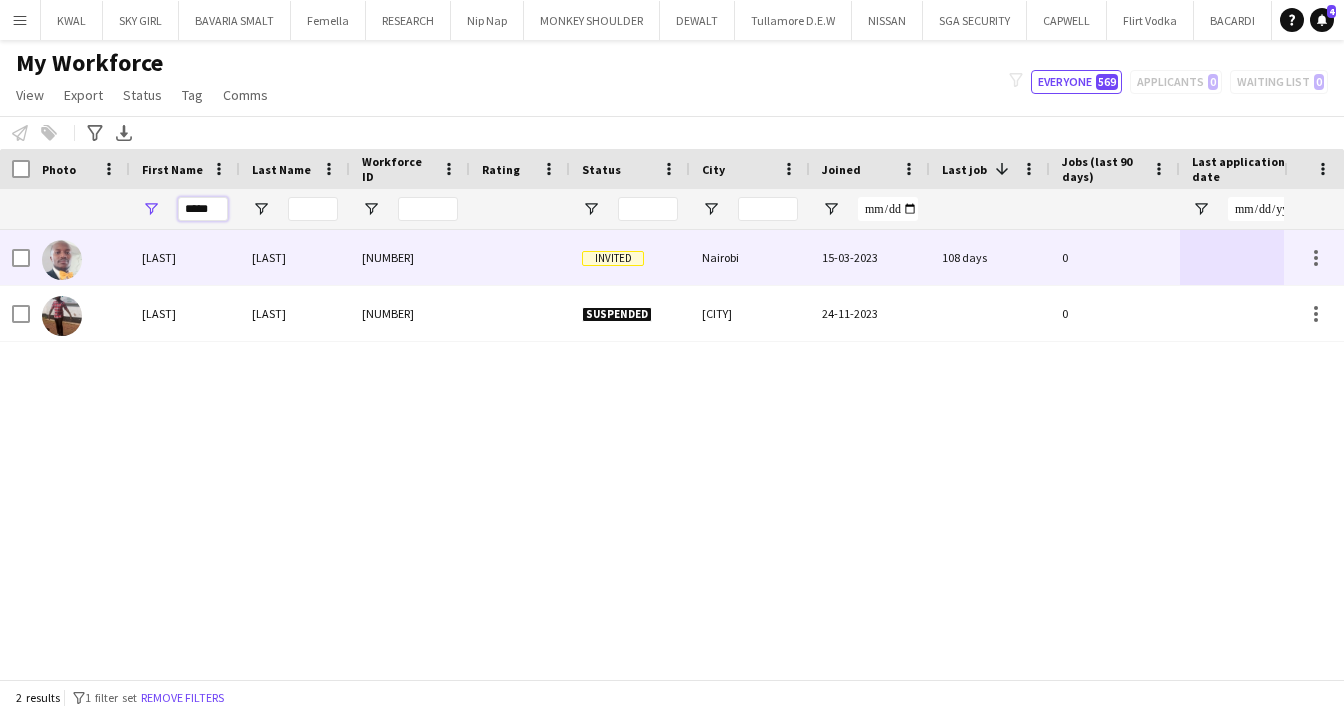type on "*****" 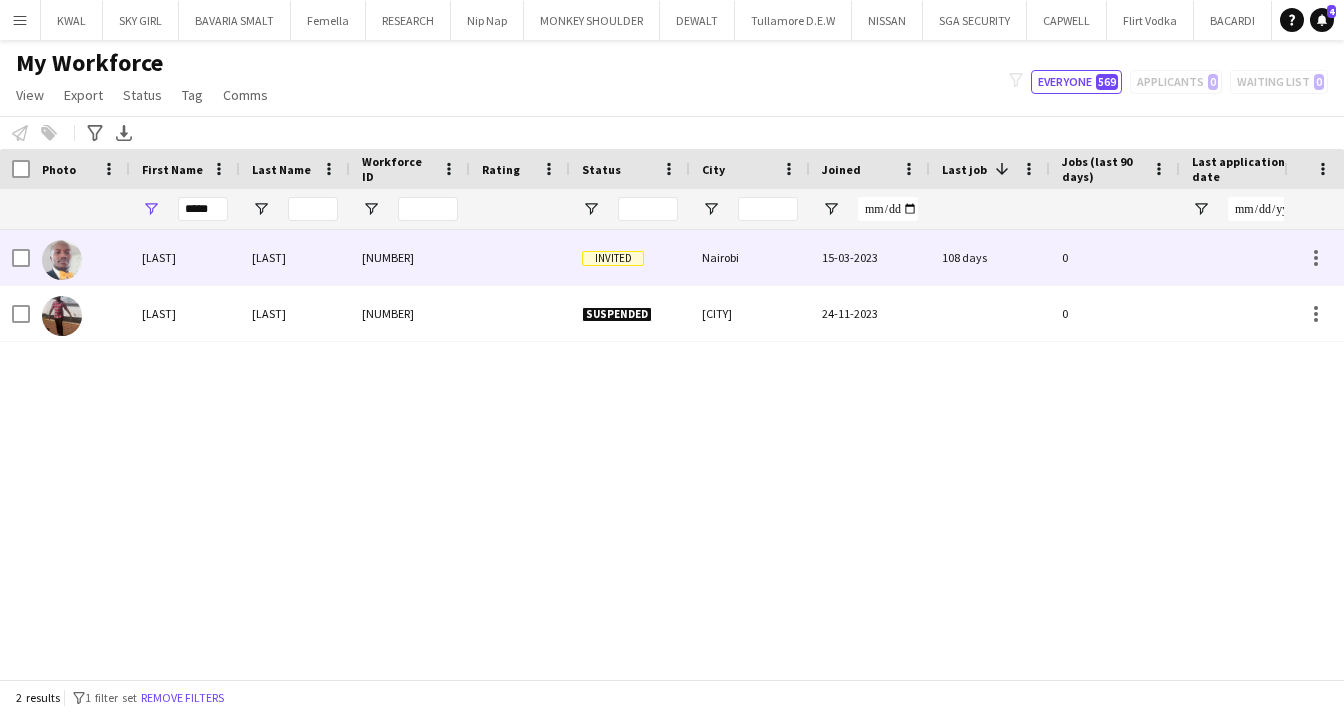 click on "Ramadhan" at bounding box center (185, 257) 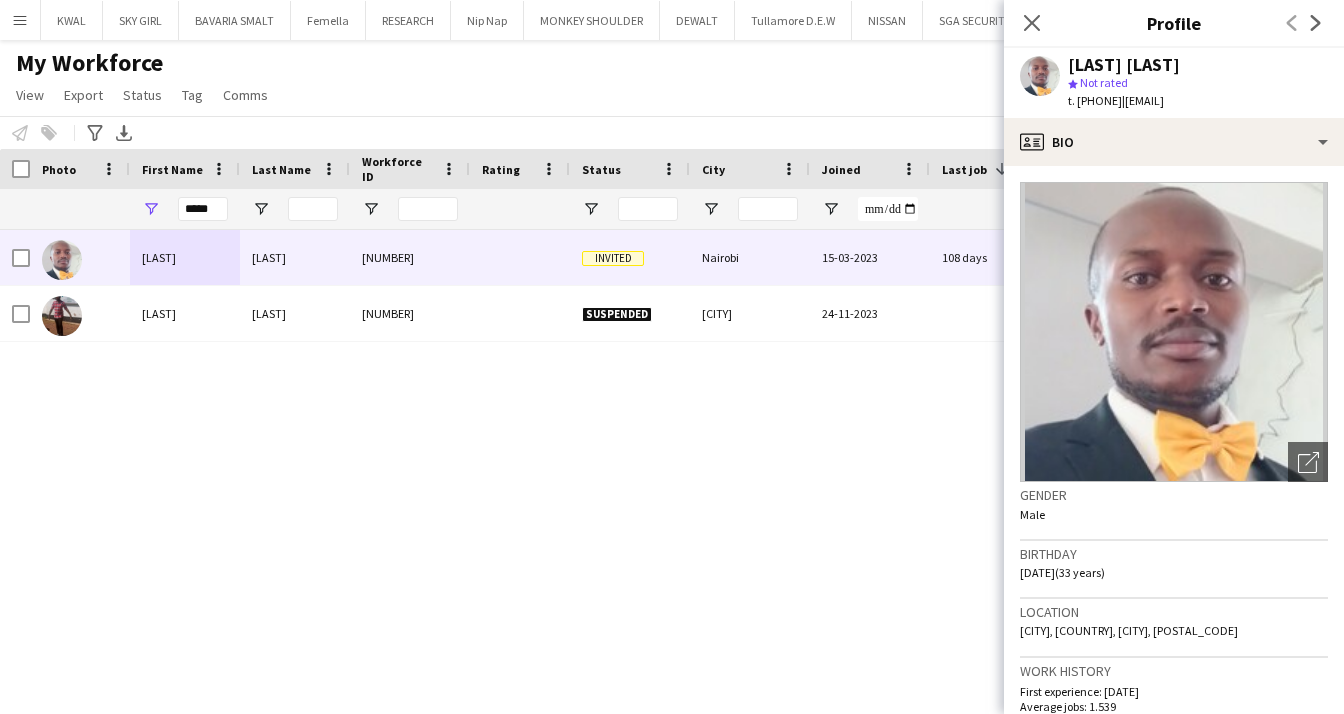 click on "Ramadhan  Kassim  41559419 Invited Nairobi 15-03-2023 108 days 0 kassimmukoya@gmail.com
Ramadhan  Mukoya  41559790 Suspended Kisumu  24-11-2023 0 abumukoya1@gmail.com" at bounding box center [642, 447] 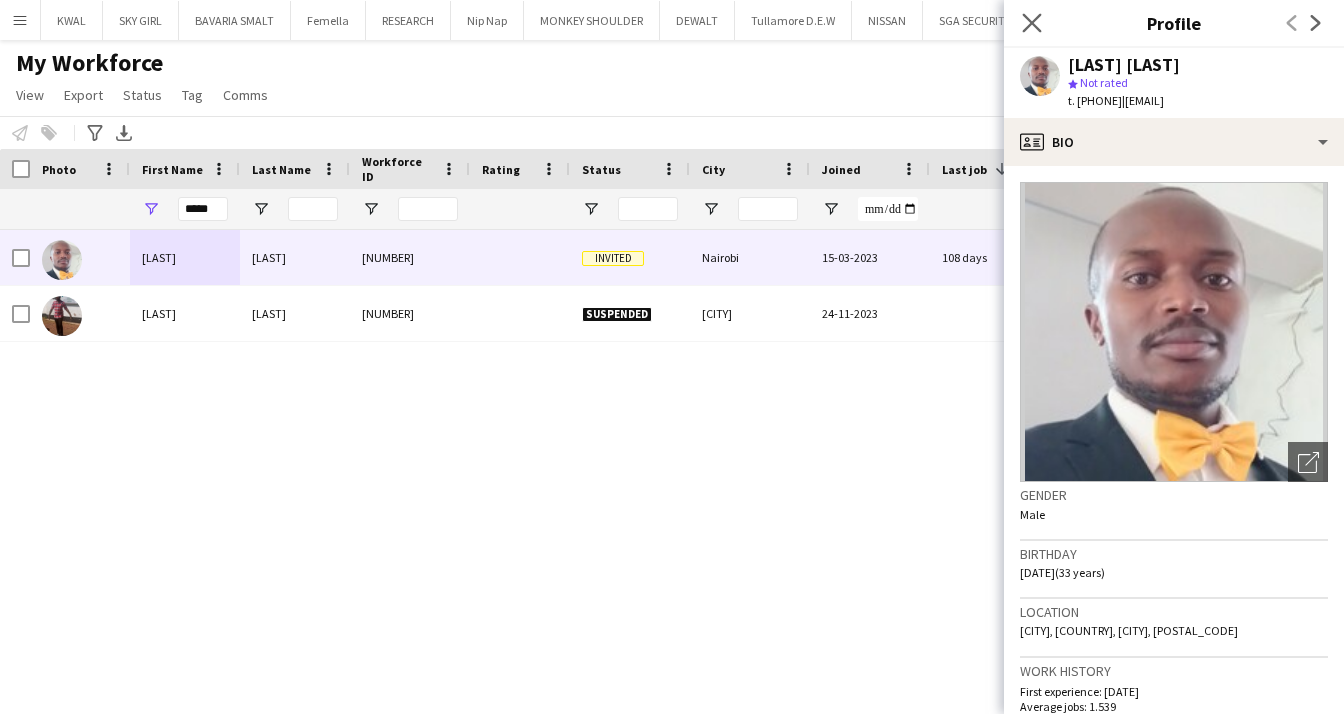 click on "Close pop-in" 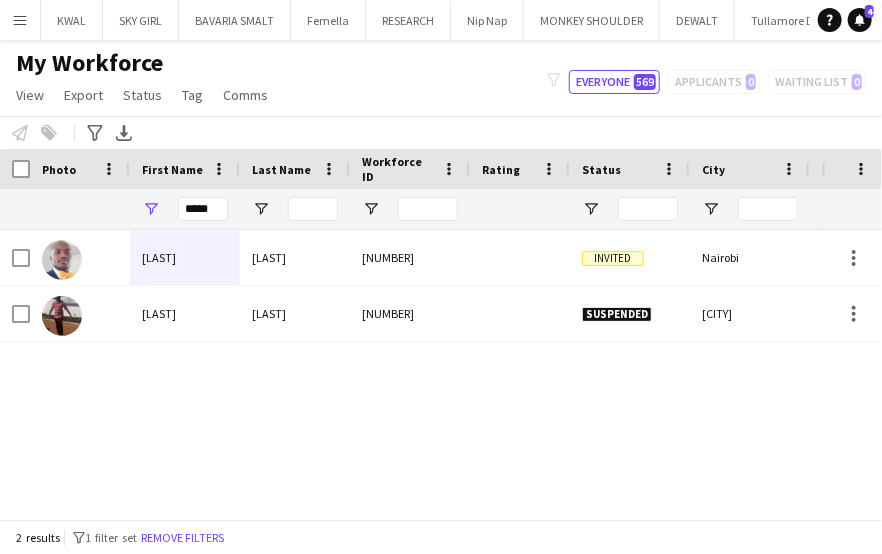 click on "Menu" at bounding box center [20, 20] 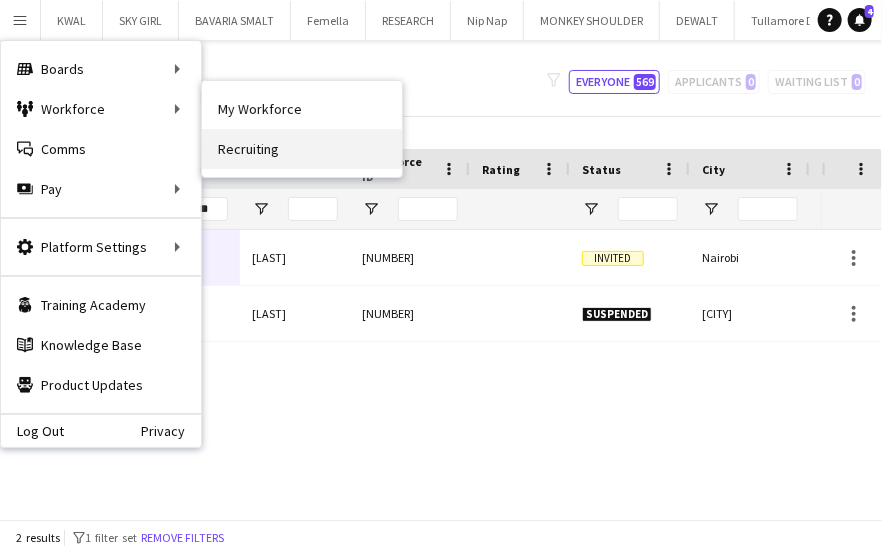click on "Recruiting" at bounding box center [302, 149] 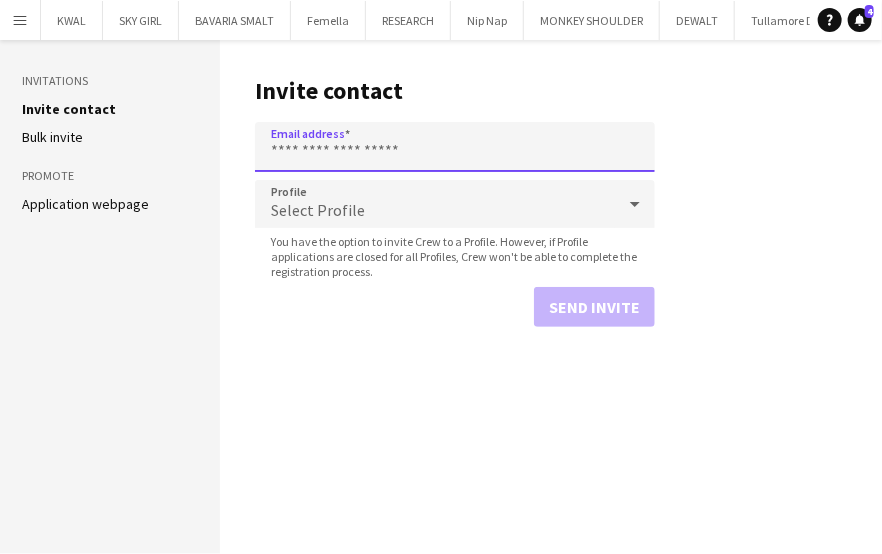 click on "Email address" at bounding box center (455, 147) 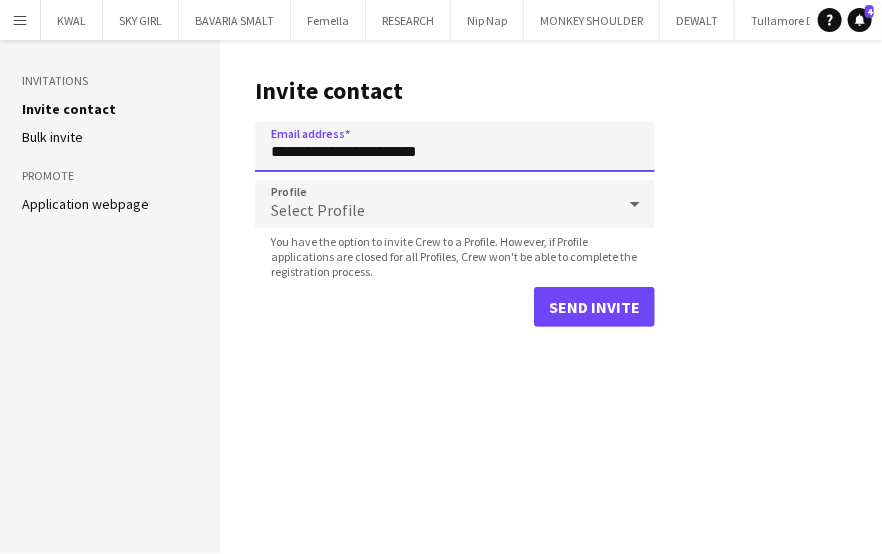 type on "**********" 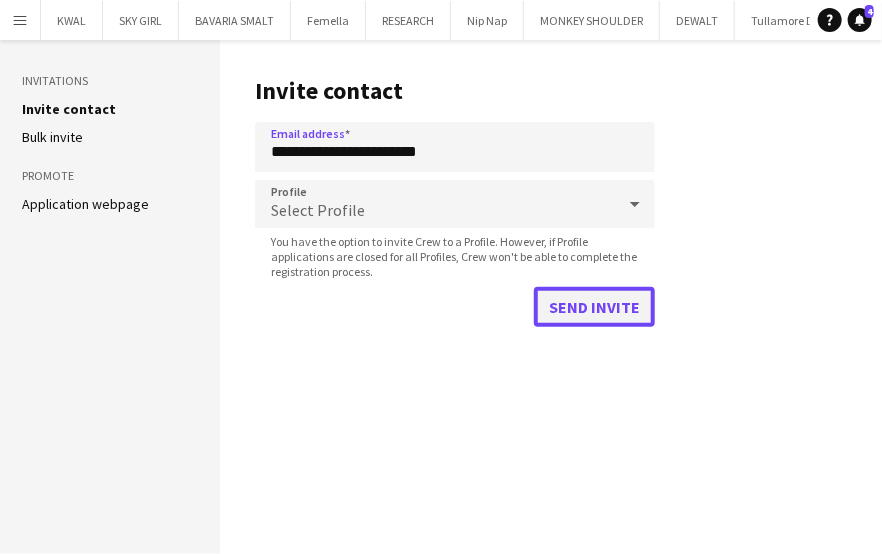 click on "Send invite" 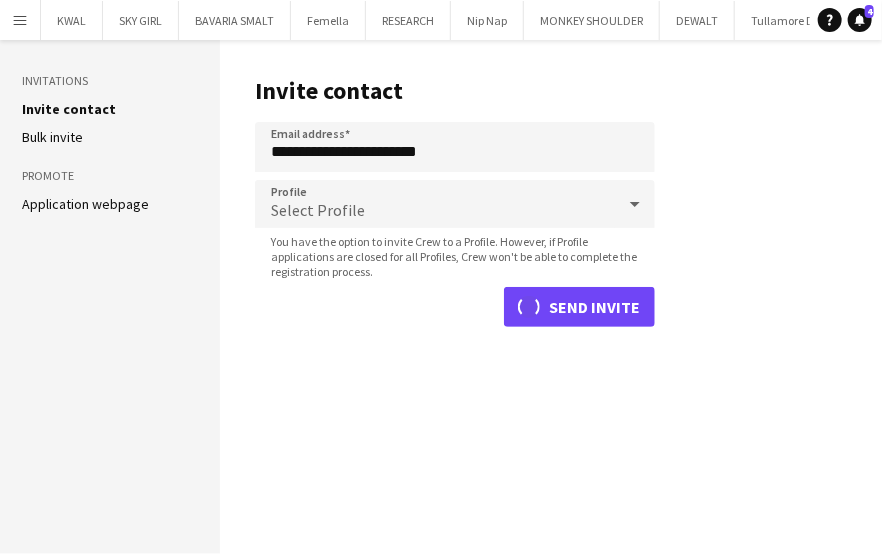 type 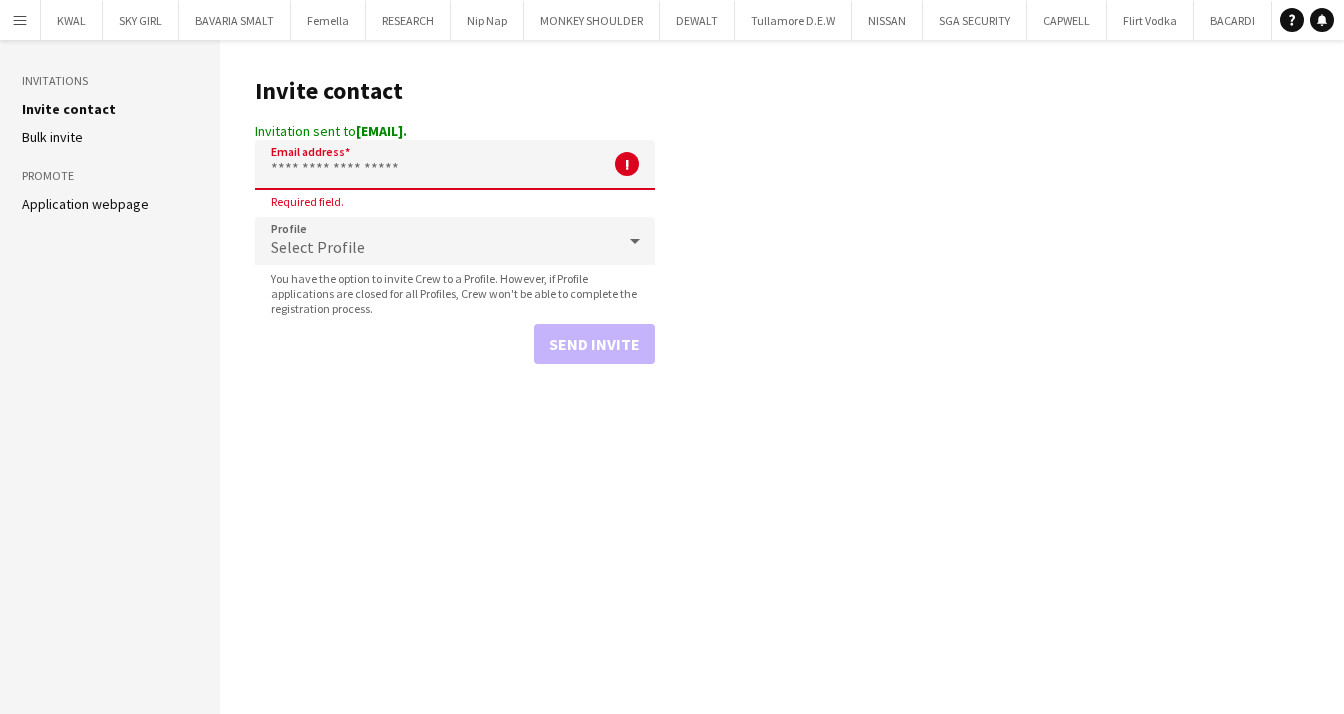 scroll, scrollTop: 0, scrollLeft: 0, axis: both 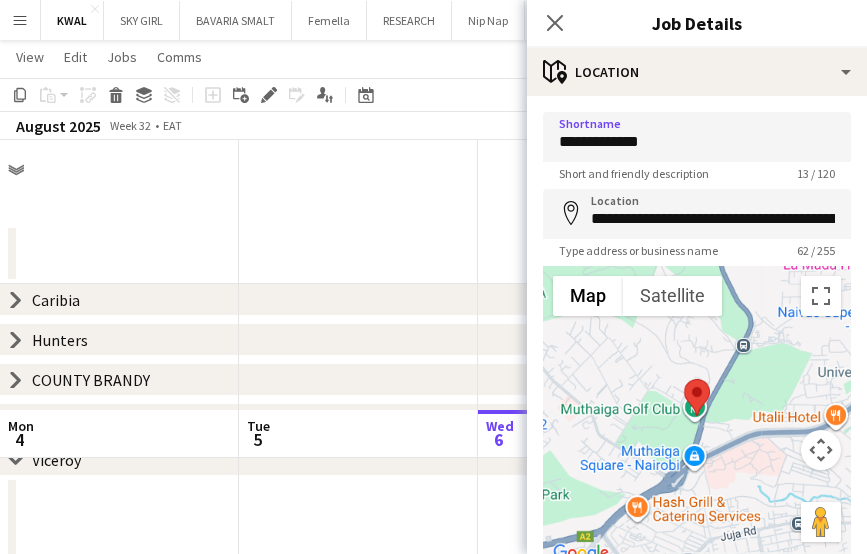 type on "**********" 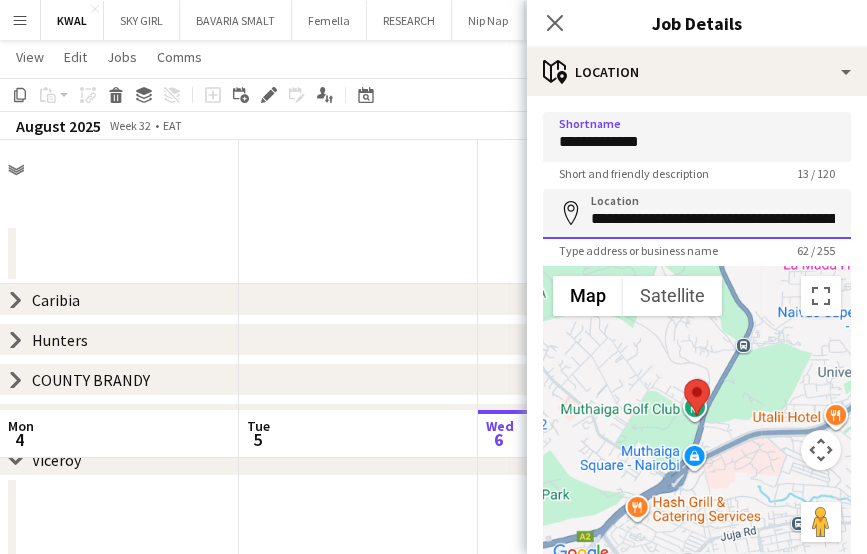 scroll, scrollTop: 270, scrollLeft: 0, axis: vertical 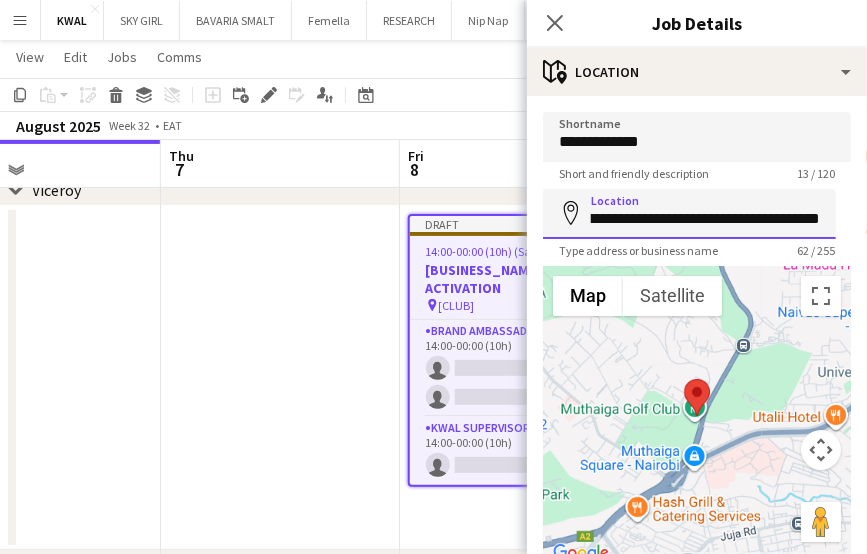 drag, startPoint x: 0, startPoint y: 0, endPoint x: 1067, endPoint y: 177, distance: 1081.5813 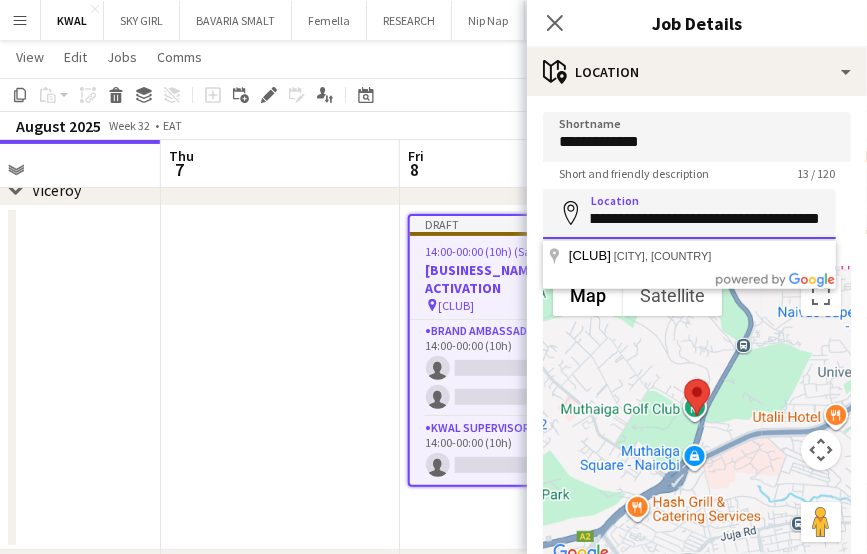 paste 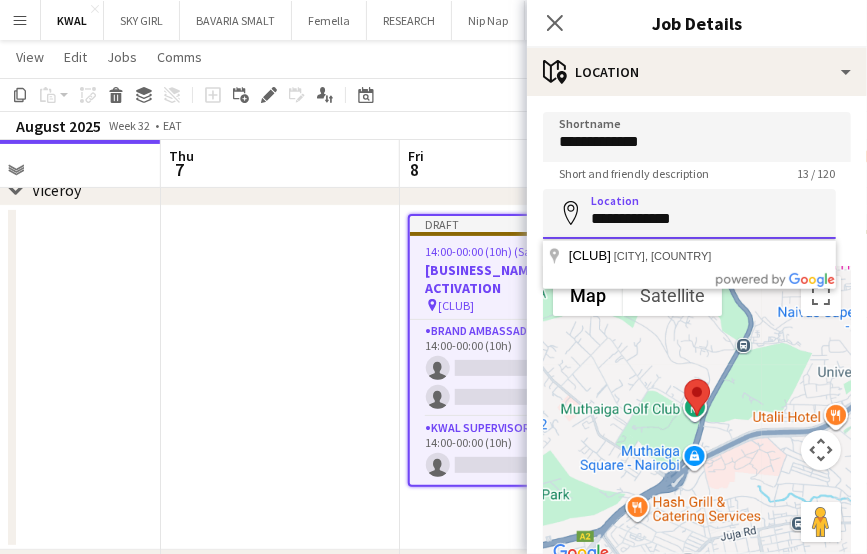 scroll, scrollTop: 0, scrollLeft: 0, axis: both 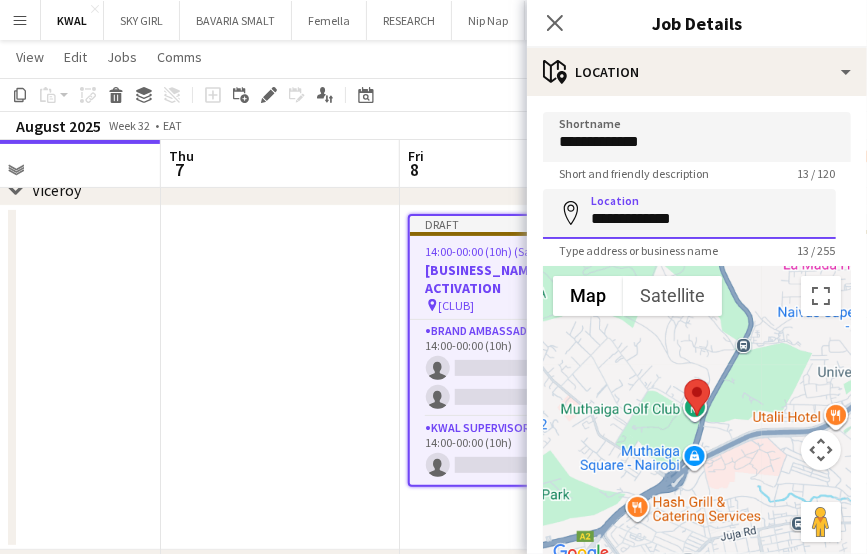 click on "**********" at bounding box center [689, 214] 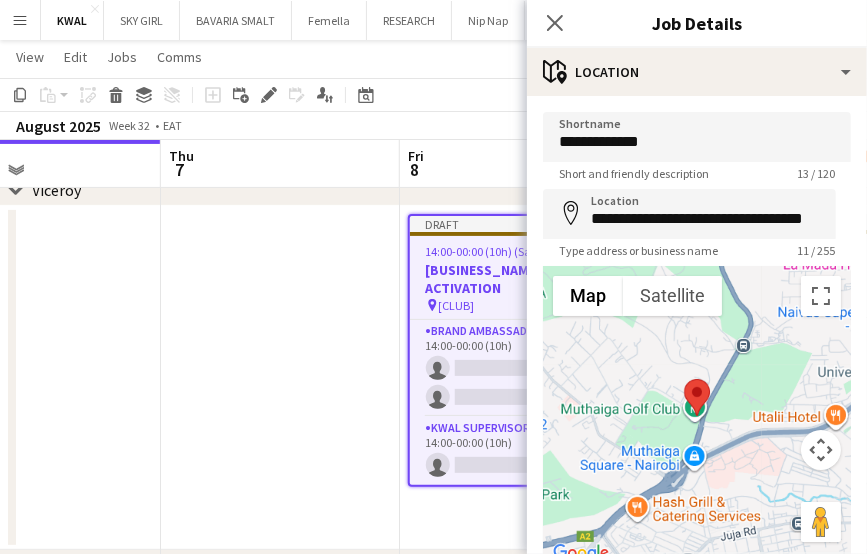 type on "**********" 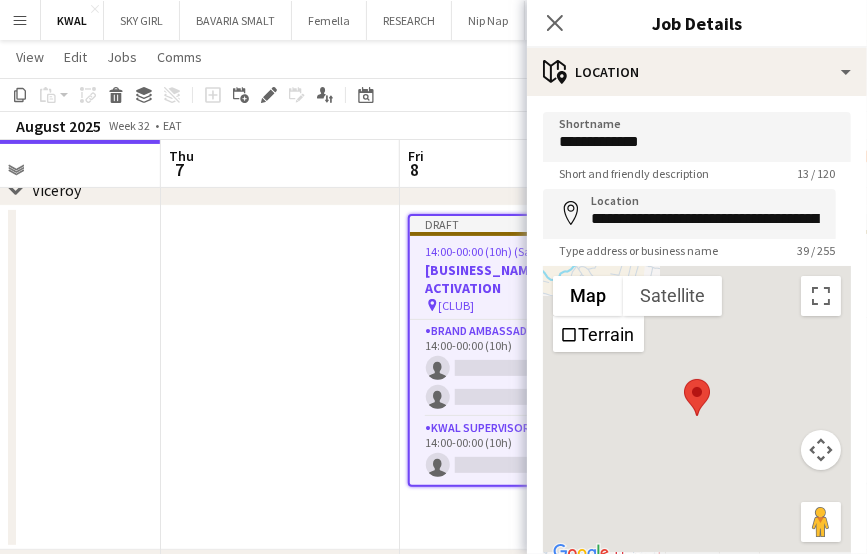 click at bounding box center (280, 378) 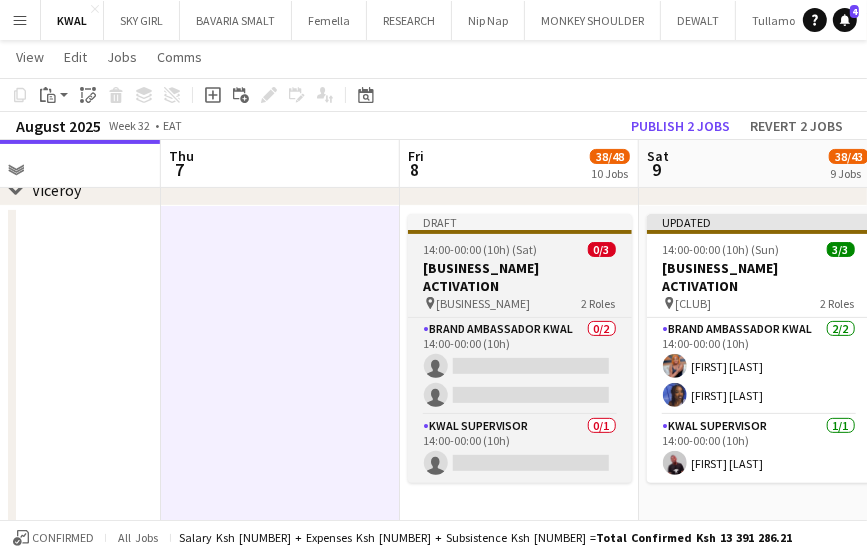 click on "[BUSINESS_NAME]  ACTIVATION" at bounding box center [520, 277] 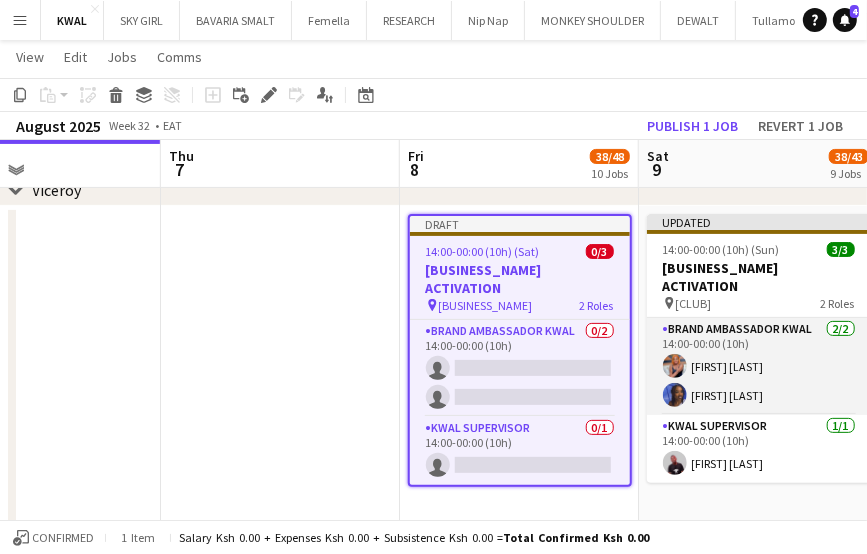 click on "Brand Ambassador kwal   2/2   14:00-00:00 (10h)
[FIRST] [LAST] [FIRST] [LAST]" at bounding box center (759, 366) 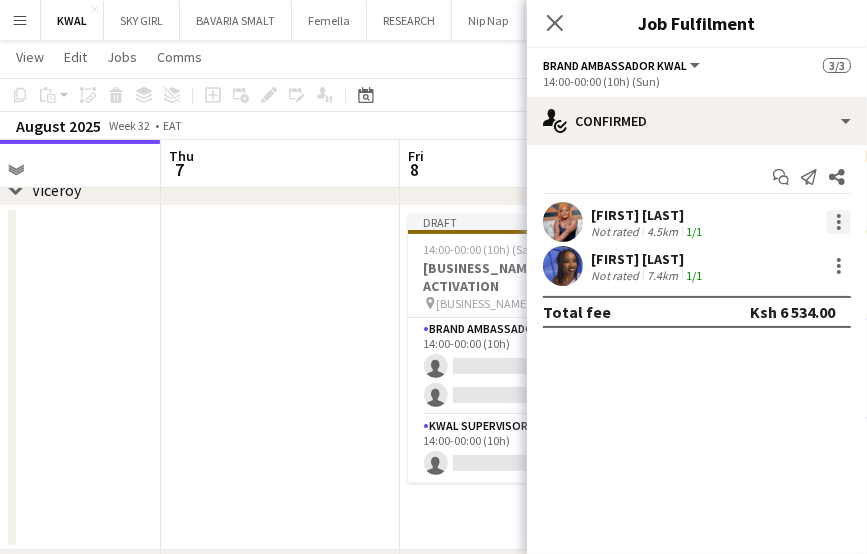click at bounding box center [839, 222] 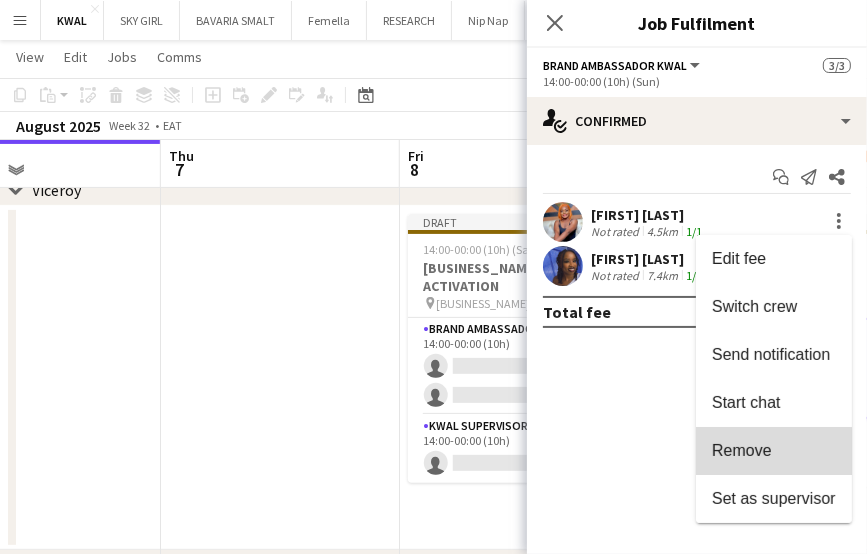click on "Remove" at bounding box center [742, 450] 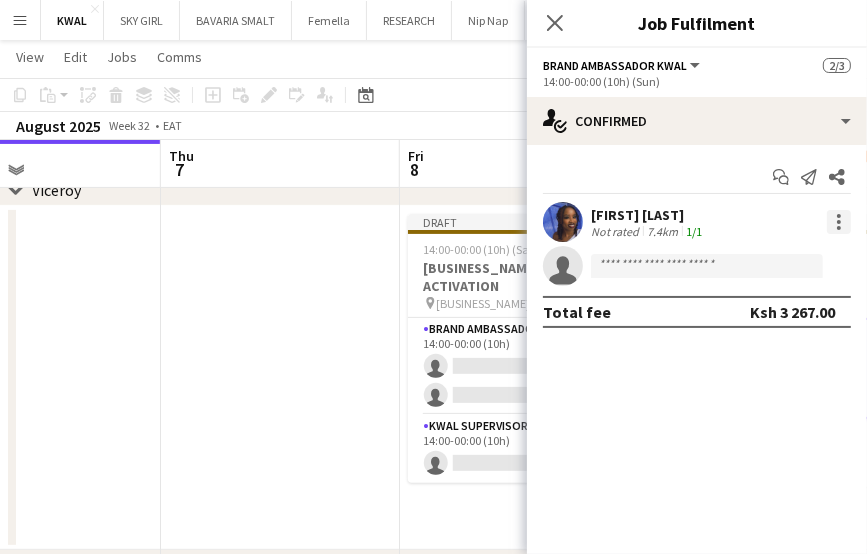 click at bounding box center (839, 222) 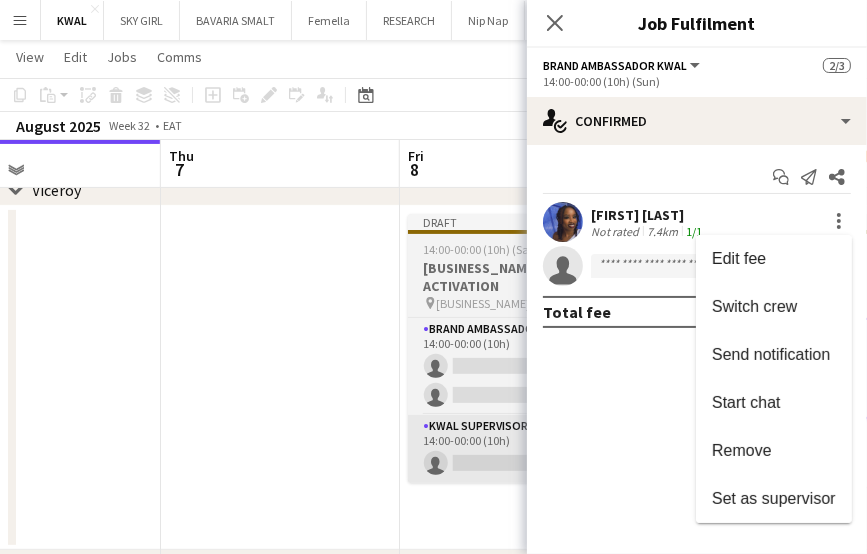 drag, startPoint x: 728, startPoint y: 441, endPoint x: 498, endPoint y: 397, distance: 234.17088 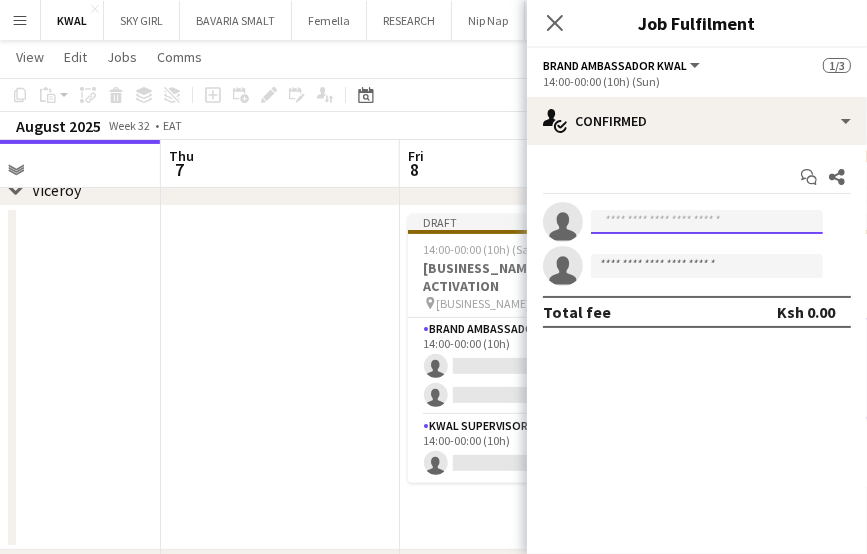 click at bounding box center [707, 222] 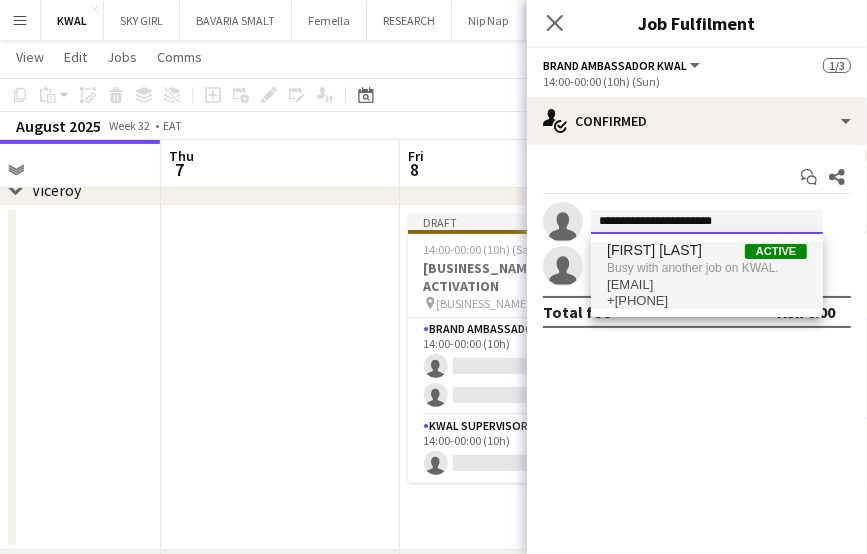 type on "**********" 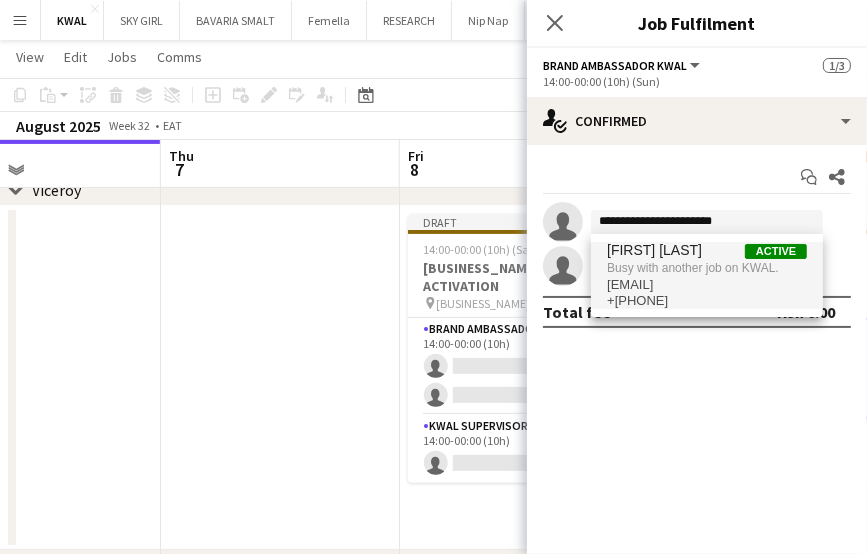 click on "[EMAIL]" at bounding box center [707, 285] 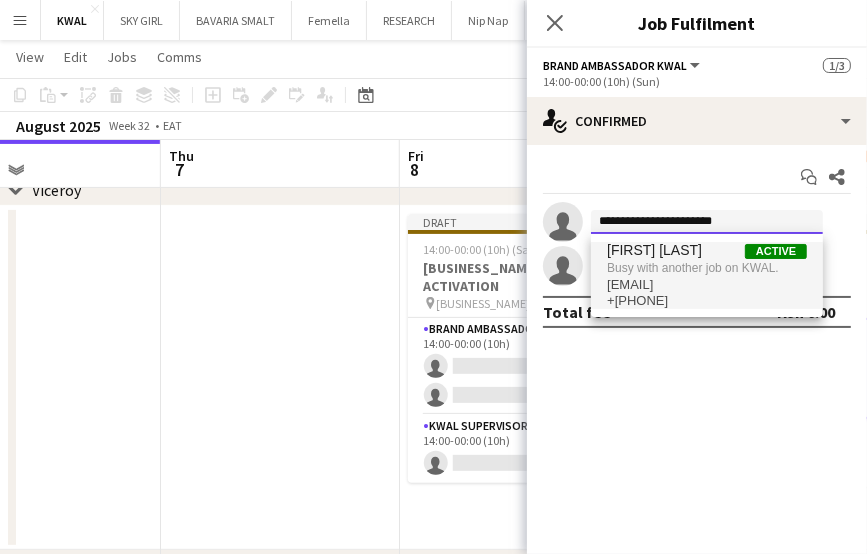 type 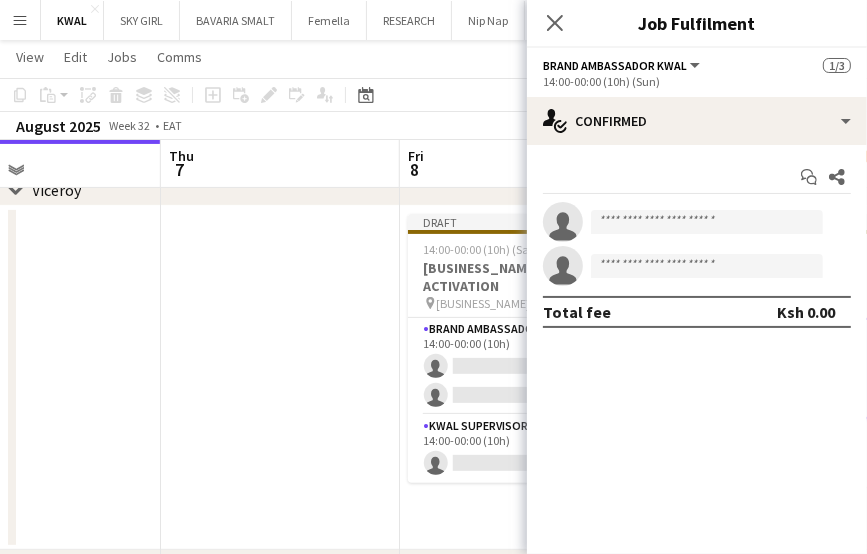 click at bounding box center (280, 378) 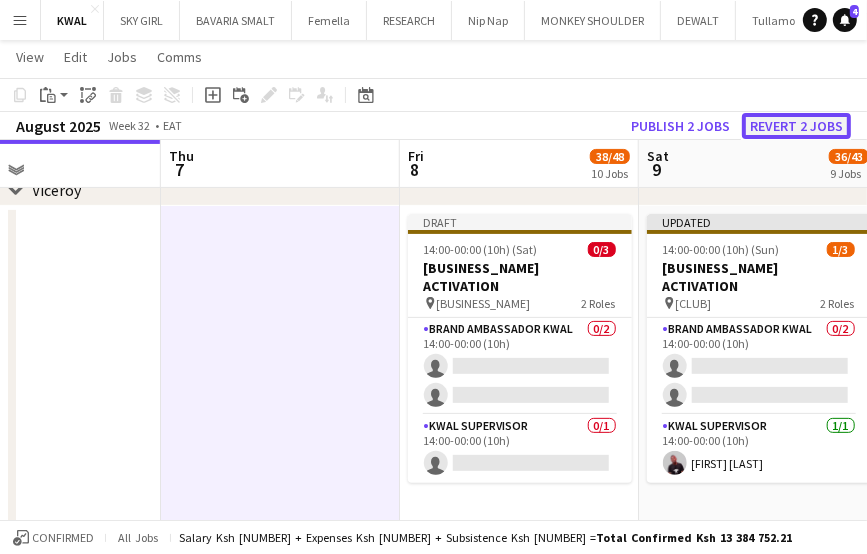 click on "Revert 2 jobs" 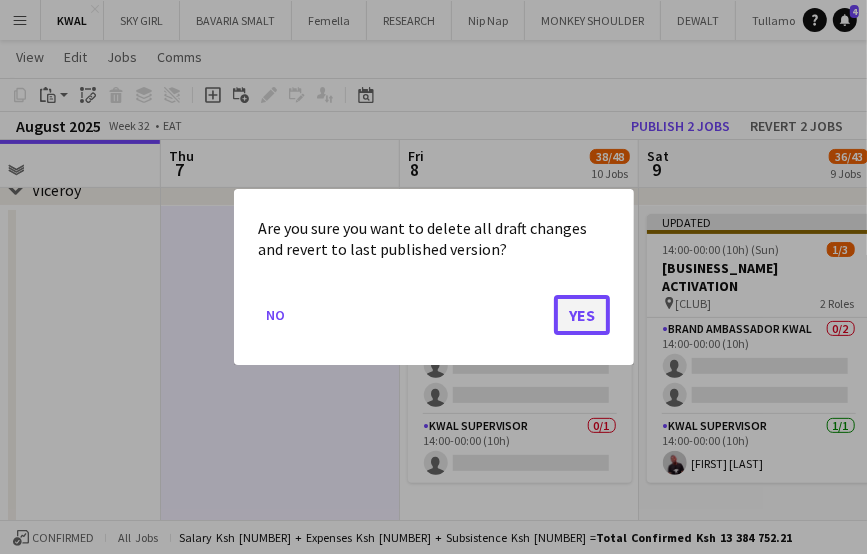 click on "Yes" 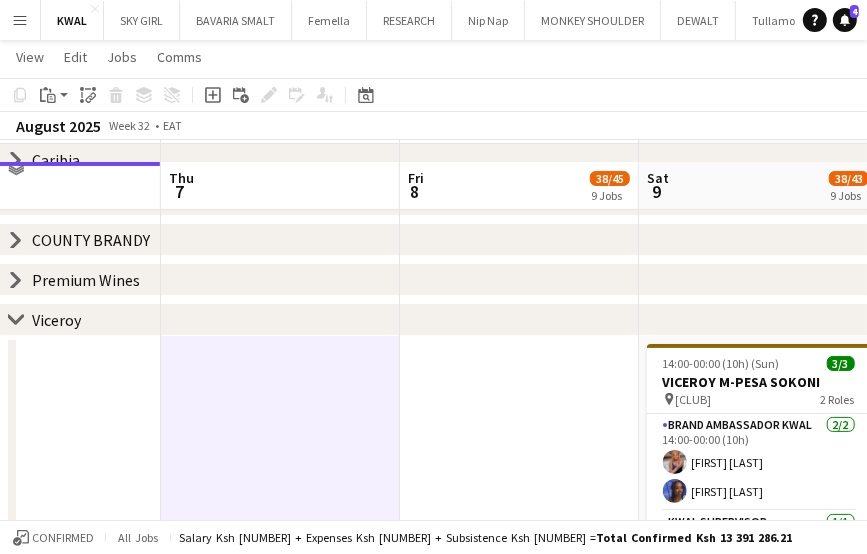 scroll, scrollTop: 170, scrollLeft: 0, axis: vertical 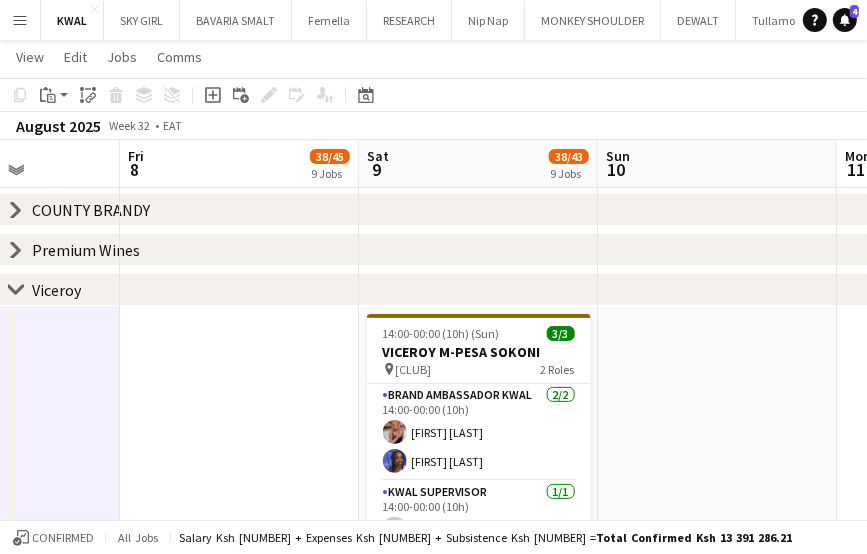 drag, startPoint x: 573, startPoint y: 456, endPoint x: 291, endPoint y: 465, distance: 282.1436 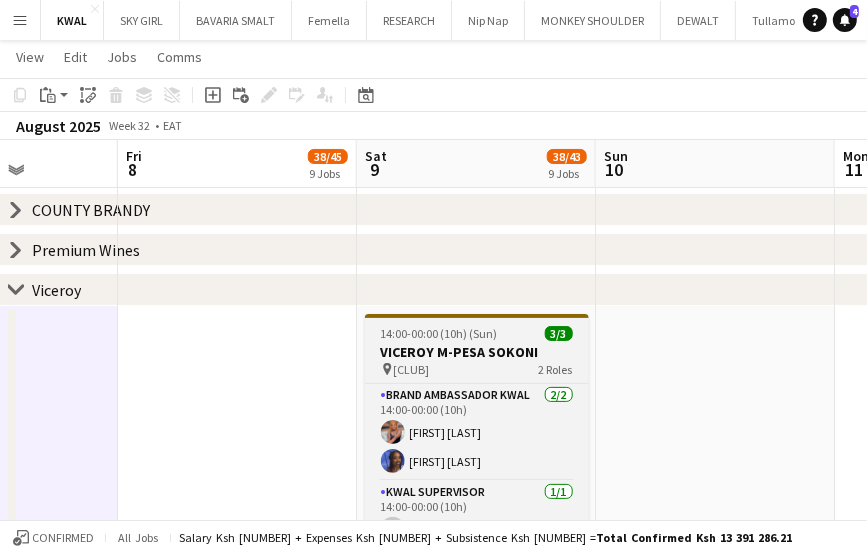 click on "VICEROY  M-PESA SOKONI" at bounding box center (477, 352) 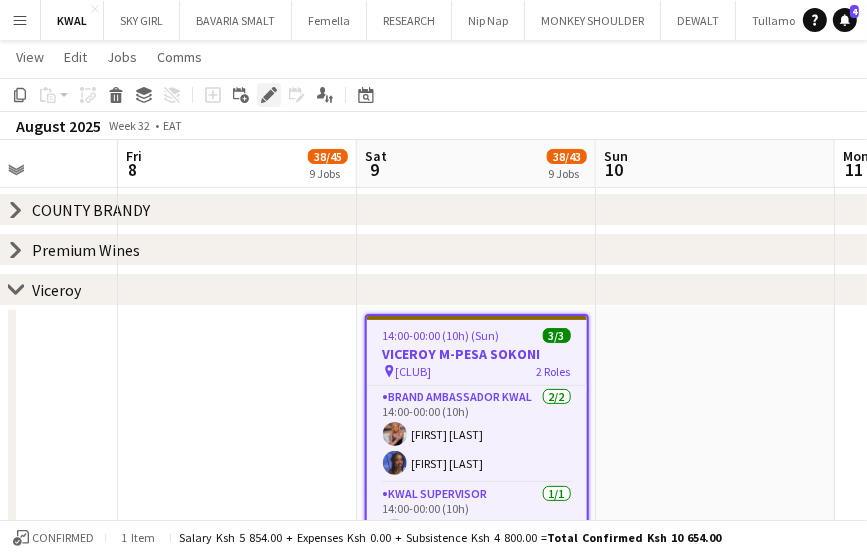 click on "Edit" 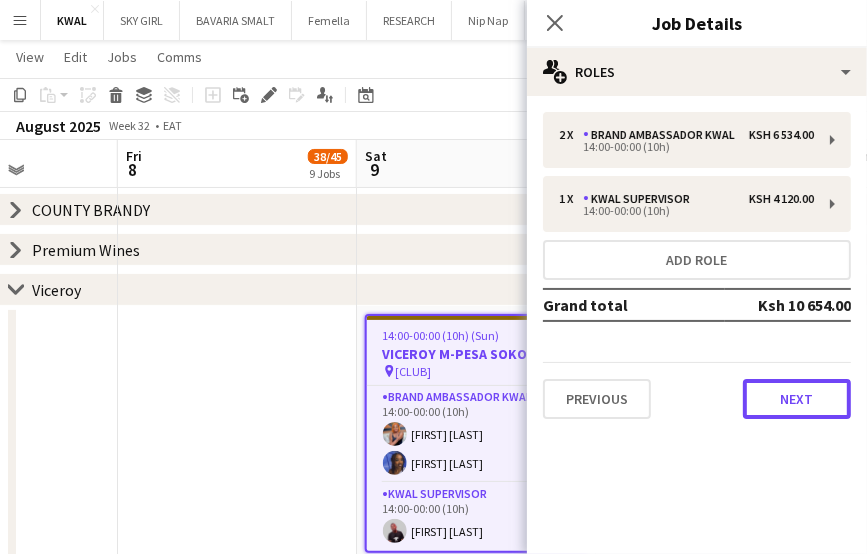 drag, startPoint x: 785, startPoint y: 404, endPoint x: 779, endPoint y: 369, distance: 35.510563 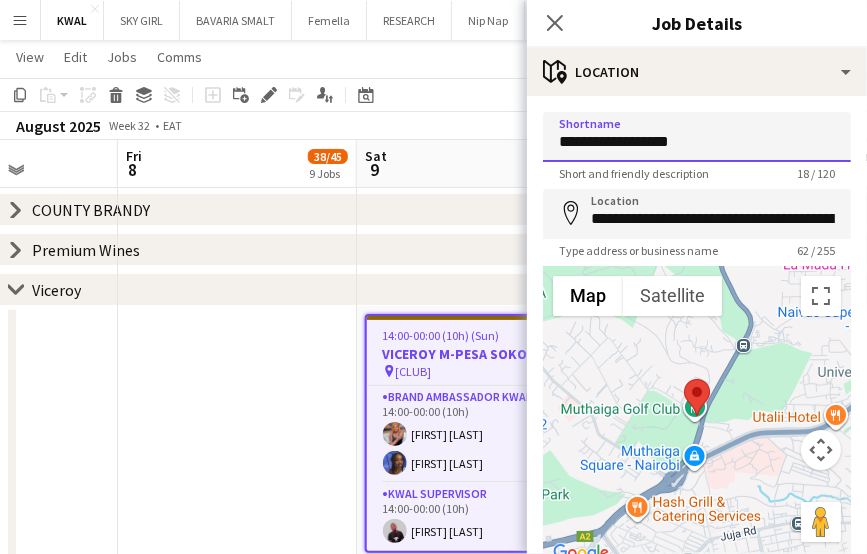 drag, startPoint x: 692, startPoint y: 142, endPoint x: 629, endPoint y: 145, distance: 63.07139 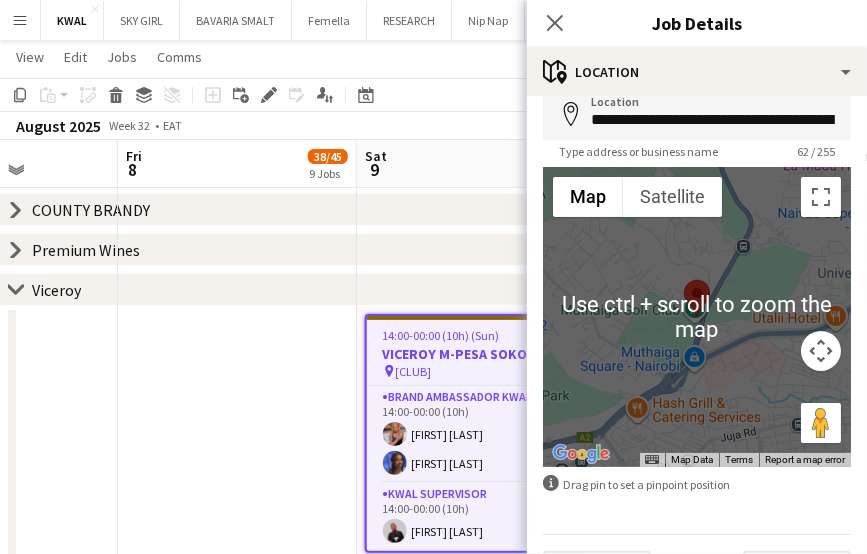 scroll, scrollTop: 150, scrollLeft: 0, axis: vertical 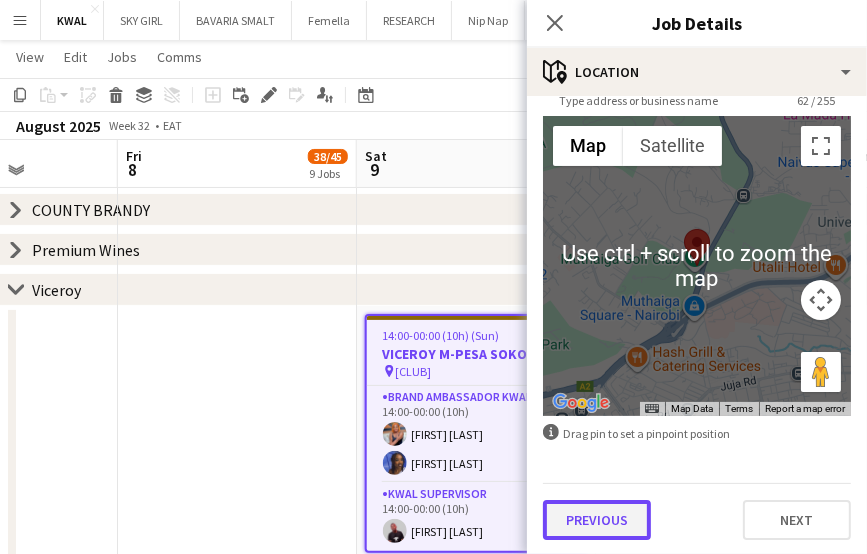 click on "Previous" at bounding box center (597, 520) 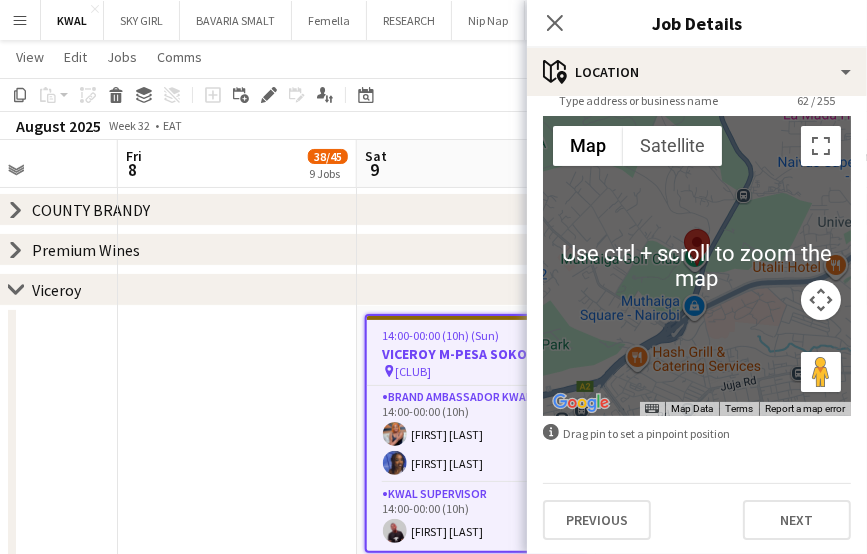 scroll, scrollTop: 0, scrollLeft: 0, axis: both 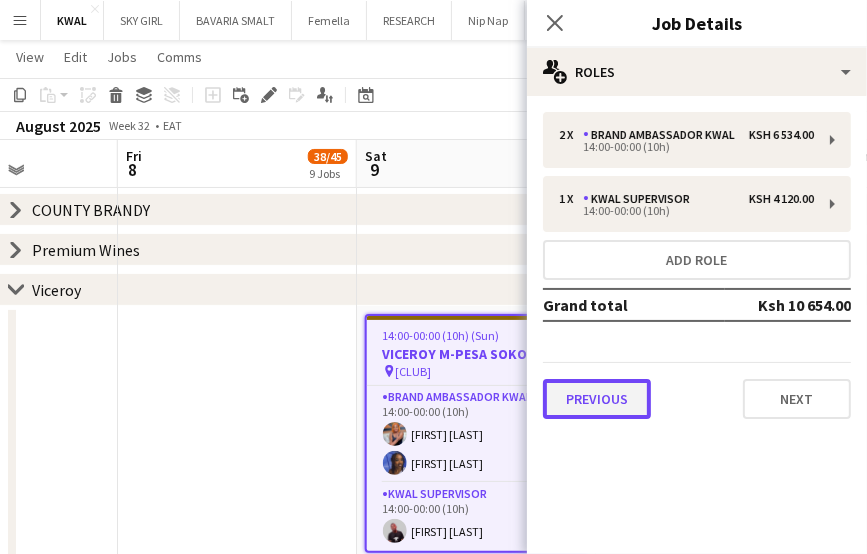 click on "Previous" at bounding box center (597, 399) 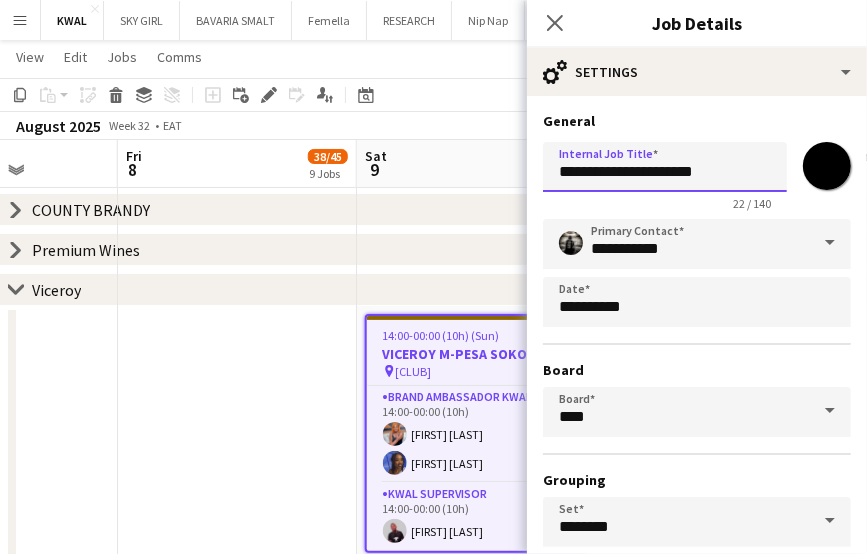 drag, startPoint x: 624, startPoint y: 170, endPoint x: 757, endPoint y: 161, distance: 133.30417 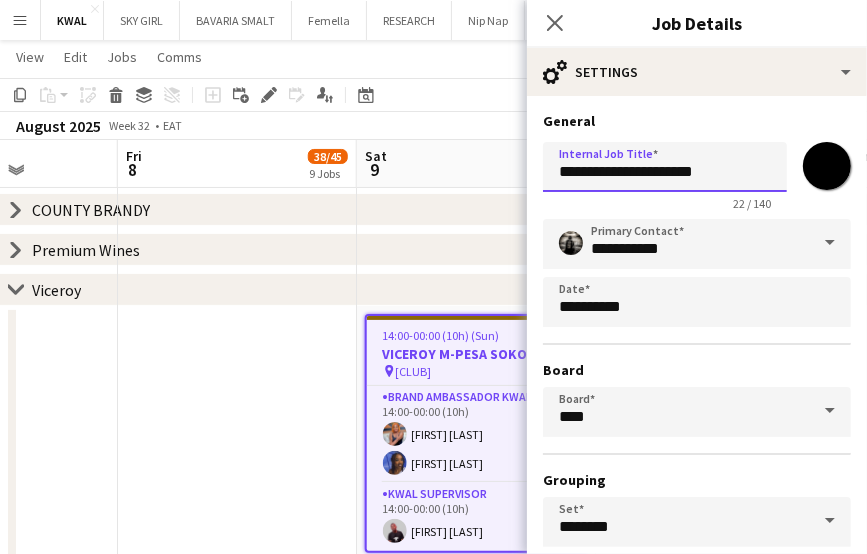 click on "**********" at bounding box center (665, 167) 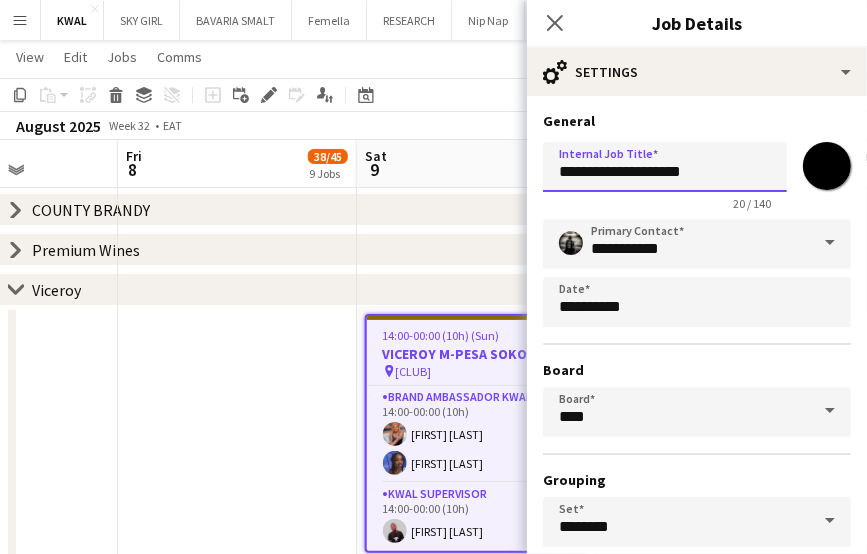 click on "**********" at bounding box center (665, 167) 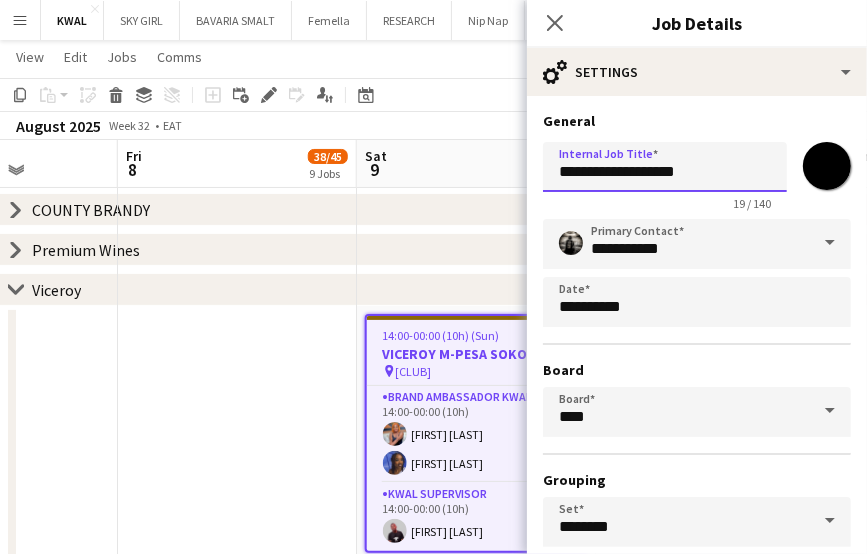 type on "**********" 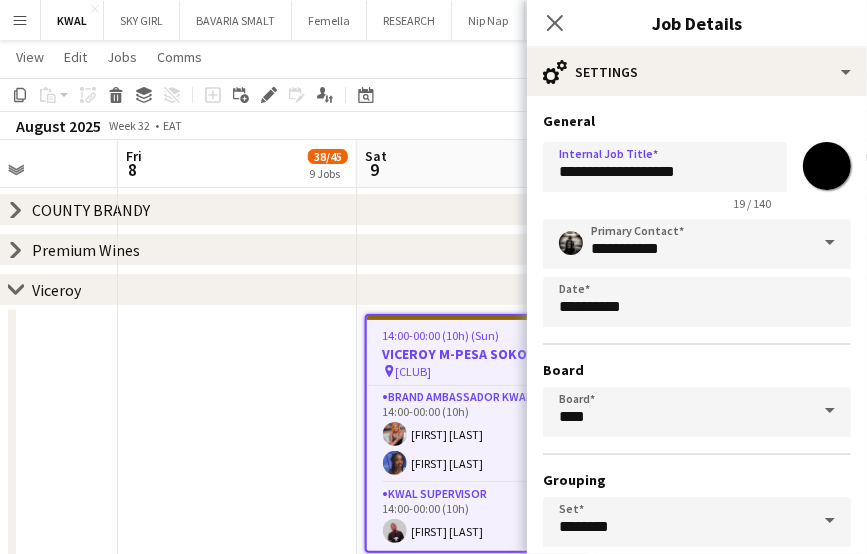 click at bounding box center [237, 478] 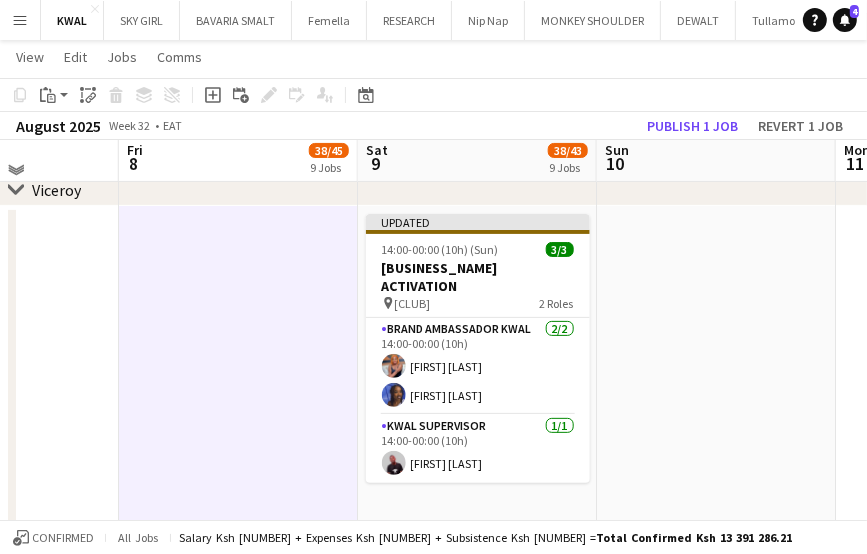 scroll, scrollTop: 170, scrollLeft: 0, axis: vertical 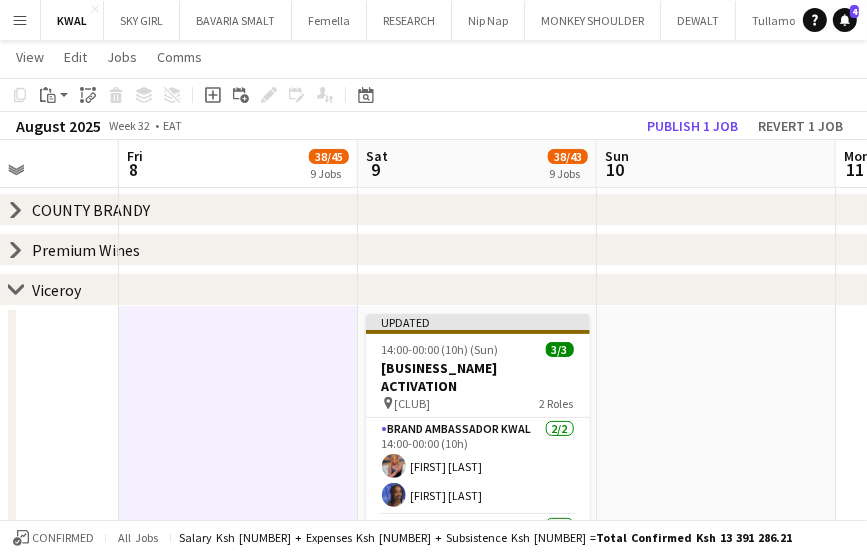 click at bounding box center (716, 478) 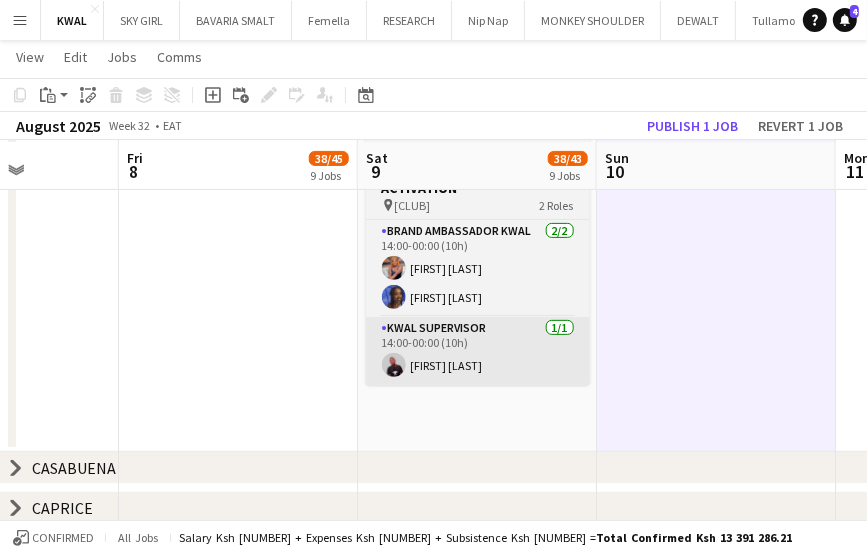 scroll, scrollTop: 370, scrollLeft: 0, axis: vertical 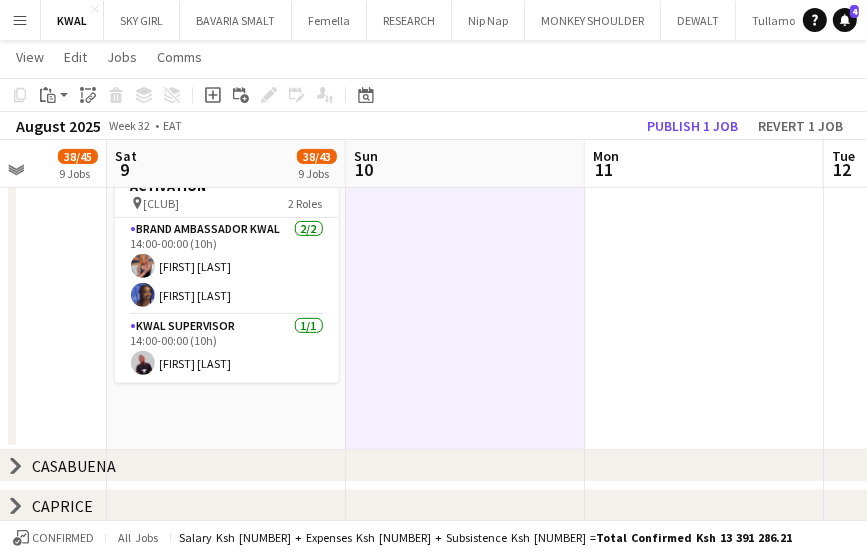 drag, startPoint x: 296, startPoint y: 409, endPoint x: 45, endPoint y: 389, distance: 251.79555 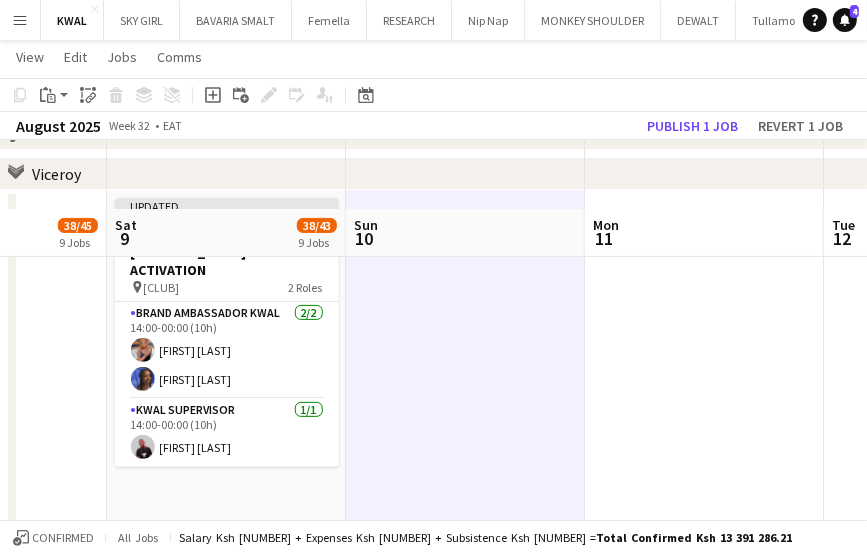 scroll, scrollTop: 170, scrollLeft: 0, axis: vertical 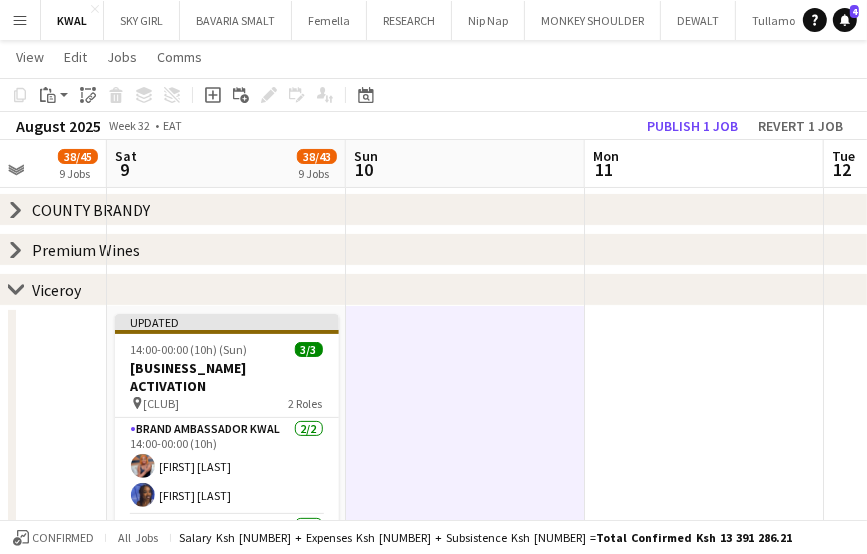 click on "chevron-right" 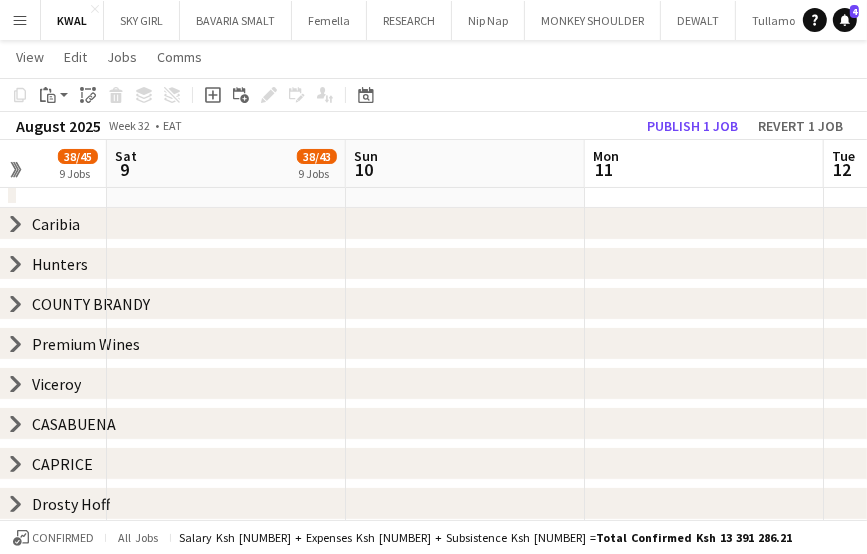 scroll, scrollTop: 76, scrollLeft: 0, axis: vertical 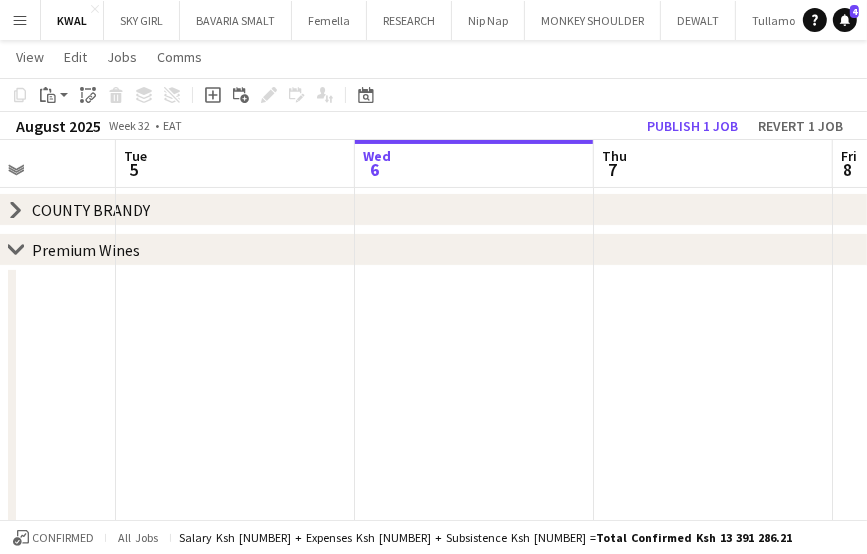 drag, startPoint x: 96, startPoint y: 429, endPoint x: 731, endPoint y: 445, distance: 635.20154 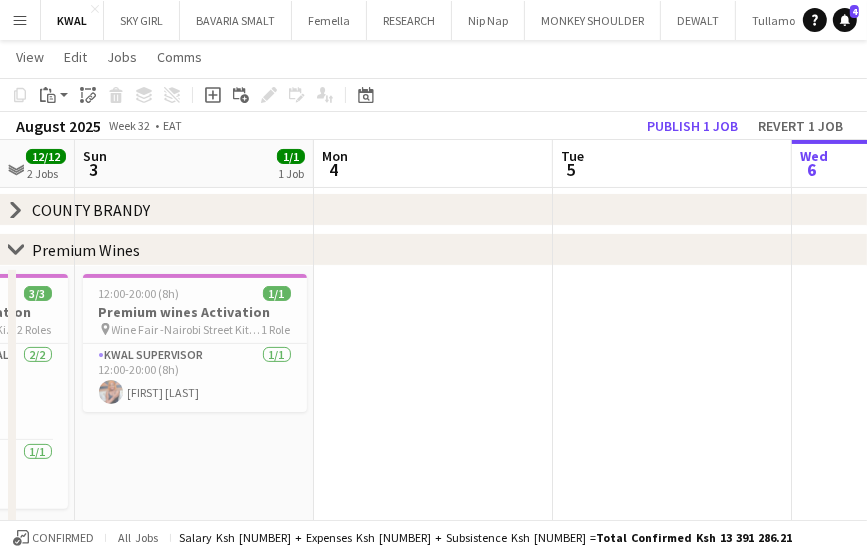 drag, startPoint x: 132, startPoint y: 405, endPoint x: 700, endPoint y: 445, distance: 569.40674 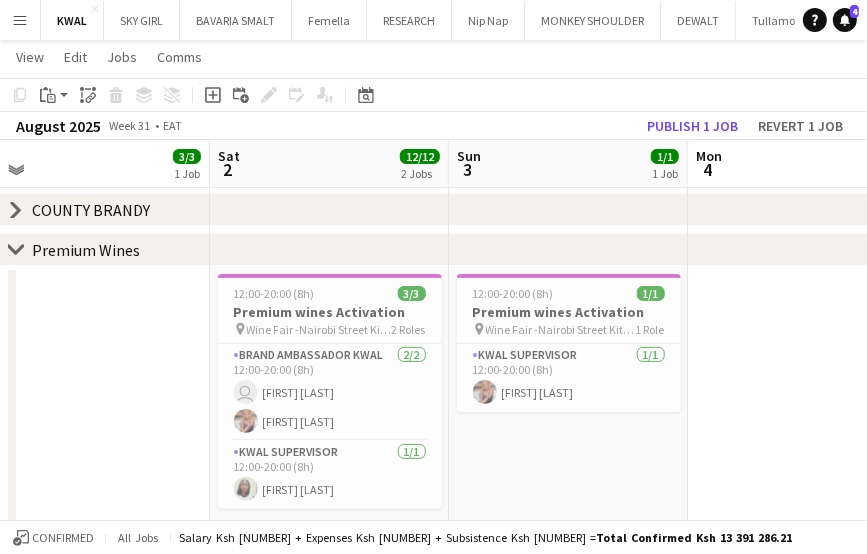 drag, startPoint x: 232, startPoint y: 480, endPoint x: 520, endPoint y: 492, distance: 288.24988 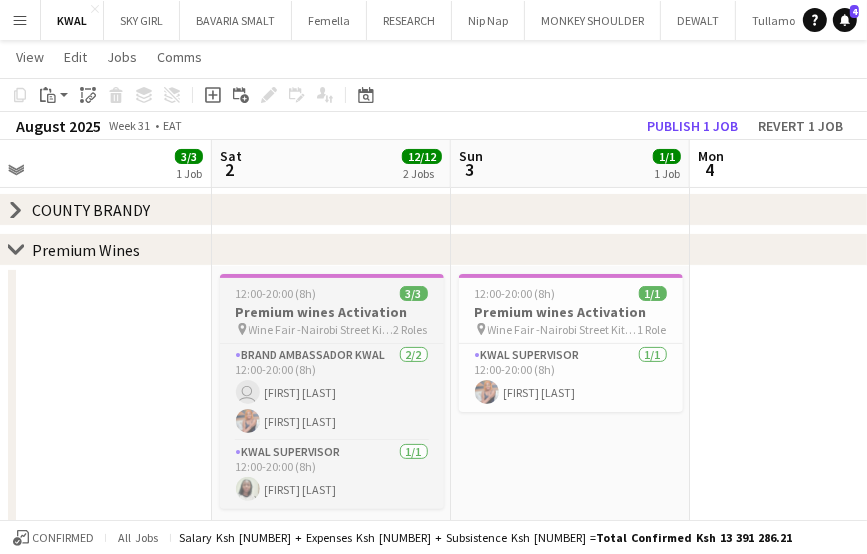 click on "12:00-20:00 (8h)    3/3   Premium wines Activation
pin
Wine  Fair -Nairobi Street Kitchen   2 Roles   Brand Ambassador kwal   2/2   12:00-20:00 (8h)
user
[FIRST] [LAST] [FIRST] [LAST]  KWAL SUPERVISOR   1/1   12:00-20:00 (8h)
[FIRST] [LAST]" at bounding box center (332, 391) 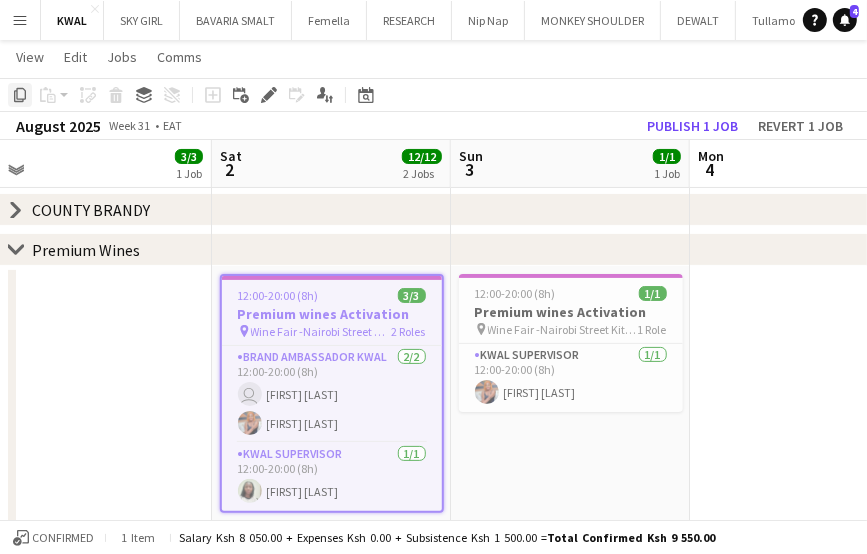 click on "Copy" 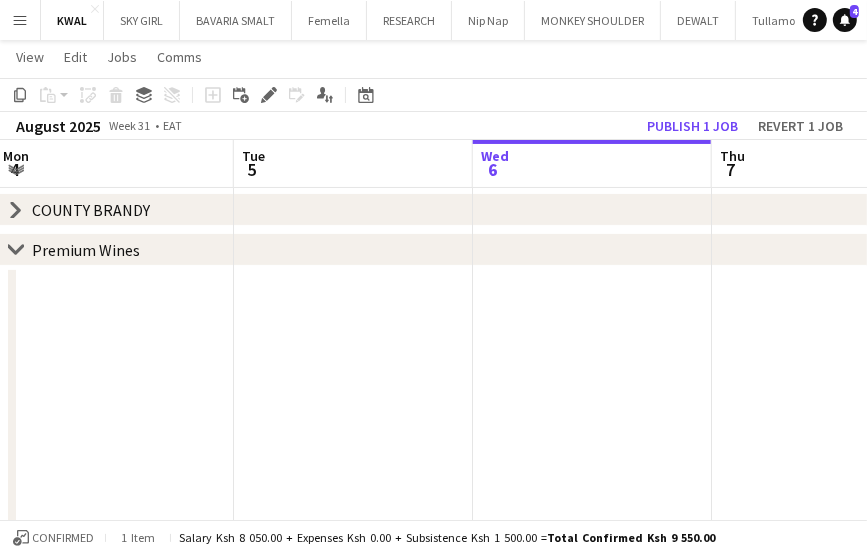 drag, startPoint x: 802, startPoint y: 449, endPoint x: 200, endPoint y: 401, distance: 603.9106 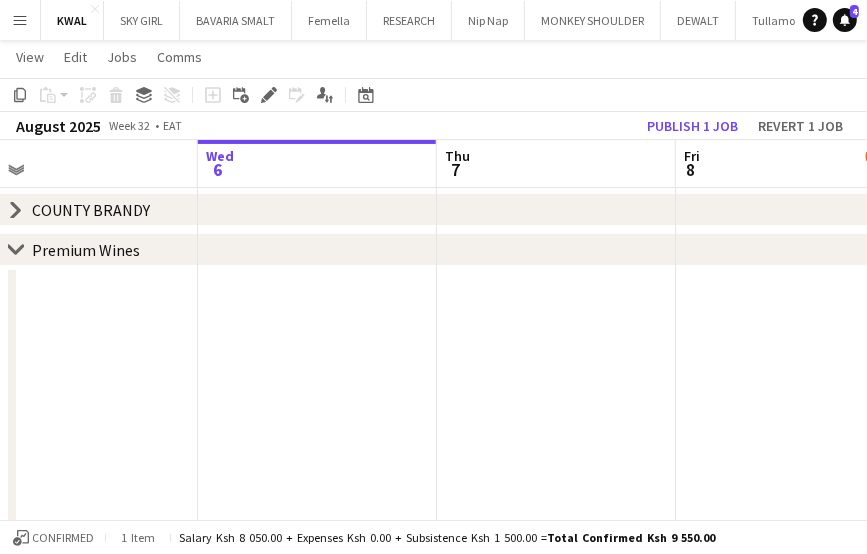 drag, startPoint x: 383, startPoint y: 400, endPoint x: 243, endPoint y: 400, distance: 140 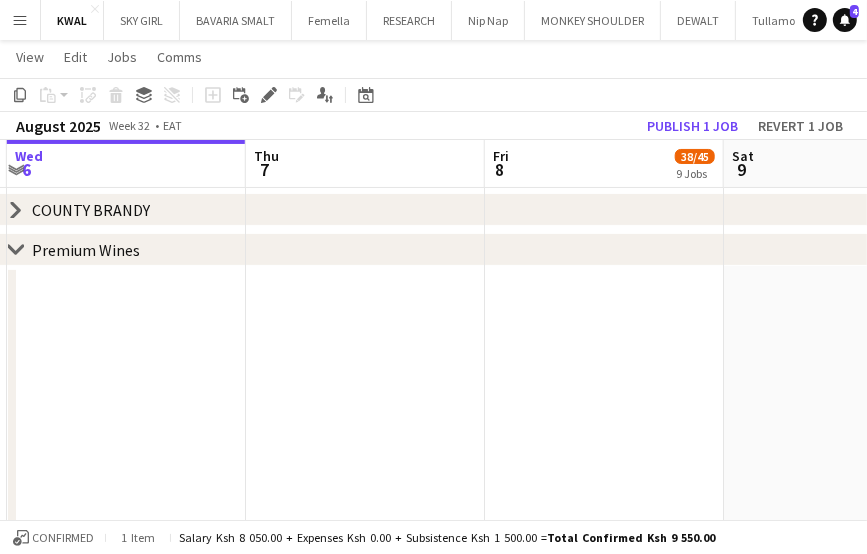 scroll, scrollTop: 0, scrollLeft: 789, axis: horizontal 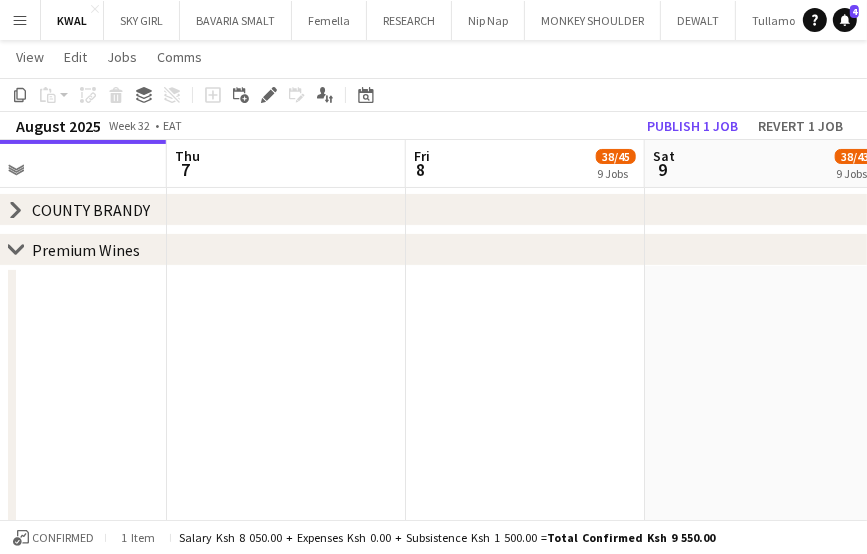 drag, startPoint x: 557, startPoint y: 363, endPoint x: 389, endPoint y: 371, distance: 168.19037 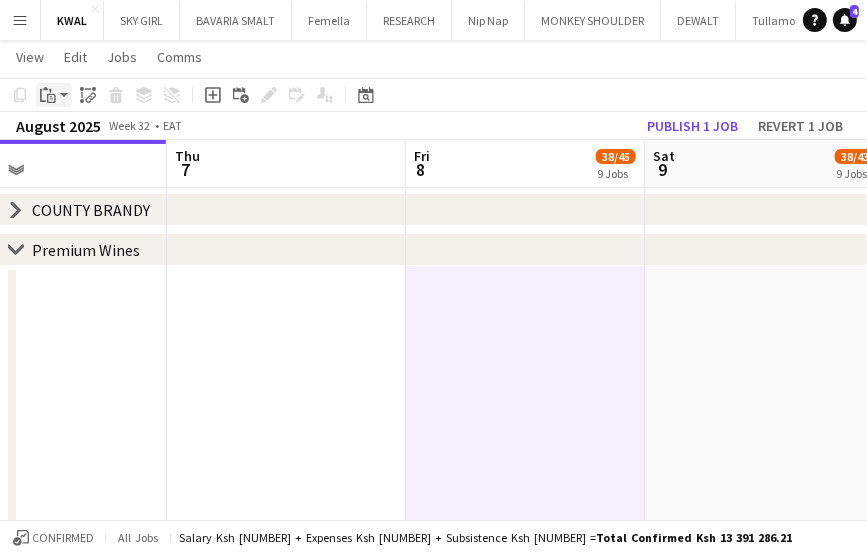 click on "Paste" at bounding box center [54, 95] 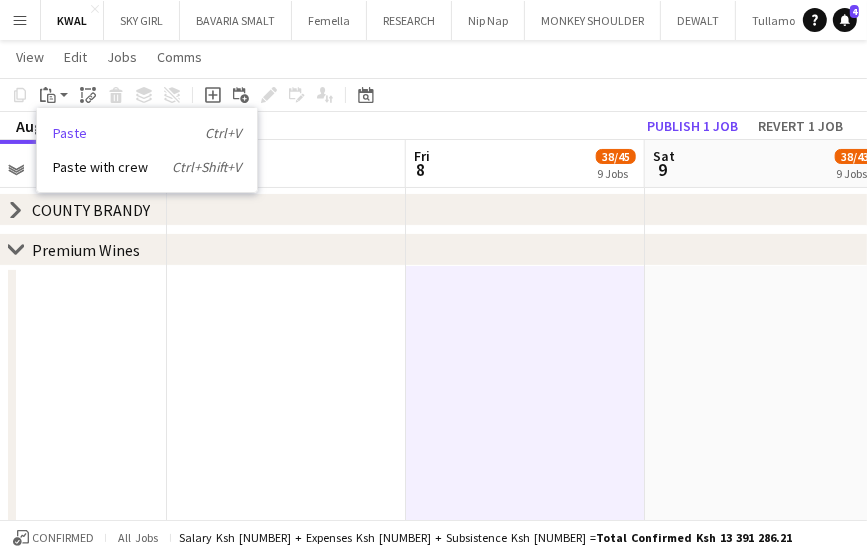 click on "Paste   Ctrl+V" at bounding box center [147, 133] 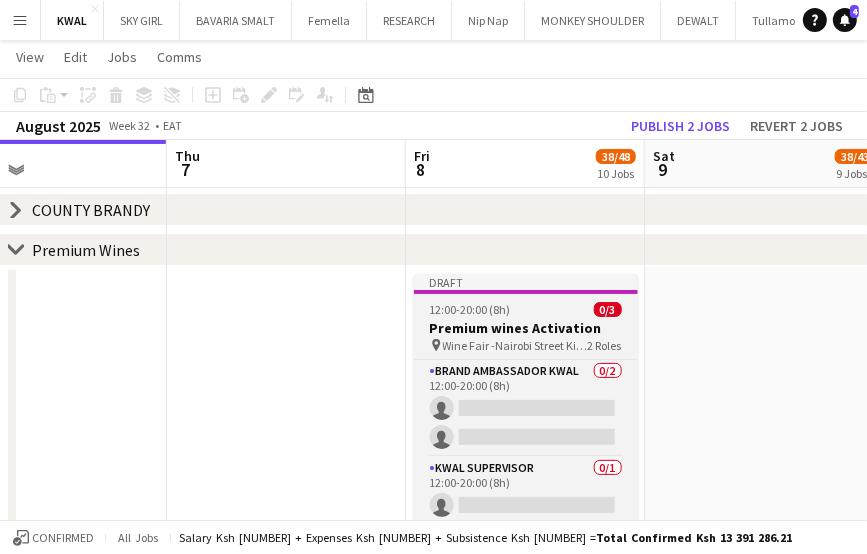 click on "Wine  Fair -Nairobi Street Kitchen" at bounding box center [515, 345] 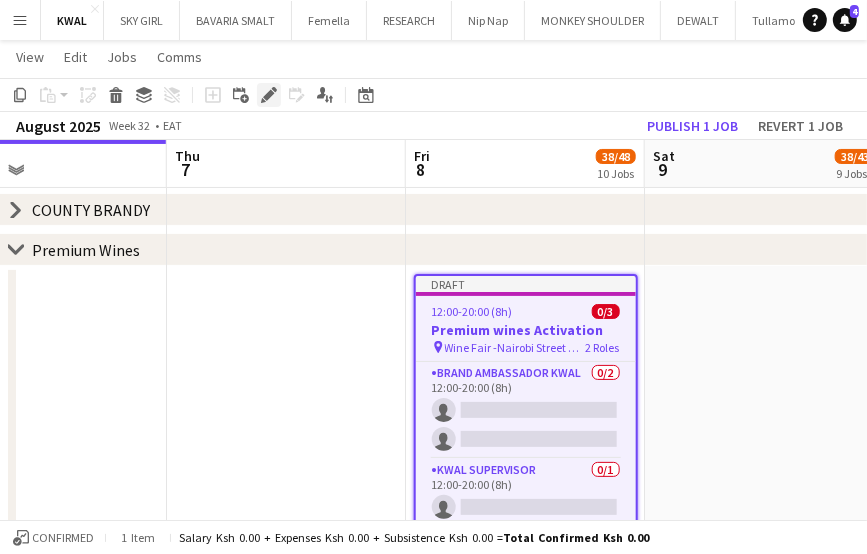 click on "Edit" 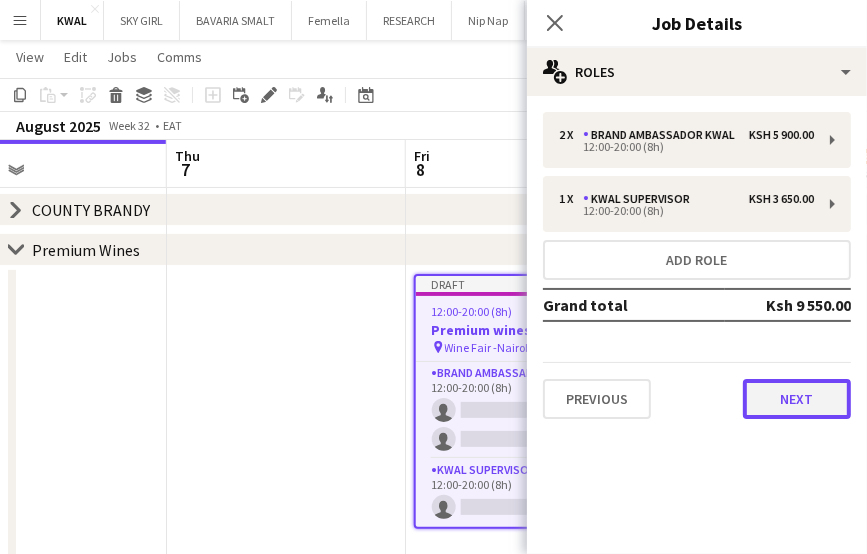 click on "Next" at bounding box center (797, 399) 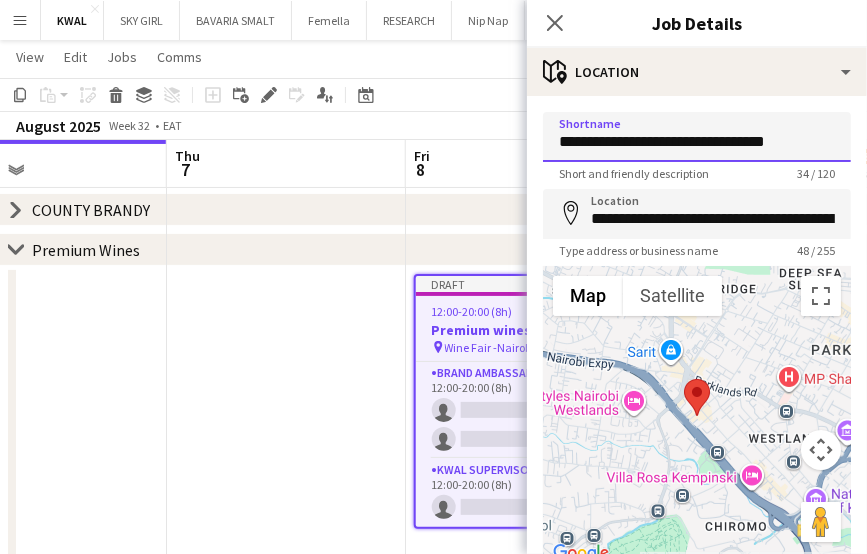 drag, startPoint x: 792, startPoint y: 149, endPoint x: 508, endPoint y: 181, distance: 285.79712 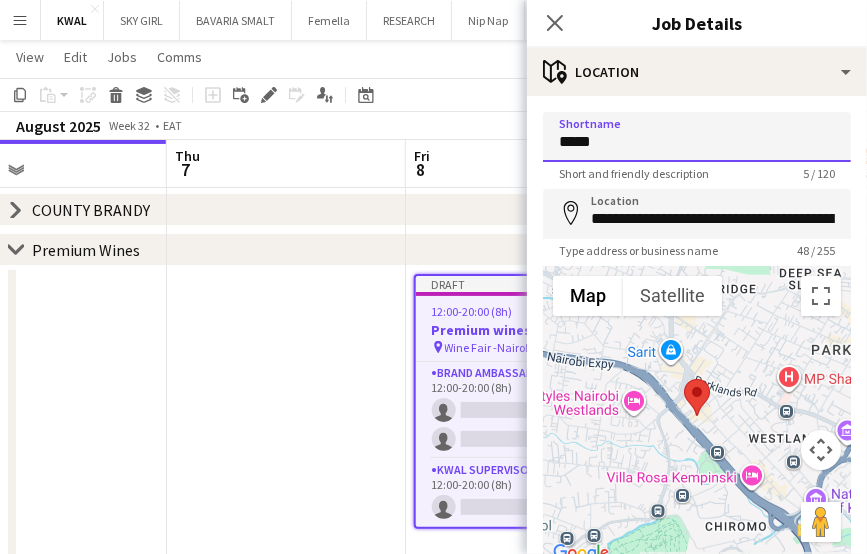 drag, startPoint x: 604, startPoint y: 139, endPoint x: 535, endPoint y: 136, distance: 69.065186 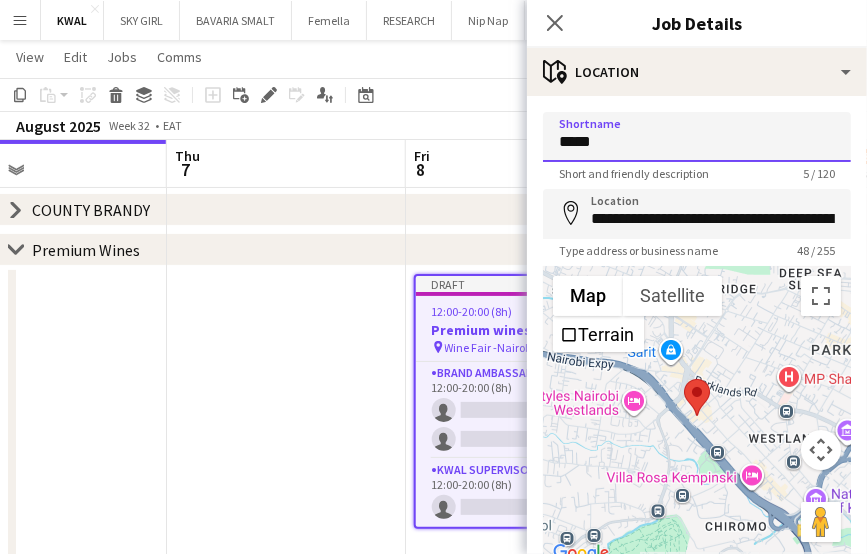 type on "*****" 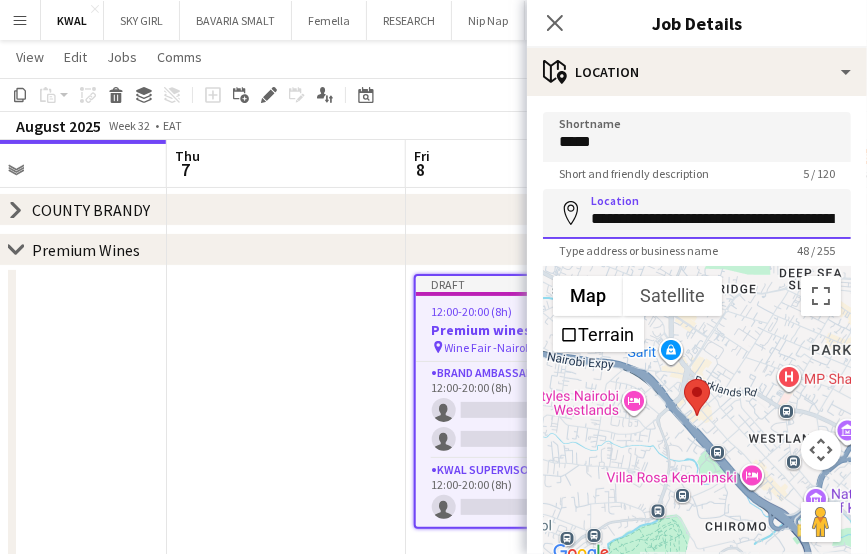scroll, scrollTop: 0, scrollLeft: 95, axis: horizontal 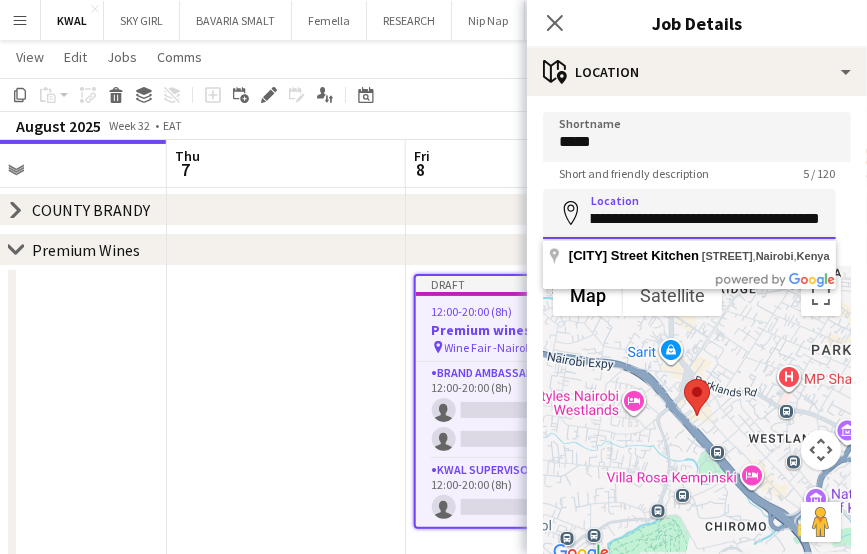 drag, startPoint x: 588, startPoint y: 218, endPoint x: 1063, endPoint y: 213, distance: 475.0263 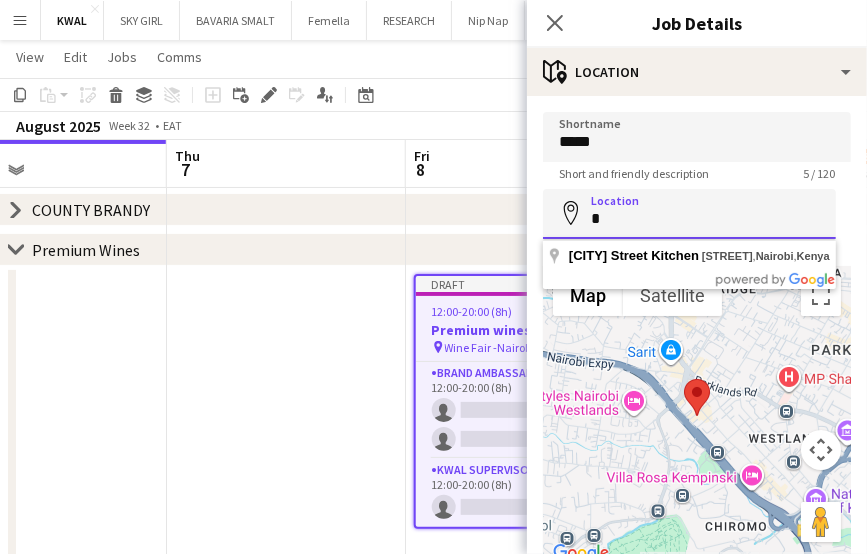 scroll, scrollTop: 0, scrollLeft: 0, axis: both 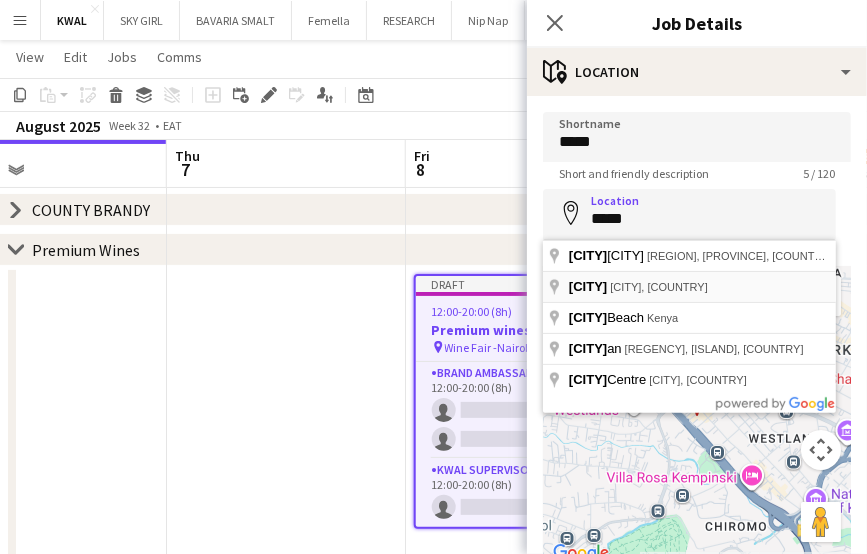 type on "**********" 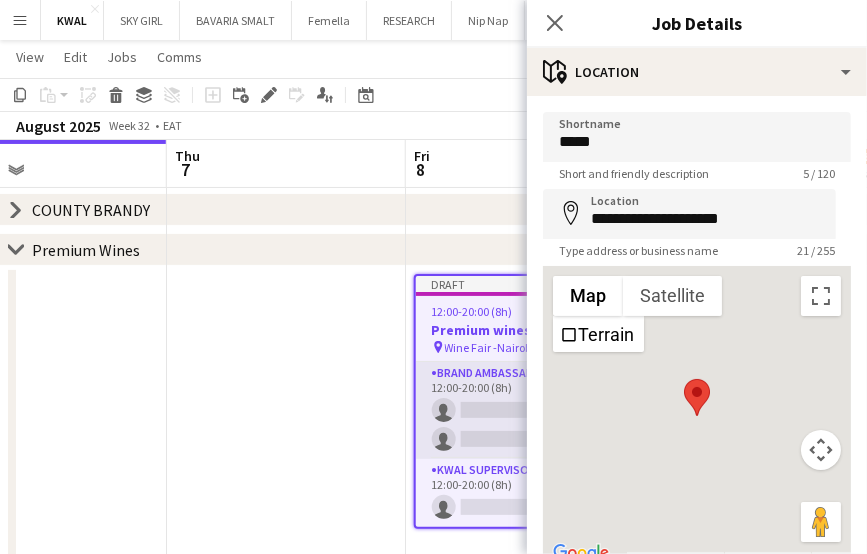 drag, startPoint x: 282, startPoint y: 386, endPoint x: 492, endPoint y: 397, distance: 210.2879 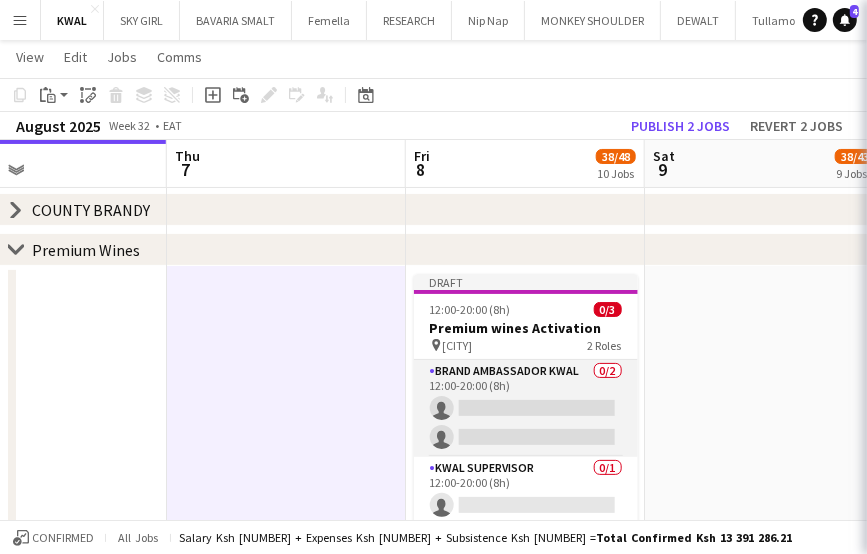 scroll, scrollTop: 0, scrollLeft: 788, axis: horizontal 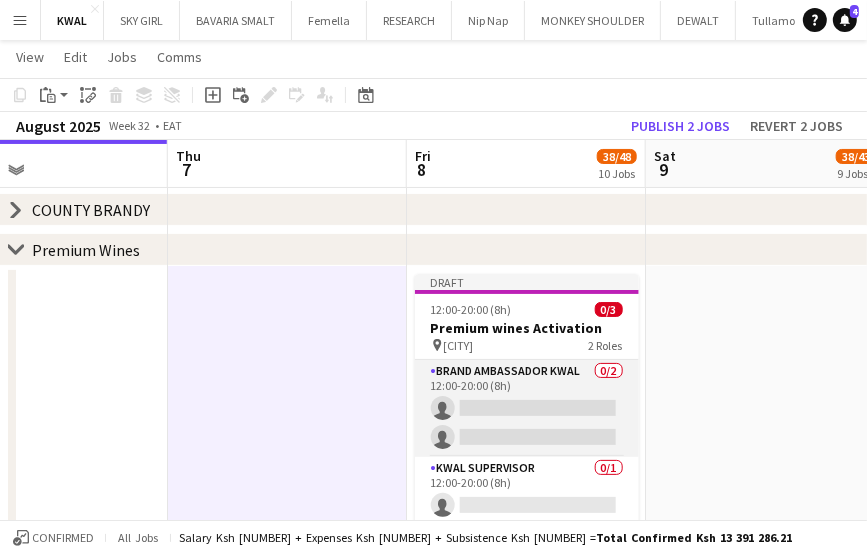 click on "Brand Ambassador kwal [NUMBER]/[NUMBER] [NUMBER]:[NUMBER]-[NUMBER]:[NUMBER] ([NUMBER]h)
single-neutral-actions
single-neutral-actions" at bounding box center [527, 408] 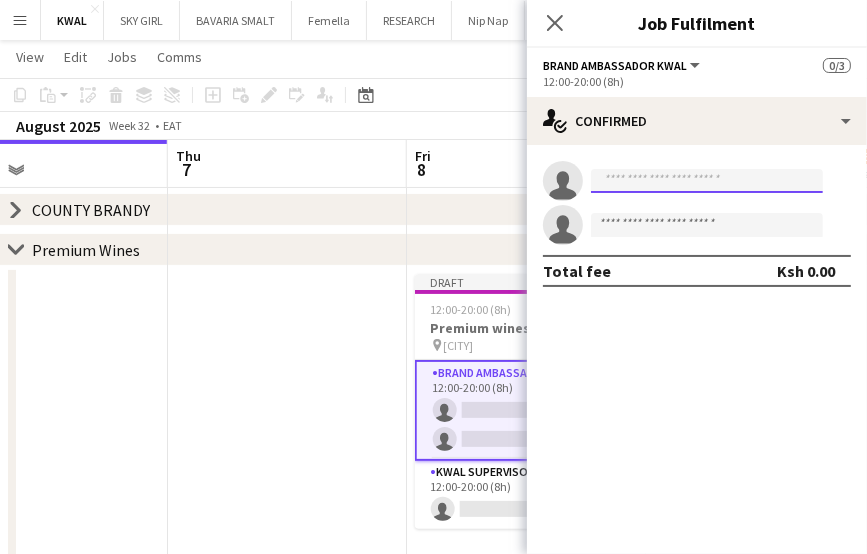 click at bounding box center (707, 181) 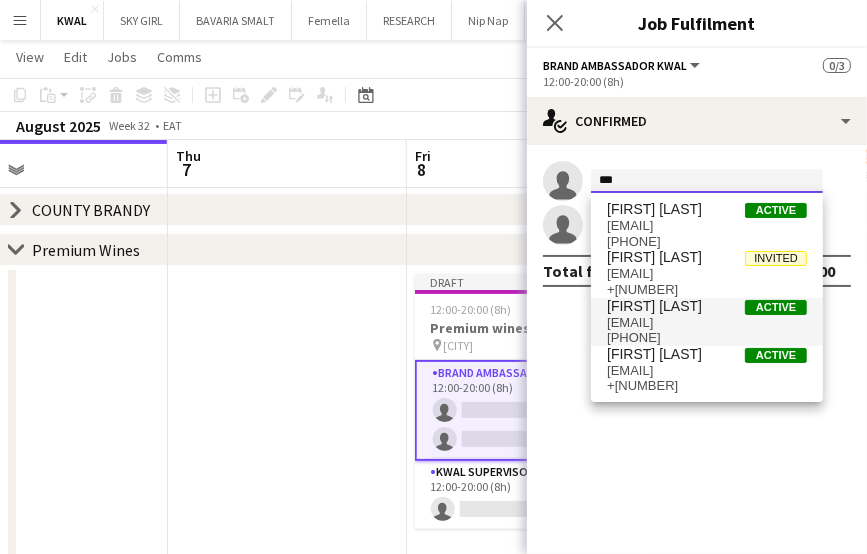 type on "***" 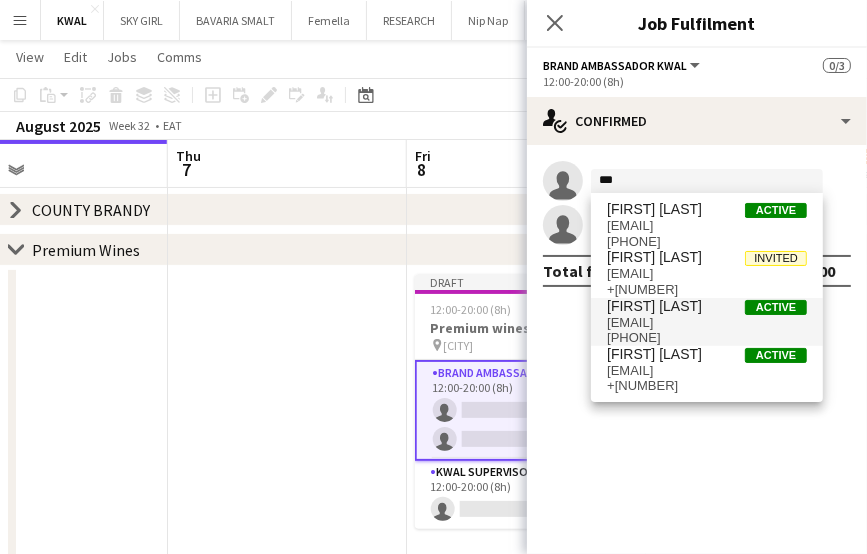 click on "[EMAIL]" at bounding box center (707, 323) 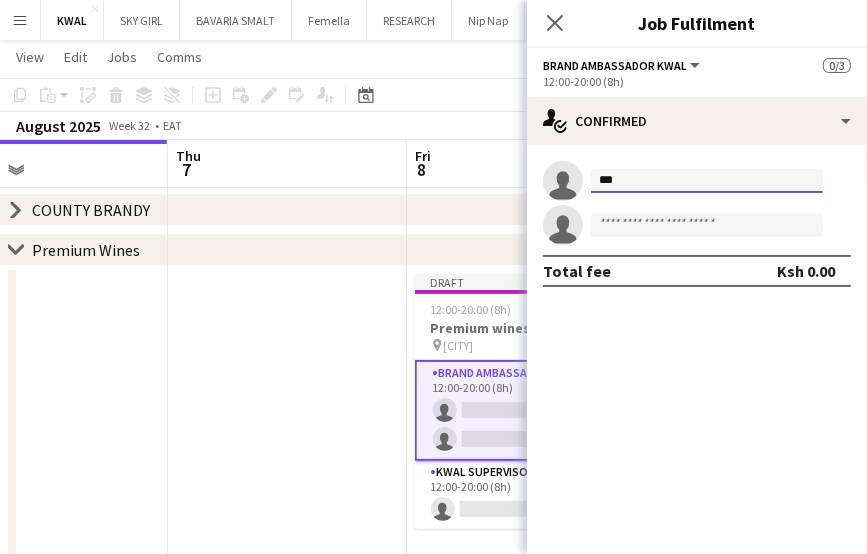 type 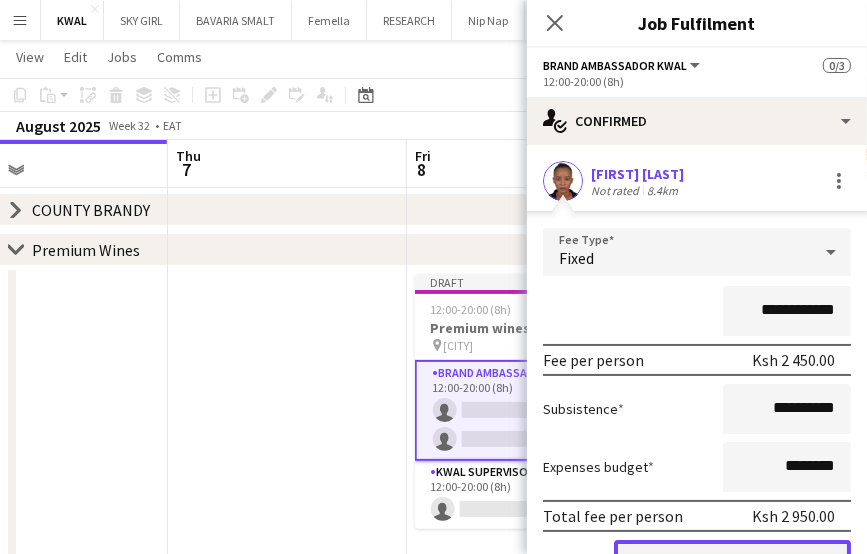 click on "Confirm" at bounding box center [732, 560] 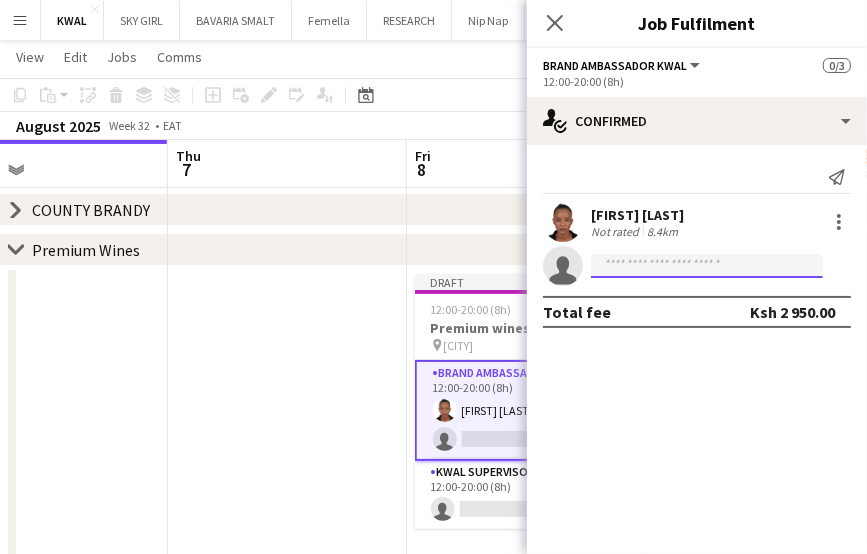 click 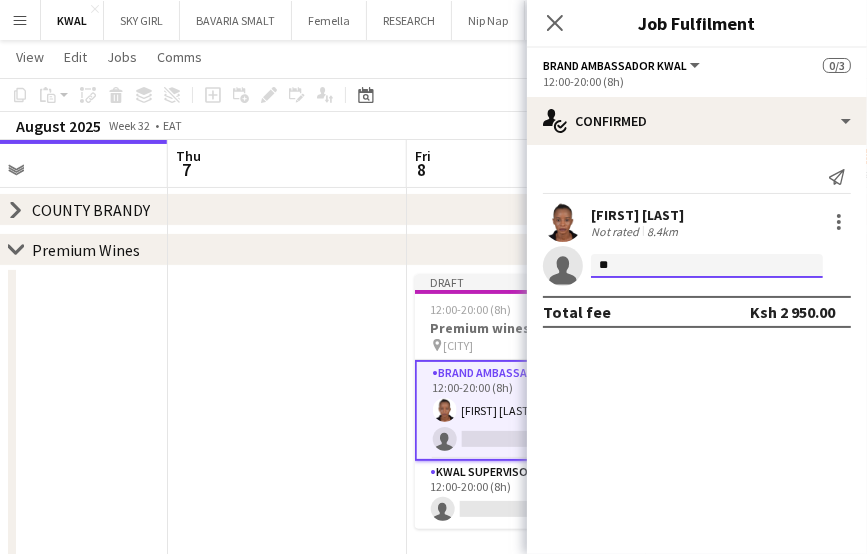 type on "*" 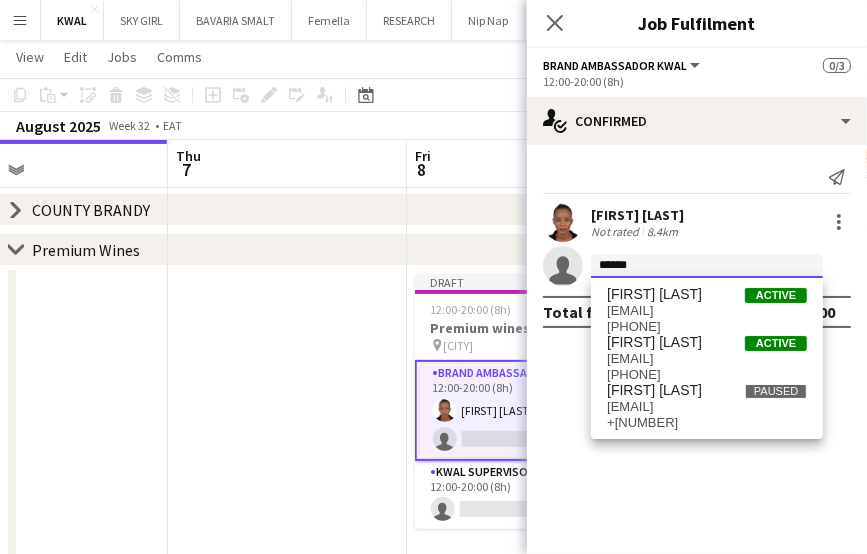 type on "******" 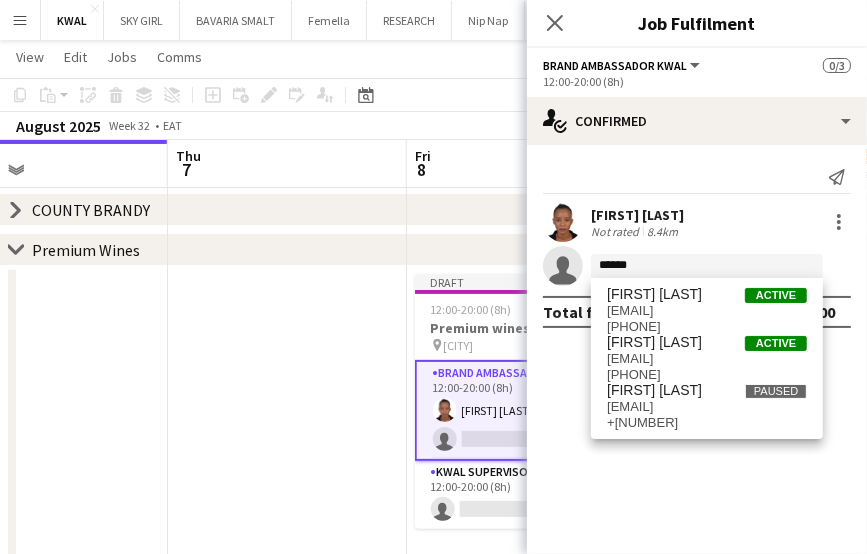 click on "check
Confirmed
Send notification
[FIRST] [LAST]   Not rated   8.4km
single-neutral-actions
******  Total fee   Ksh 2 950.00" 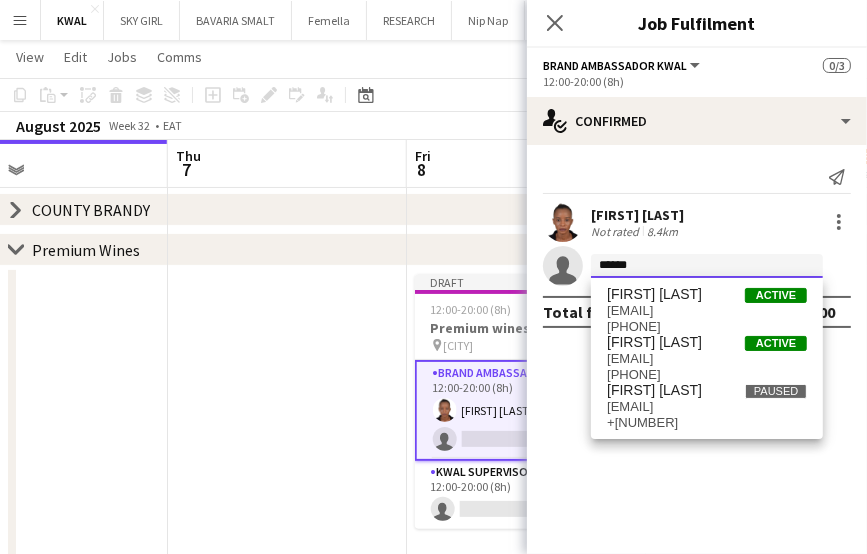 drag, startPoint x: 653, startPoint y: 259, endPoint x: 598, endPoint y: 257, distance: 55.03635 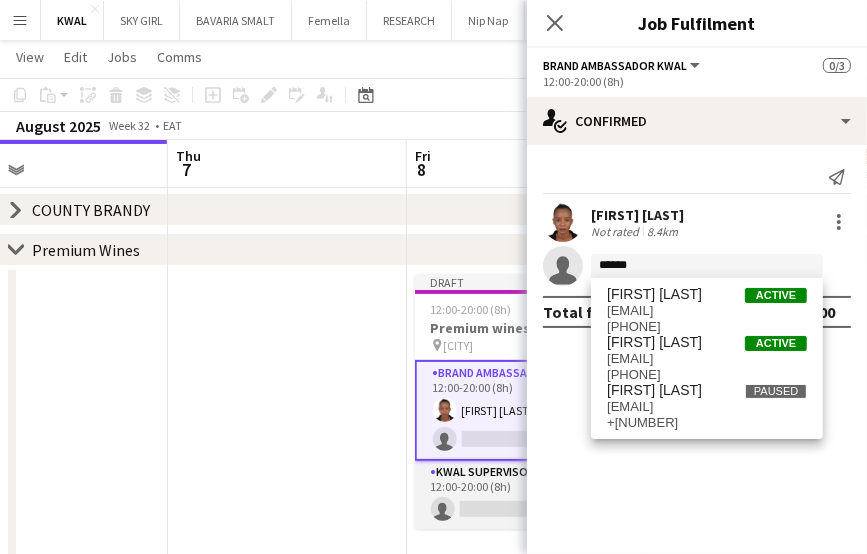 click on "KWAL SUPERVISOR   0/1   12:00-20:00 (8h)
single-neutral-actions" at bounding box center [527, 495] 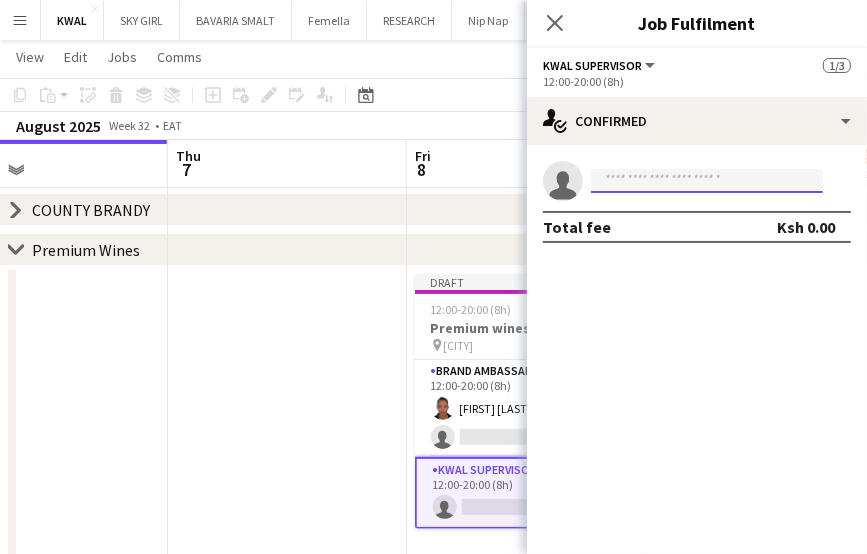 click at bounding box center (707, 181) 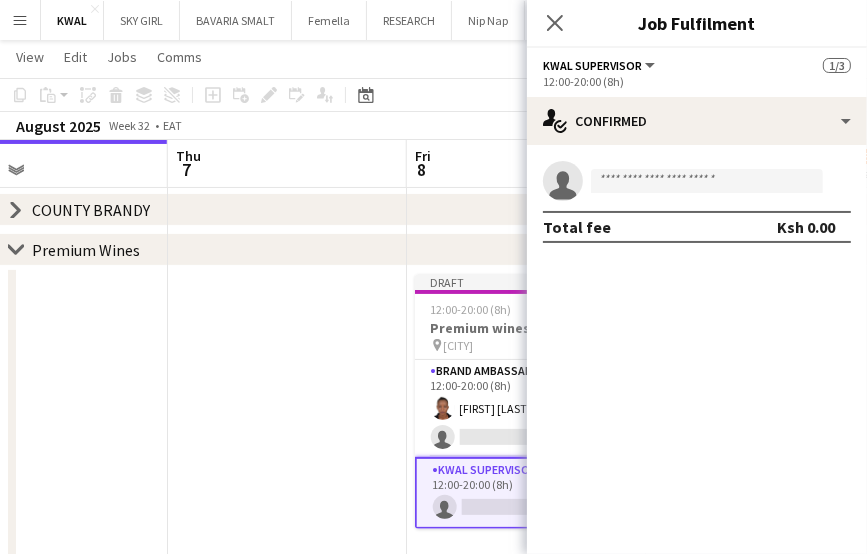 click on "KWAL SUPERVISOR   0/1   12:00-20:00 (8h)
single-neutral-actions" at bounding box center [527, 493] 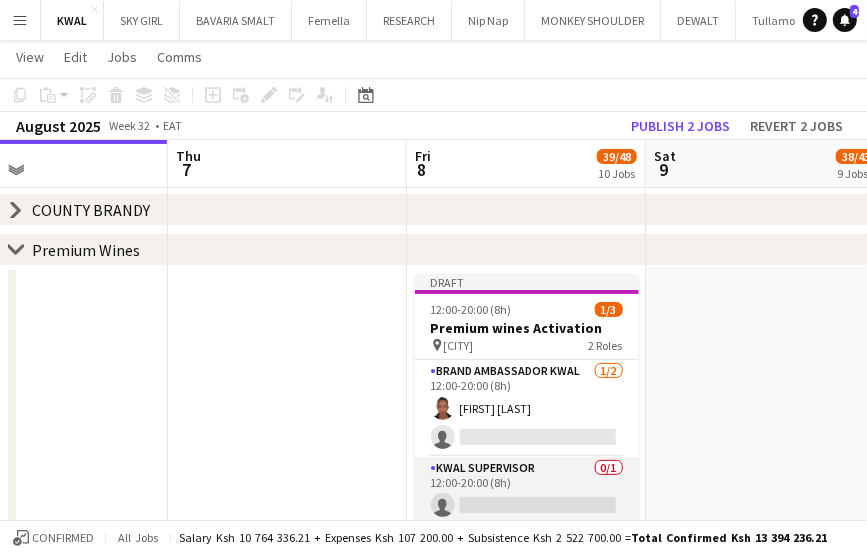 click on "KWAL SUPERVISOR   0/1   12:00-20:00 (8h)
single-neutral-actions" at bounding box center (527, 491) 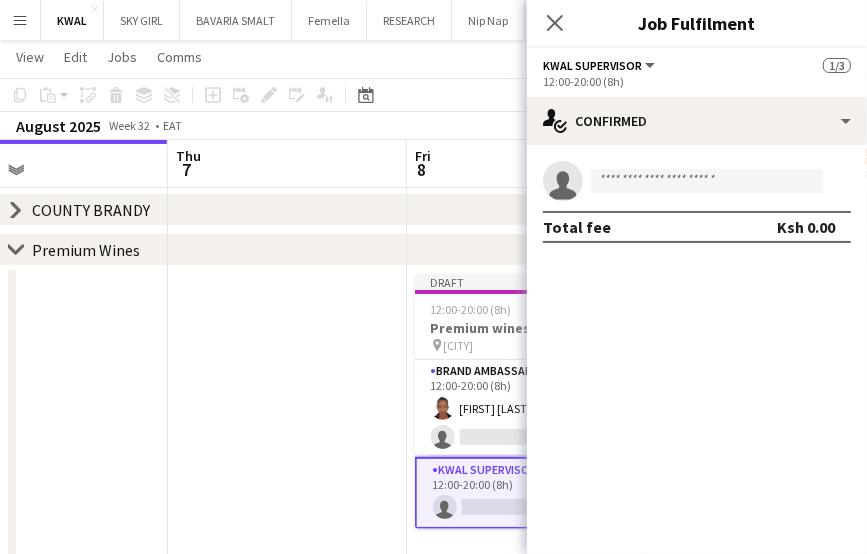 click on "single-neutral-actions" at bounding box center (697, 181) 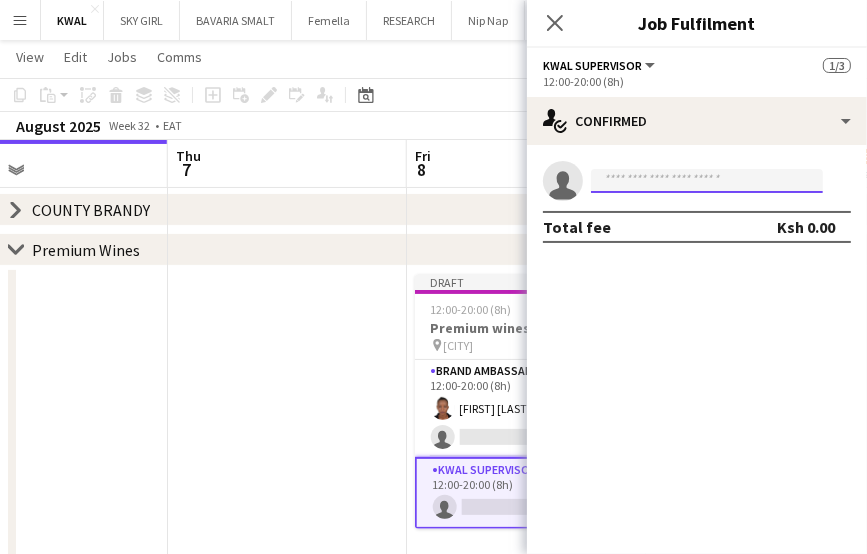 click at bounding box center (707, 181) 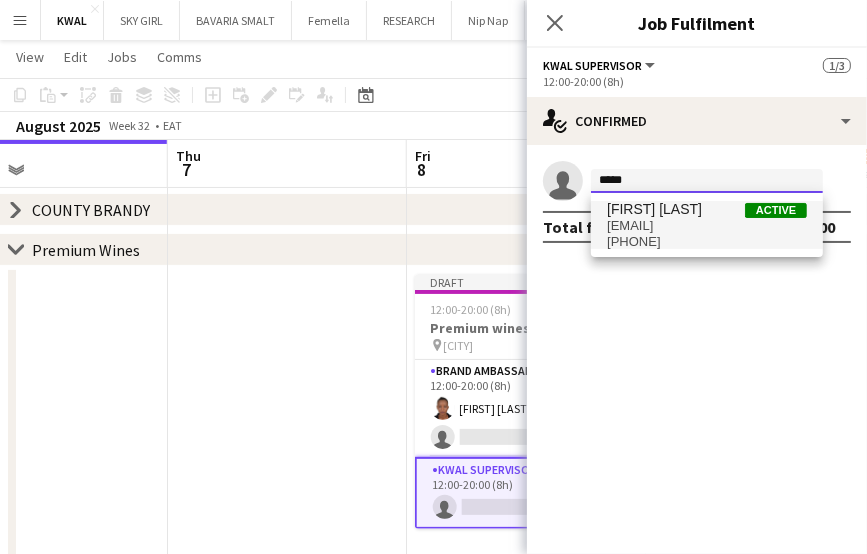 type on "*****" 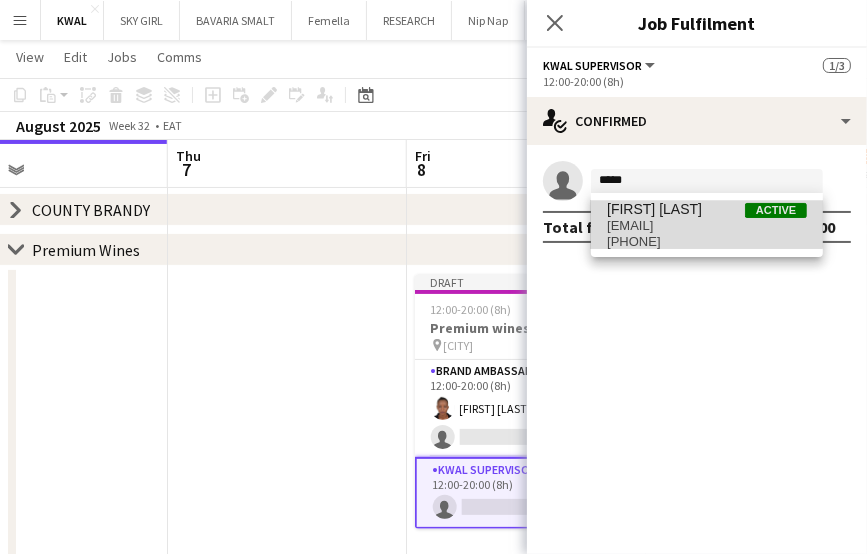 click on "[EMAIL]" at bounding box center [707, 226] 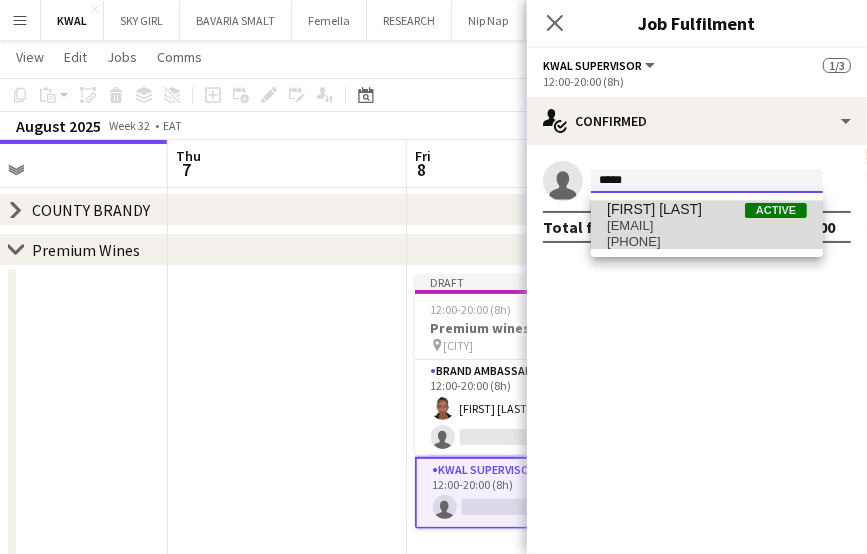 type 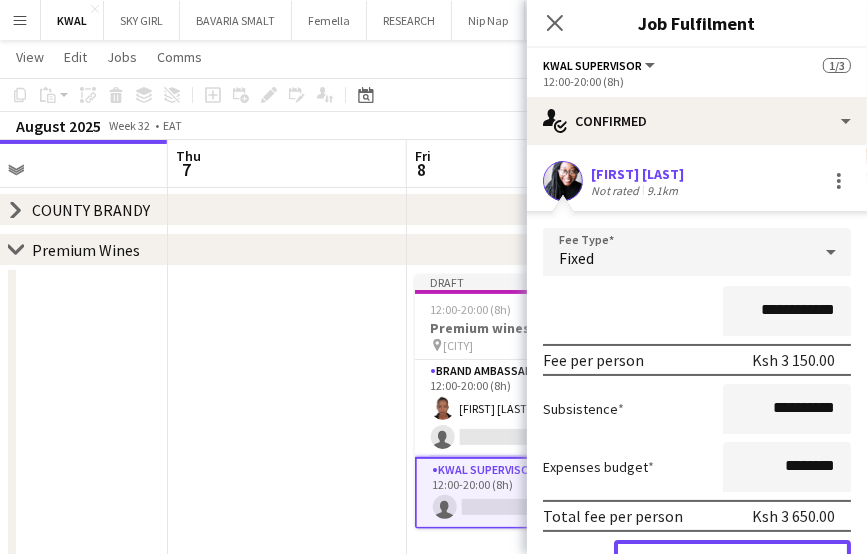 drag, startPoint x: 775, startPoint y: 541, endPoint x: 741, endPoint y: 549, distance: 34.928497 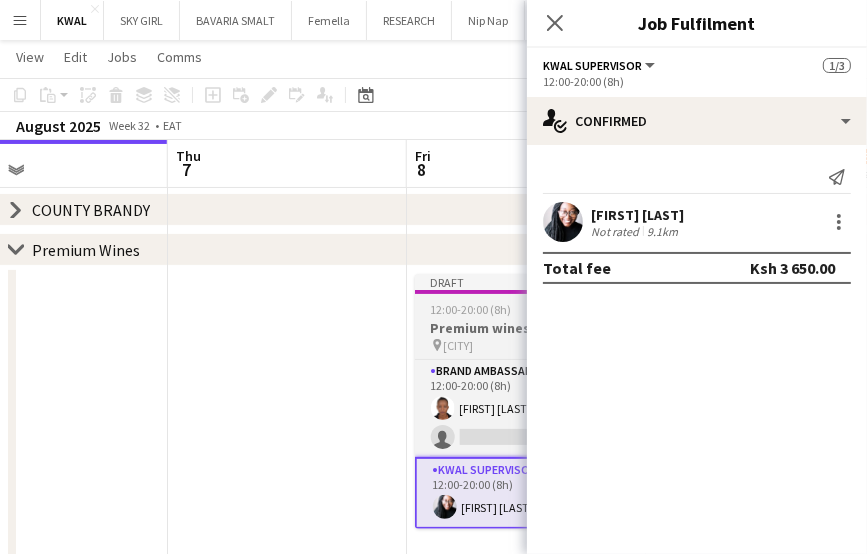 click on "[CITY]" at bounding box center (459, 345) 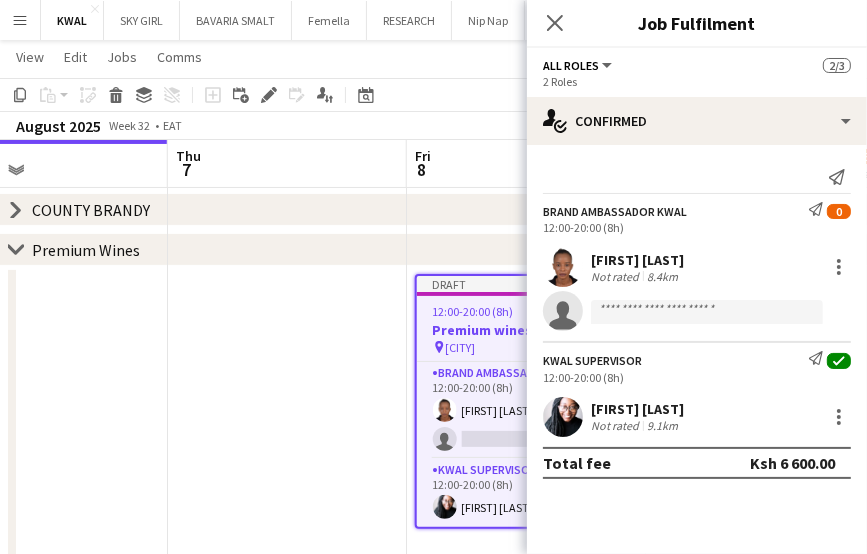 scroll, scrollTop: 0, scrollLeft: 785, axis: horizontal 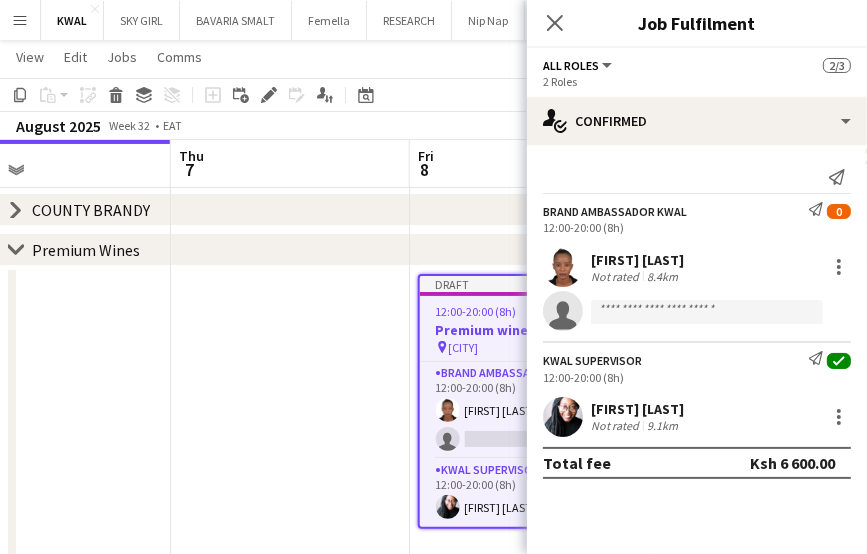 click at bounding box center [290, 425] 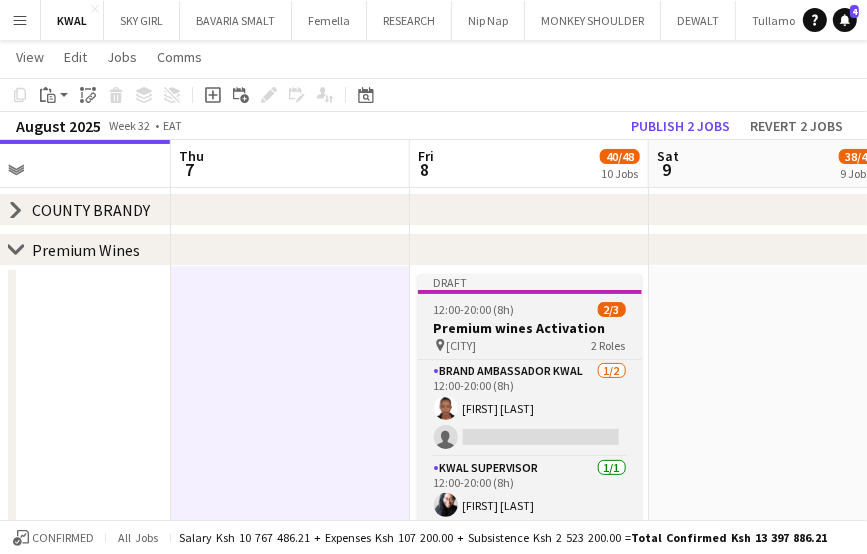 click on "Premium wines Activation" at bounding box center (530, 328) 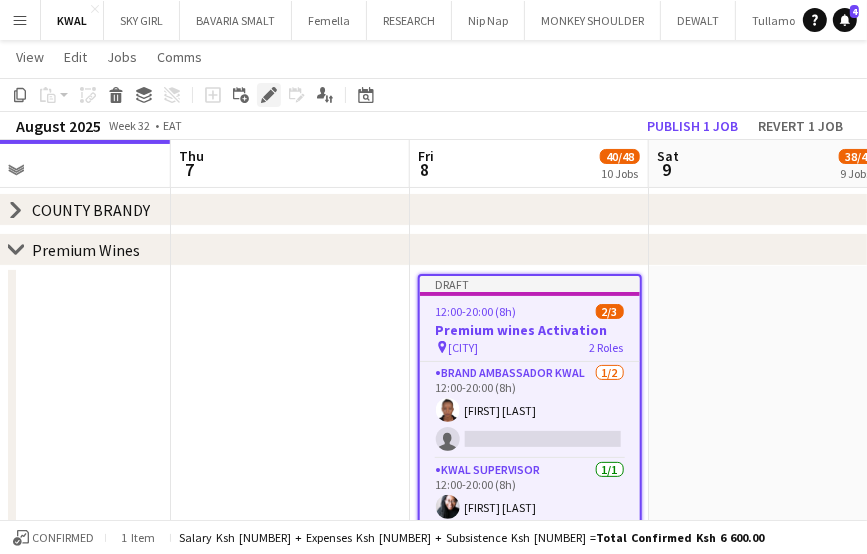 click 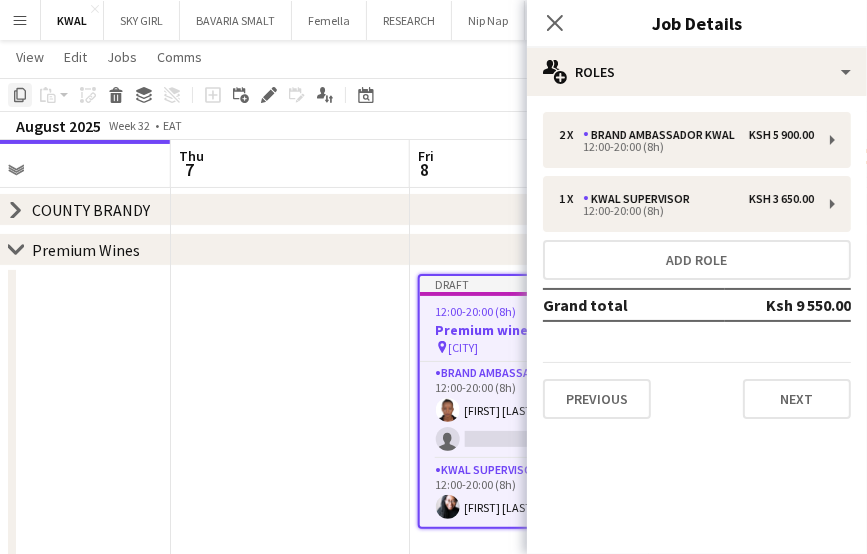 click on "Copy" 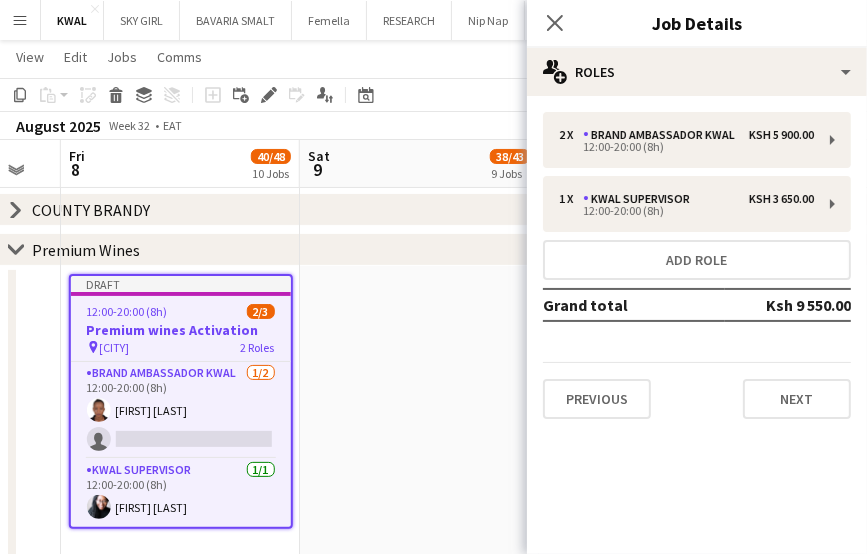 scroll, scrollTop: 0, scrollLeft: 672, axis: horizontal 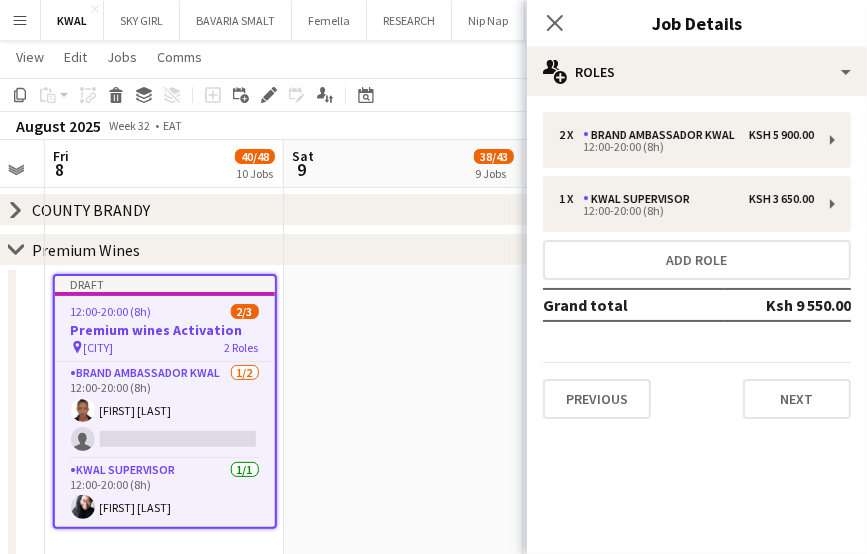 drag, startPoint x: 232, startPoint y: 453, endPoint x: 23, endPoint y: 437, distance: 209.61154 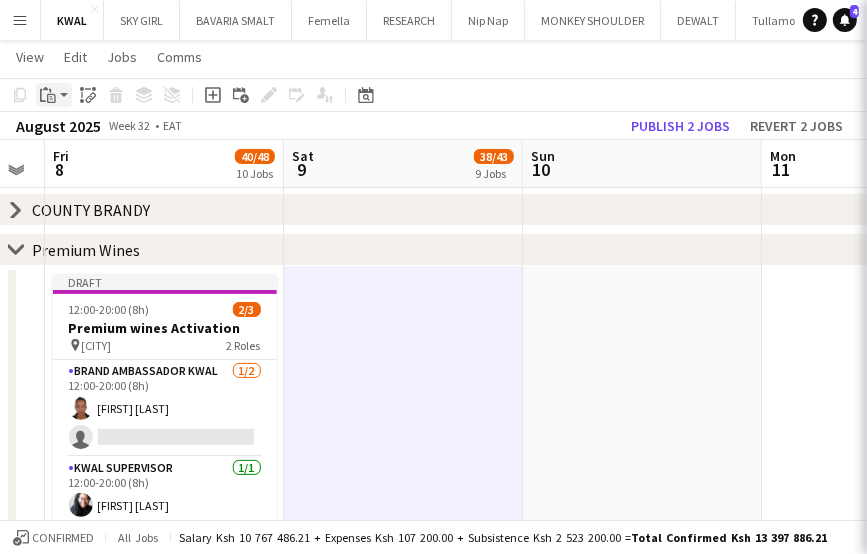 scroll, scrollTop: 0, scrollLeft: 672, axis: horizontal 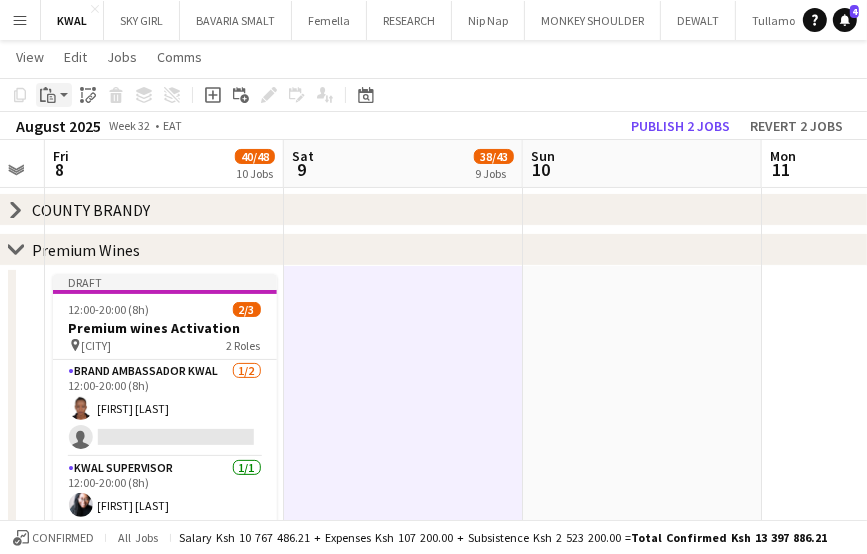 click on "Paste" at bounding box center (54, 95) 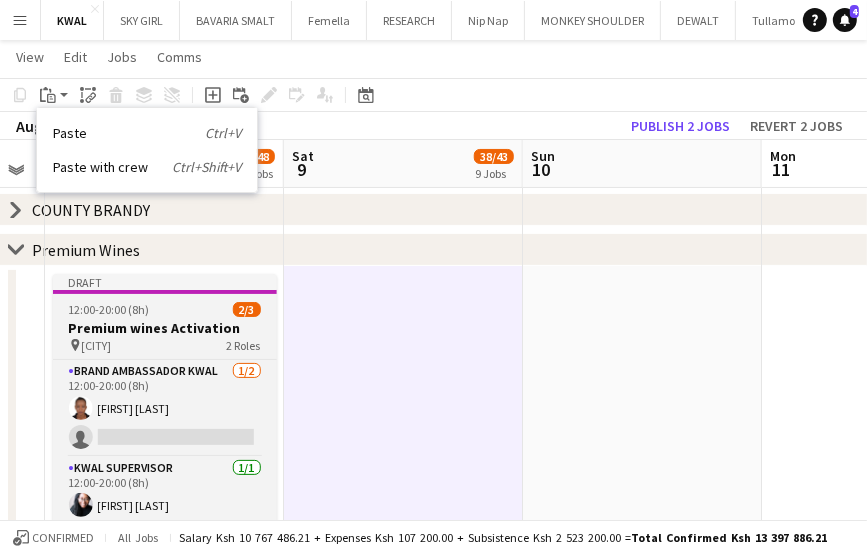 drag, startPoint x: 82, startPoint y: 161, endPoint x: 174, endPoint y: 297, distance: 164.195 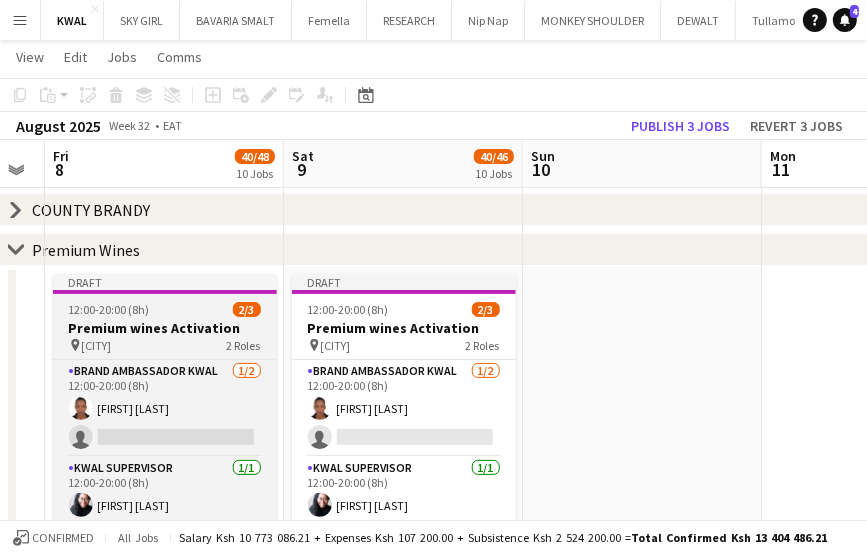 click on "Premium wines Activation" at bounding box center (165, 328) 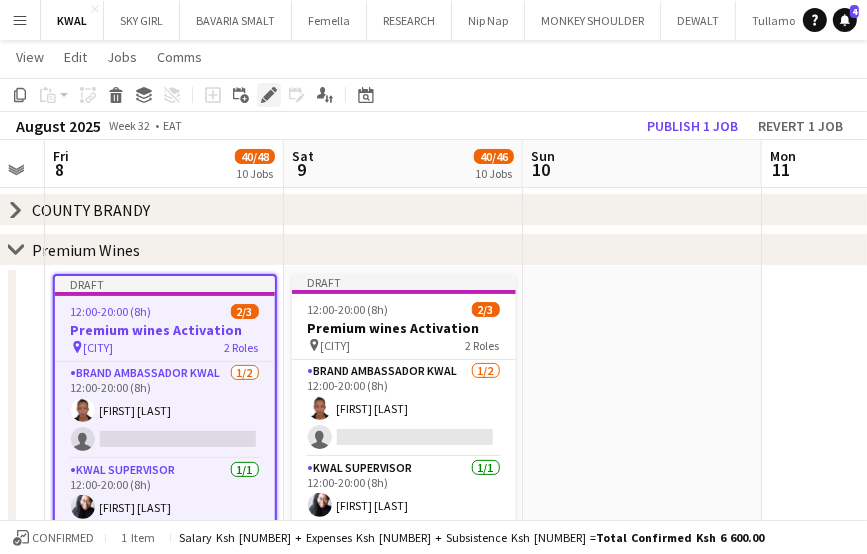 click 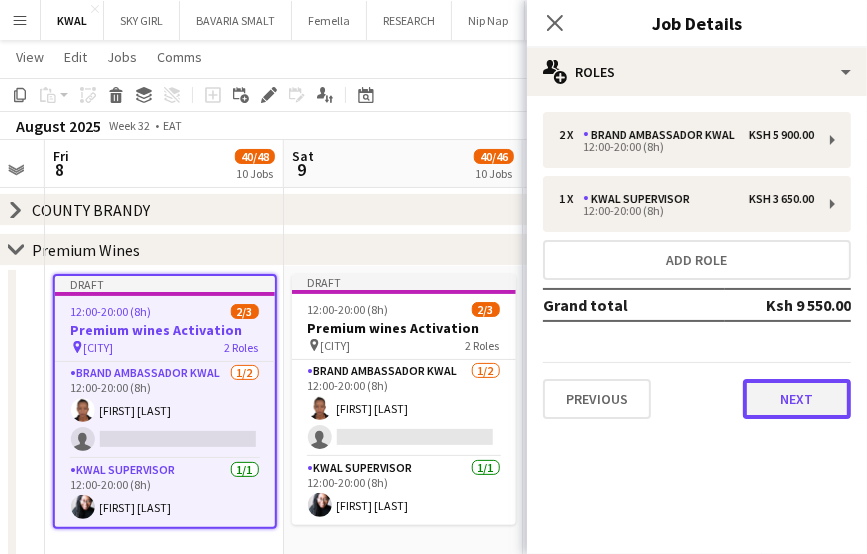 click on "Next" at bounding box center (797, 399) 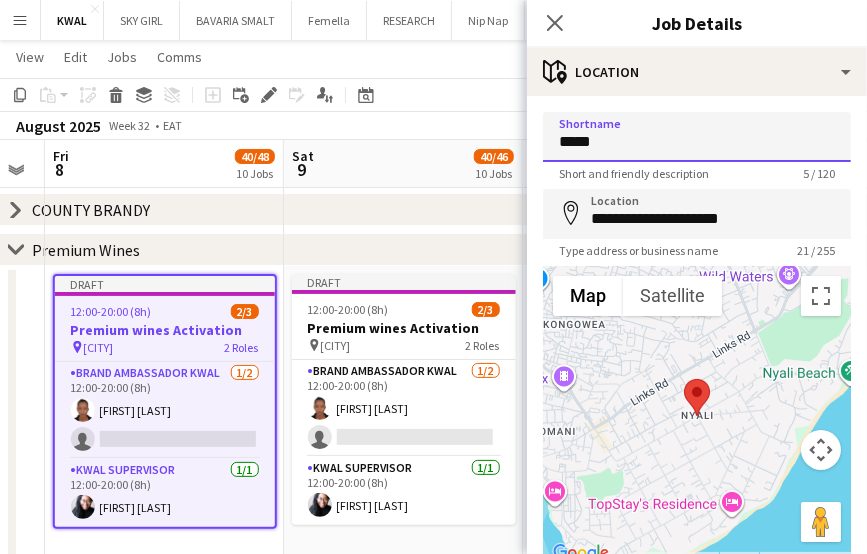 drag, startPoint x: 580, startPoint y: 134, endPoint x: 402, endPoint y: 120, distance: 178.54971 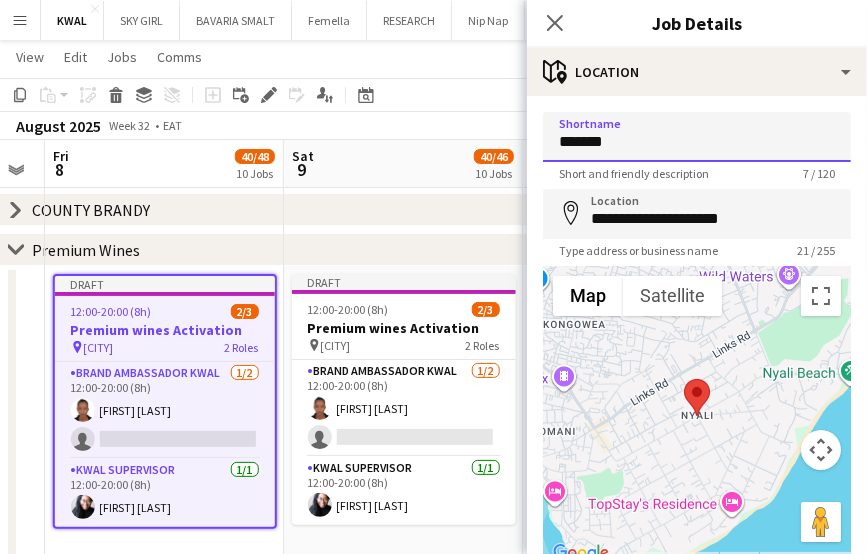 drag, startPoint x: 640, startPoint y: 139, endPoint x: 450, endPoint y: 153, distance: 190.51509 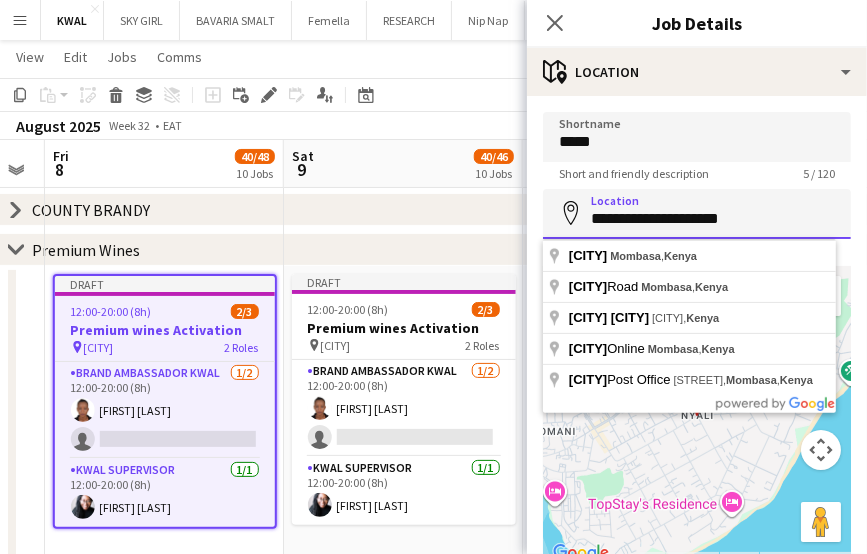 drag, startPoint x: 592, startPoint y: 217, endPoint x: 738, endPoint y: 229, distance: 146.49232 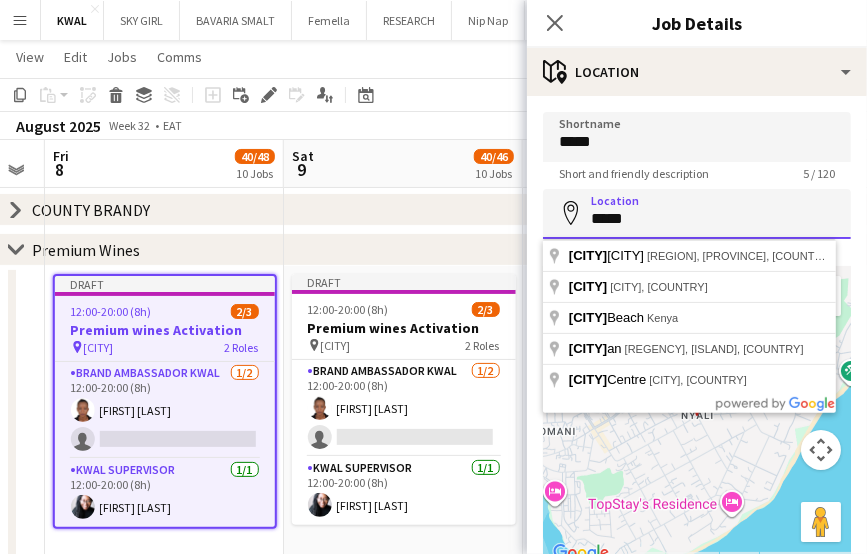 drag, startPoint x: 640, startPoint y: 216, endPoint x: 538, endPoint y: 205, distance: 102.59142 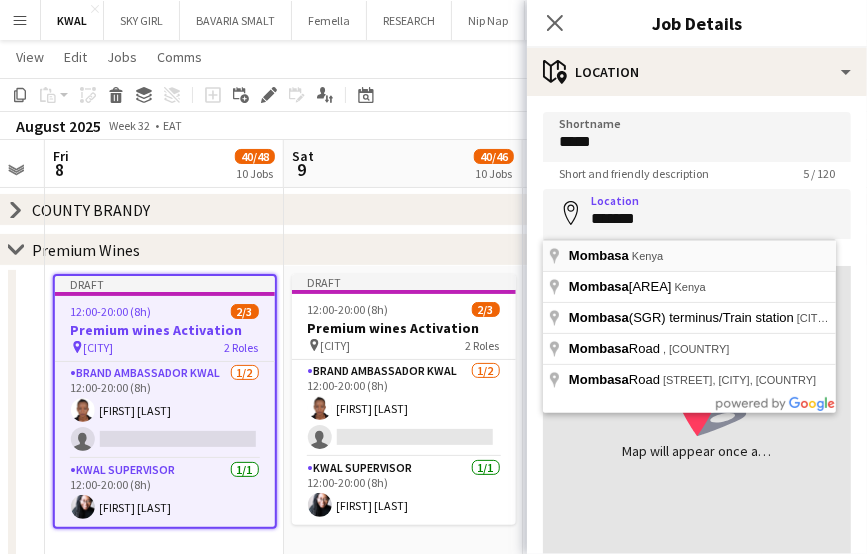 type on "**********" 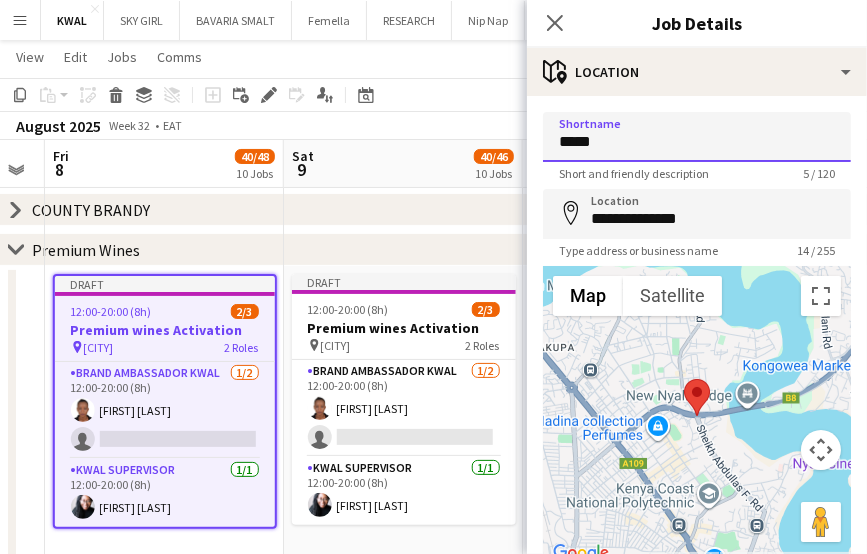 drag, startPoint x: 619, startPoint y: 144, endPoint x: 517, endPoint y: 139, distance: 102.122475 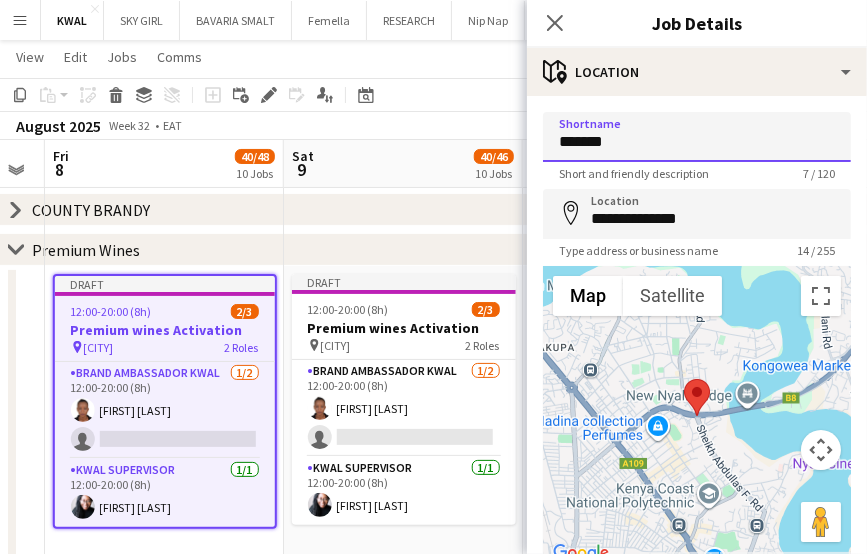 type on "********" 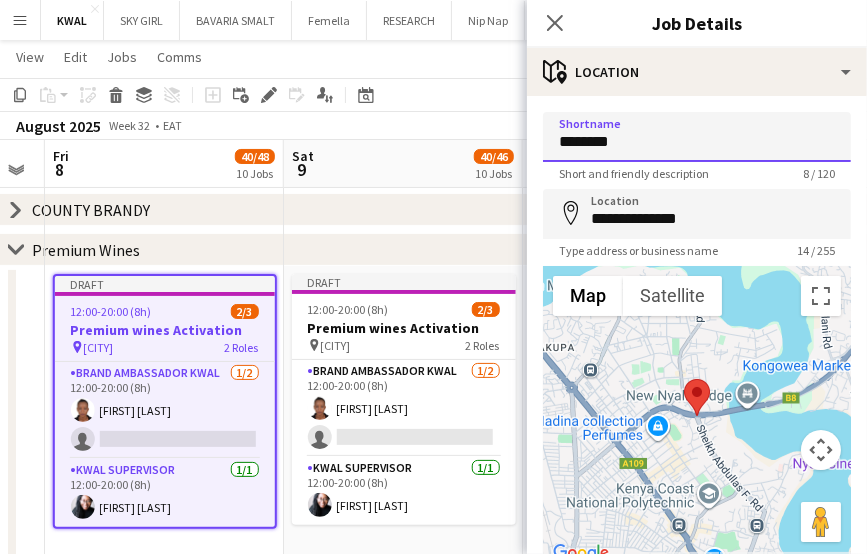 click on "Next" at bounding box center [797, 670] 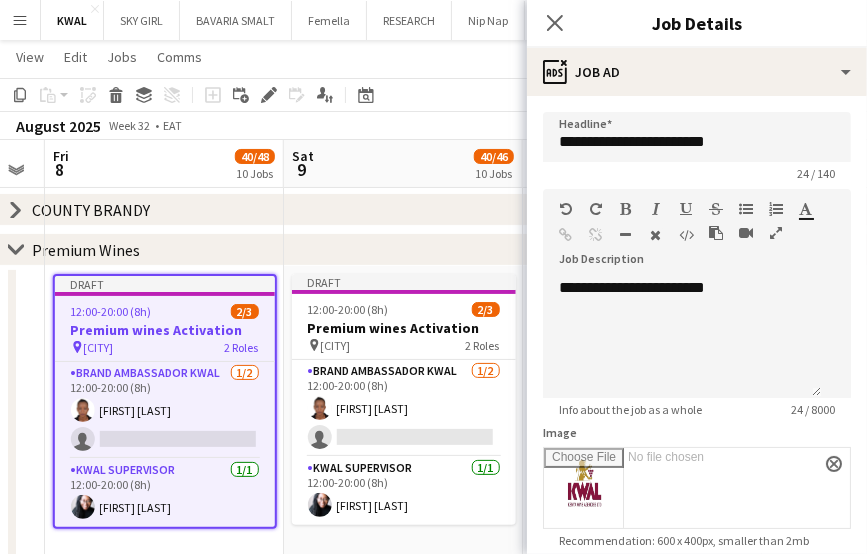 click on "MMombasa" at bounding box center [164, 425] 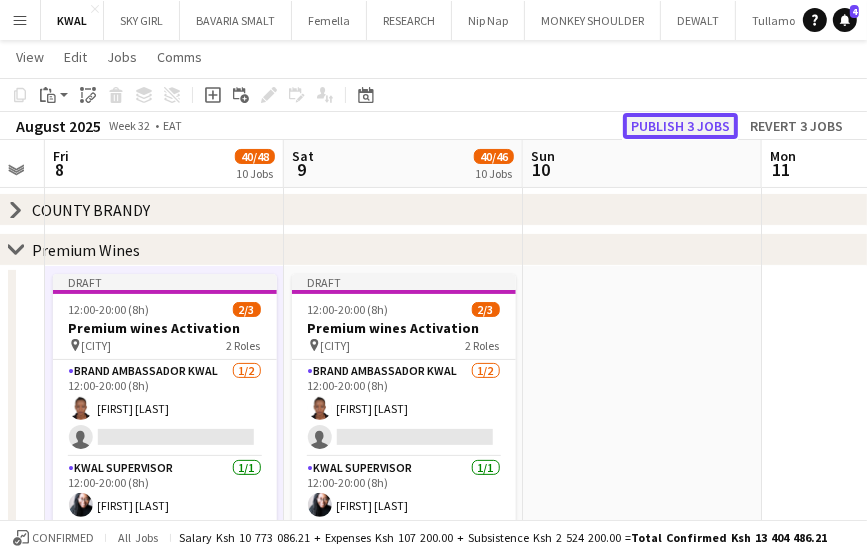 click on "Publish 3 jobs" 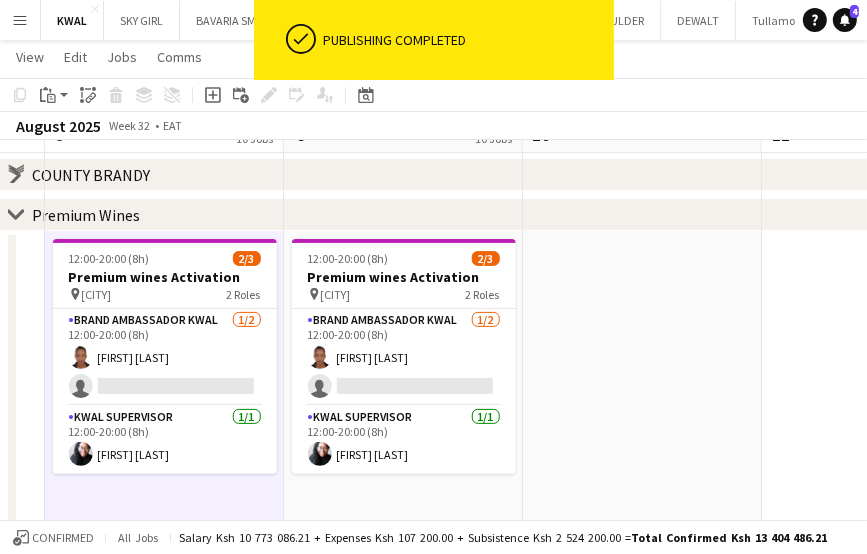 scroll, scrollTop: 170, scrollLeft: 0, axis: vertical 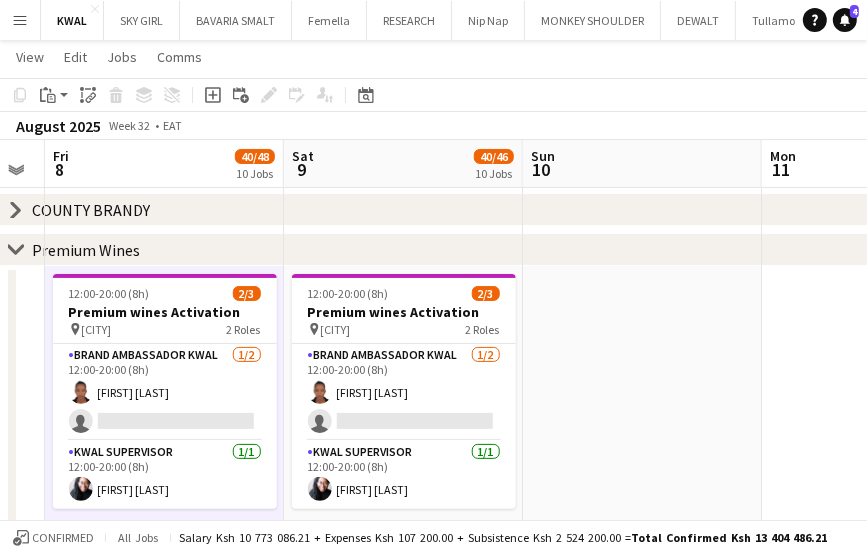click on "chevron-right" 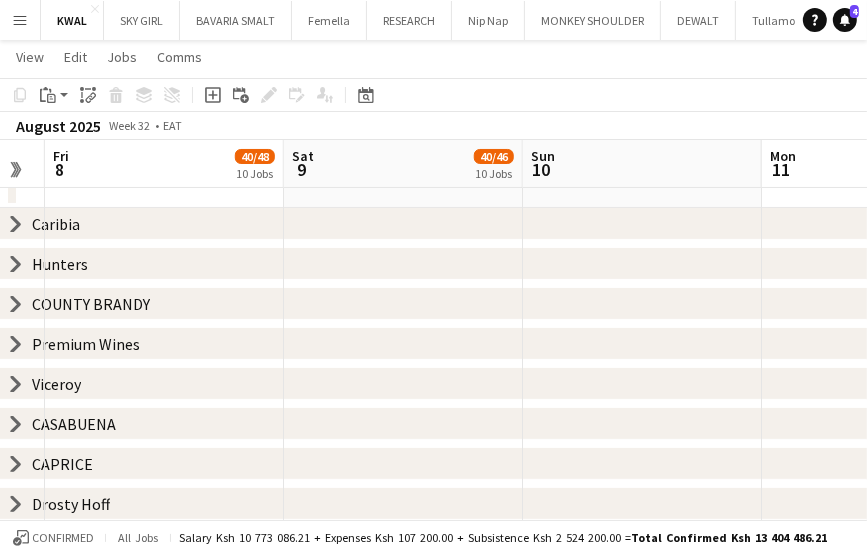click on "chevron-right" 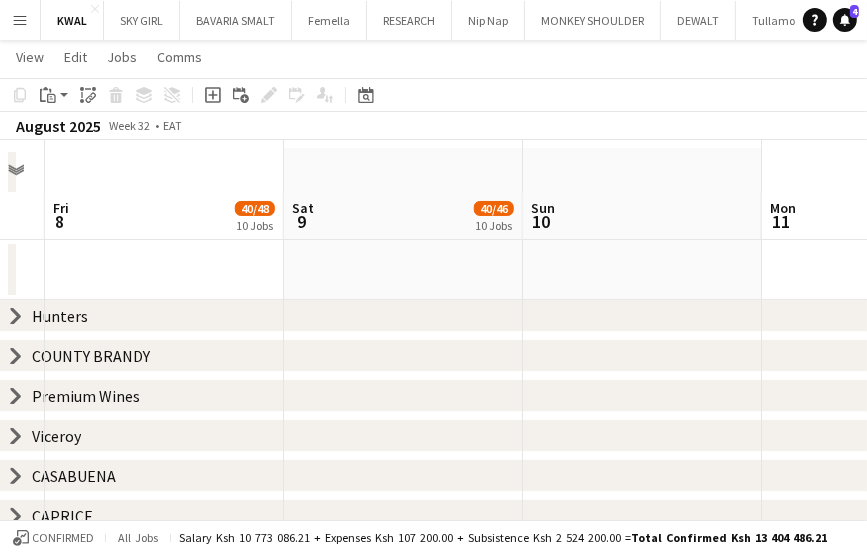 scroll, scrollTop: 128, scrollLeft: 0, axis: vertical 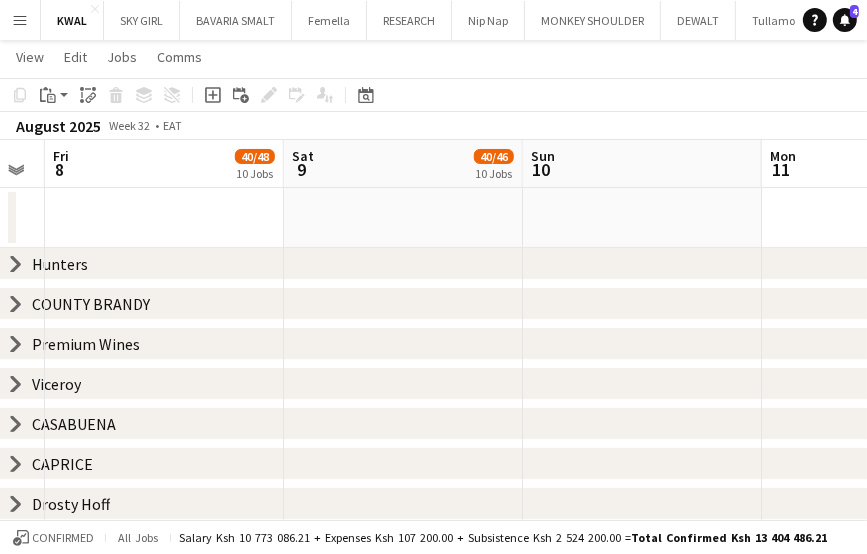 click on "chevron-right" 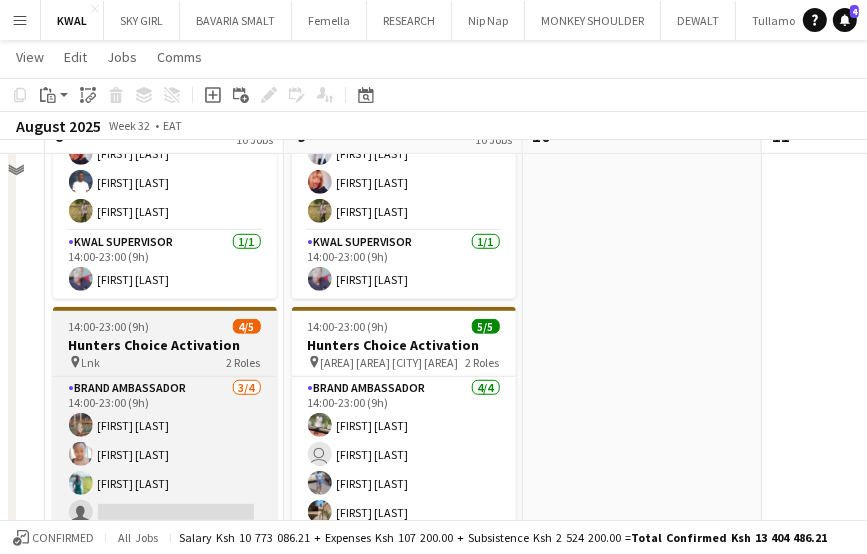 scroll, scrollTop: 770, scrollLeft: 0, axis: vertical 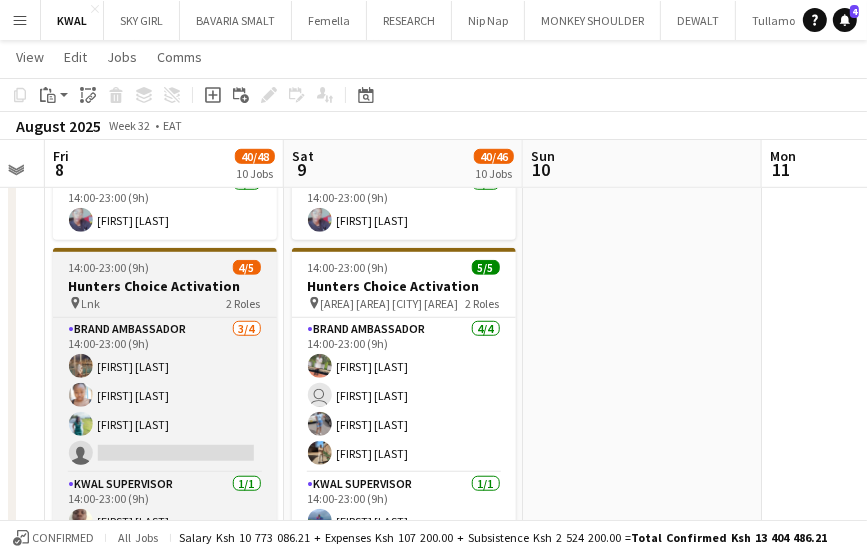 click on "Hunters Choice Activation" at bounding box center [165, 286] 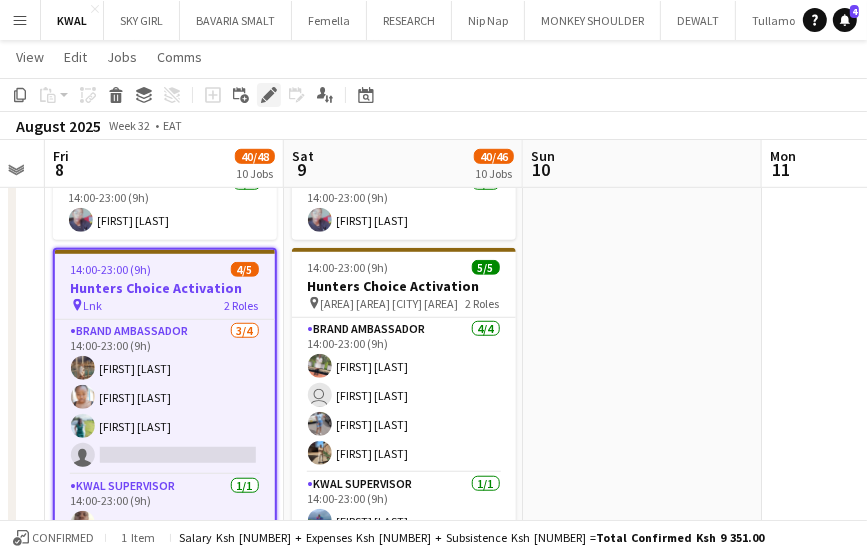 click 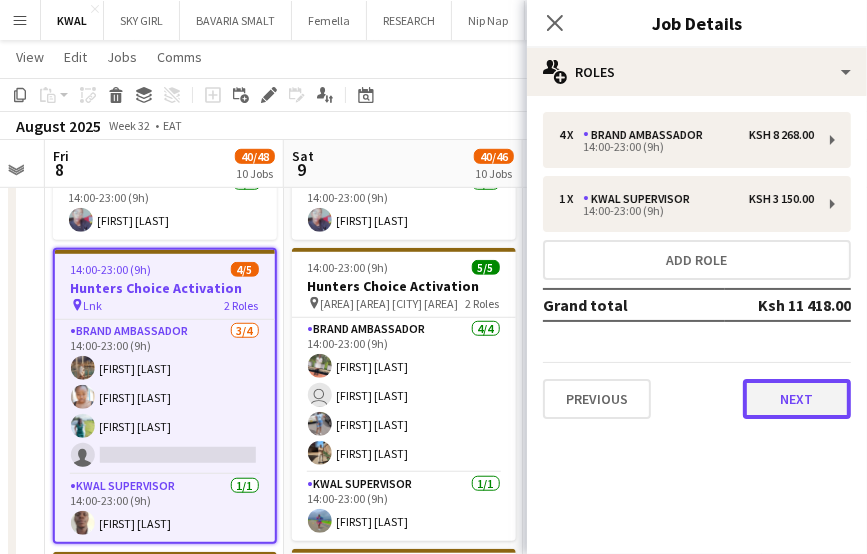 click on "Next" at bounding box center (797, 399) 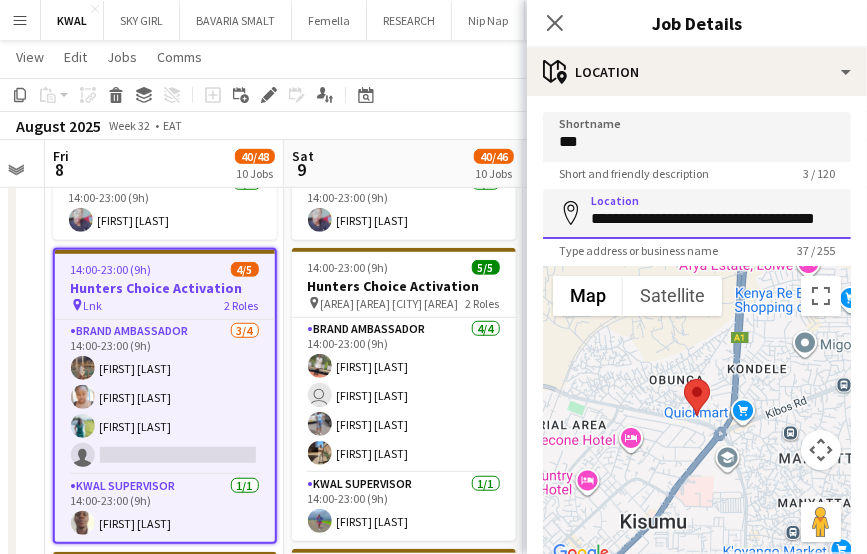 scroll, scrollTop: 0, scrollLeft: 30, axis: horizontal 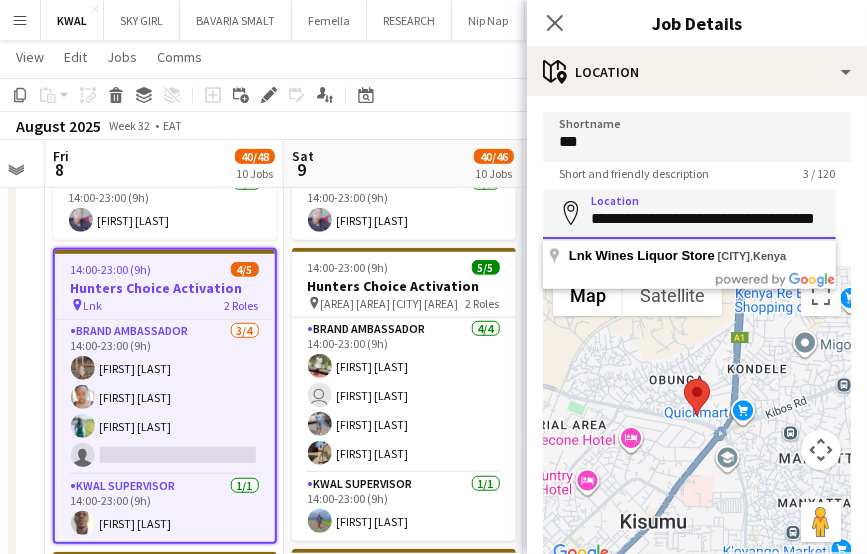 drag, startPoint x: 592, startPoint y: 218, endPoint x: 1067, endPoint y: 252, distance: 476.2153 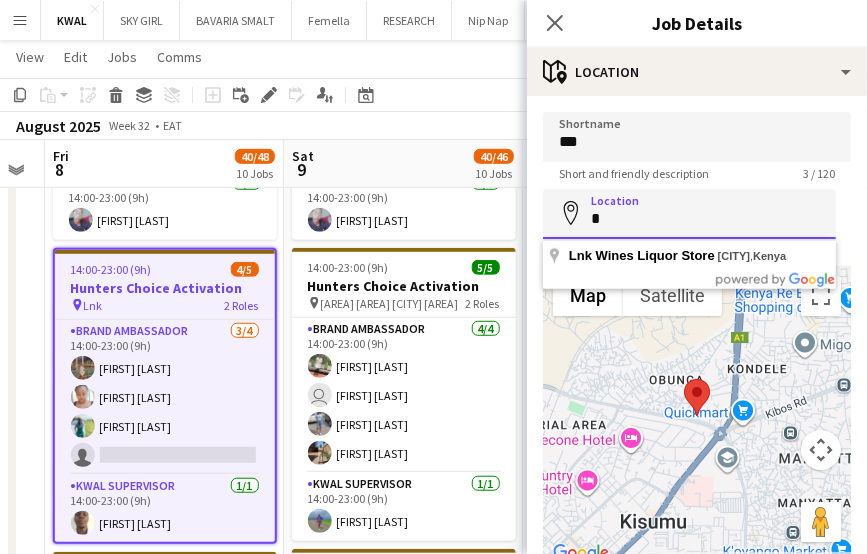 scroll, scrollTop: 0, scrollLeft: 0, axis: both 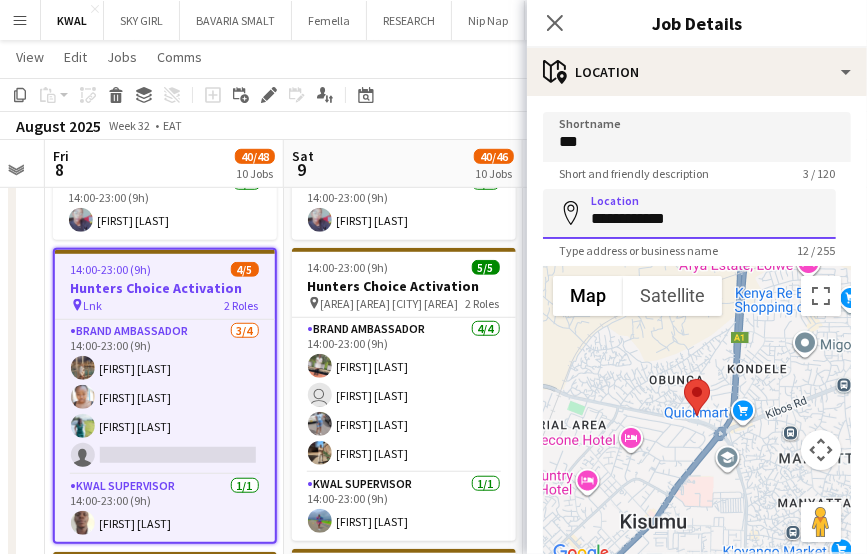 click on "**********" at bounding box center (689, 214) 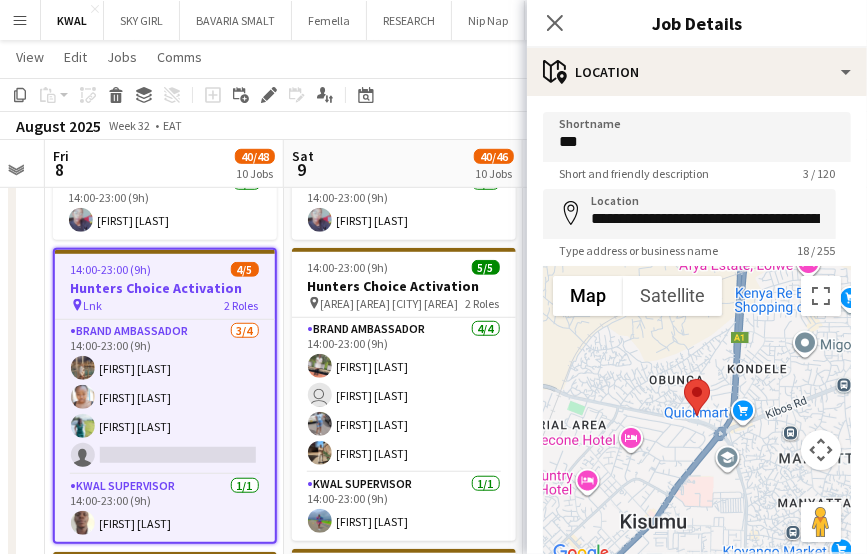 type on "**********" 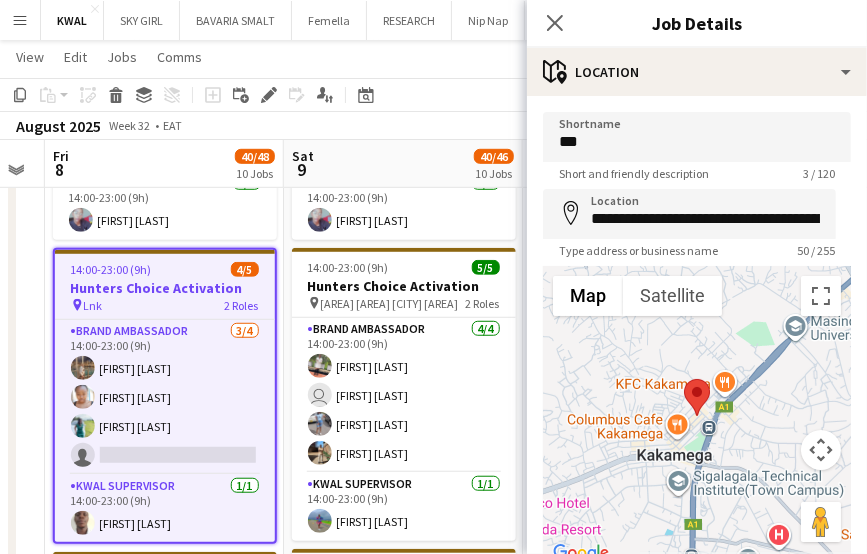 click at bounding box center (-75, 1026) 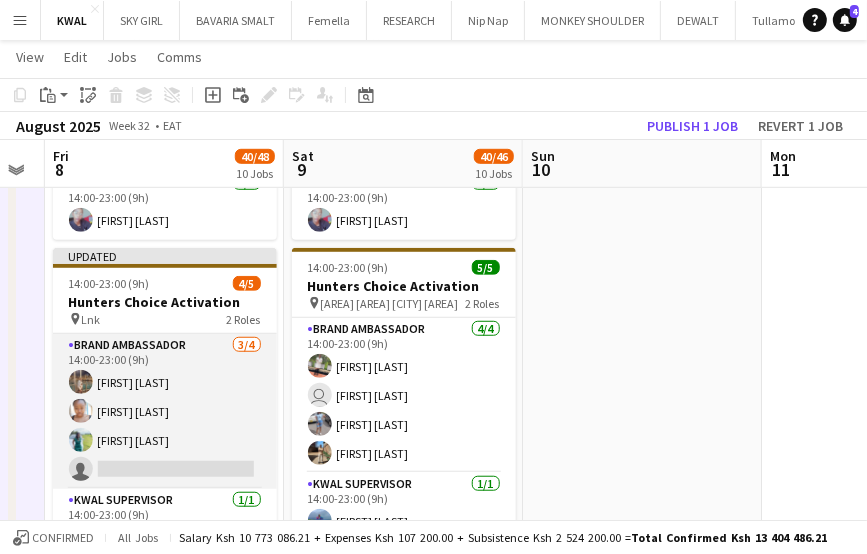 click on "Brand Ambassador [NUMBER]/[NUMBER] [NUMBER]:[NUMBER]-[NUMBER]:[NUMBER] ([NUMBER]h)
[FIRST] [LAST] [FIRST] [LAST] [FIRST] [LAST]
single-neutral-actions" at bounding box center [165, 411] 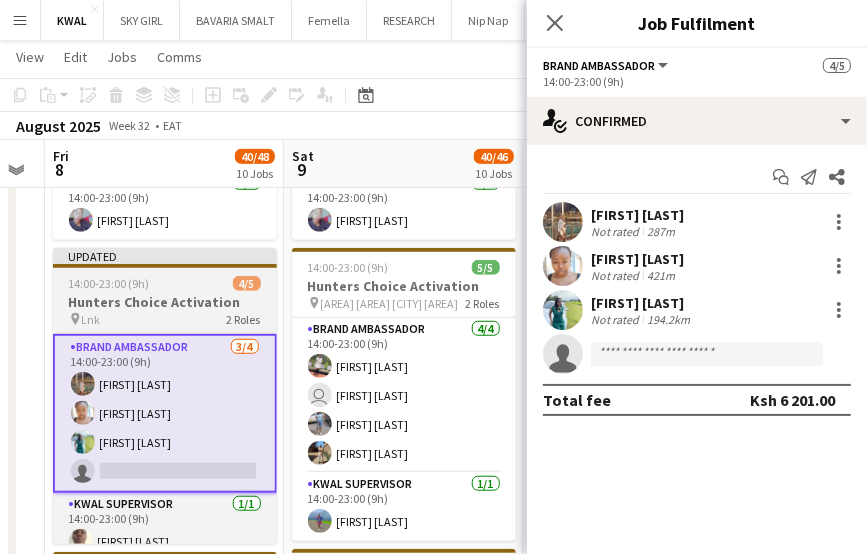click on "Hunters Choice Activation" at bounding box center [165, 302] 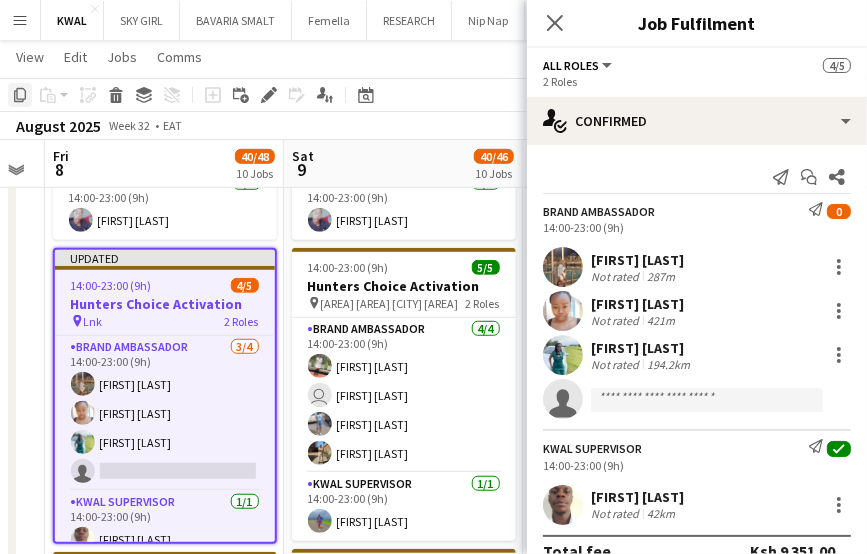 click on "Copy" 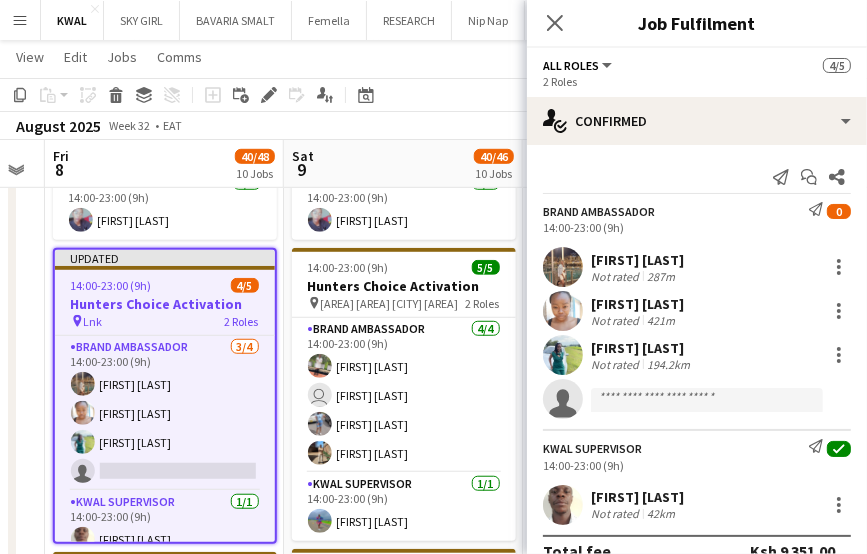 drag, startPoint x: 32, startPoint y: 459, endPoint x: 46, endPoint y: 450, distance: 16.643316 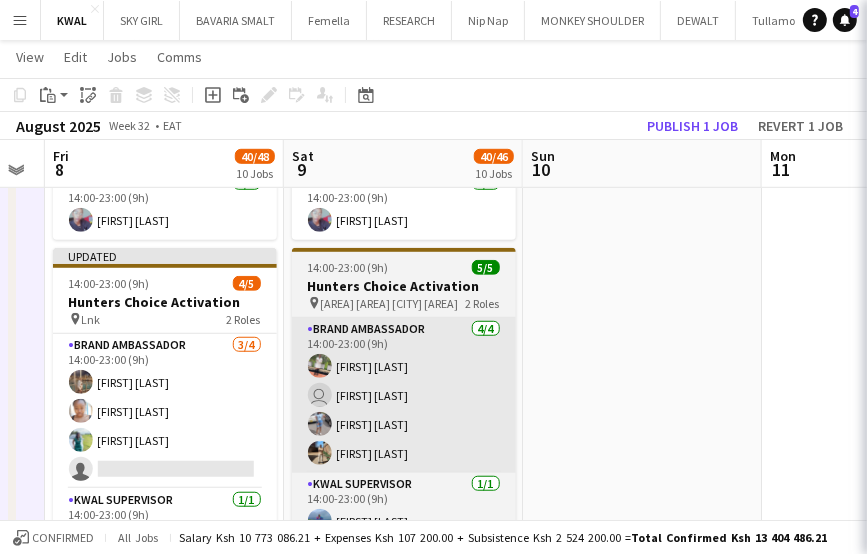 scroll, scrollTop: 0, scrollLeft: 672, axis: horizontal 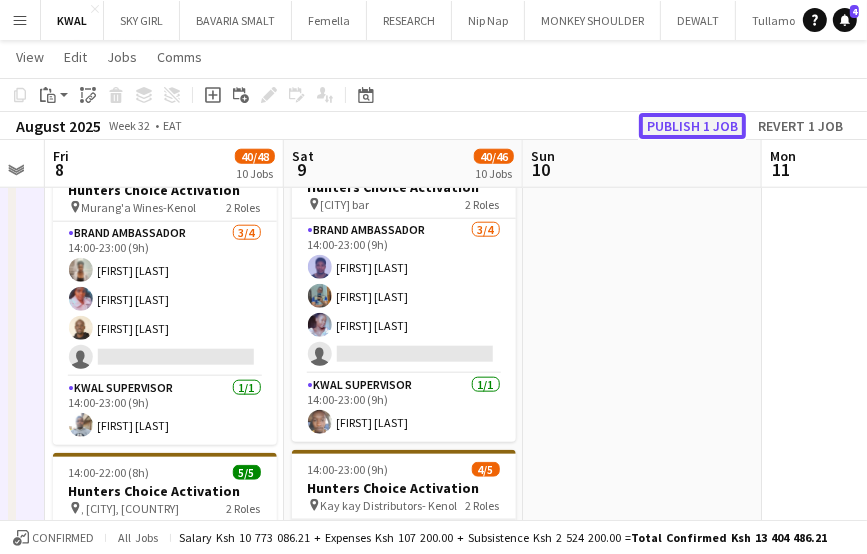 click on "Publish 1 job" 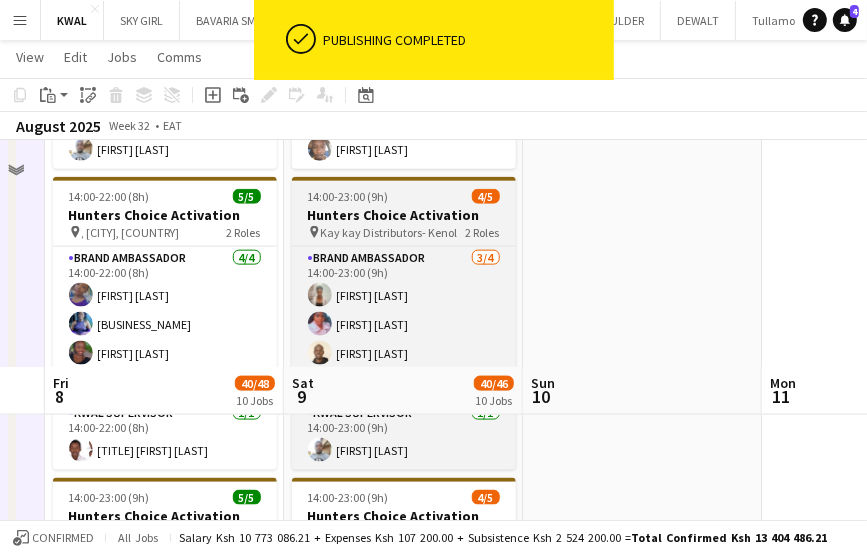 scroll, scrollTop: 1670, scrollLeft: 0, axis: vertical 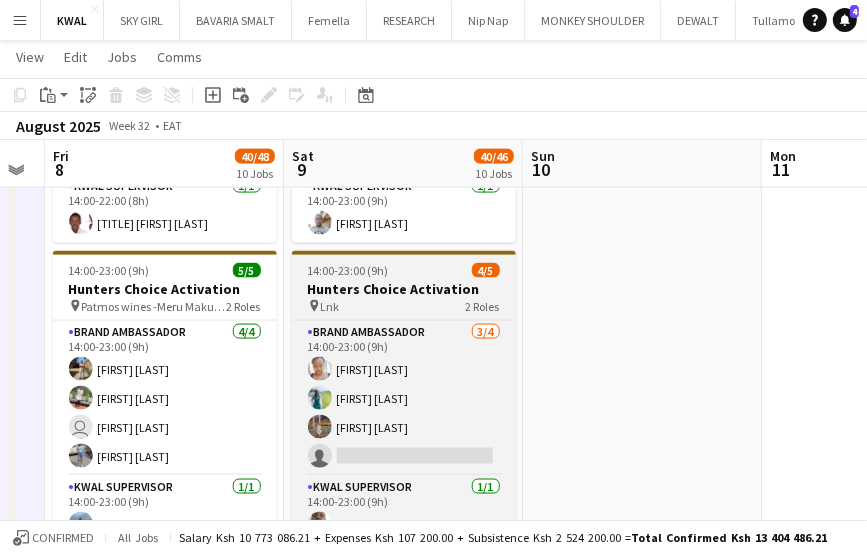 click on "14:00-23:00 (9h)    4/5" at bounding box center (404, 270) 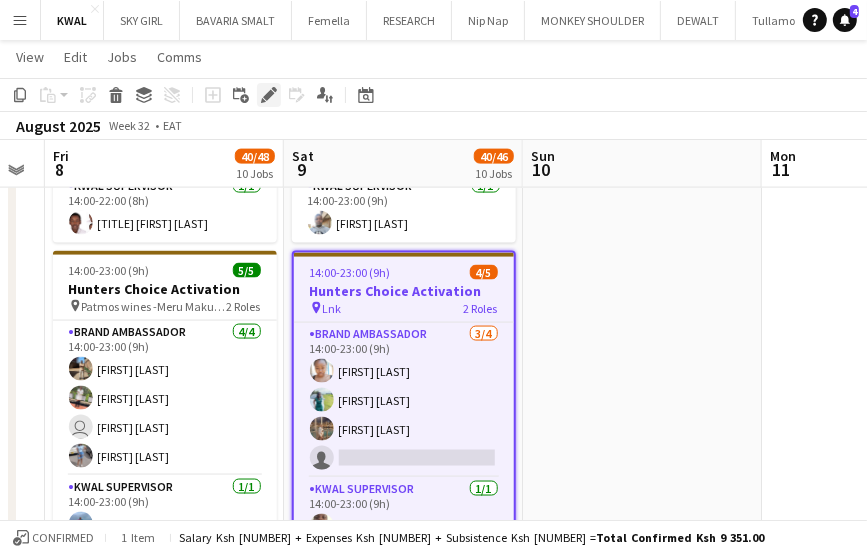 click 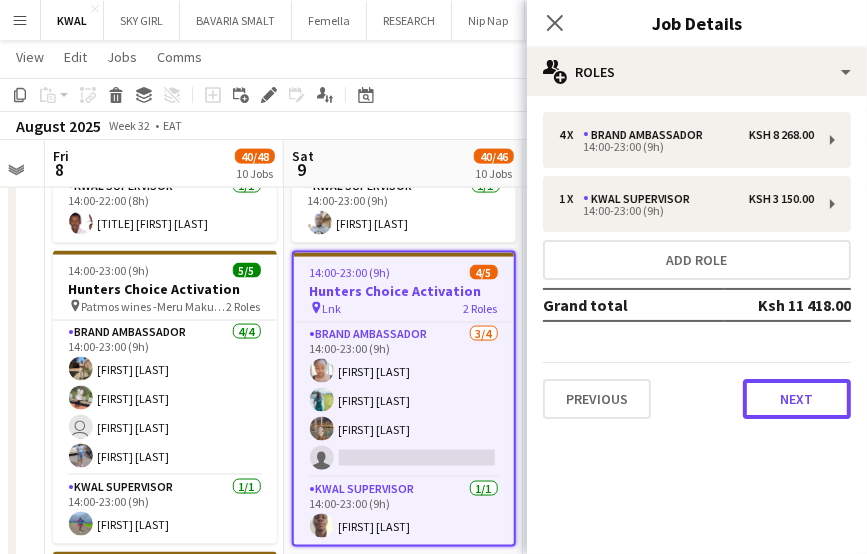 click on "Next" at bounding box center (797, 399) 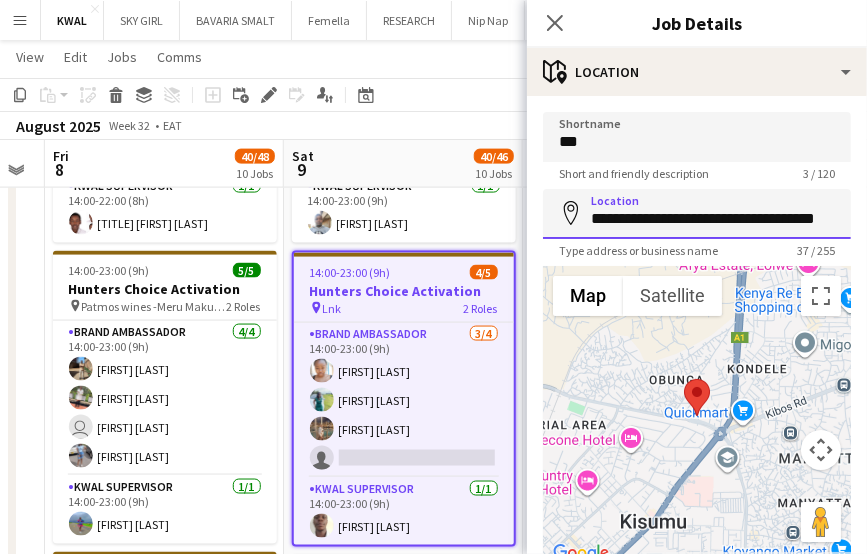 scroll, scrollTop: 0, scrollLeft: 30, axis: horizontal 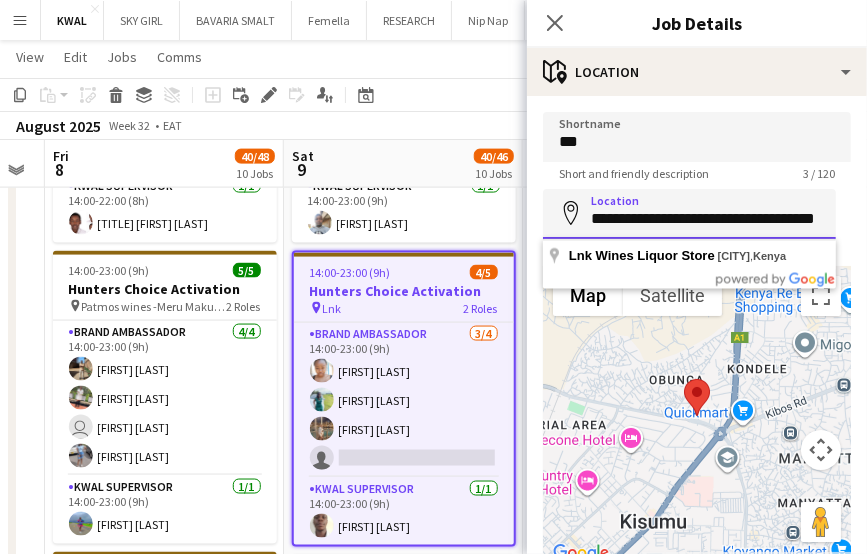 drag, startPoint x: 588, startPoint y: 222, endPoint x: 1067, endPoint y: 172, distance: 481.60254 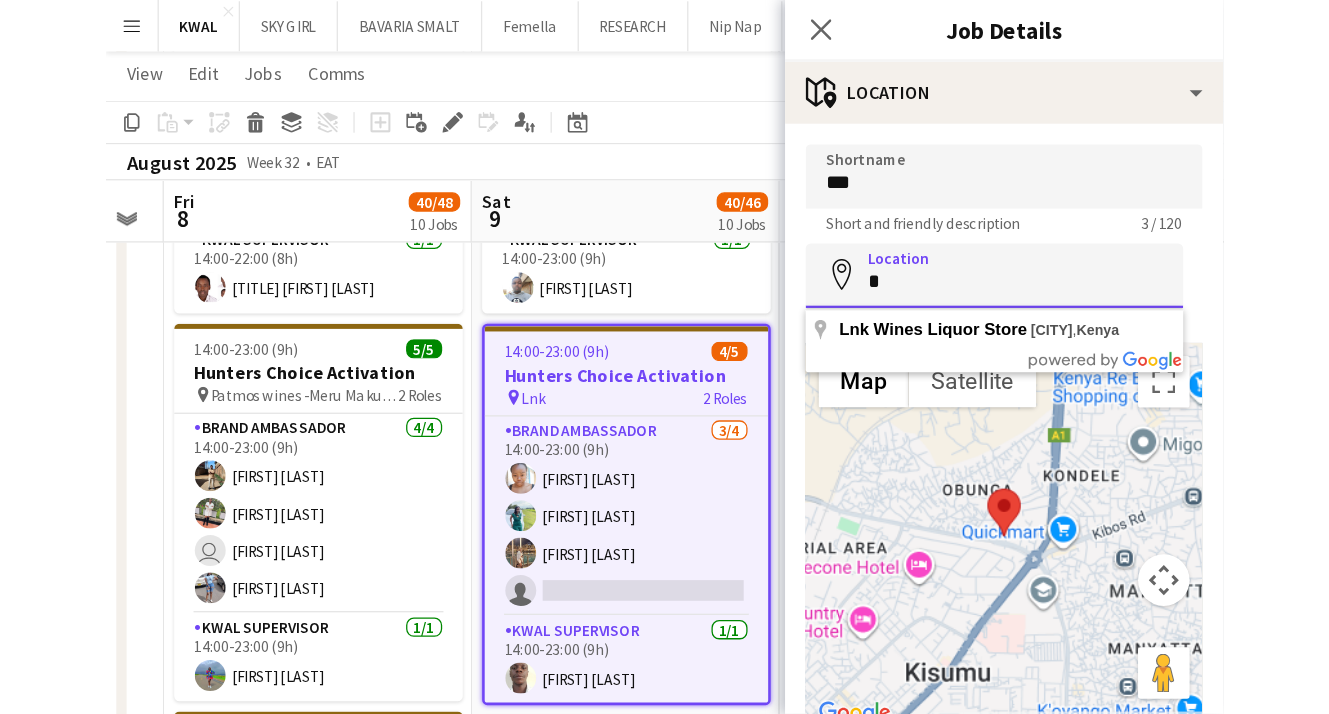 scroll, scrollTop: 0, scrollLeft: 0, axis: both 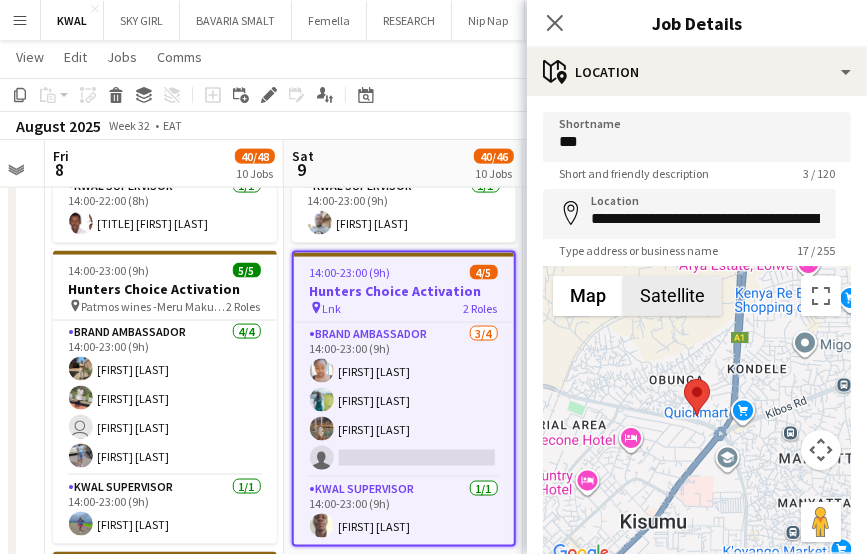 type on "**********" 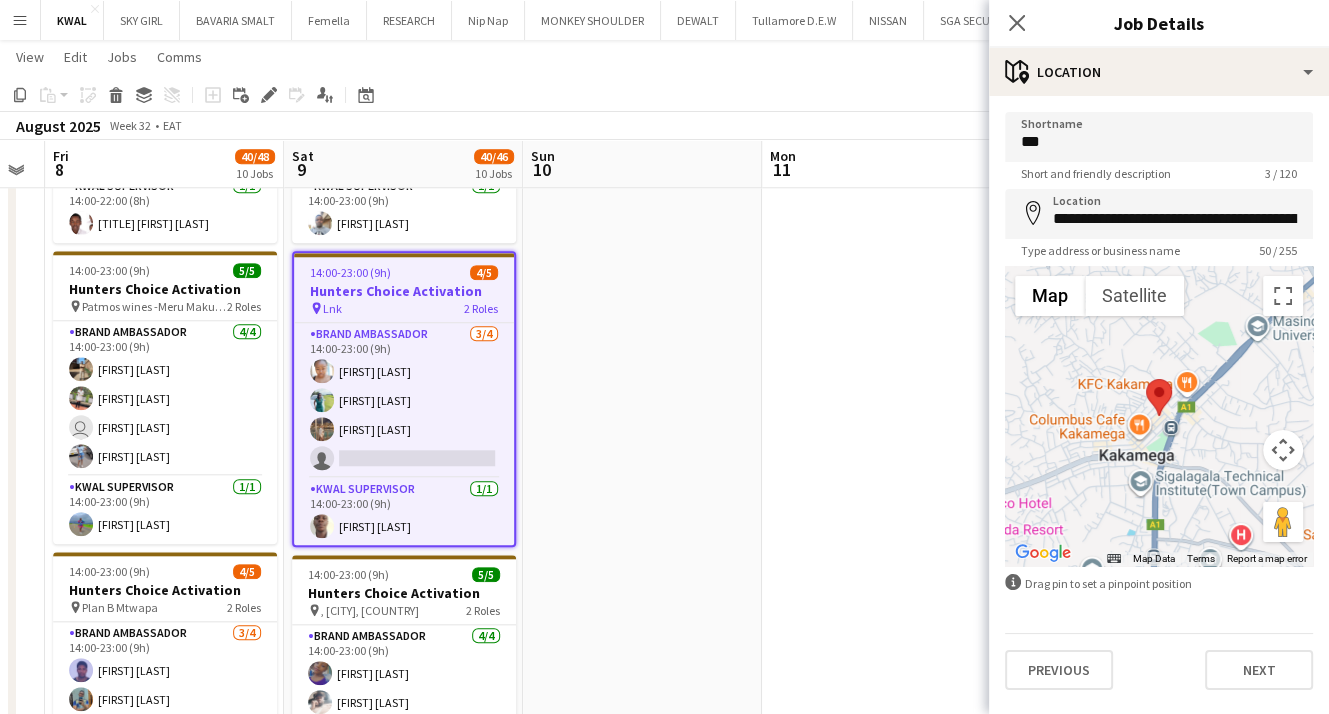 click at bounding box center (881, 126) 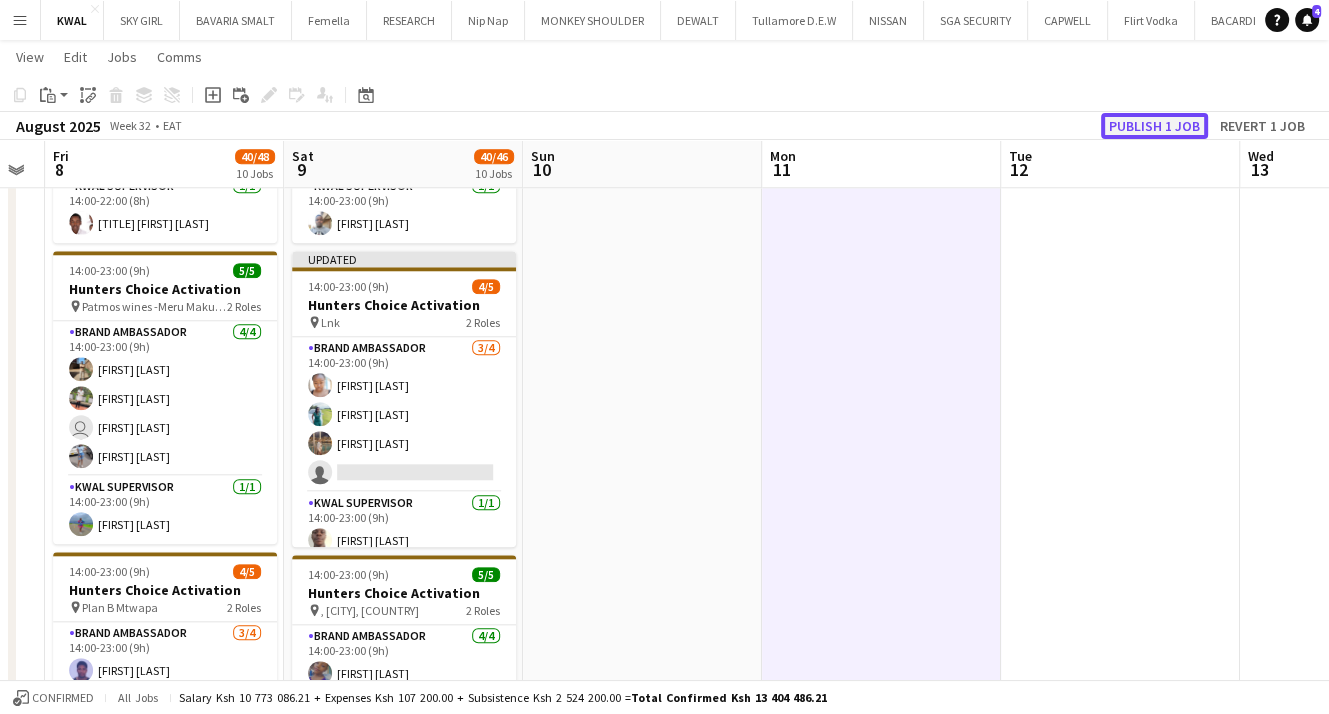 click on "Publish 1 job" 